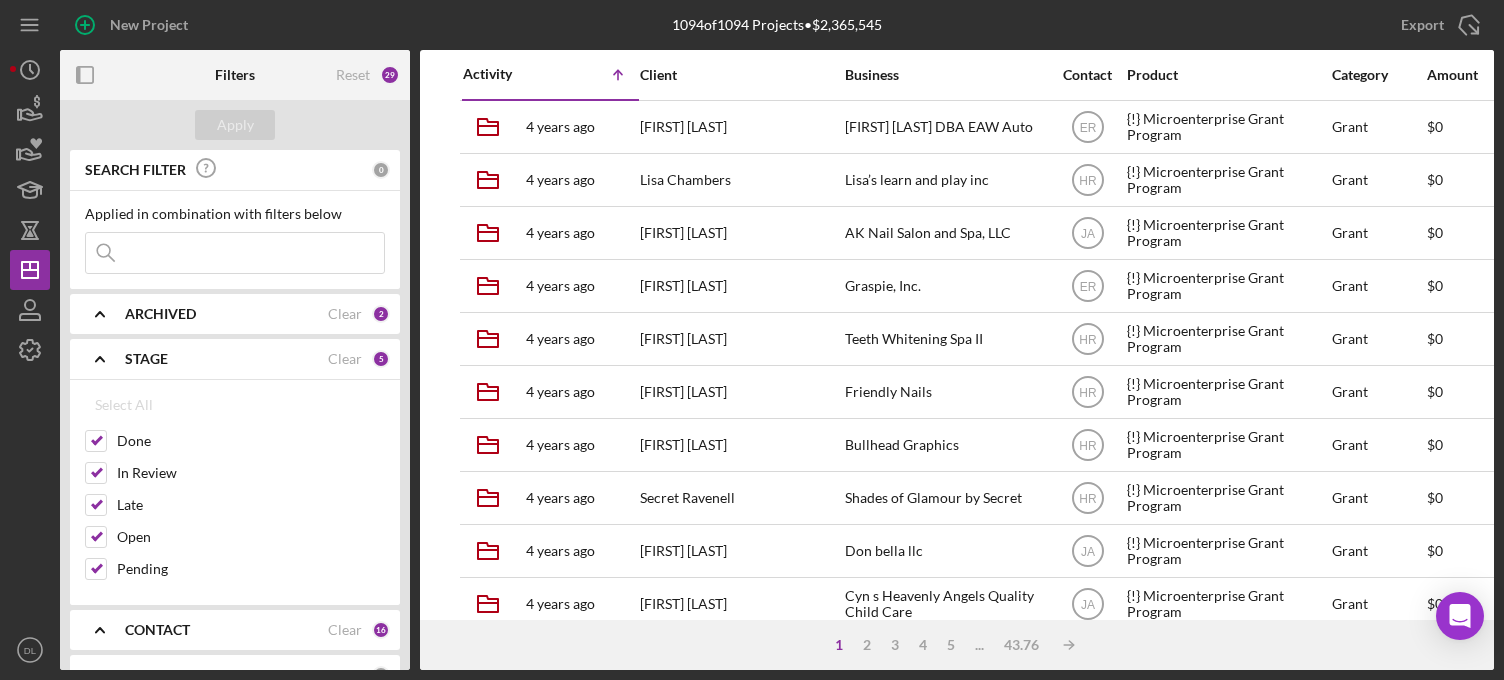 scroll, scrollTop: 0, scrollLeft: 0, axis: both 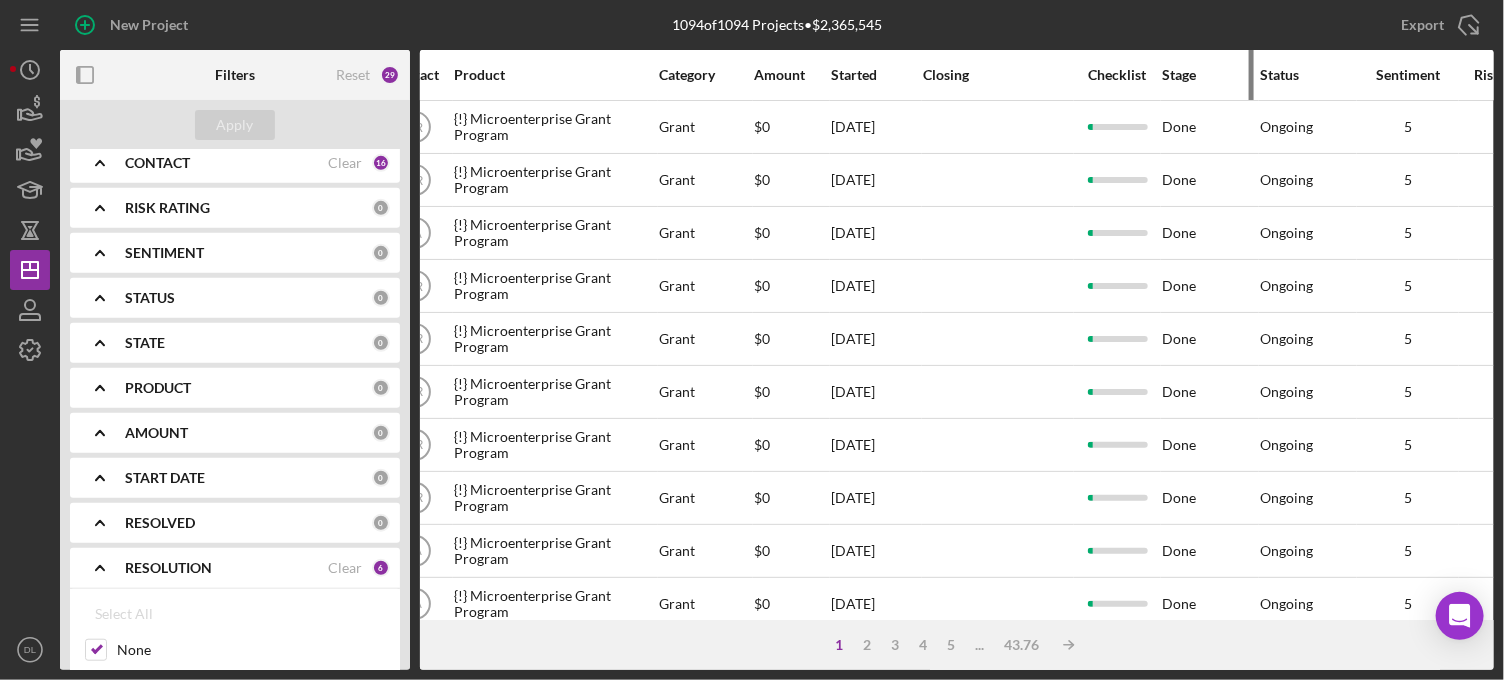 click on "Stage" at bounding box center [1210, 75] 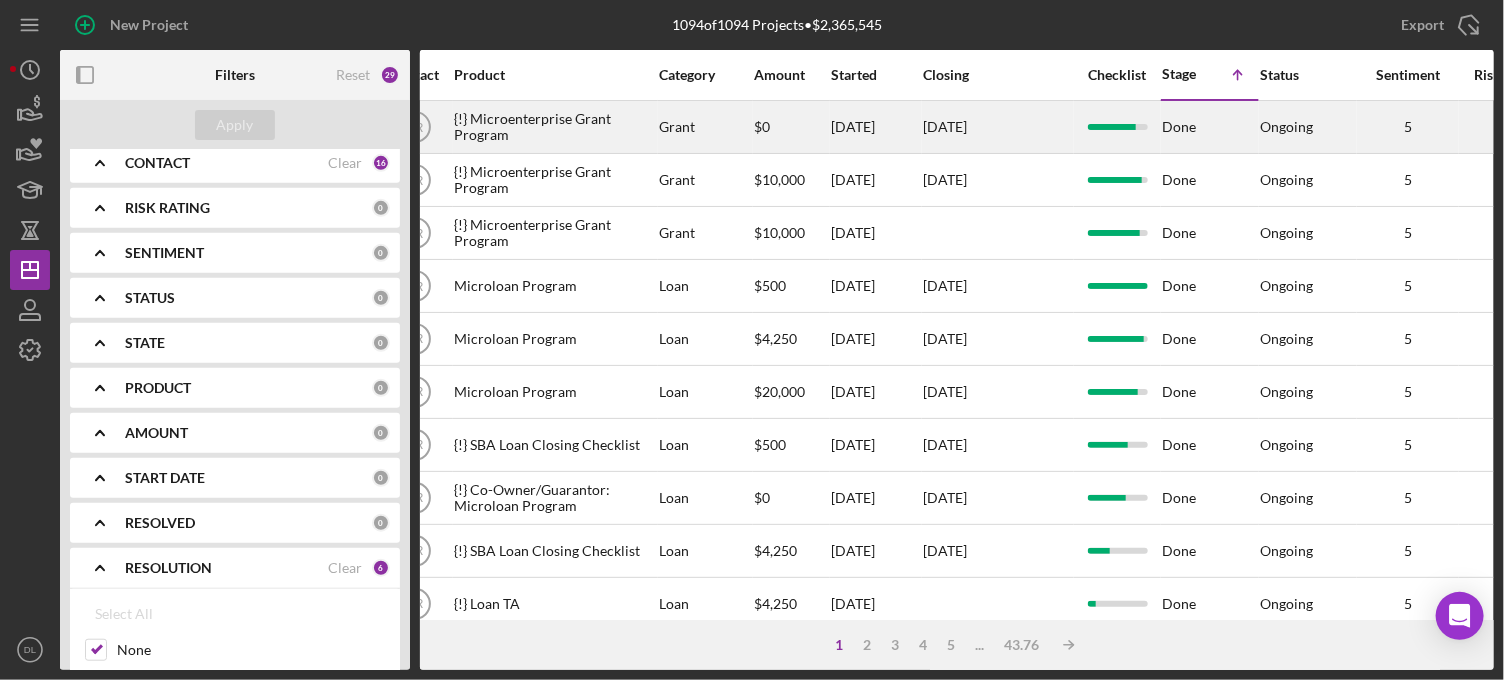 click on "[DATE]" at bounding box center [998, 127] 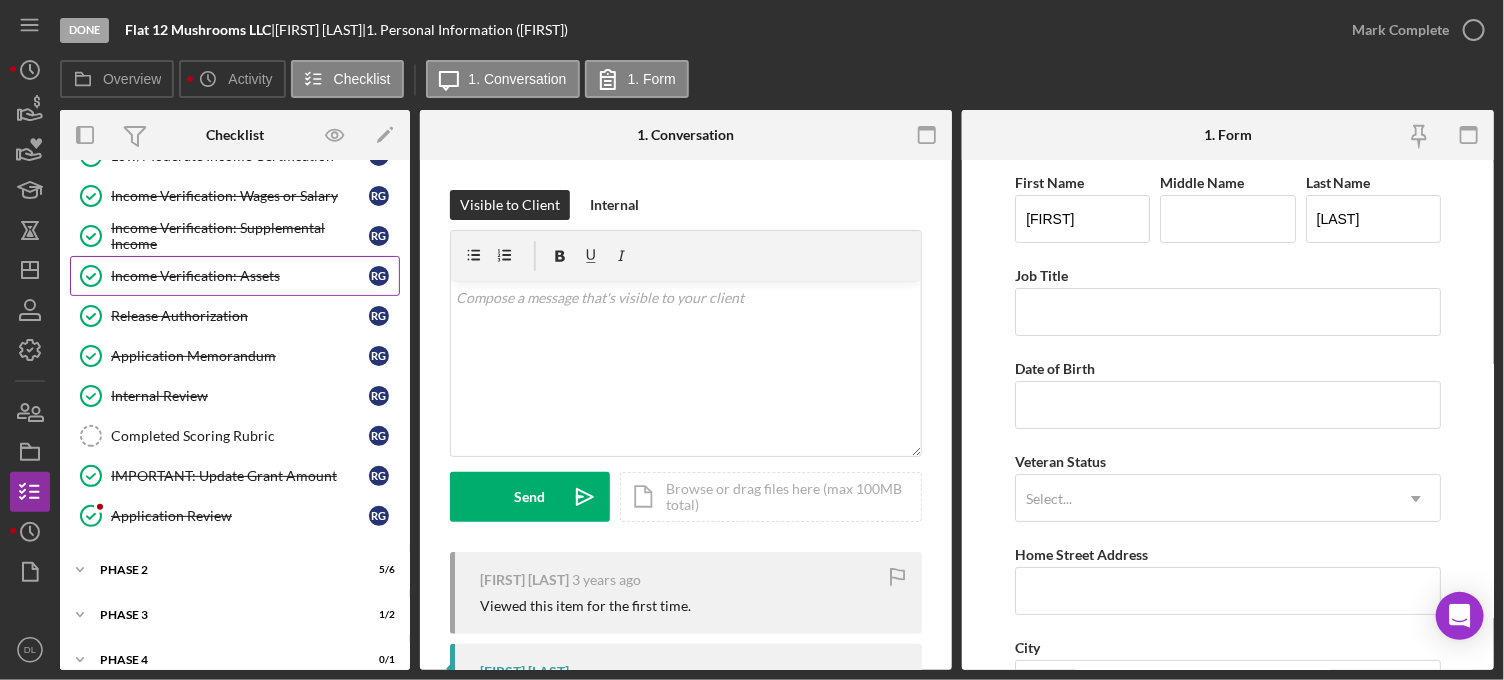 scroll, scrollTop: 581, scrollLeft: 0, axis: vertical 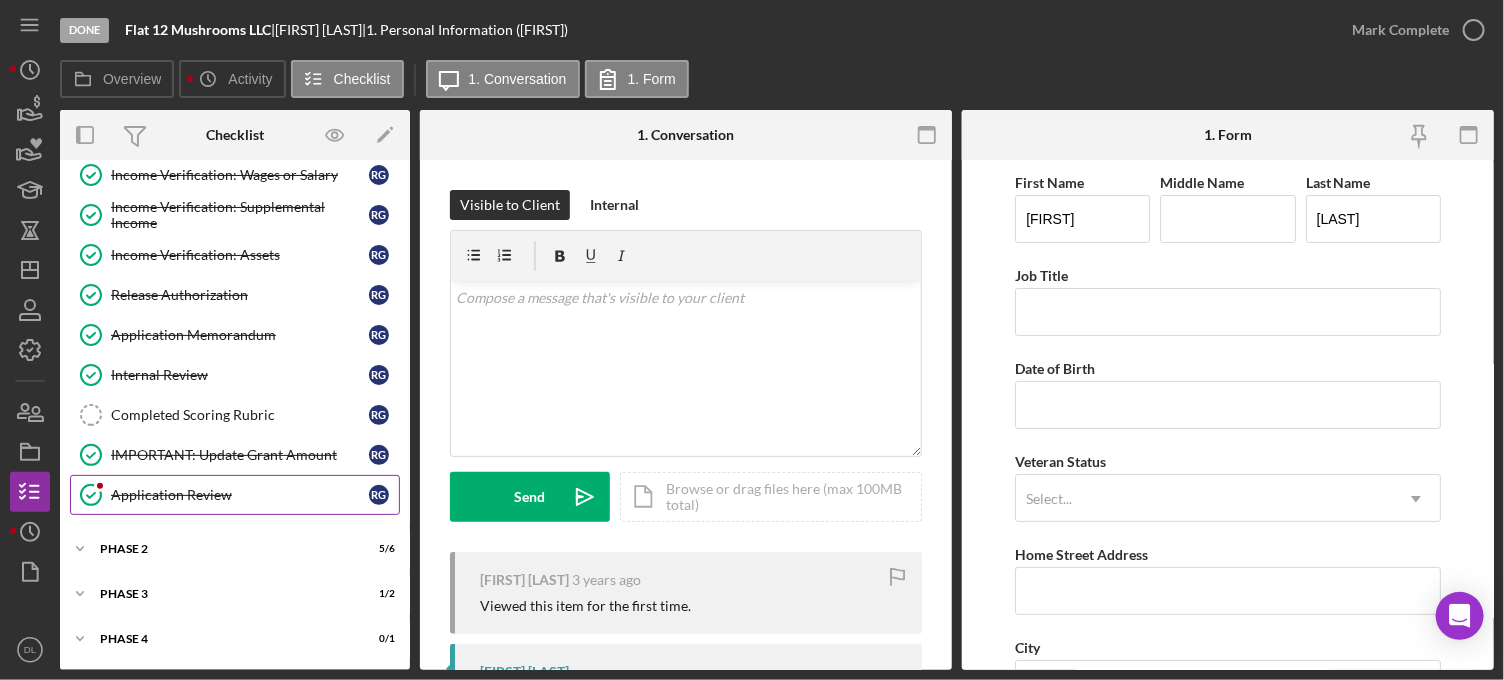 click on "Application Review" at bounding box center [240, 495] 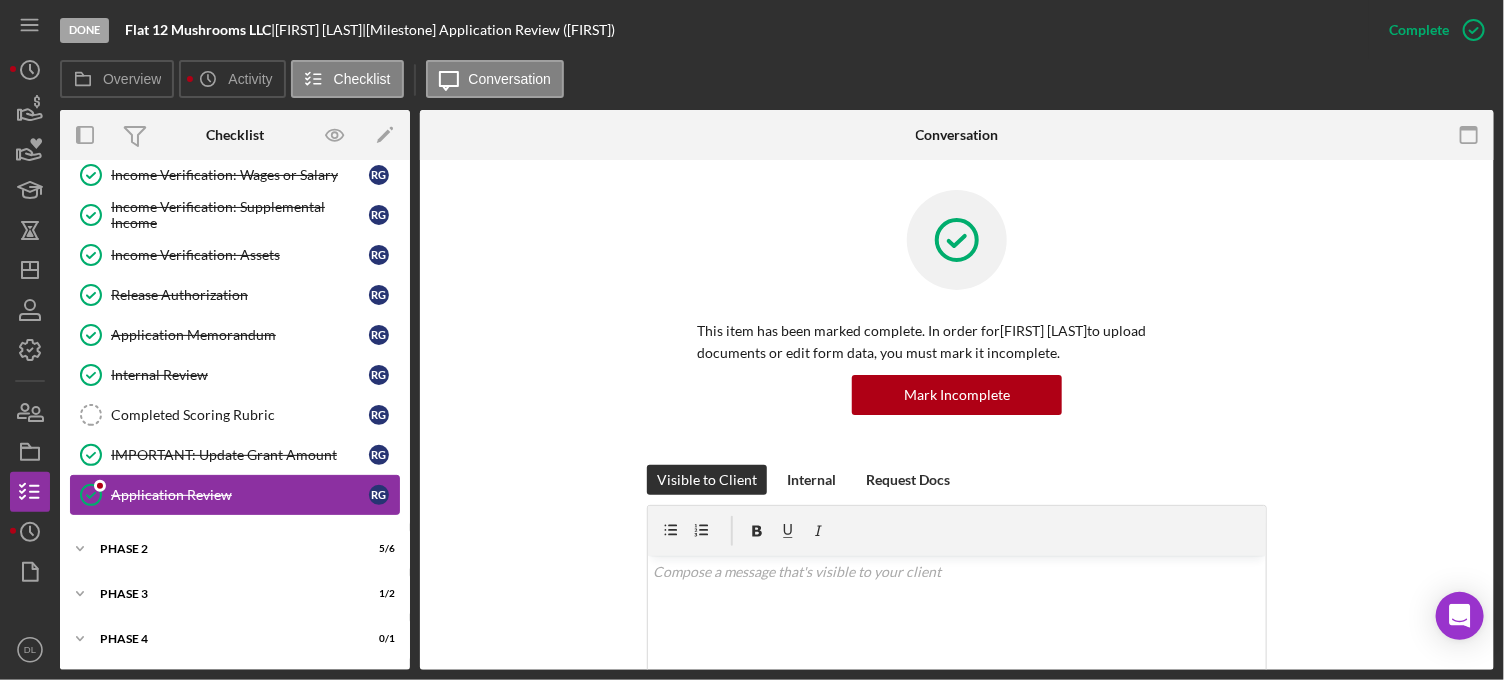 scroll, scrollTop: 581, scrollLeft: 0, axis: vertical 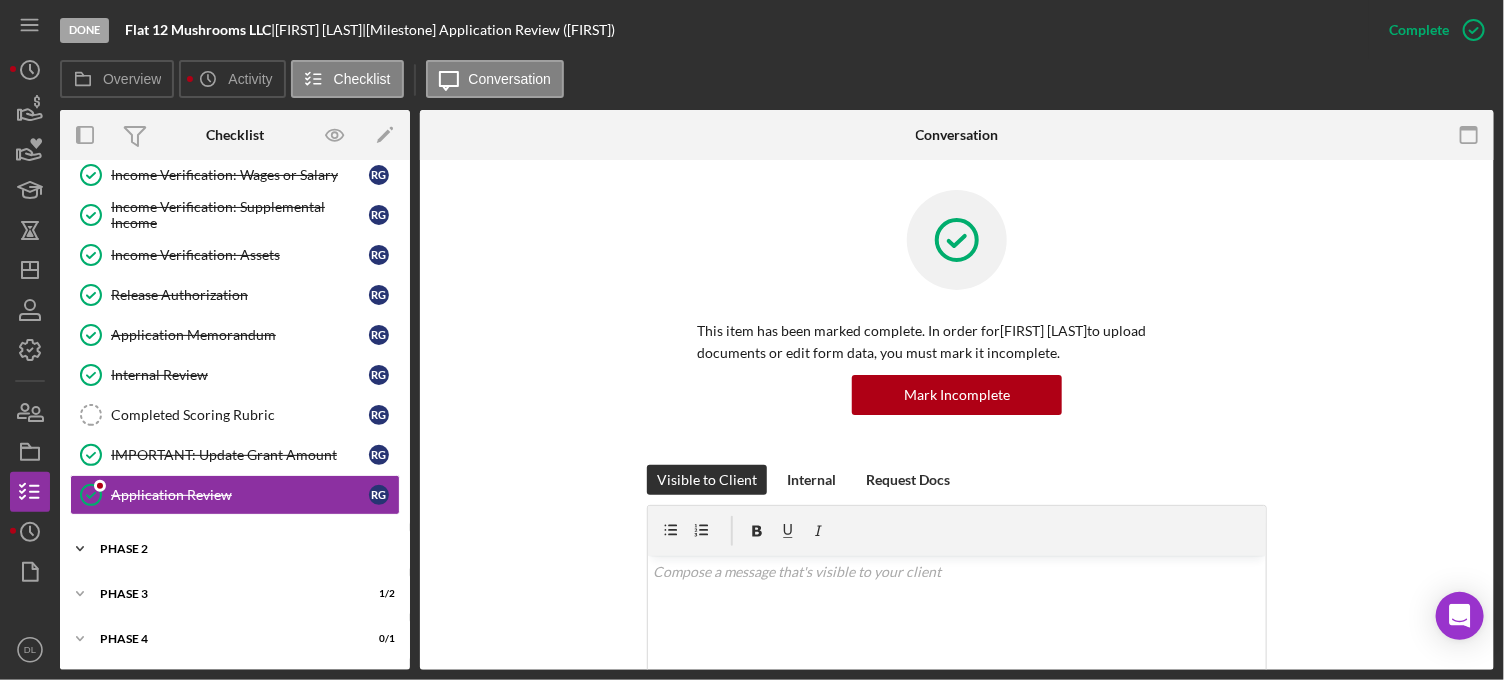 click on "Icon/Expander Phase 2 5 / 6" at bounding box center (235, 549) 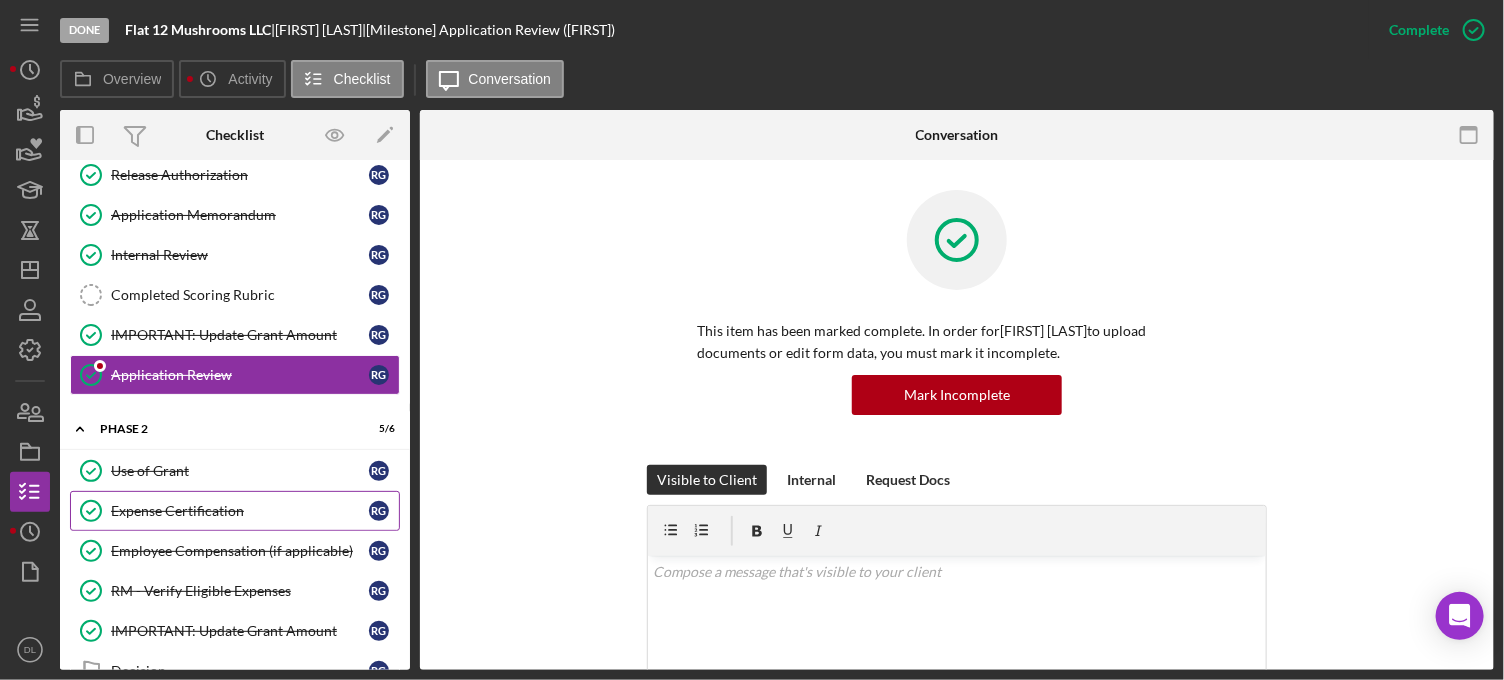 scroll, scrollTop: 833, scrollLeft: 0, axis: vertical 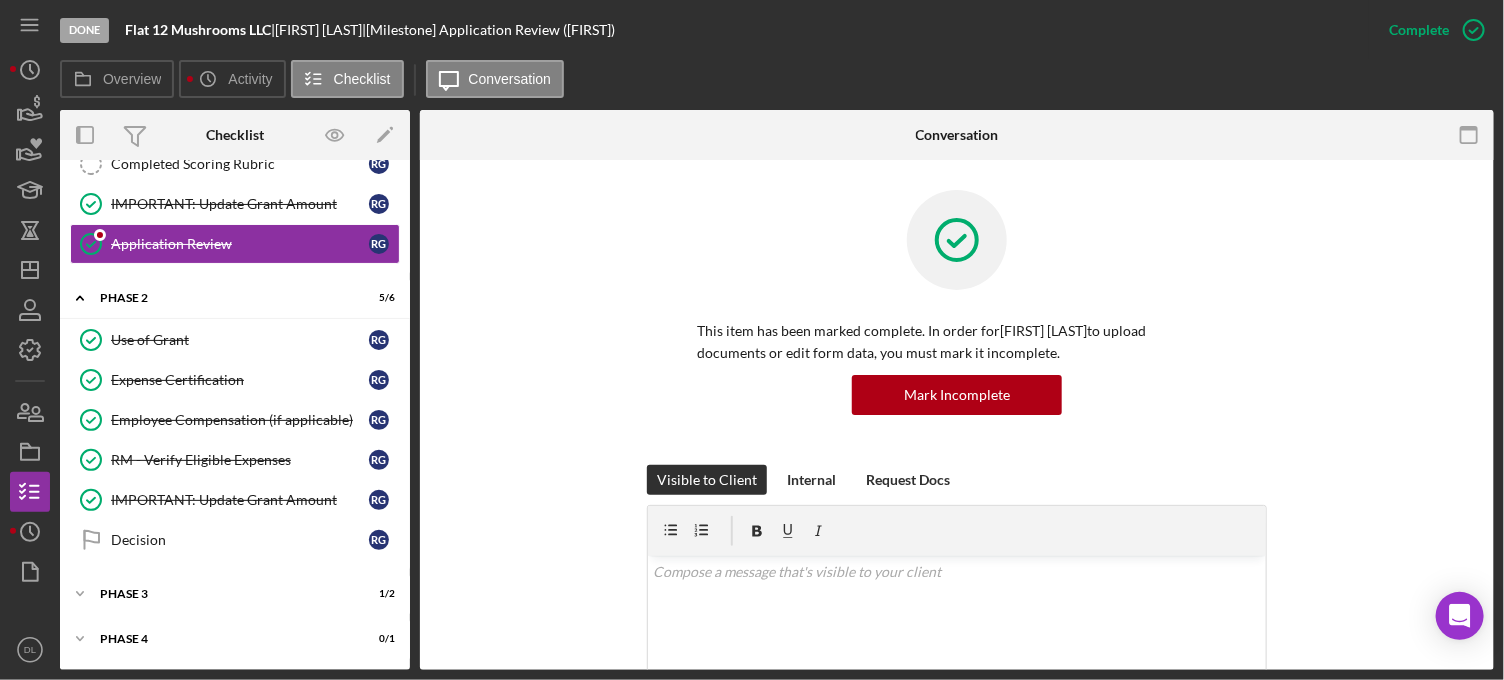 drag, startPoint x: 181, startPoint y: 585, endPoint x: 186, endPoint y: 573, distance: 13 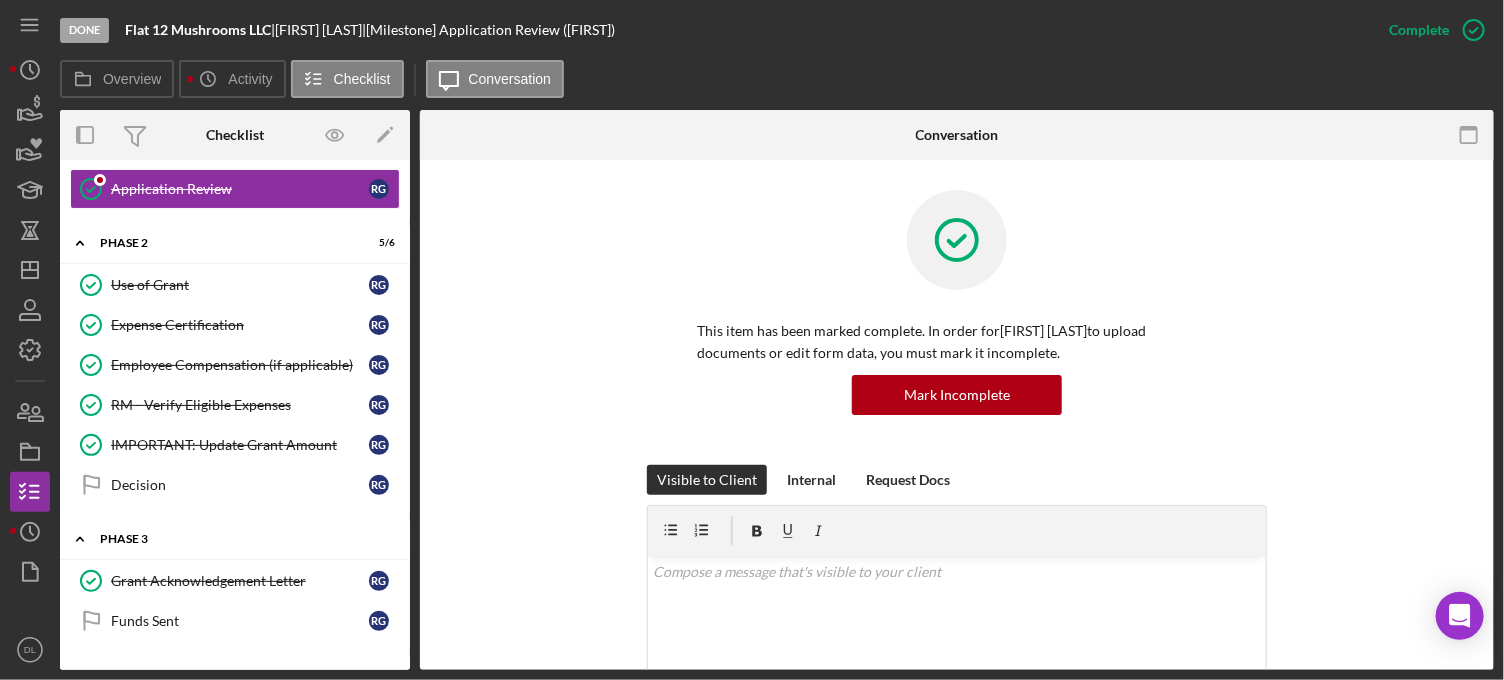 scroll, scrollTop: 924, scrollLeft: 0, axis: vertical 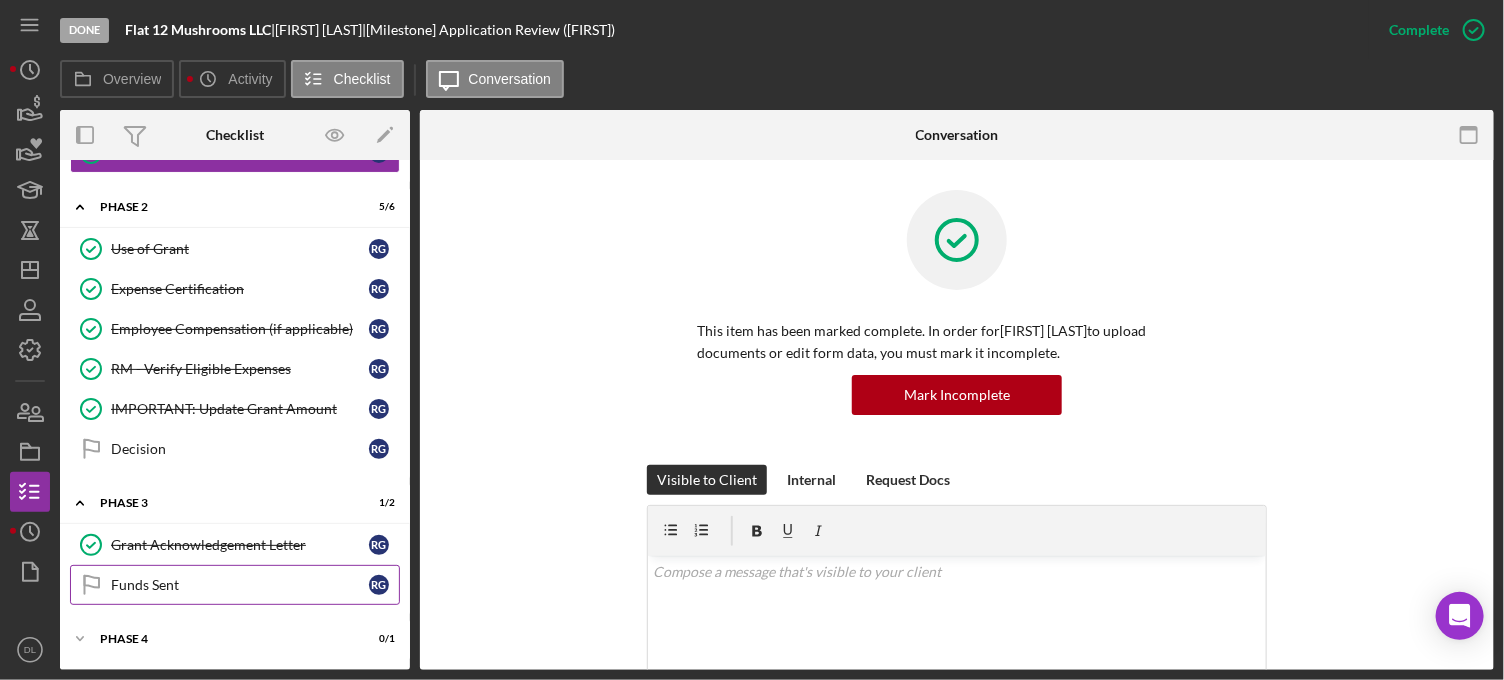 drag, startPoint x: 187, startPoint y: 622, endPoint x: 246, endPoint y: 566, distance: 81.34495 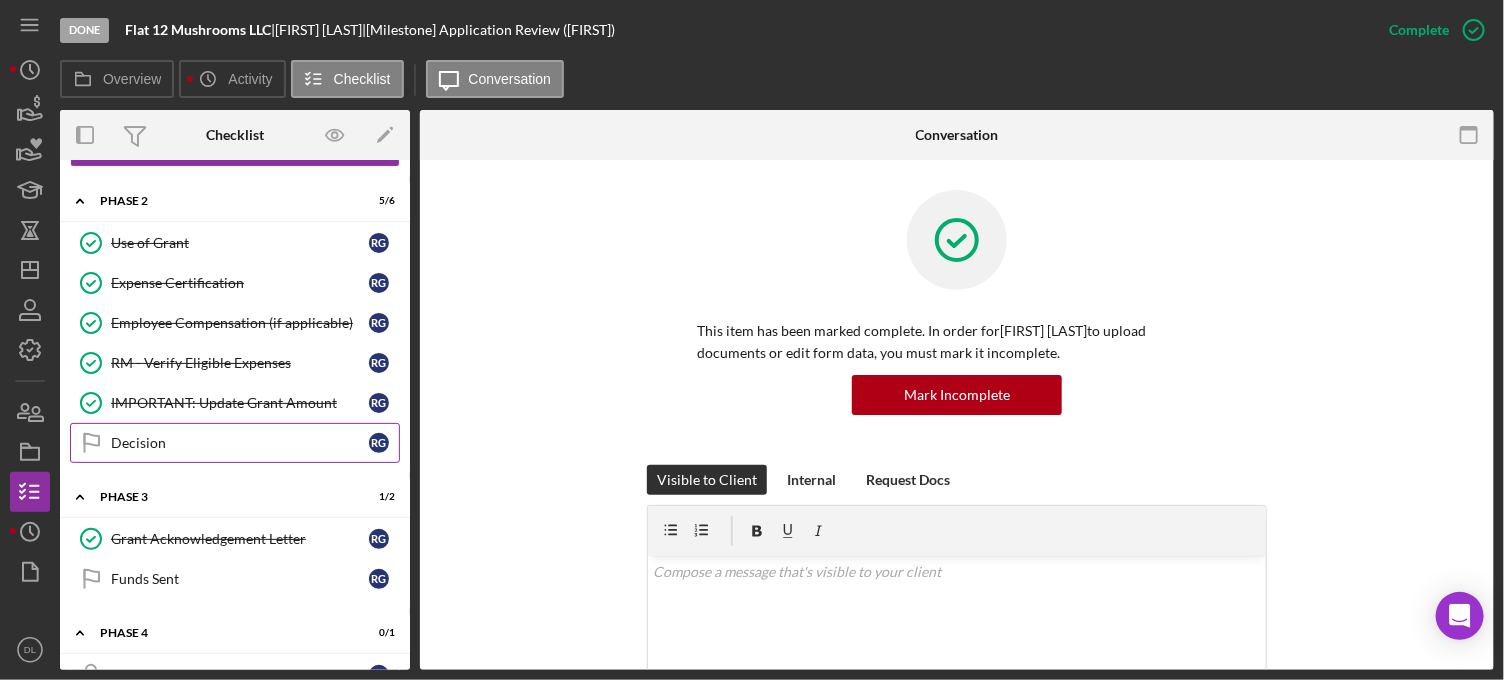 scroll, scrollTop: 975, scrollLeft: 0, axis: vertical 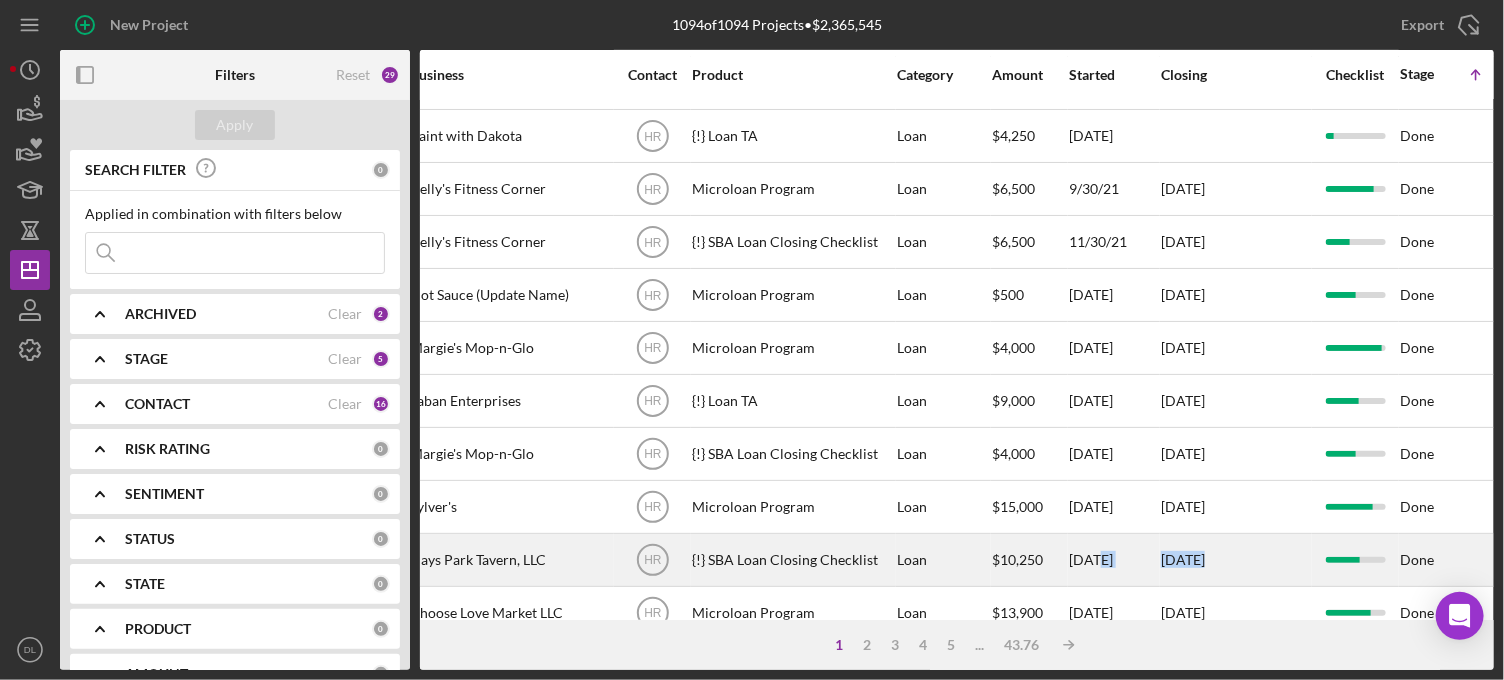 drag, startPoint x: 1142, startPoint y: 588, endPoint x: 1387, endPoint y: 552, distance: 247.63077 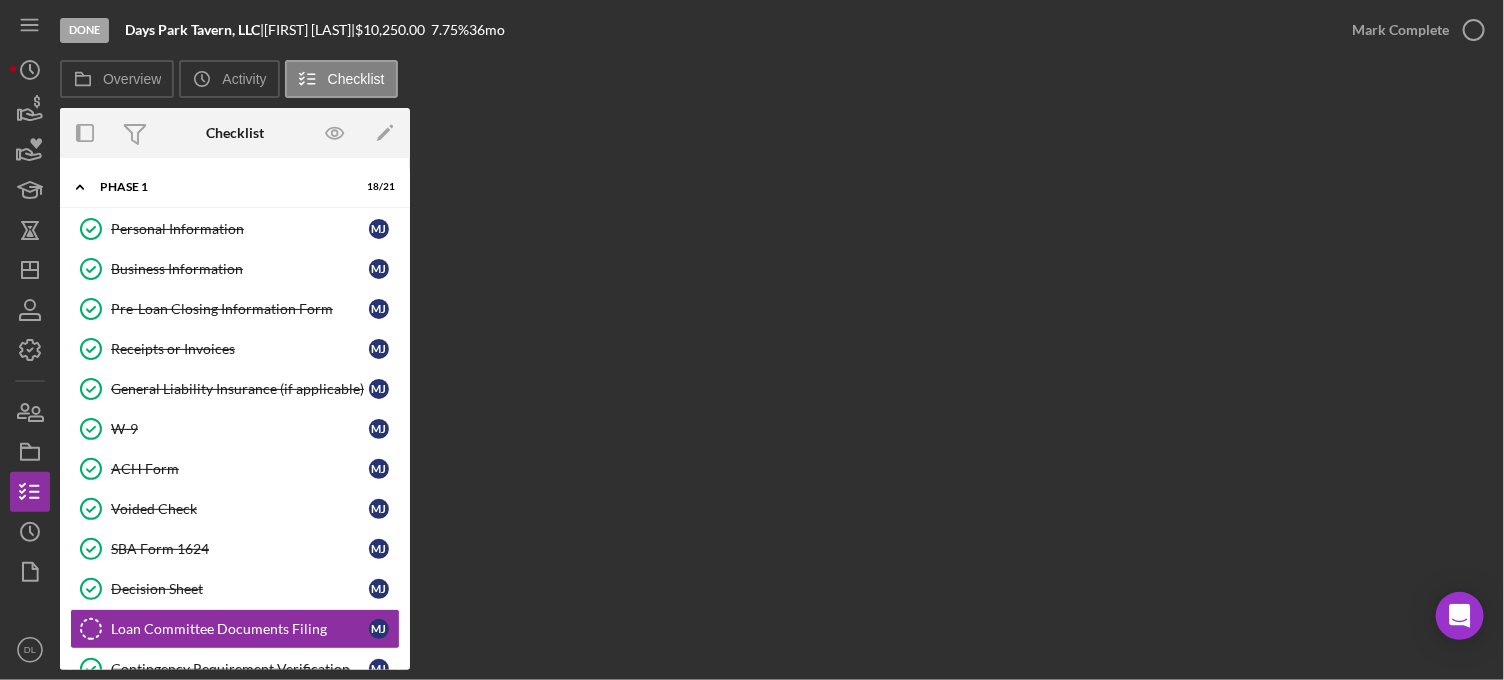 scroll, scrollTop: 217, scrollLeft: 0, axis: vertical 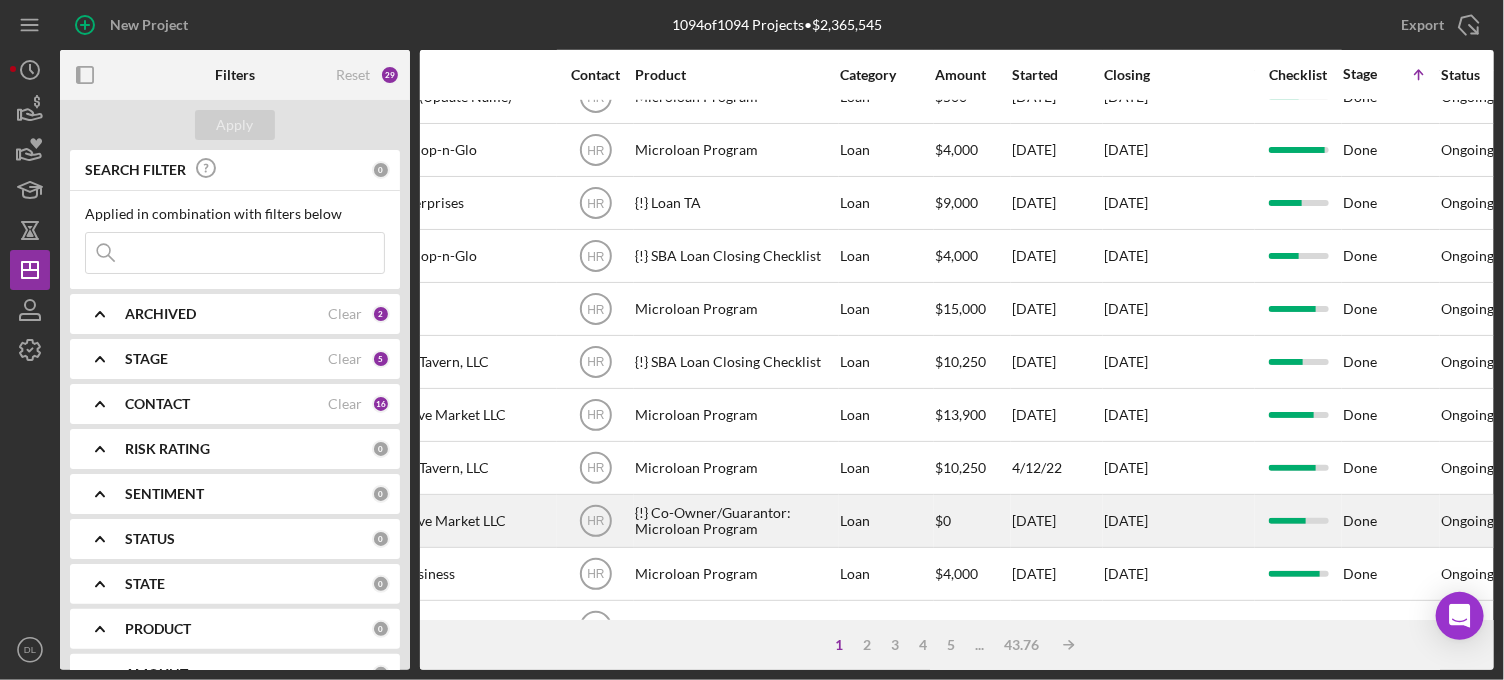click on "$0" at bounding box center (972, 521) 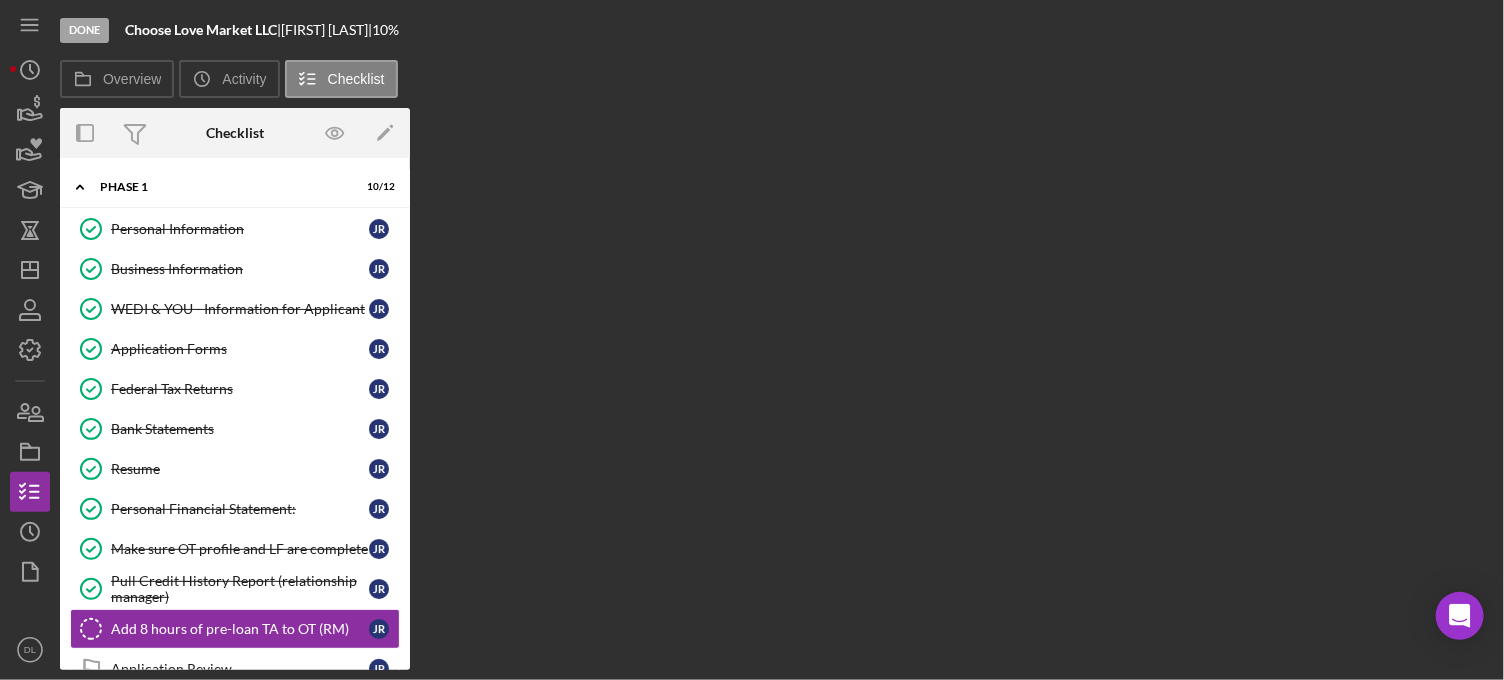scroll, scrollTop: 86, scrollLeft: 0, axis: vertical 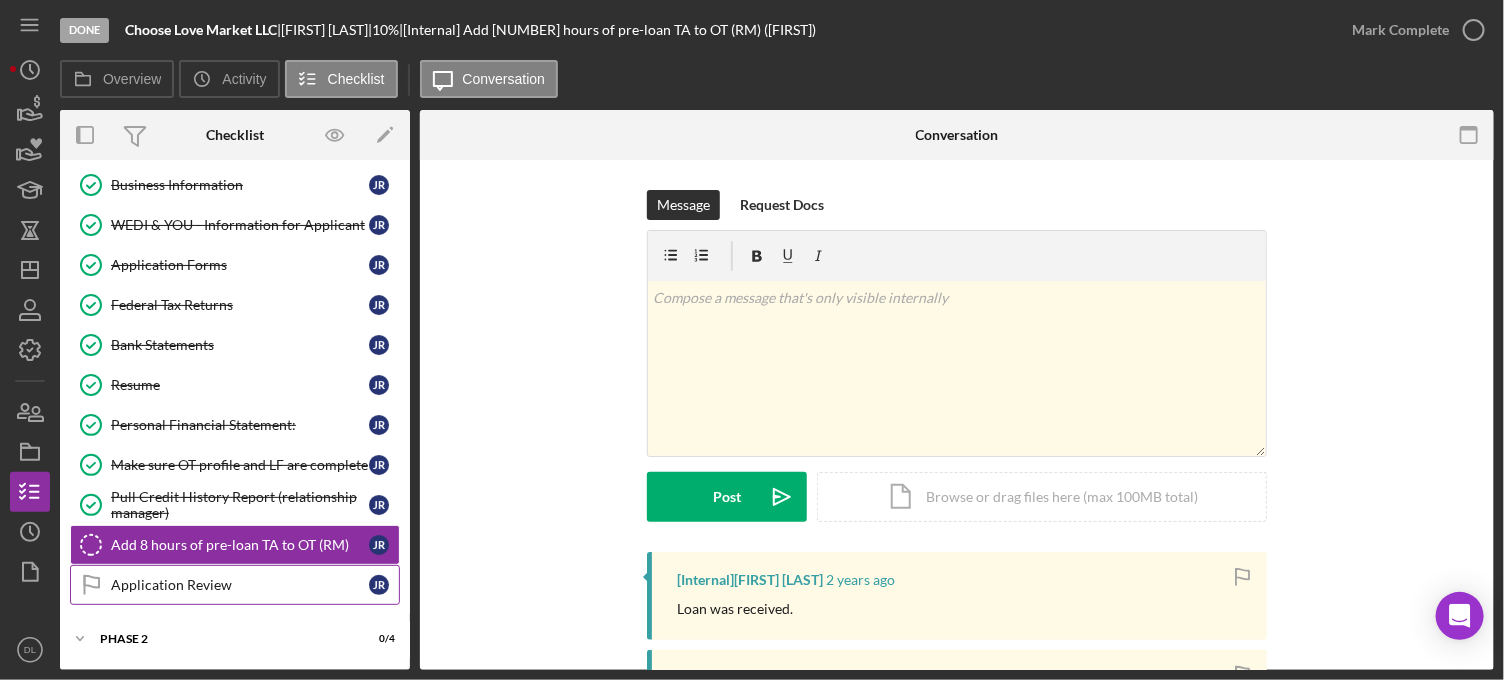 click on "Application Review" at bounding box center (240, 585) 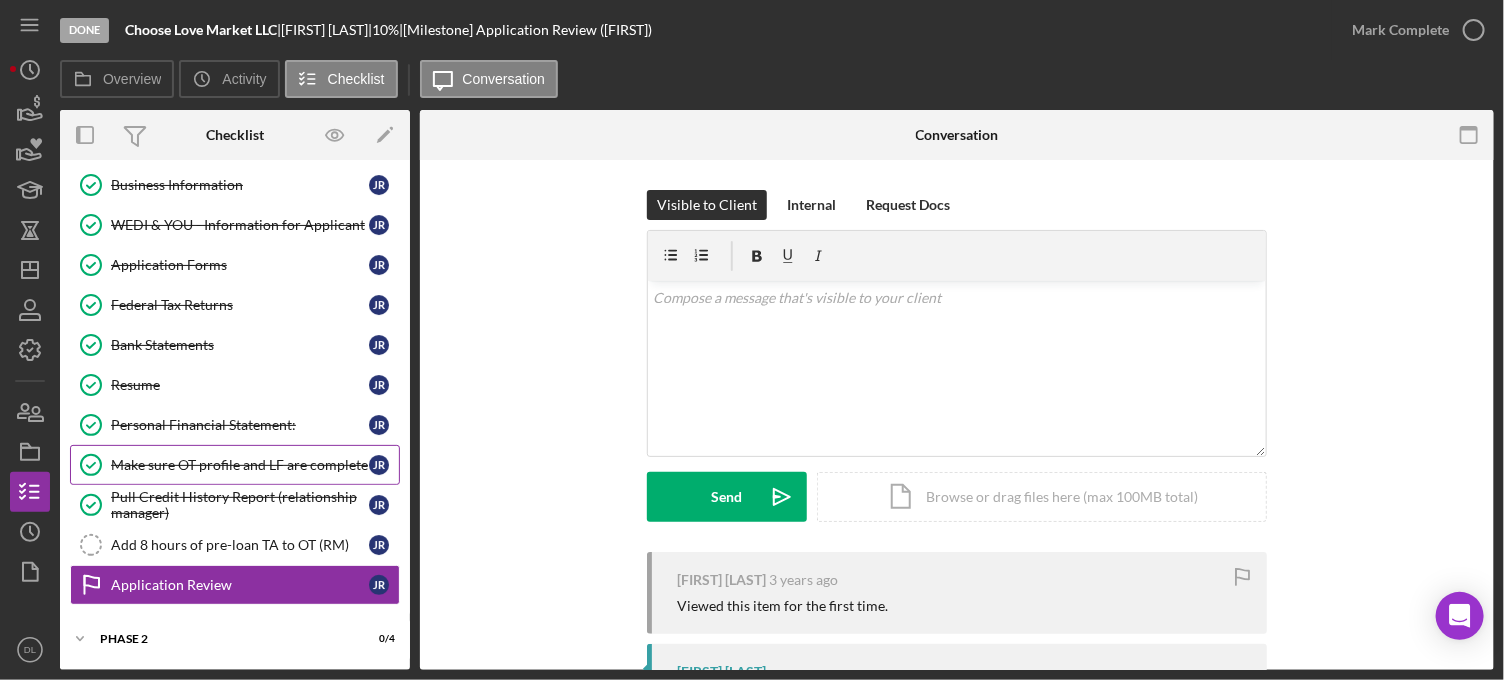 scroll, scrollTop: 88, scrollLeft: 0, axis: vertical 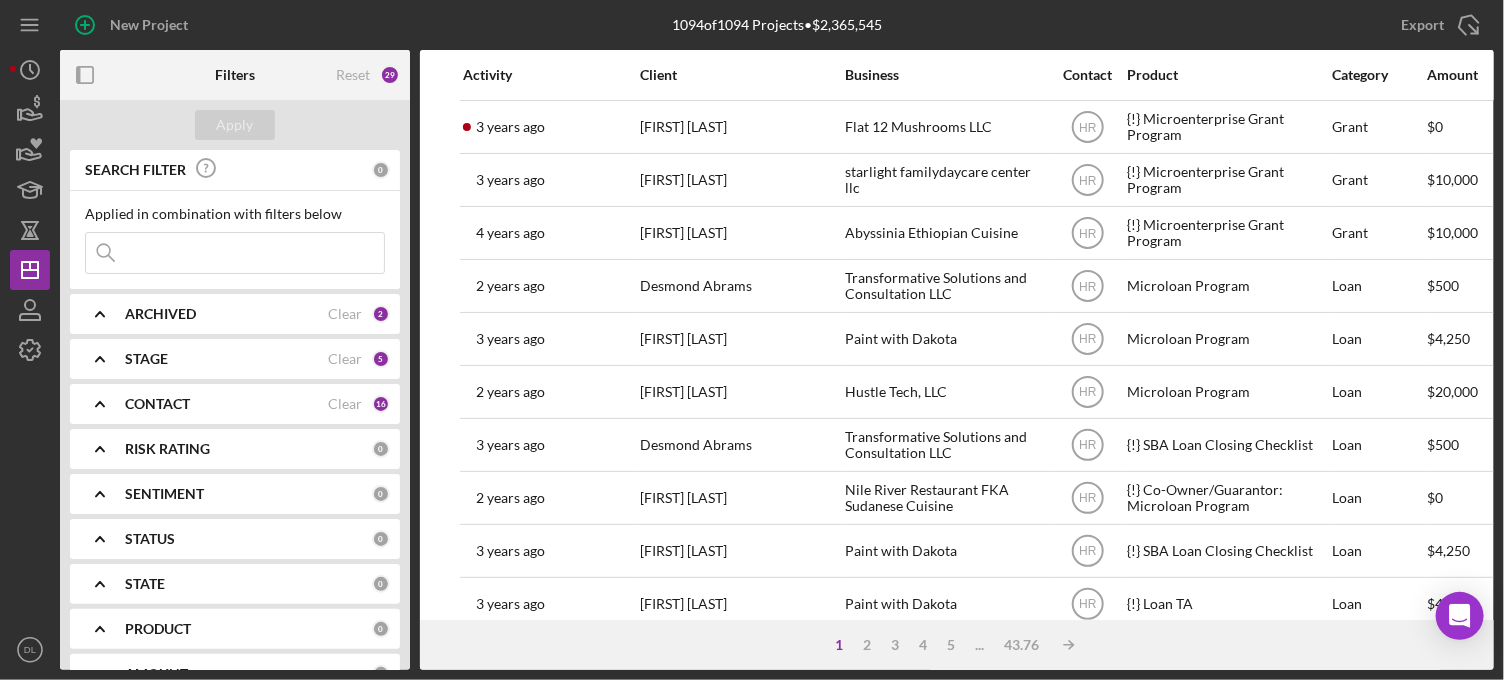 click on "Activity" at bounding box center [550, 75] 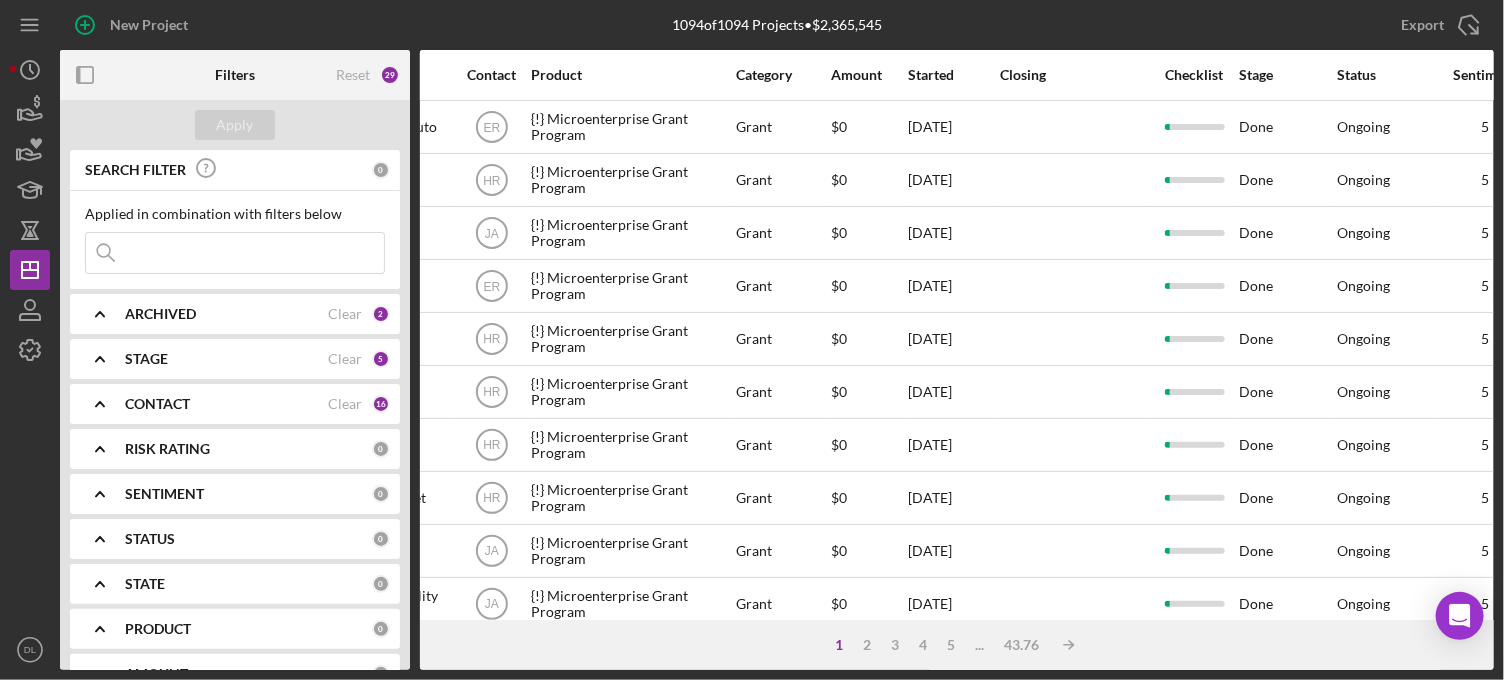 scroll, scrollTop: 0, scrollLeft: 598, axis: horizontal 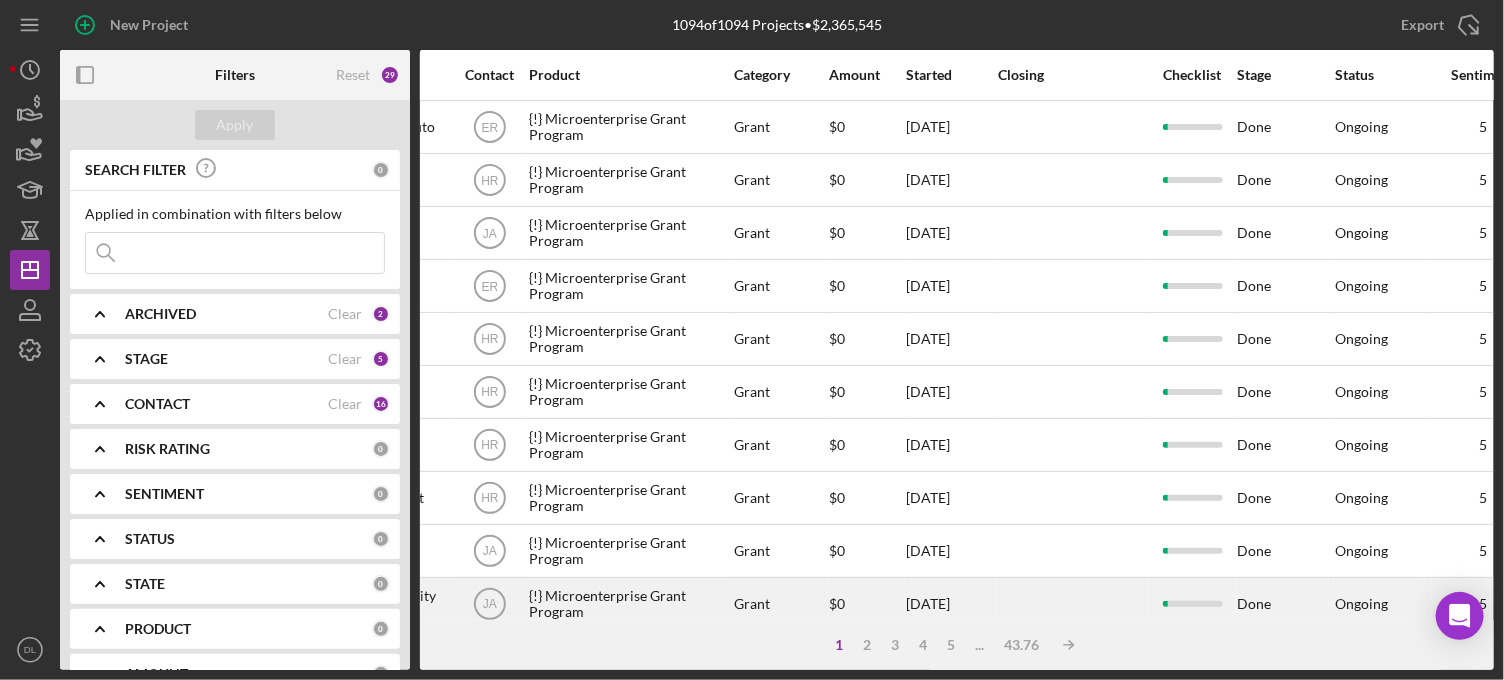 click at bounding box center [1073, 604] 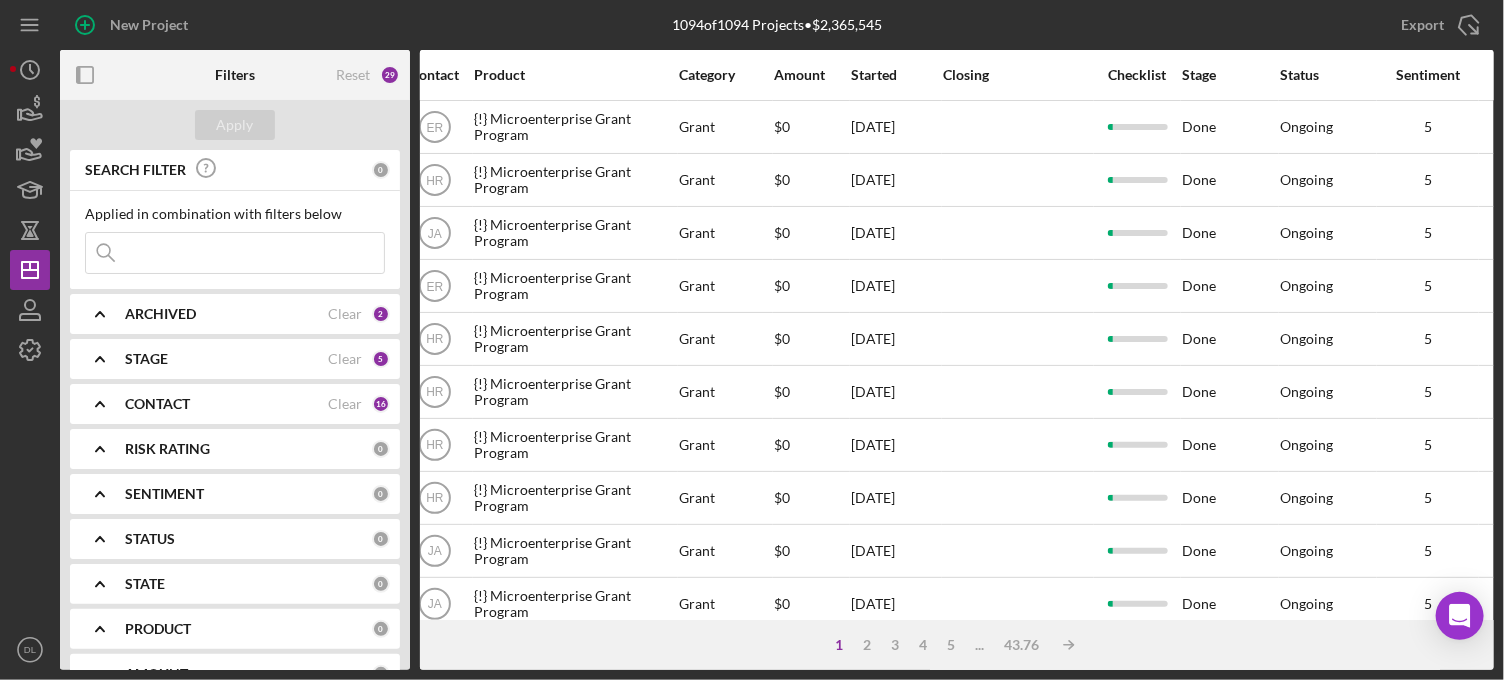 scroll, scrollTop: 0, scrollLeft: 744, axis: horizontal 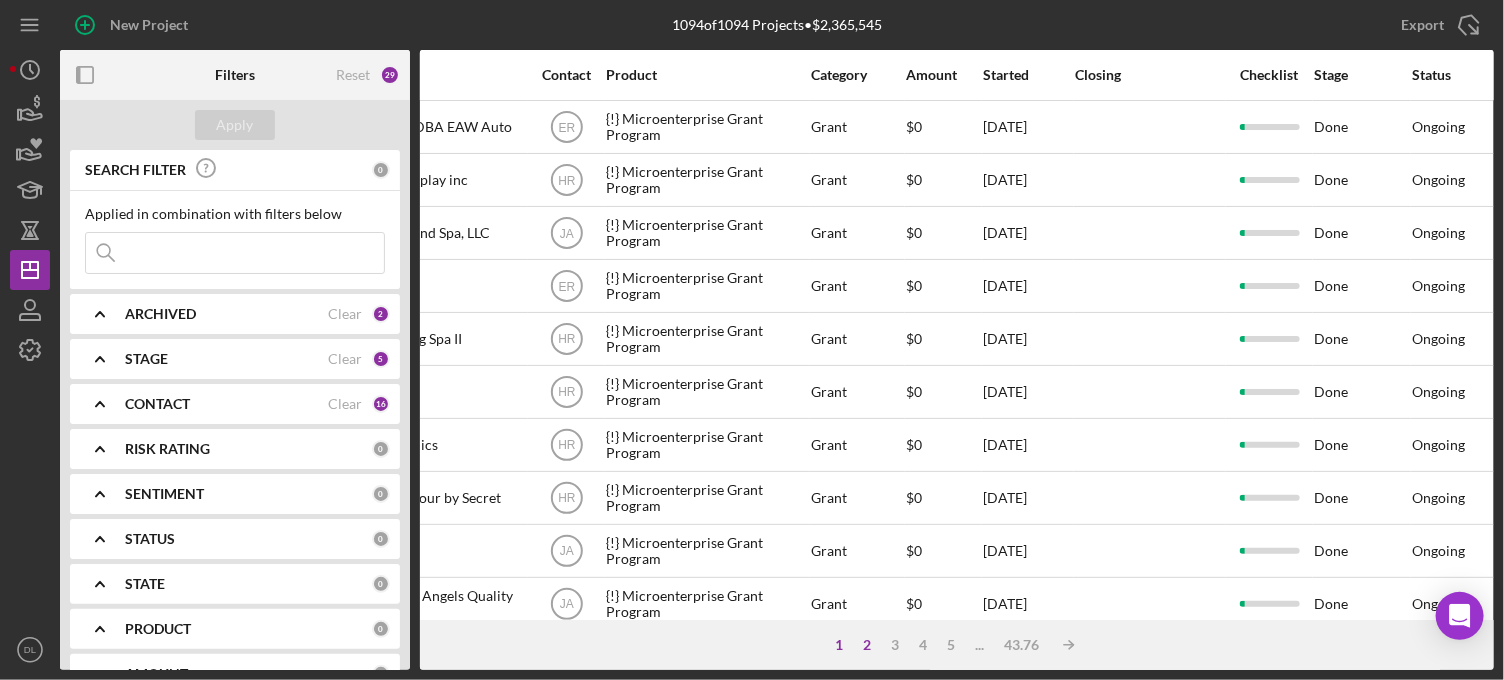 click on "2" at bounding box center [867, 645] 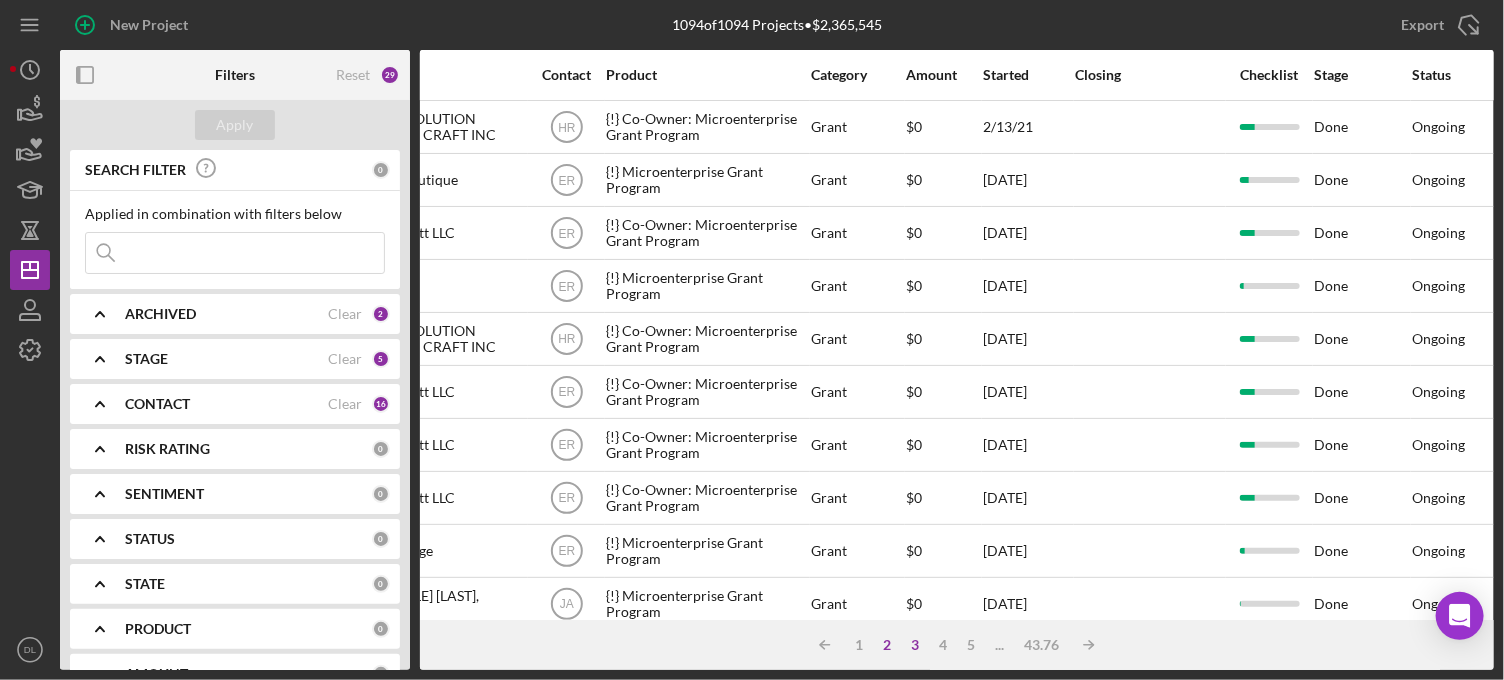 click on "3" at bounding box center (915, 645) 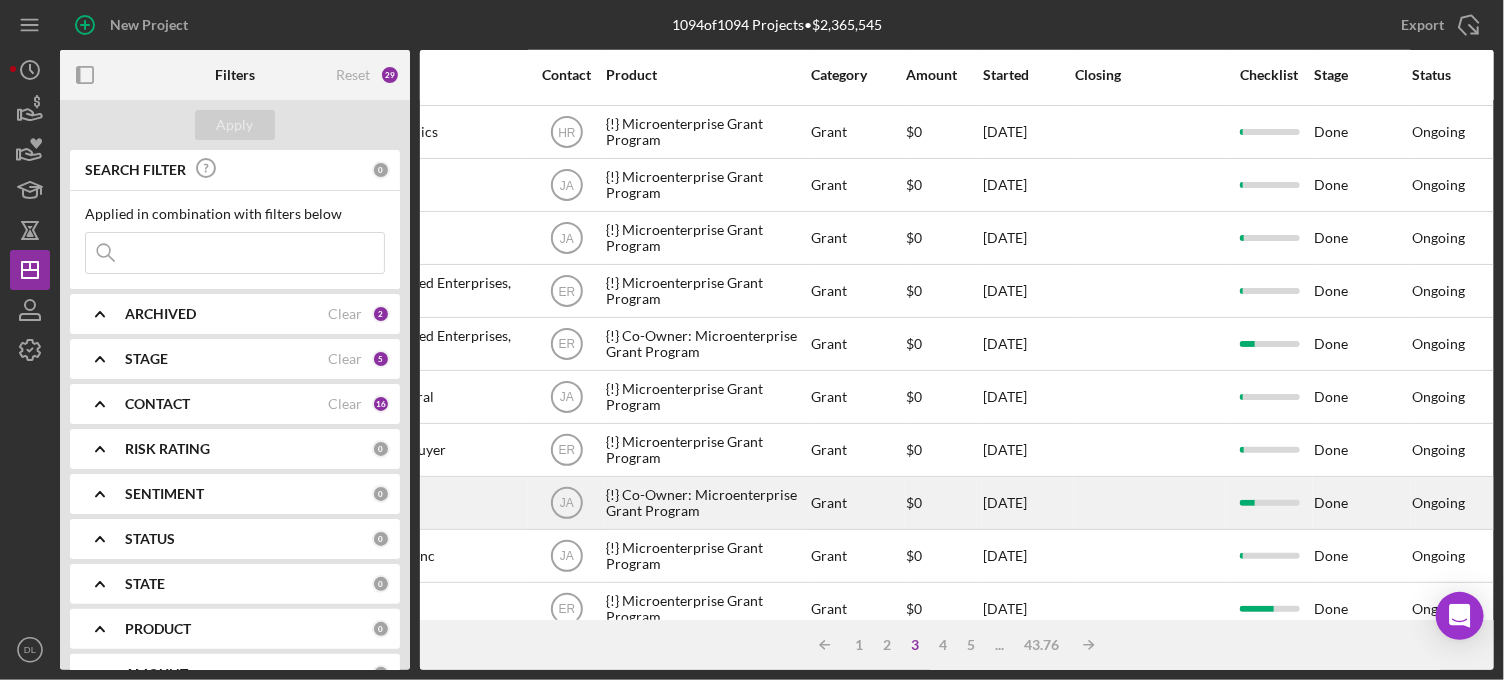 scroll, scrollTop: 844, scrollLeft: 521, axis: both 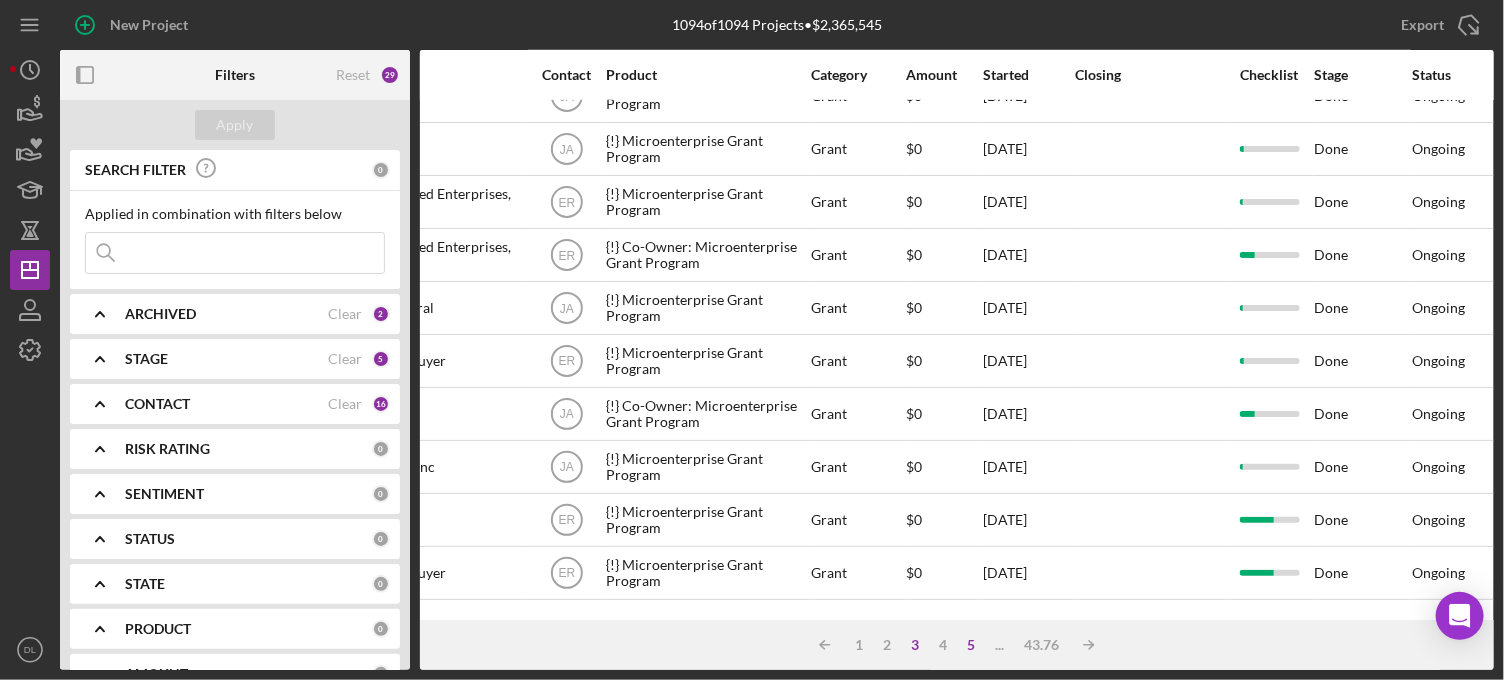 click on "5" at bounding box center [971, 645] 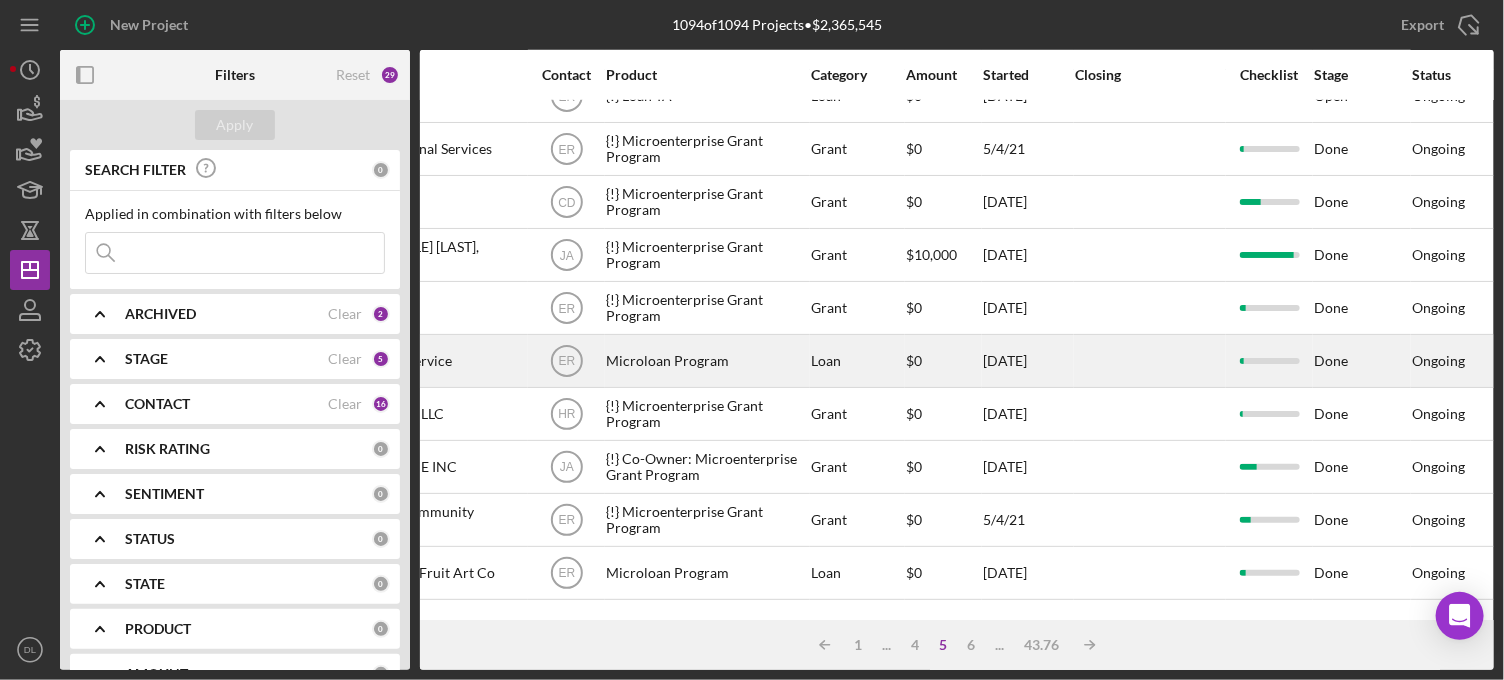 click on "$0" at bounding box center [943, 361] 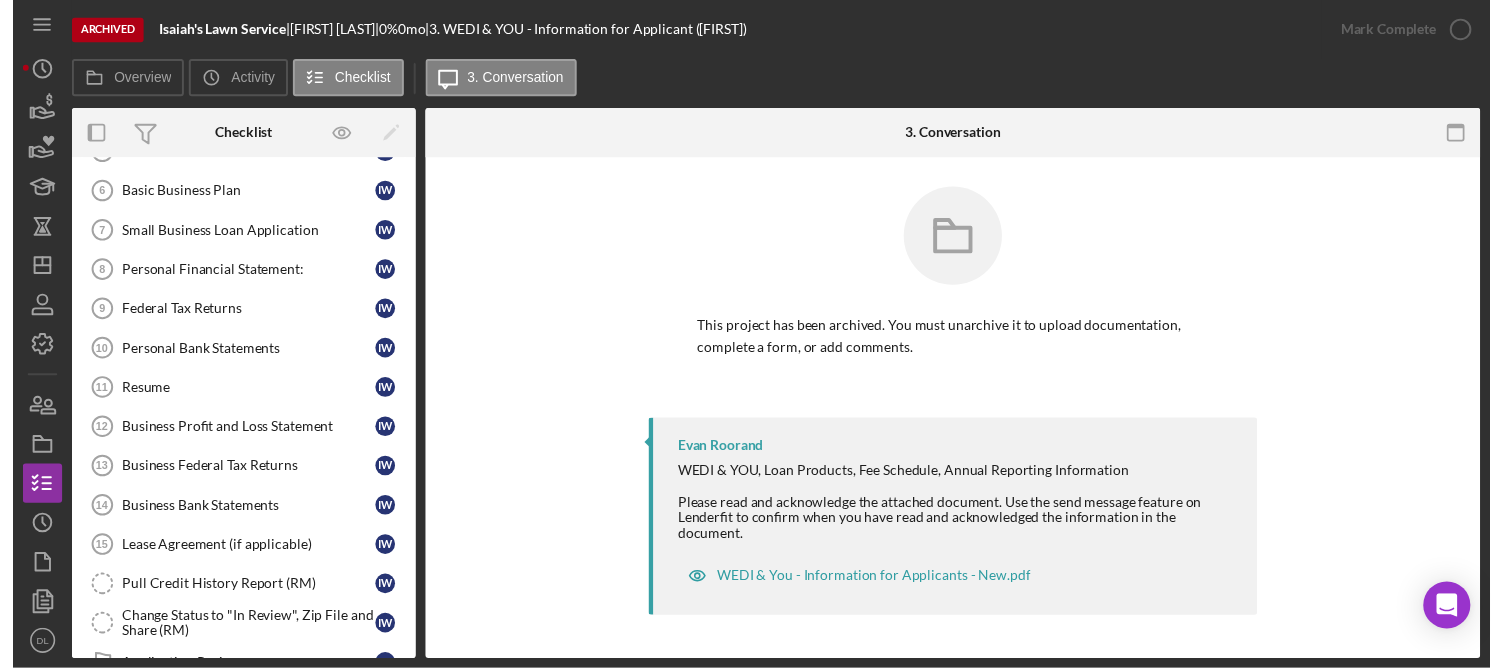 scroll, scrollTop: 0, scrollLeft: 0, axis: both 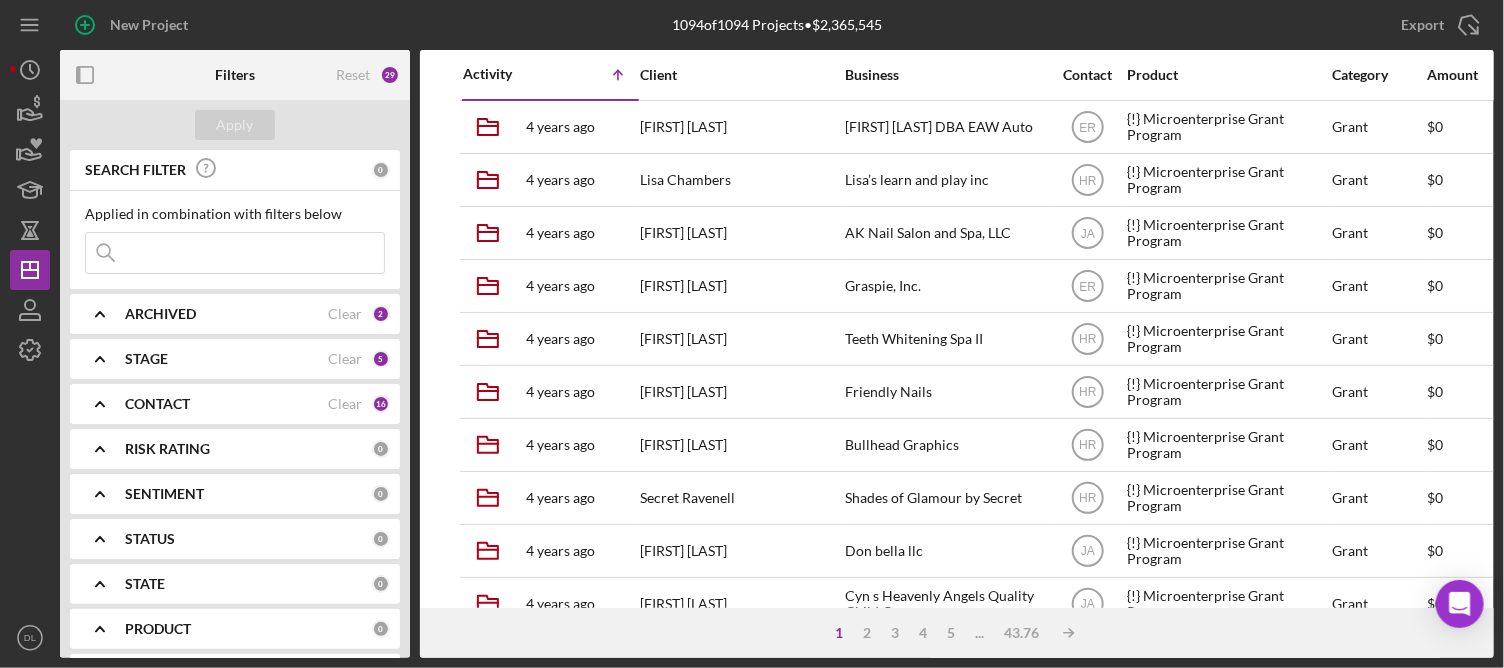 click at bounding box center (235, 253) 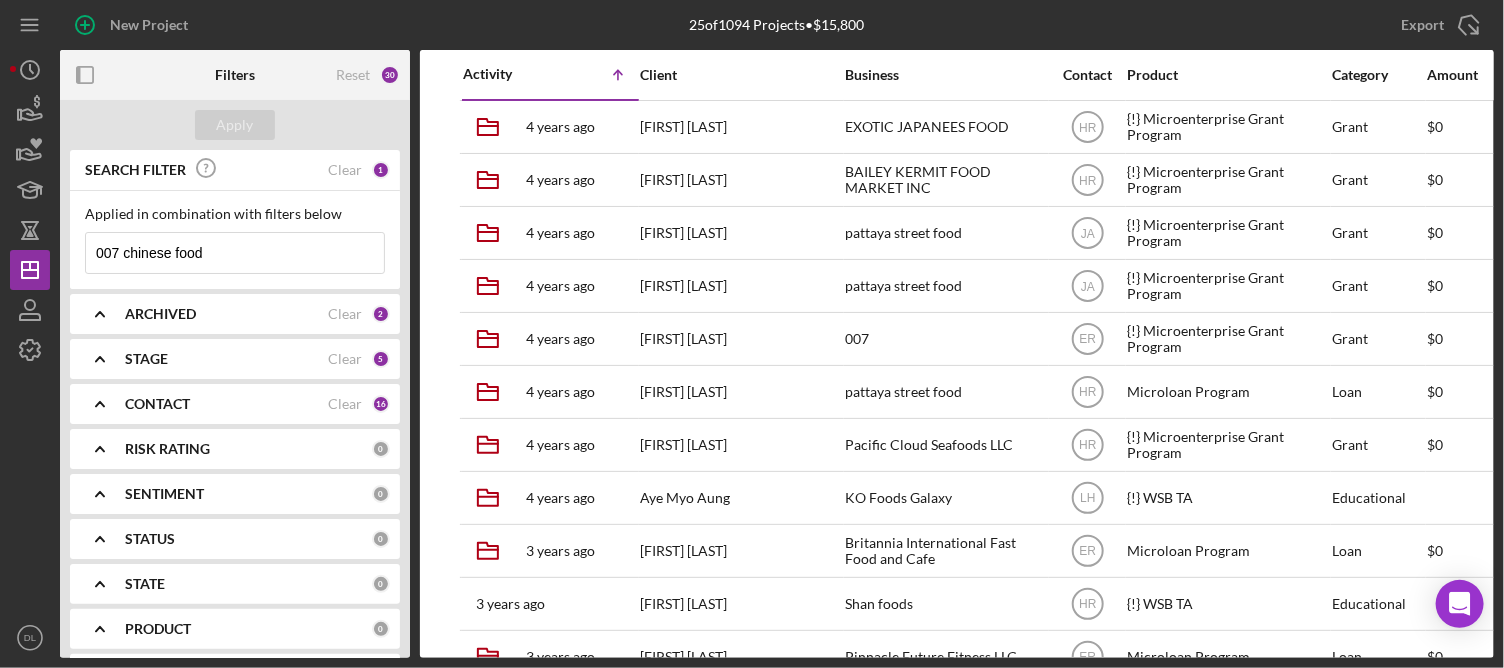 click on "007 chinese food" at bounding box center (235, 253) 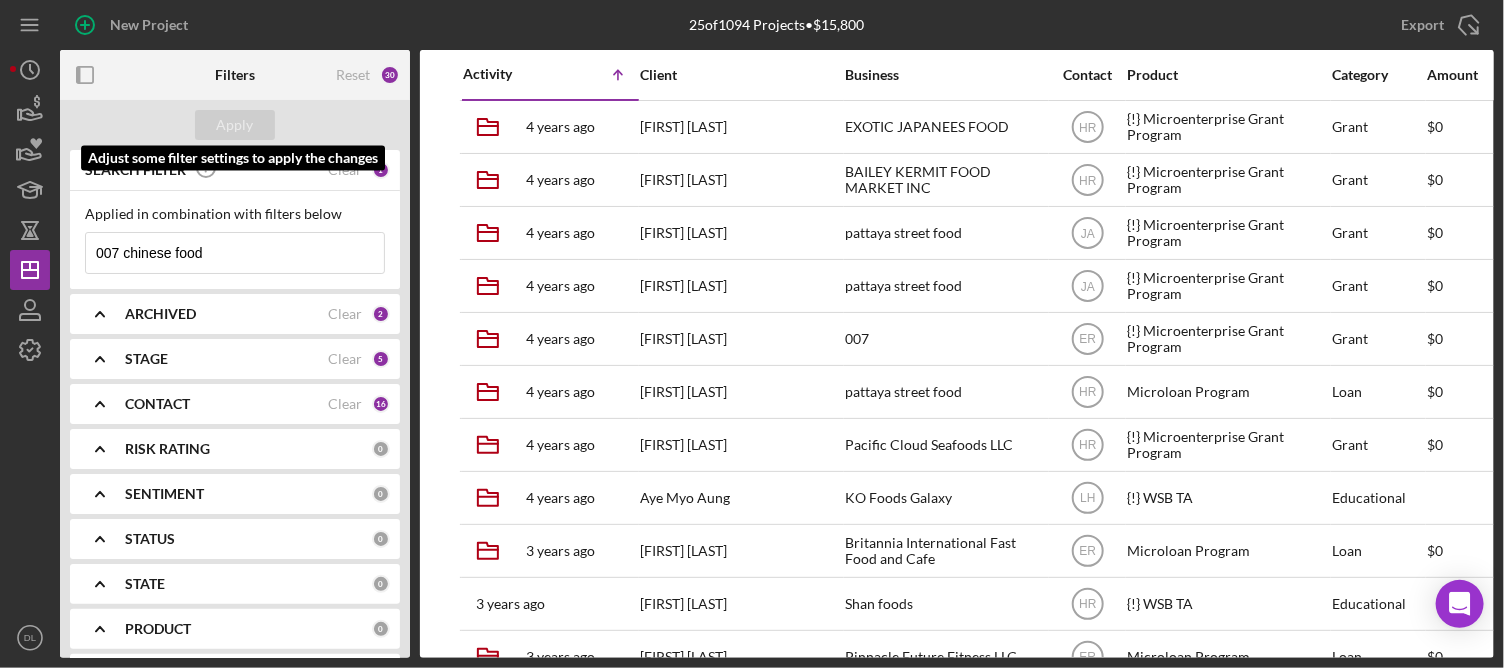 type on "007 chinese food" 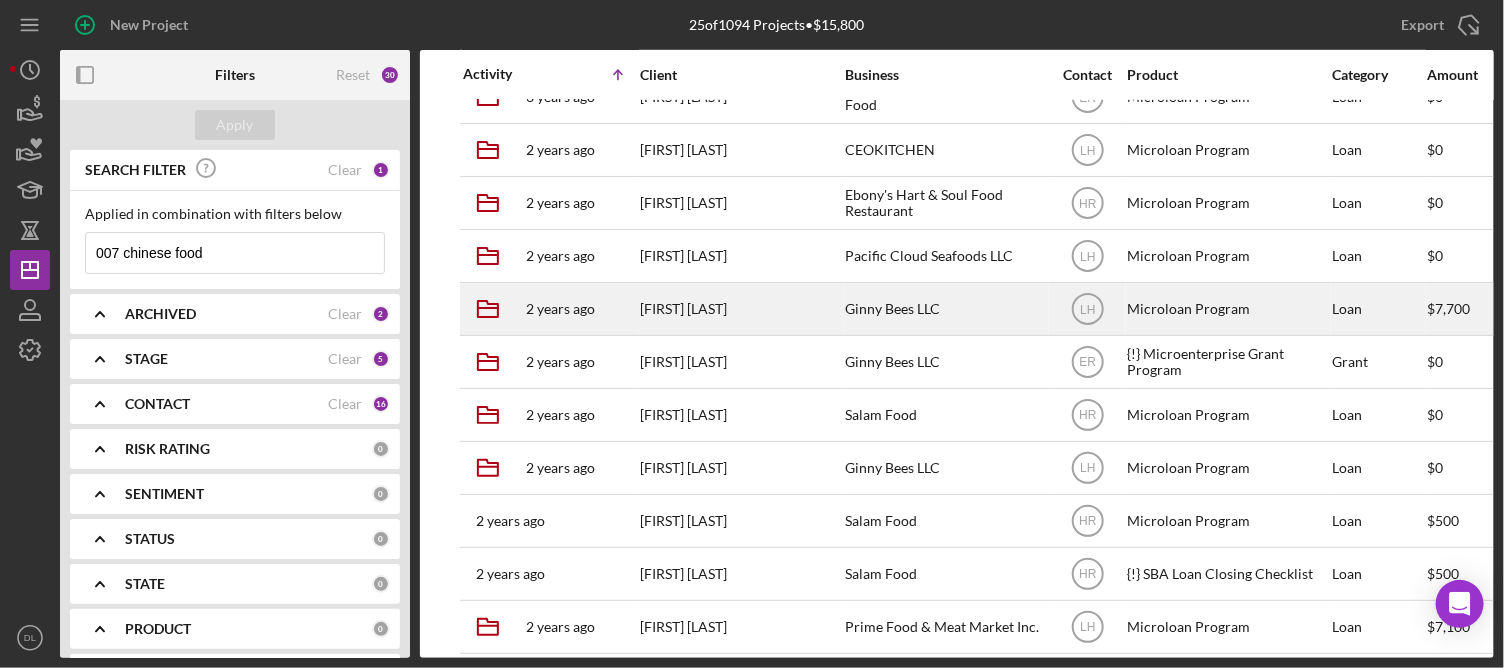 scroll, scrollTop: 0, scrollLeft: 0, axis: both 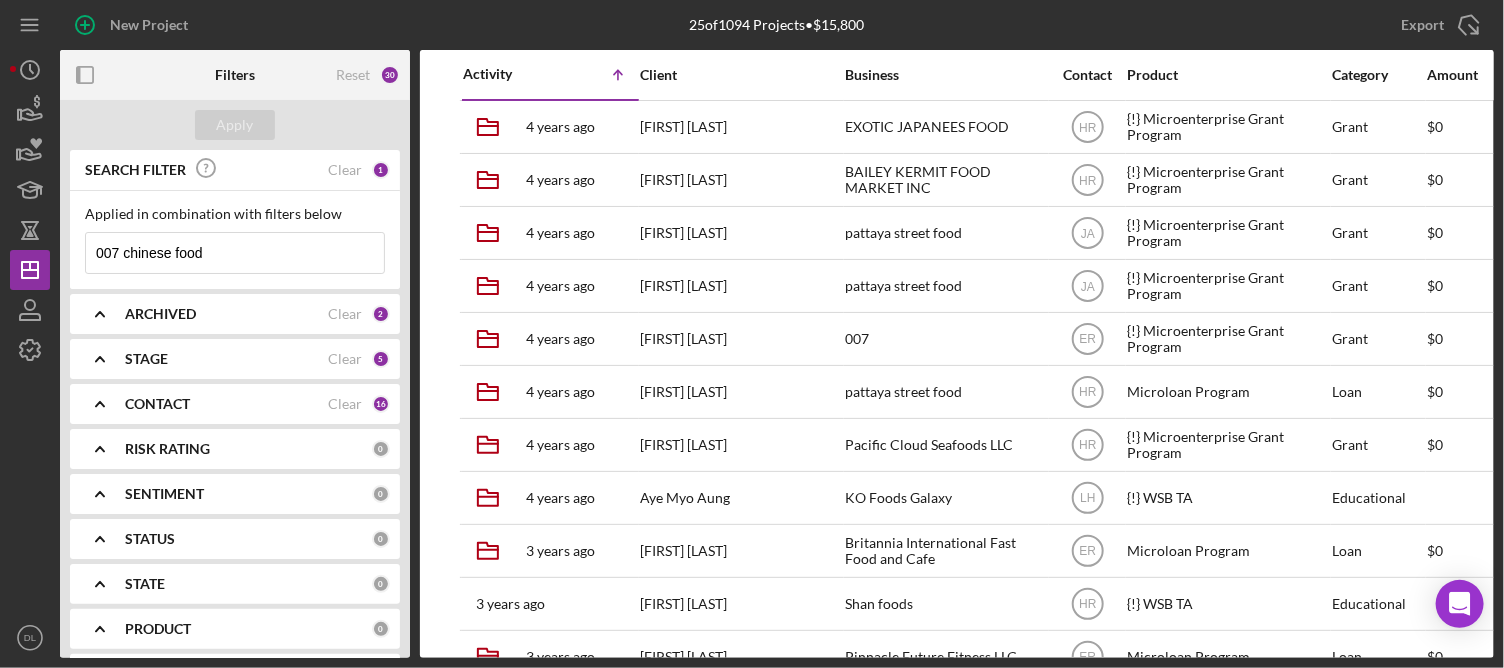 click on "ARCHIVED" at bounding box center [226, 314] 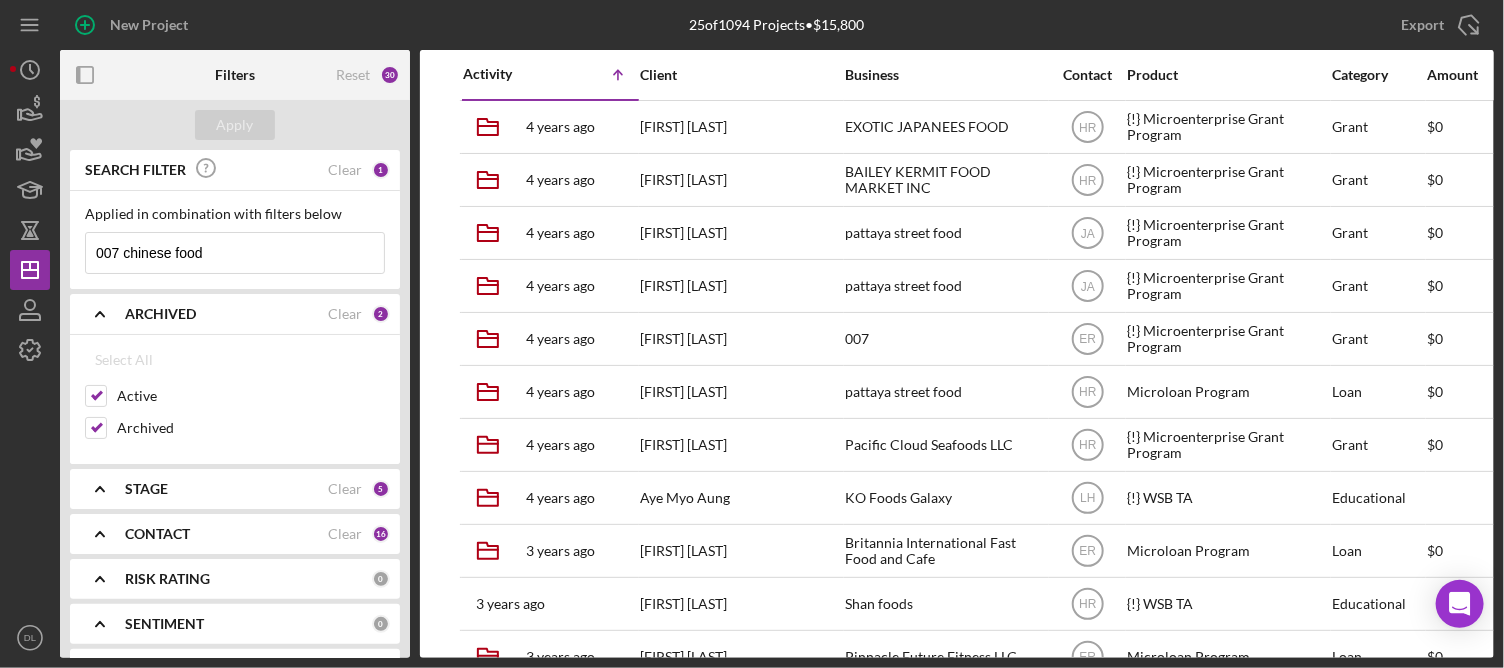 click on "ARCHIVED" at bounding box center [226, 314] 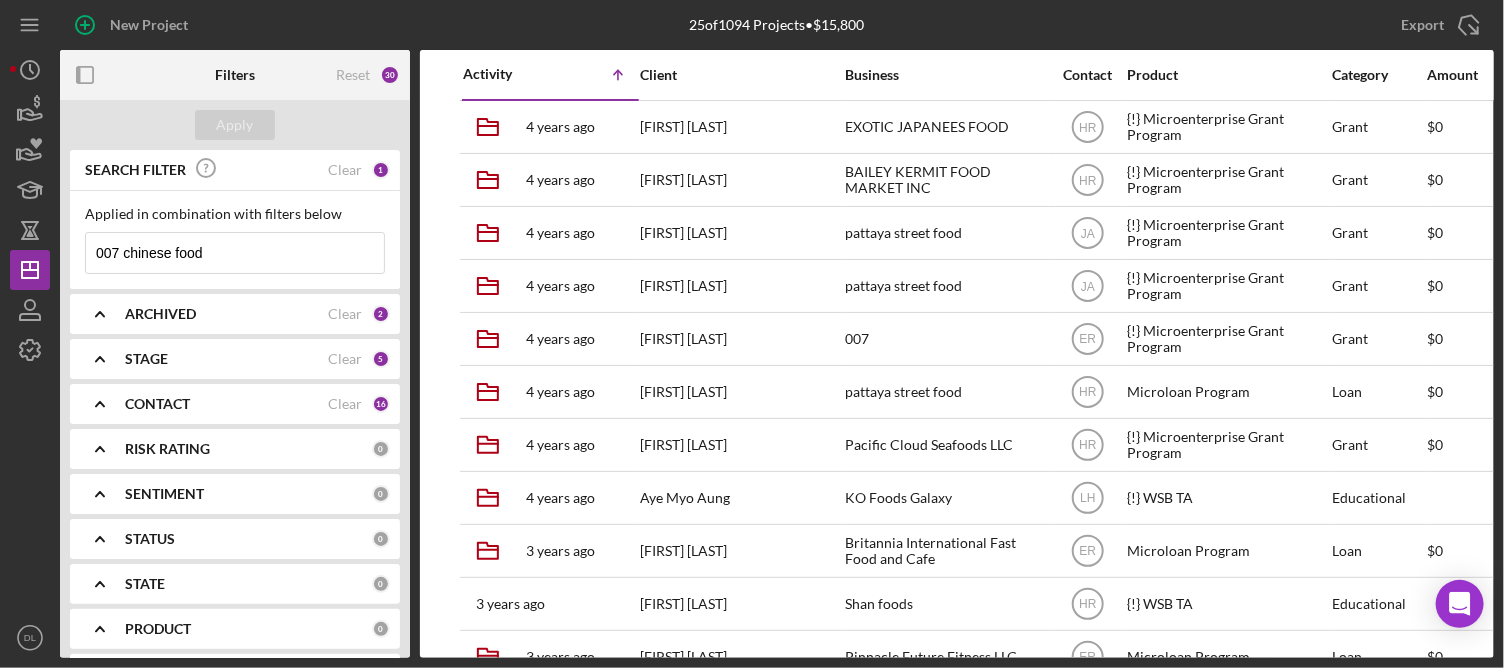 click on "007 chinese food" at bounding box center [235, 253] 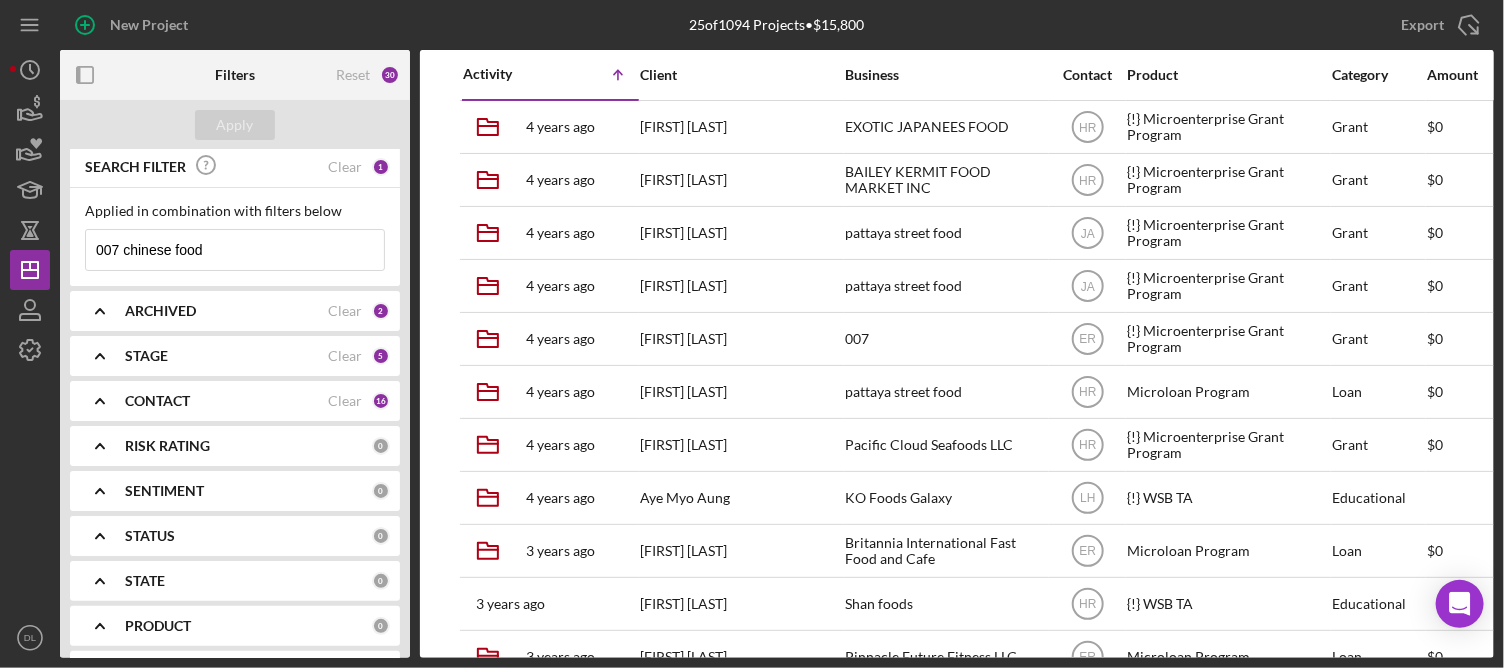scroll, scrollTop: 0, scrollLeft: 0, axis: both 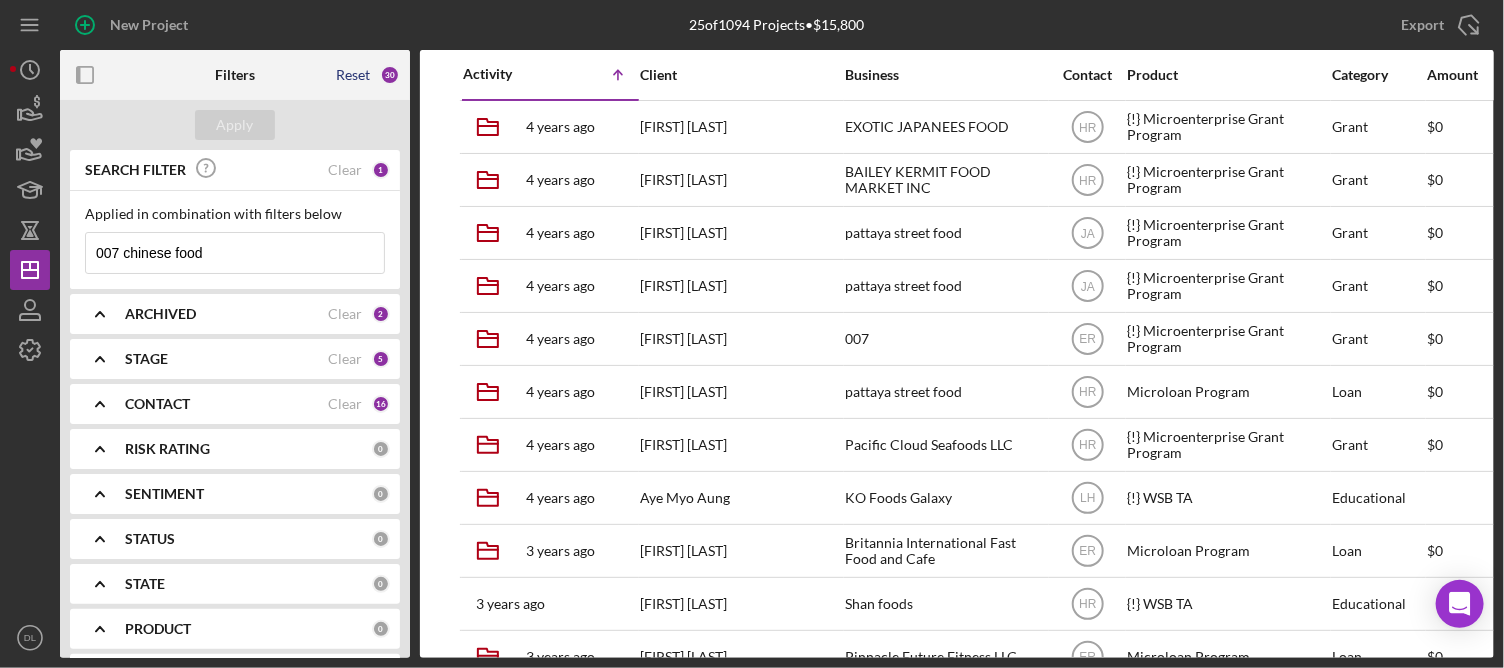 click on "Reset" at bounding box center [353, 75] 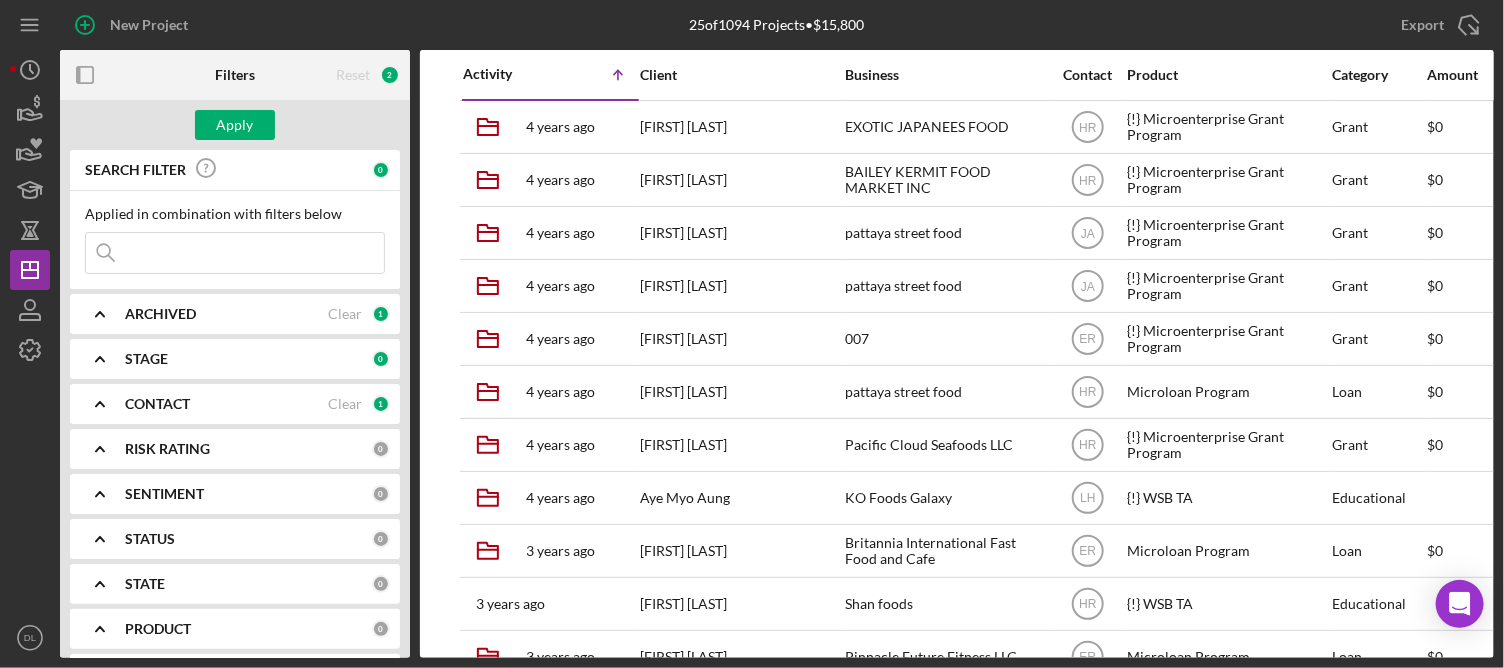 click on "CONTACT" at bounding box center [226, 404] 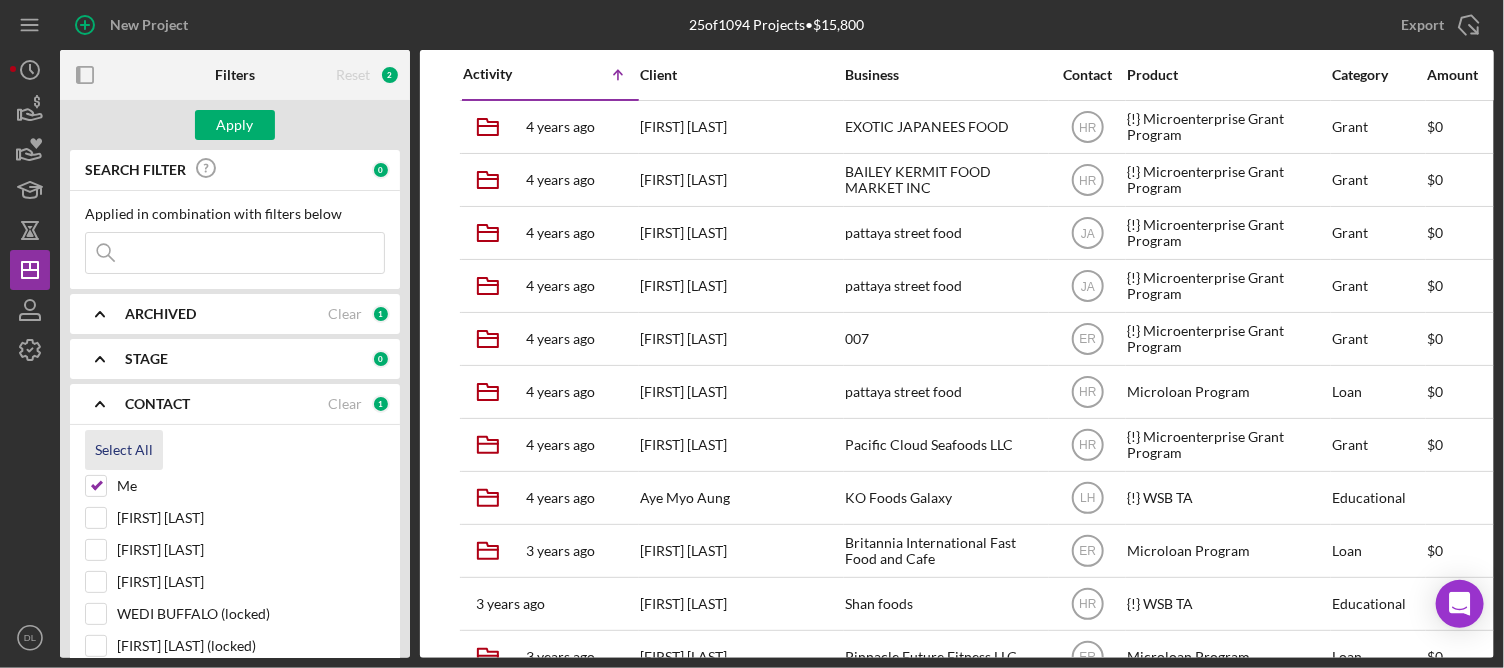 click on "Select All" at bounding box center (124, 450) 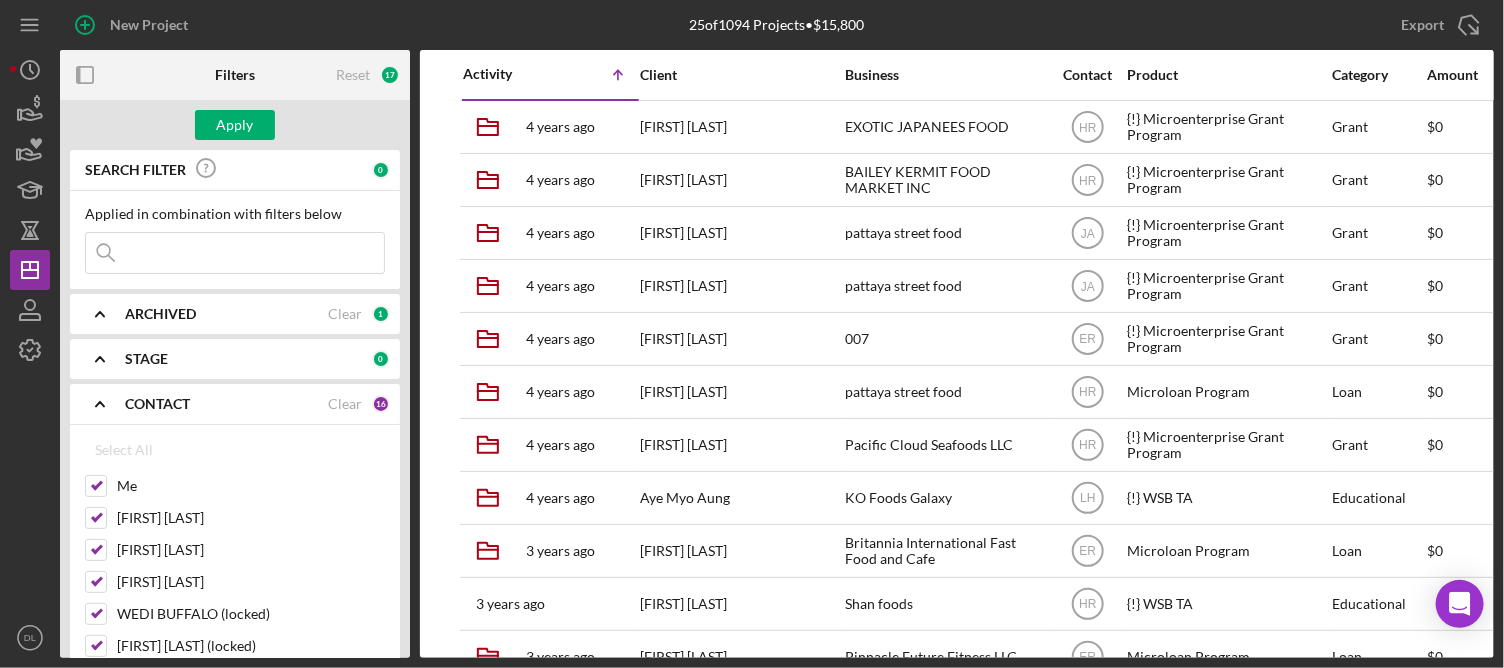click on "ARCHIVED" at bounding box center (160, 314) 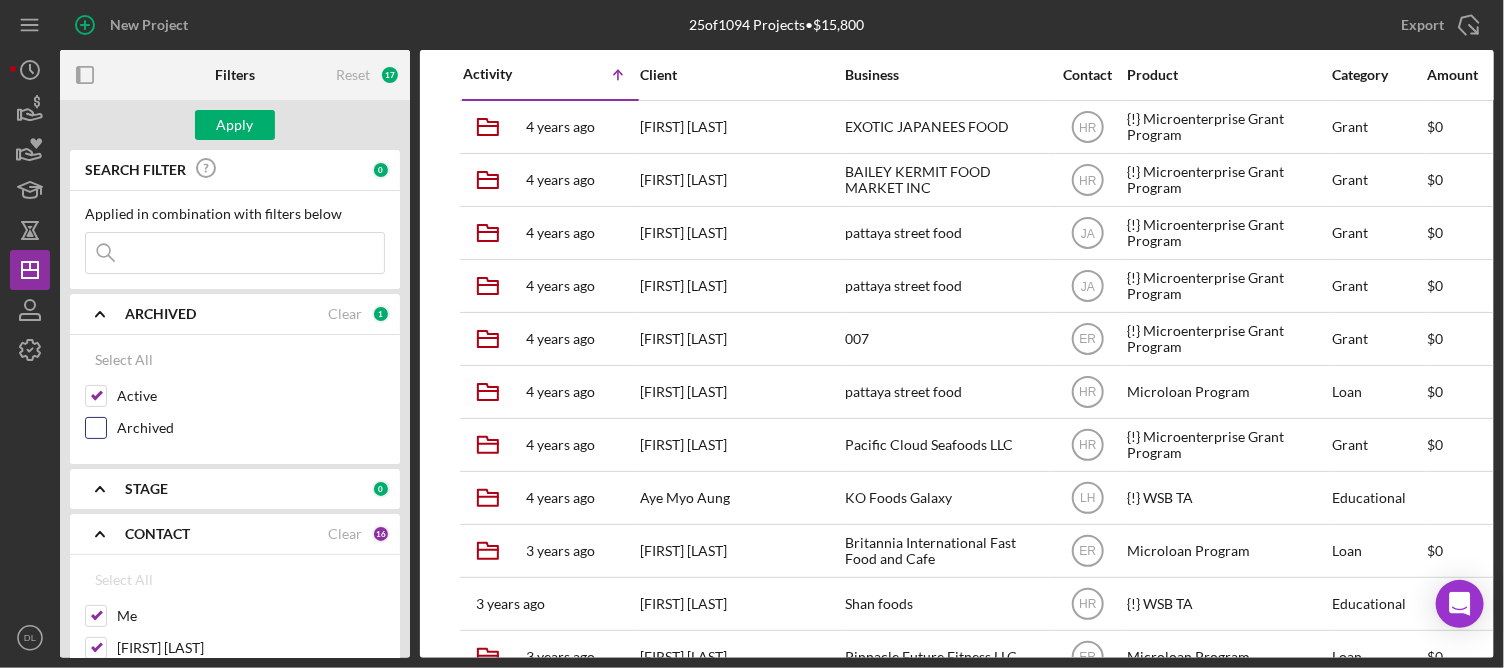 click on "Archived" at bounding box center [235, 433] 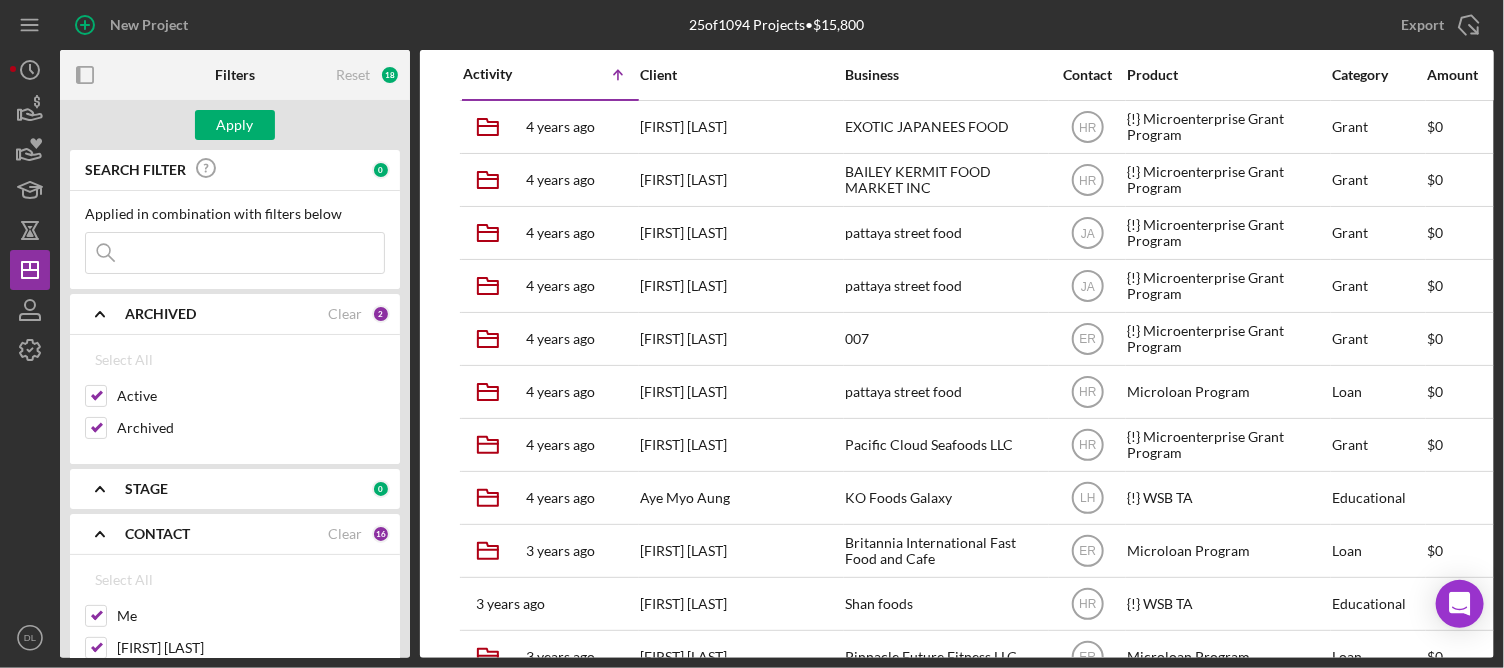 click at bounding box center [235, 253] 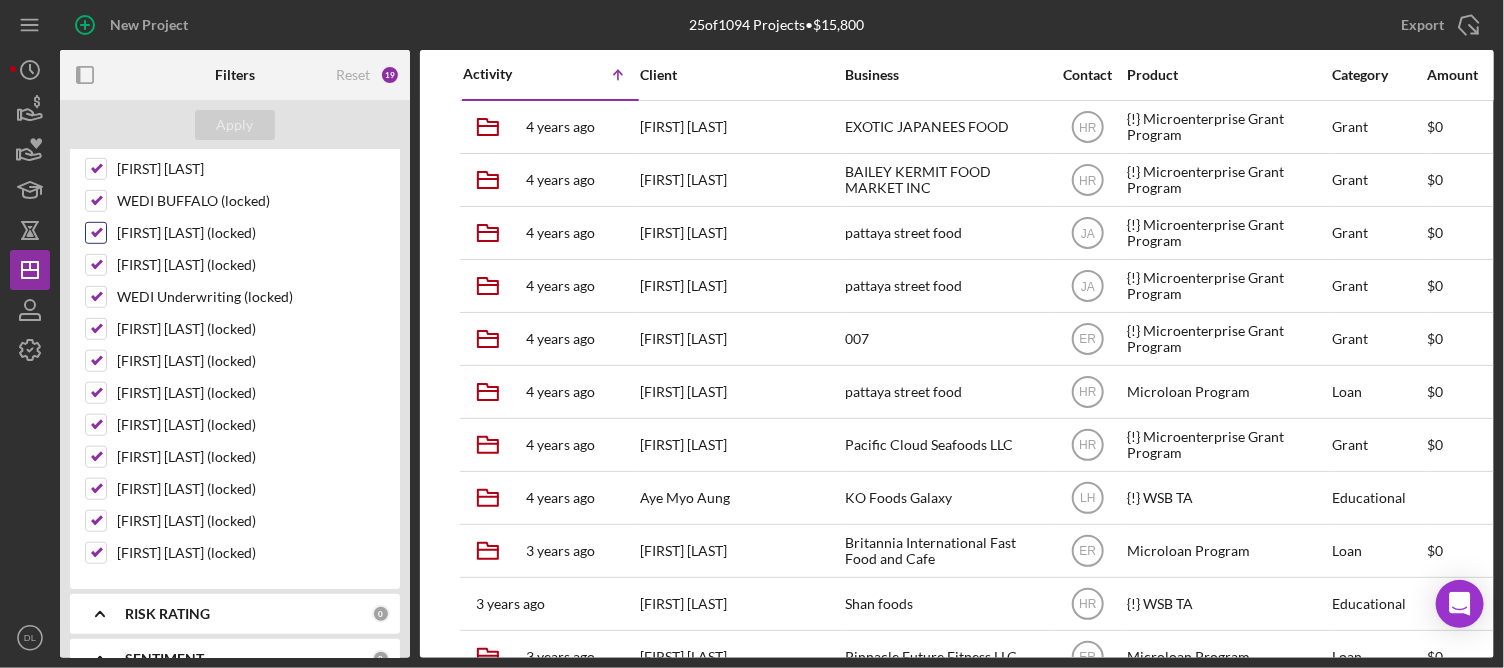 scroll, scrollTop: 0, scrollLeft: 0, axis: both 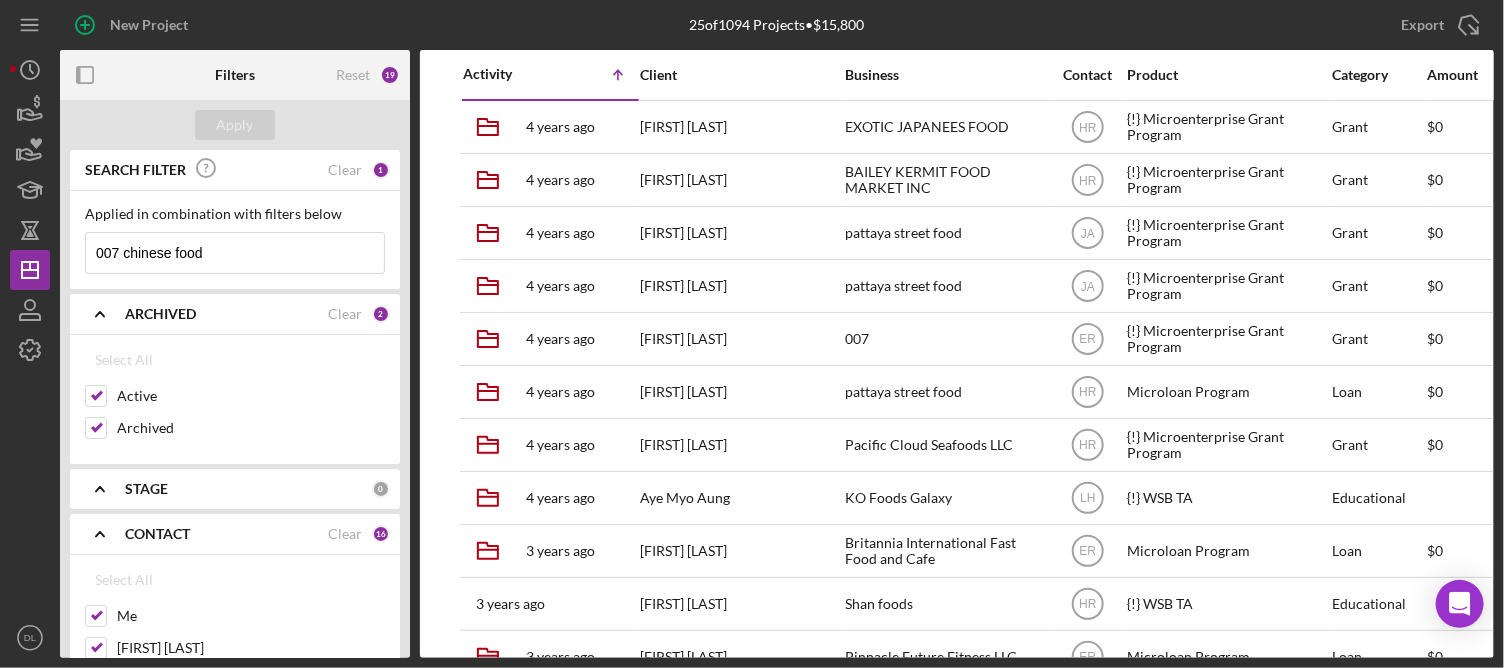 type on "007 chinese food" 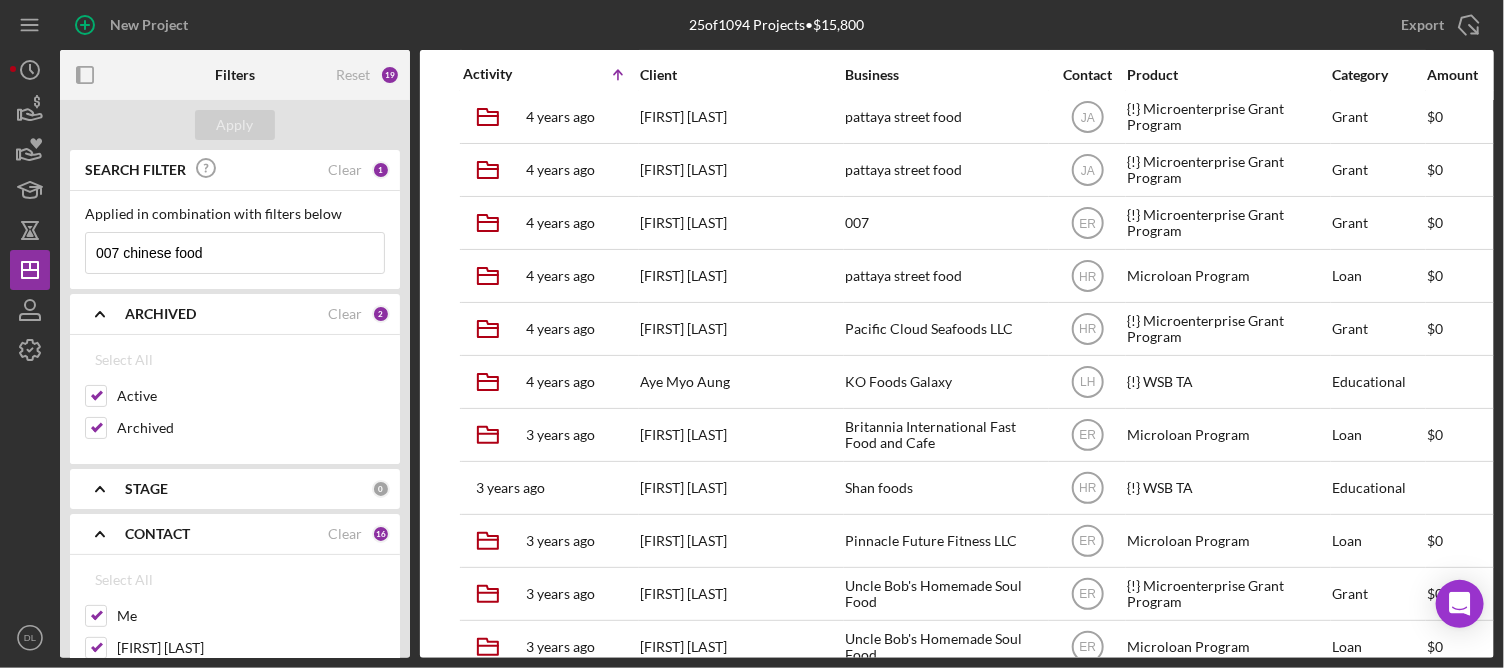 scroll, scrollTop: 0, scrollLeft: 0, axis: both 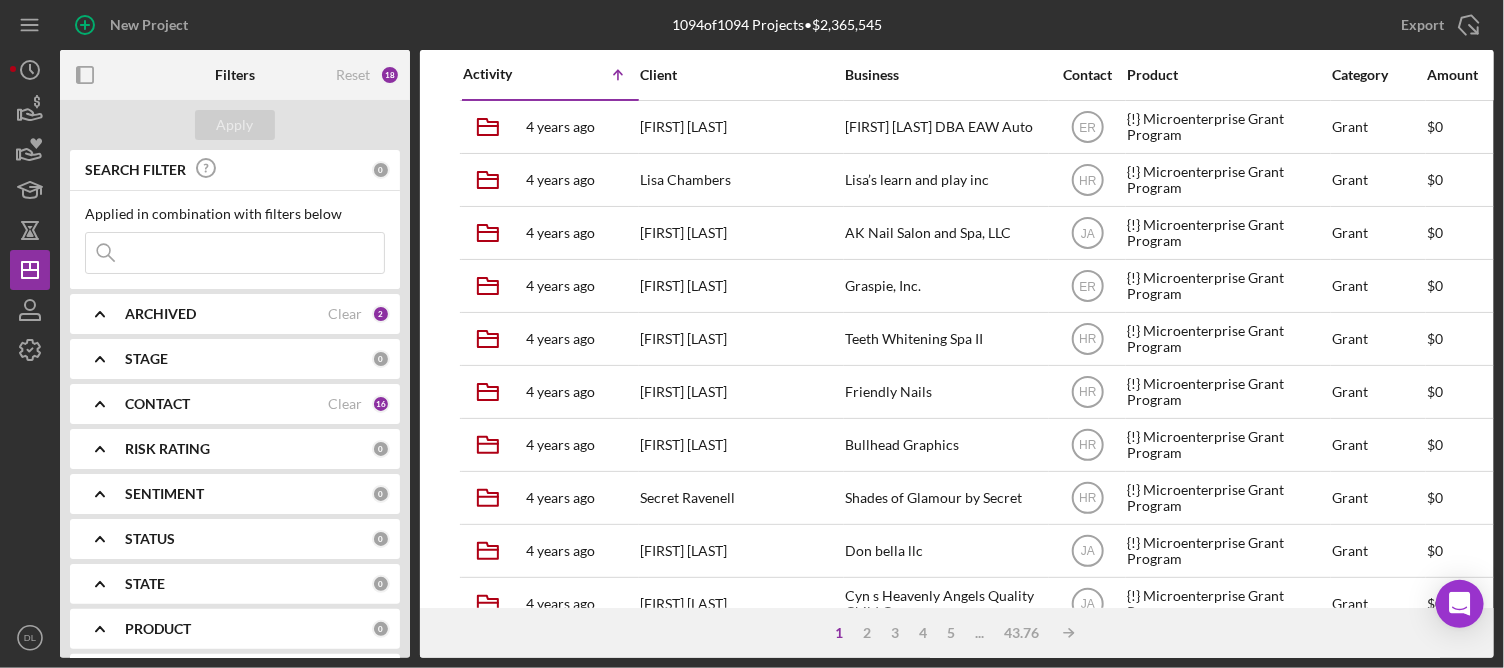 click at bounding box center (235, 253) 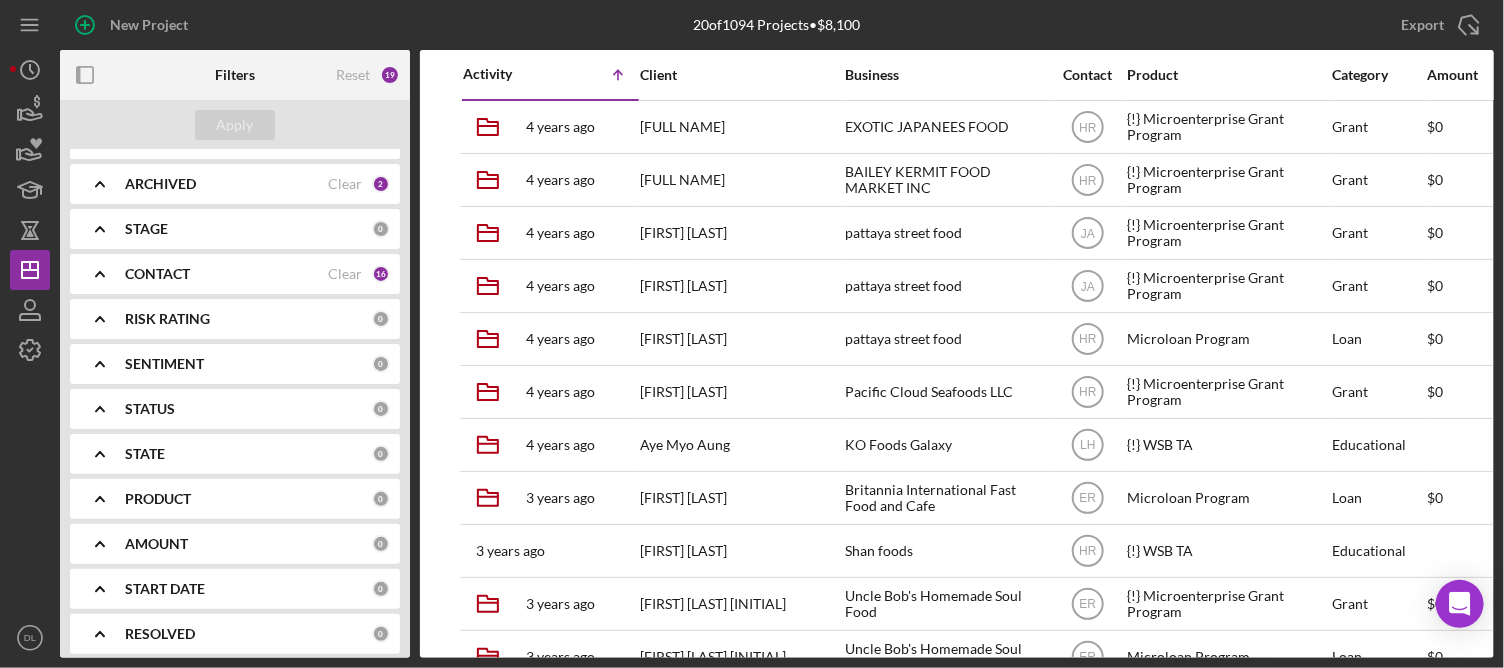 scroll, scrollTop: 275, scrollLeft: 0, axis: vertical 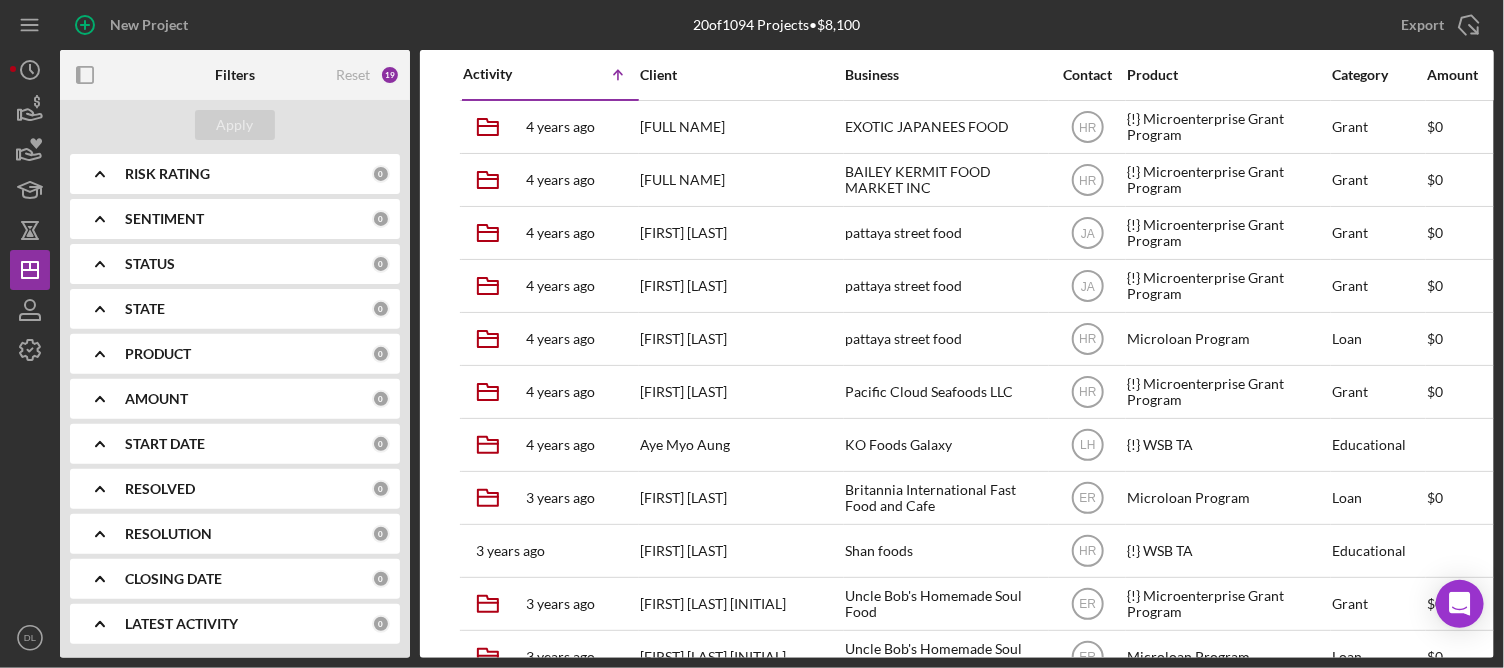 type on "chinese food" 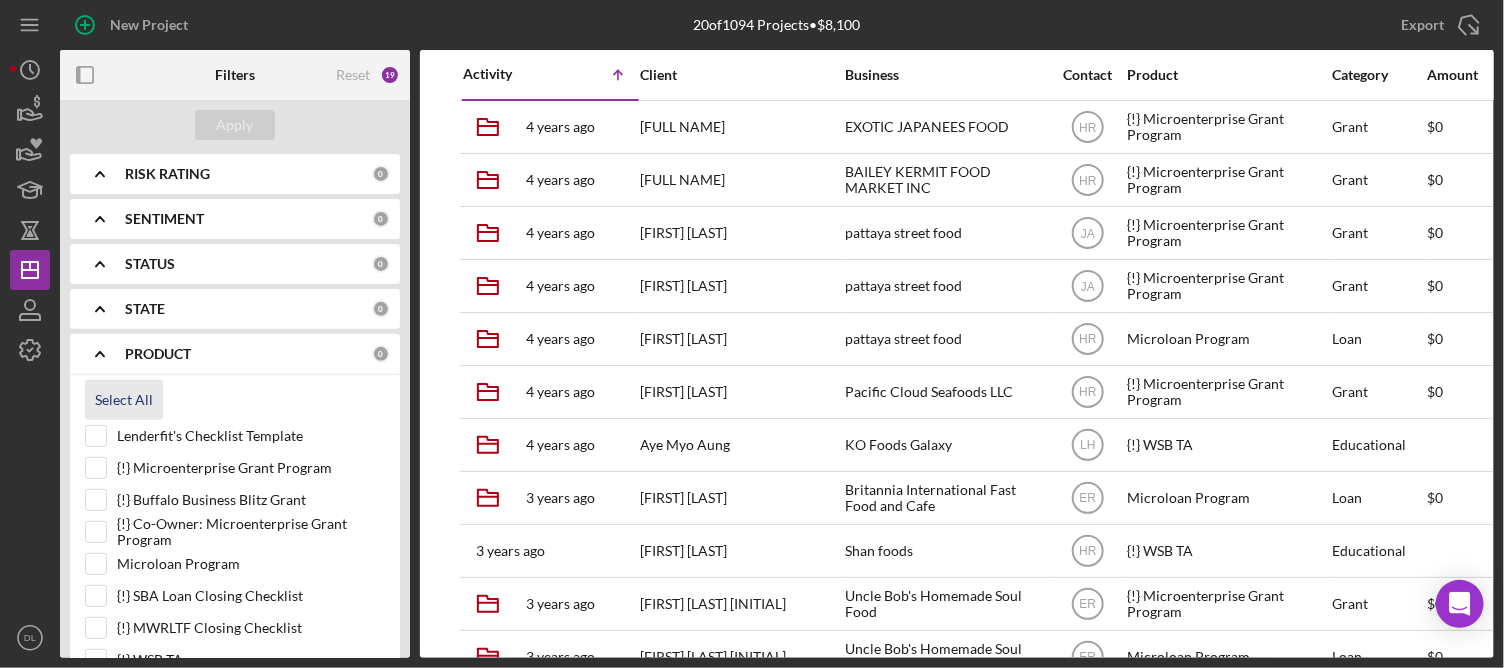 click on "Select All" at bounding box center [124, 400] 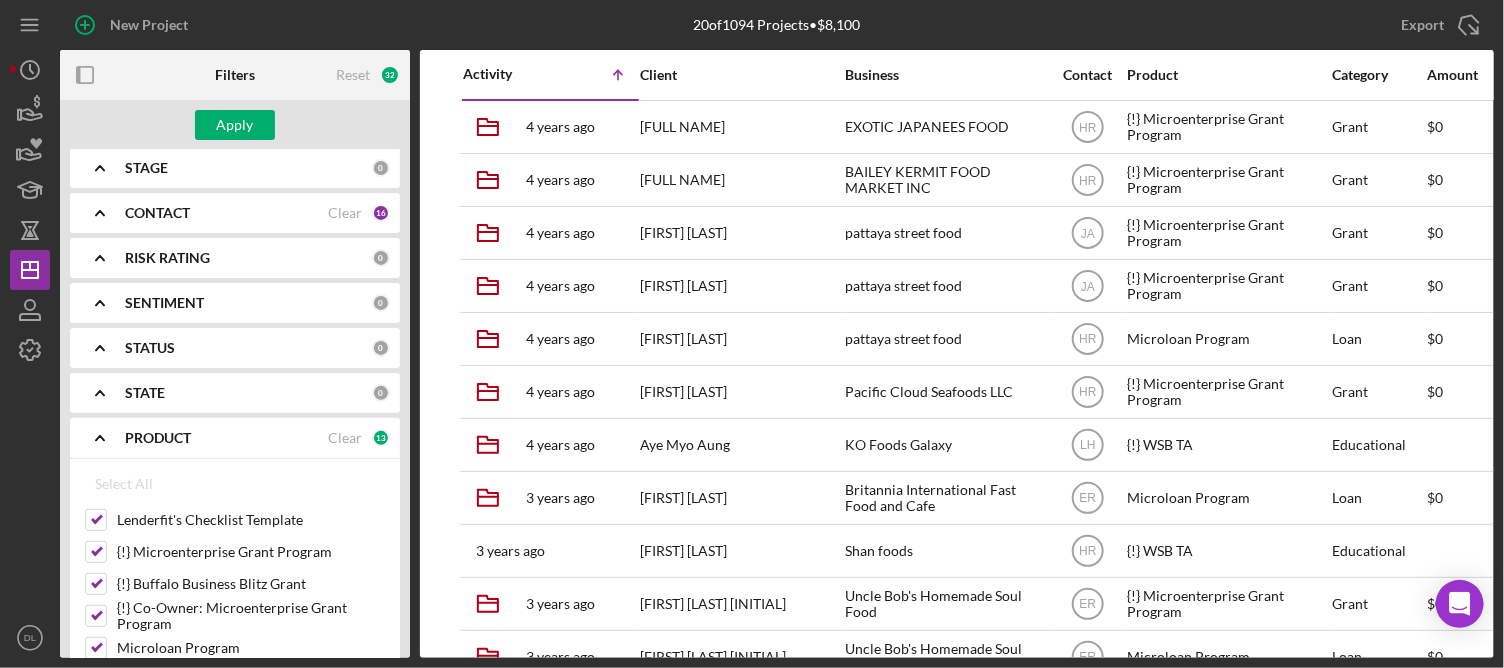 scroll, scrollTop: 53, scrollLeft: 0, axis: vertical 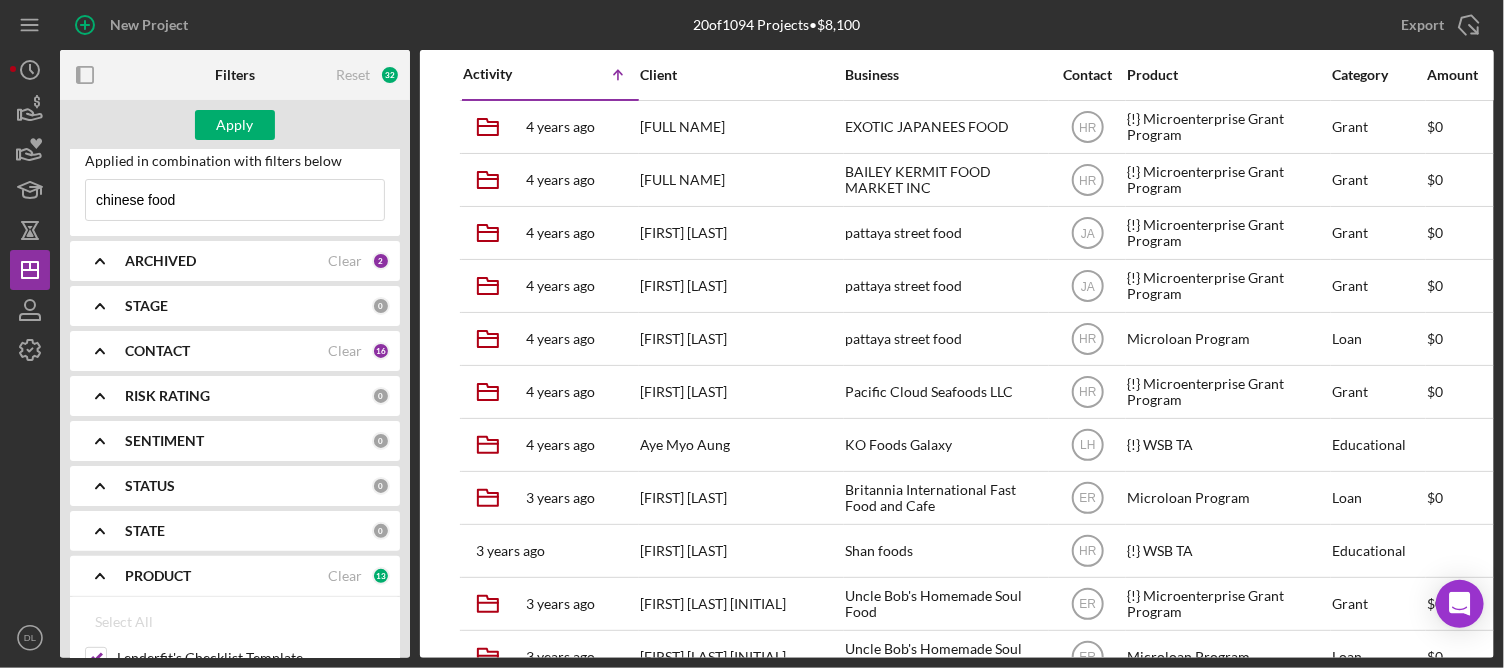 click on "Apply" at bounding box center [235, 125] 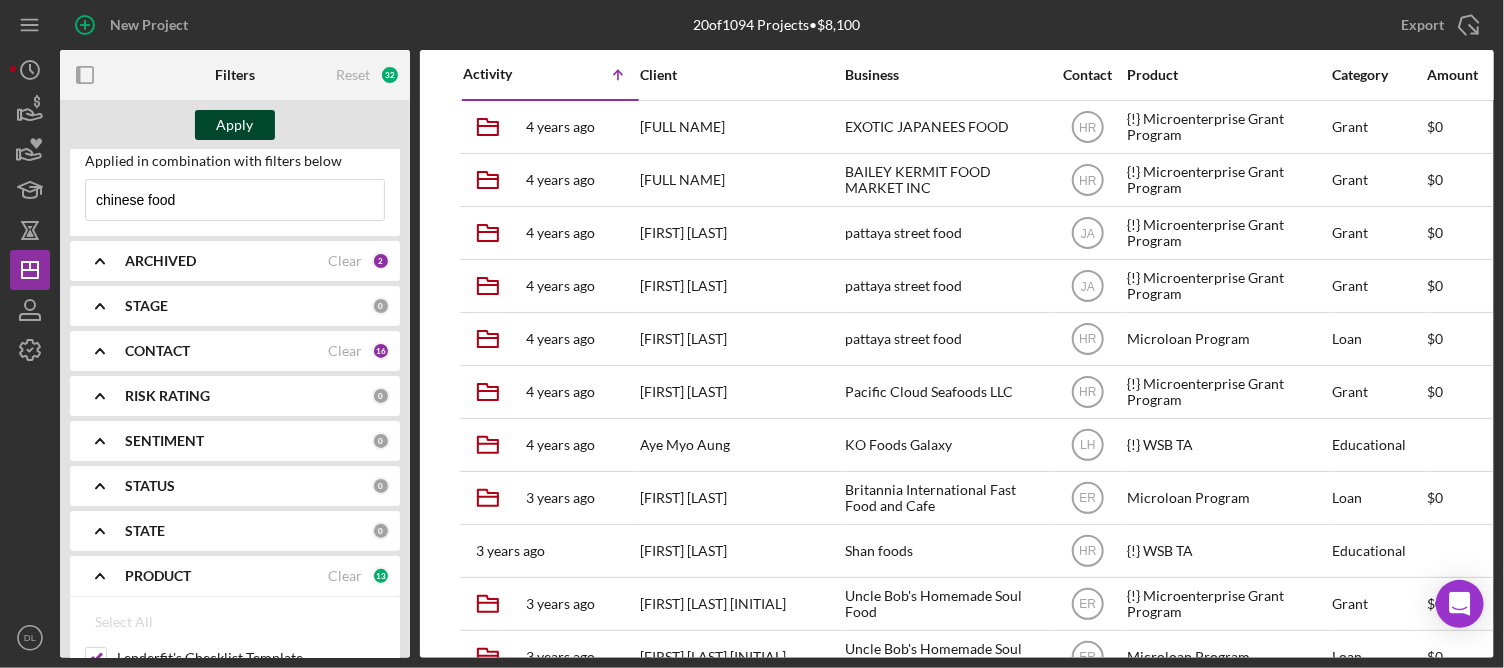 click on "Apply" at bounding box center (235, 125) 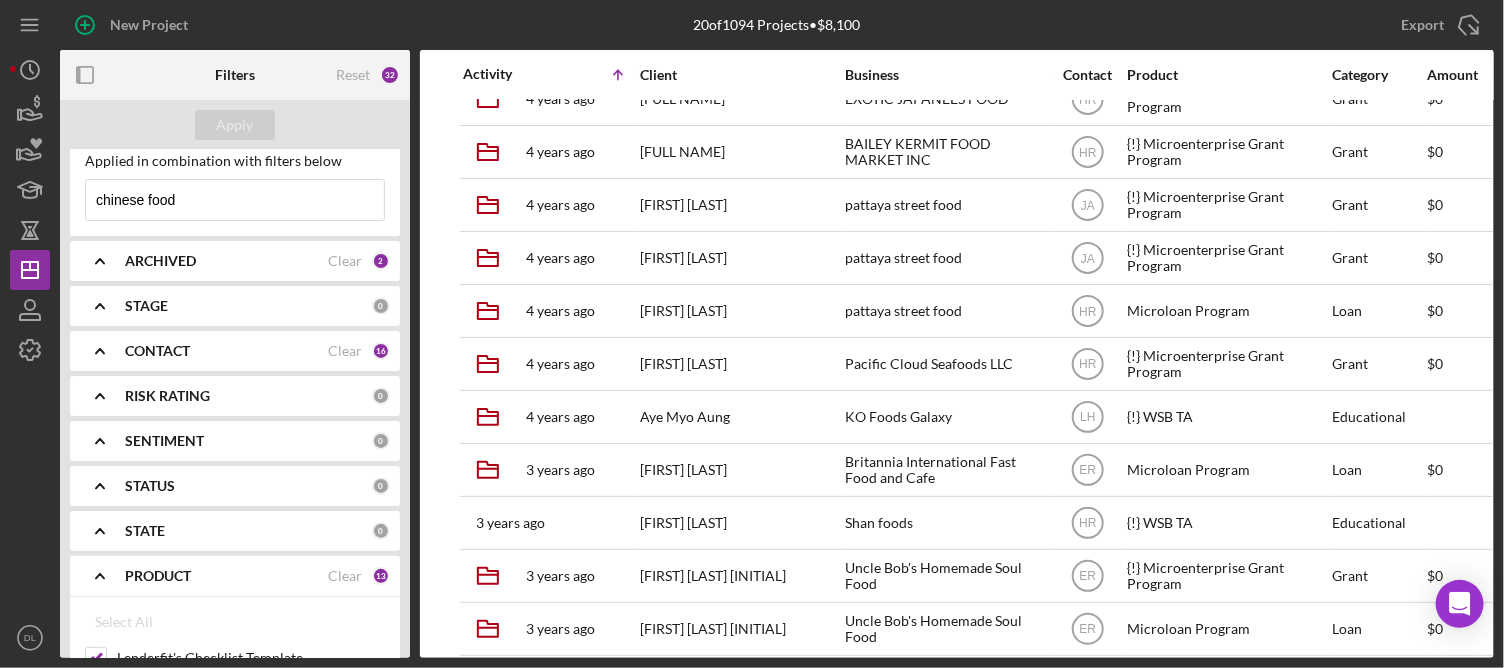 scroll, scrollTop: 0, scrollLeft: 0, axis: both 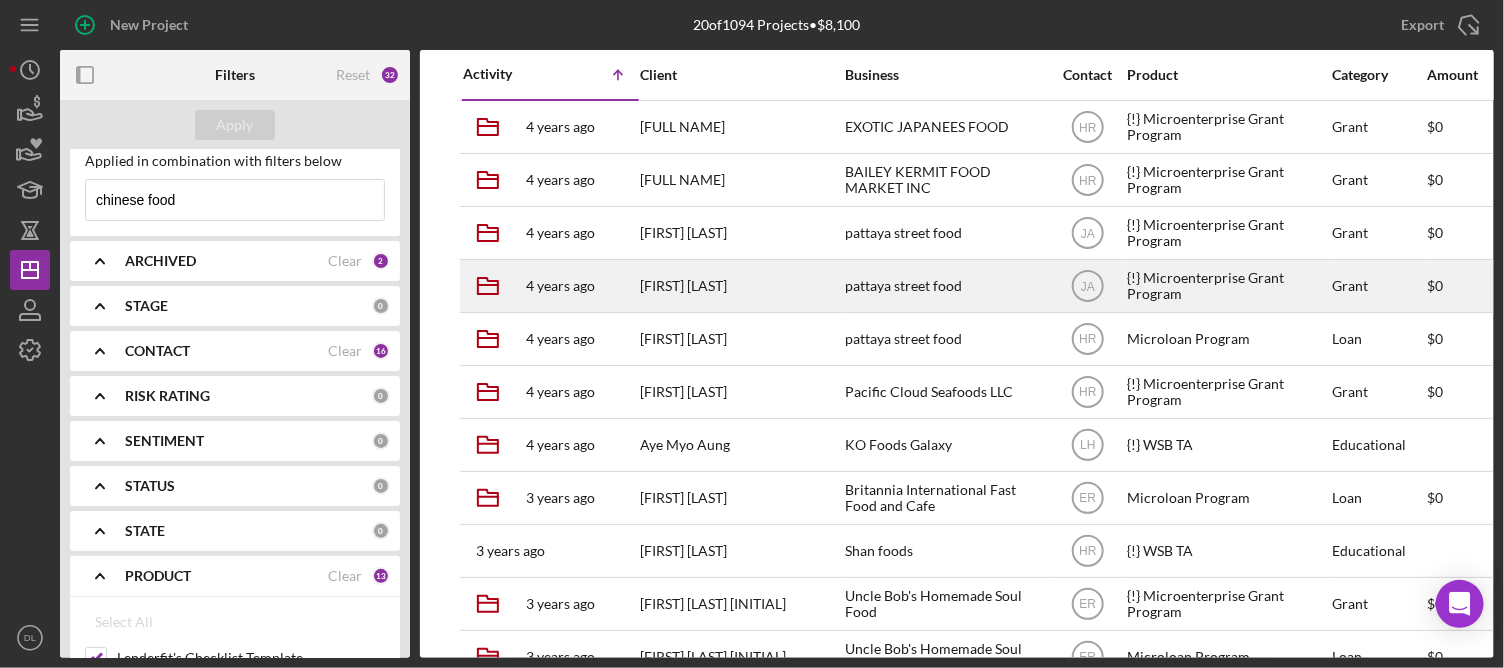 click on "[FIRST] [LAST]" at bounding box center [740, 286] 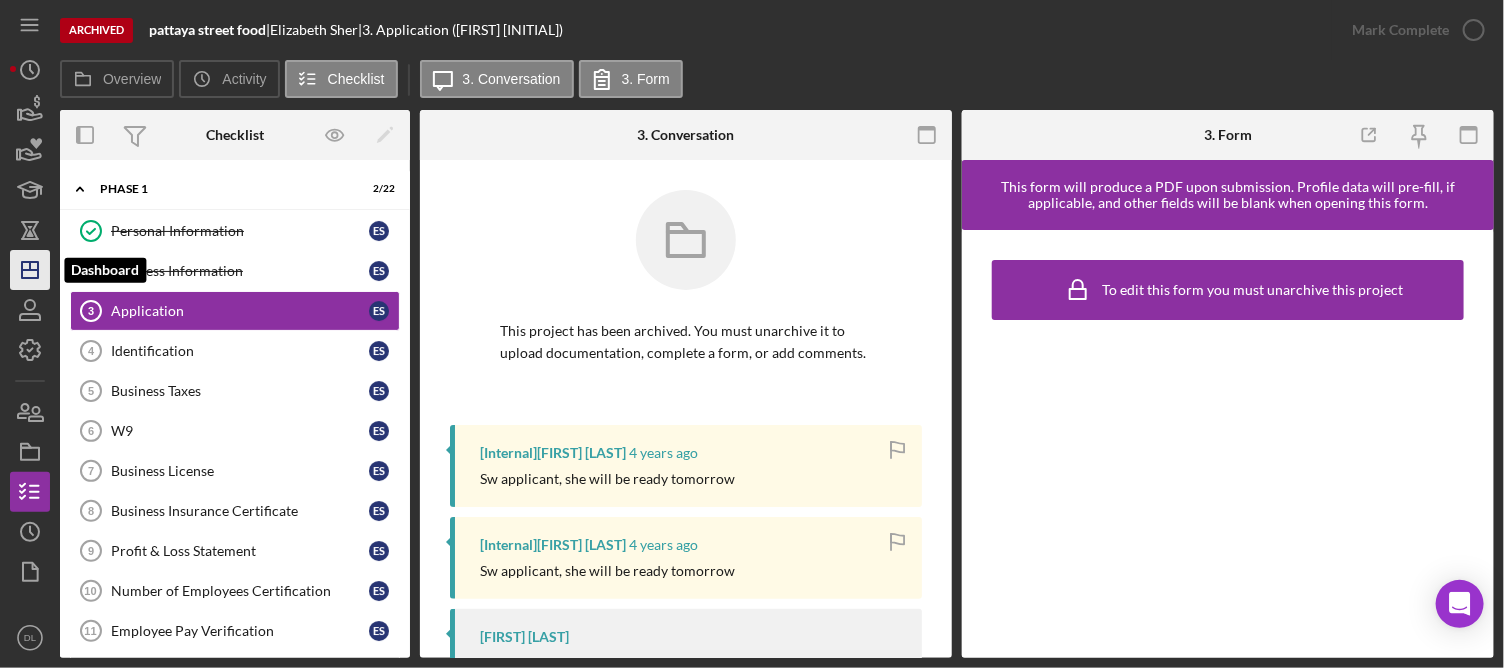 click 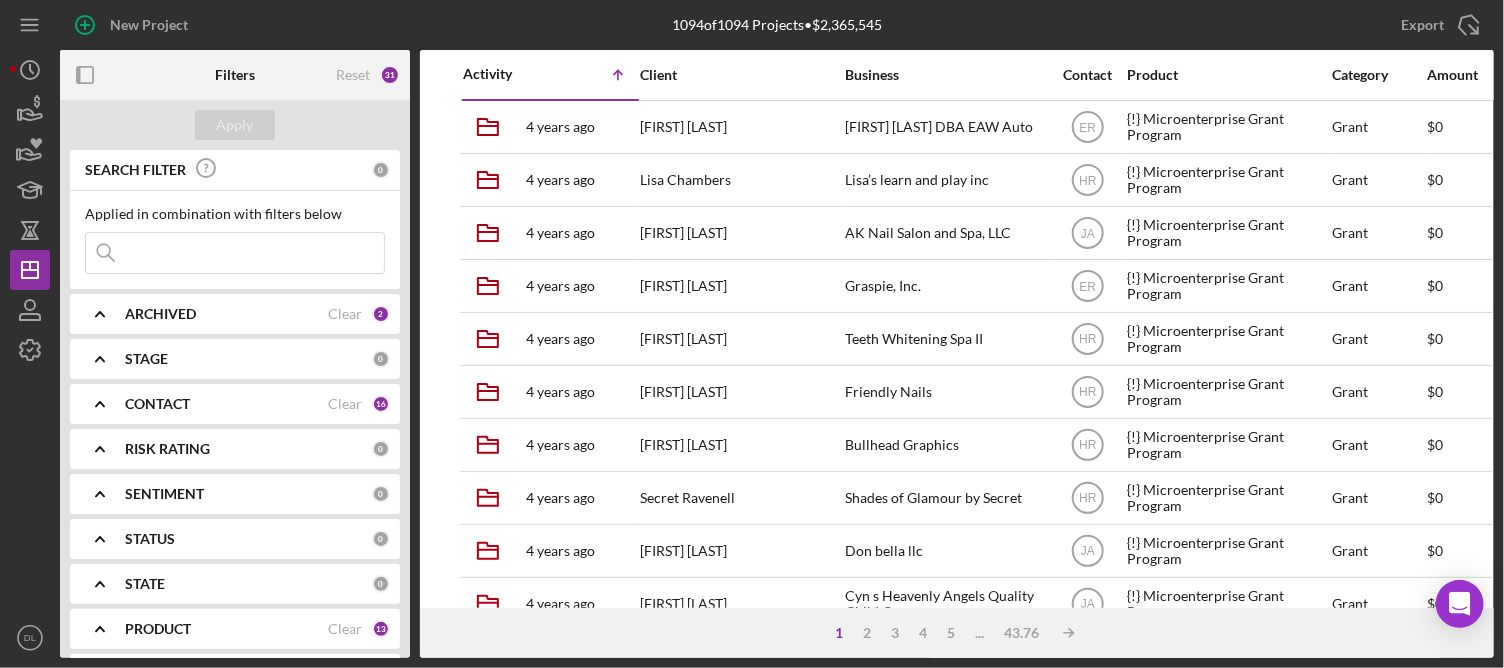 click at bounding box center [235, 253] 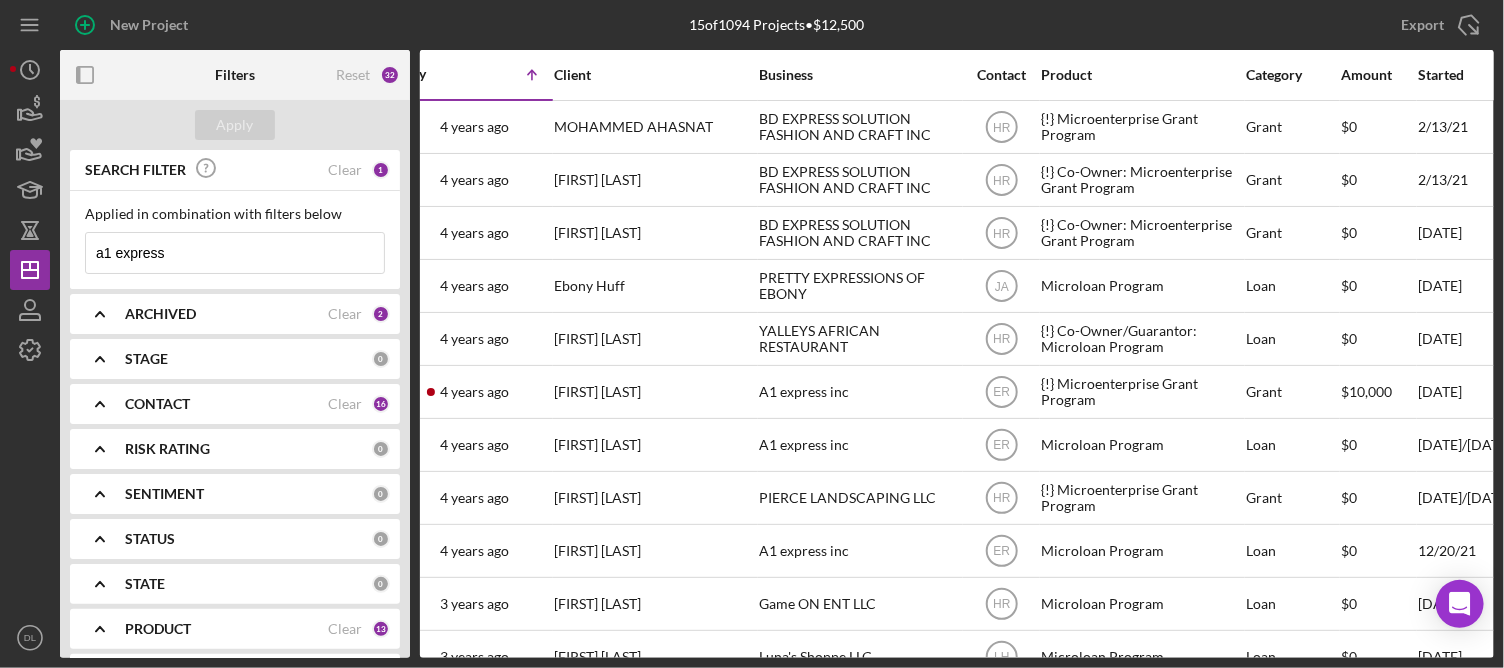 scroll, scrollTop: 0, scrollLeft: 65, axis: horizontal 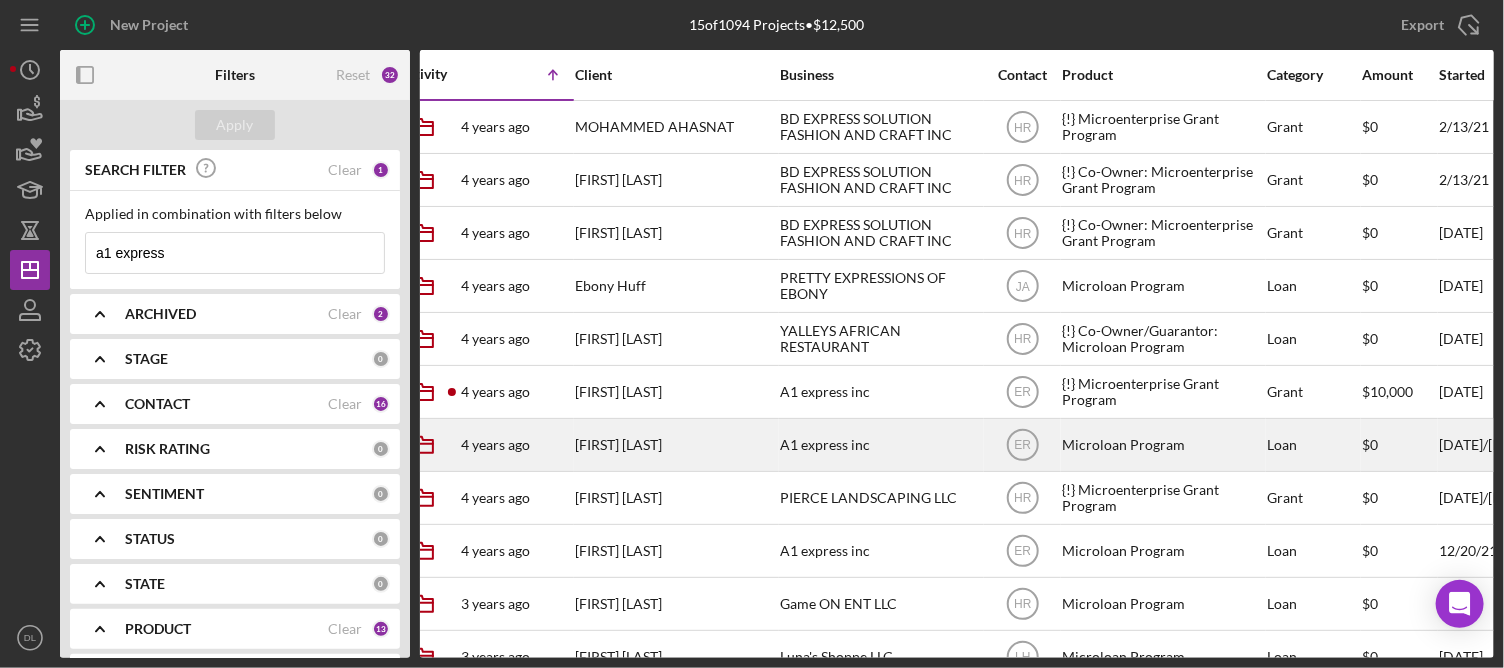 type on "a1 express" 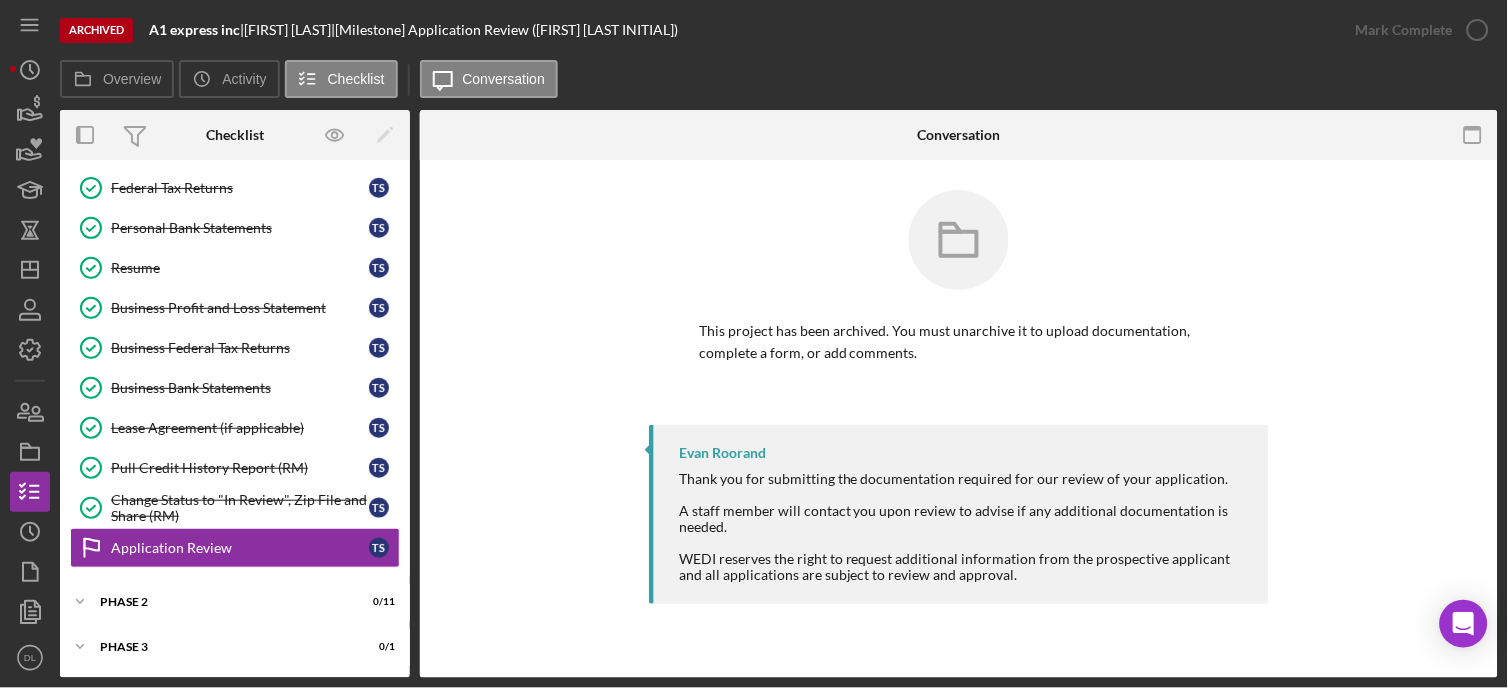 scroll, scrollTop: 365, scrollLeft: 0, axis: vertical 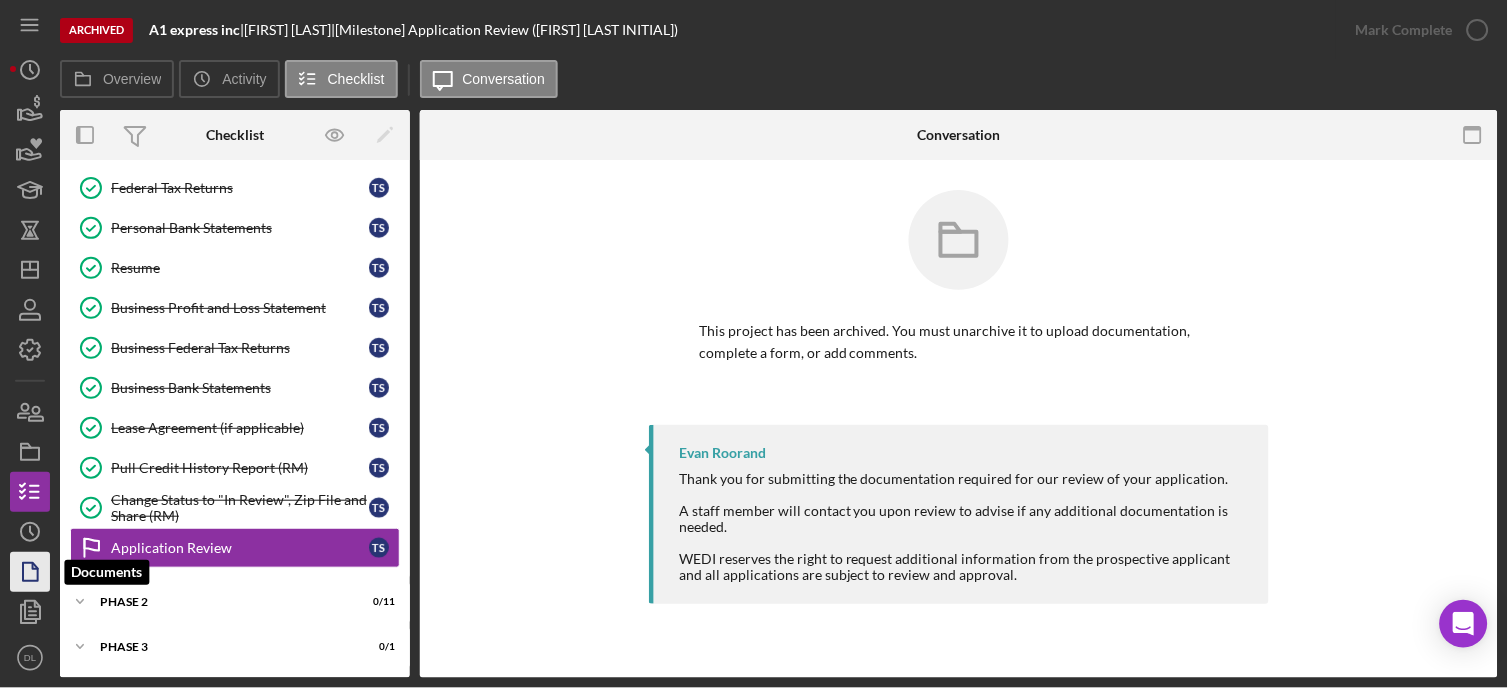 click 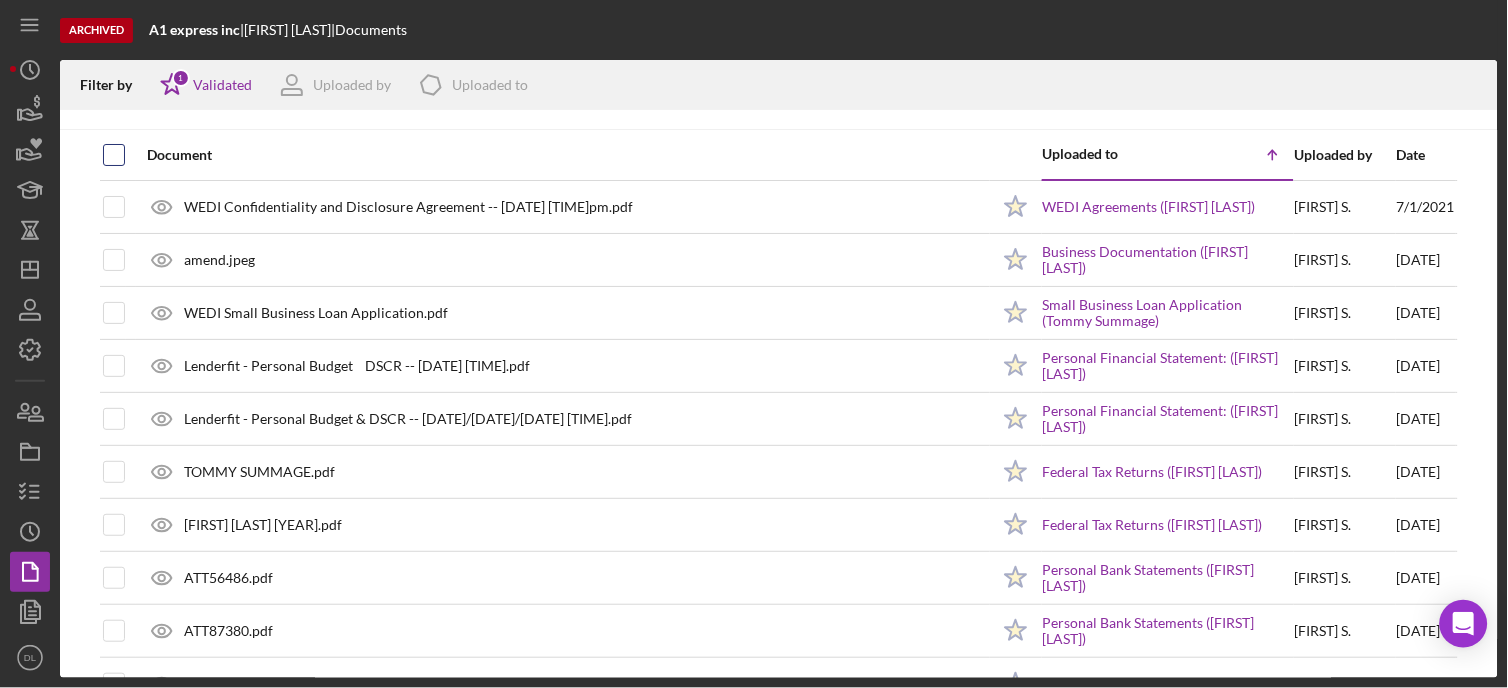 click at bounding box center [114, 155] 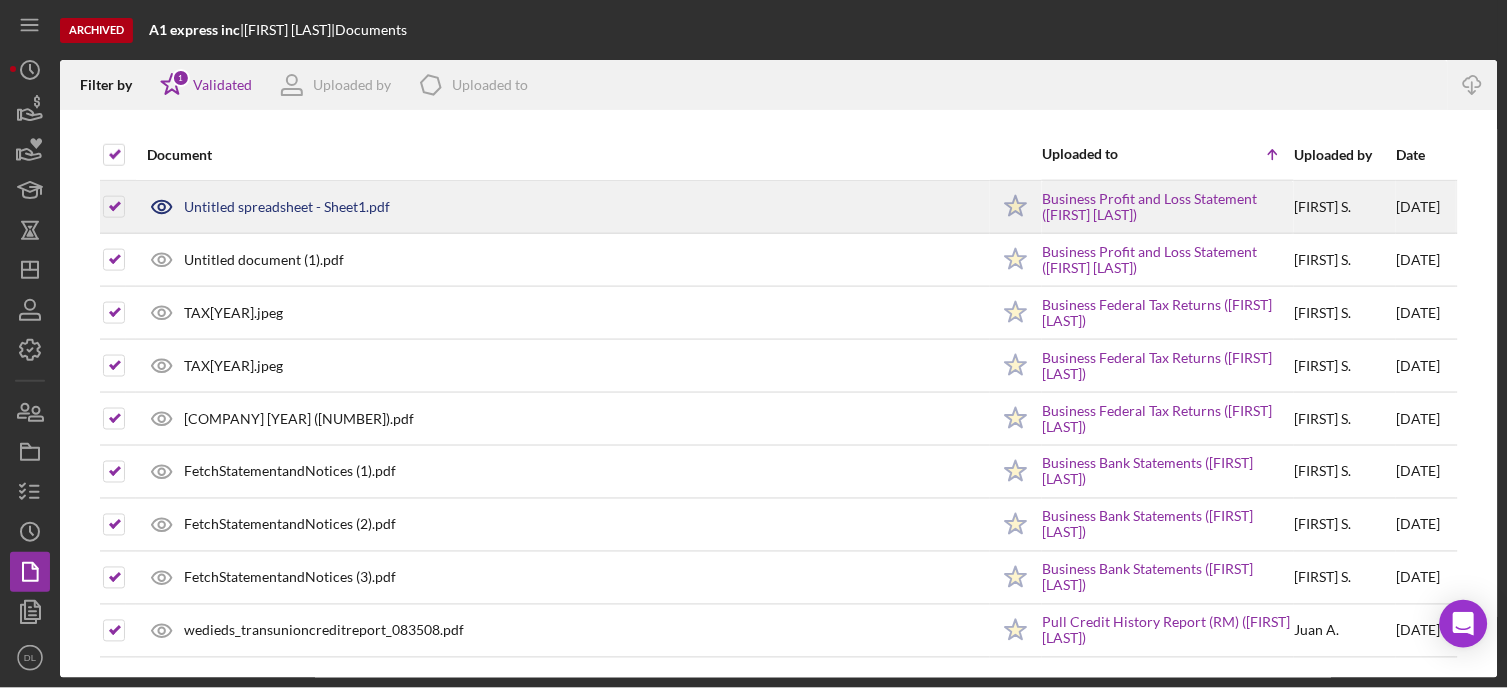 scroll, scrollTop: 0, scrollLeft: 0, axis: both 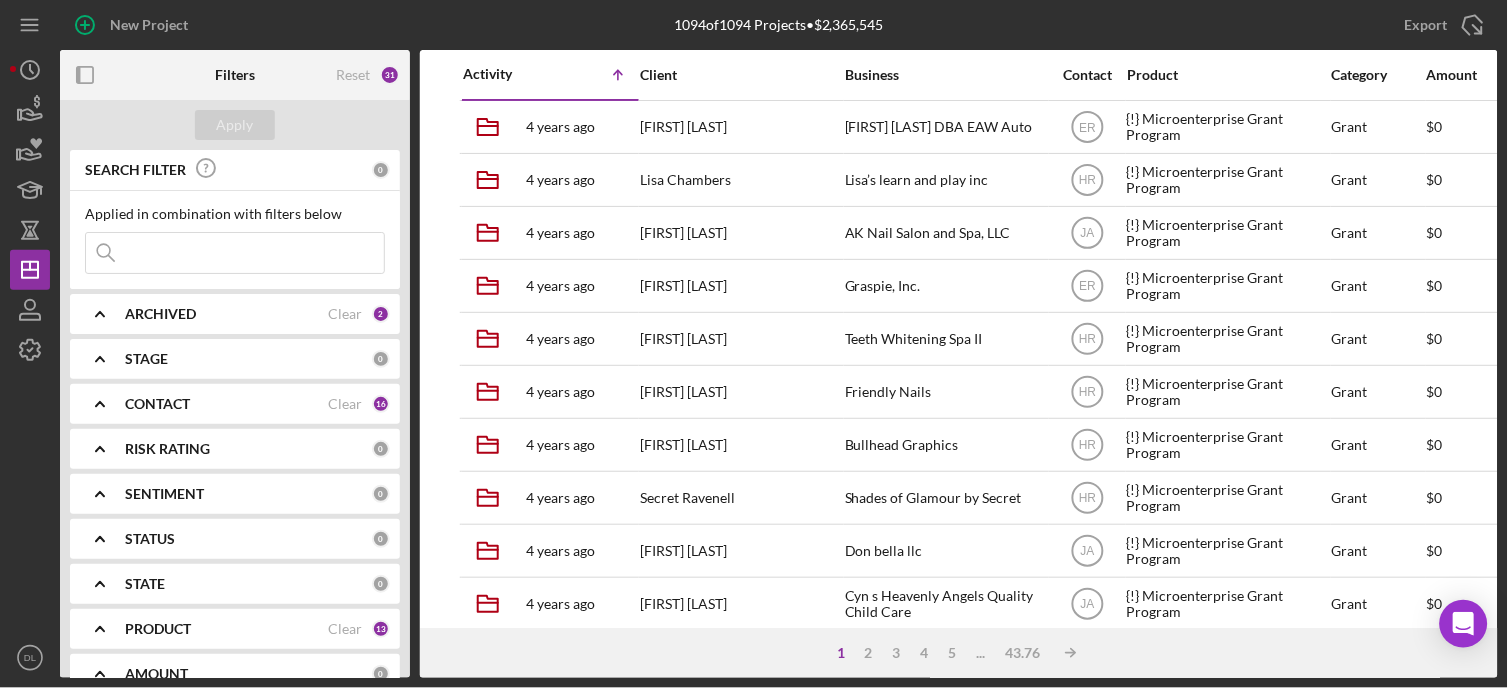 click at bounding box center [235, 253] 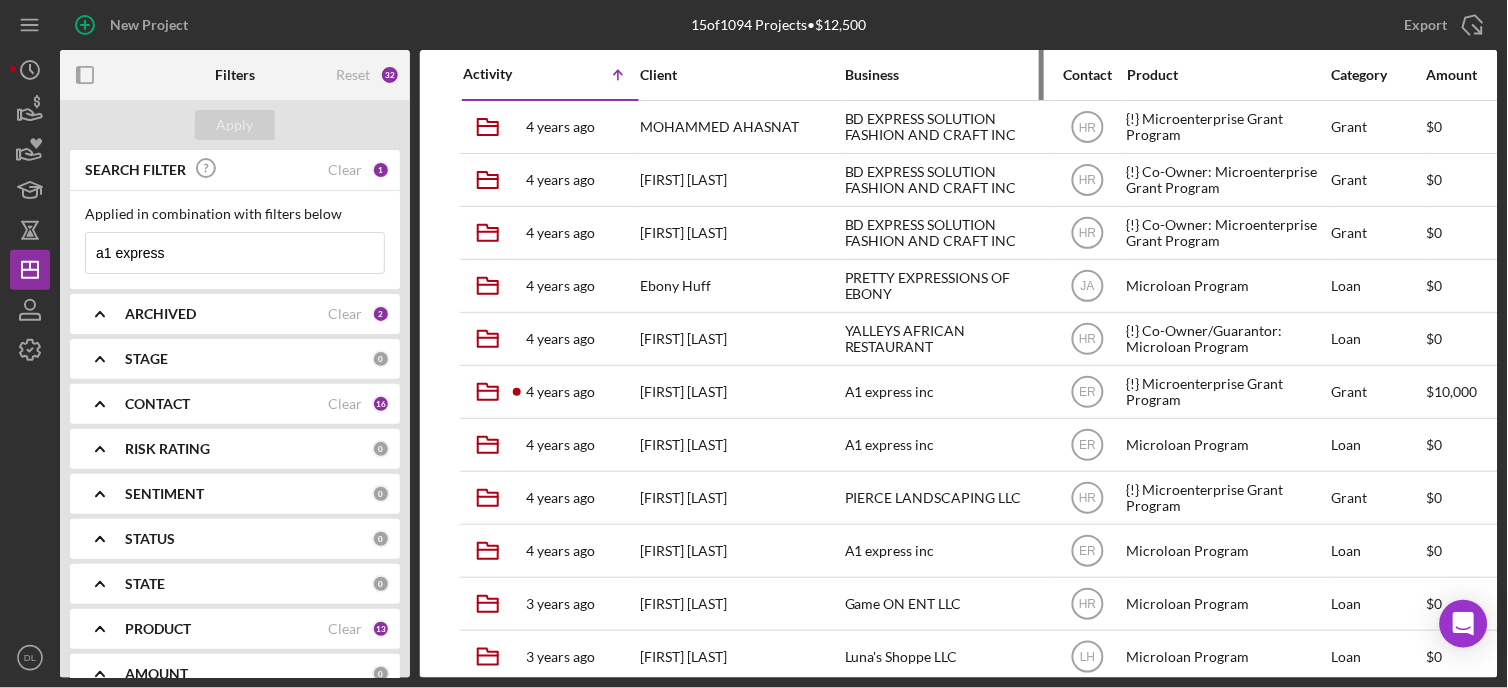 type on "a1 express" 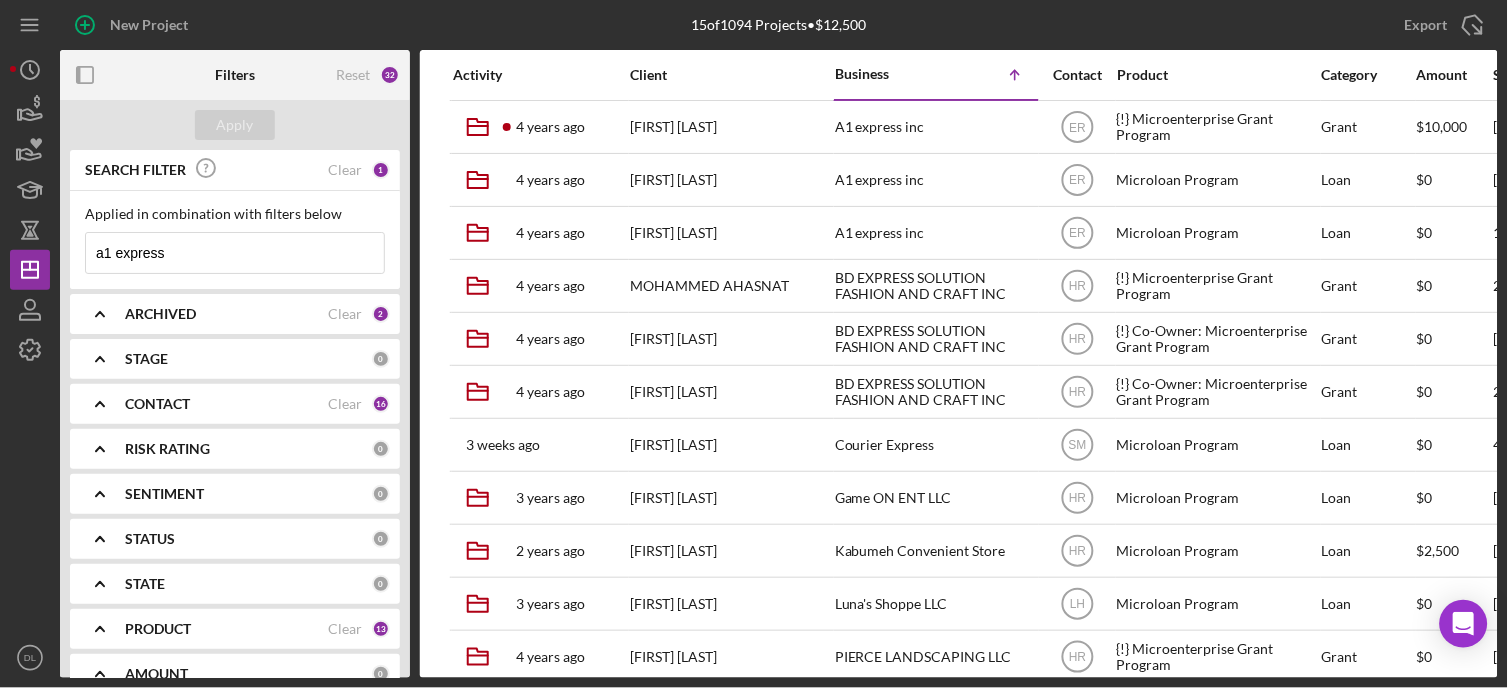 scroll, scrollTop: 0, scrollLeft: 0, axis: both 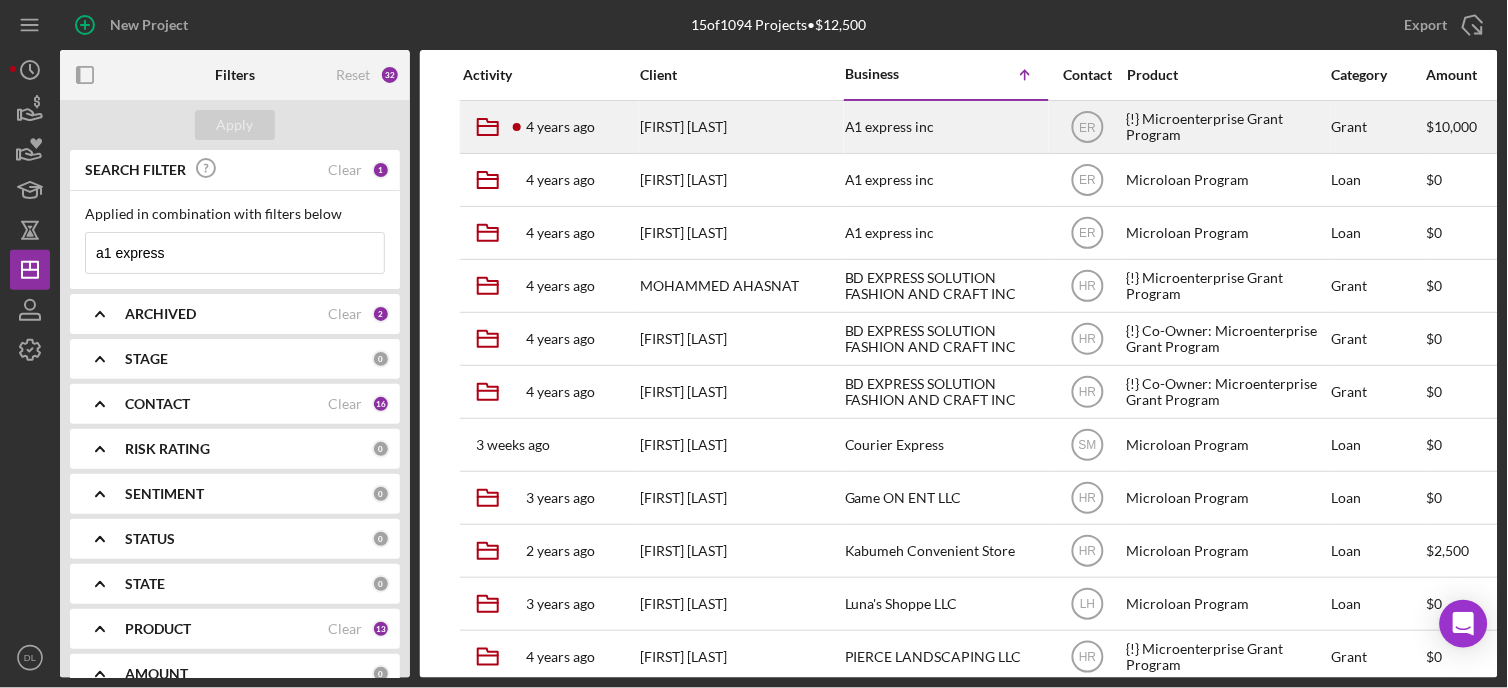 click on "A1 express inc" at bounding box center (945, 127) 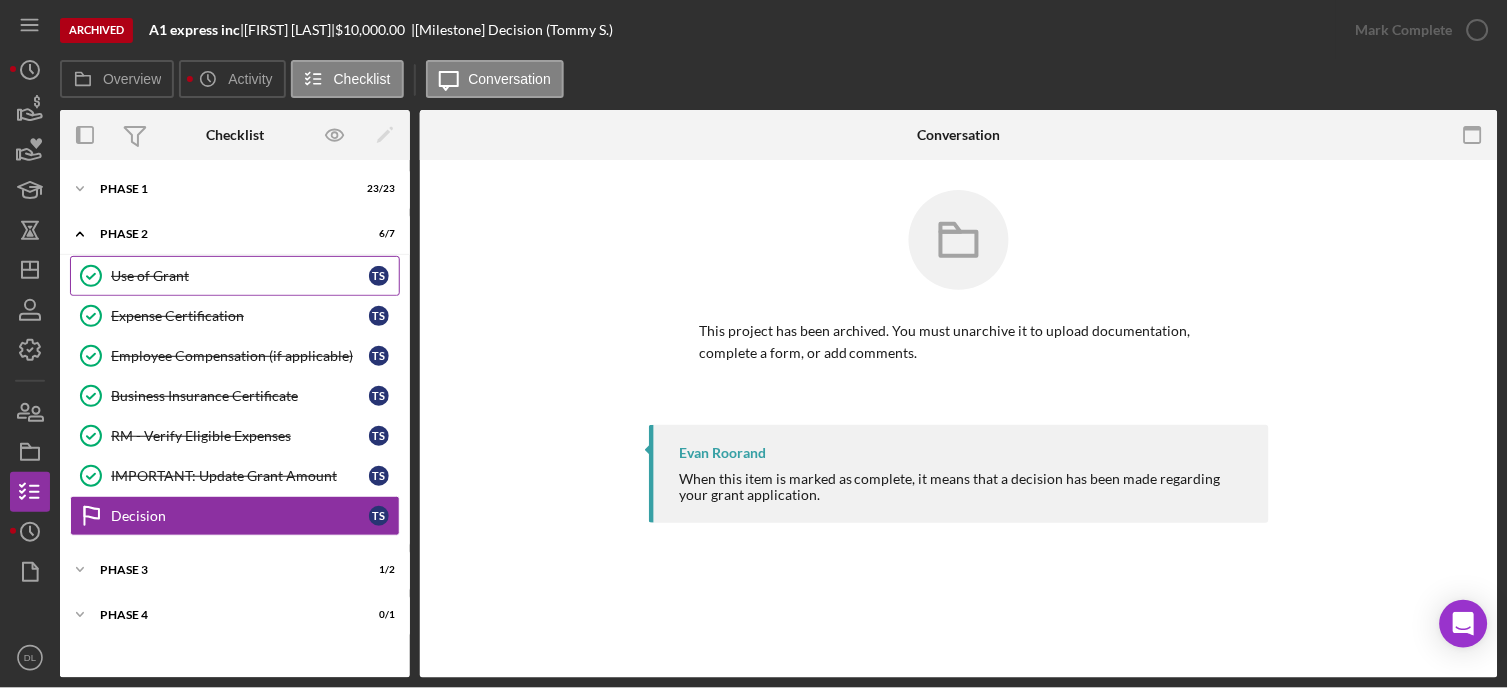 click on "Use of Grant Use of Grant [FIRST] [LAST]" at bounding box center [235, 276] 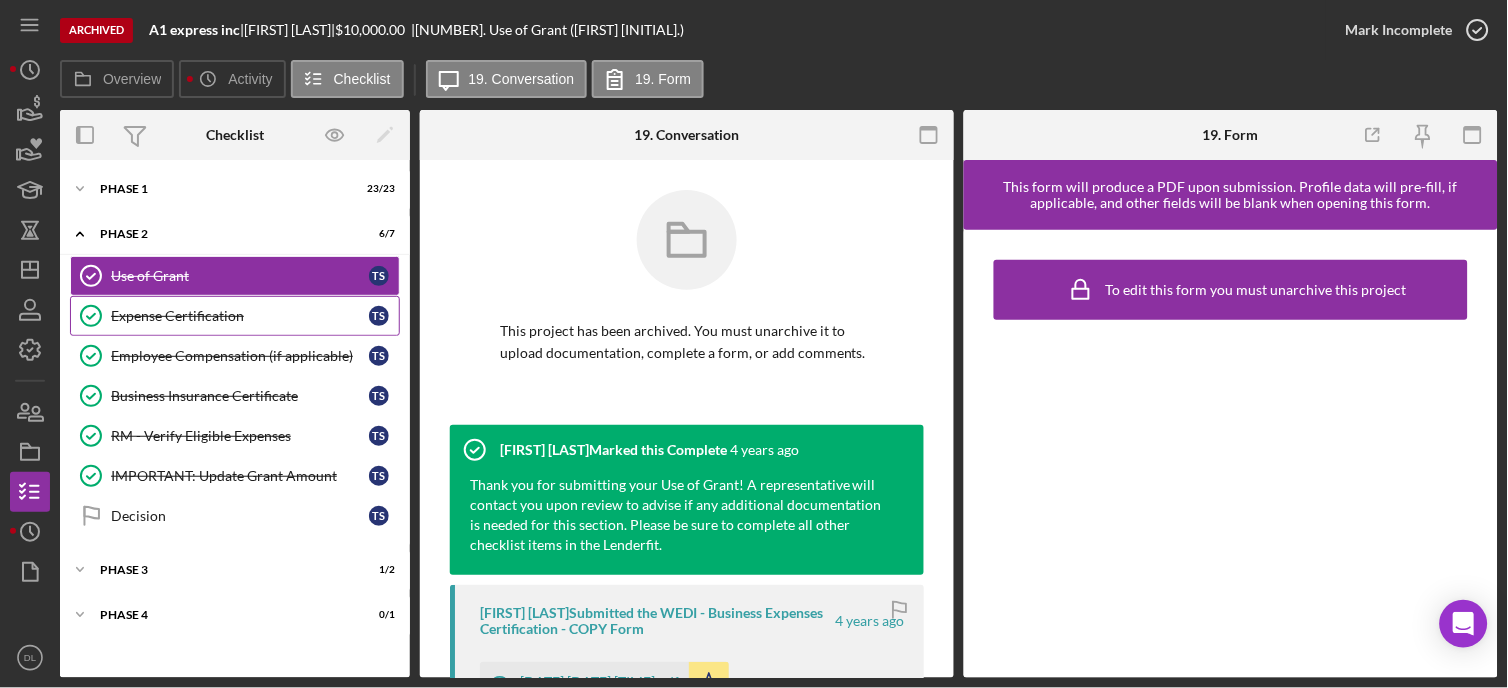click on "Expense Certification Expense Certification T S" at bounding box center [235, 316] 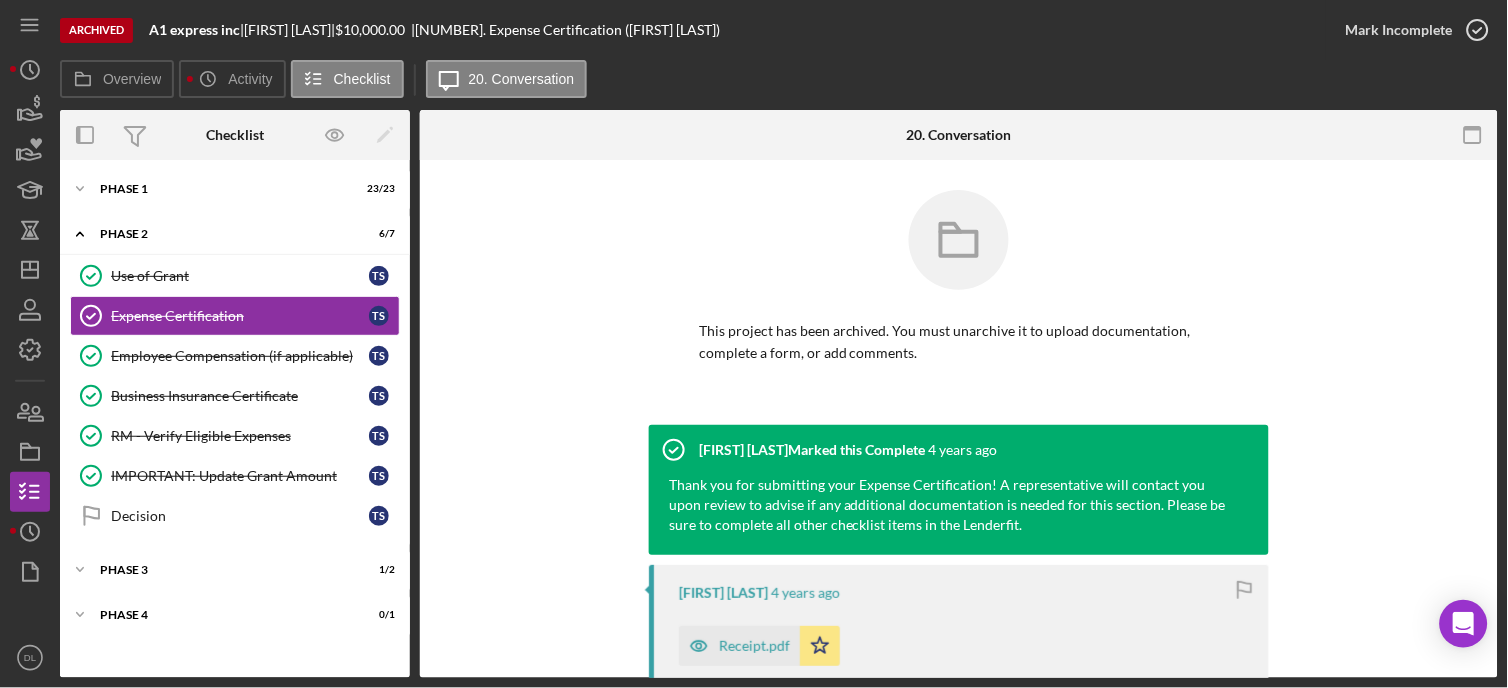 click at bounding box center [959, 255] 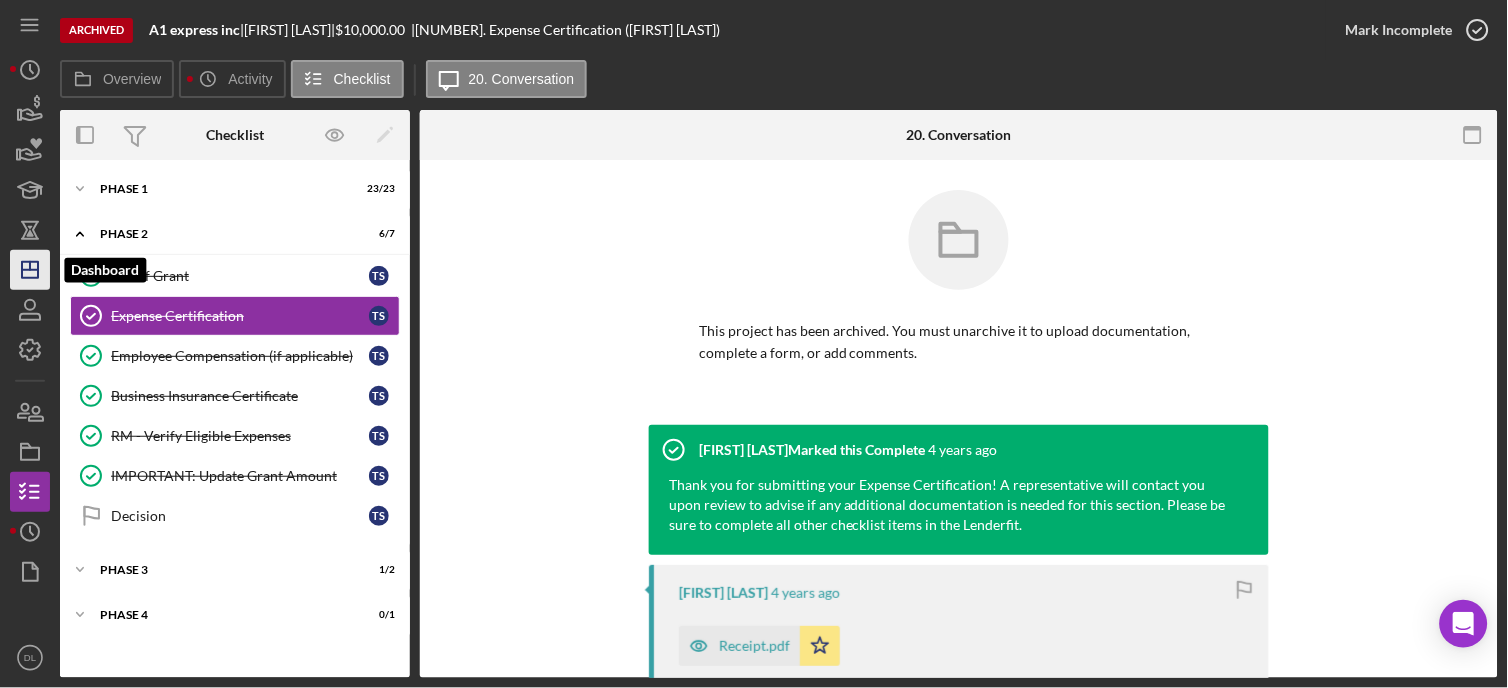 click 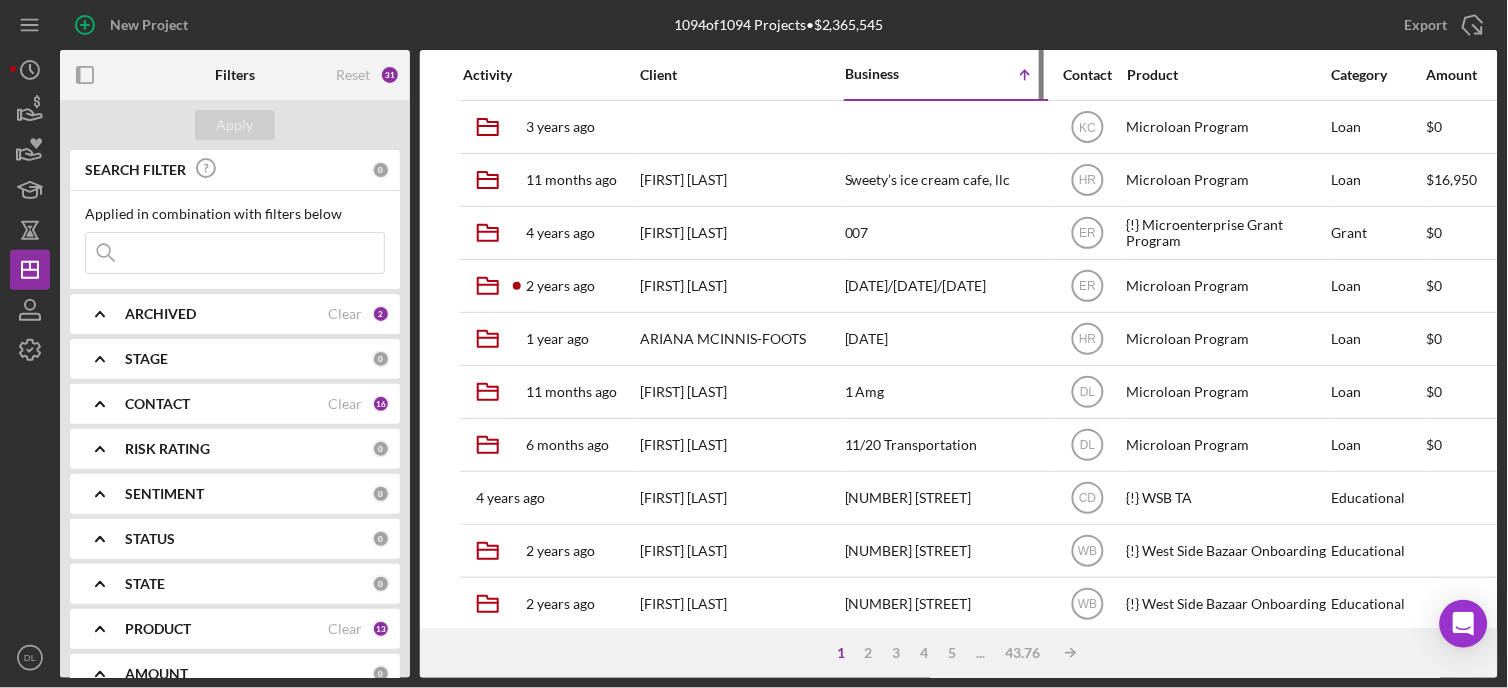 click on "Icon/Table Sort Arrow" at bounding box center [995, 75] 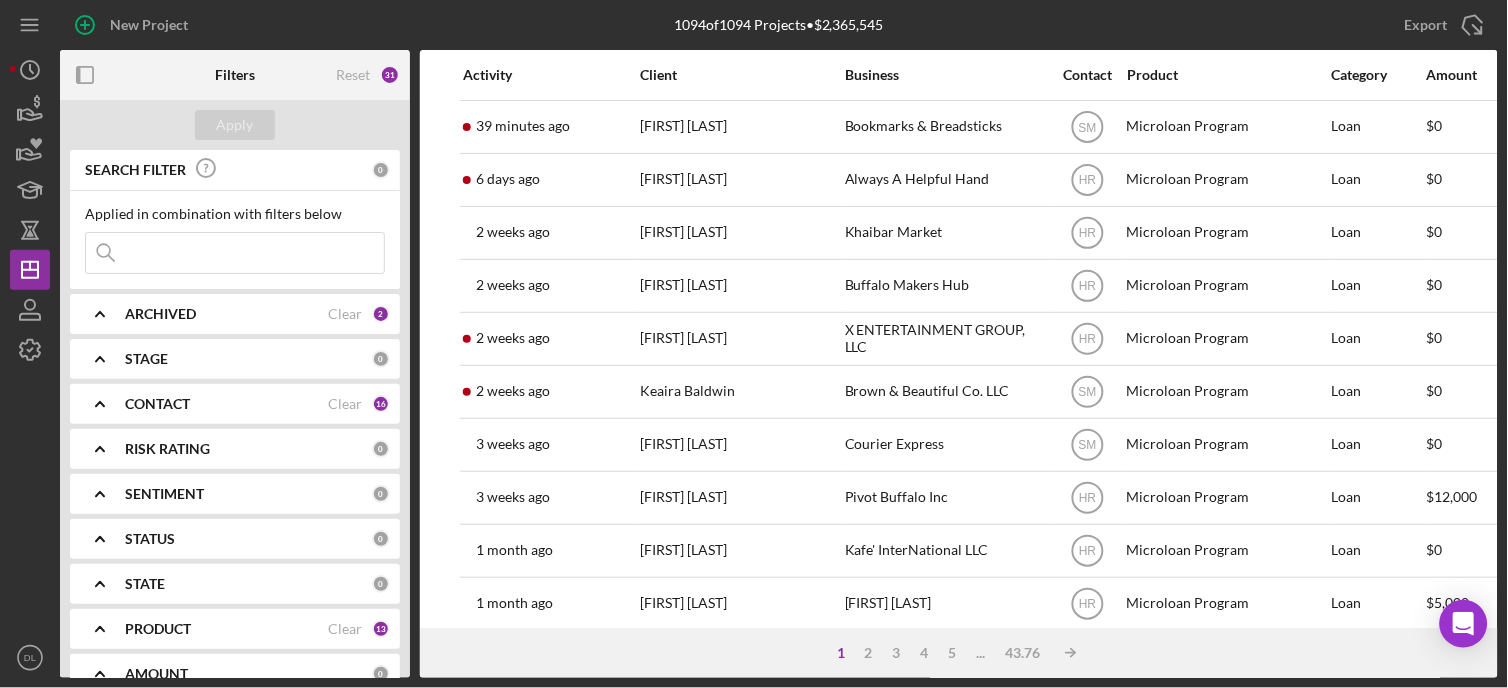 click at bounding box center [235, 253] 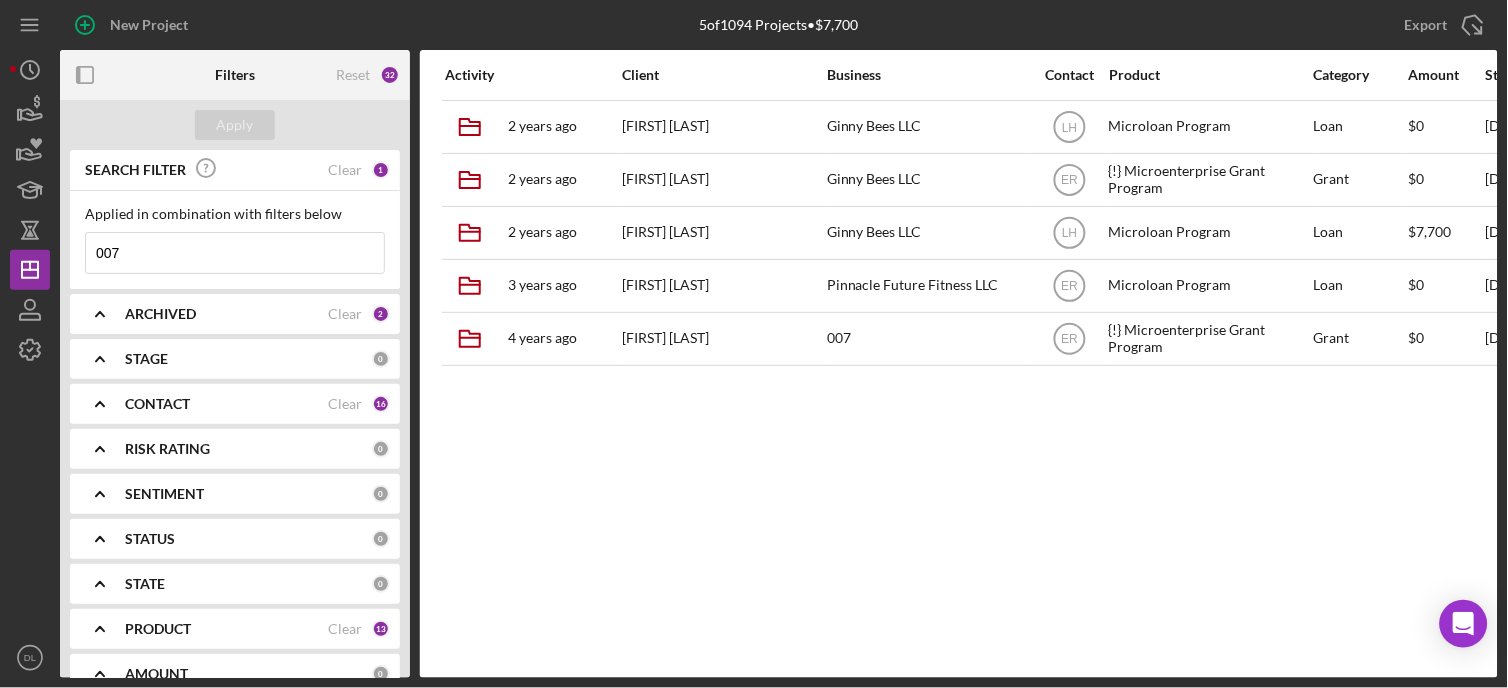 scroll, scrollTop: 0, scrollLeft: 6, axis: horizontal 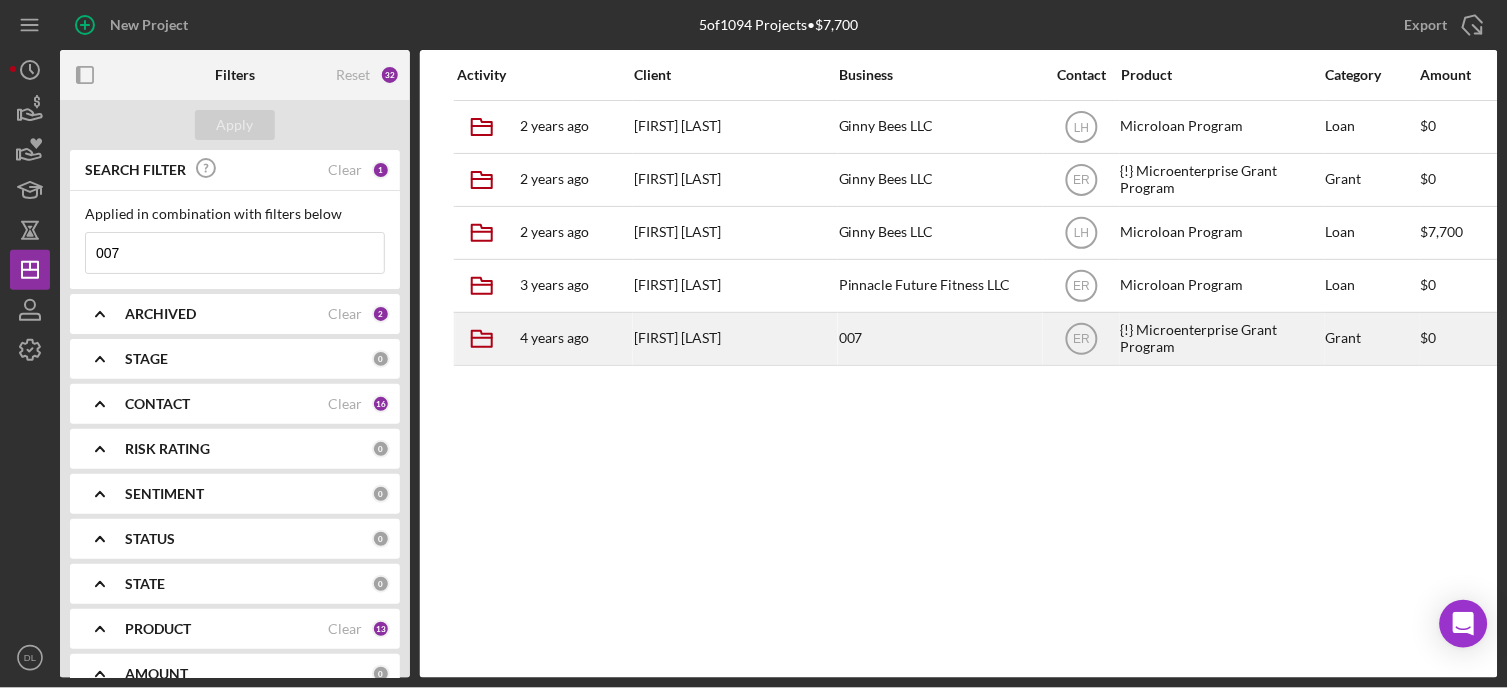 type on "007" 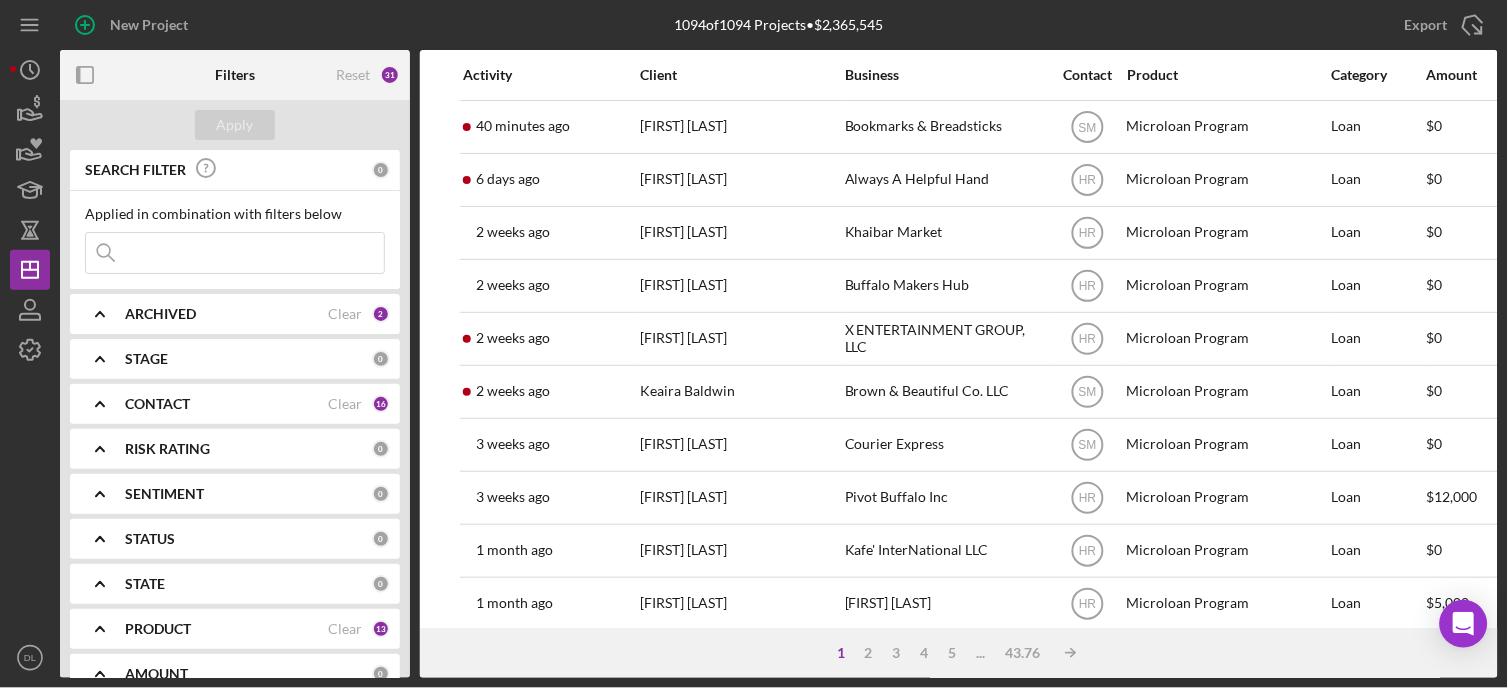 click at bounding box center [235, 253] 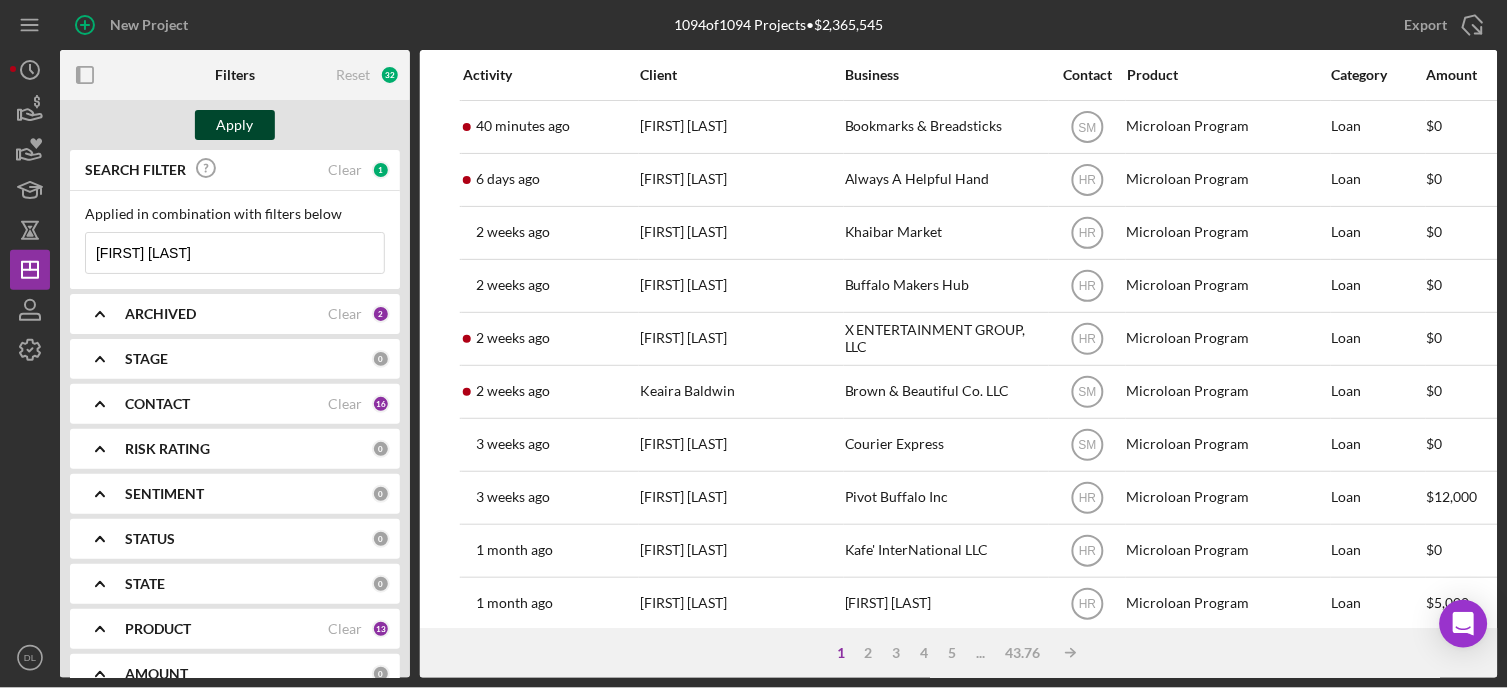 type on "[FIRST] [LAST]" 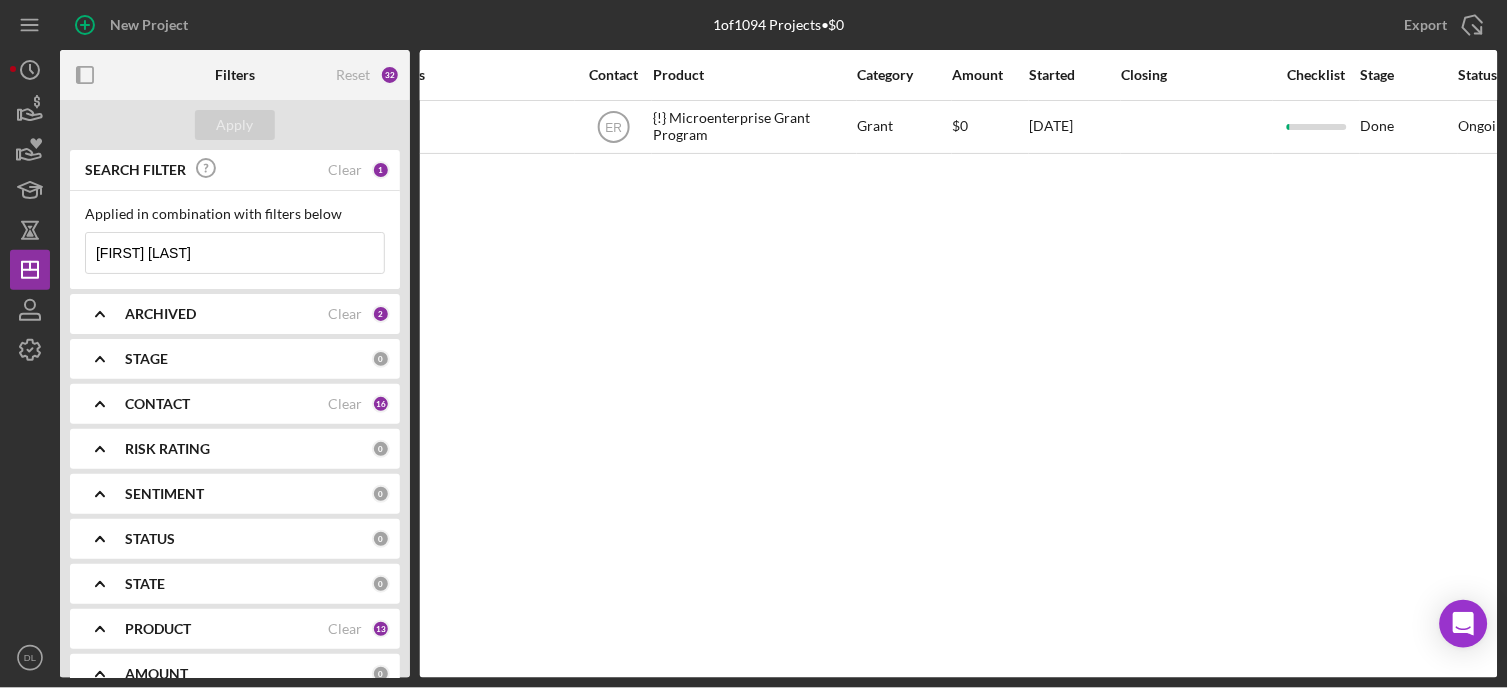 scroll, scrollTop: 0, scrollLeft: 0, axis: both 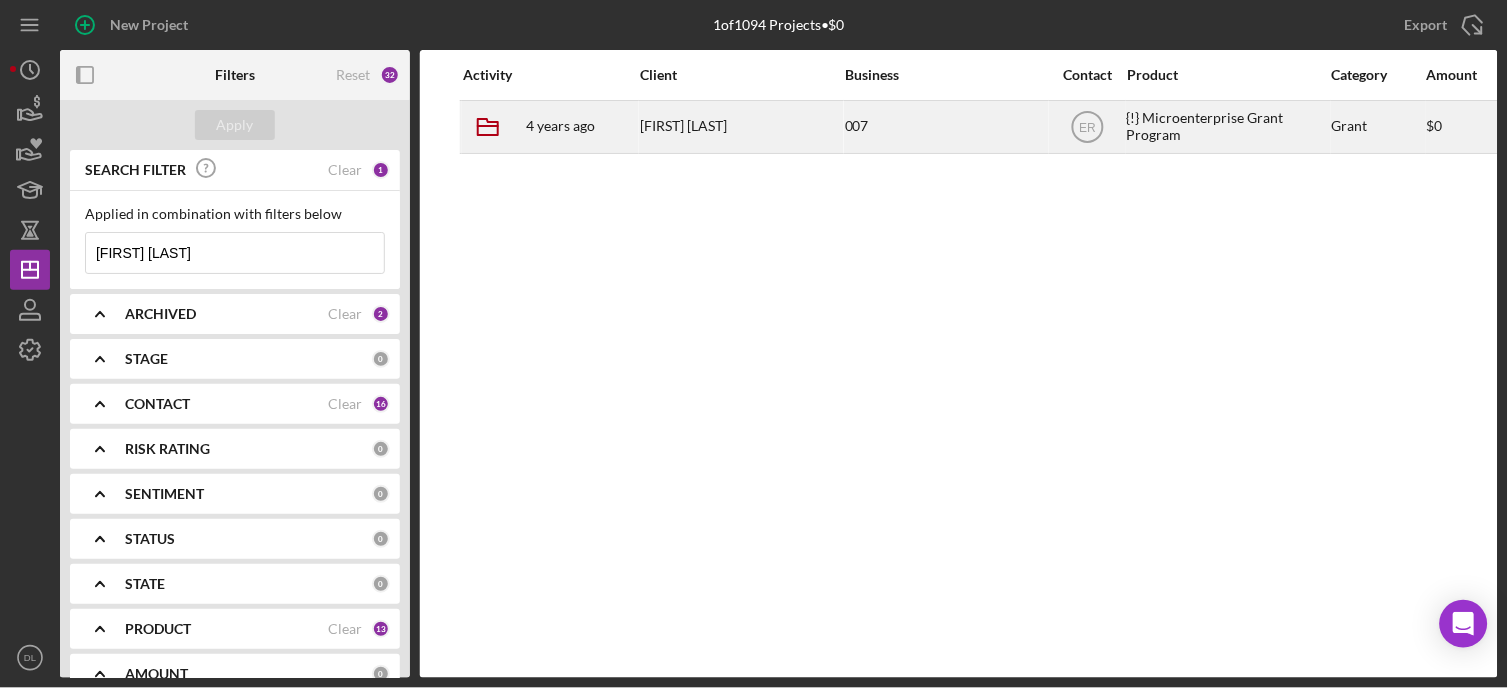 click on "[FIRST] [LAST]" at bounding box center [740, 127] 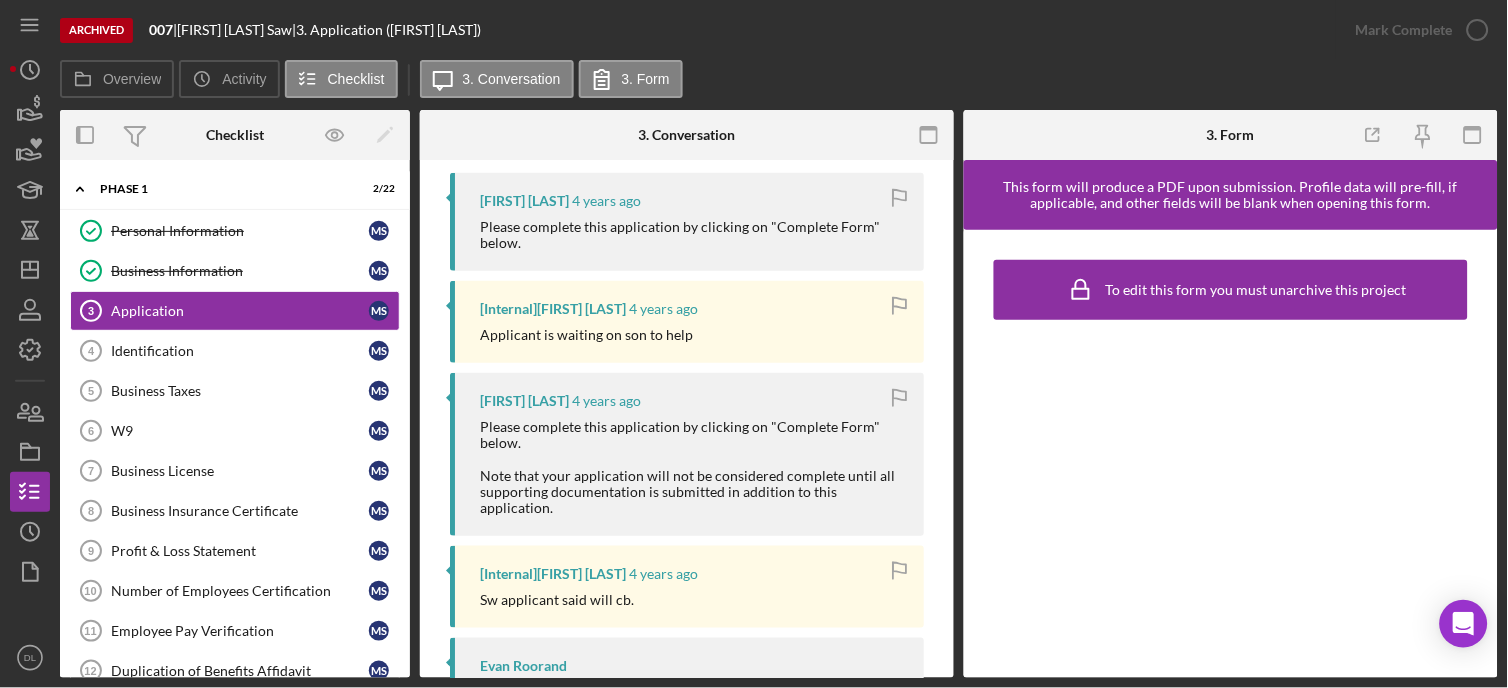 scroll, scrollTop: 444, scrollLeft: 0, axis: vertical 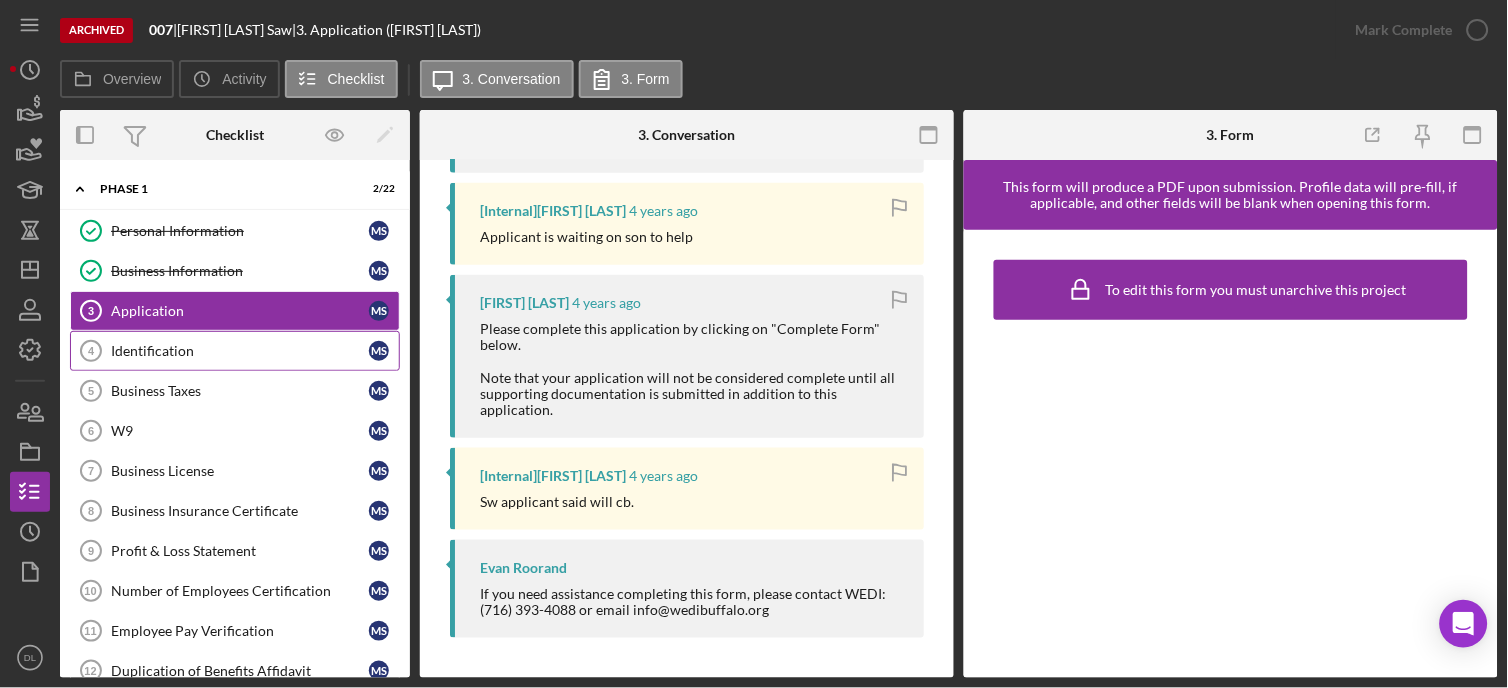 click on "Identification 4 Identification M S" at bounding box center [235, 351] 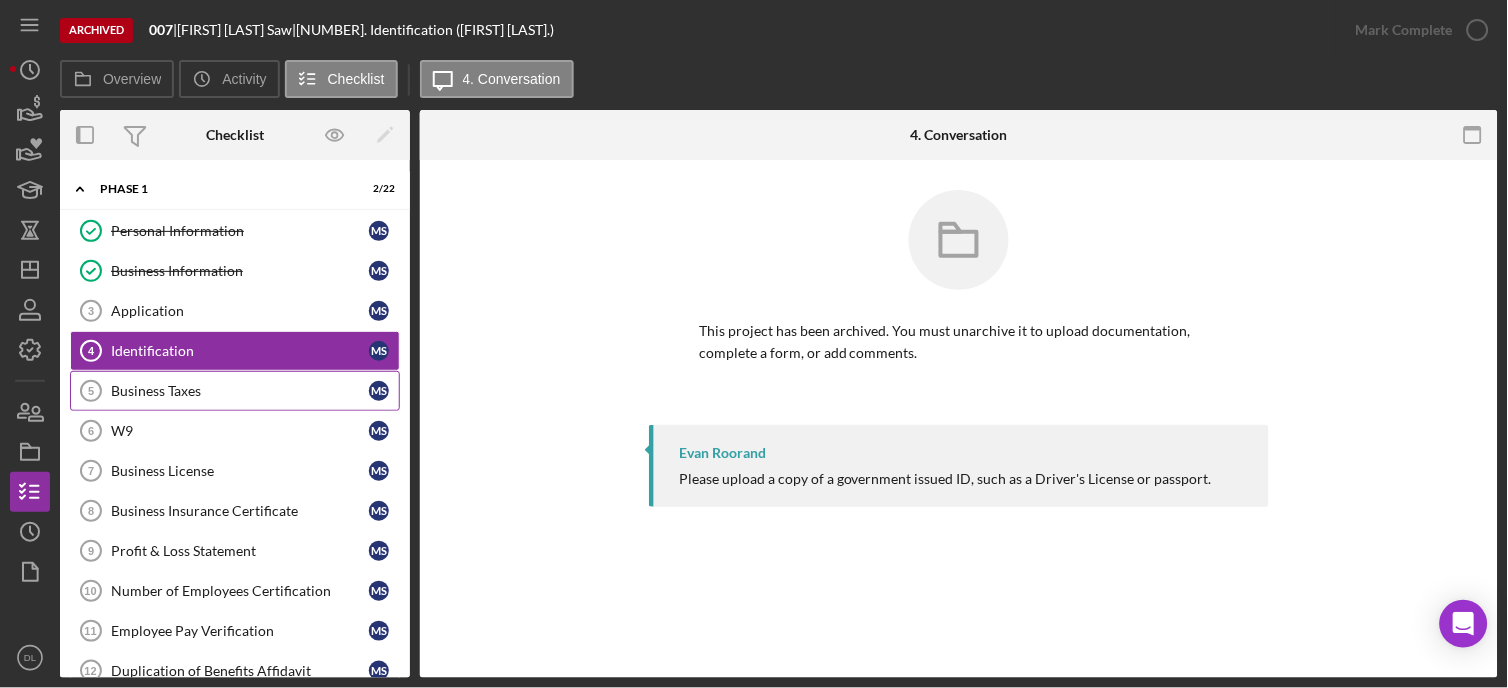 click on "Business Taxes" at bounding box center (240, 391) 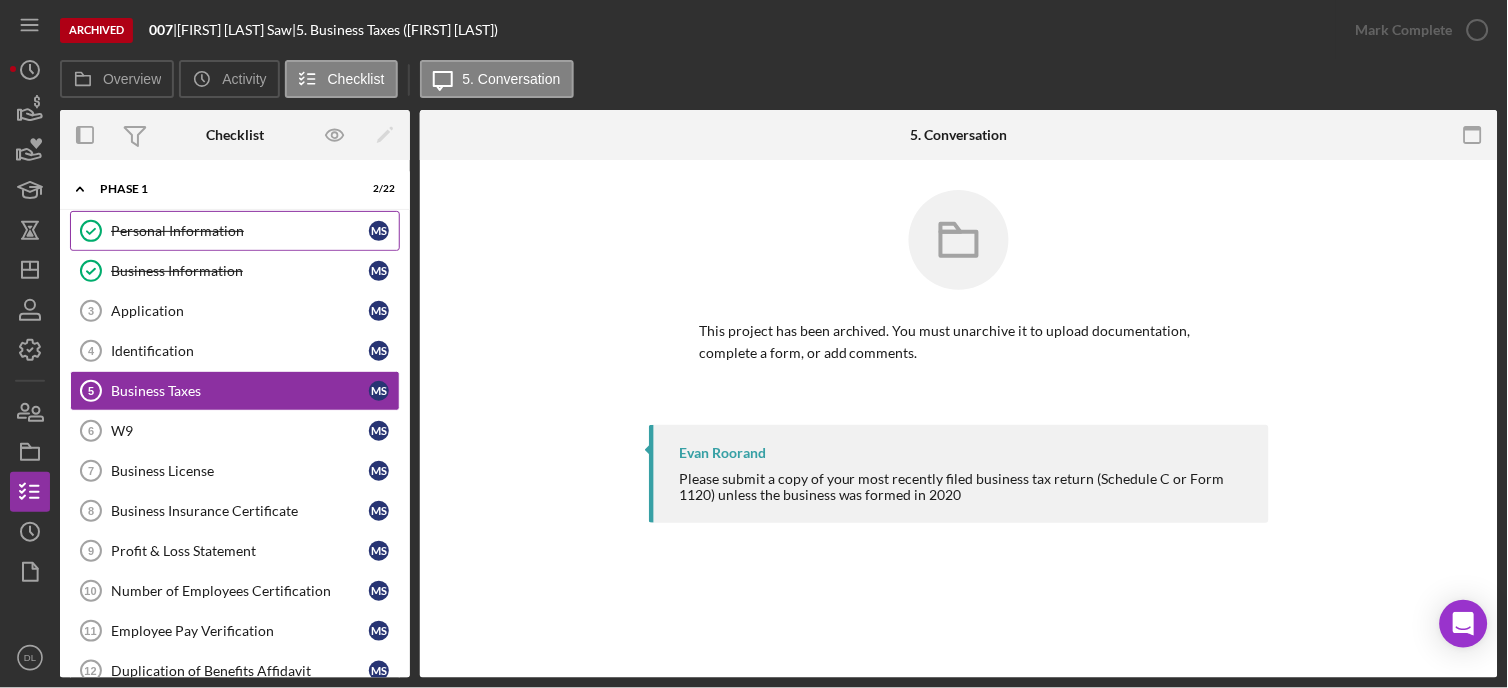 click on "Personal Information Personal Information M S" at bounding box center [235, 231] 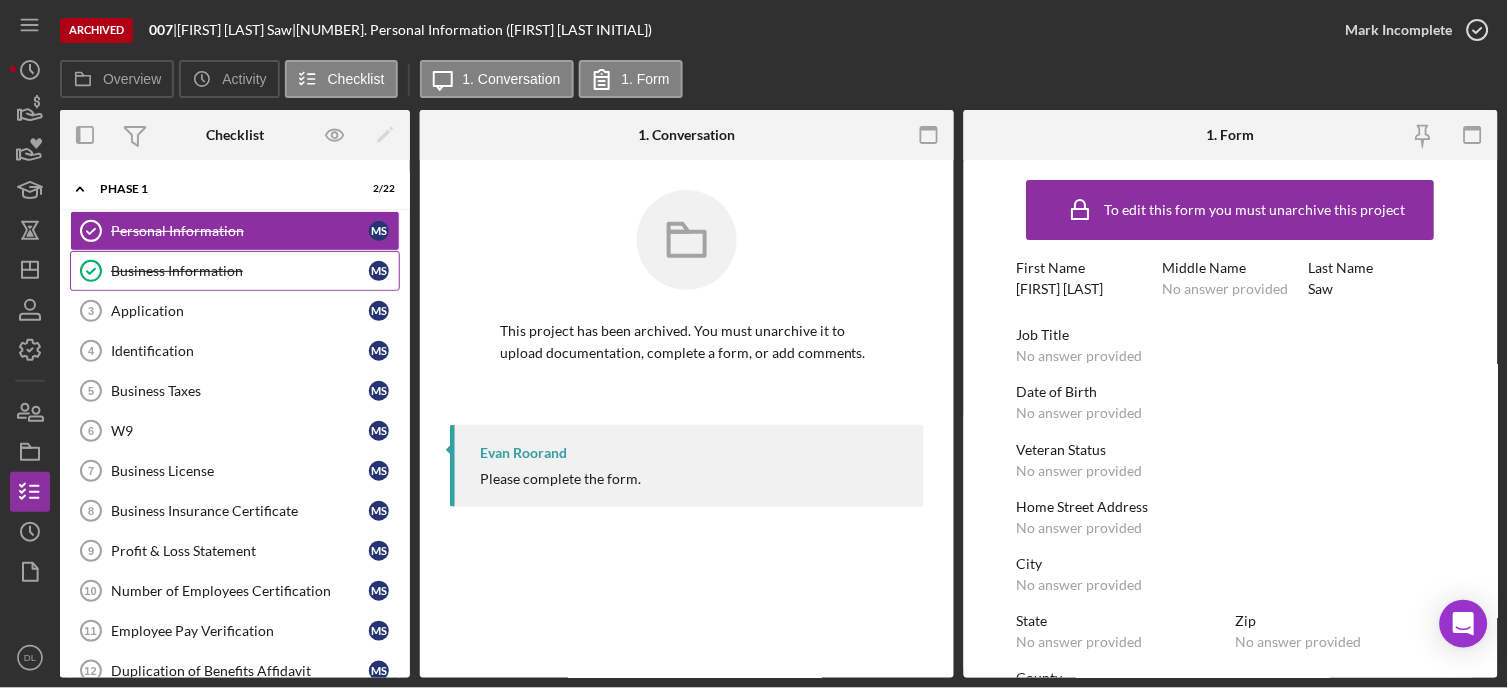 click on "Business Information" at bounding box center [240, 271] 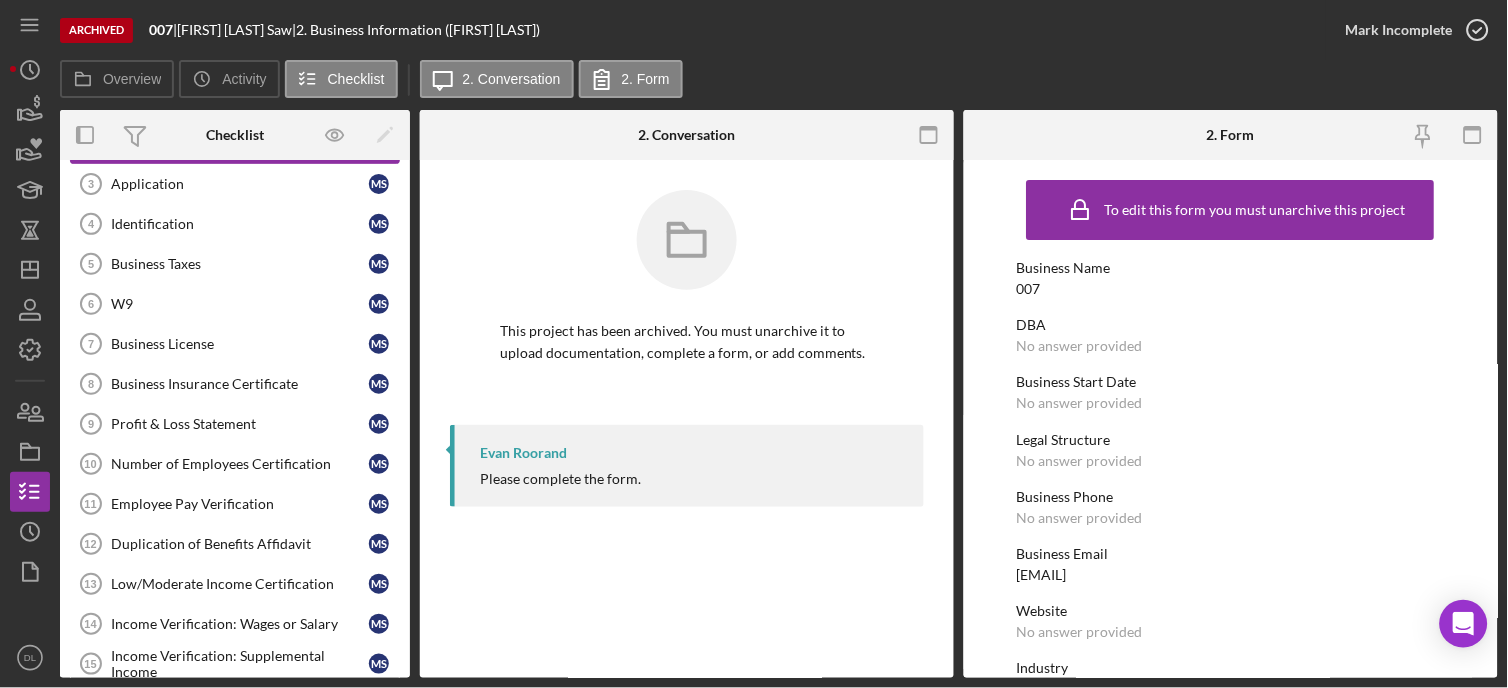 scroll, scrollTop: 0, scrollLeft: 0, axis: both 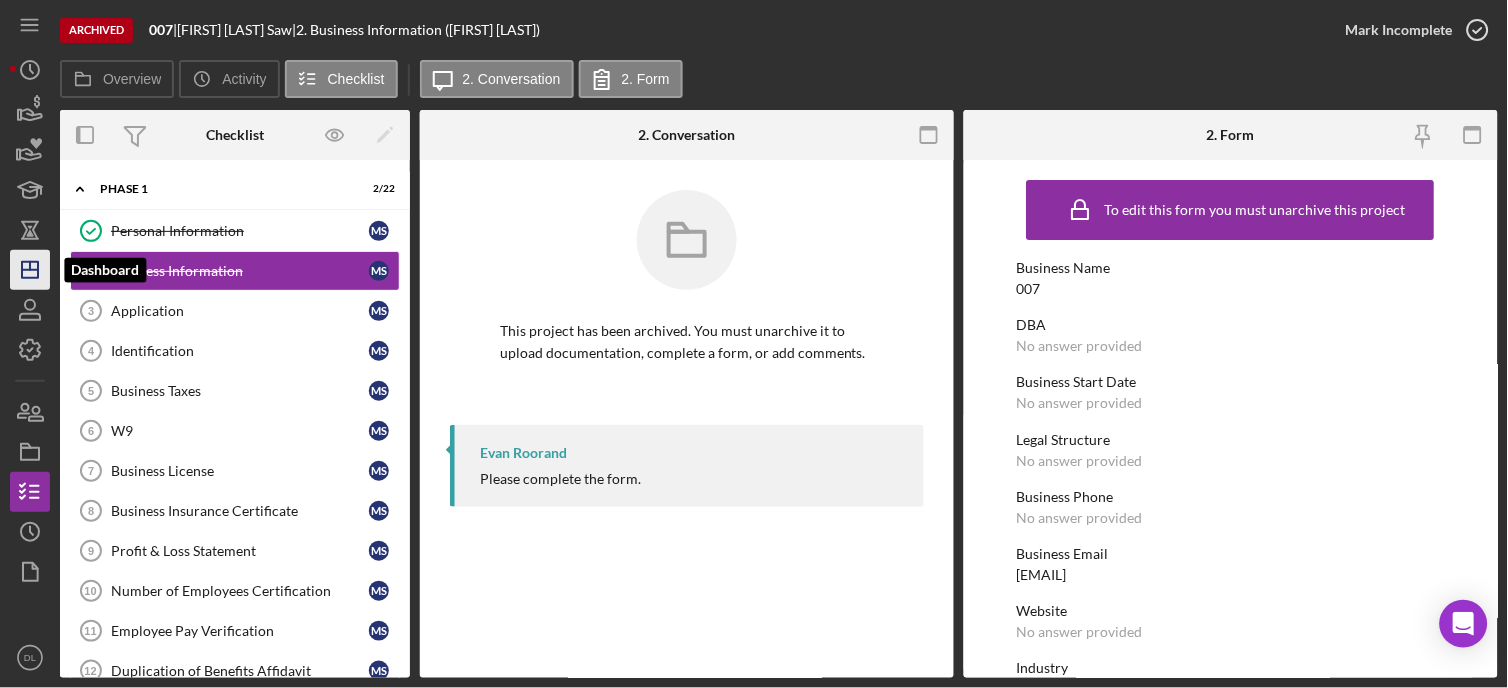click on "Icon/Dashboard" 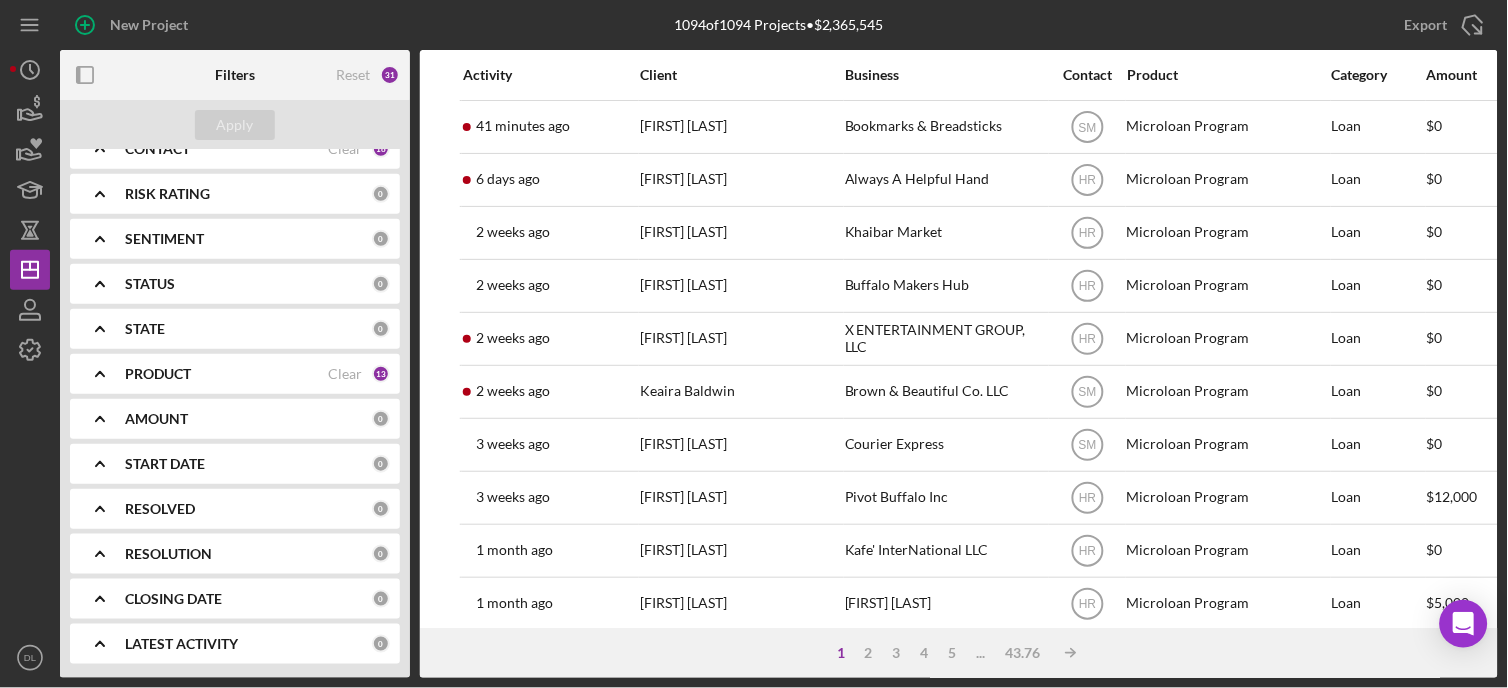 scroll, scrollTop: 0, scrollLeft: 0, axis: both 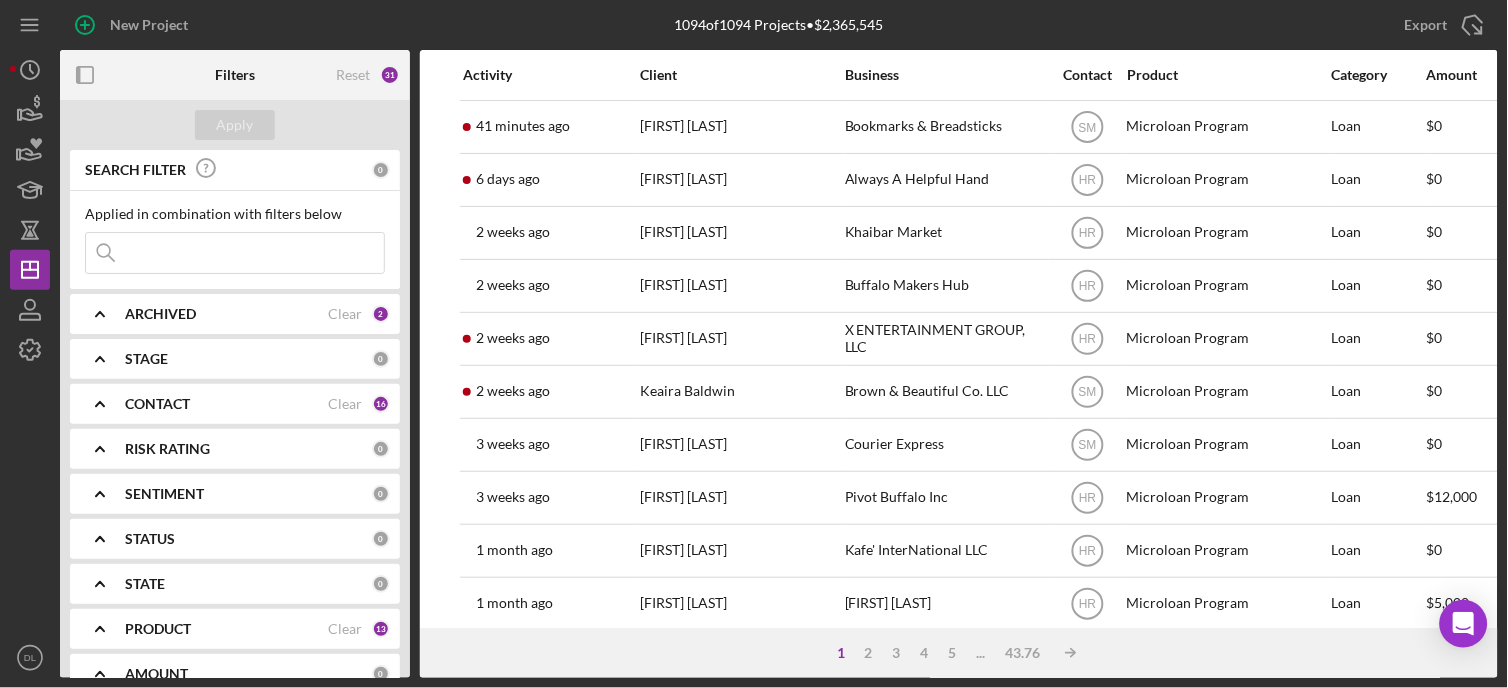 click at bounding box center [235, 253] 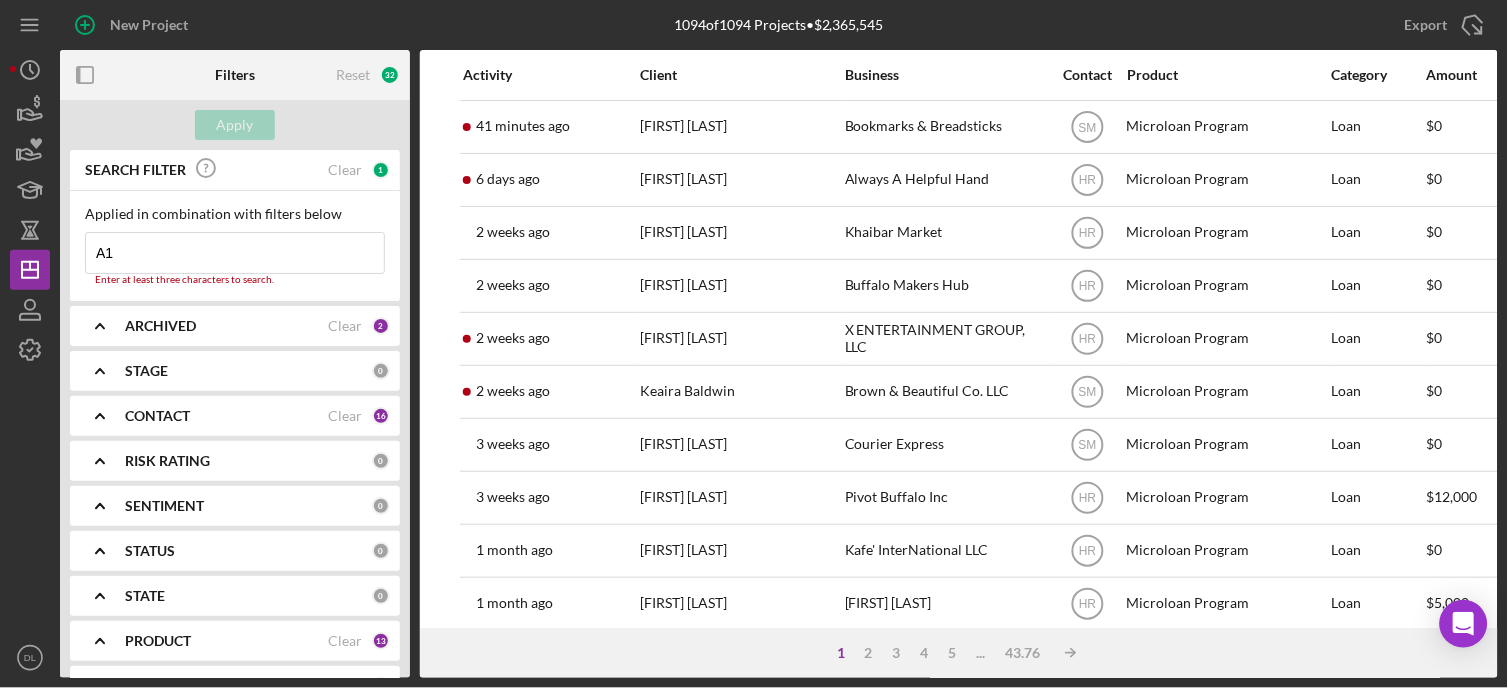 type on "a1 express" 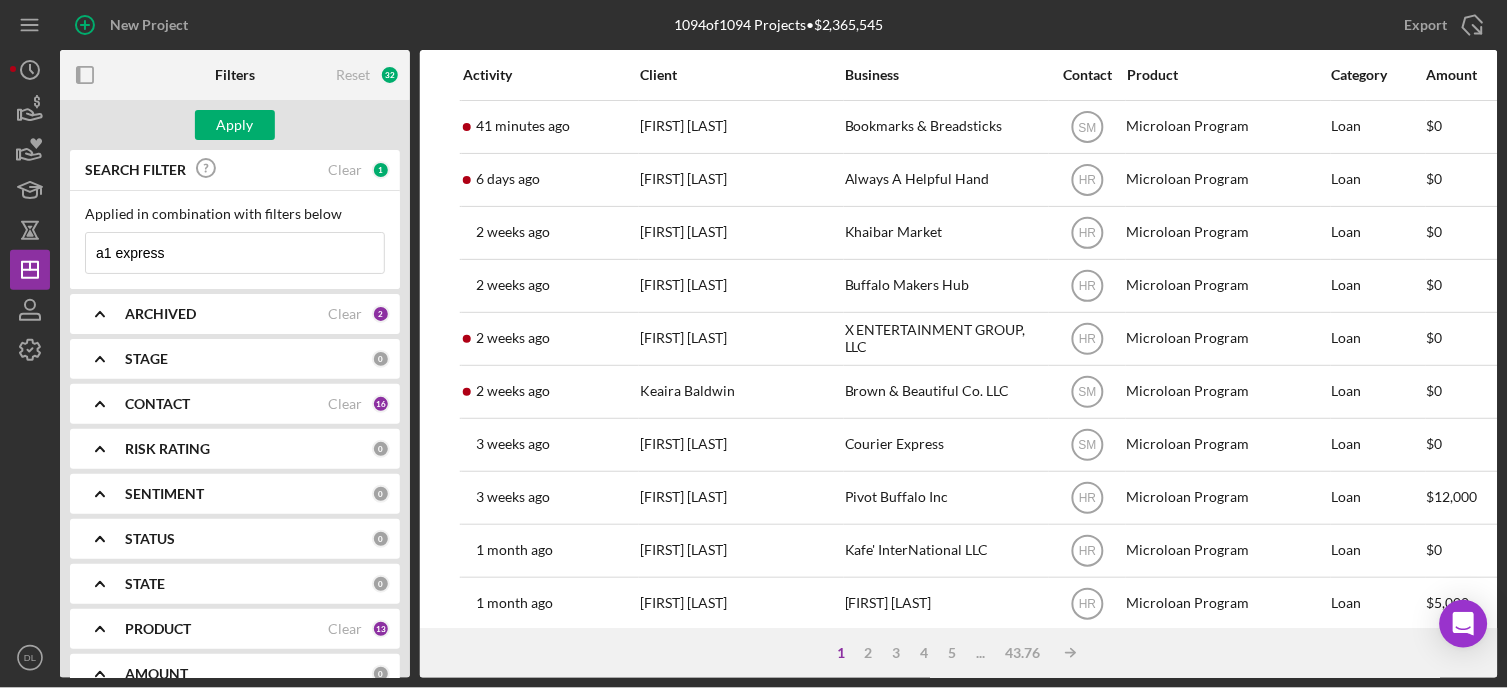 scroll, scrollTop: 0, scrollLeft: 1117, axis: horizontal 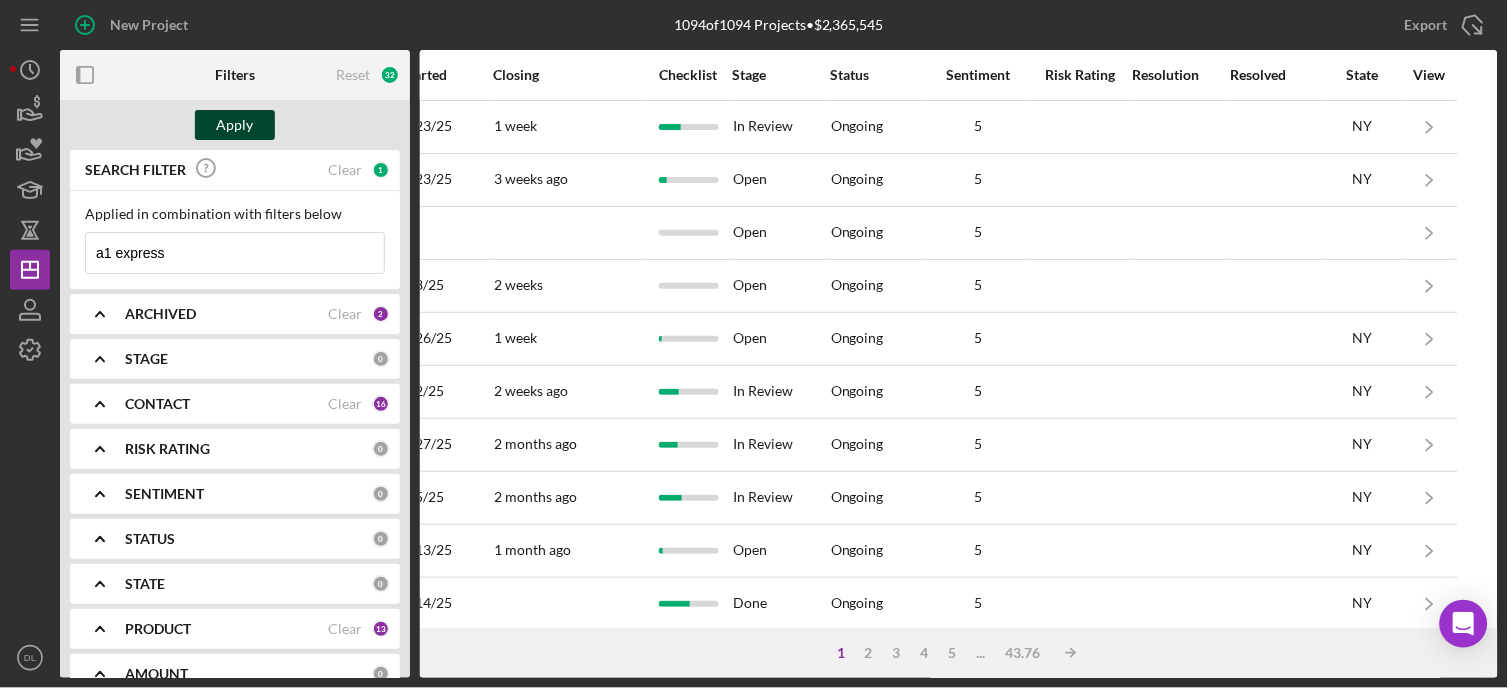 click on "Apply" at bounding box center (235, 125) 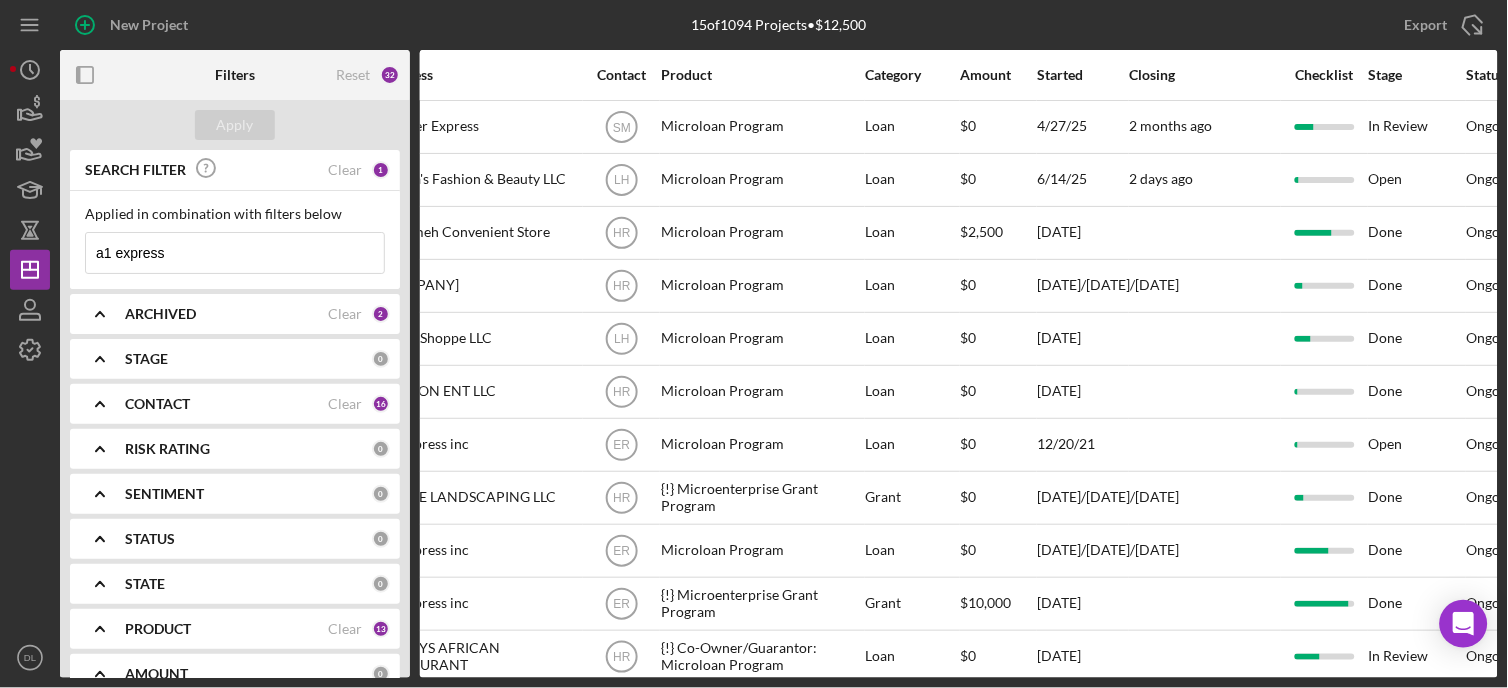 scroll, scrollTop: 0, scrollLeft: 230, axis: horizontal 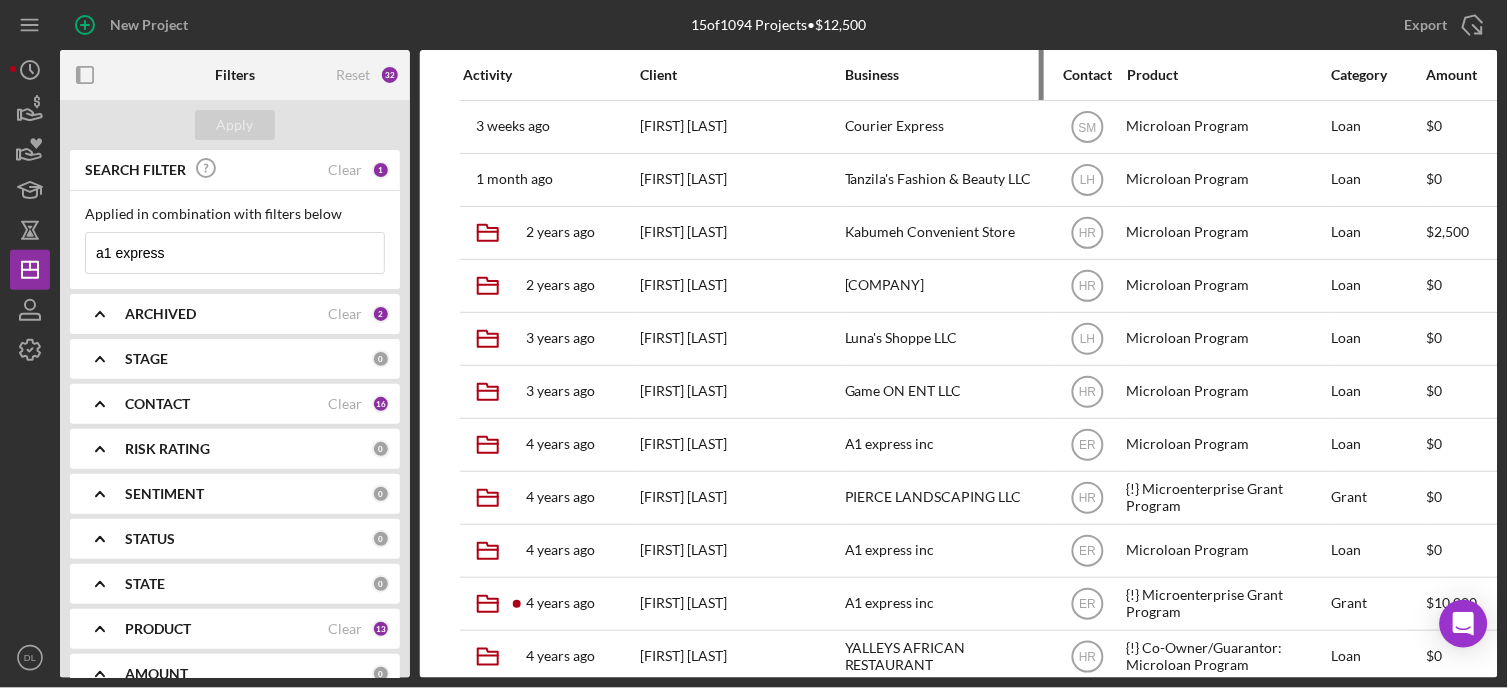 click on "Business" at bounding box center [945, 75] 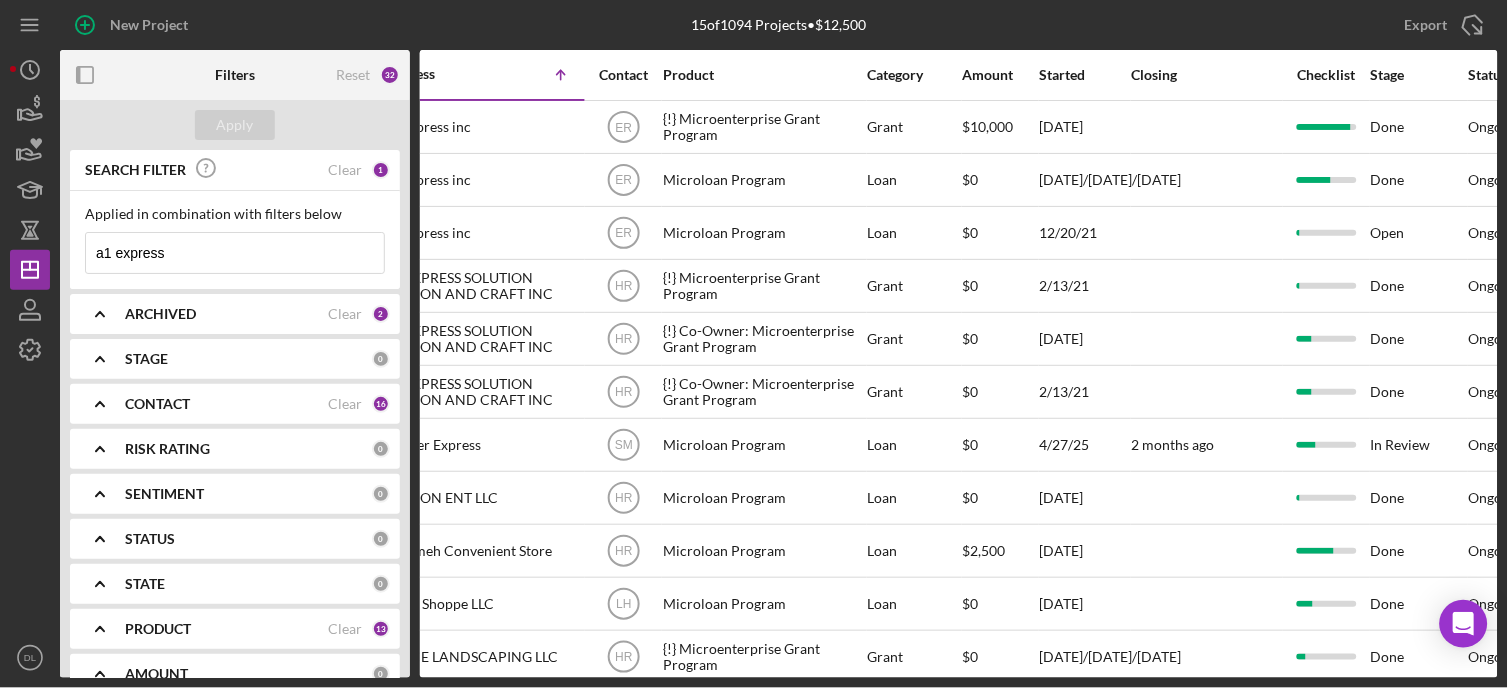 scroll, scrollTop: 0, scrollLeft: 0, axis: both 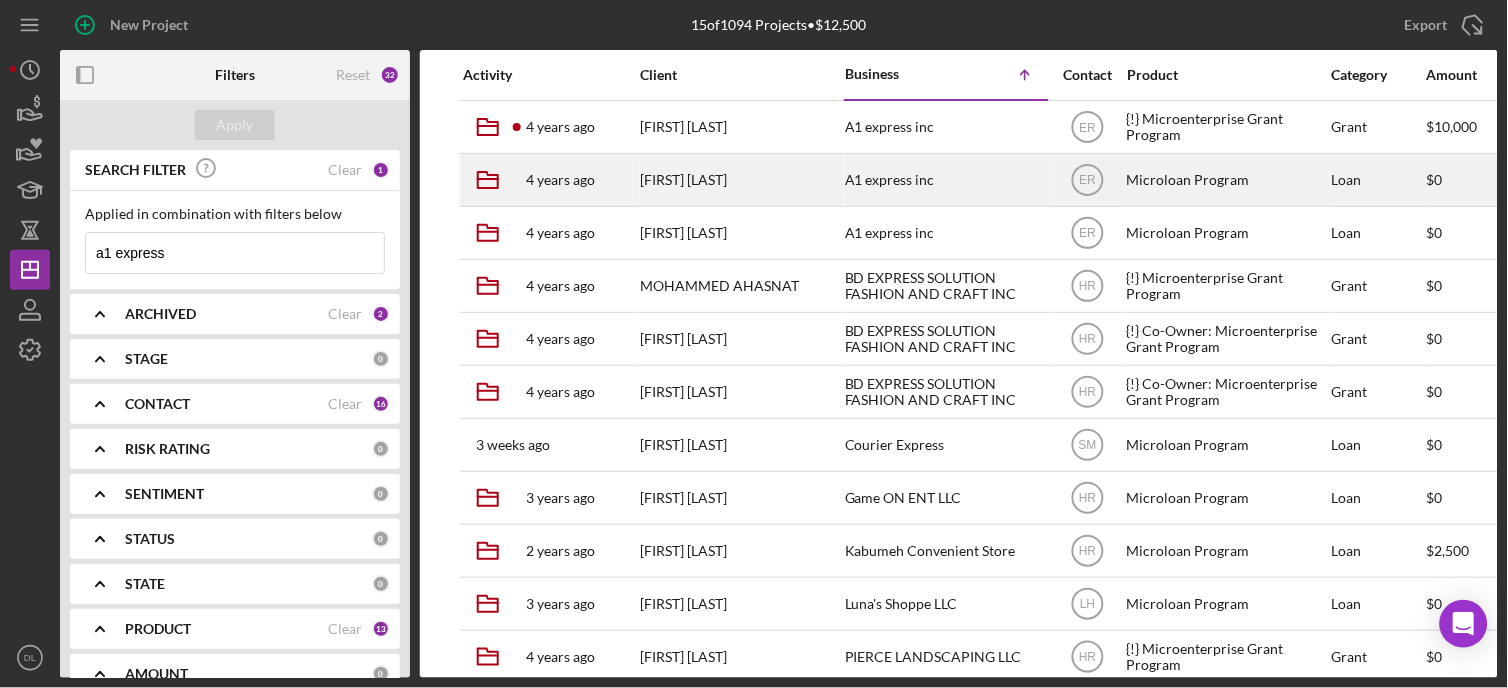 click on "A1 express inc" at bounding box center [945, 180] 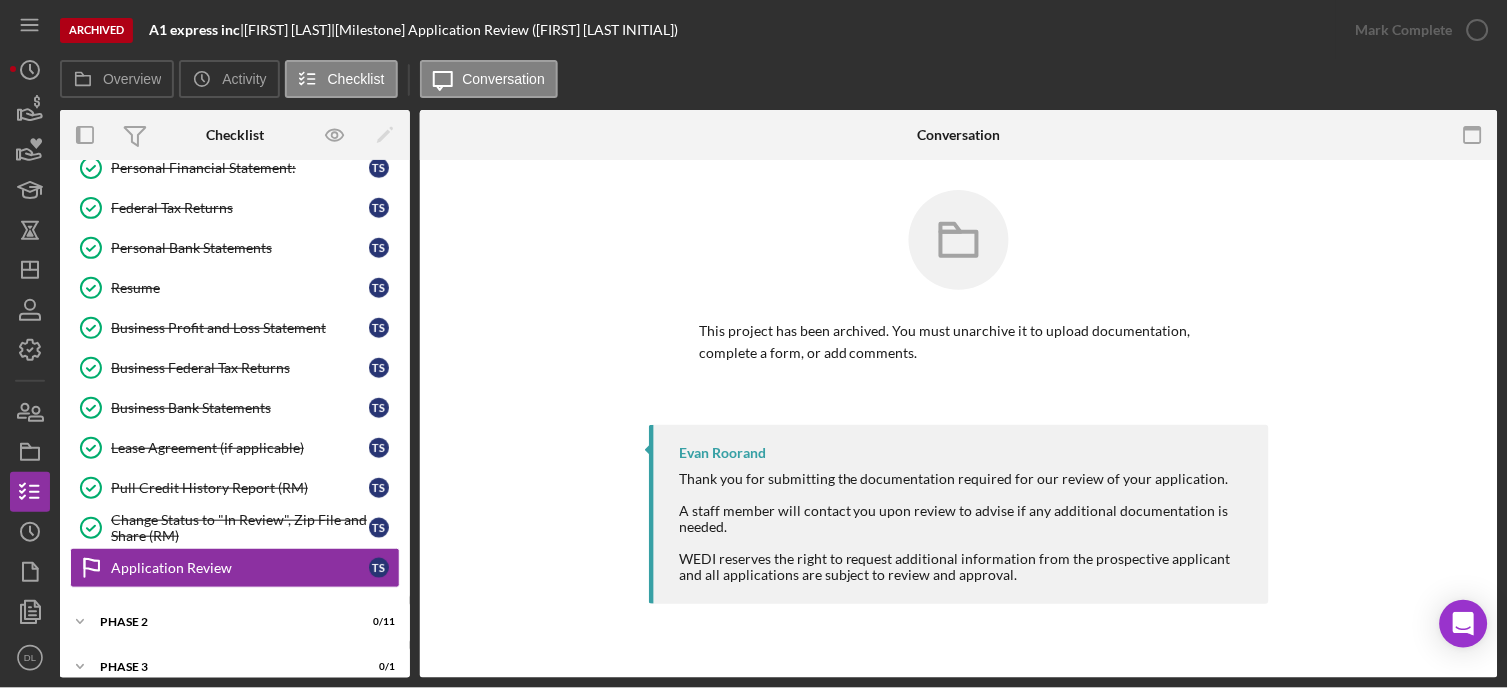 scroll, scrollTop: 365, scrollLeft: 0, axis: vertical 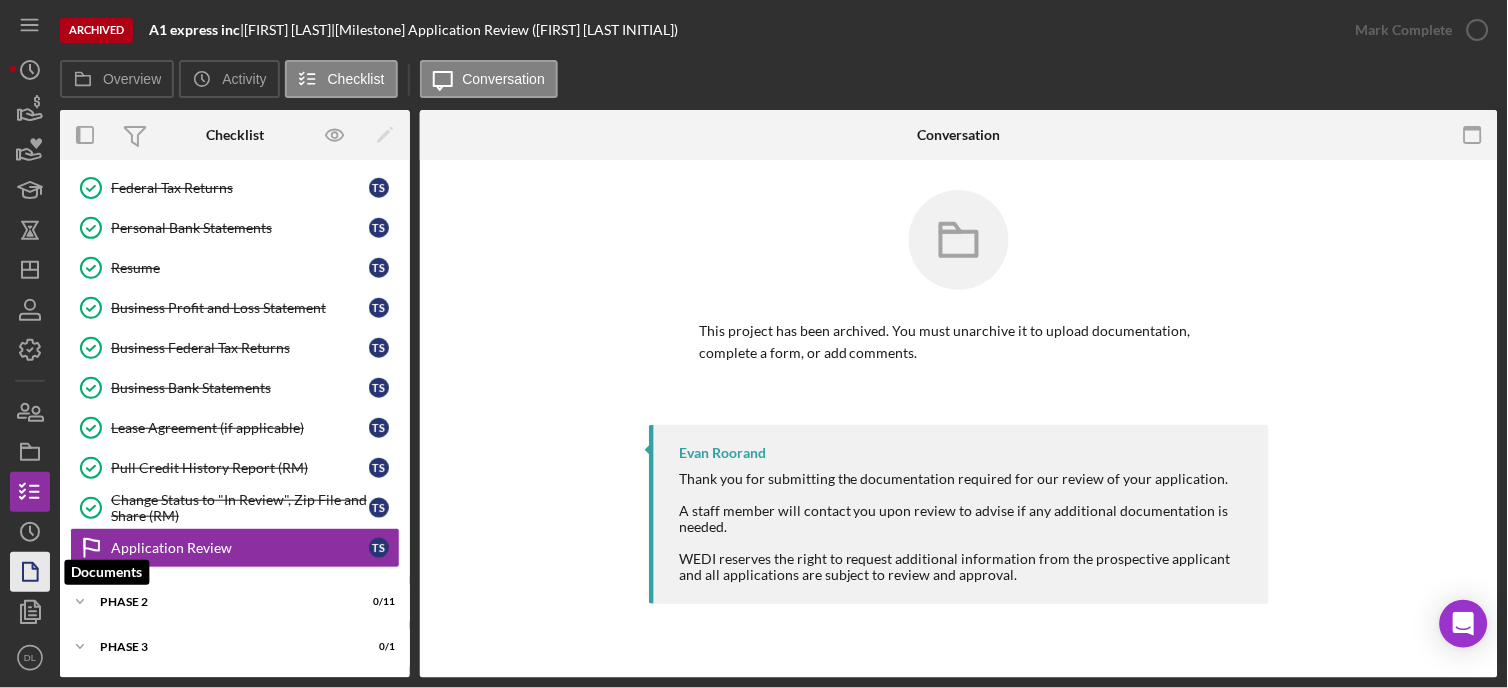 click 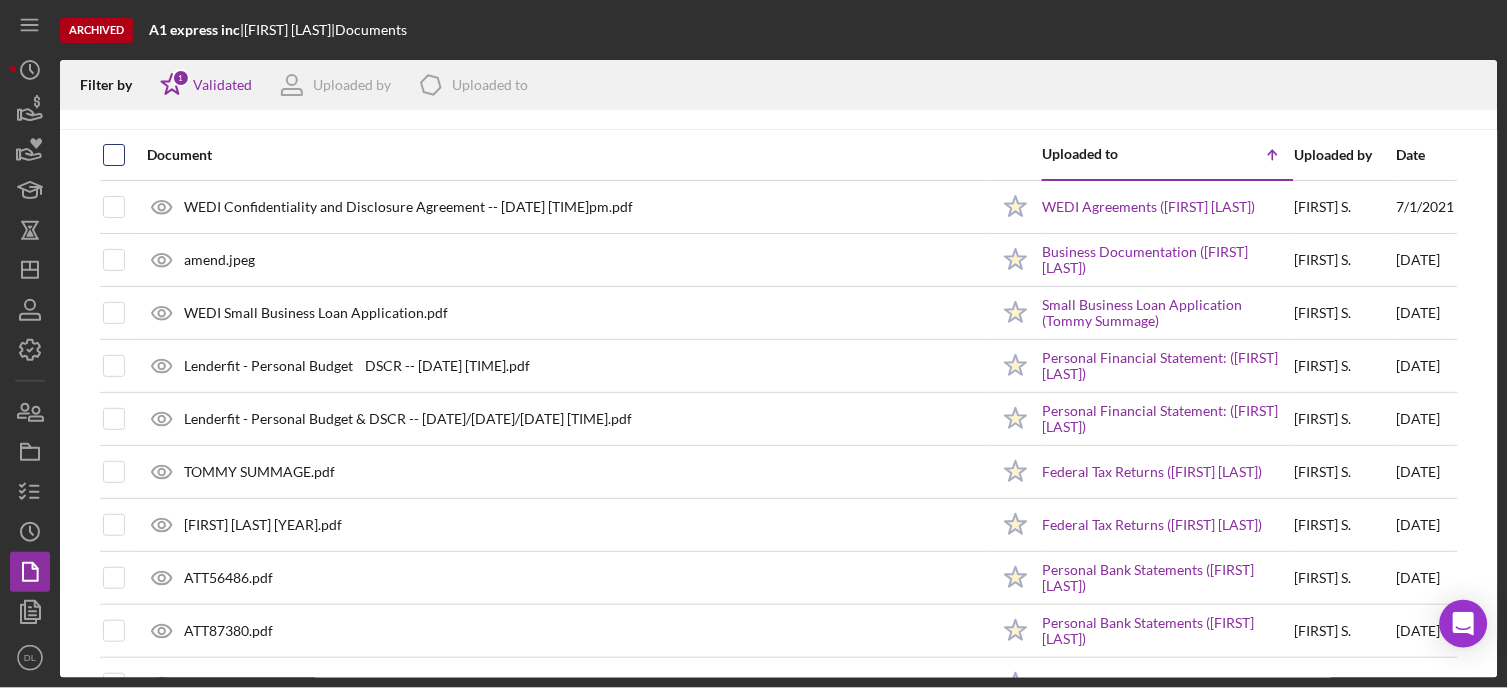 click at bounding box center (114, 155) 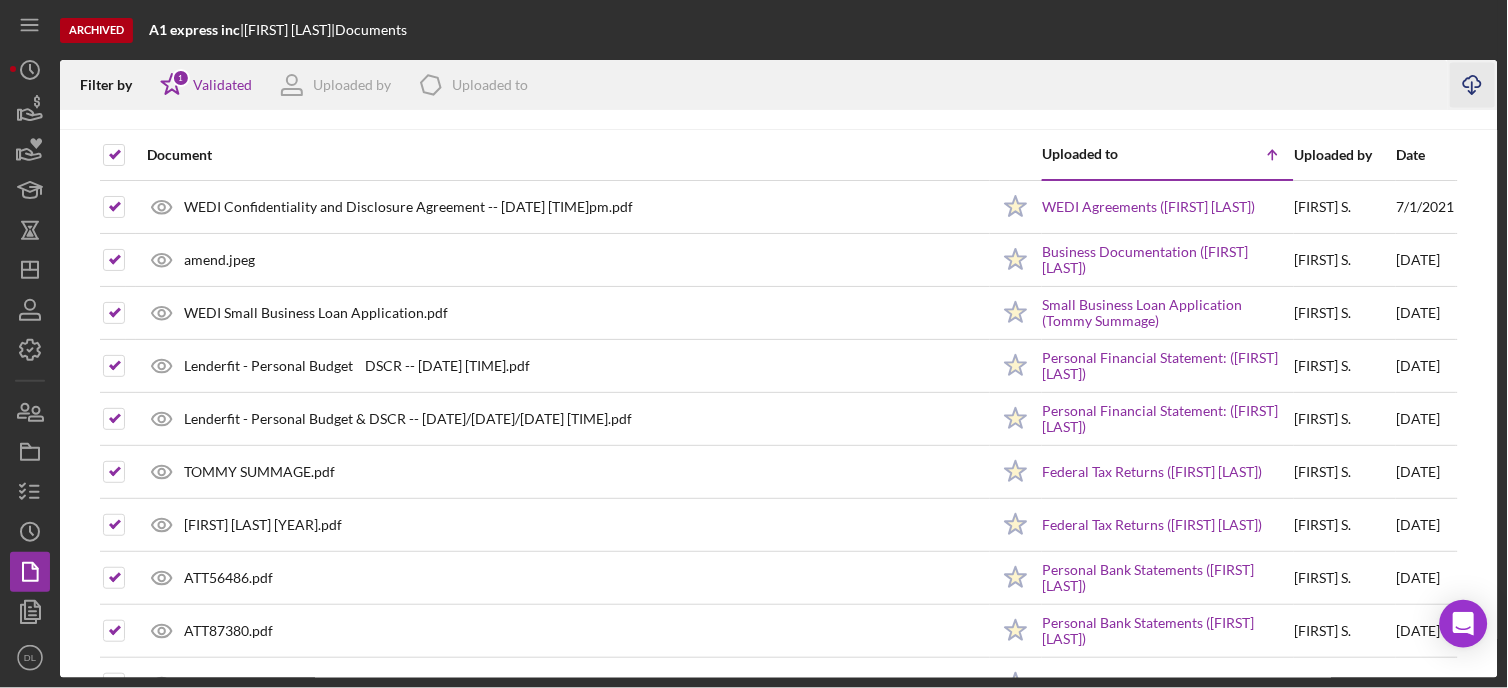 click on "Icon/Download" 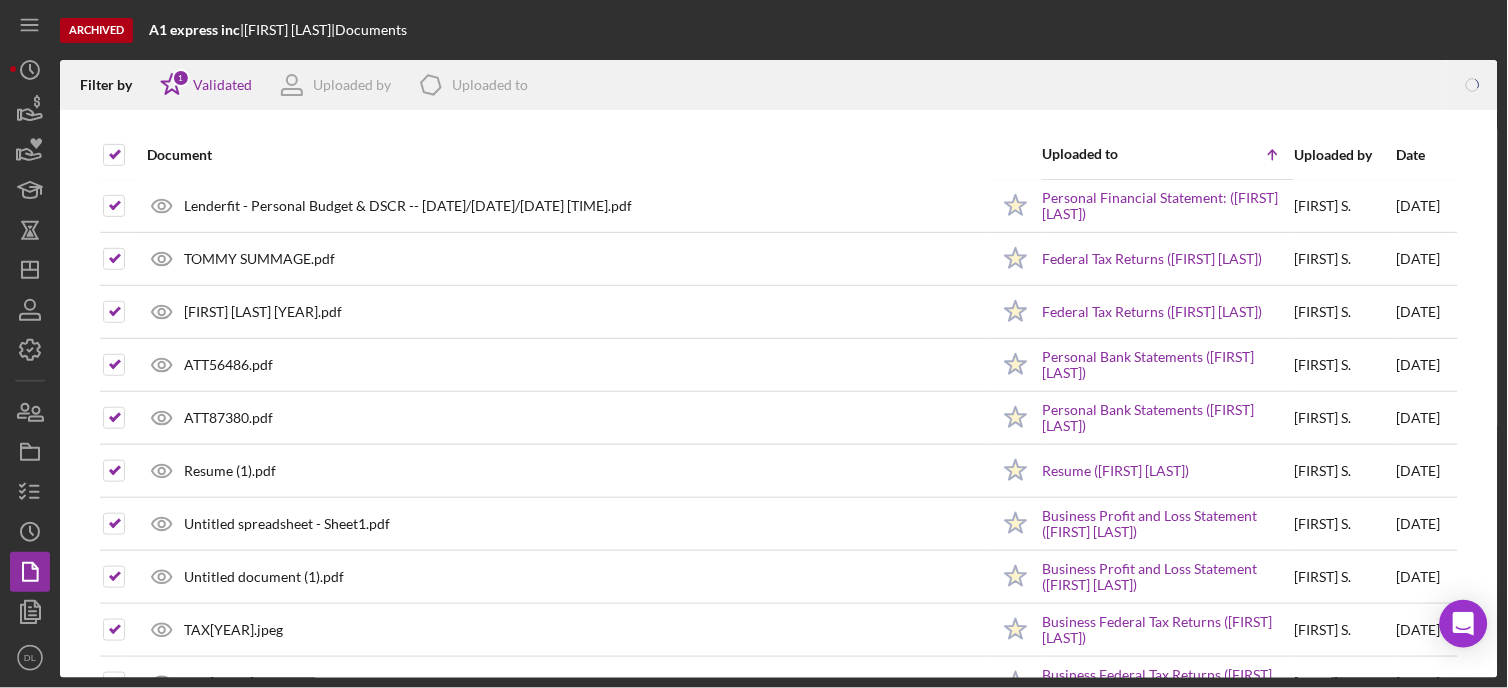scroll, scrollTop: 0, scrollLeft: 0, axis: both 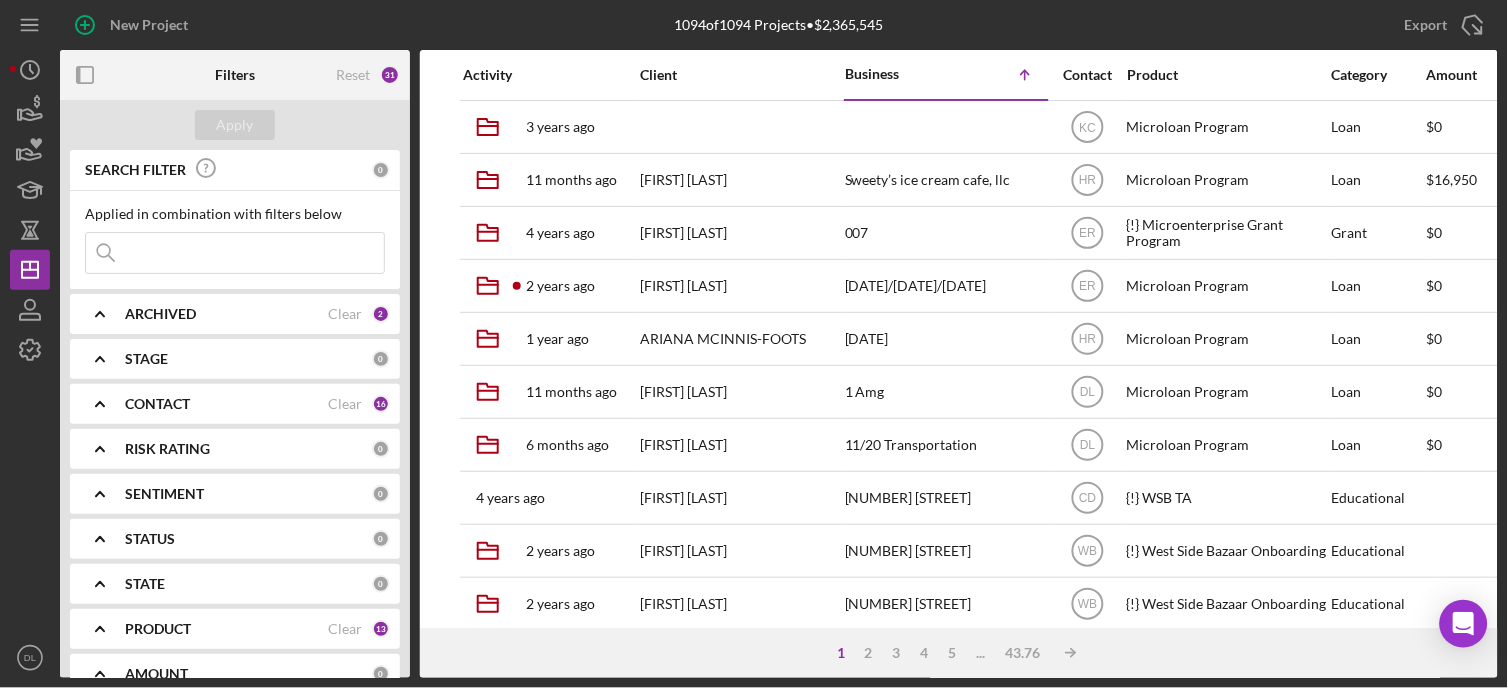 click at bounding box center [235, 253] 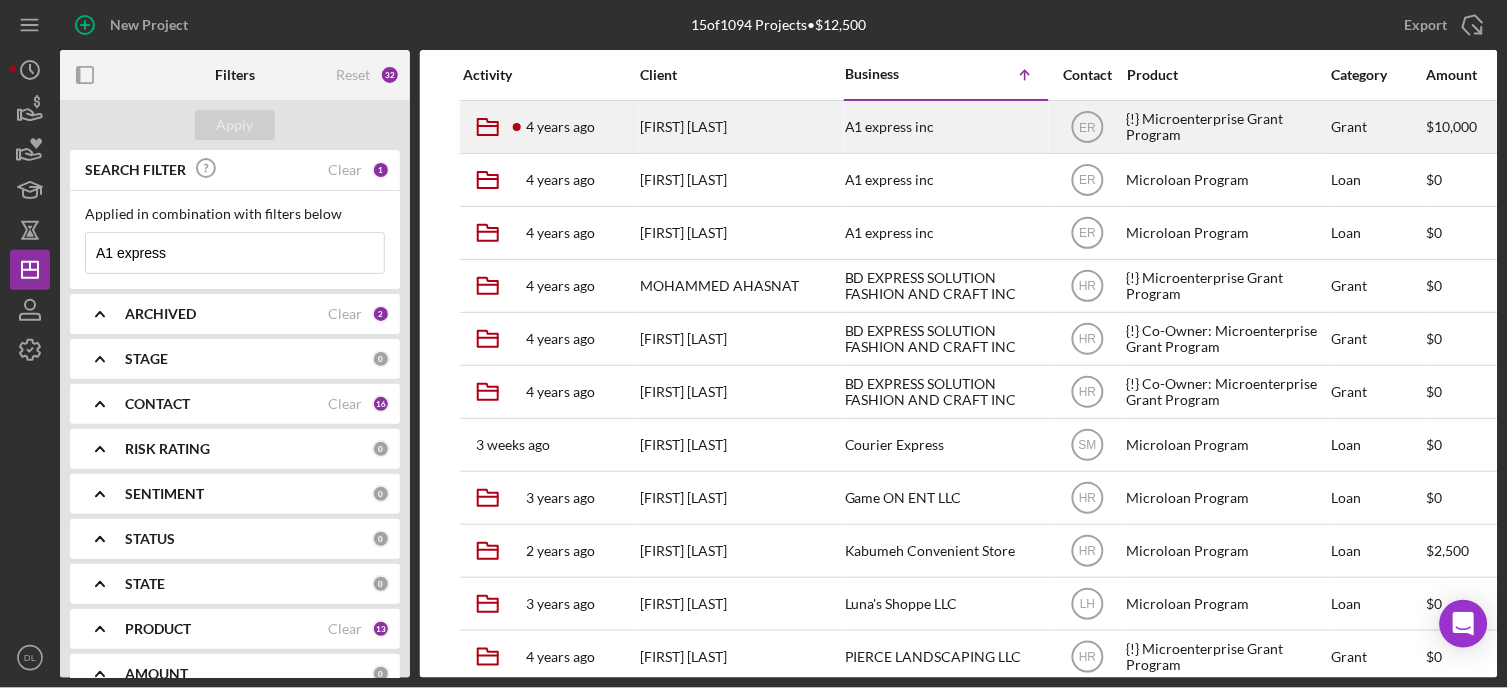 type on "A1 express" 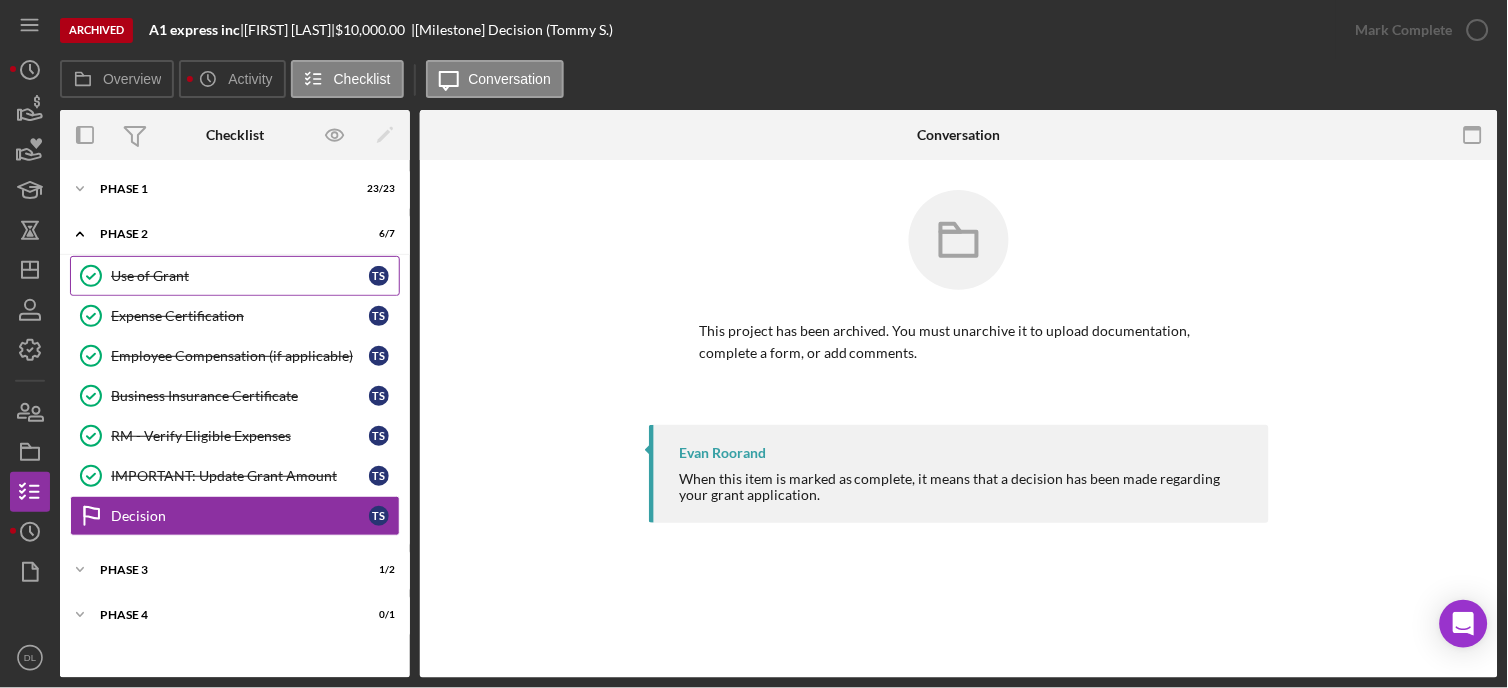 click on "Use of Grant Use of Grant [FIRST] [LAST]" at bounding box center (235, 276) 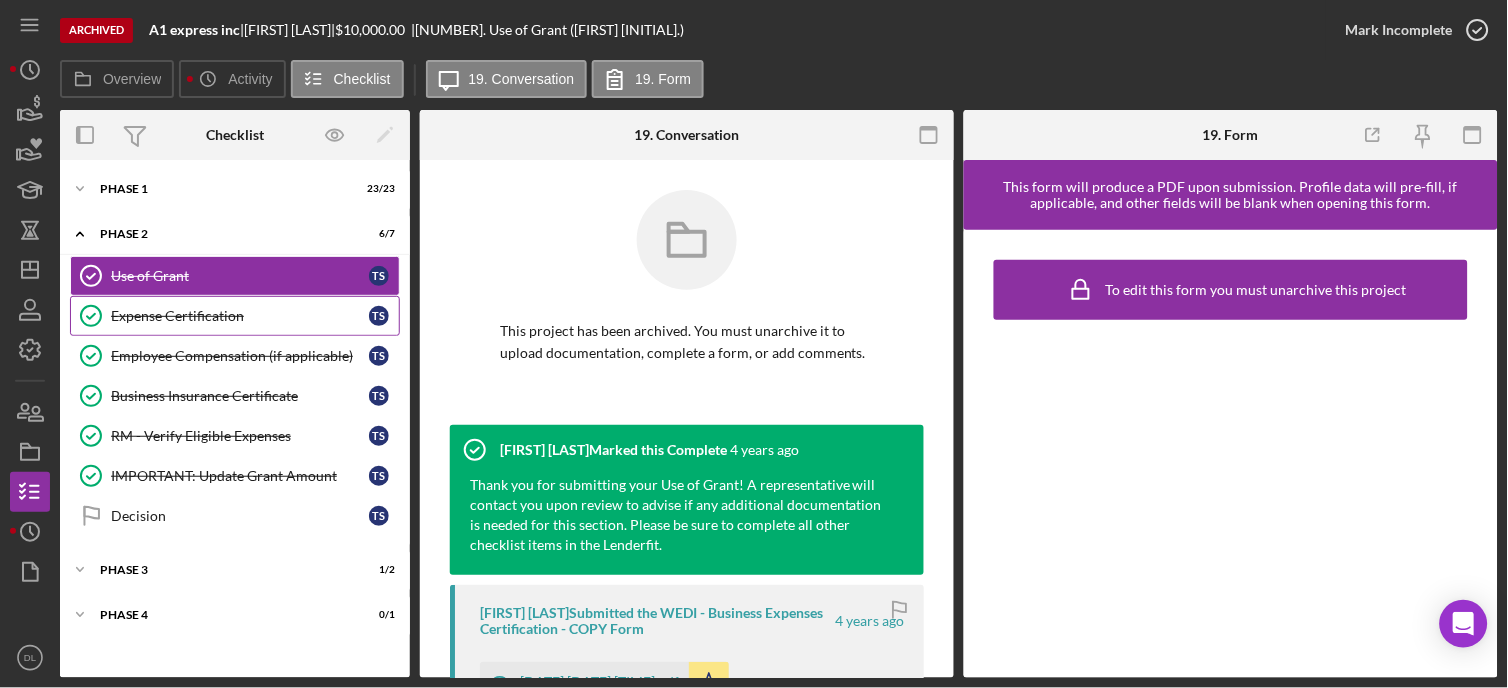 click on "Expense Certification" at bounding box center (240, 316) 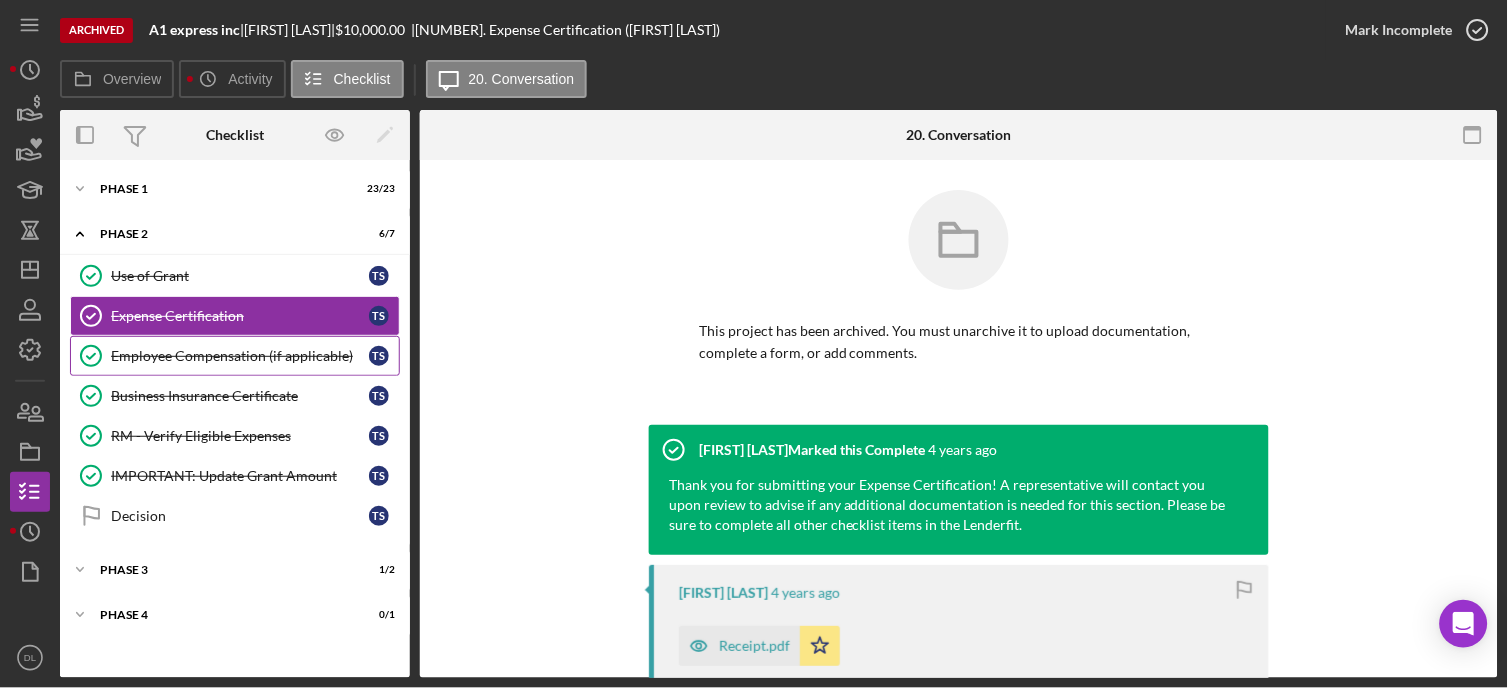 click on "Employee Compensation (if applicable) Employee Compensation (if applicable) [INITIAL] [INITIAL]" at bounding box center (235, 356) 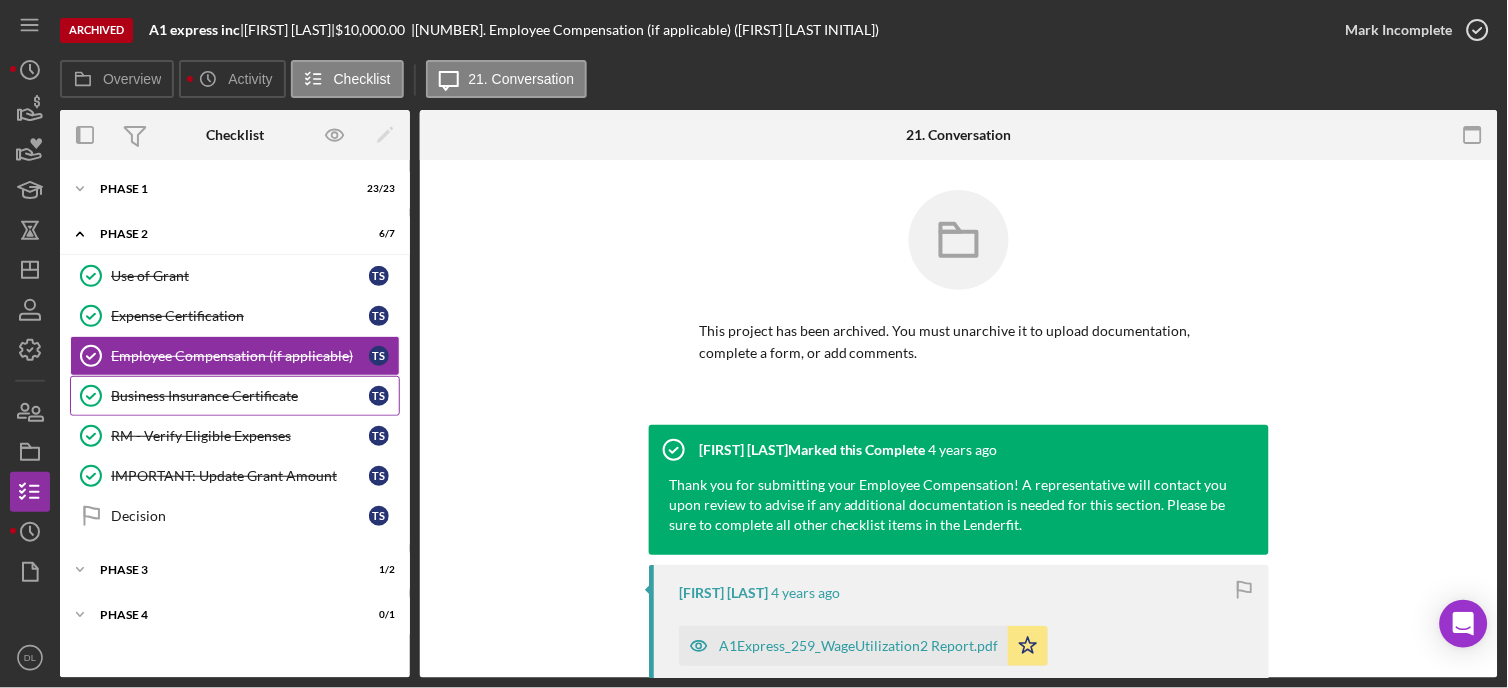 click on "Business Insurance Certificate" at bounding box center (240, 396) 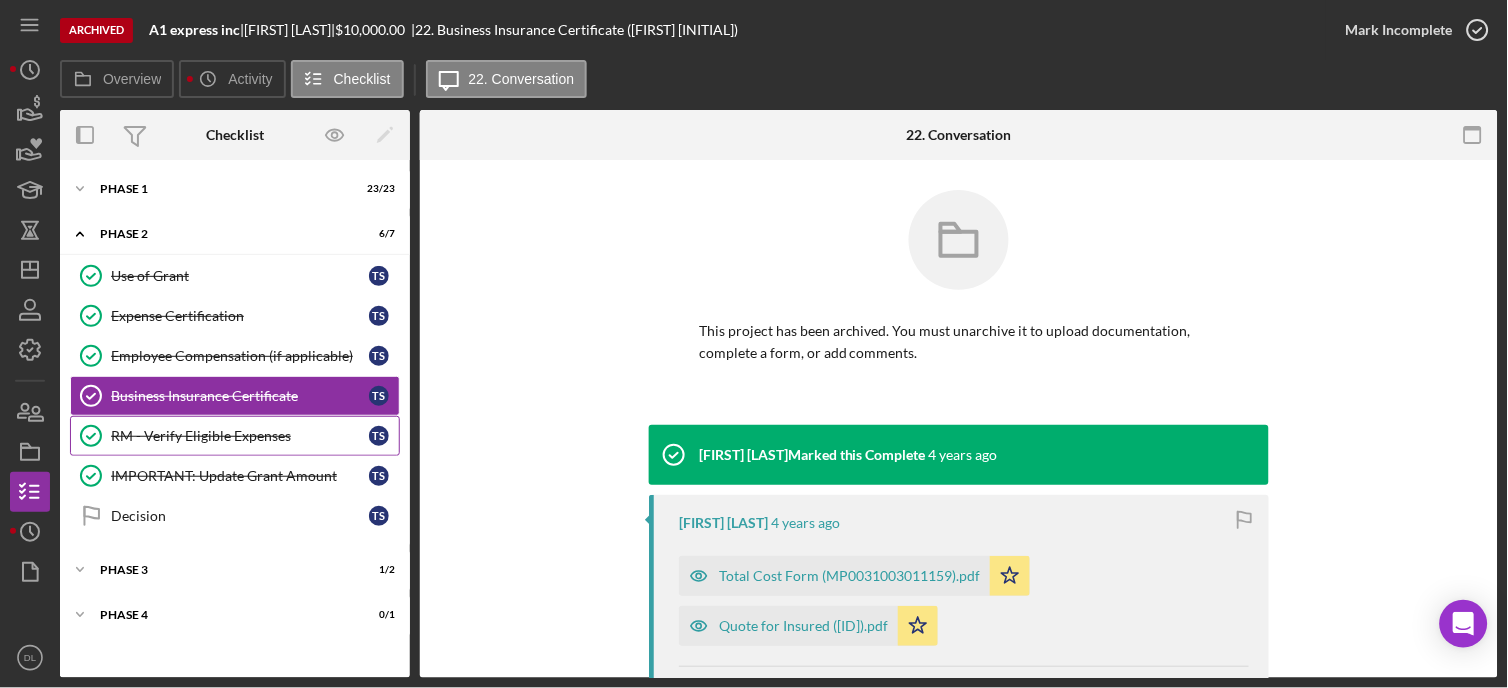 click on "RM - Verify Eligible Expenses RM - Verify Eligible Expenses [FIRST] [INITIAL]" at bounding box center (235, 436) 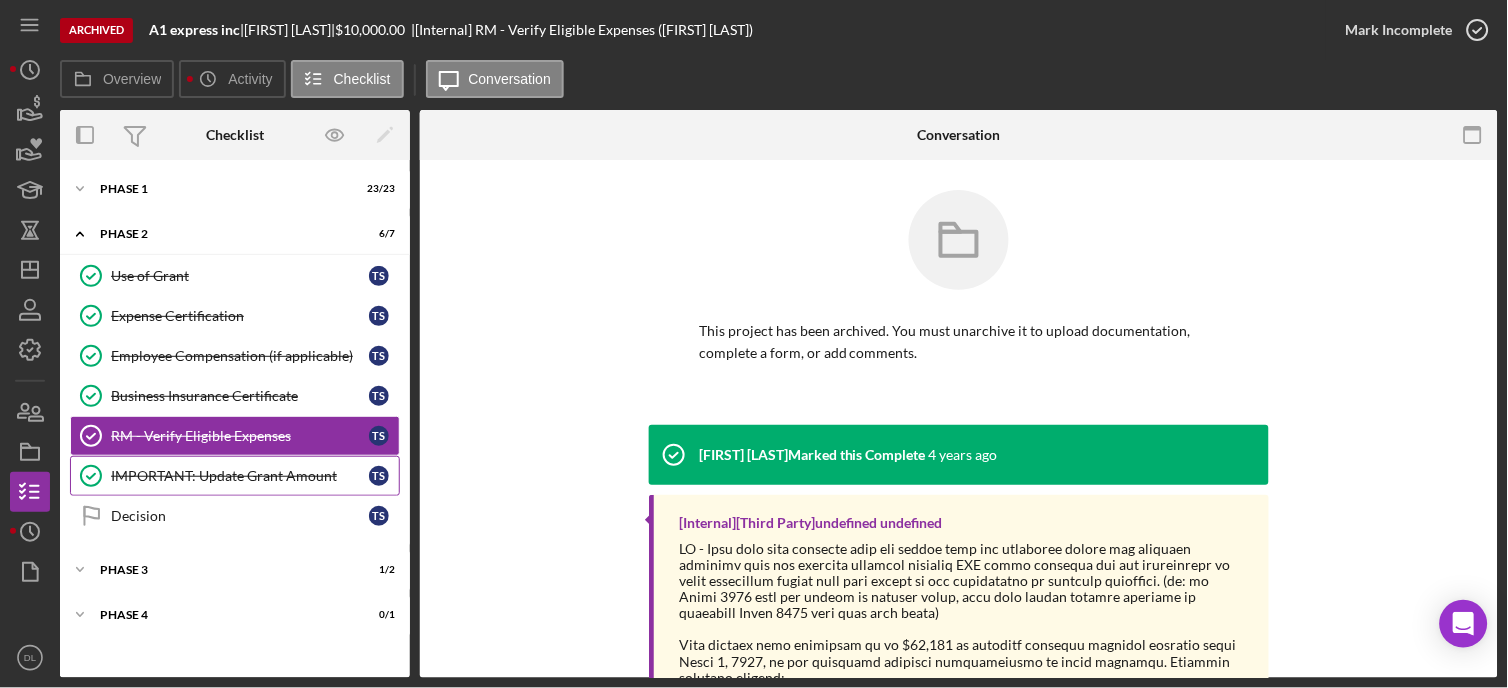 click on "IMPORTANT: Update Grant Amount" at bounding box center [240, 476] 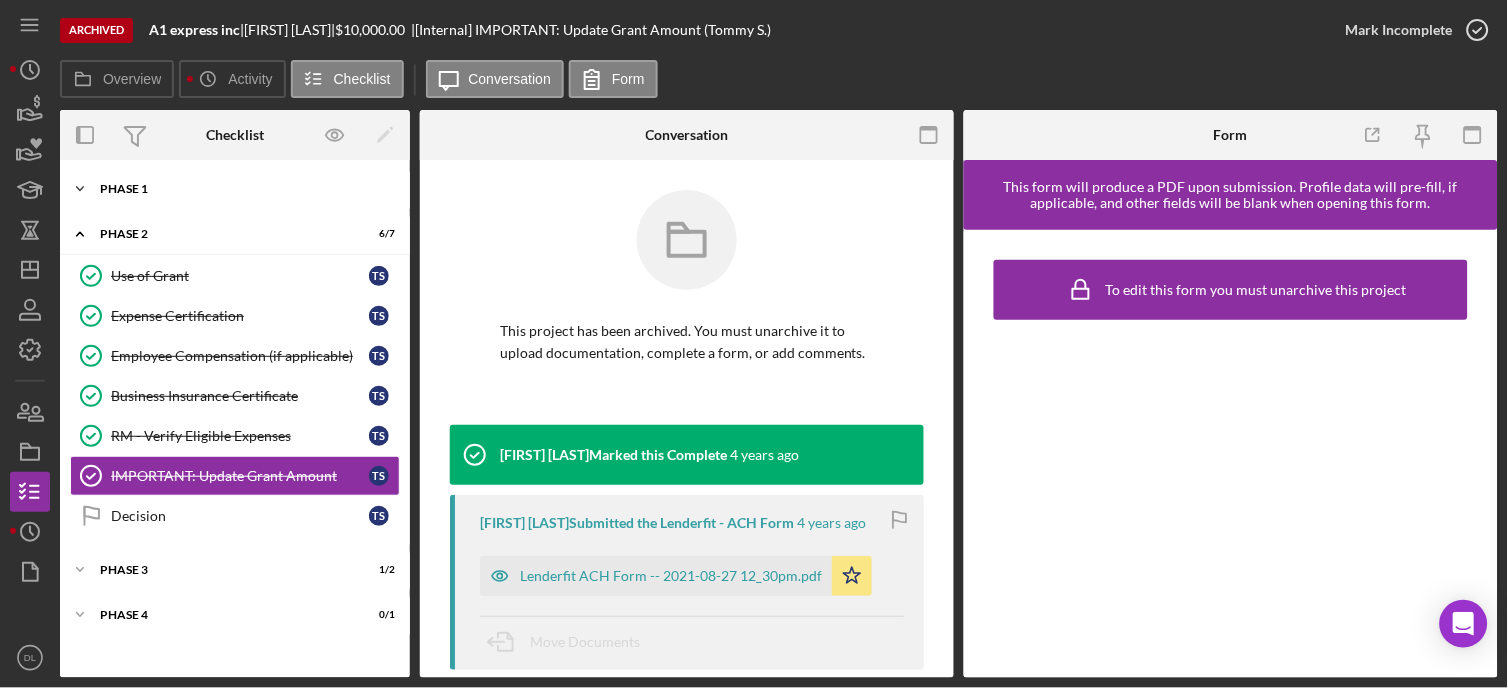 click on "Phase 1" at bounding box center [242, 189] 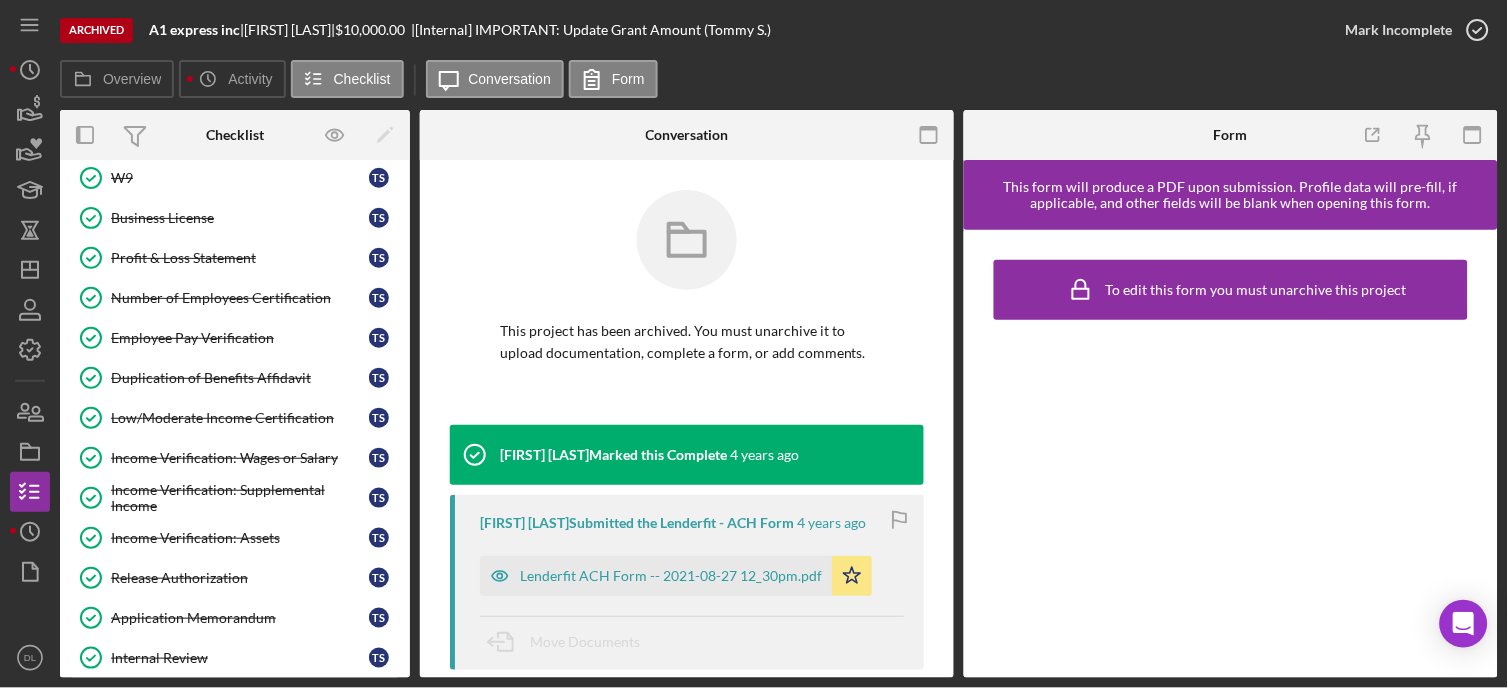 scroll, scrollTop: 0, scrollLeft: 0, axis: both 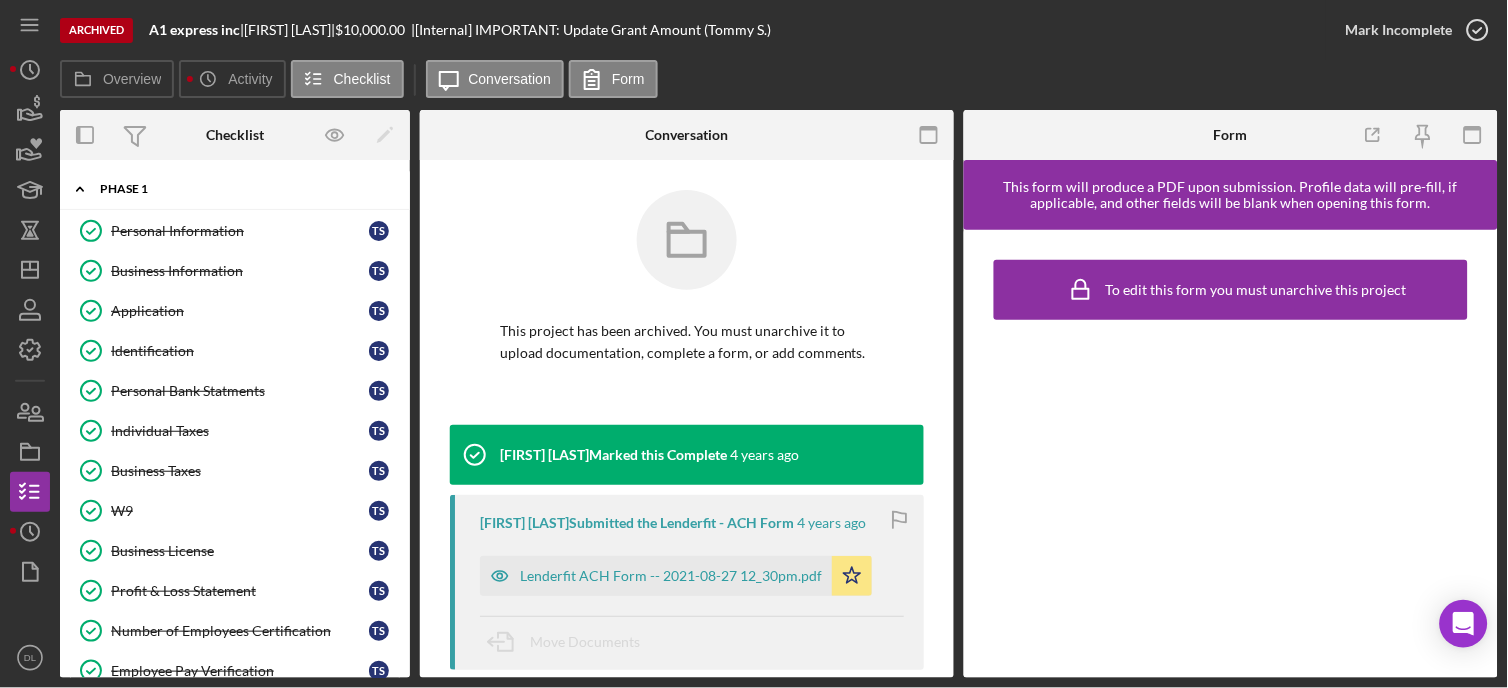 click on "Phase 1" at bounding box center [242, 189] 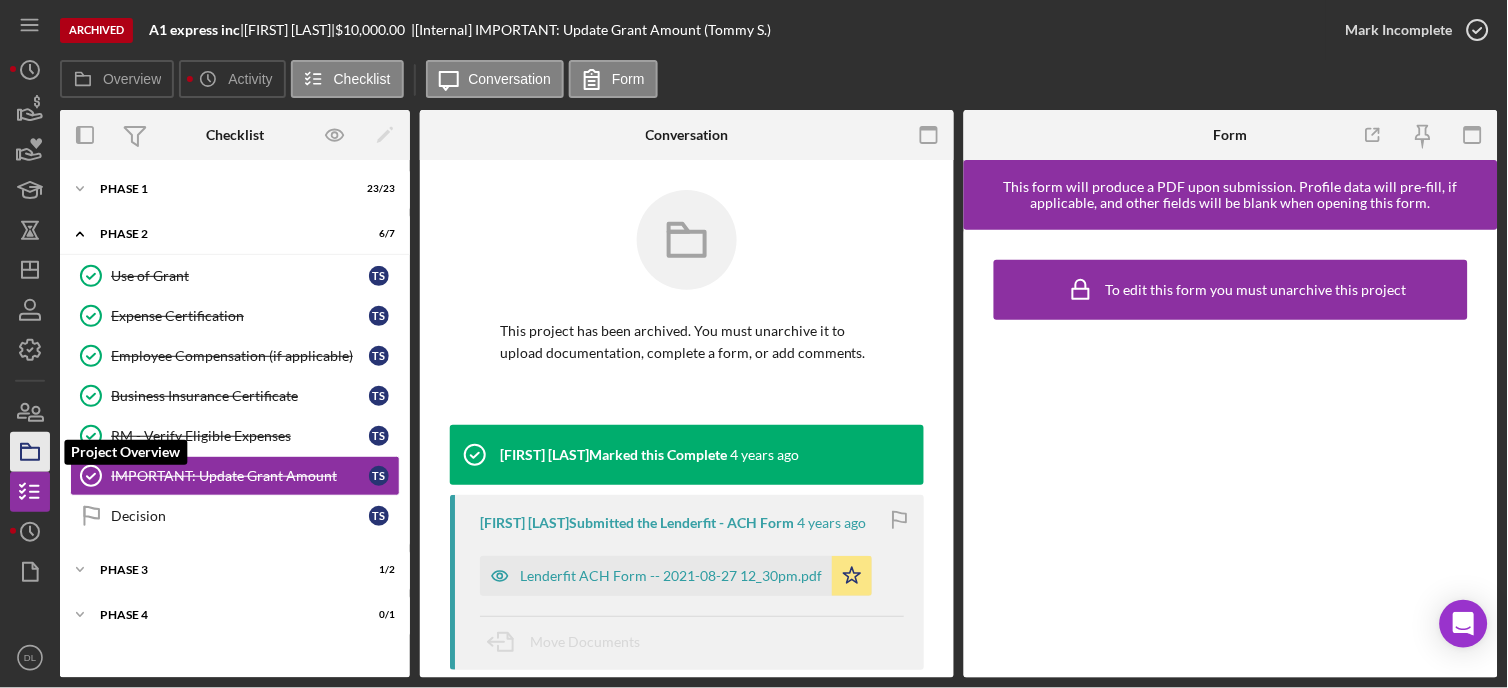 click 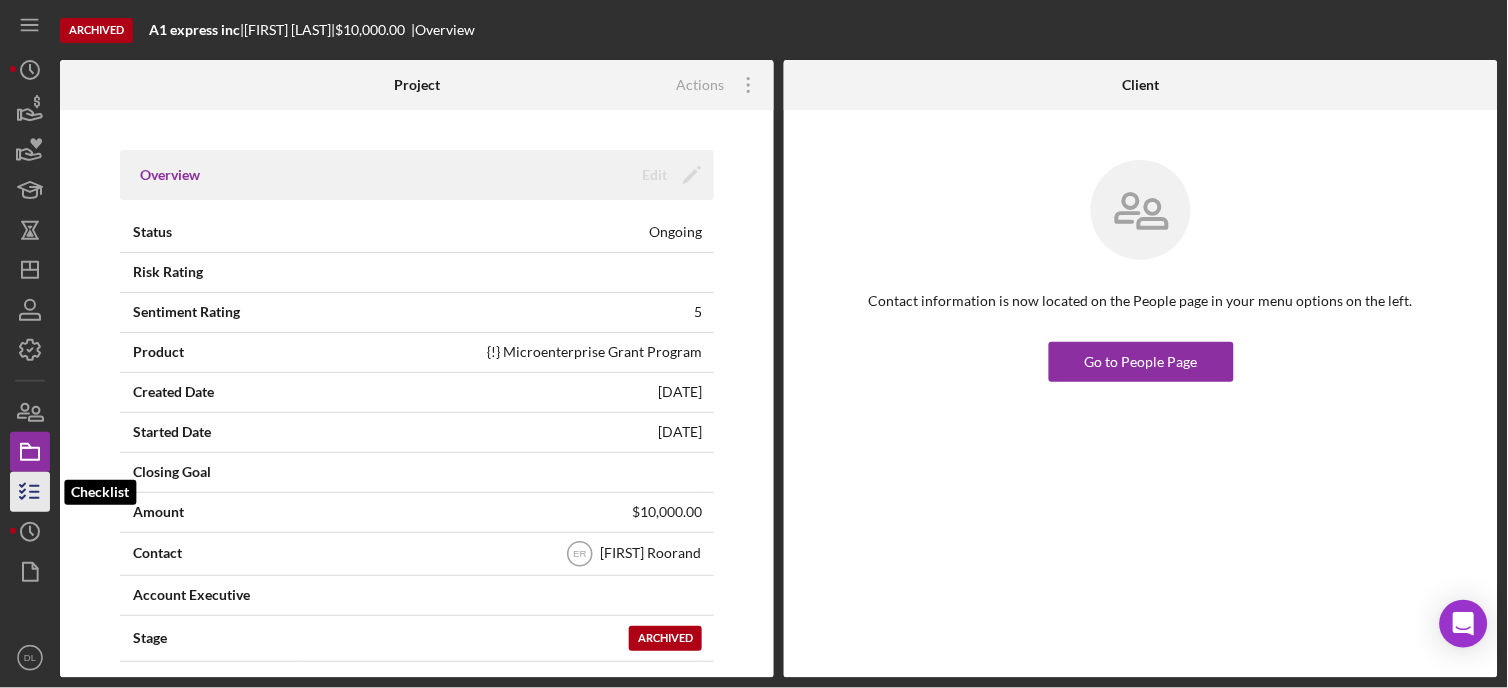 click 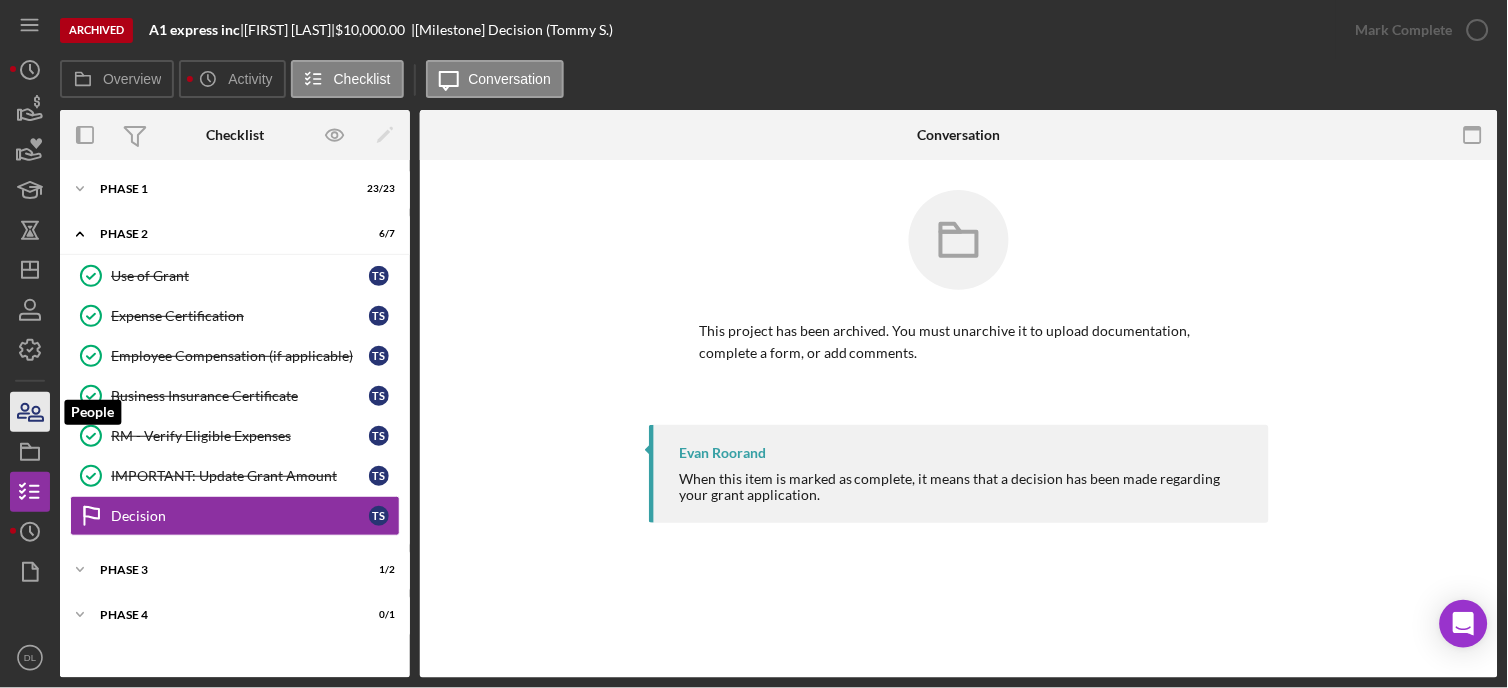 click 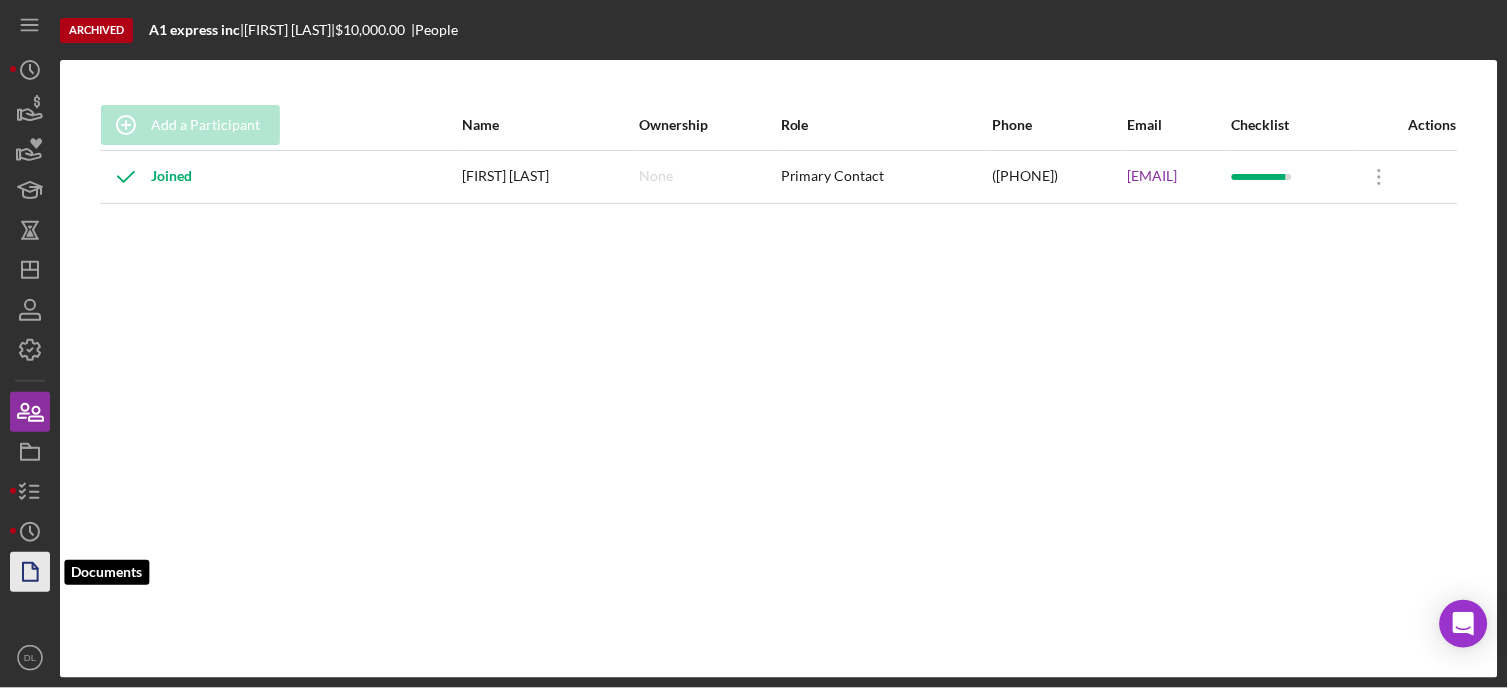 click 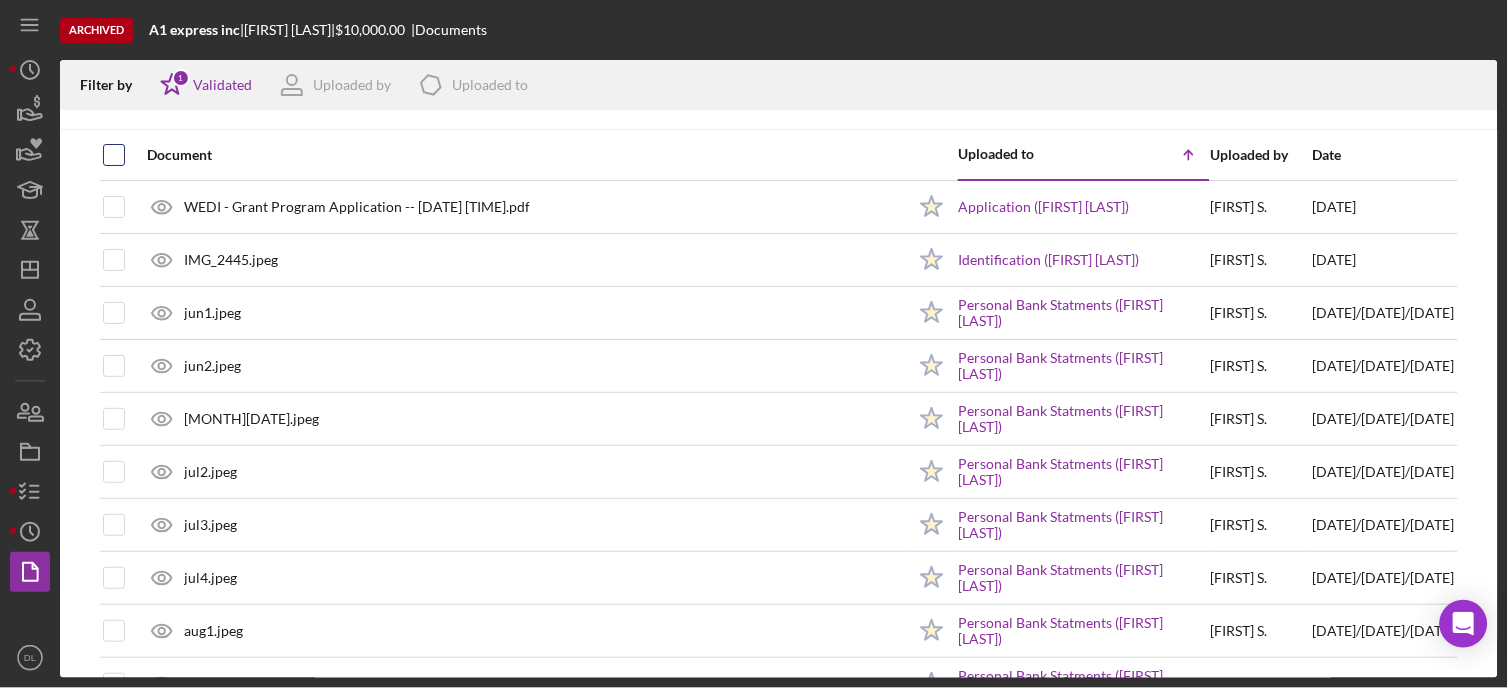 click at bounding box center (114, 155) 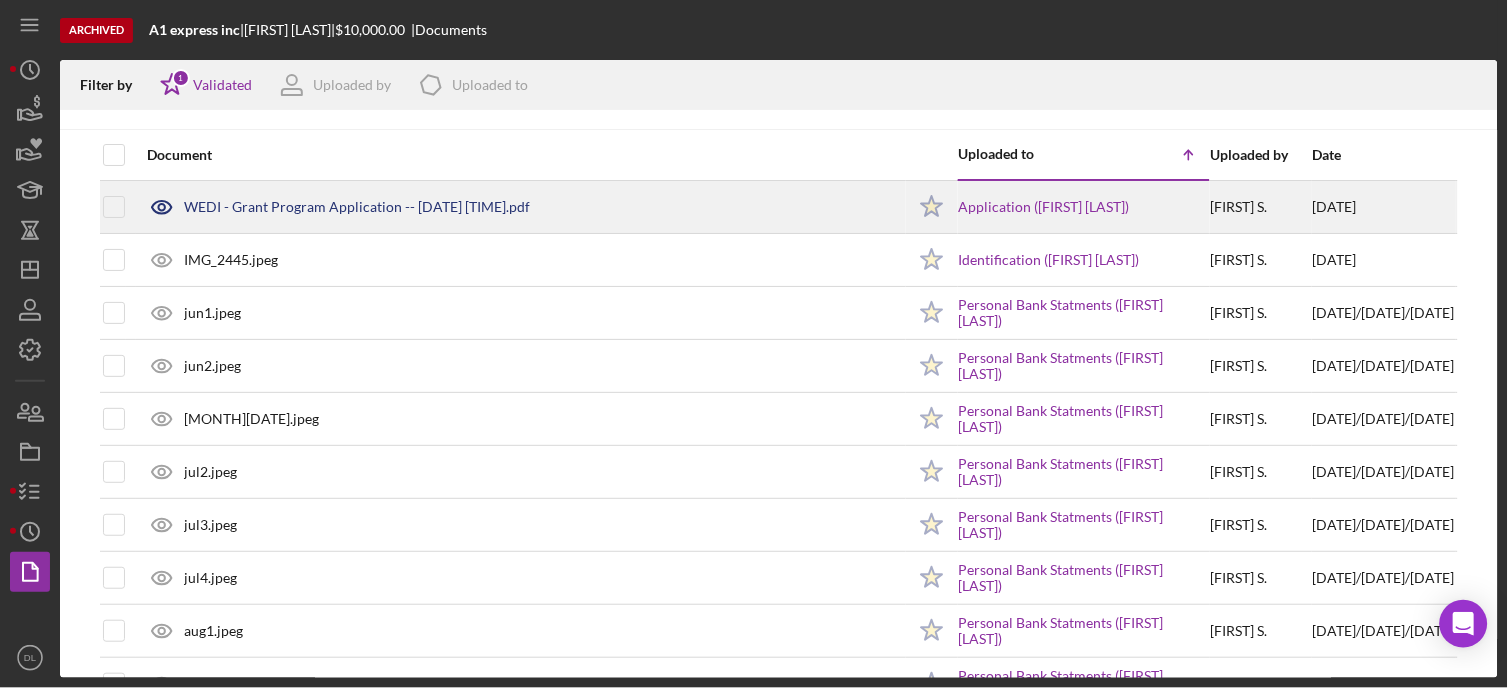 checkbox on "true" 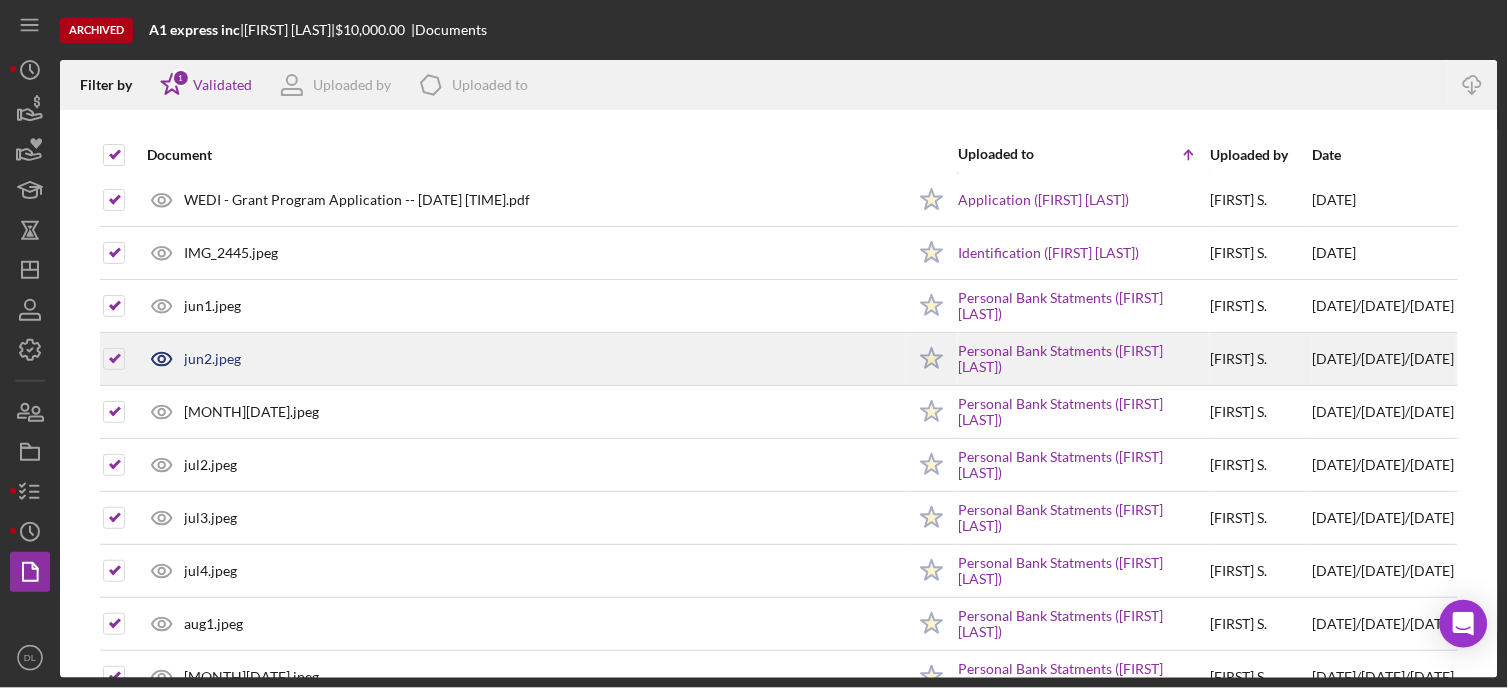 scroll, scrollTop: 0, scrollLeft: 0, axis: both 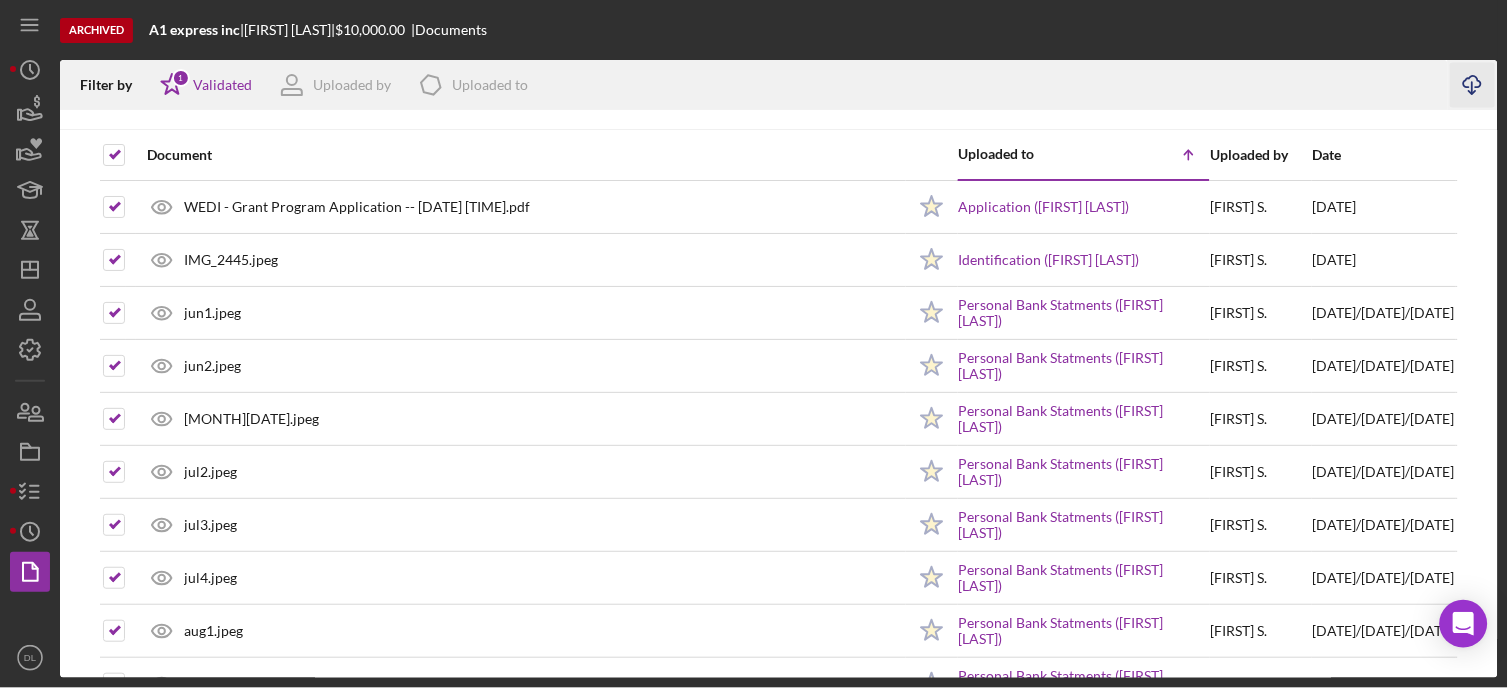 click 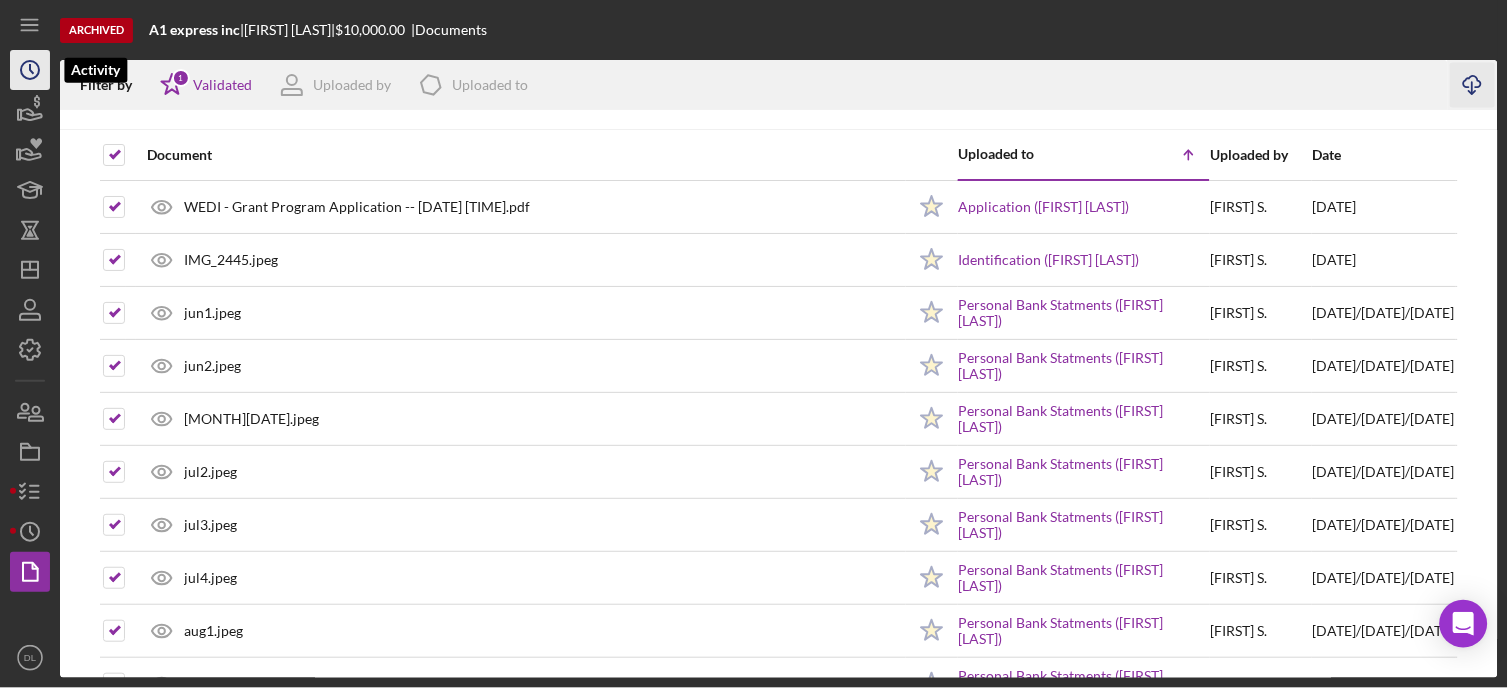 click on "Icon/History" 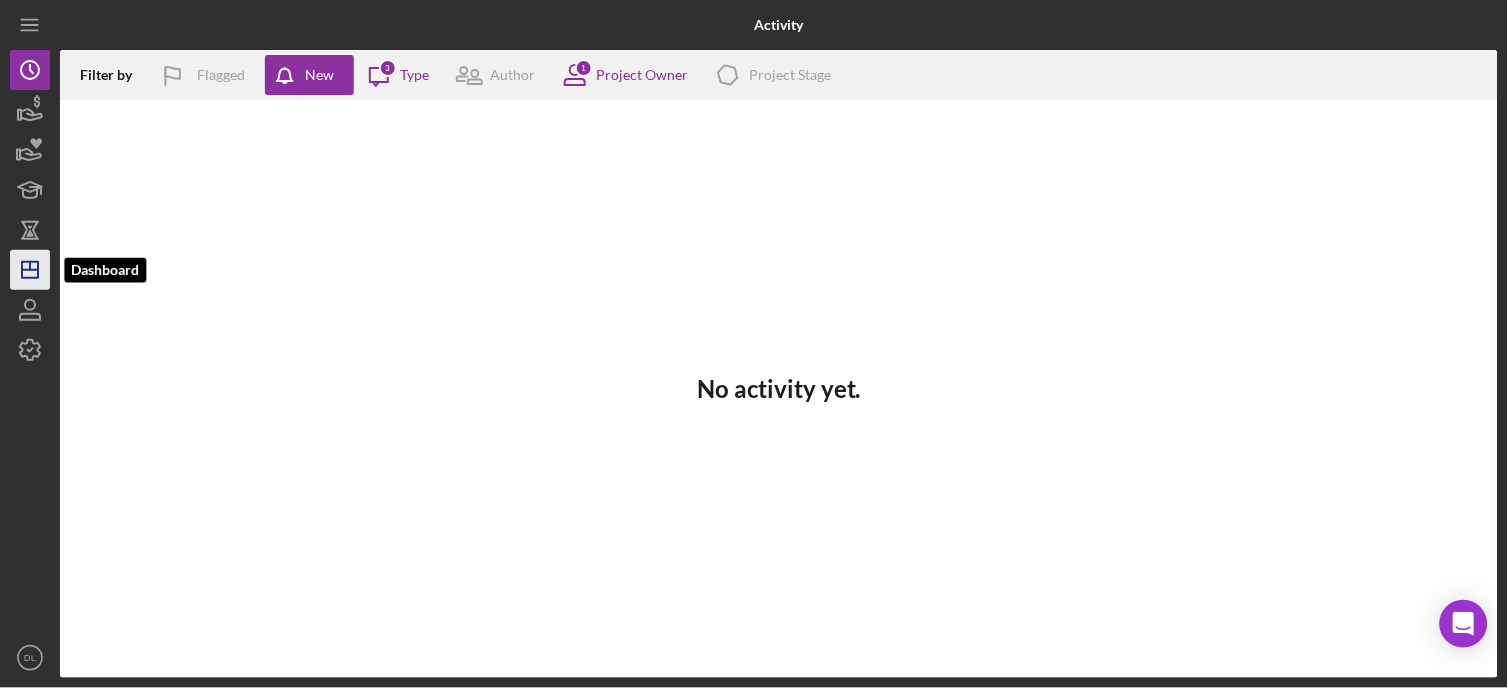 click on "Icon/Dashboard" 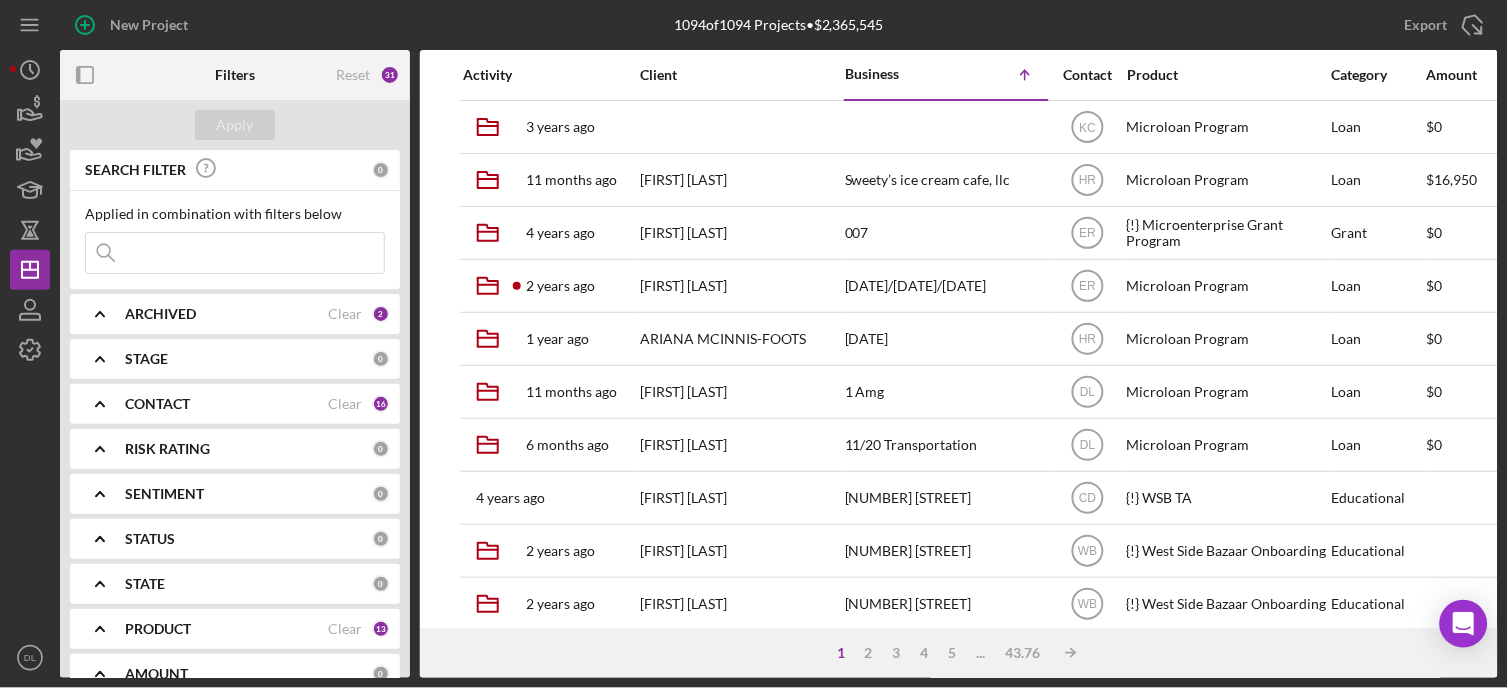 click at bounding box center [235, 253] 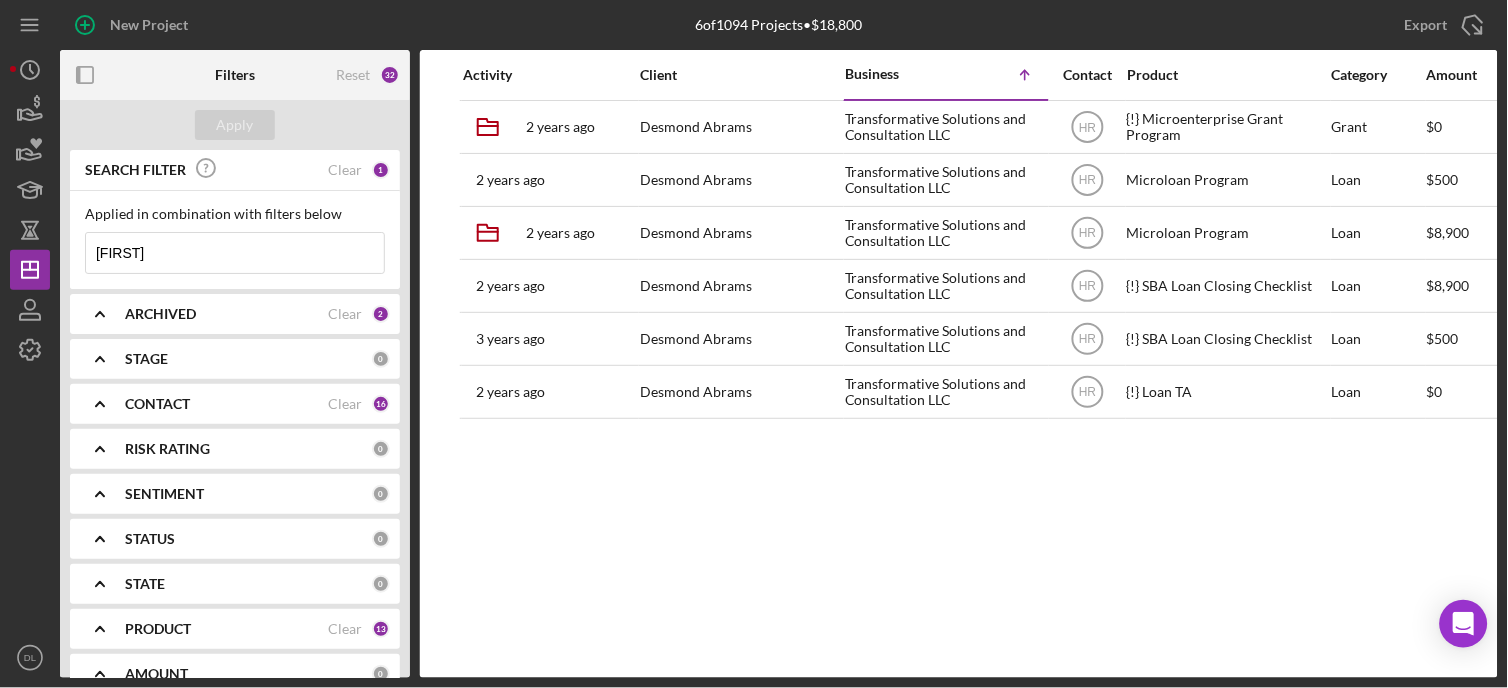 scroll, scrollTop: 0, scrollLeft: 1101, axis: horizontal 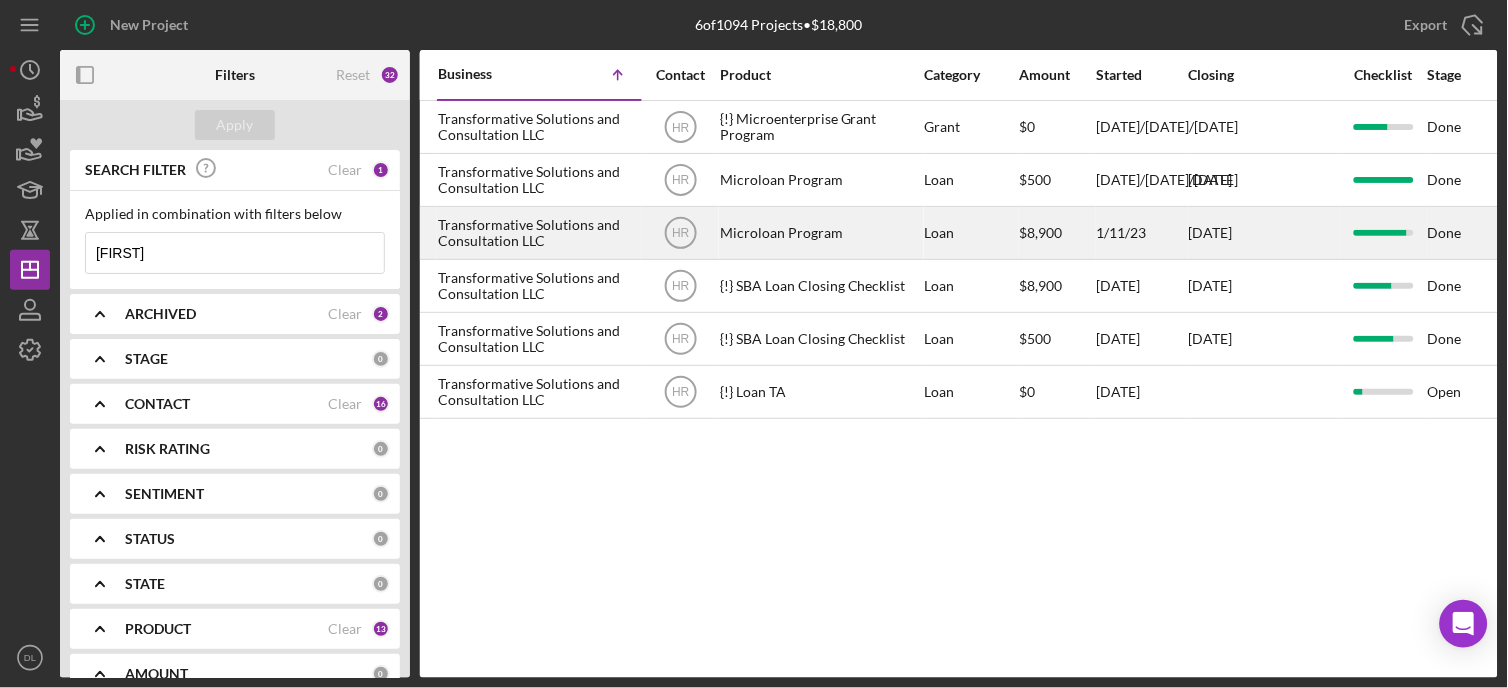 type on "[FIRST]" 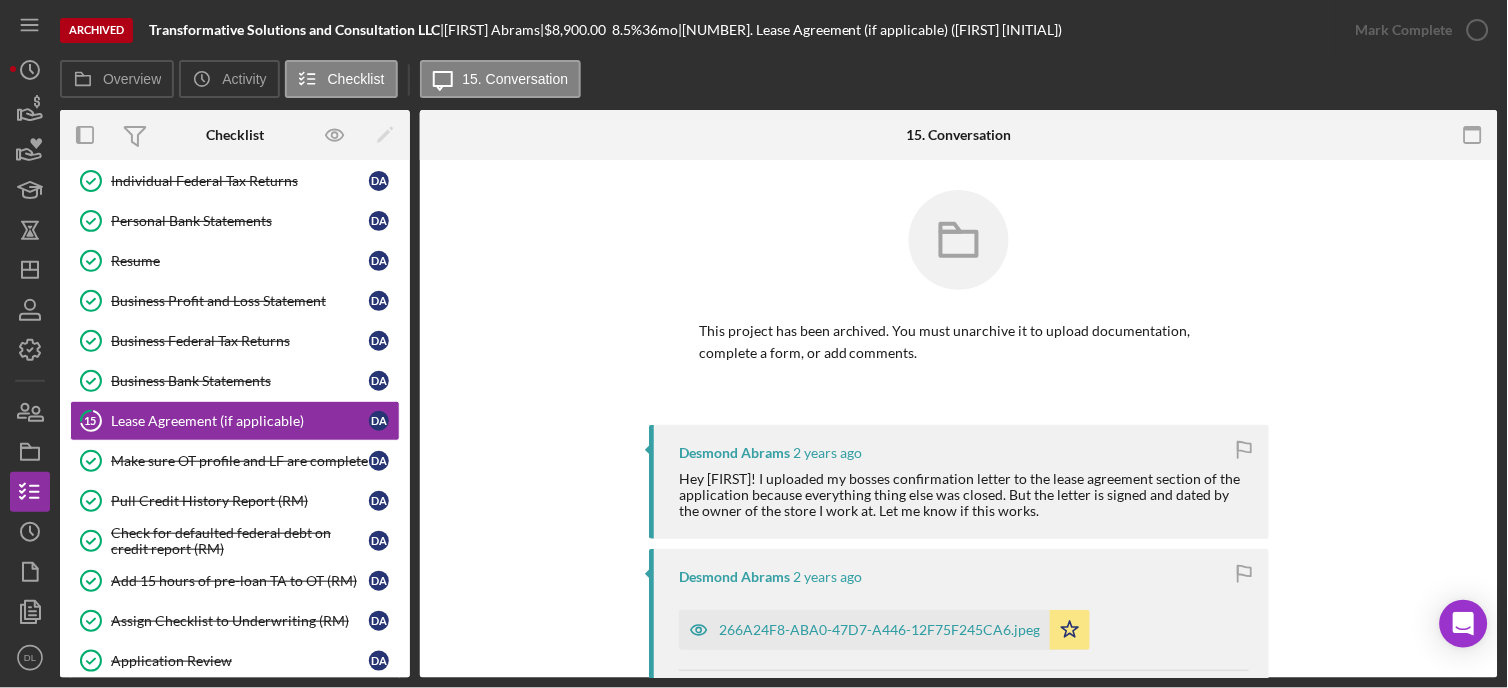 scroll, scrollTop: 373, scrollLeft: 0, axis: vertical 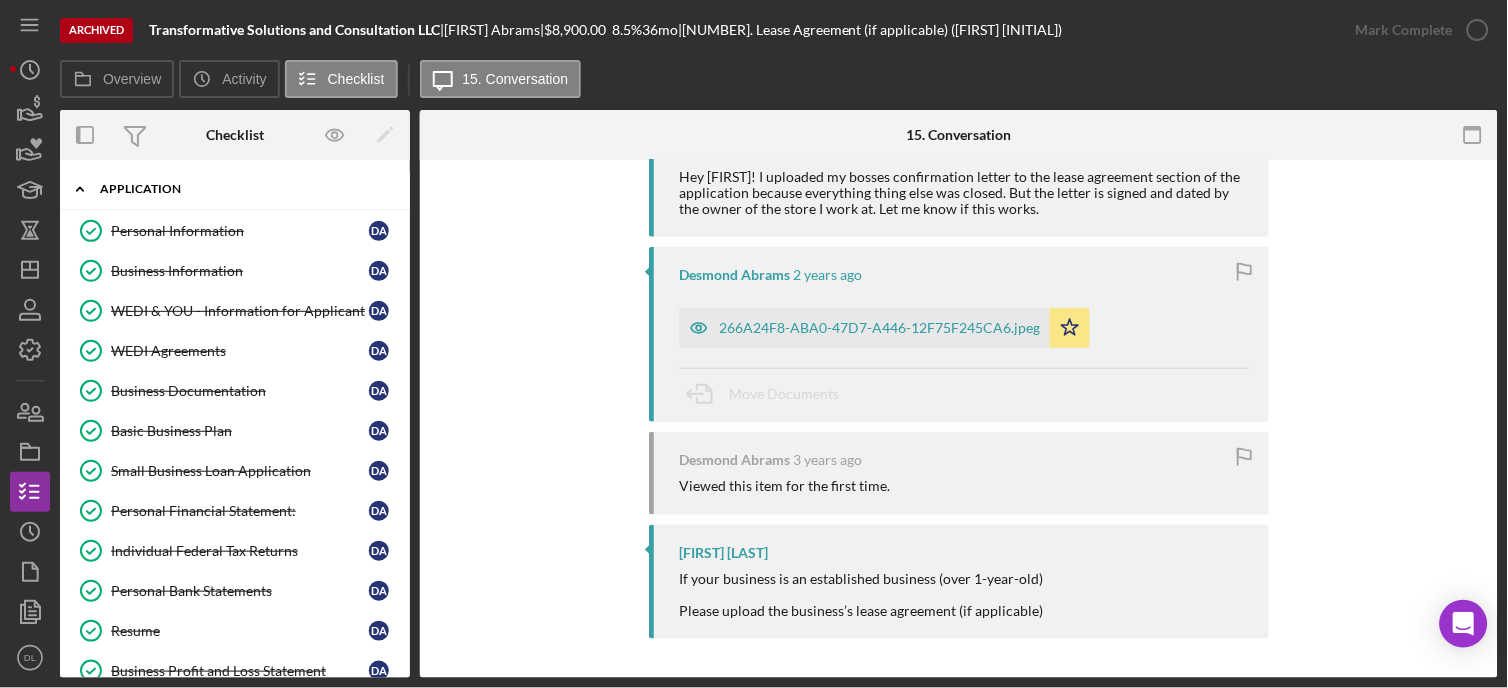 click on "Application" at bounding box center [242, 189] 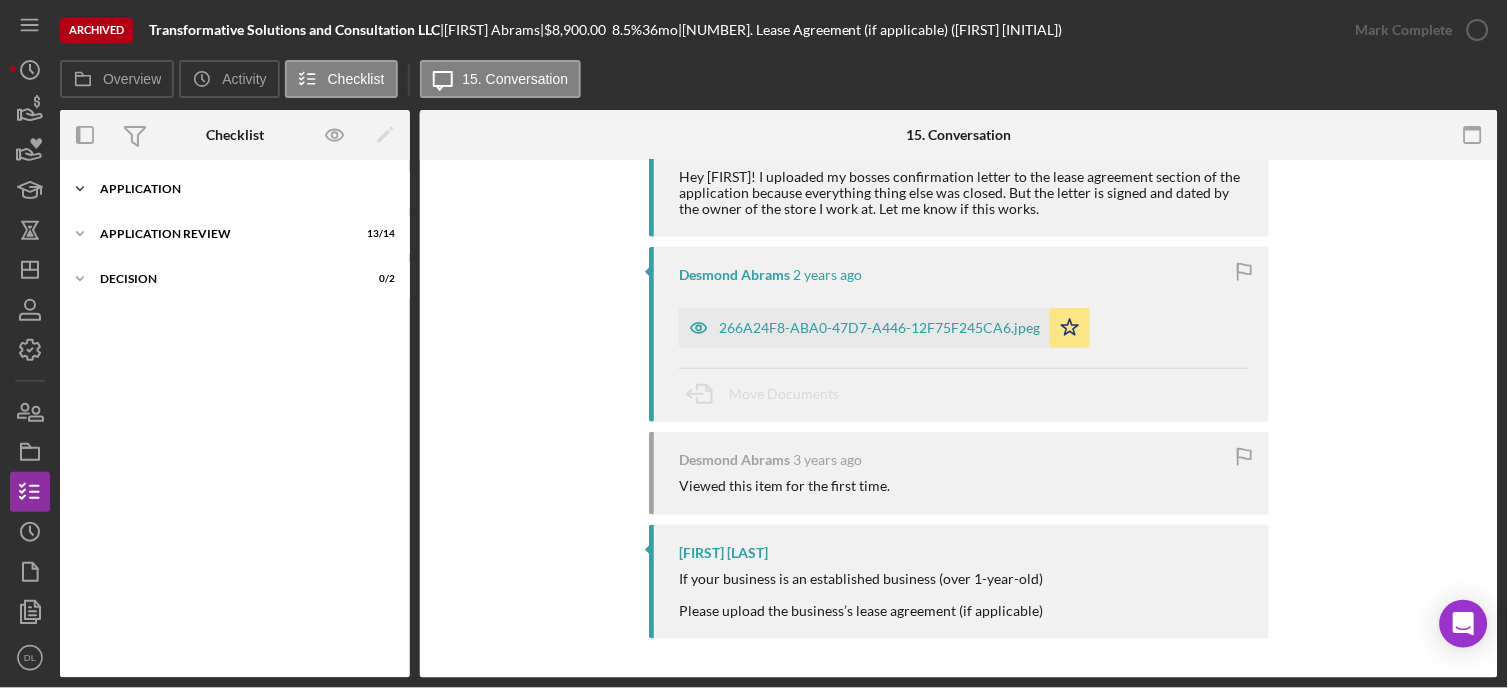 click on "Application" at bounding box center [242, 189] 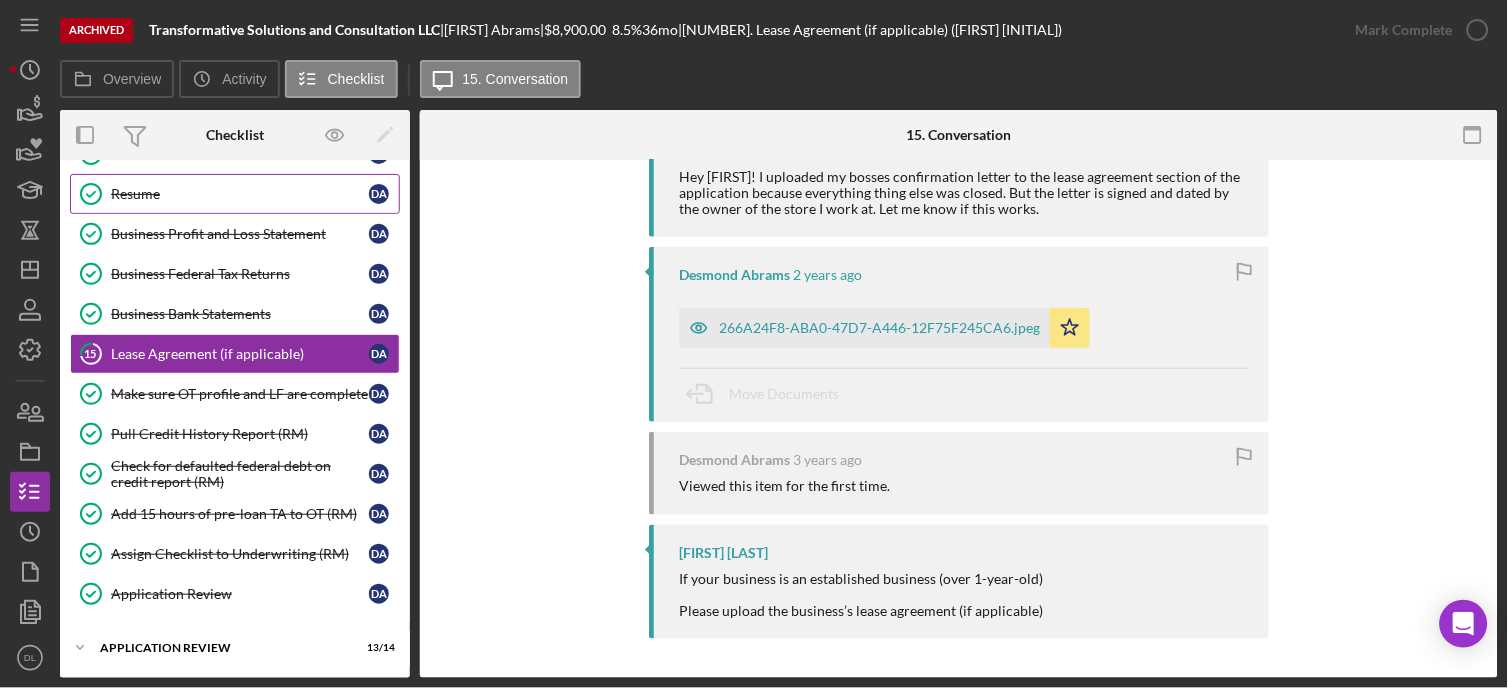 scroll, scrollTop: 486, scrollLeft: 0, axis: vertical 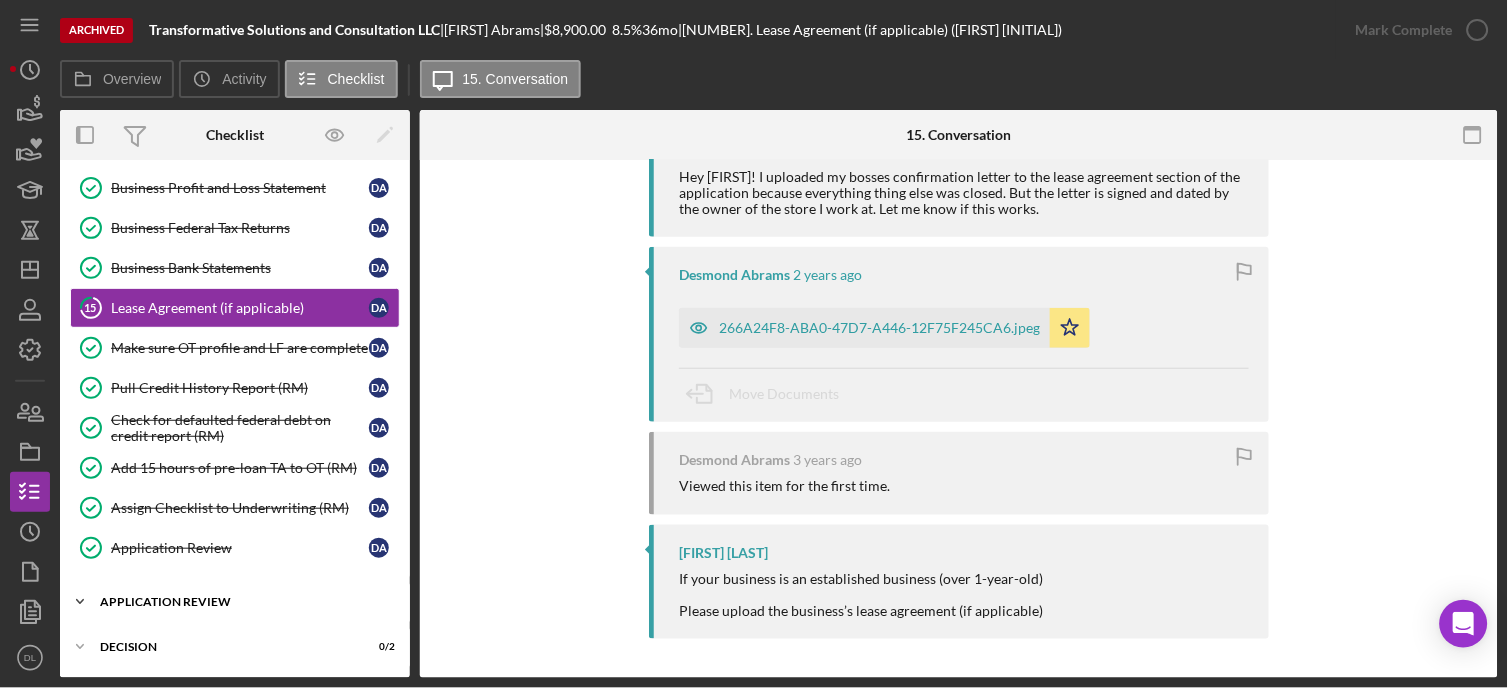 drag, startPoint x: 206, startPoint y: 605, endPoint x: 202, endPoint y: 594, distance: 11.7046995 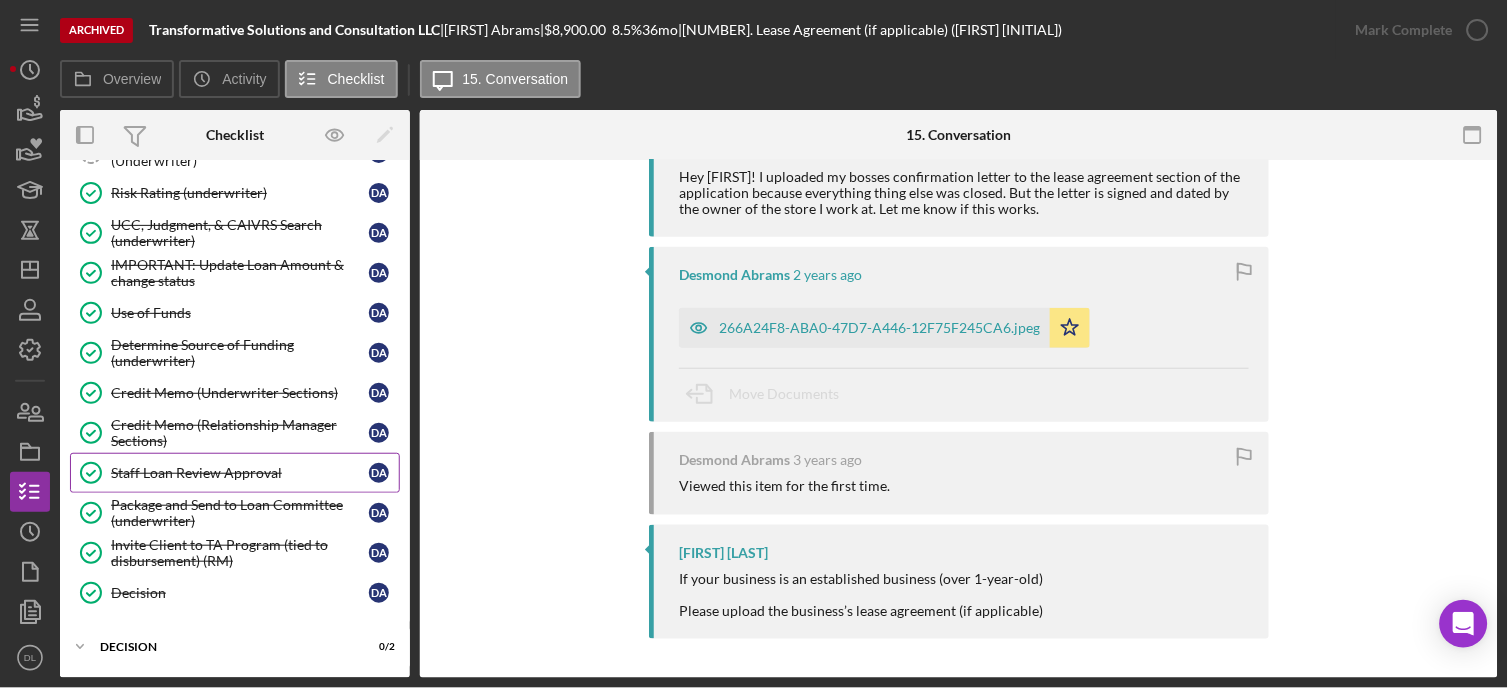 scroll, scrollTop: 1061, scrollLeft: 0, axis: vertical 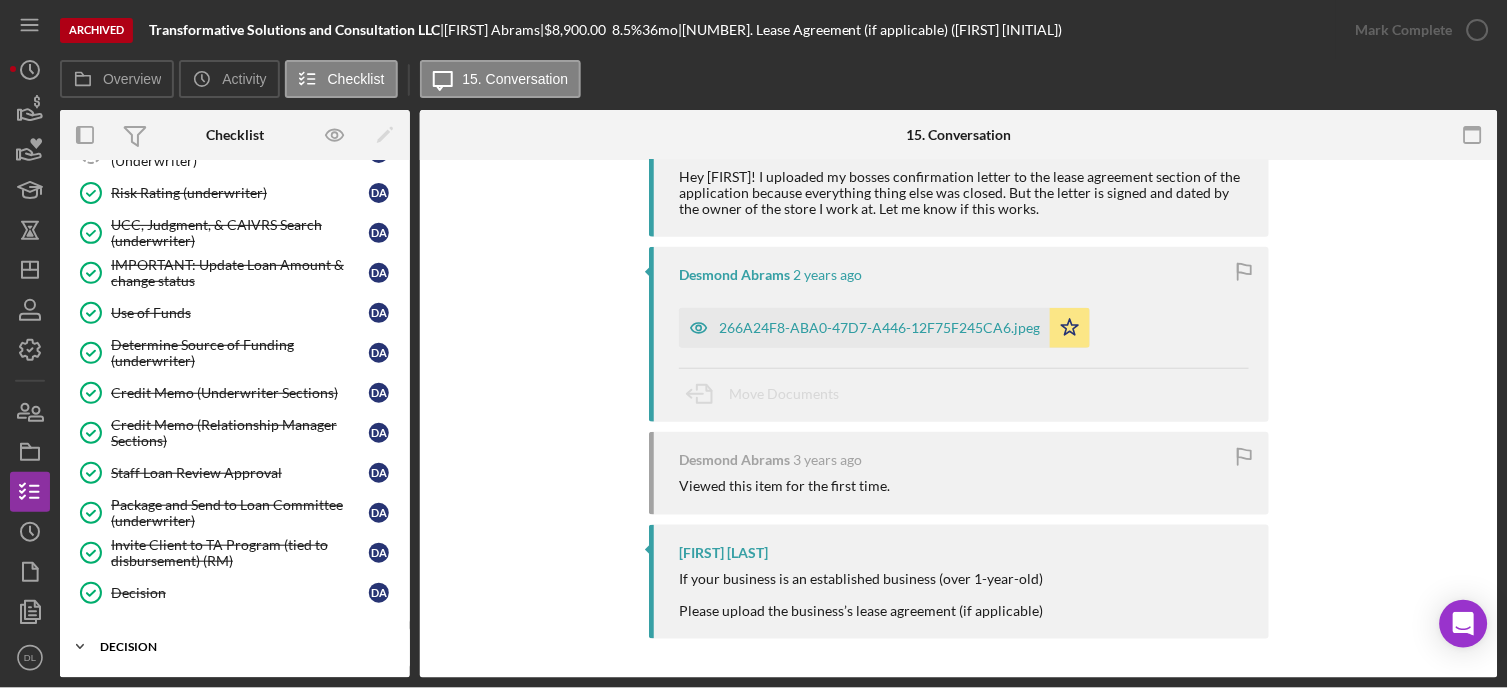drag, startPoint x: 213, startPoint y: 636, endPoint x: 228, endPoint y: 548, distance: 89.26926 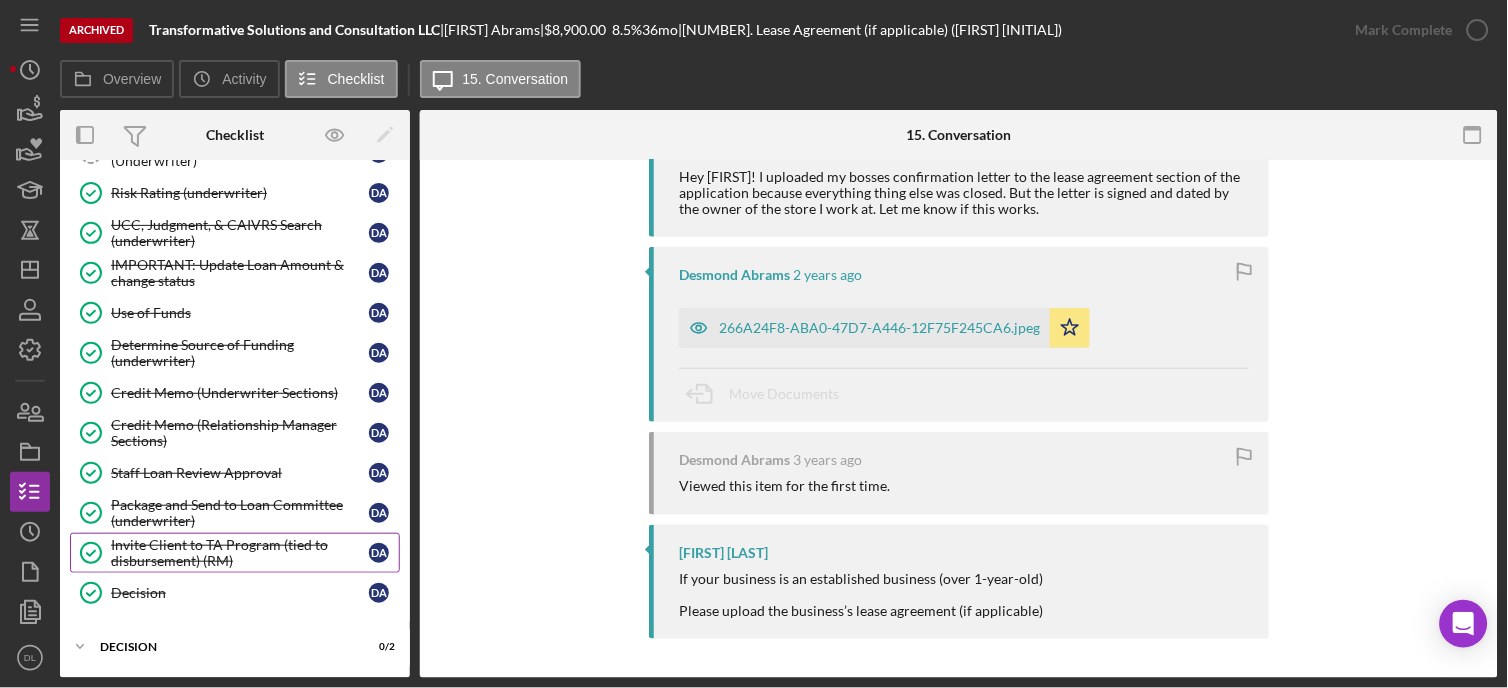 click on "Icon/Expander Decision  0 / 2" at bounding box center [235, 647] 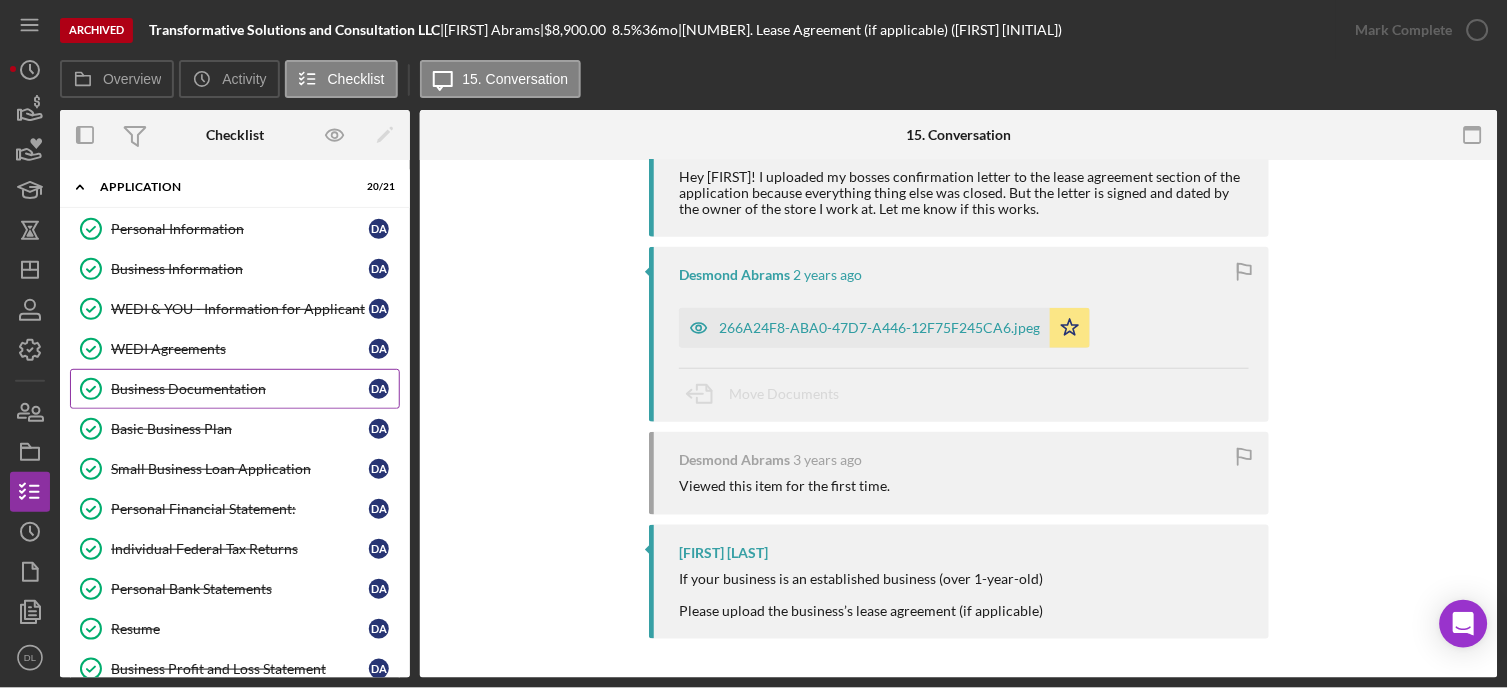 scroll, scrollTop: 0, scrollLeft: 0, axis: both 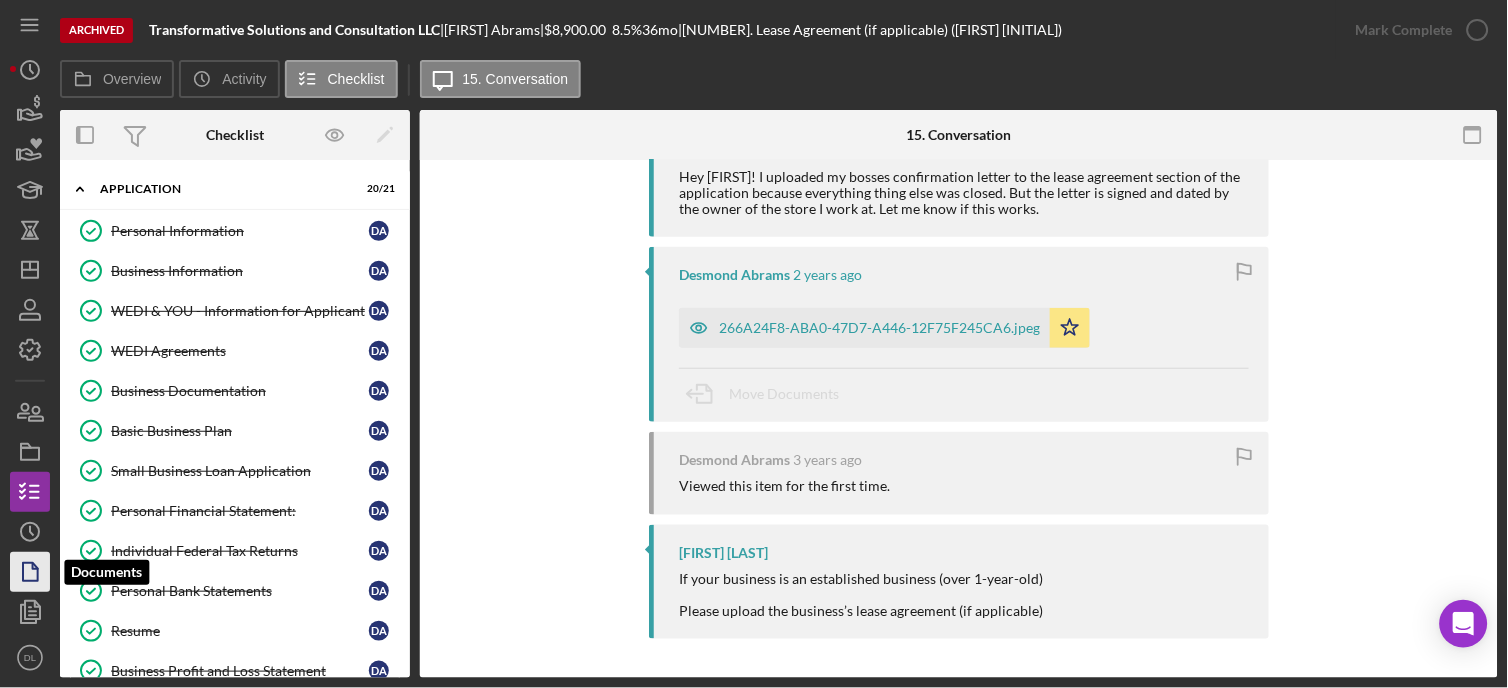 click 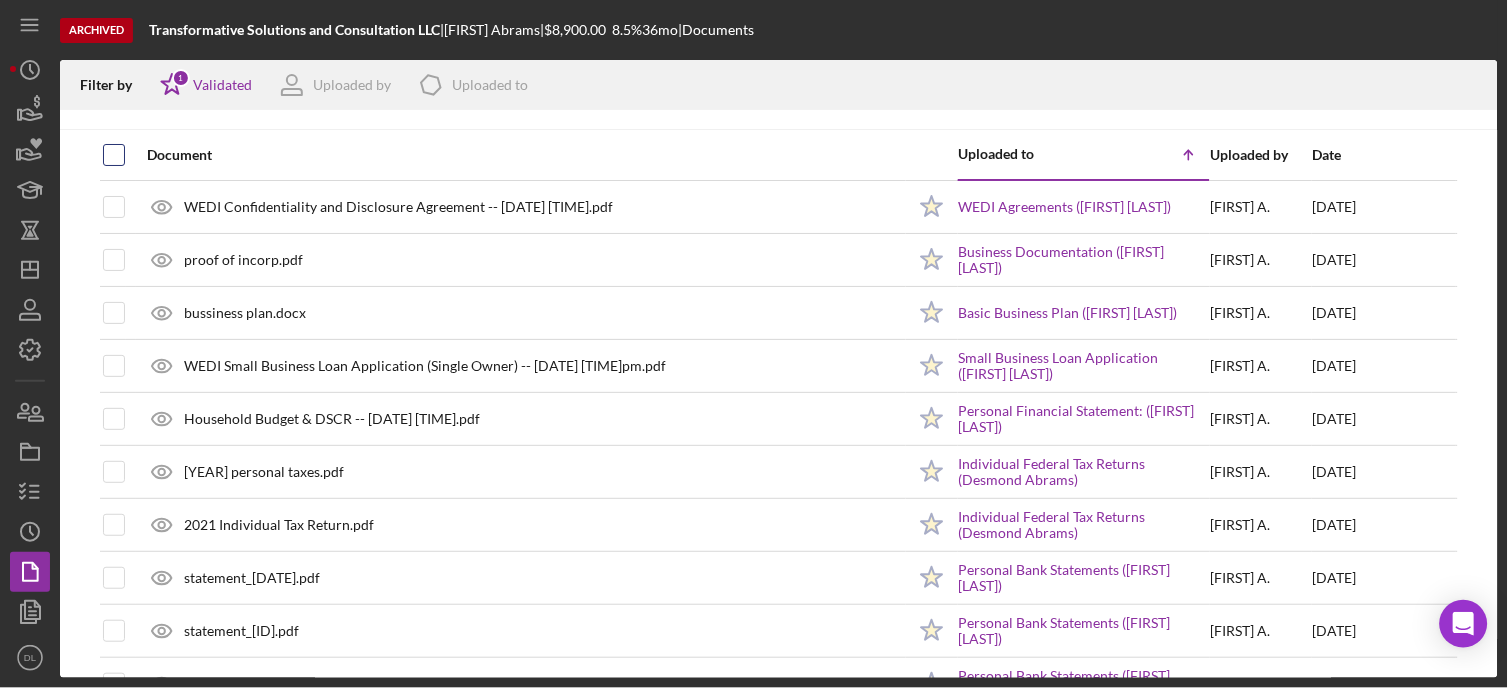 click at bounding box center [114, 155] 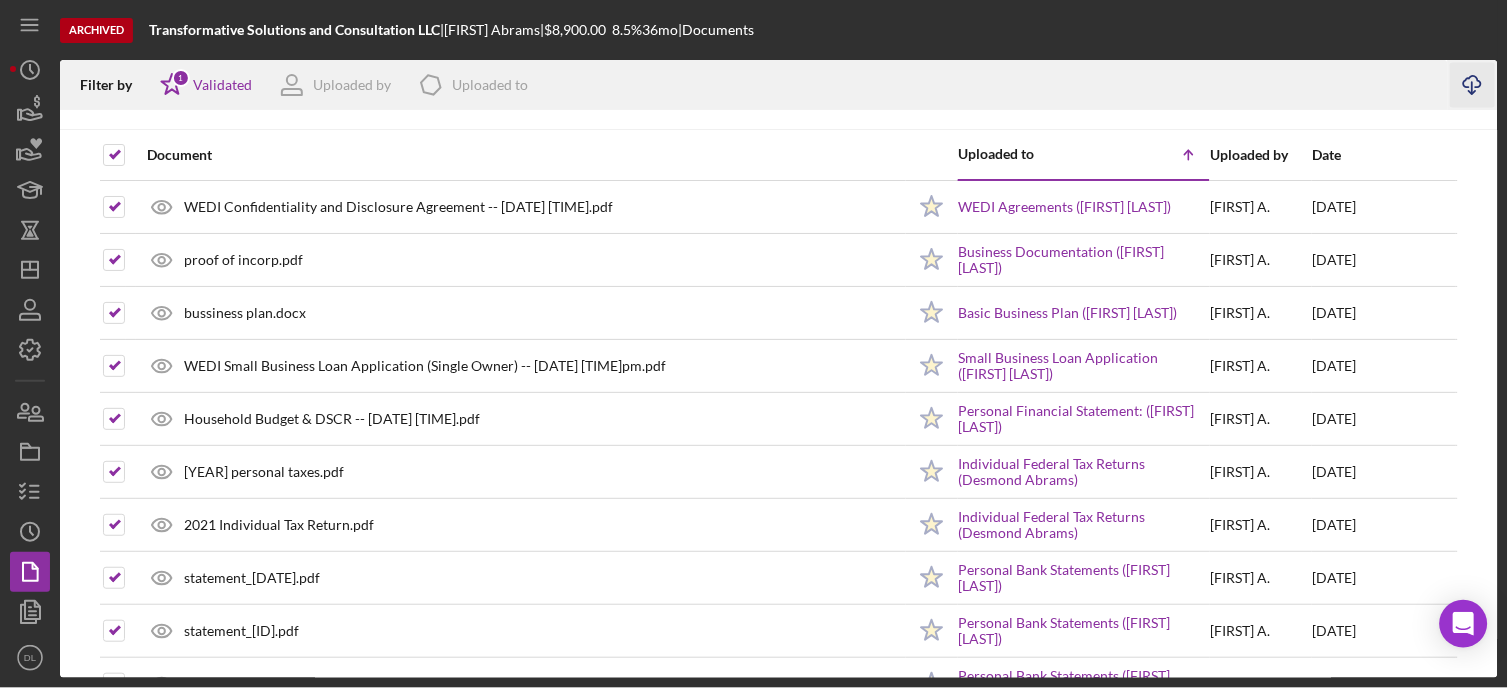 click on "Icon/Download" 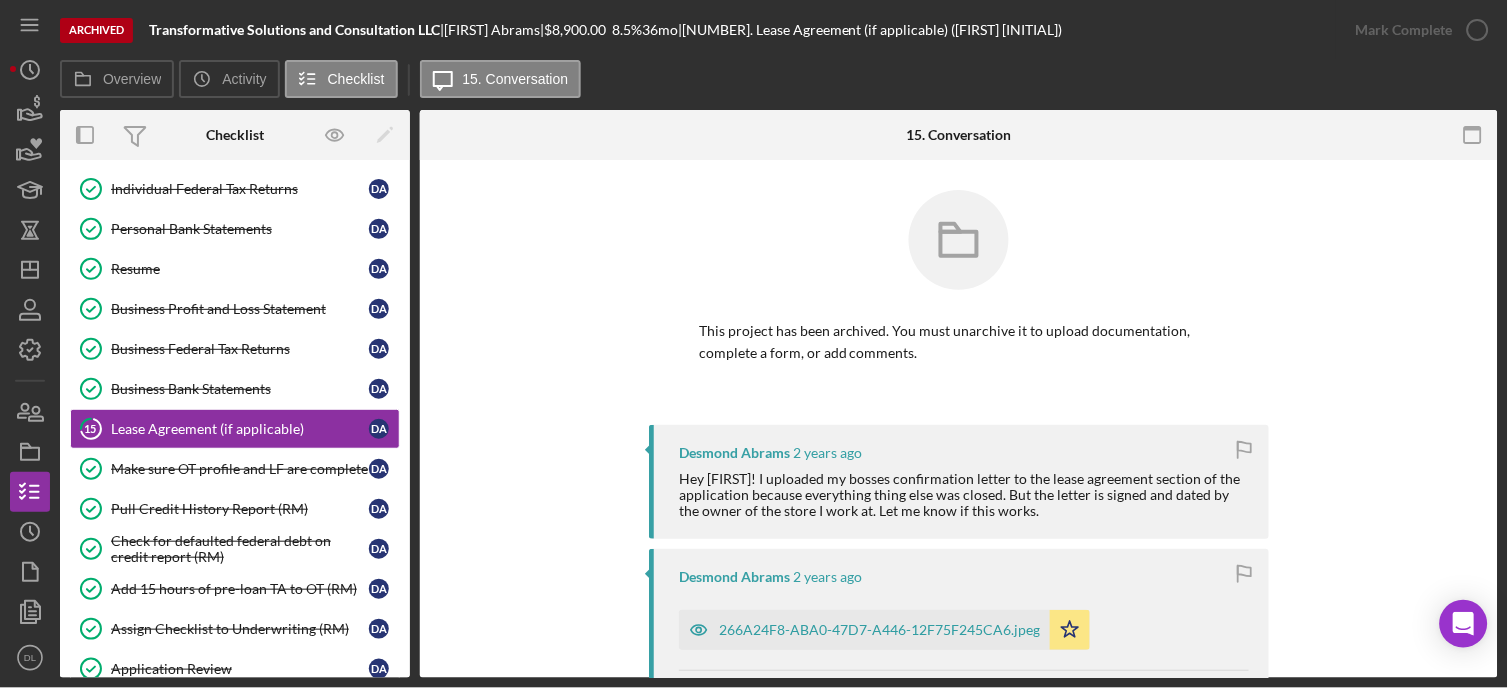 scroll, scrollTop: 374, scrollLeft: 0, axis: vertical 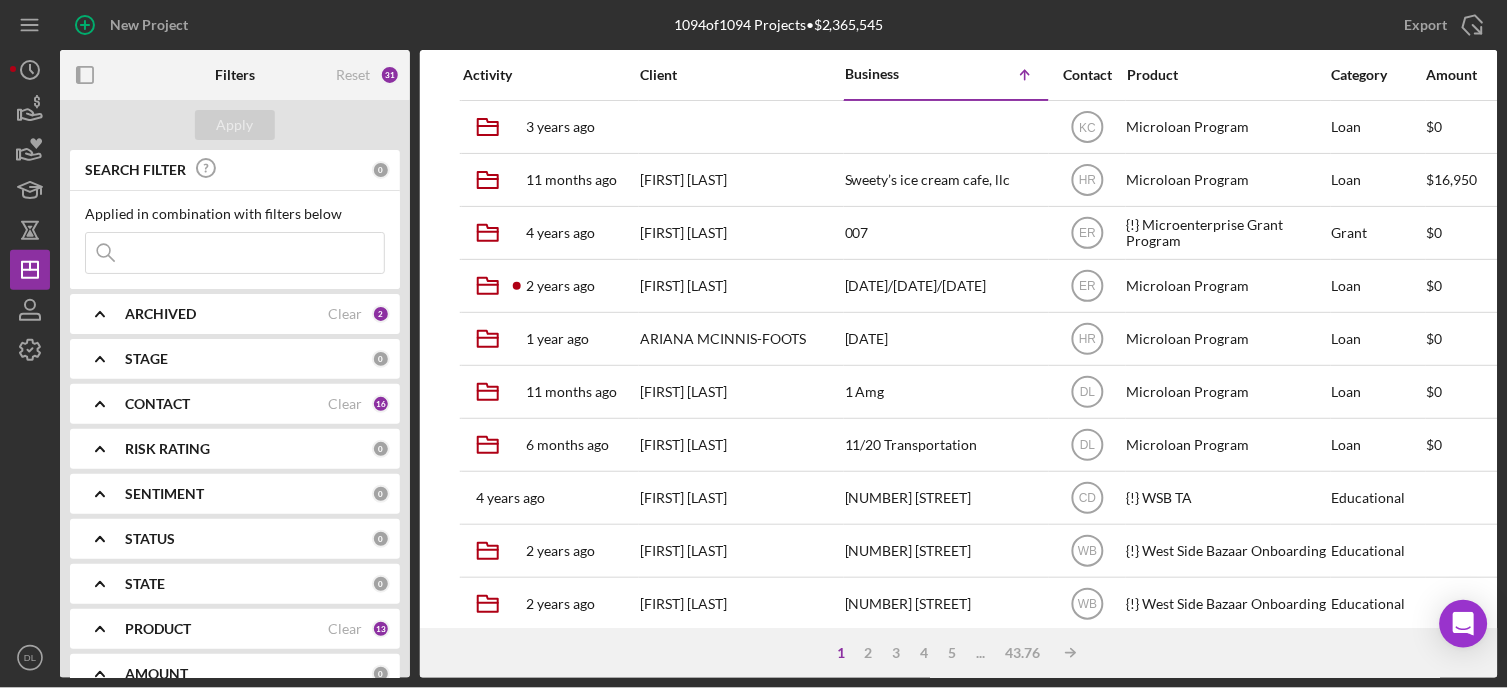 click at bounding box center [235, 253] 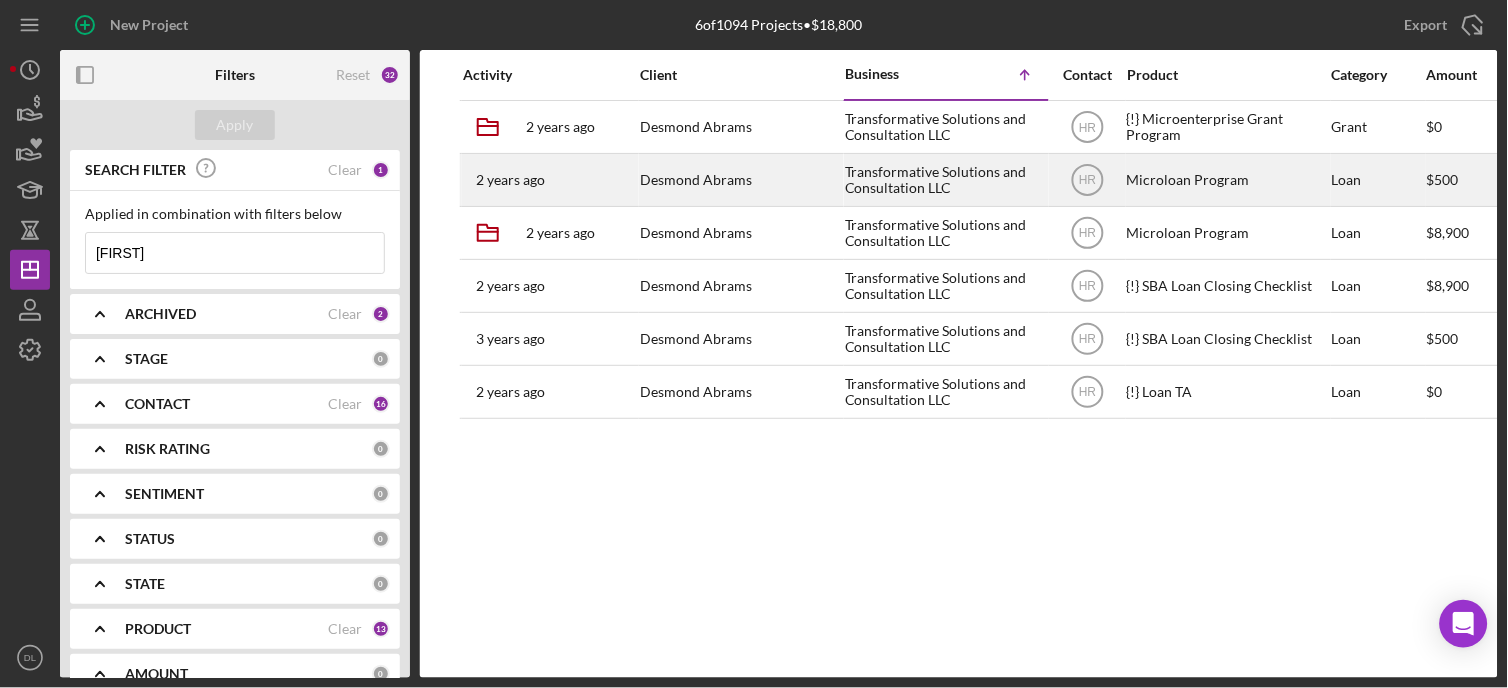 type on "[FIRST]" 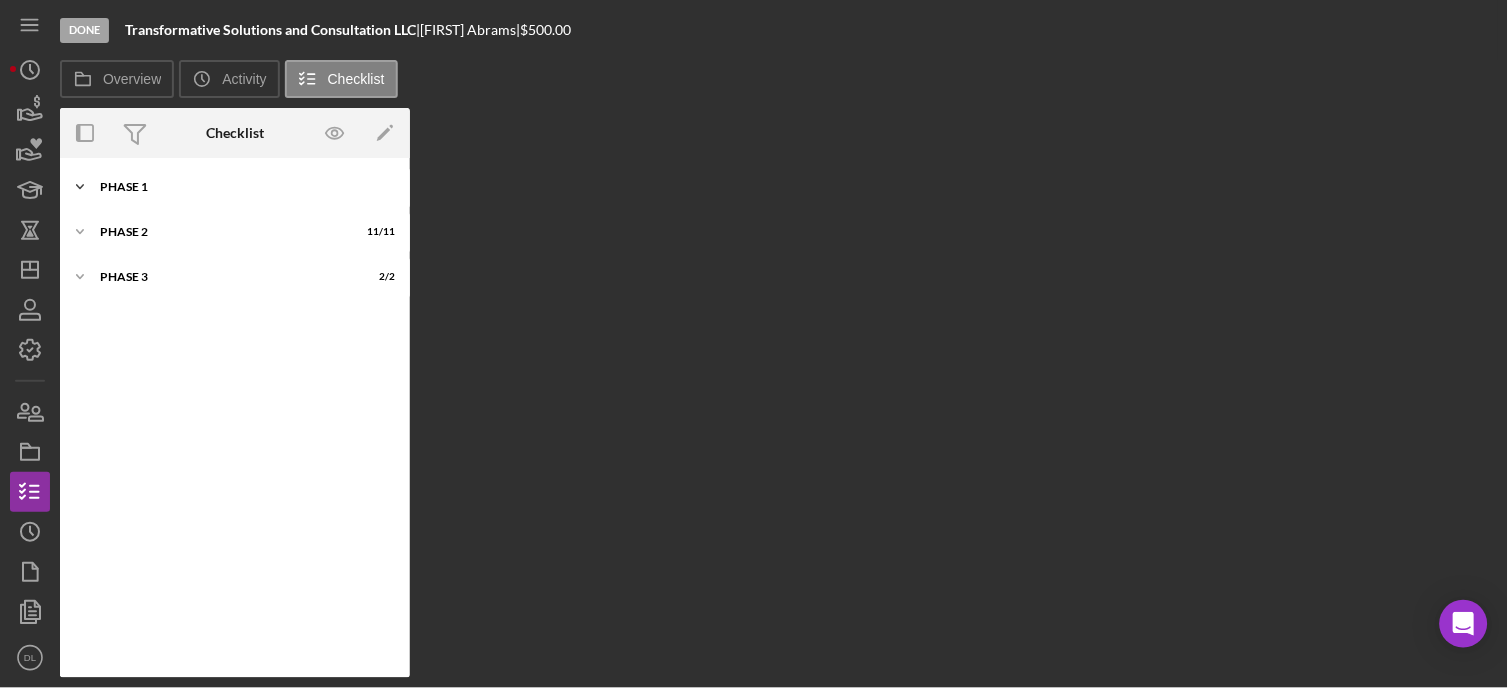 click on "Icon/Expander Phase 1 18 / 18" at bounding box center [235, 187] 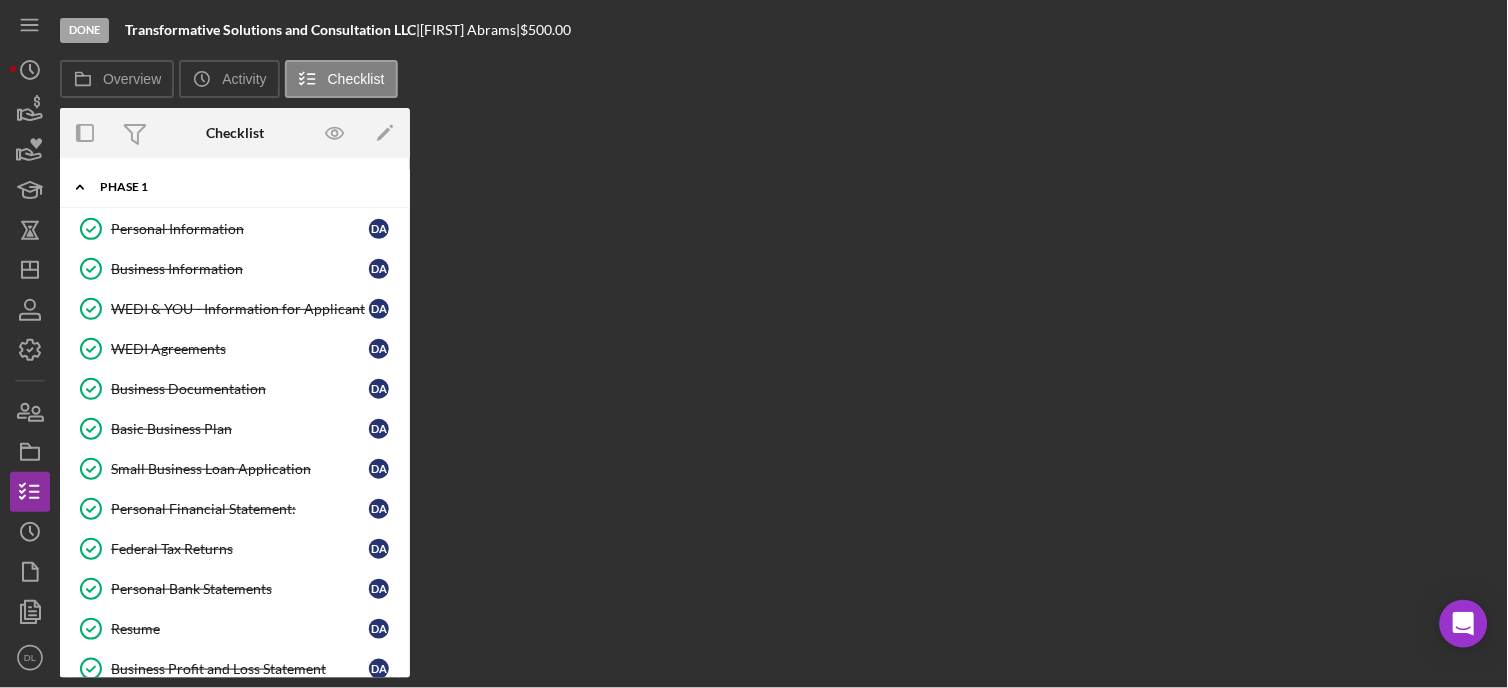 click on "Icon/Expander Phase 1 18 / 18" at bounding box center [235, 187] 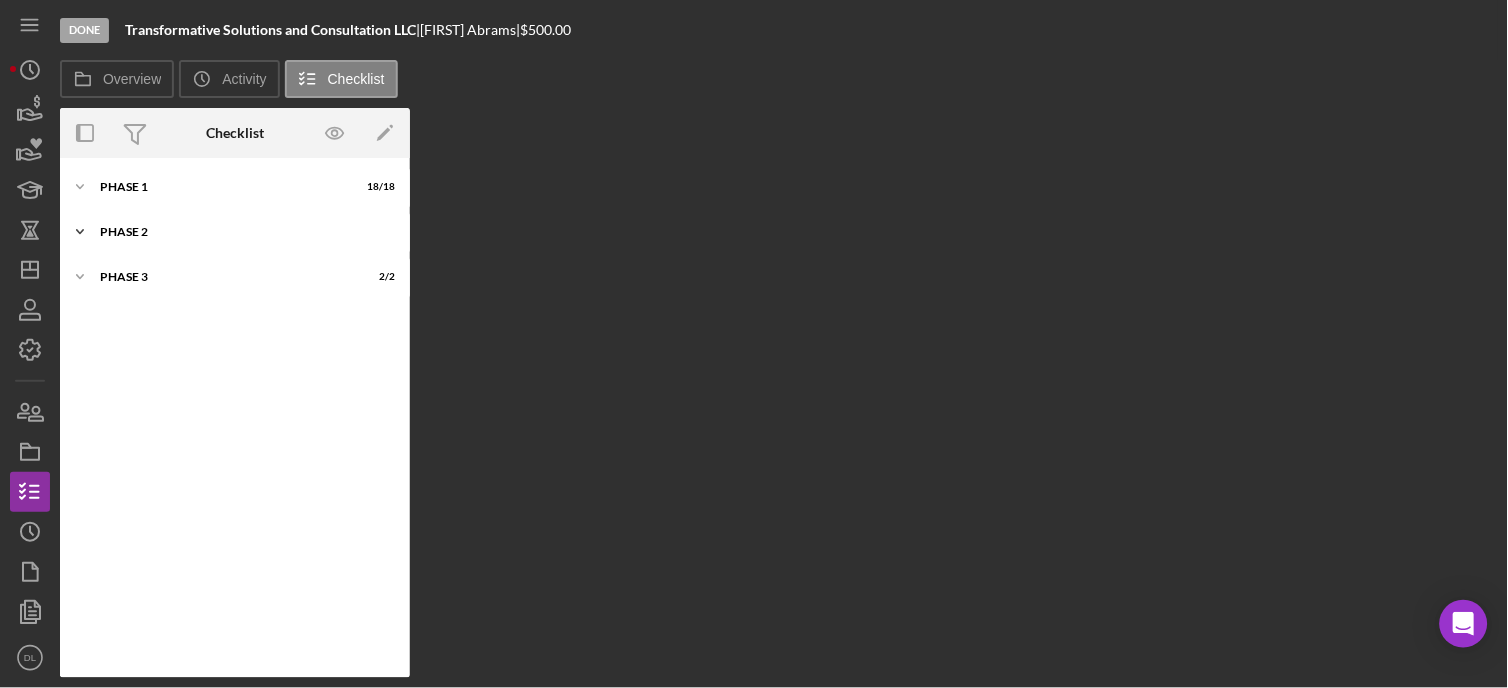 click on "Icon/Expander Phase 2 11 / 11" at bounding box center (235, 232) 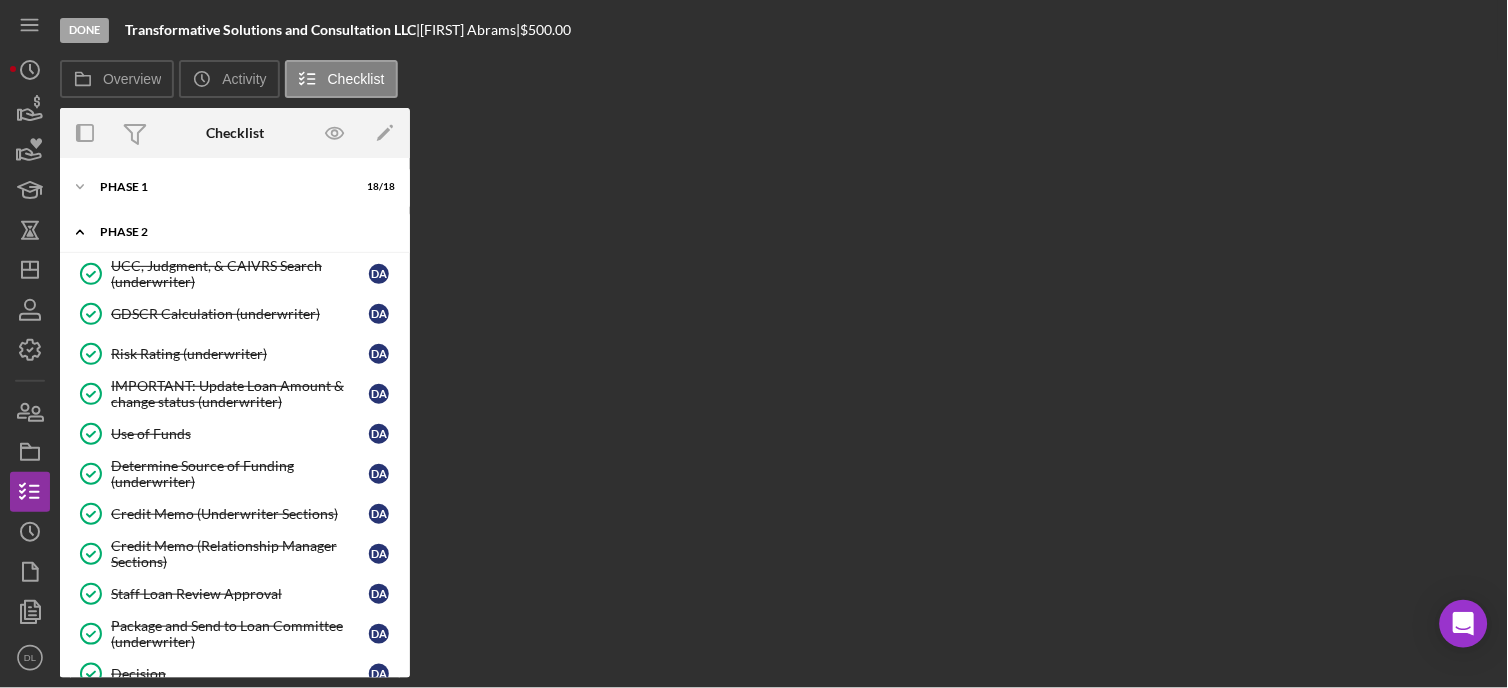 click on "Icon/Expander Phase 2 11 / 11" at bounding box center (235, 232) 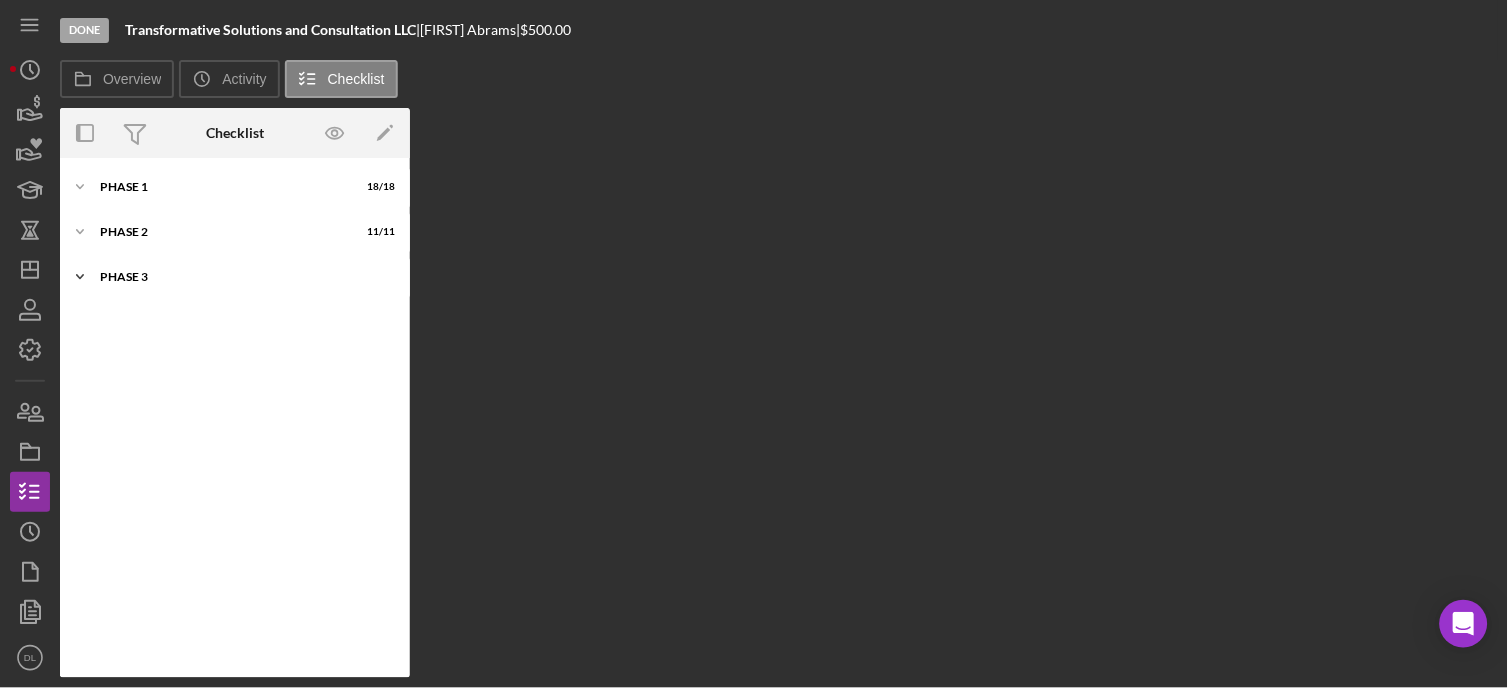 click on "Icon/Expander Phase 3 2 / 2" at bounding box center (235, 277) 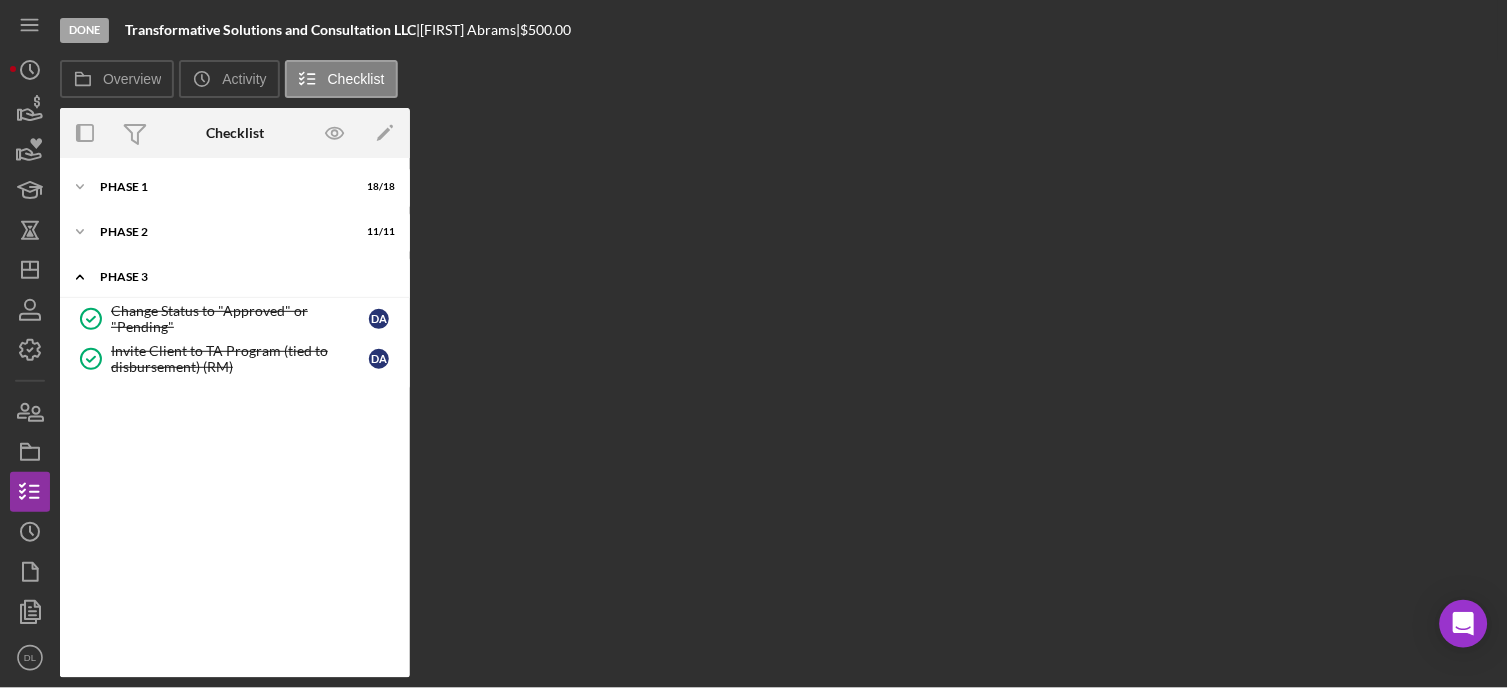 click on "Icon/Expander Phase 3 2 / 2" at bounding box center [235, 277] 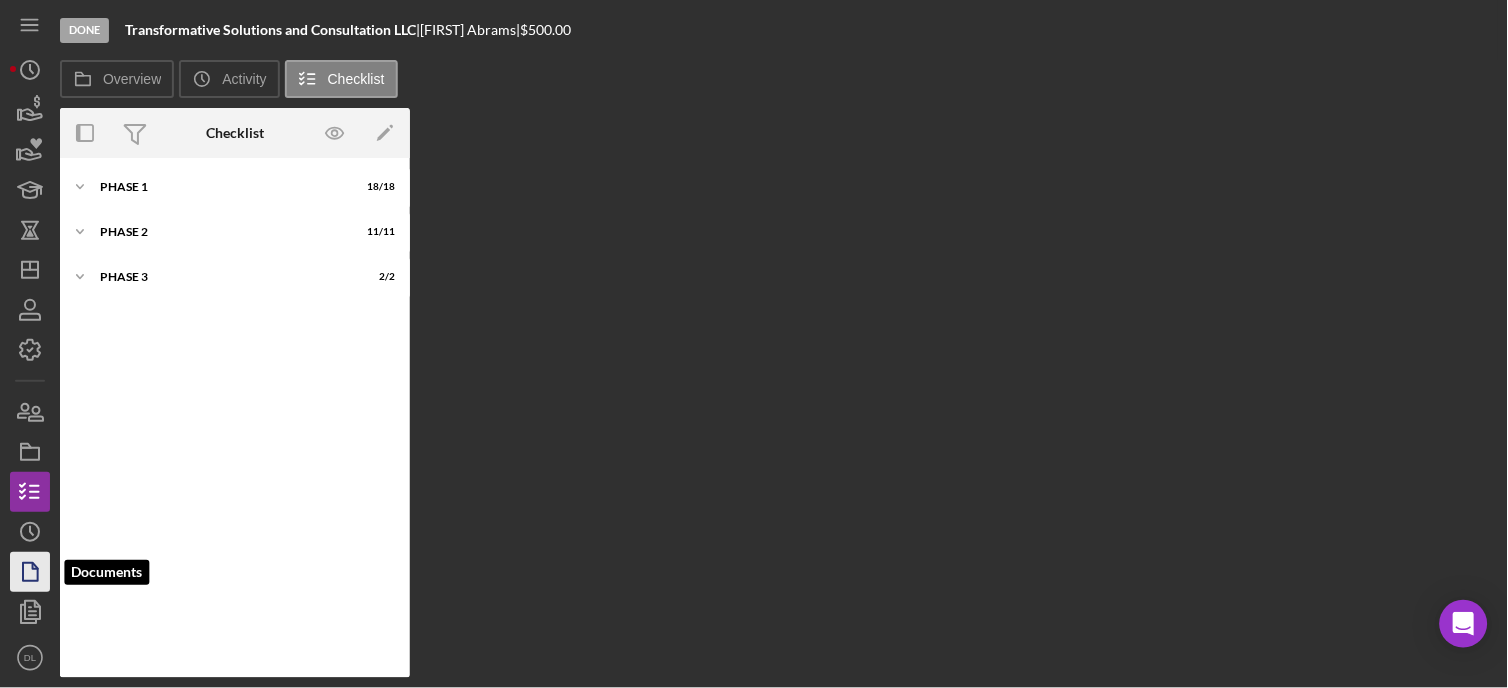 click 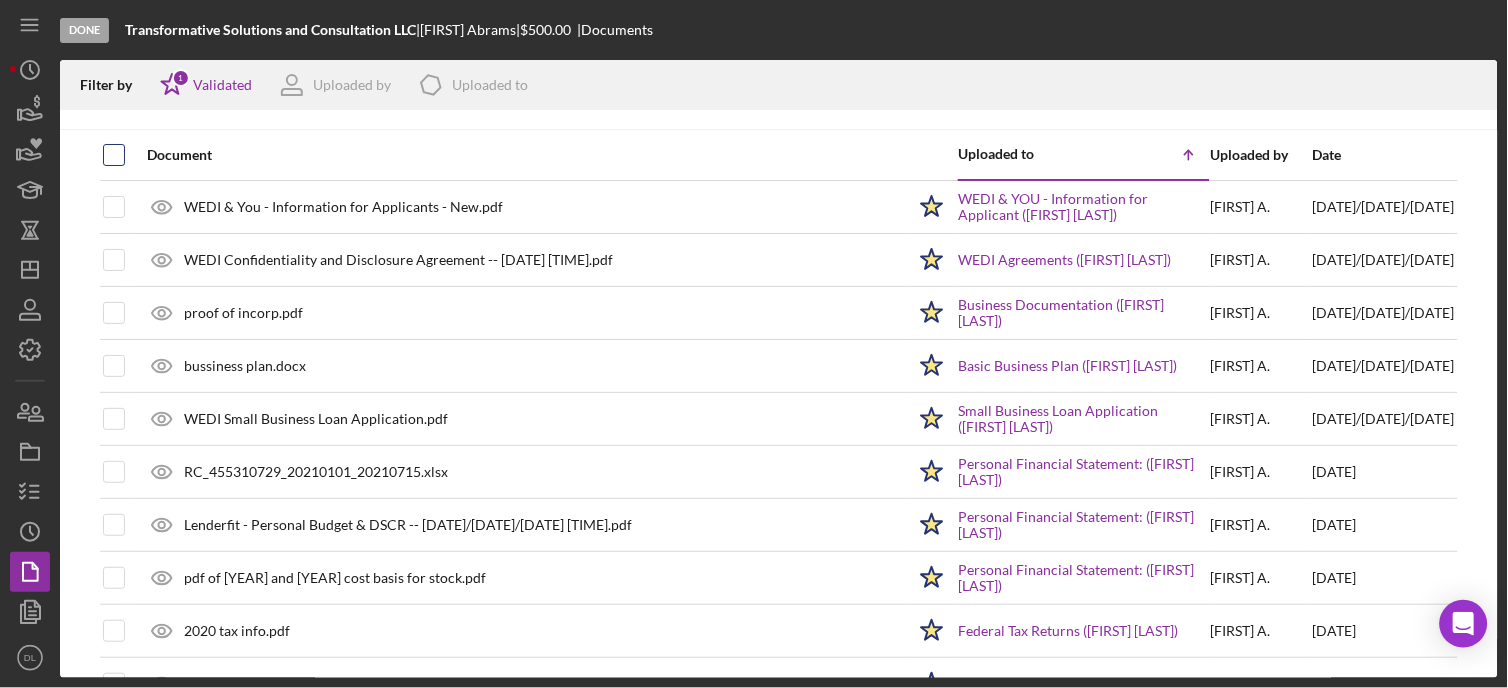 click at bounding box center [114, 155] 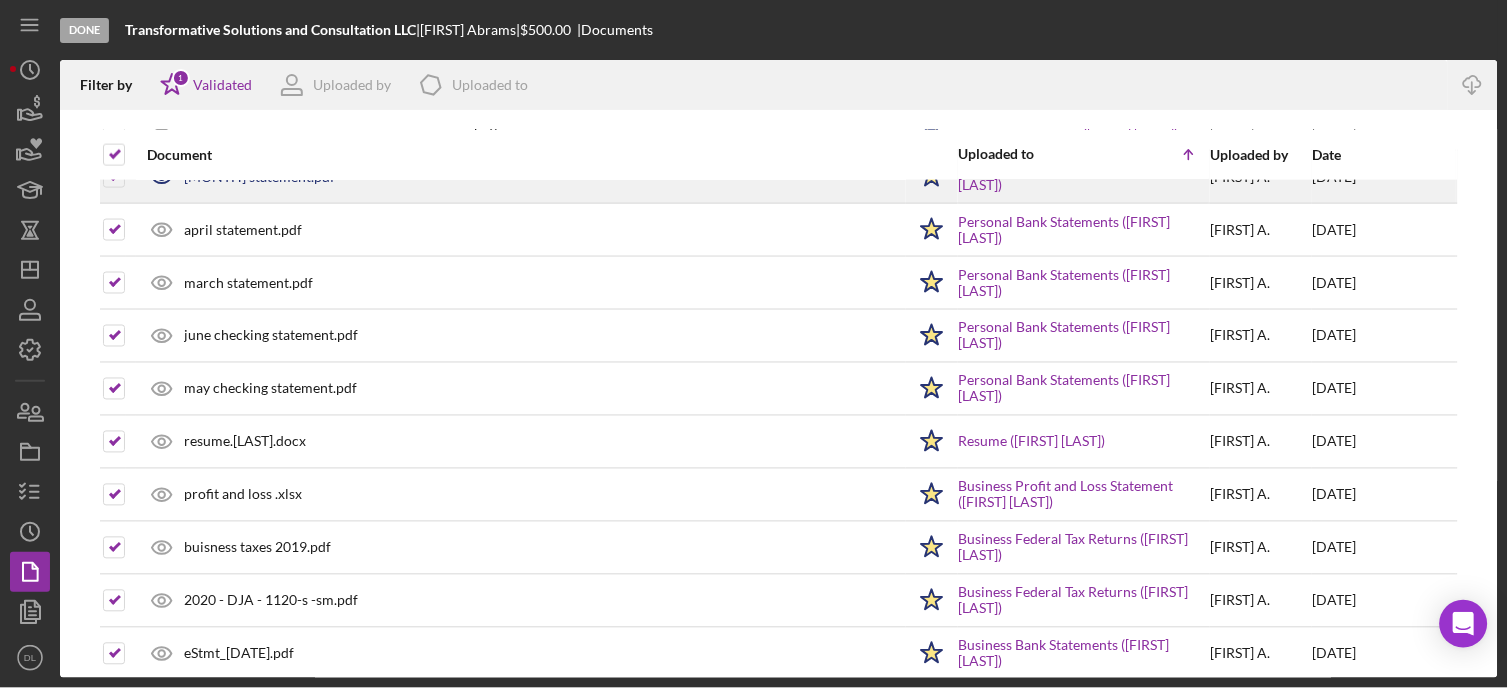 scroll, scrollTop: 0, scrollLeft: 0, axis: both 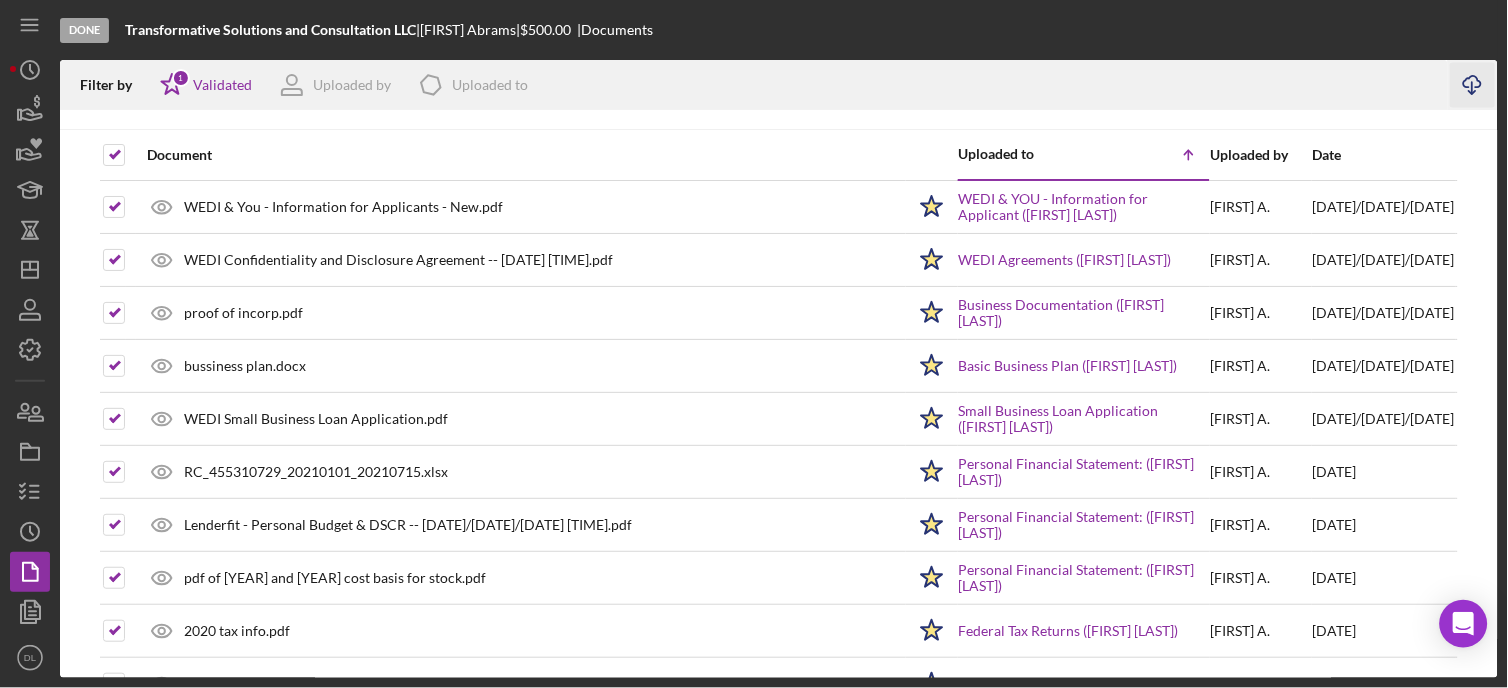click on "Icon/Download" 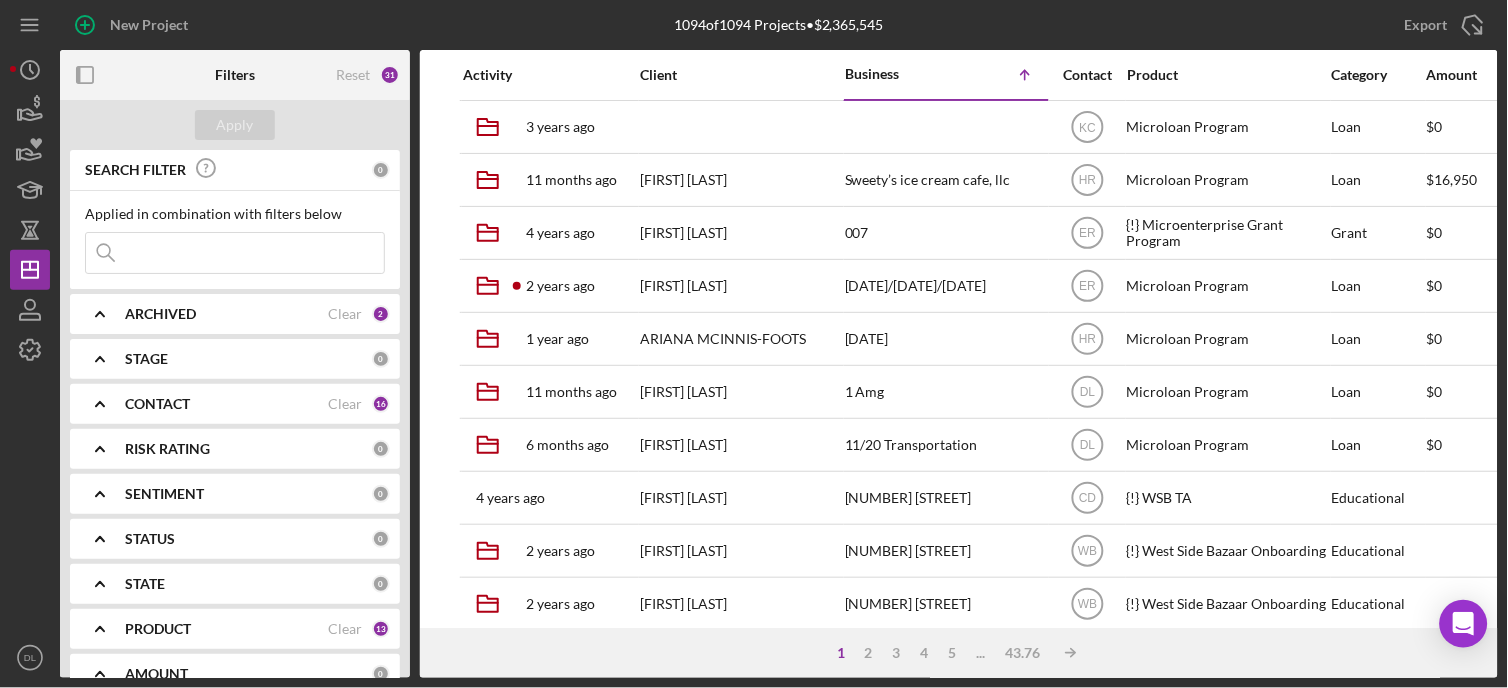 click at bounding box center (235, 253) 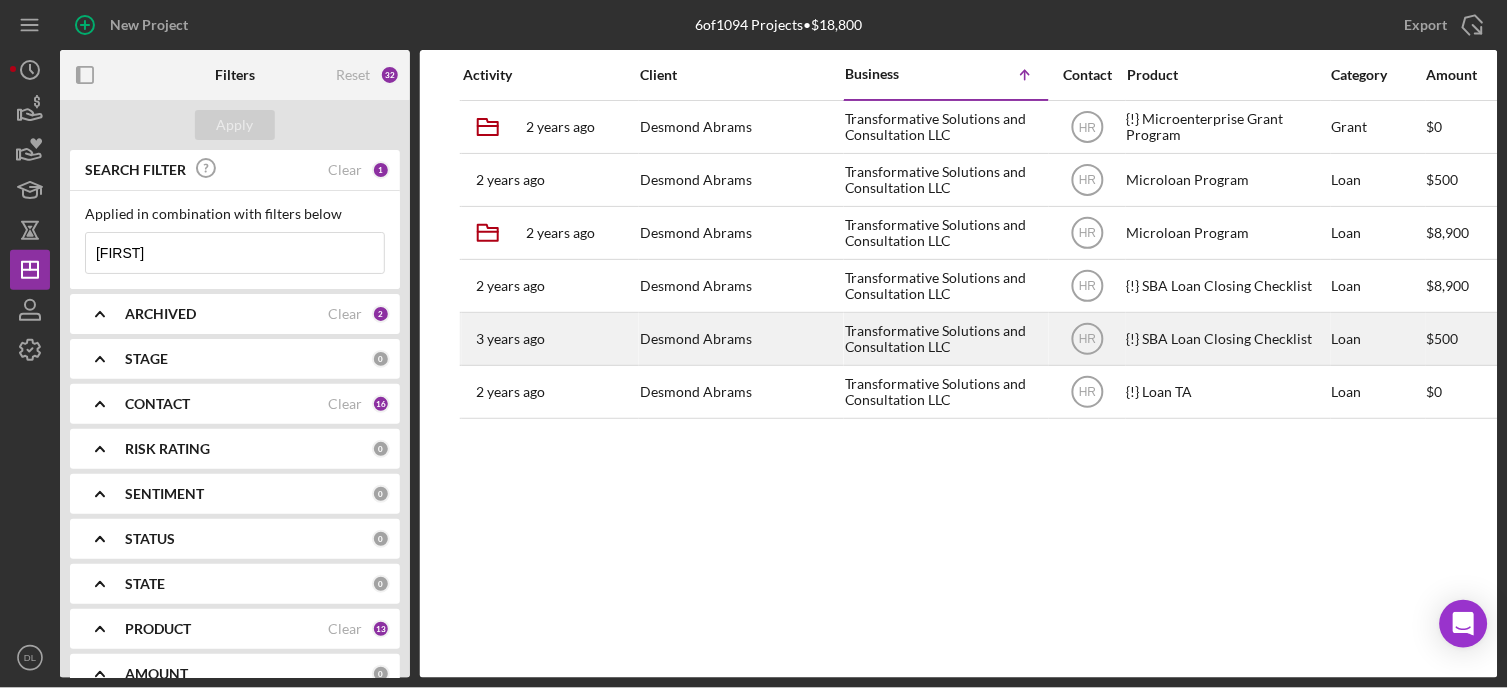 type on "[FIRST]" 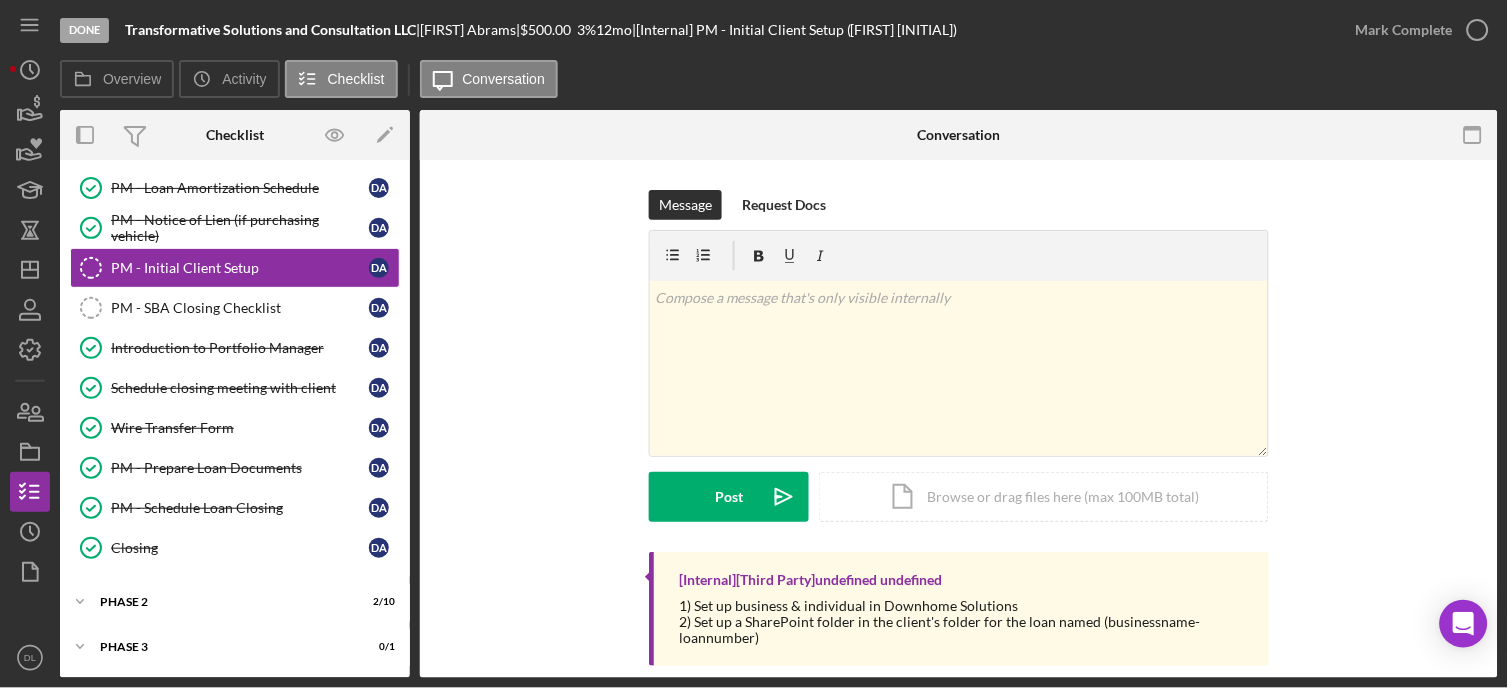scroll, scrollTop: 0, scrollLeft: 0, axis: both 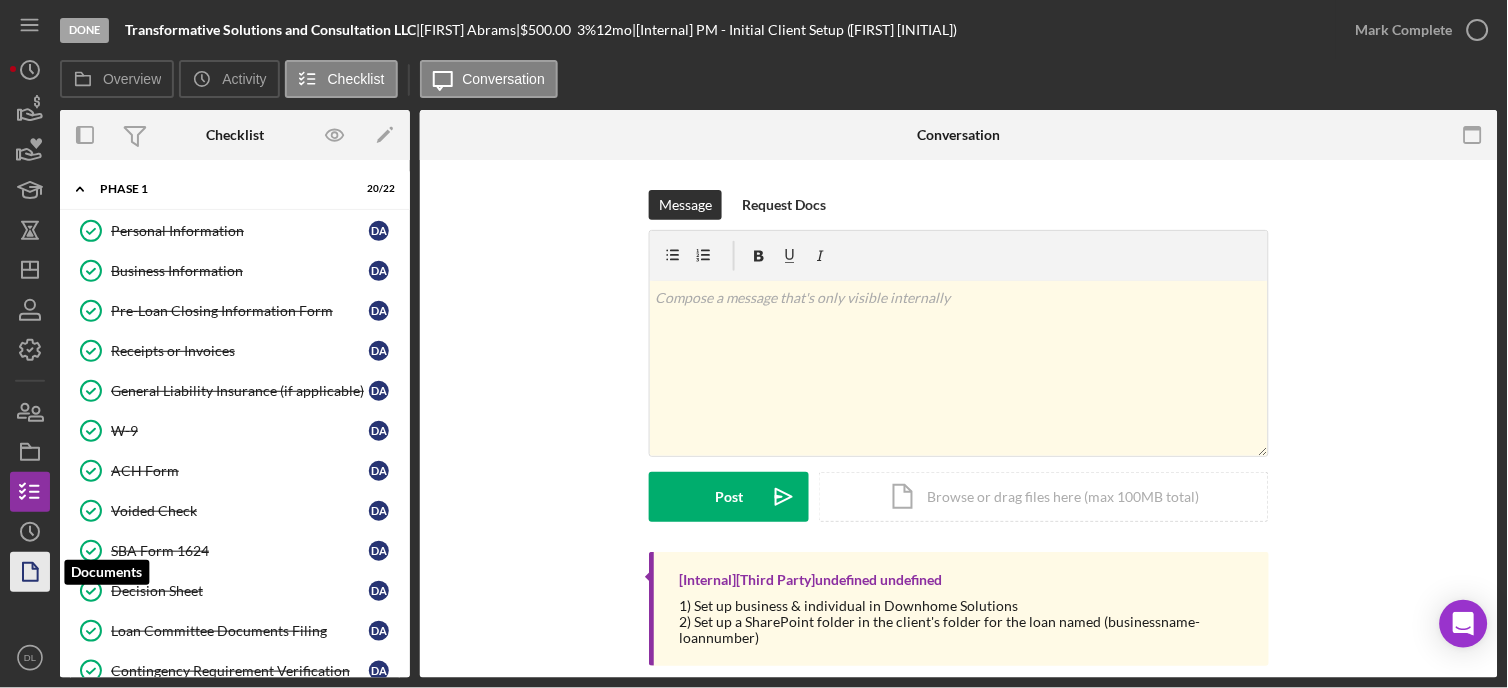 click 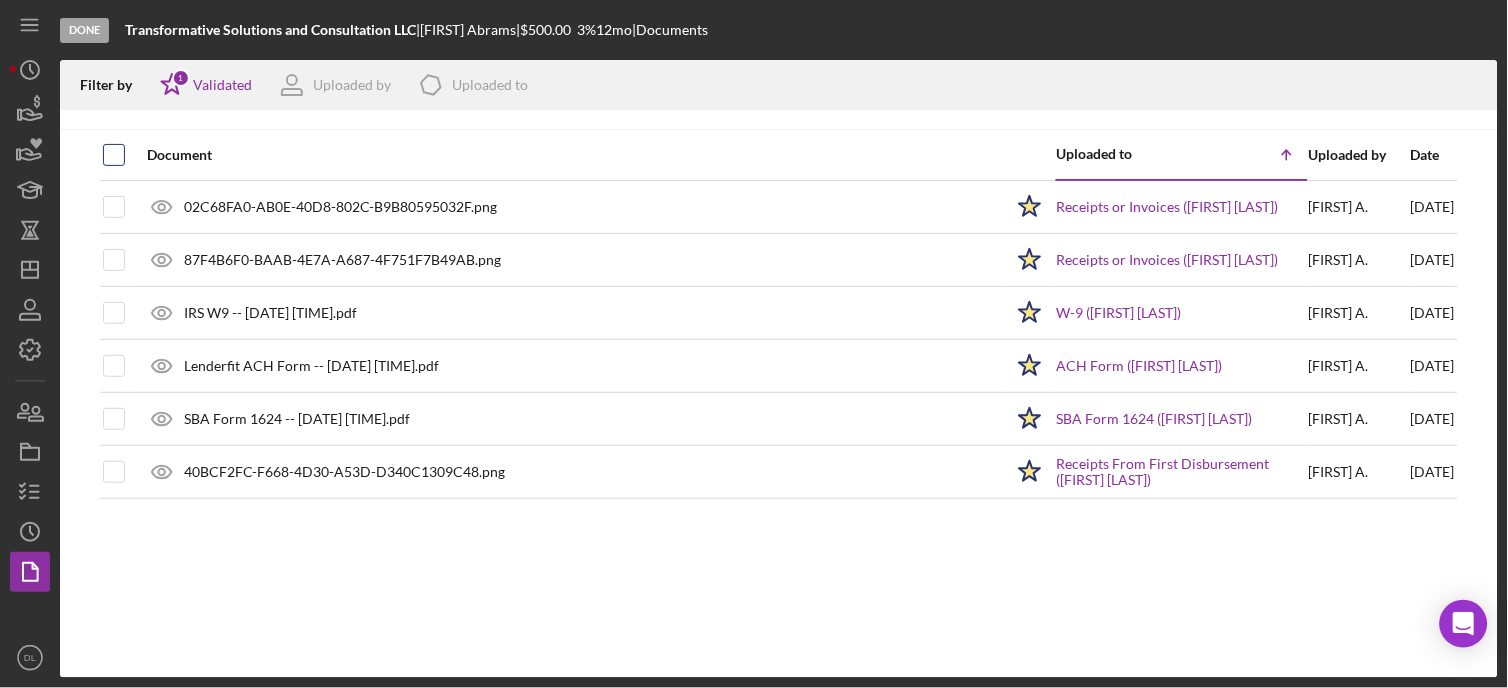 click at bounding box center [114, 155] 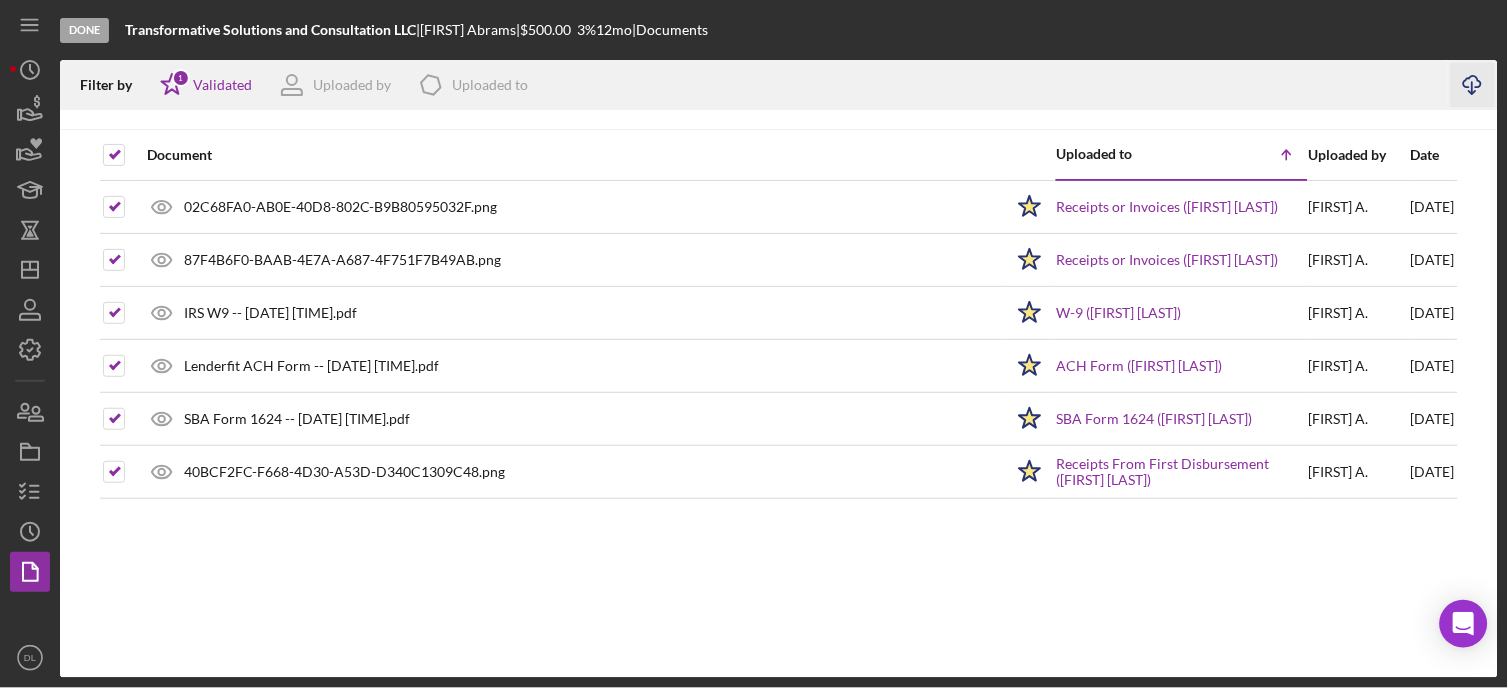 click on "Icon/Download" 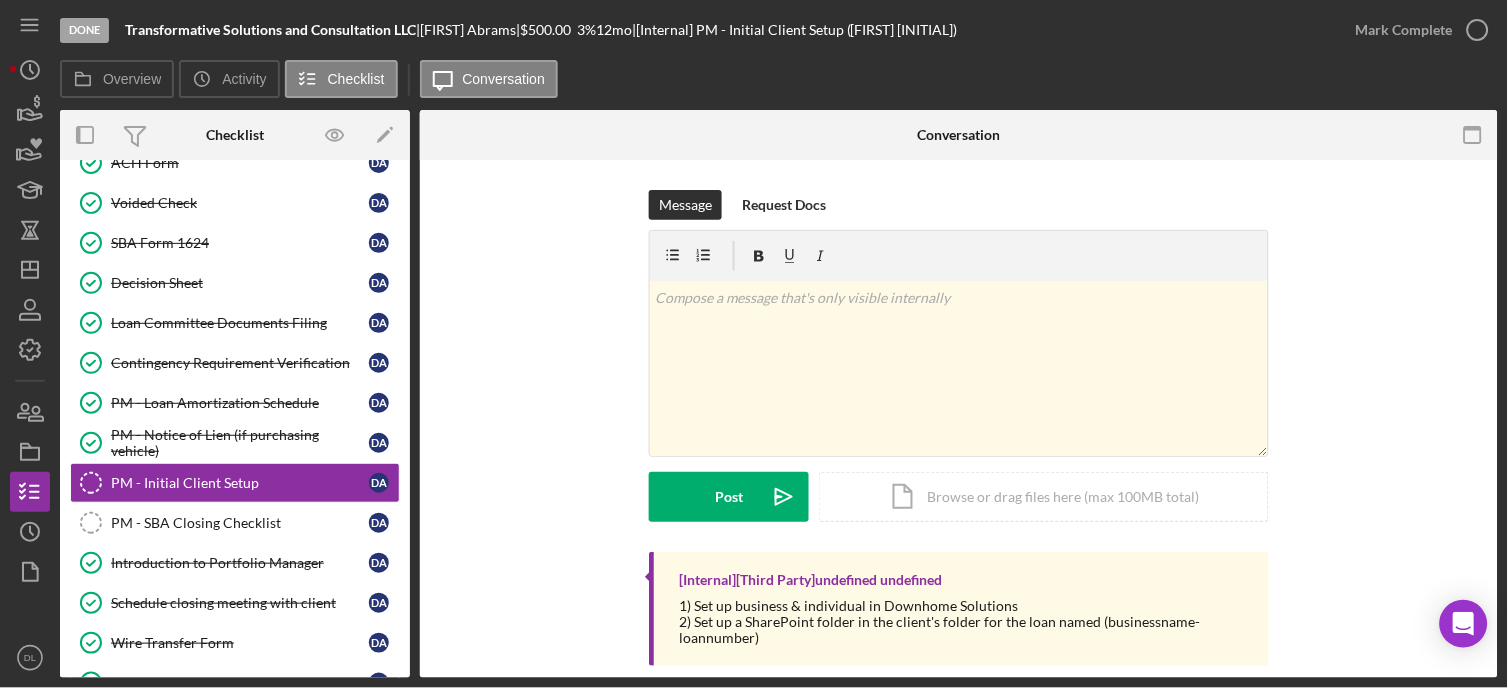 scroll, scrollTop: 374, scrollLeft: 0, axis: vertical 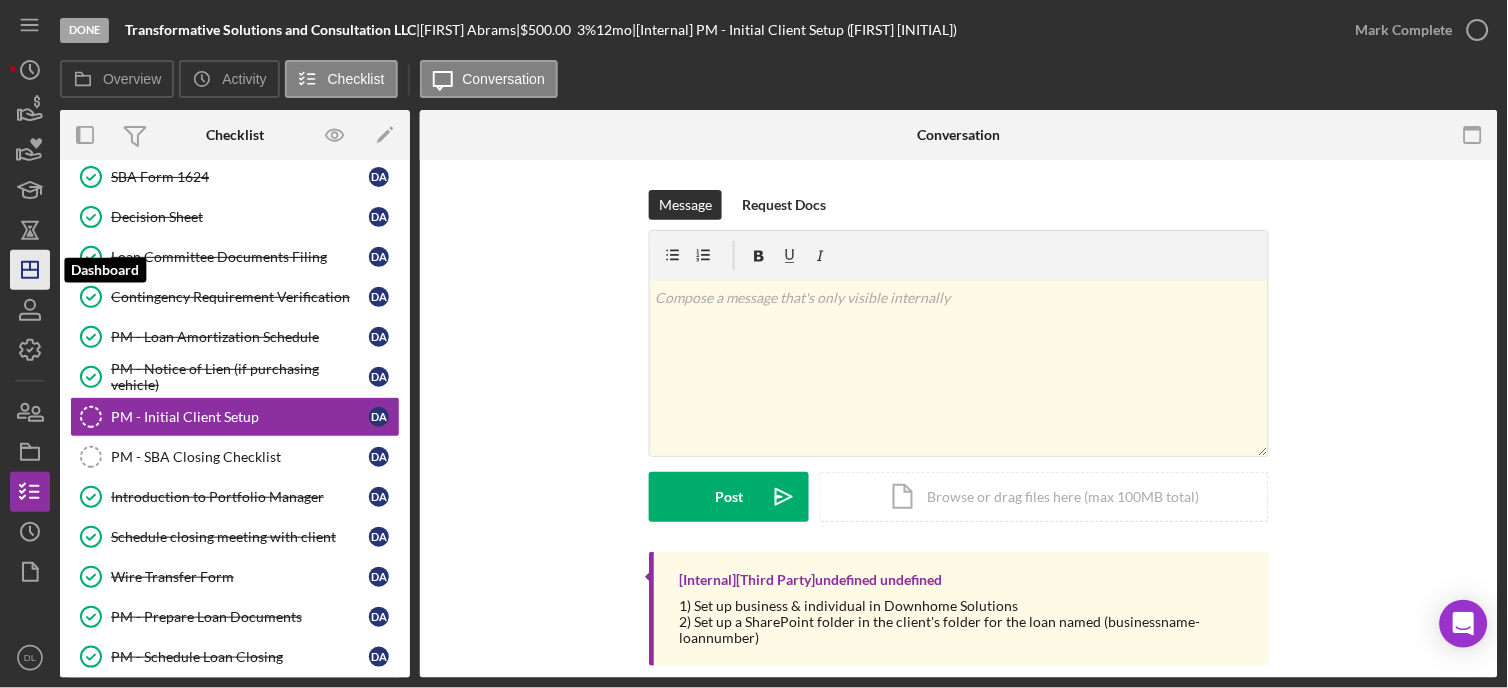 click on "Icon/Dashboard" 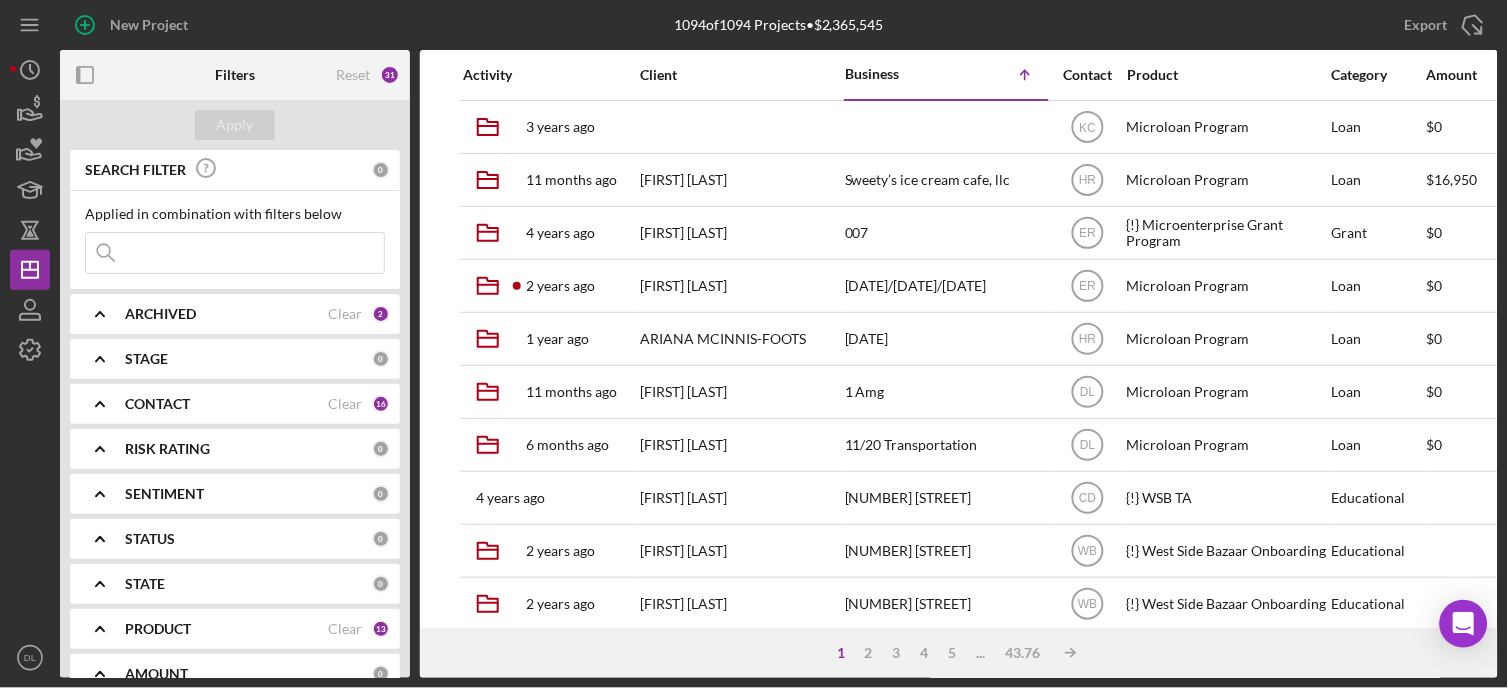 click at bounding box center [235, 253] 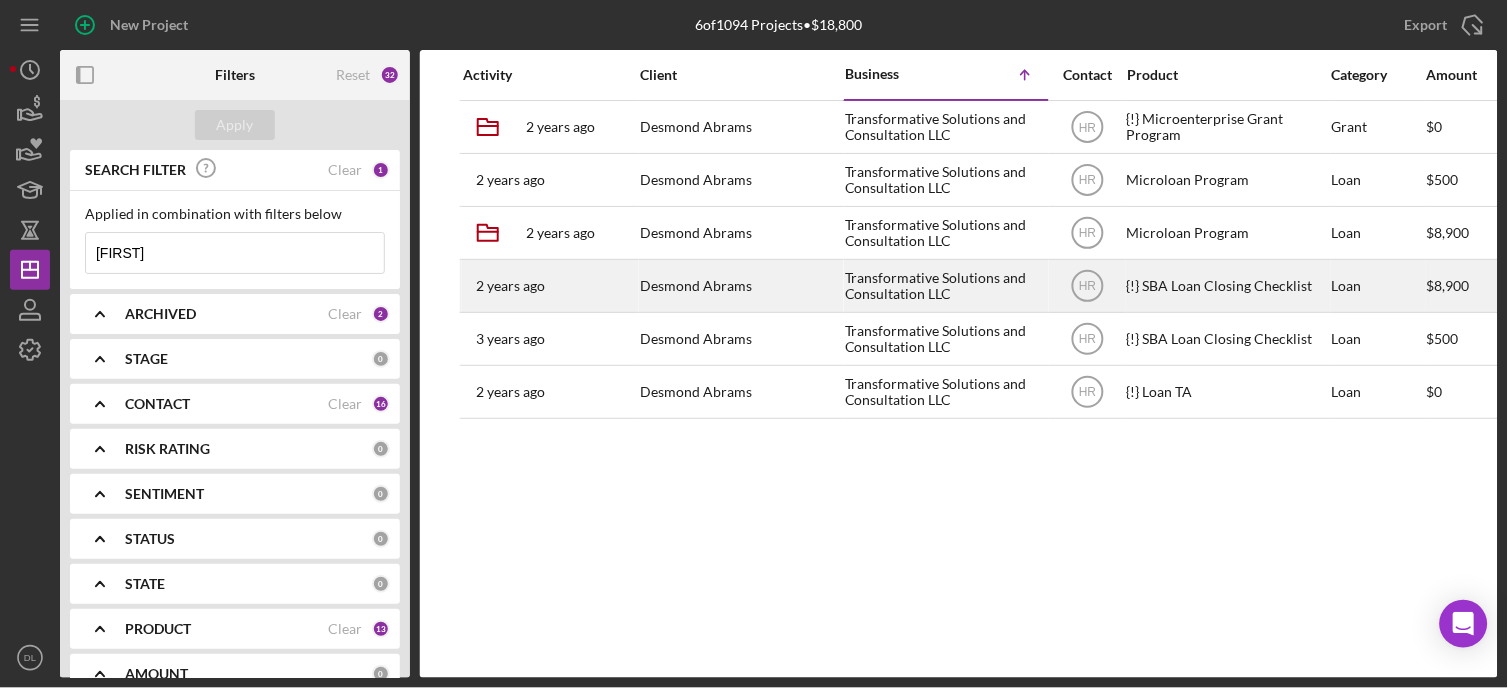 type on "[FIRST]" 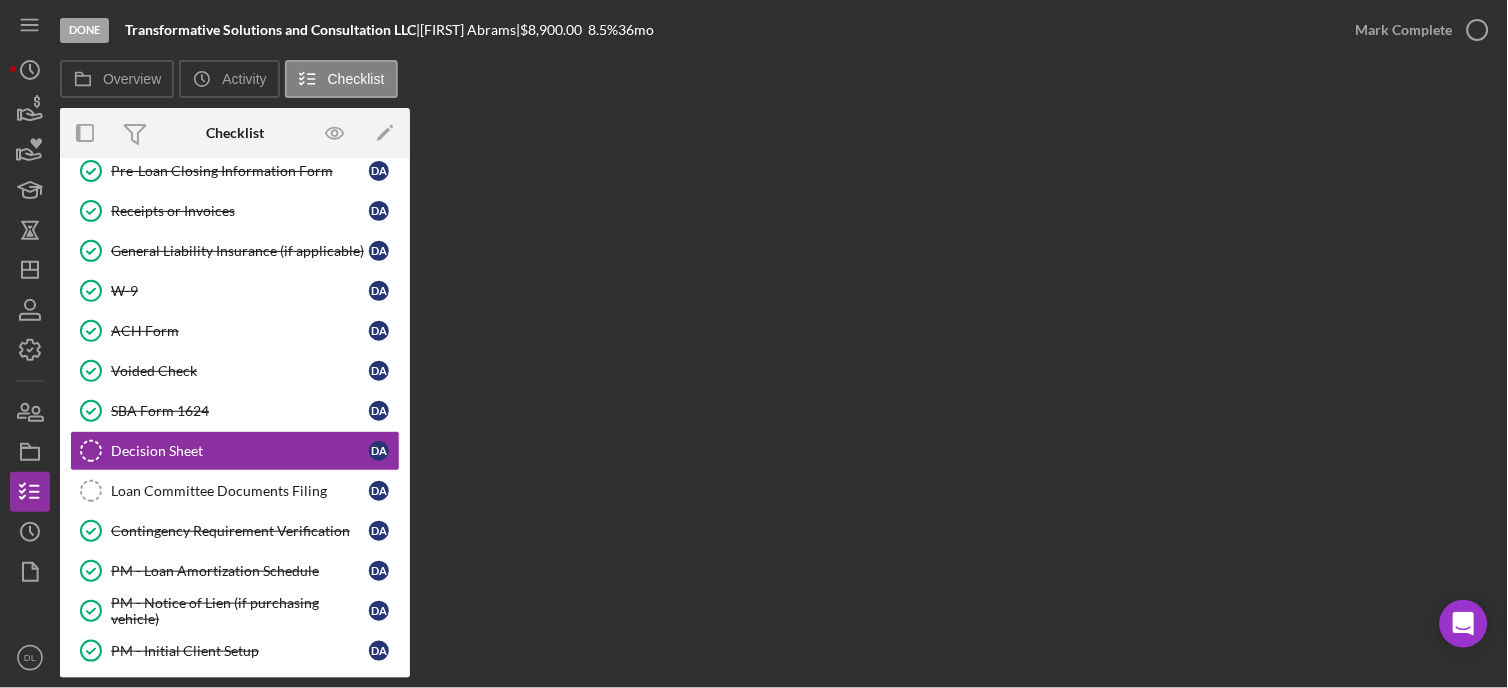 scroll, scrollTop: 213, scrollLeft: 0, axis: vertical 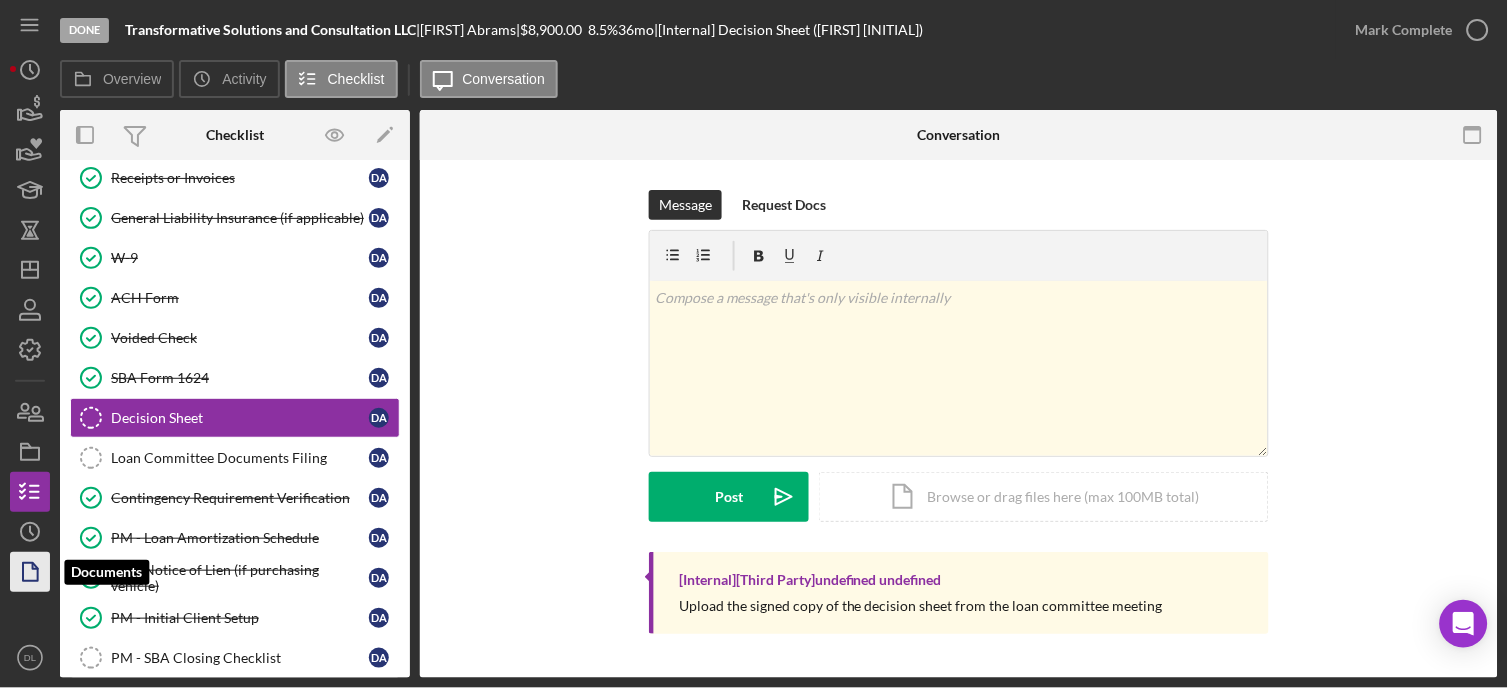 click 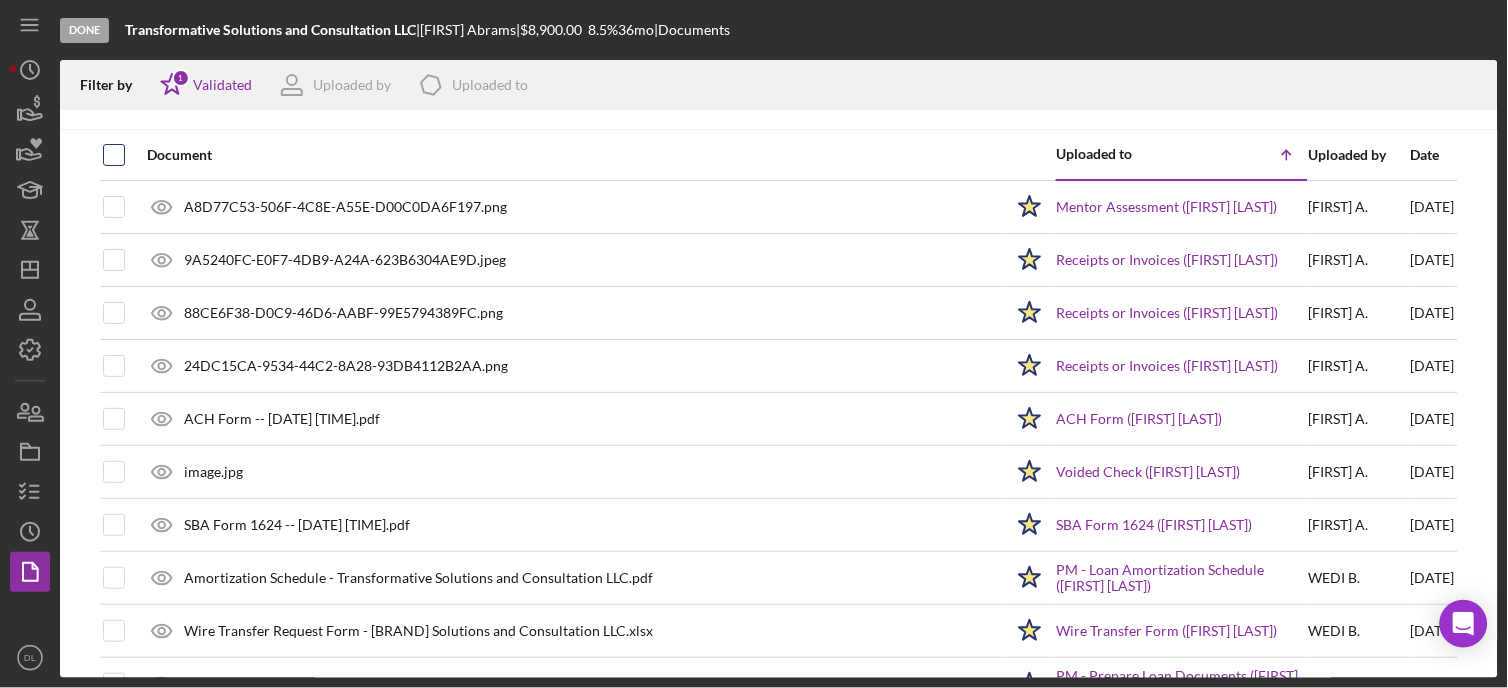 click at bounding box center (114, 155) 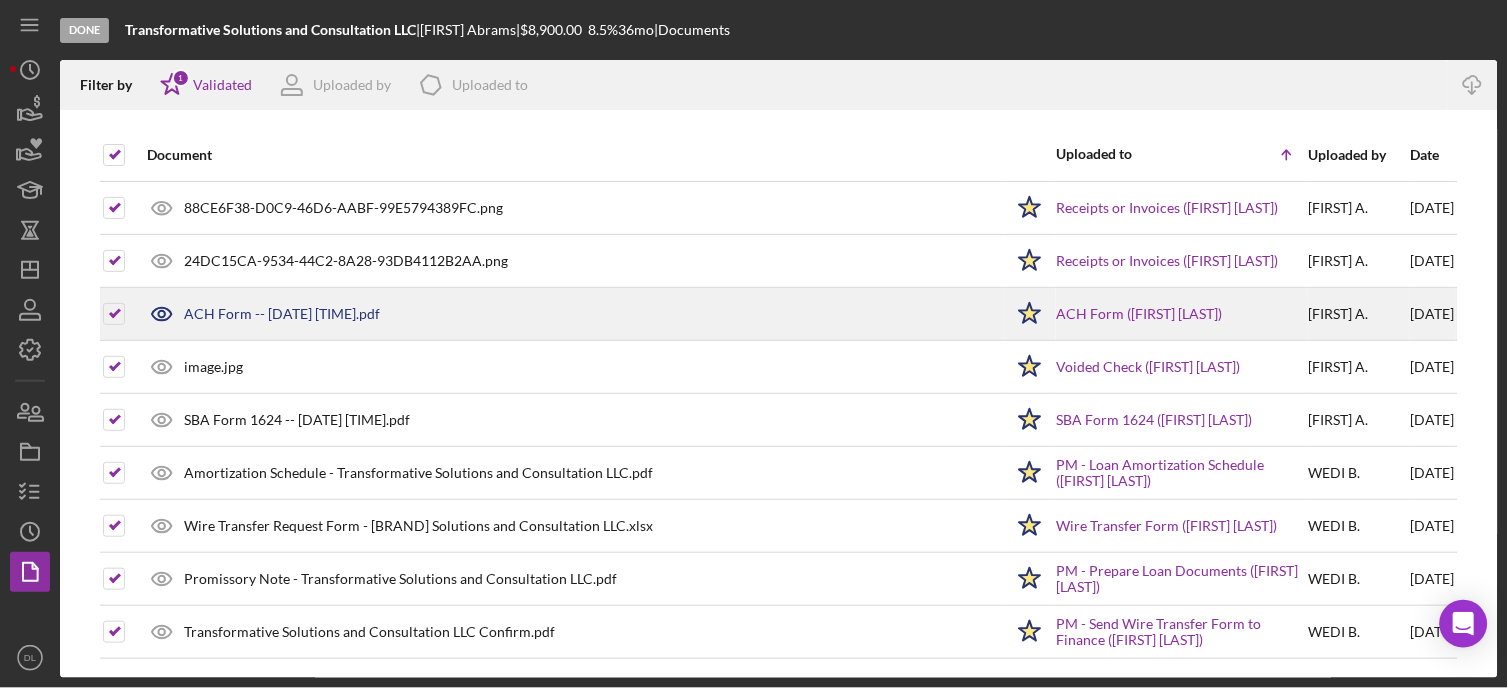 scroll, scrollTop: 0, scrollLeft: 0, axis: both 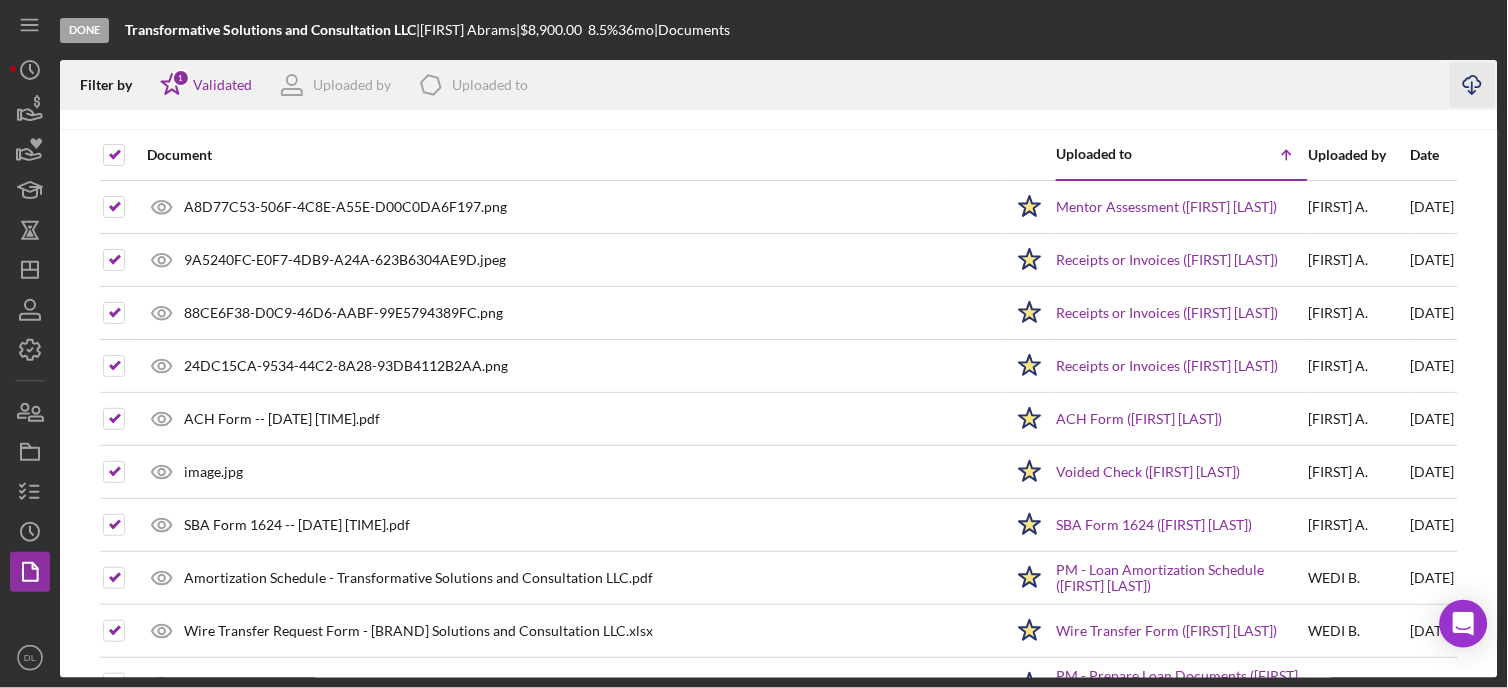 click on "Icon/Download" 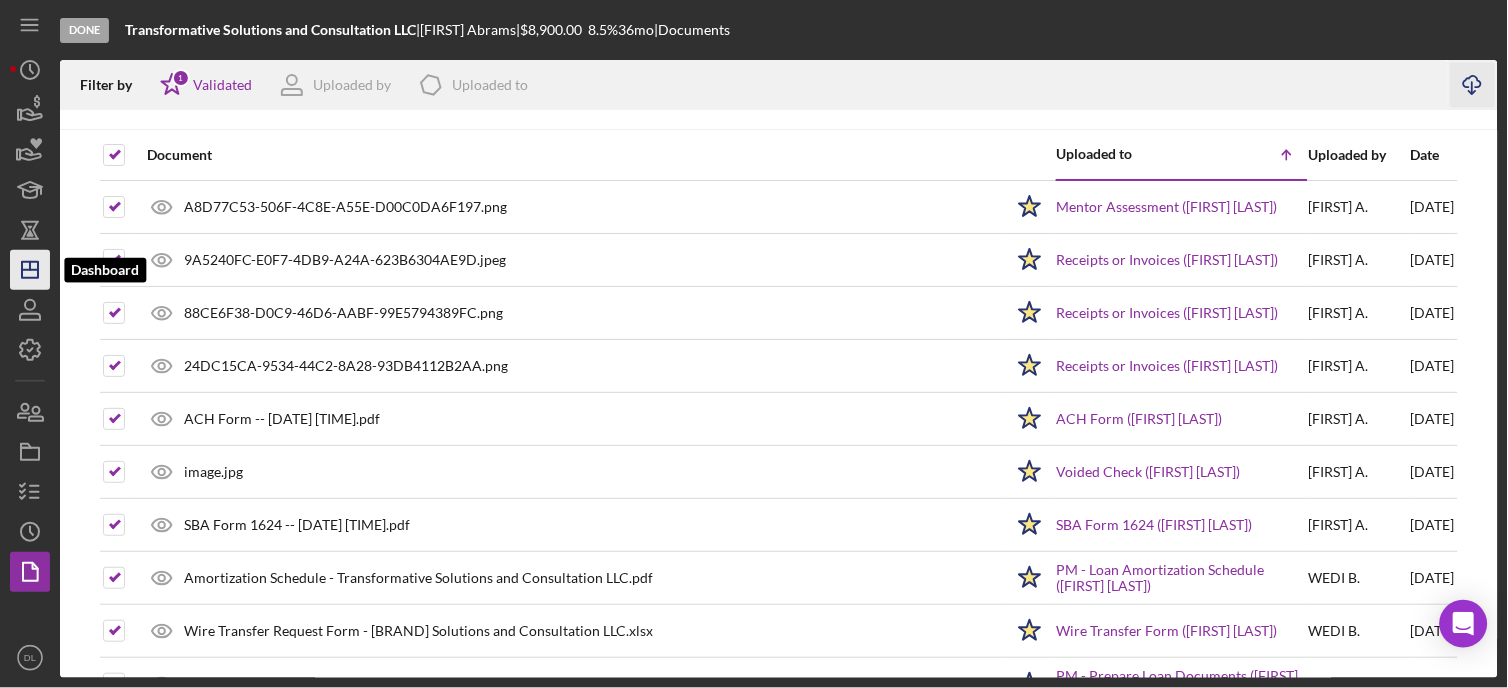 click 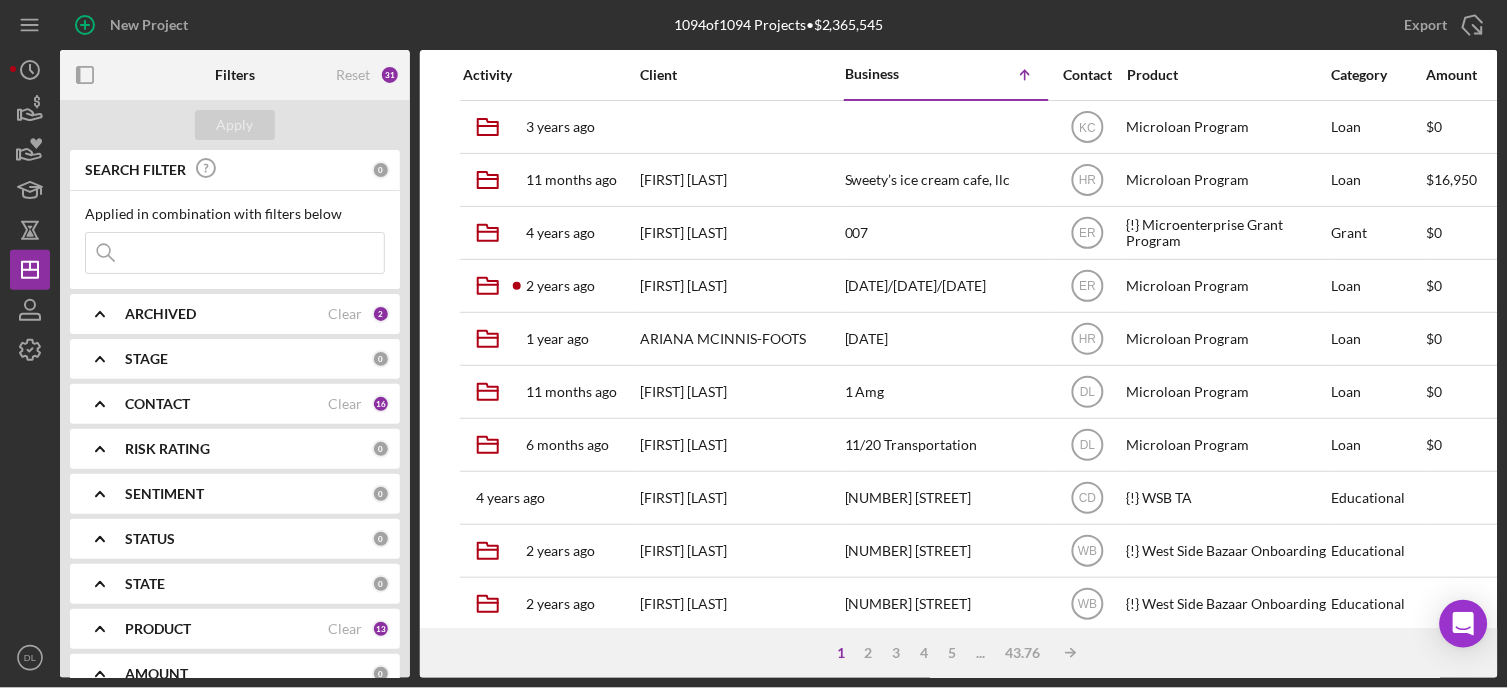 click at bounding box center (235, 253) 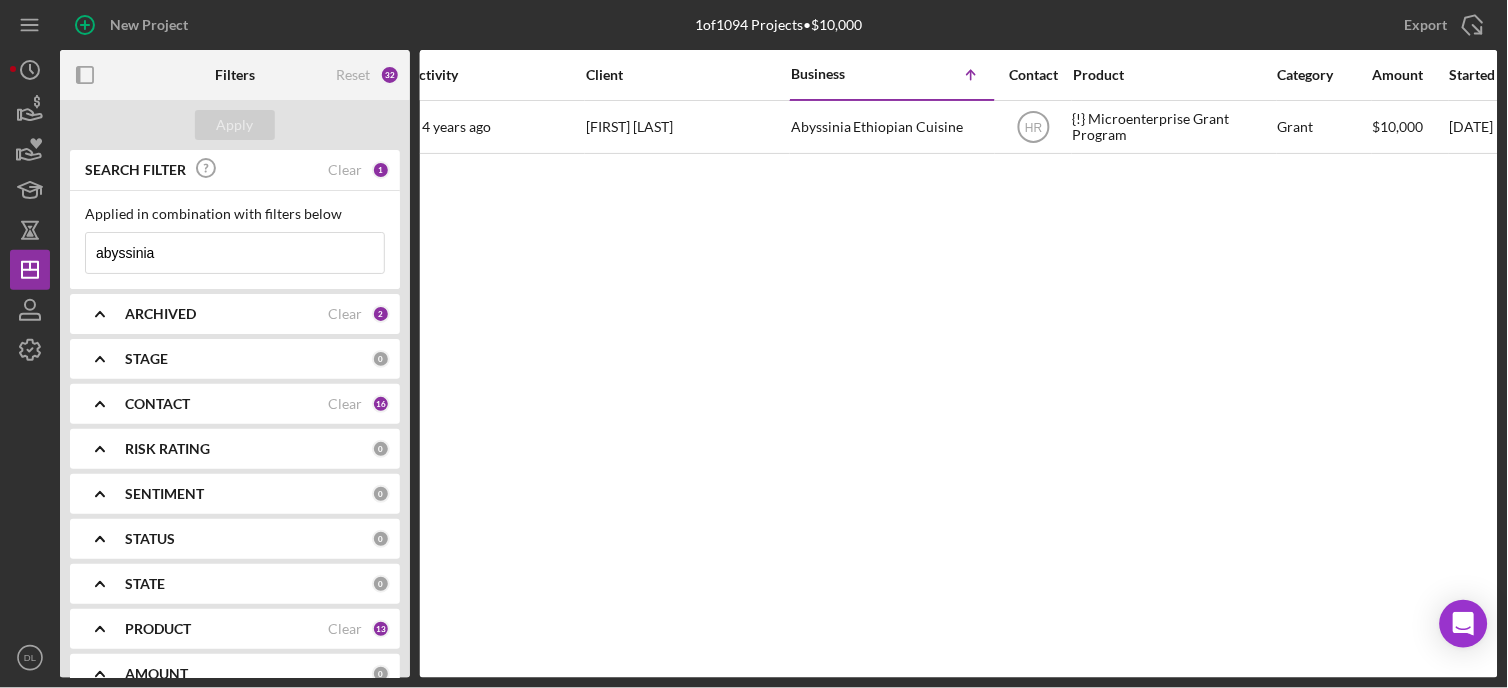 scroll, scrollTop: 0, scrollLeft: 0, axis: both 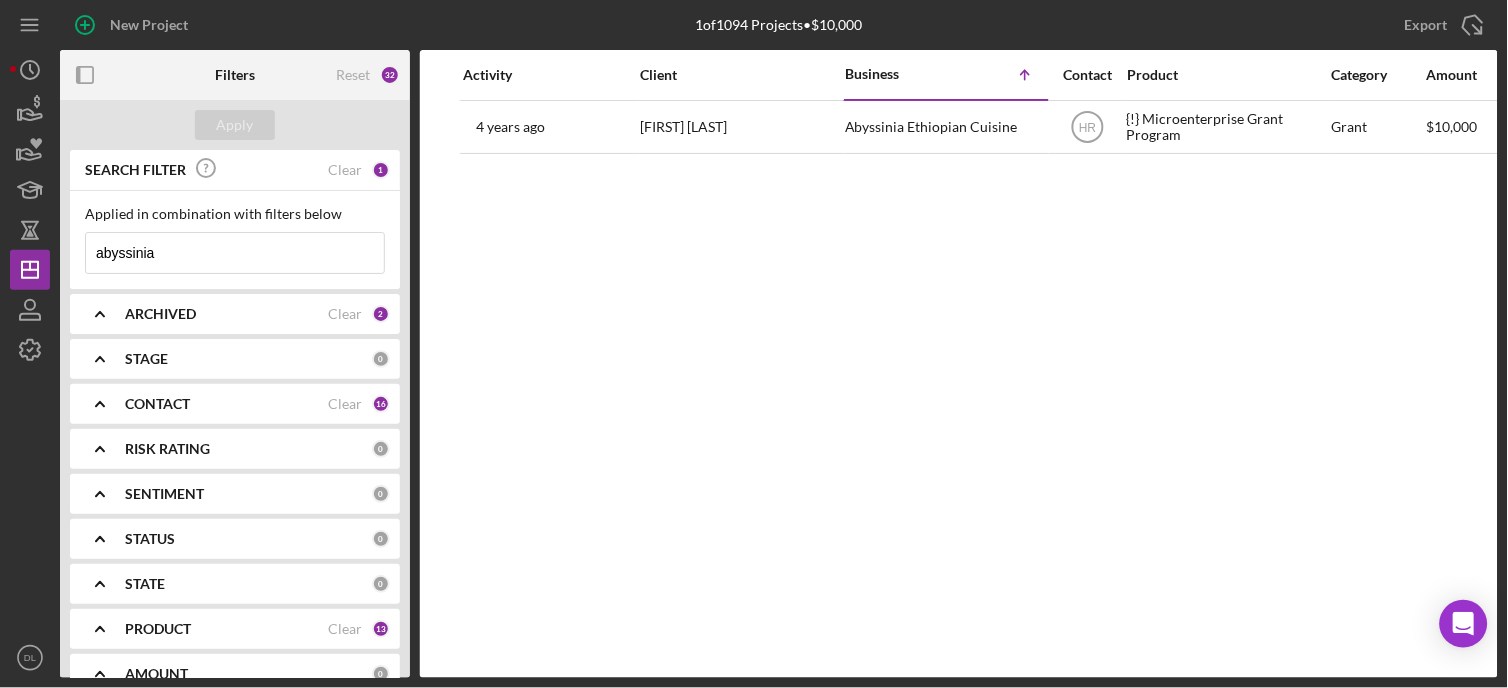 type on "abyssinia" 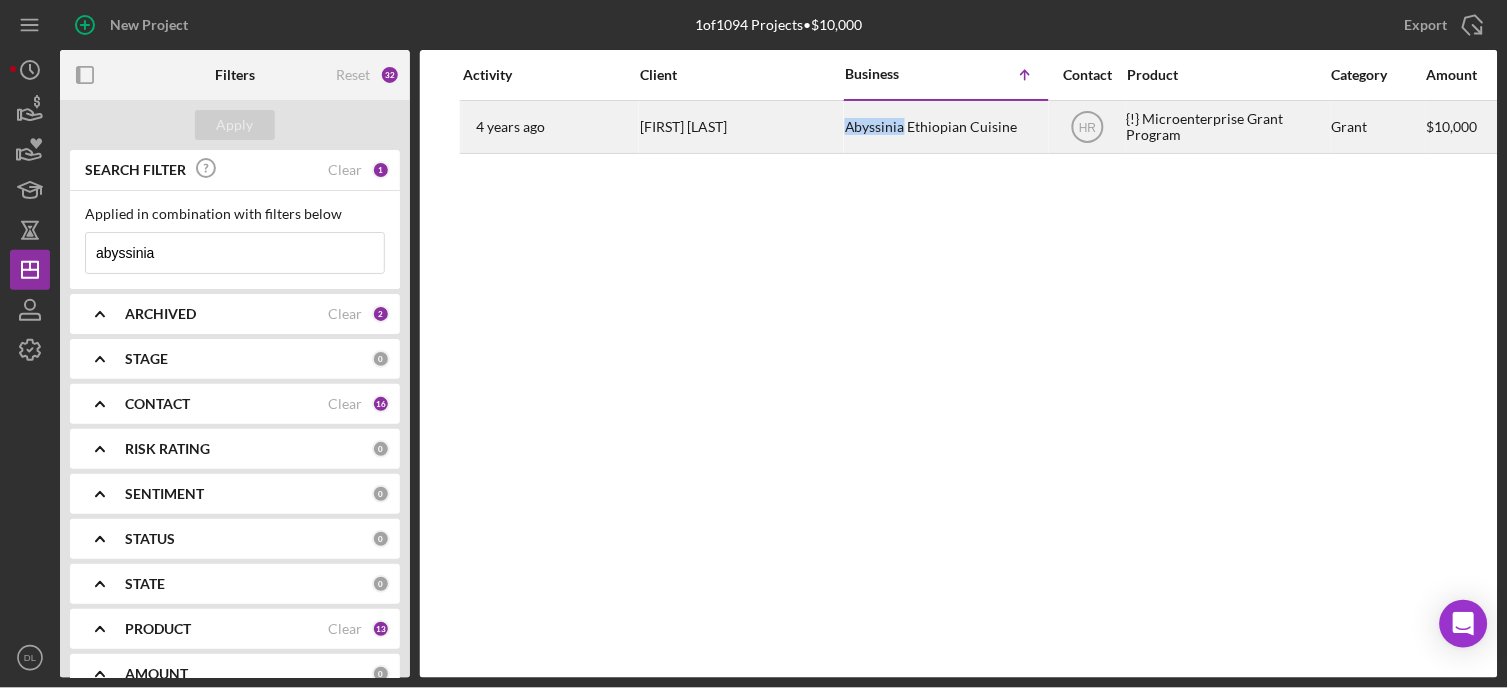 drag, startPoint x: 843, startPoint y: 128, endPoint x: 901, endPoint y: 133, distance: 58.21512 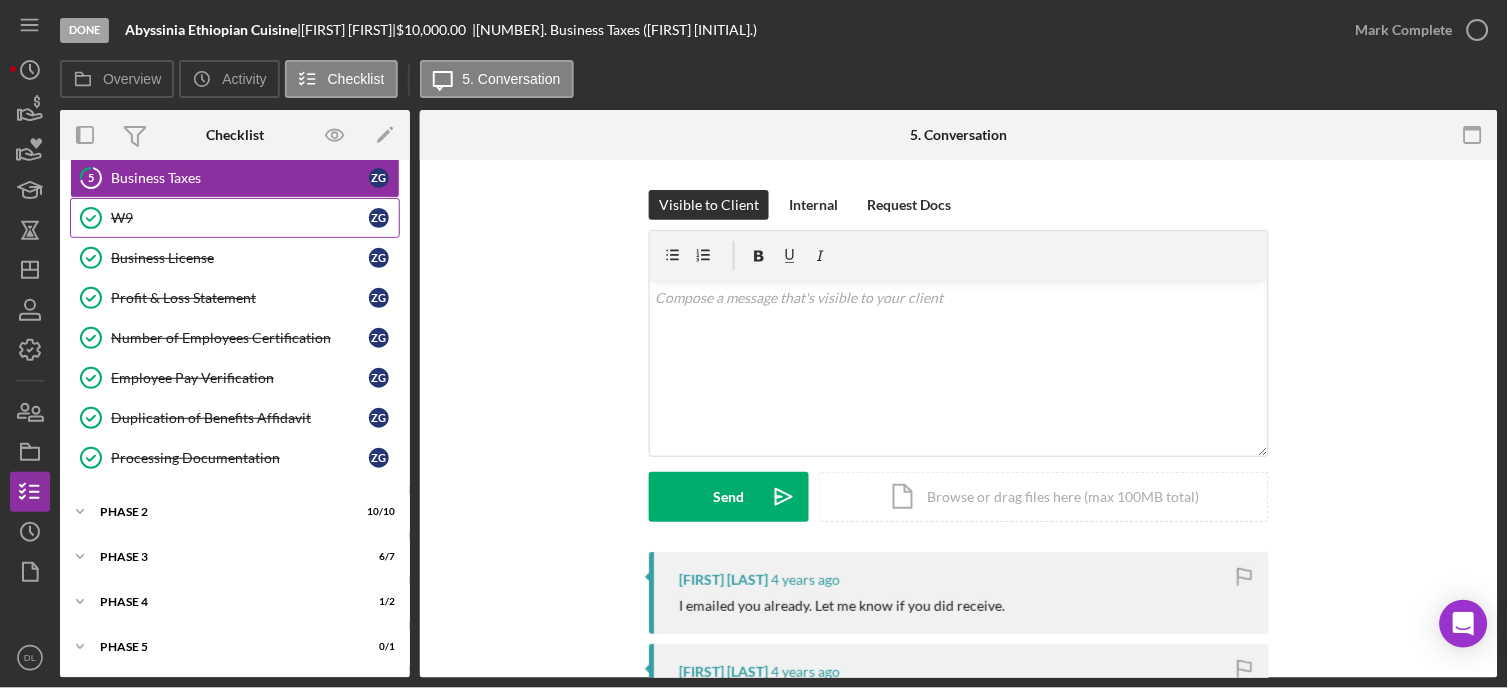 scroll, scrollTop: 0, scrollLeft: 0, axis: both 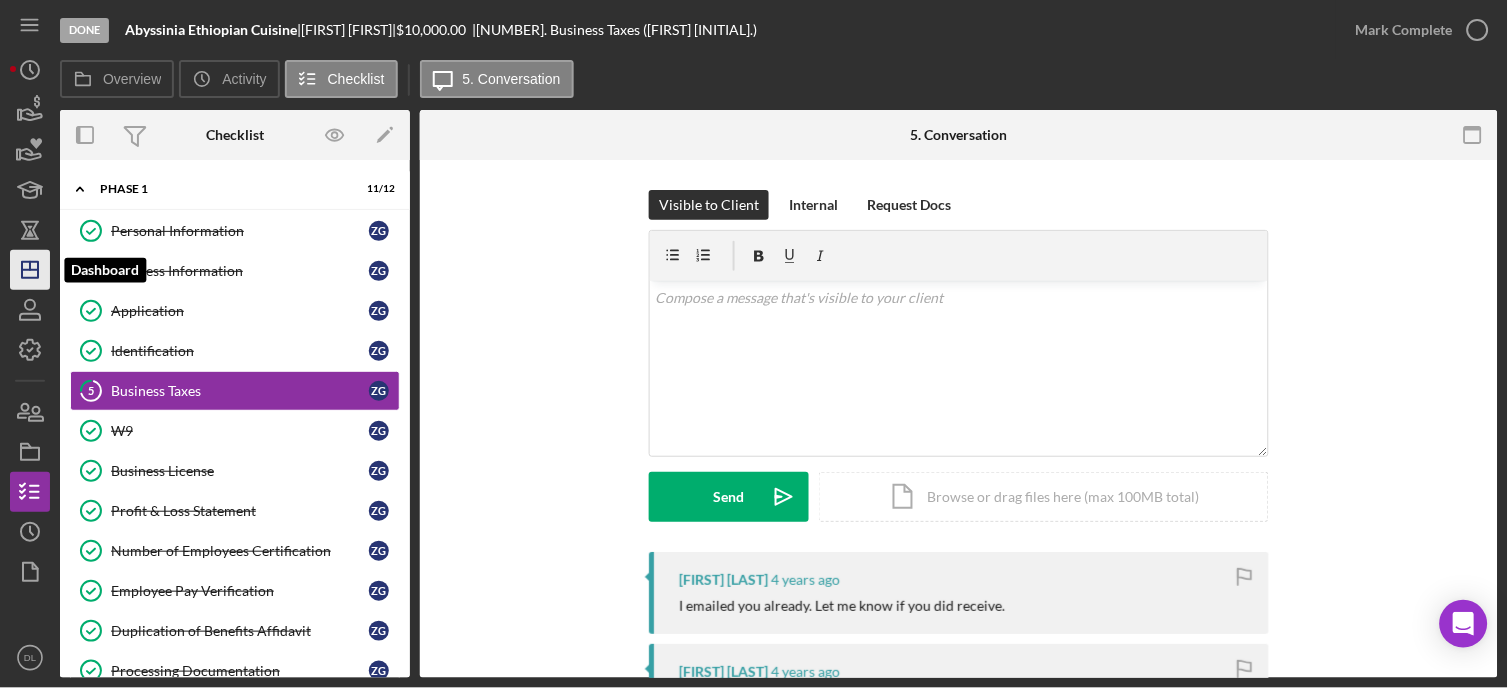 click on "Icon/Dashboard" 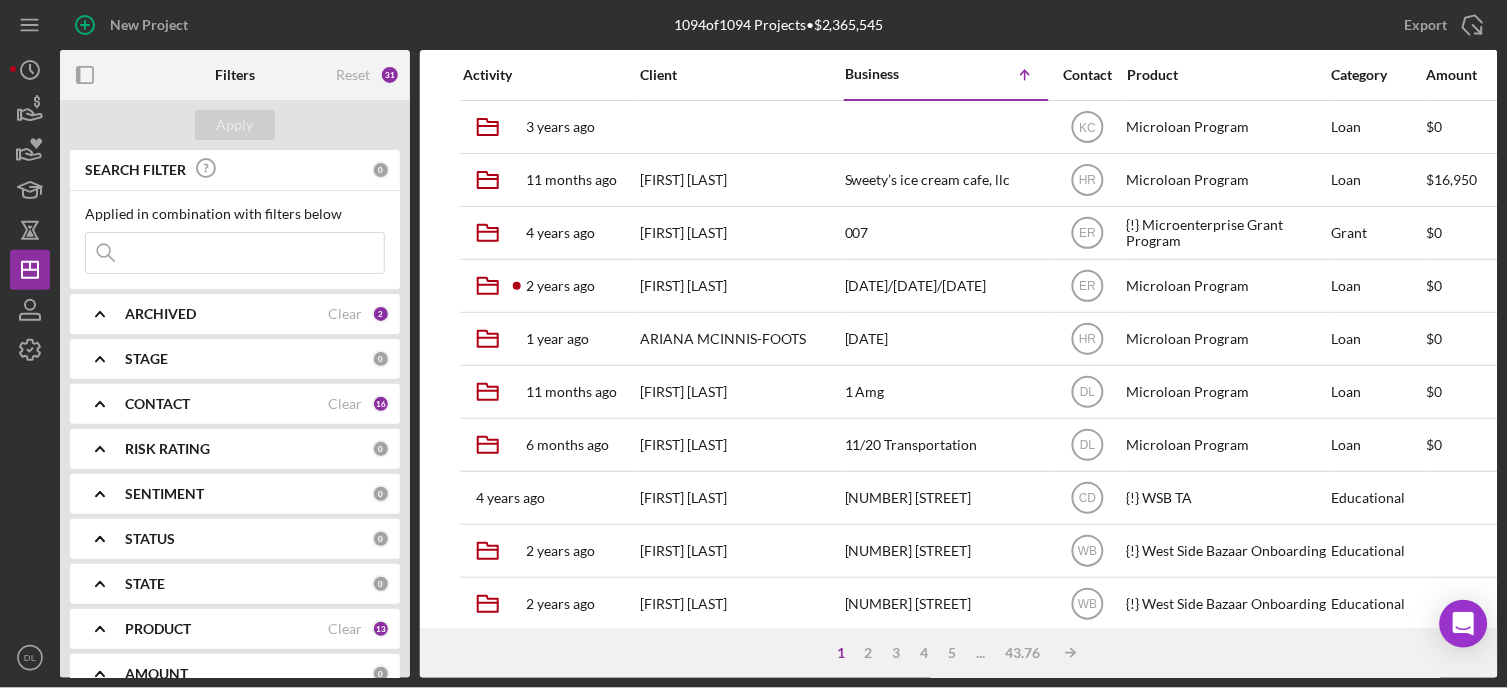 click at bounding box center [235, 253] 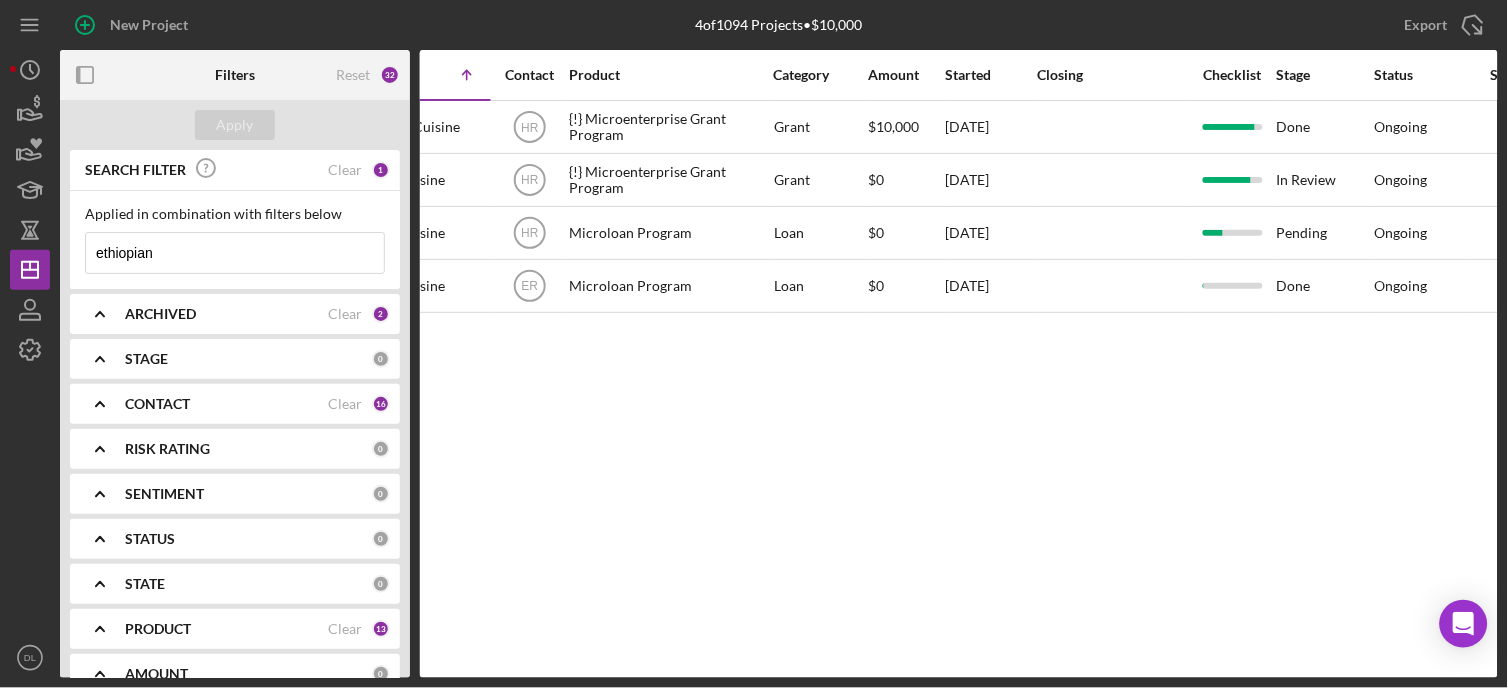 scroll, scrollTop: 0, scrollLeft: 0, axis: both 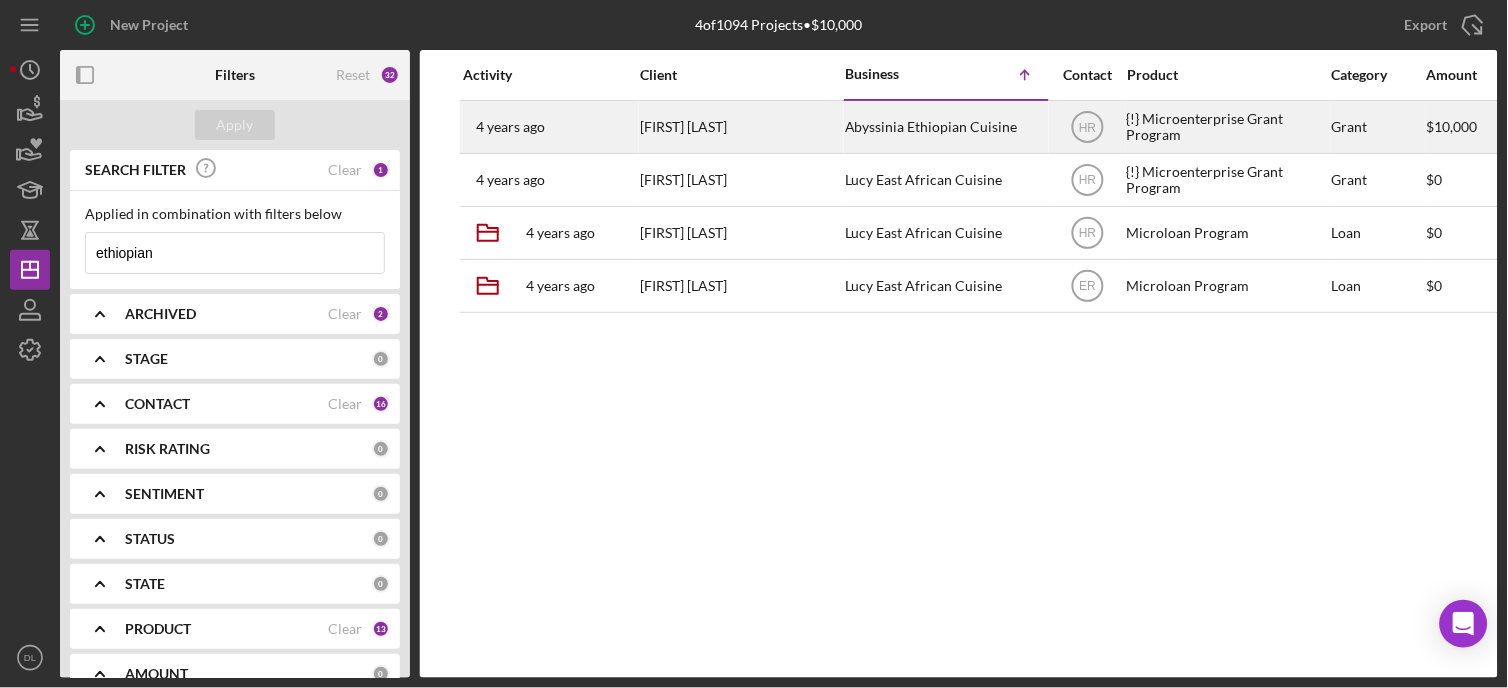 type on "ethiopian" 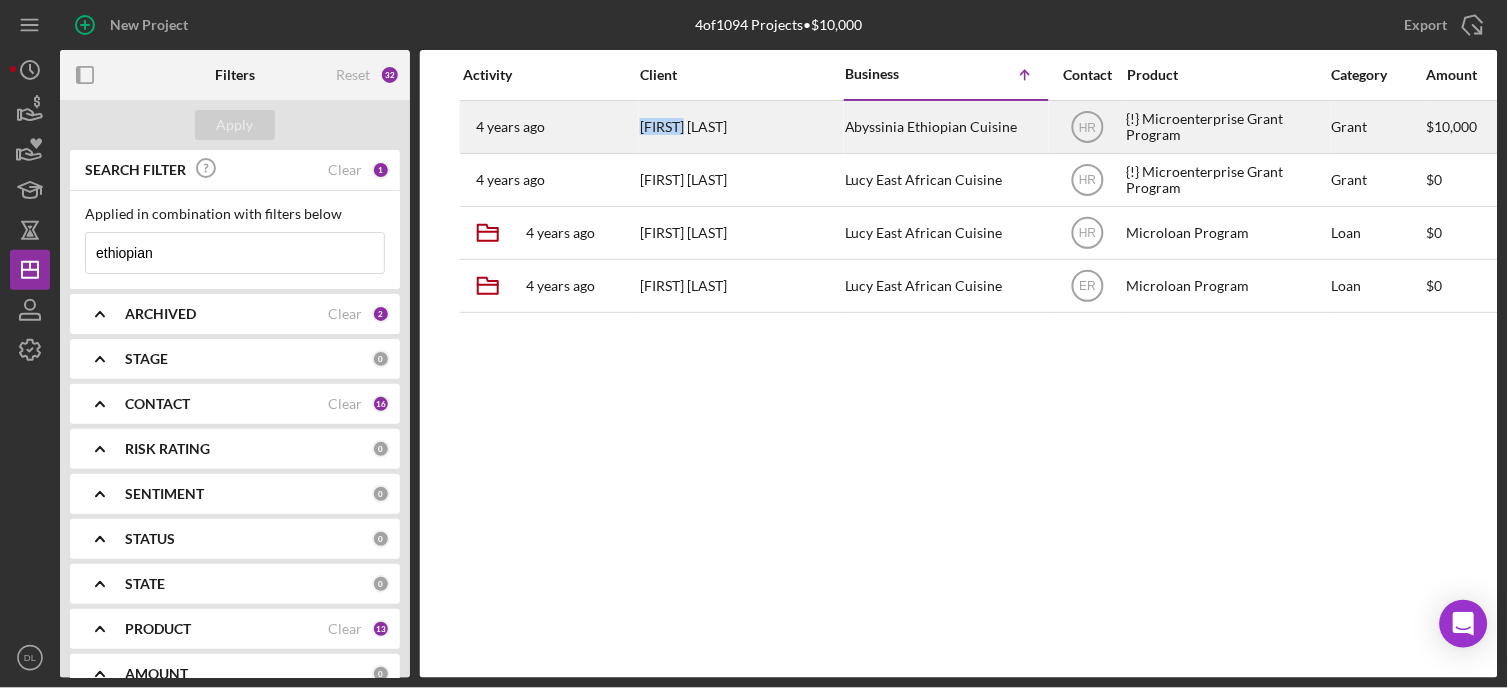 drag, startPoint x: 625, startPoint y: 132, endPoint x: 685, endPoint y: 136, distance: 60.133186 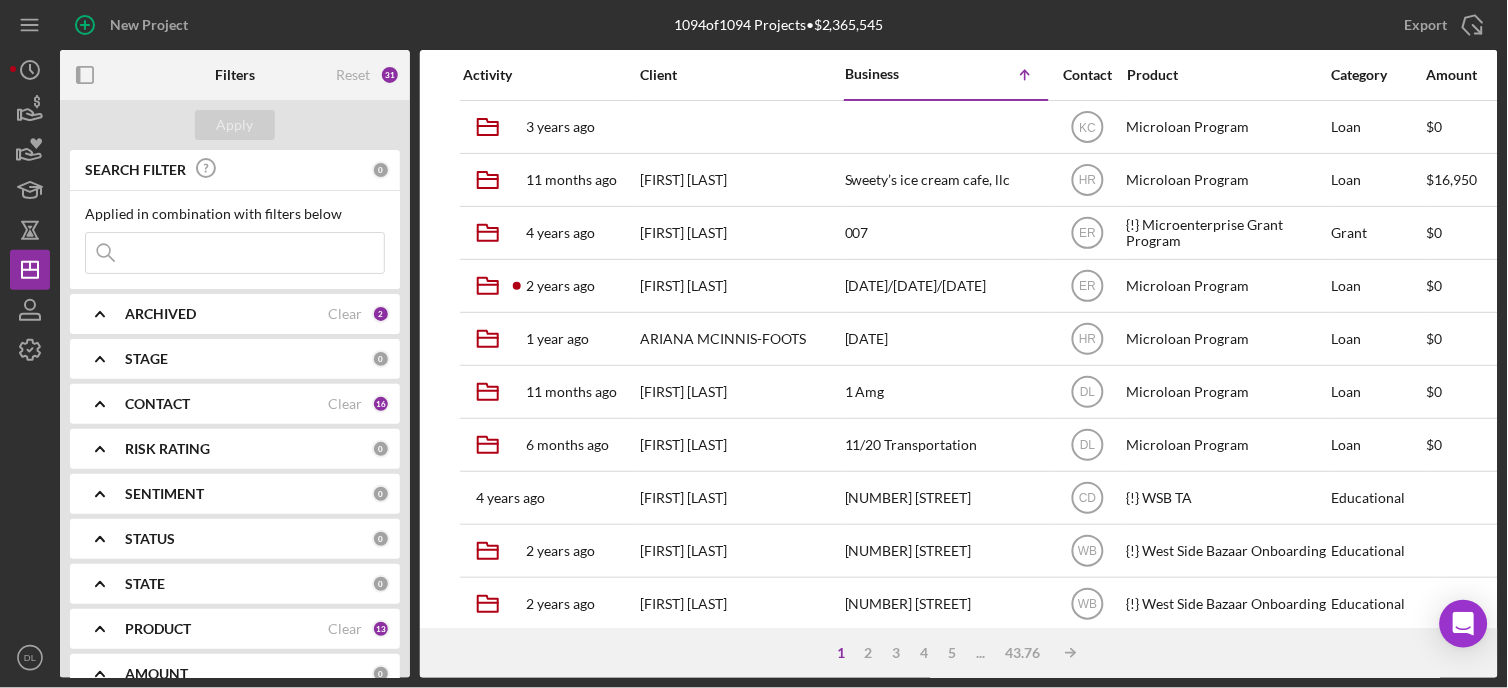 click at bounding box center [235, 253] 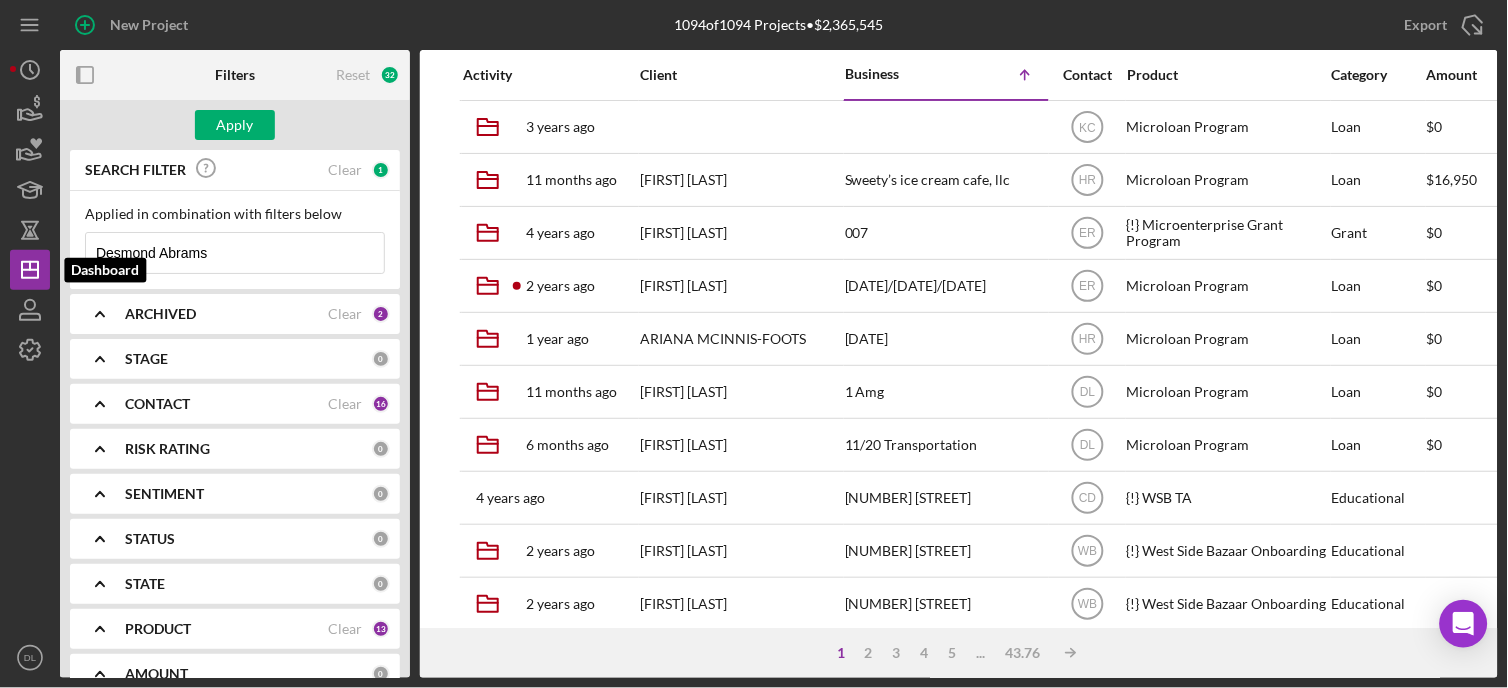 drag, startPoint x: 82, startPoint y: 256, endPoint x: -5, endPoint y: 238, distance: 88.84256 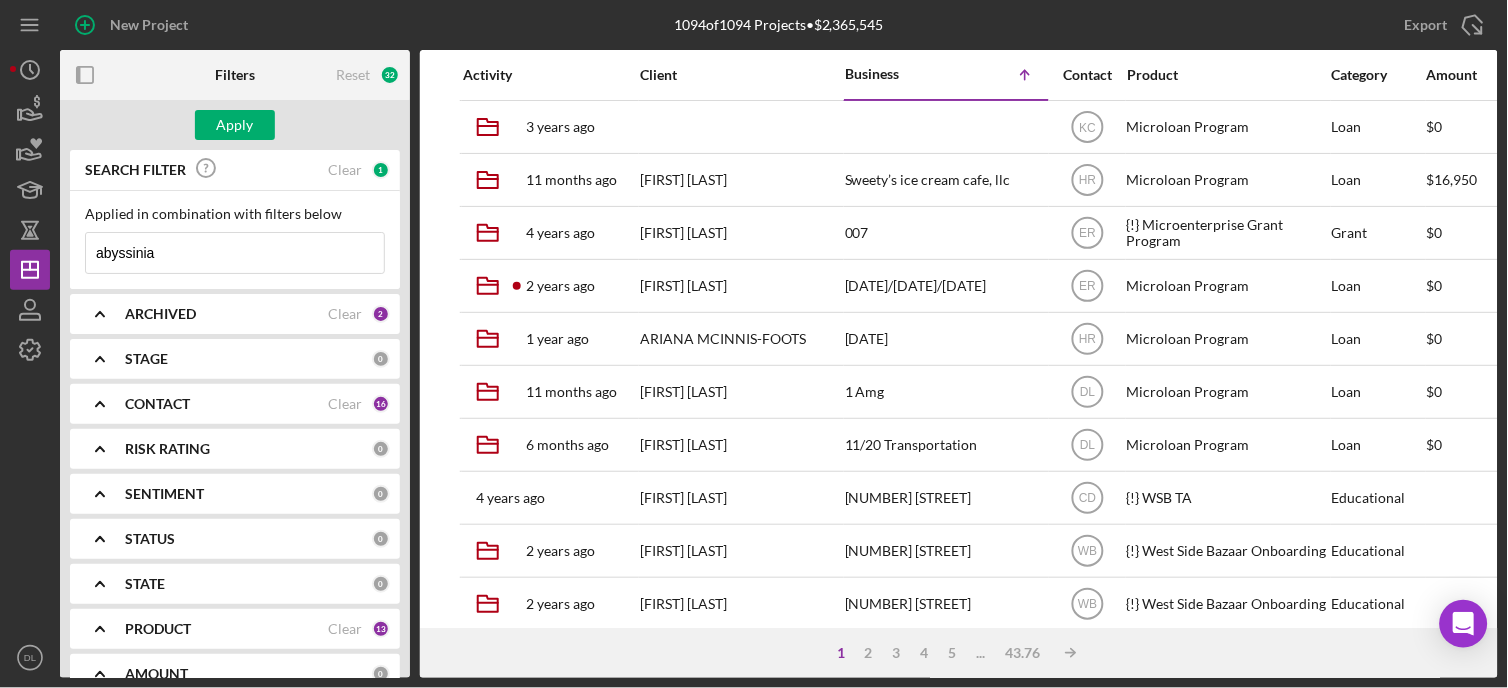 scroll, scrollTop: 0, scrollLeft: 1117, axis: horizontal 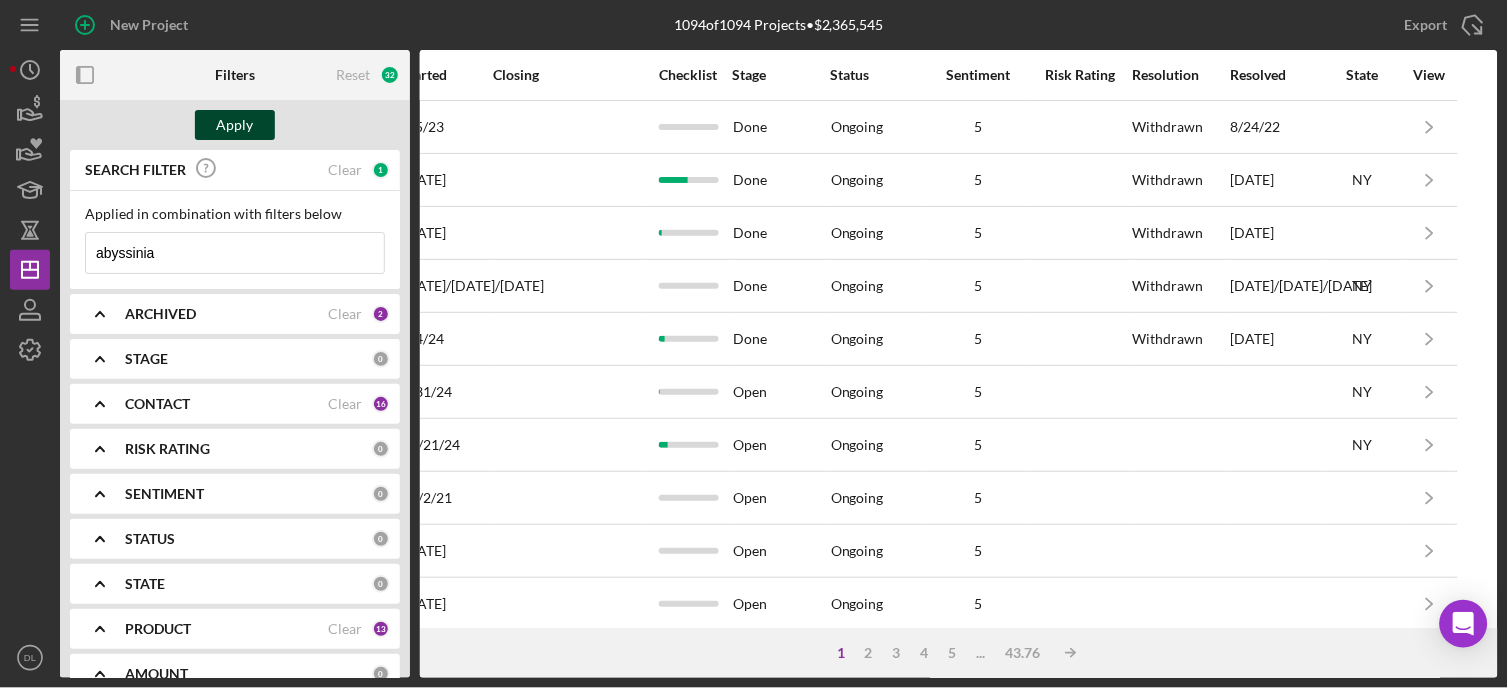 click on "Apply" at bounding box center (235, 125) 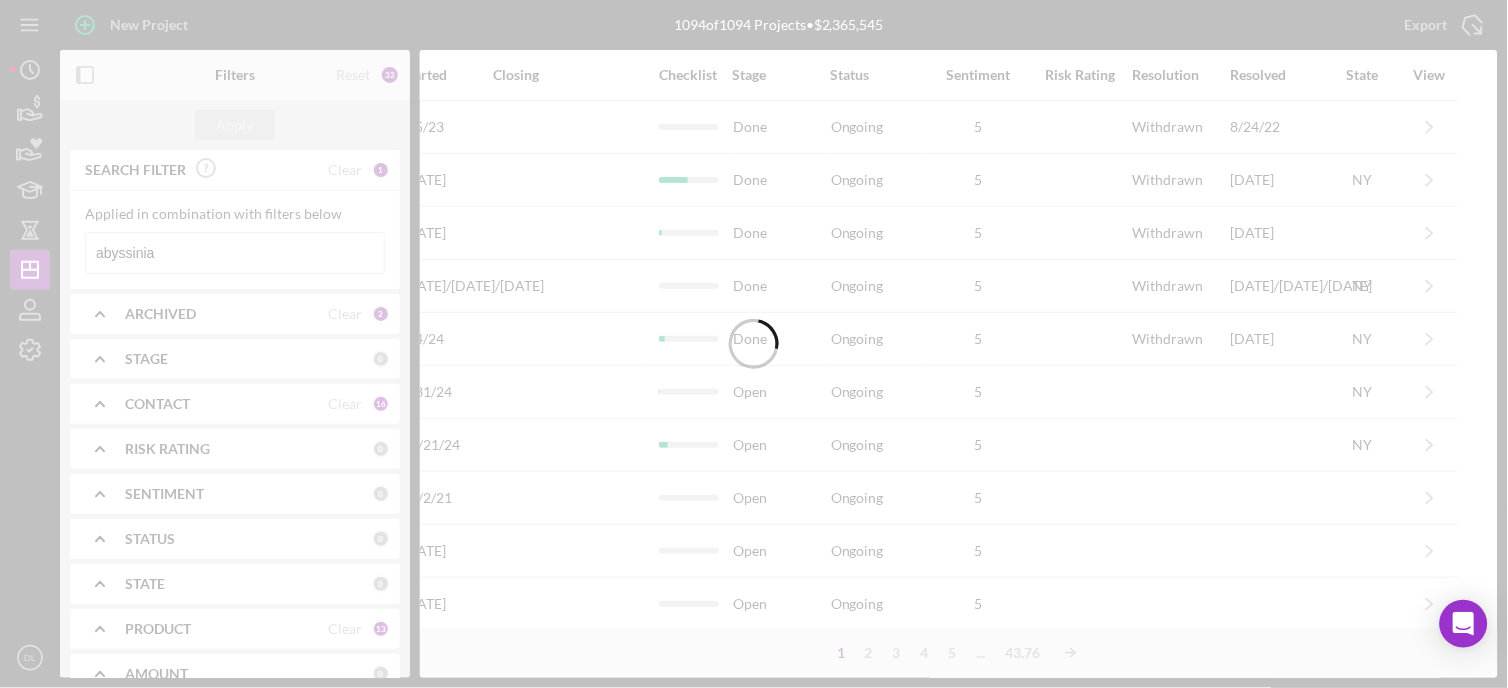 scroll, scrollTop: 0, scrollLeft: 1101, axis: horizontal 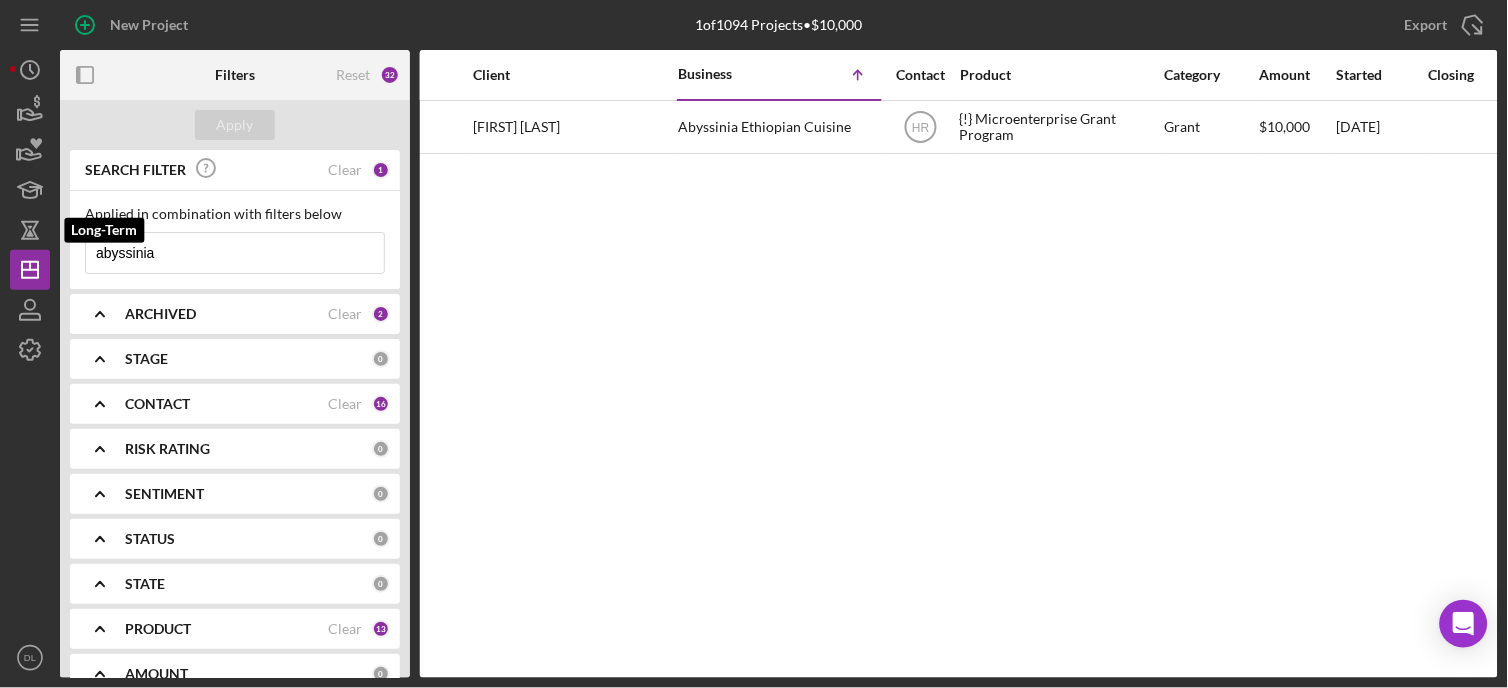 drag, startPoint x: 204, startPoint y: 247, endPoint x: -5, endPoint y: 231, distance: 209.61154 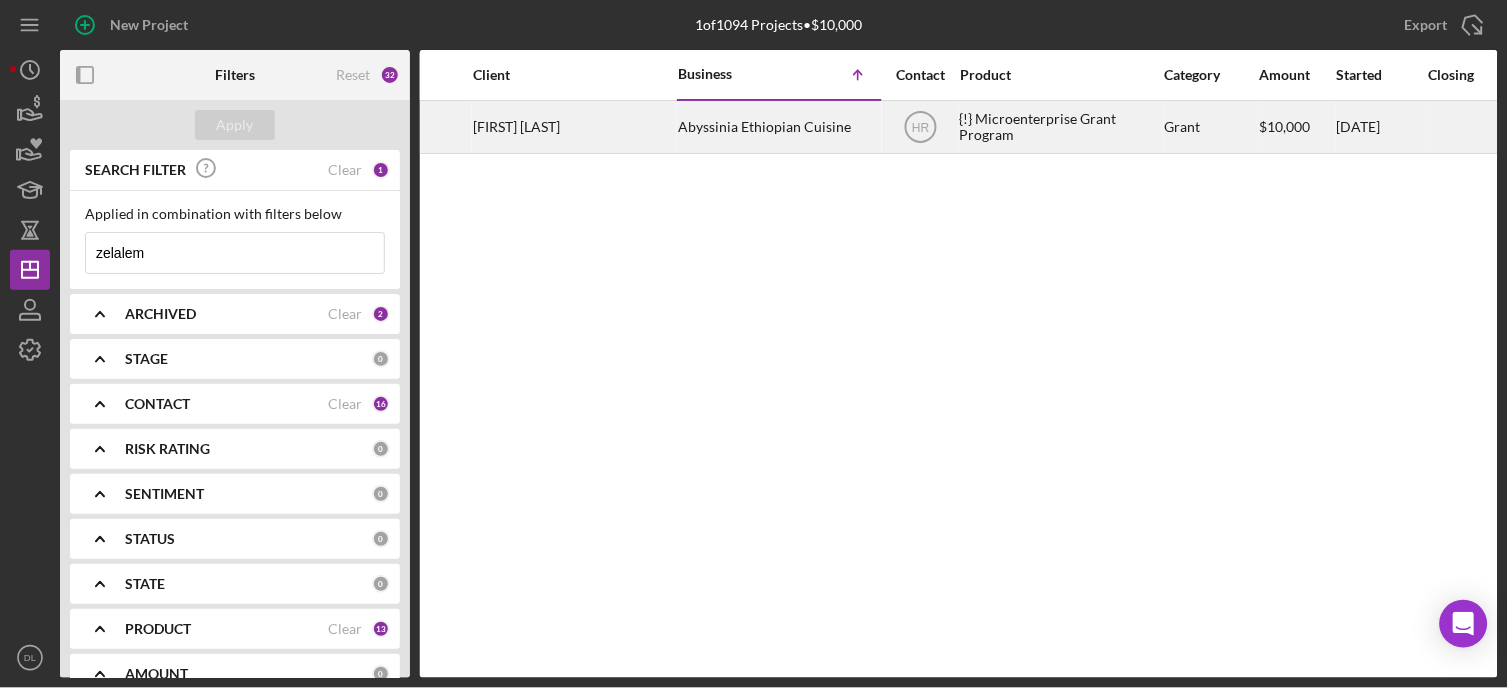 click on "Abyssinia Ethiopian Cuisine" at bounding box center (778, 127) 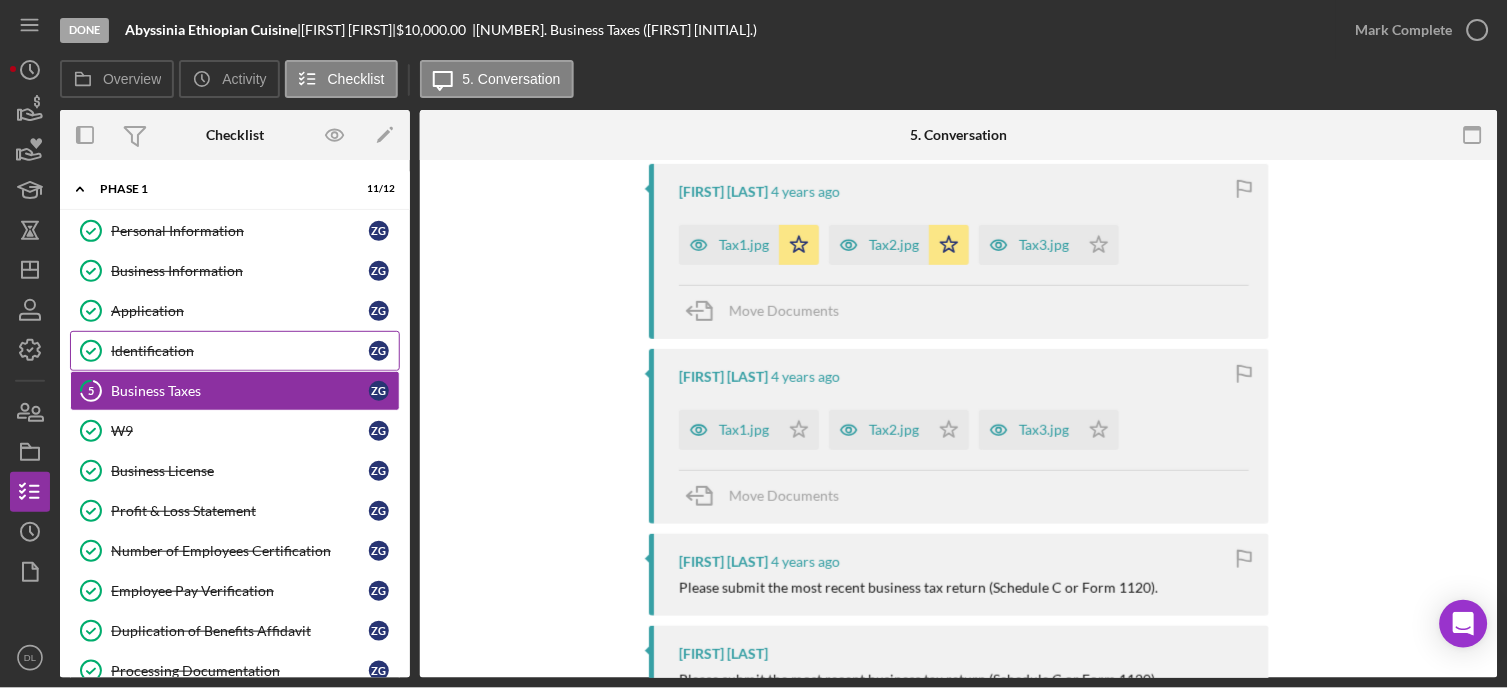 scroll, scrollTop: 2000, scrollLeft: 0, axis: vertical 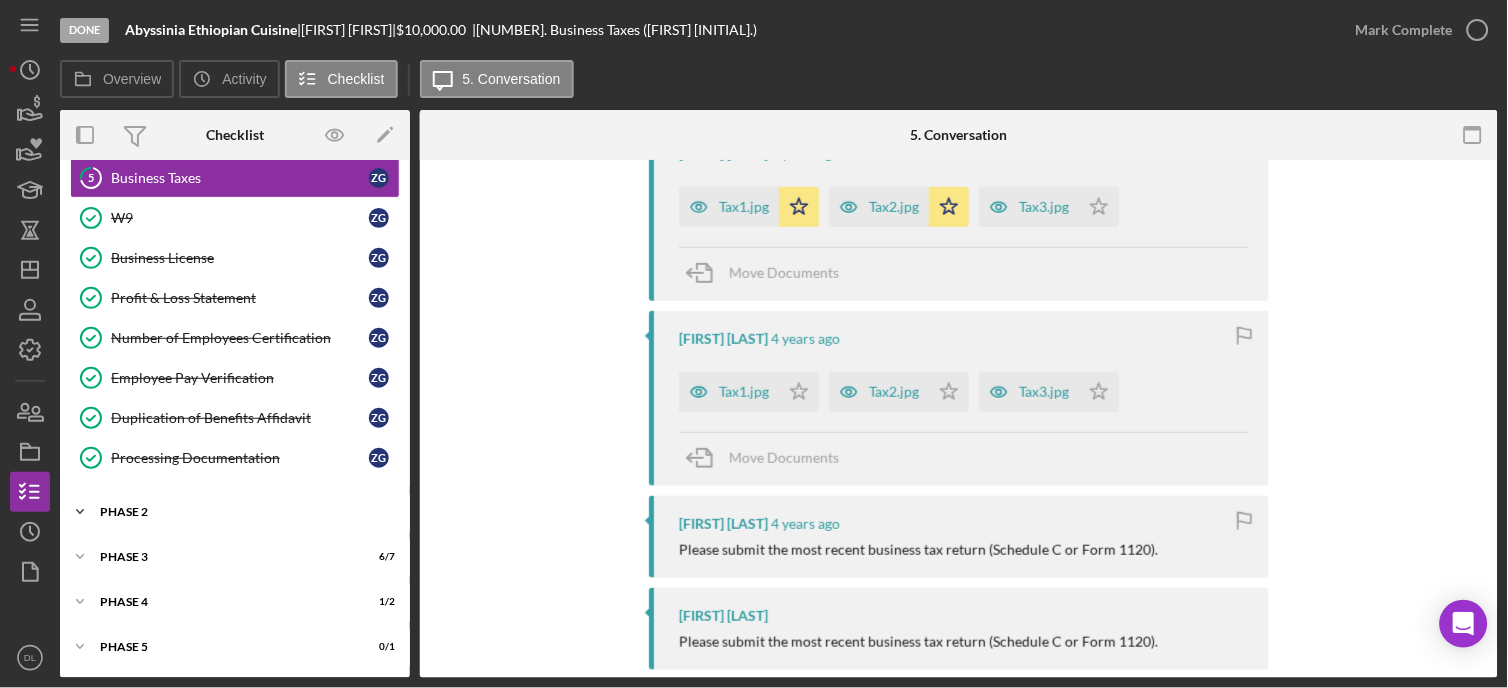 click on "Icon/Expander Phase 2 10 / 10" at bounding box center [235, 512] 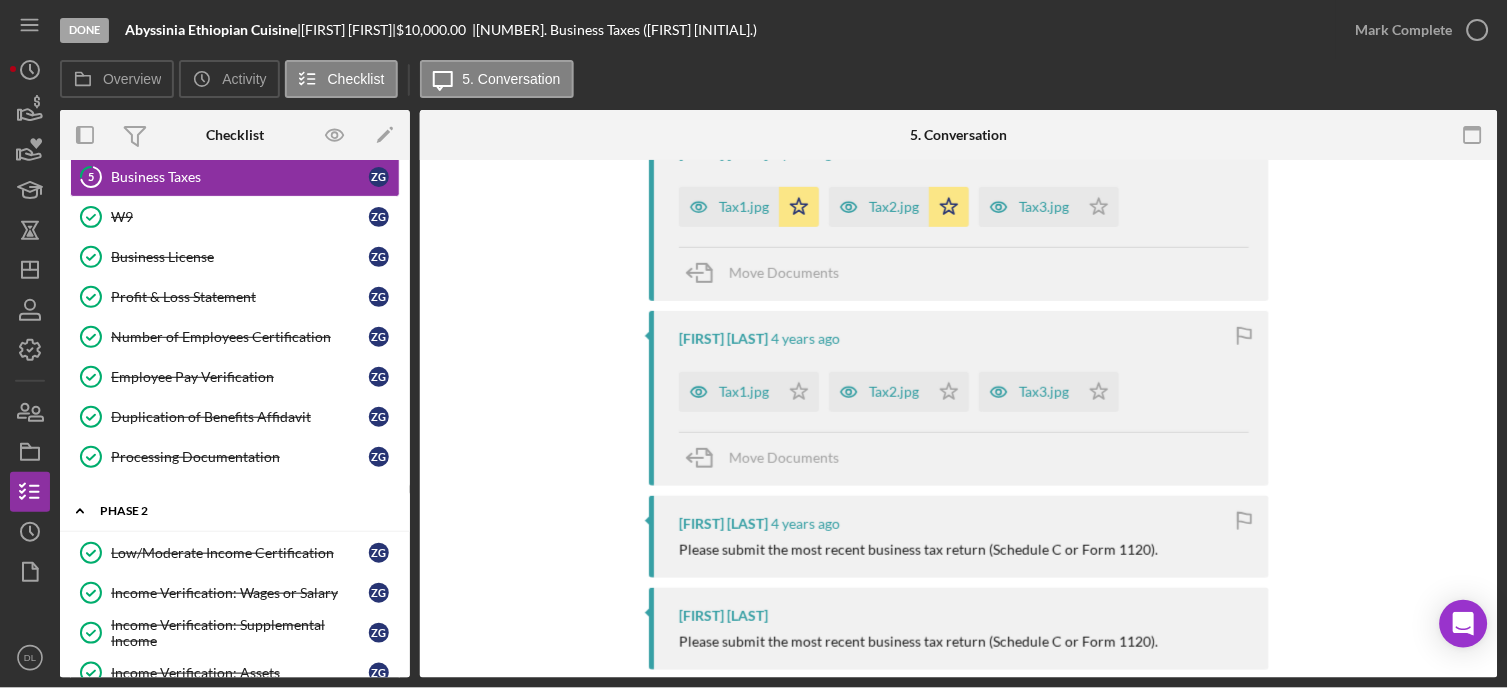 click on "Icon/Expander Phase 2 10 / 10" at bounding box center (235, 511) 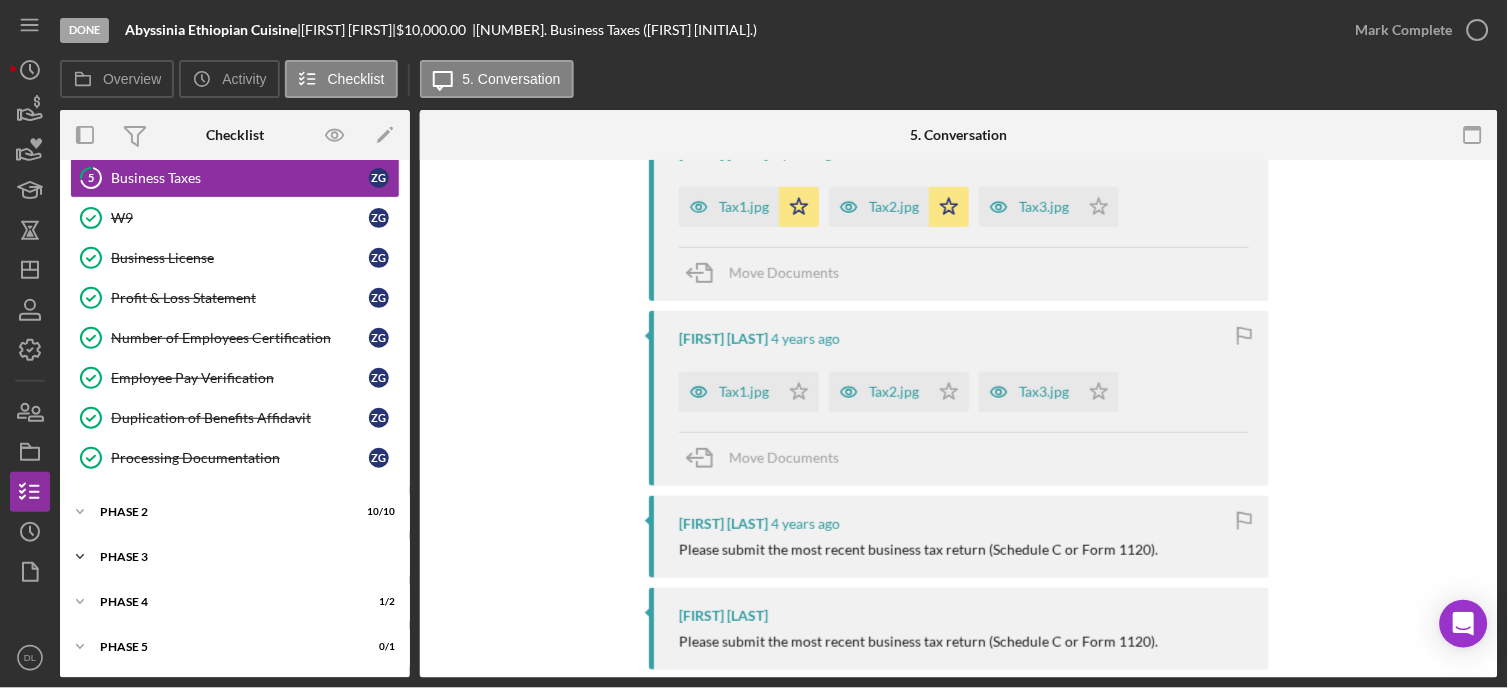click on "Icon/Expander Phase 3 6 / 7" at bounding box center [235, 557] 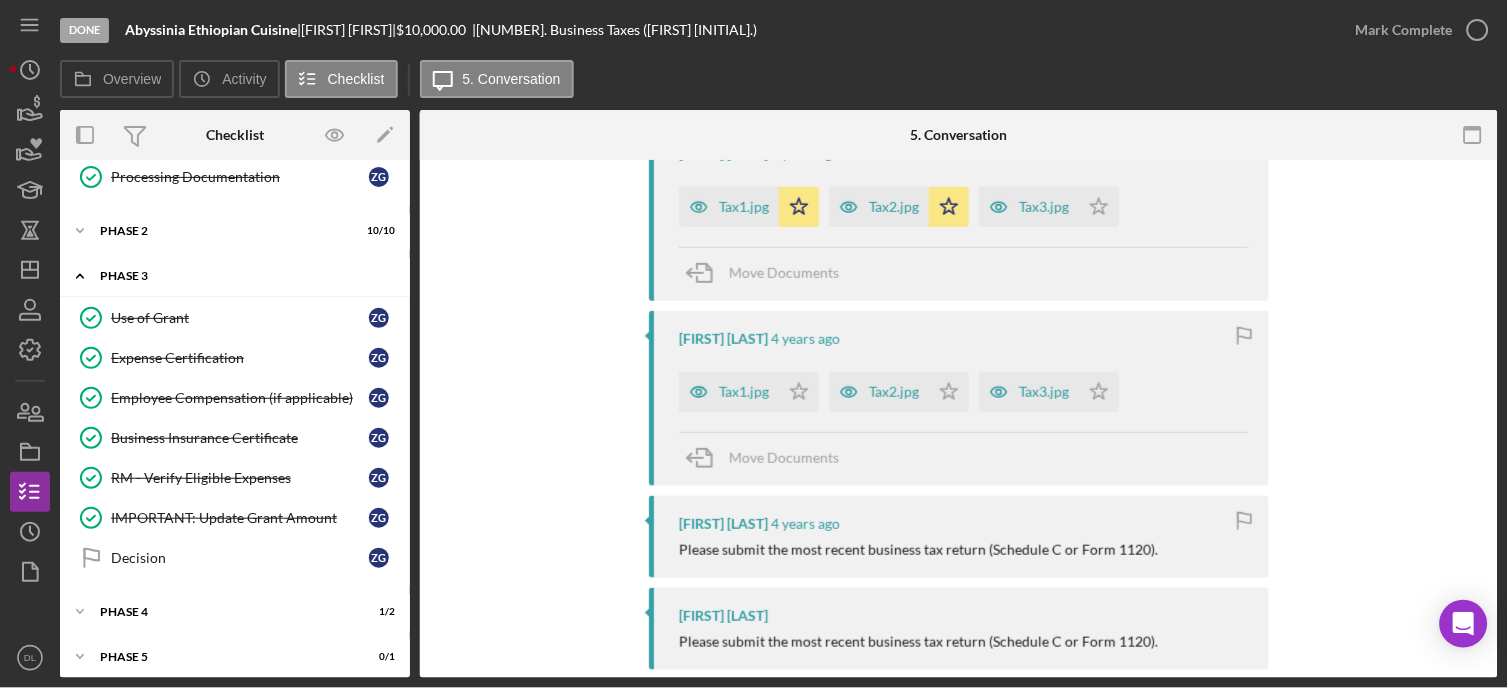scroll, scrollTop: 507, scrollLeft: 0, axis: vertical 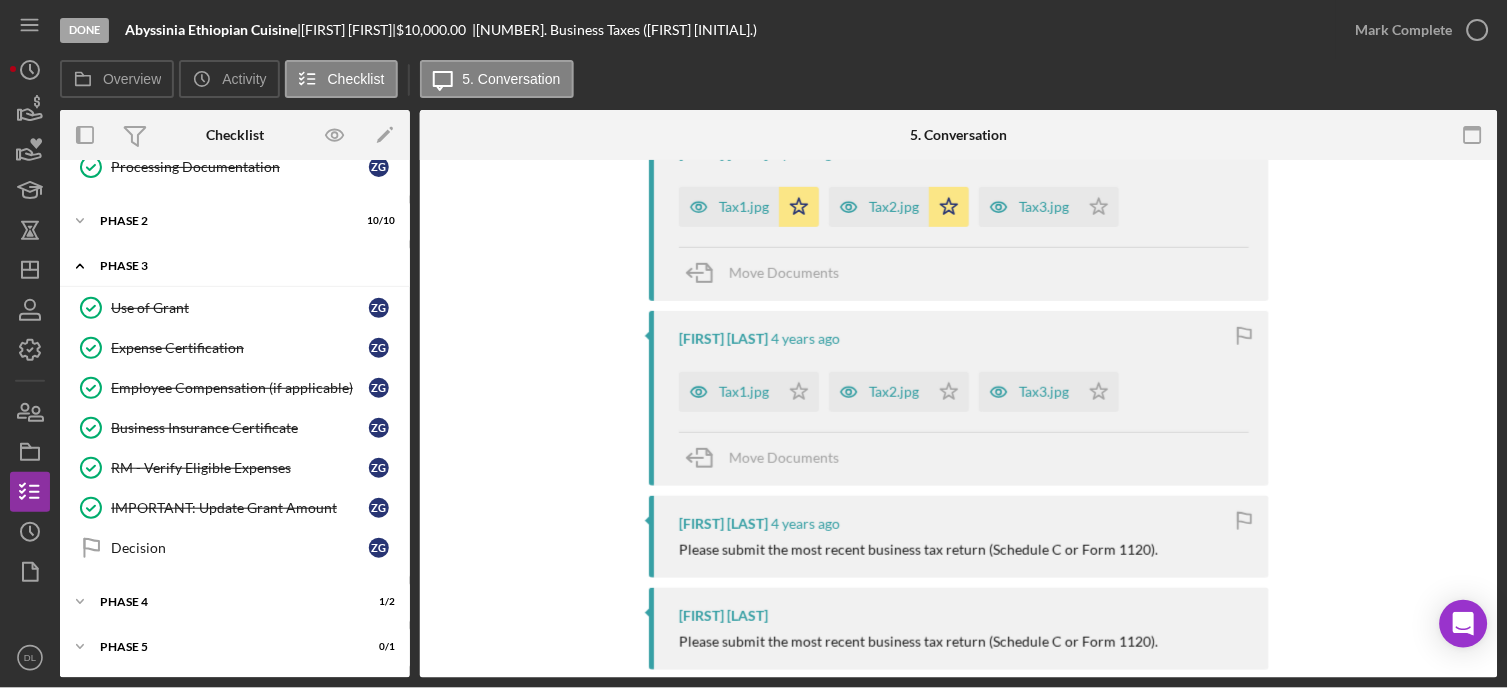 click on "Icon/Expander Phase 3 6 / 7" at bounding box center [235, 266] 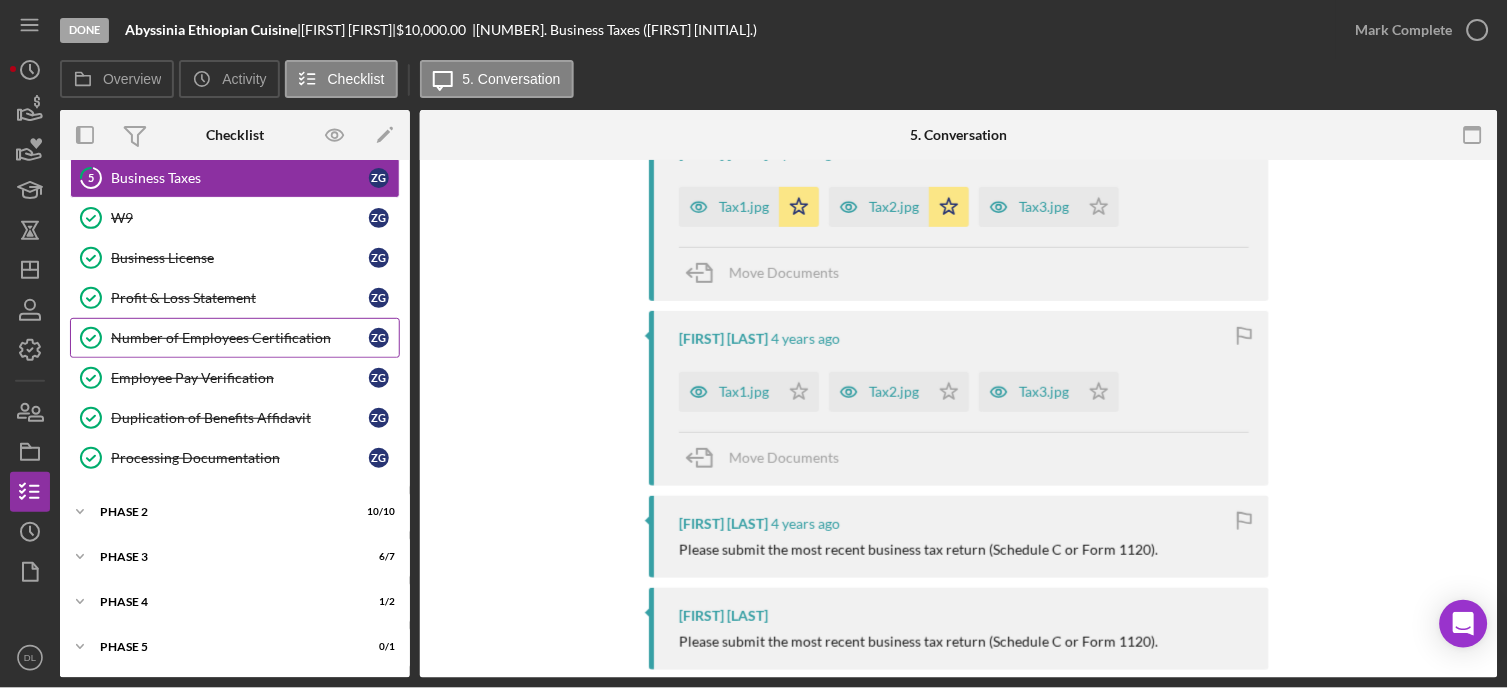 click on "Number of Employees Certification  Number of Employees Certification  Z G" at bounding box center [235, 338] 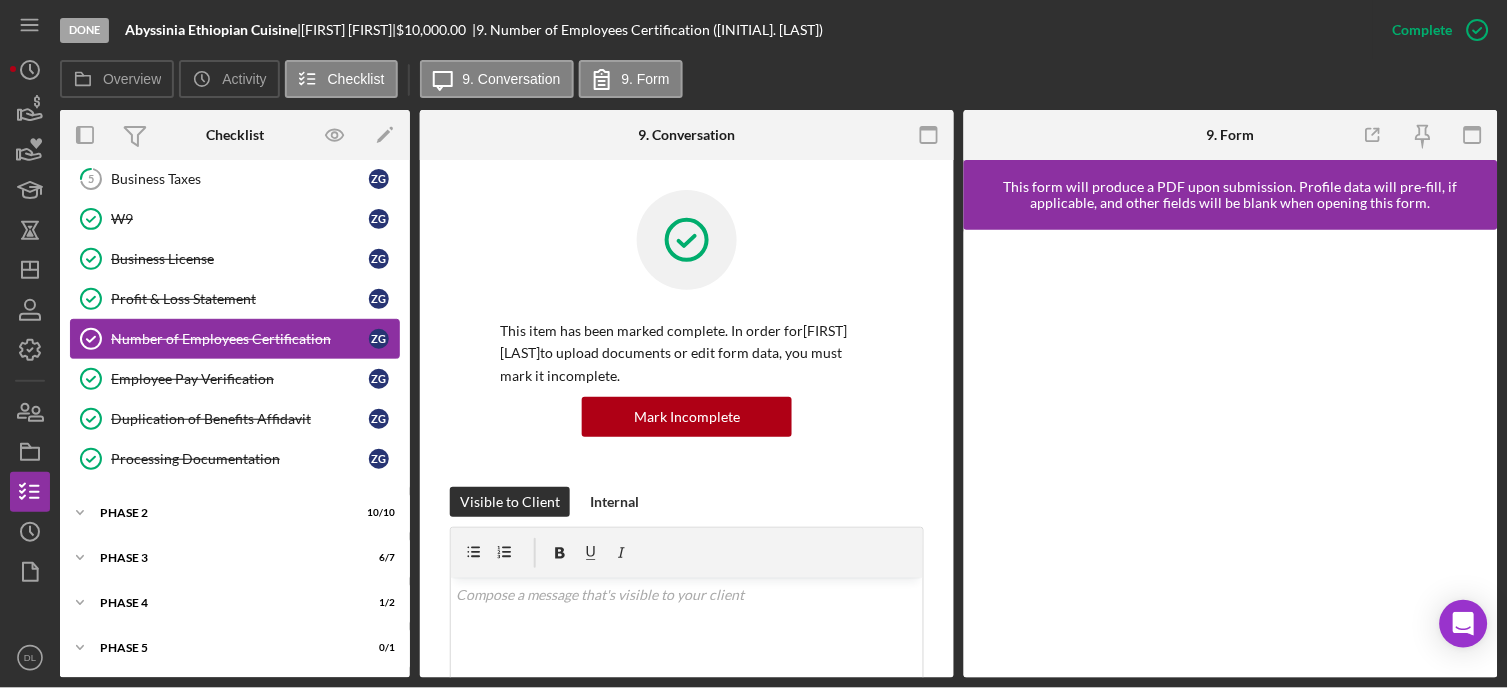 scroll, scrollTop: 214, scrollLeft: 0, axis: vertical 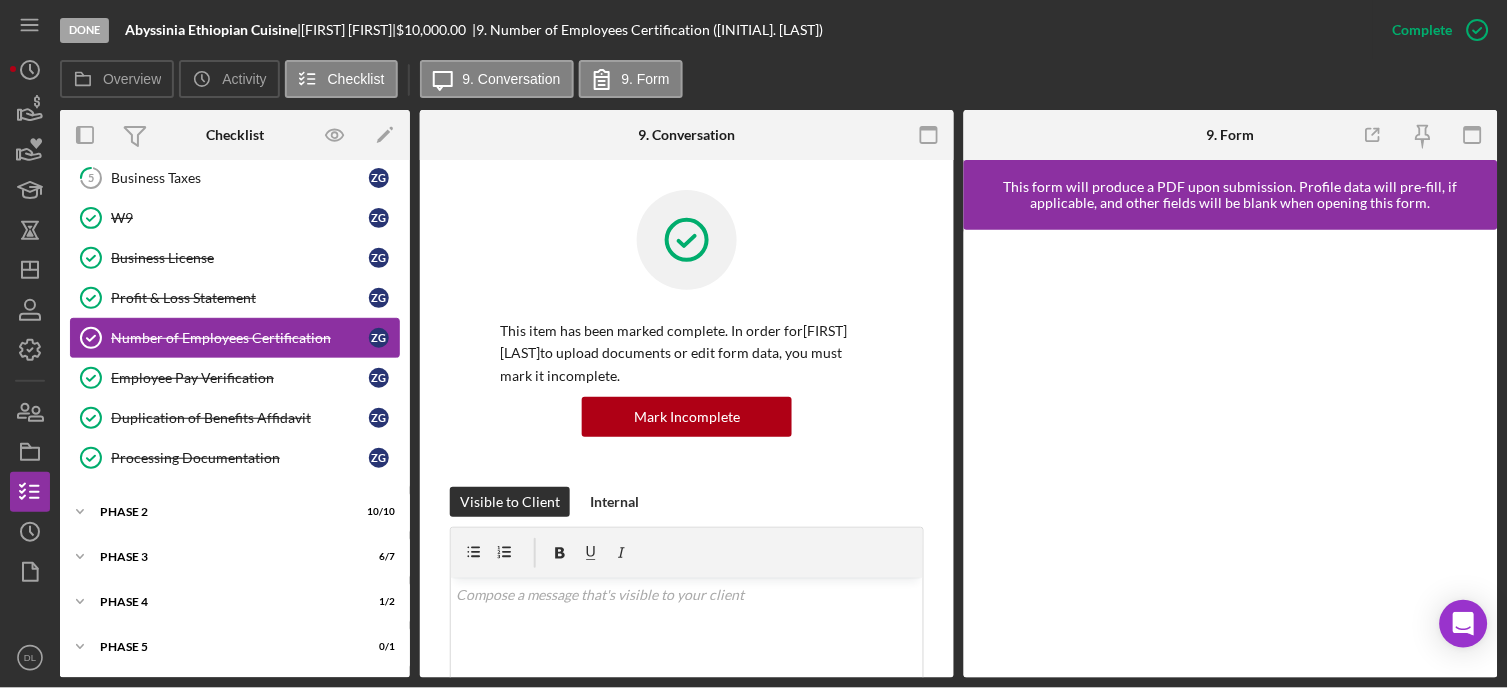 click on "Number of Employees Certification  Number of Employees Certification  Z G" at bounding box center (235, 338) 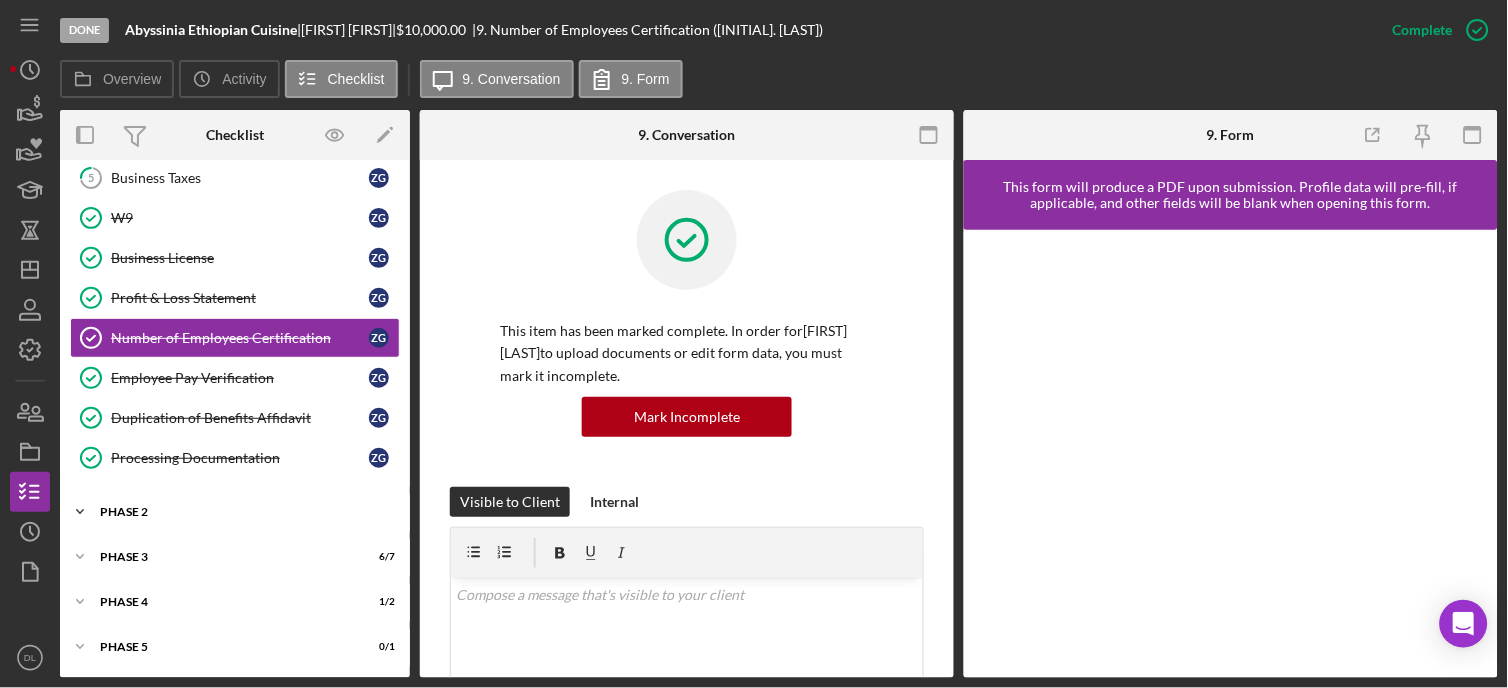 click on "Phase 2" at bounding box center (242, 512) 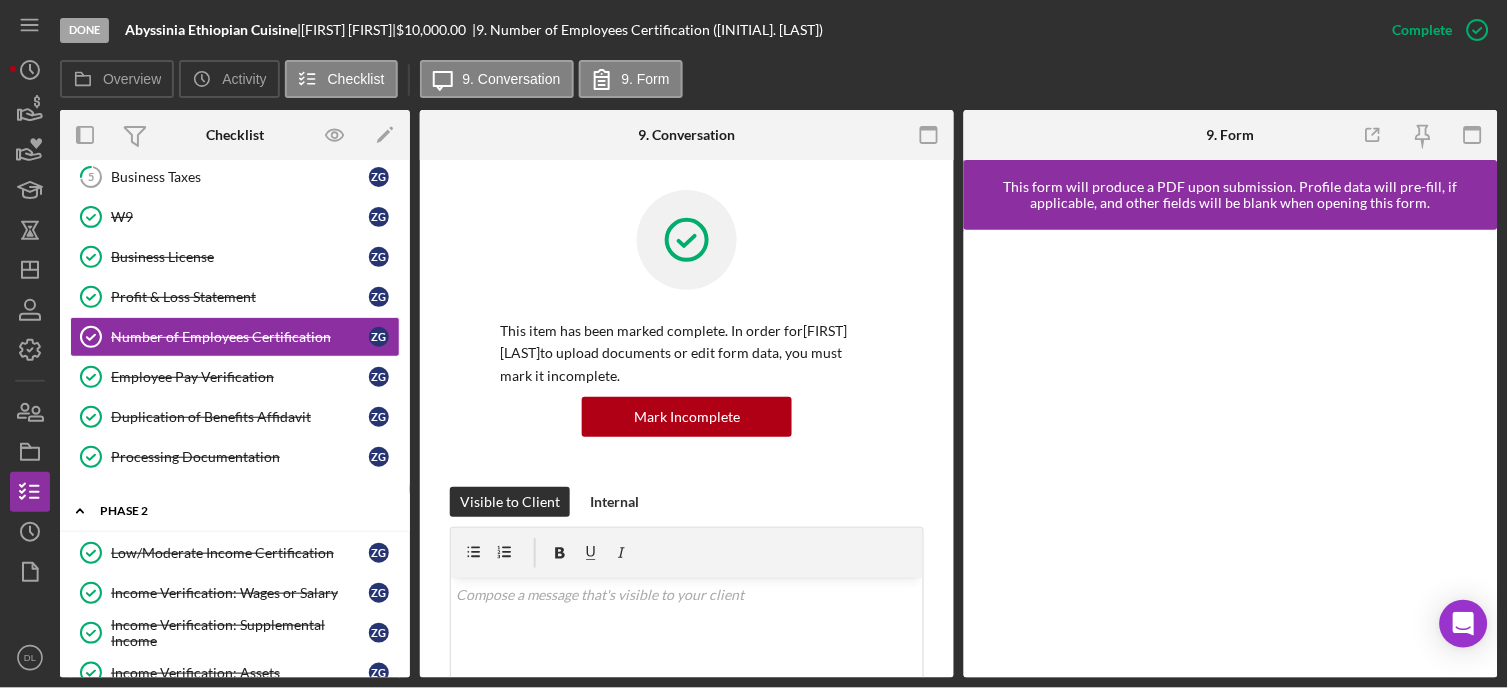click on "Phase 2" at bounding box center [242, 511] 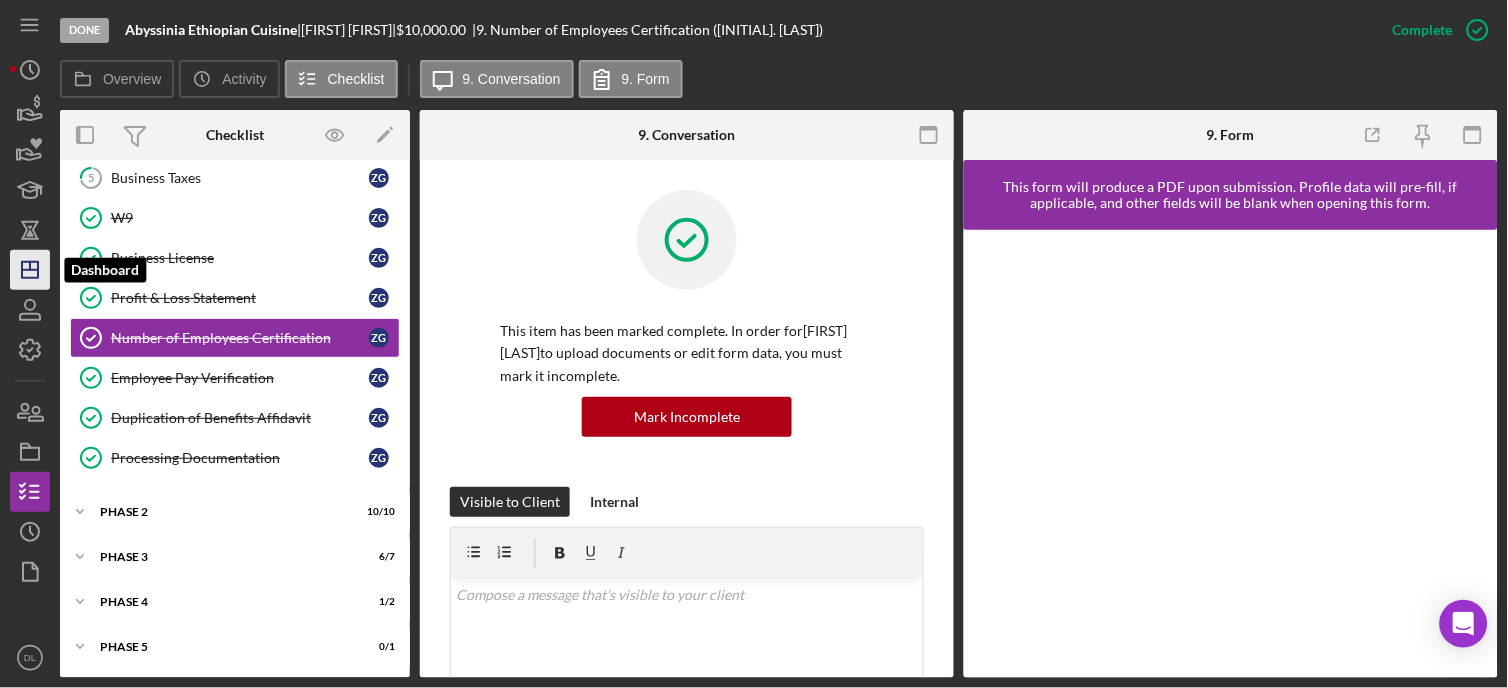 click on "Icon/Dashboard" 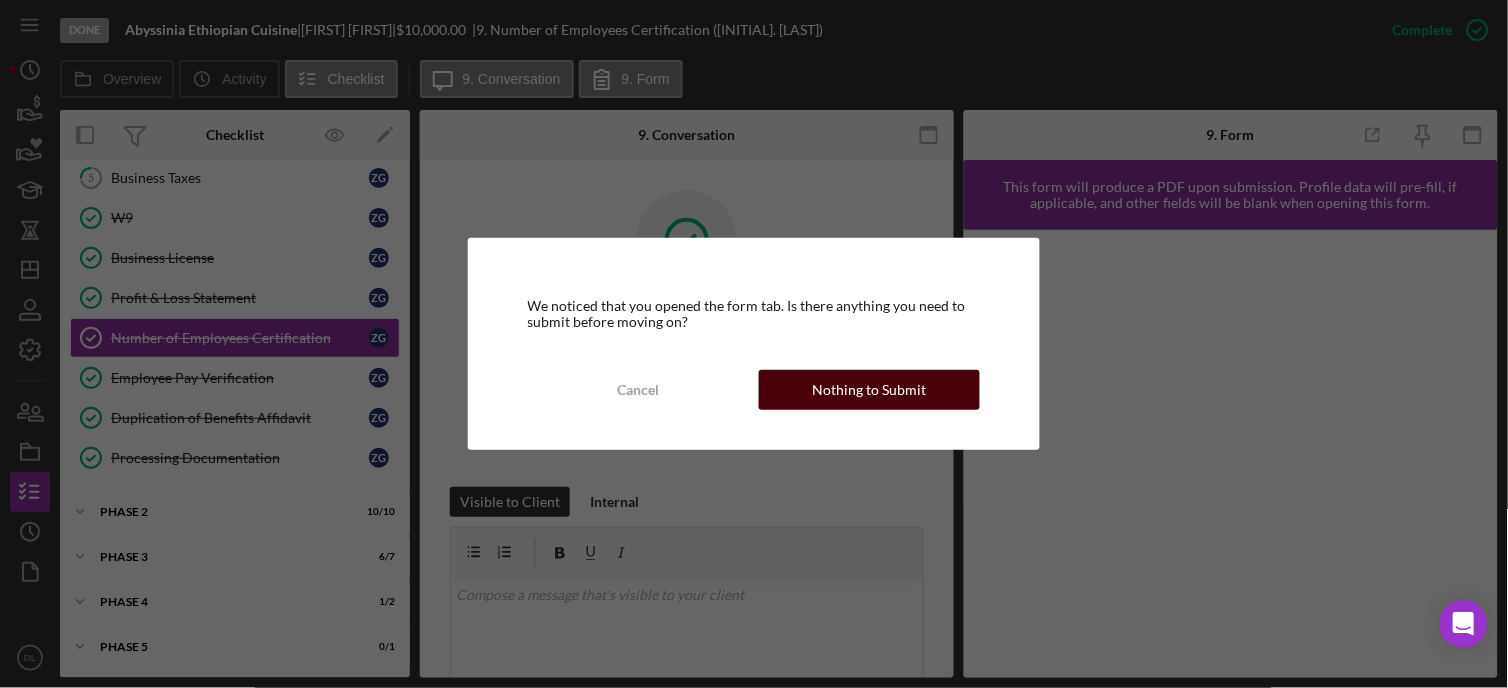 click on "Nothing to Submit" at bounding box center (870, 390) 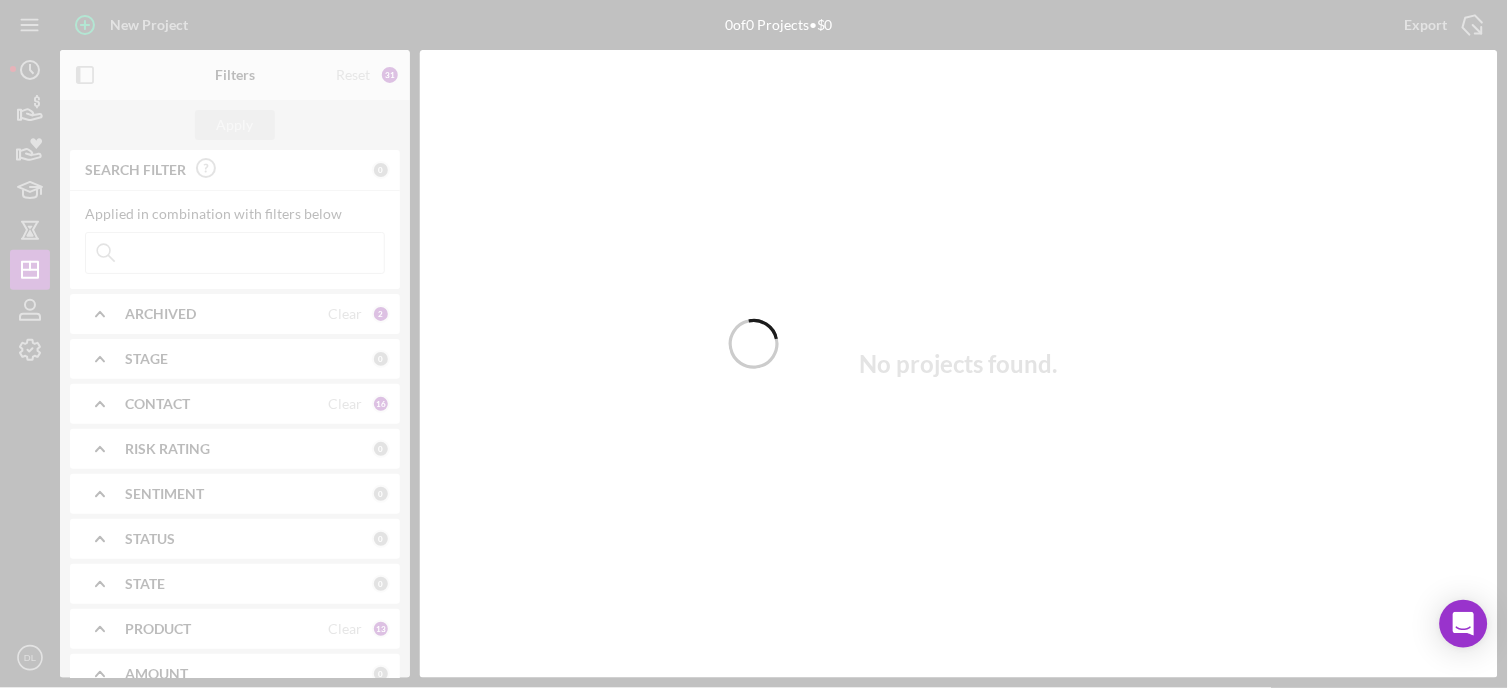 click at bounding box center (754, 344) 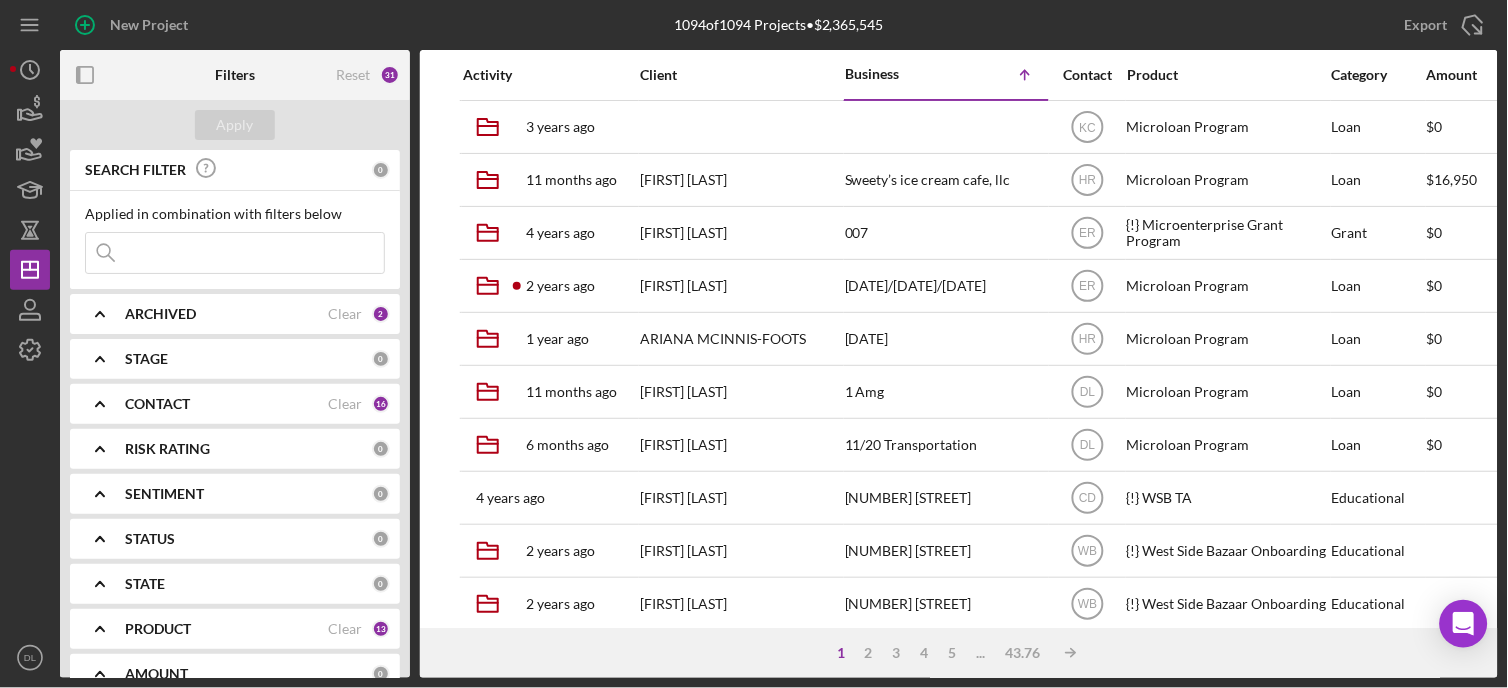click at bounding box center [235, 253] 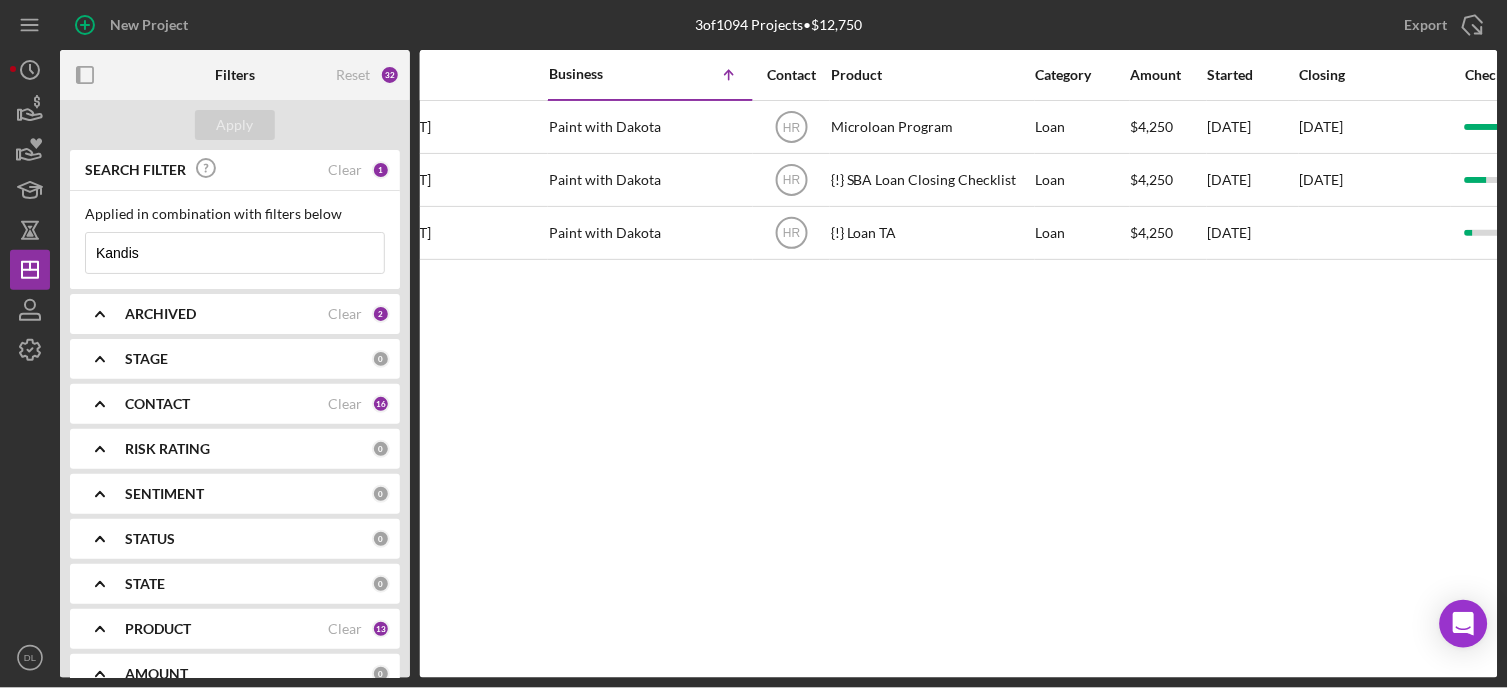 scroll, scrollTop: 0, scrollLeft: 0, axis: both 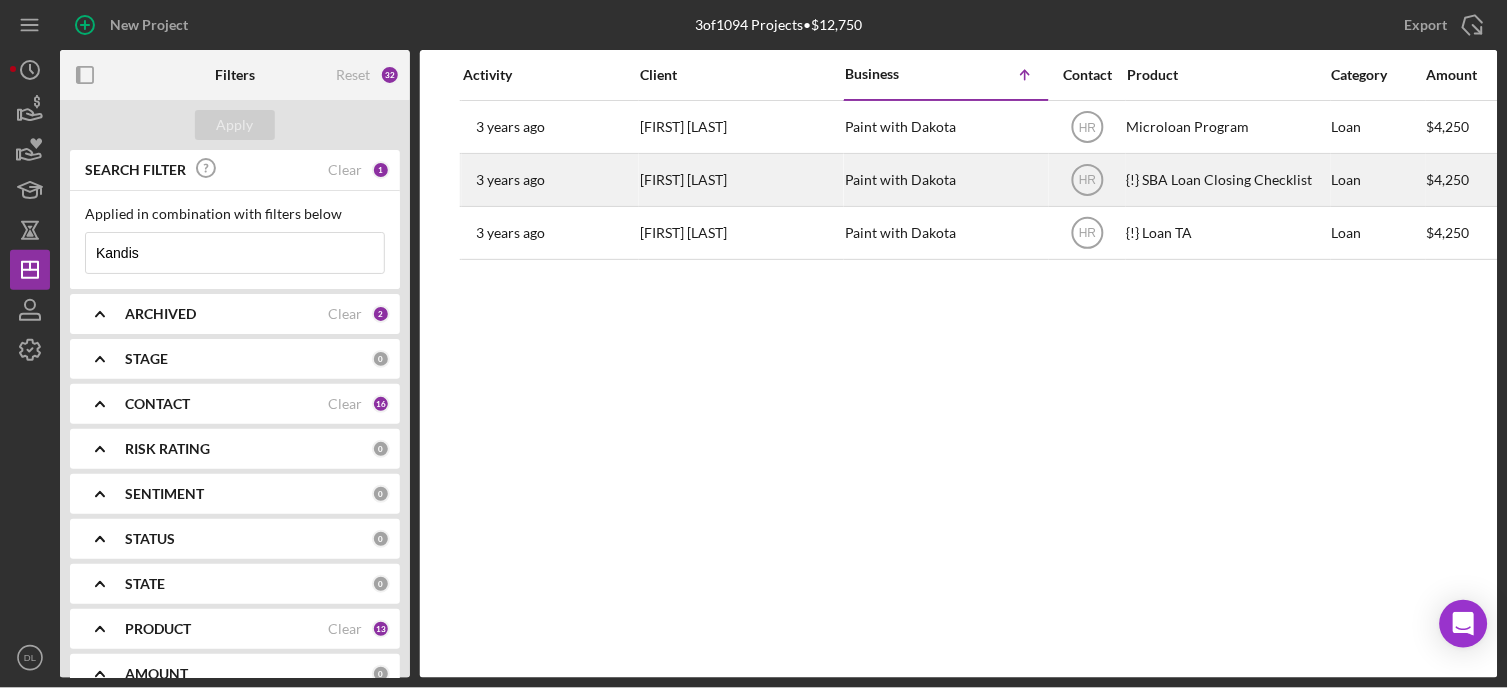 click on "Paint with Dakota" at bounding box center (945, 180) 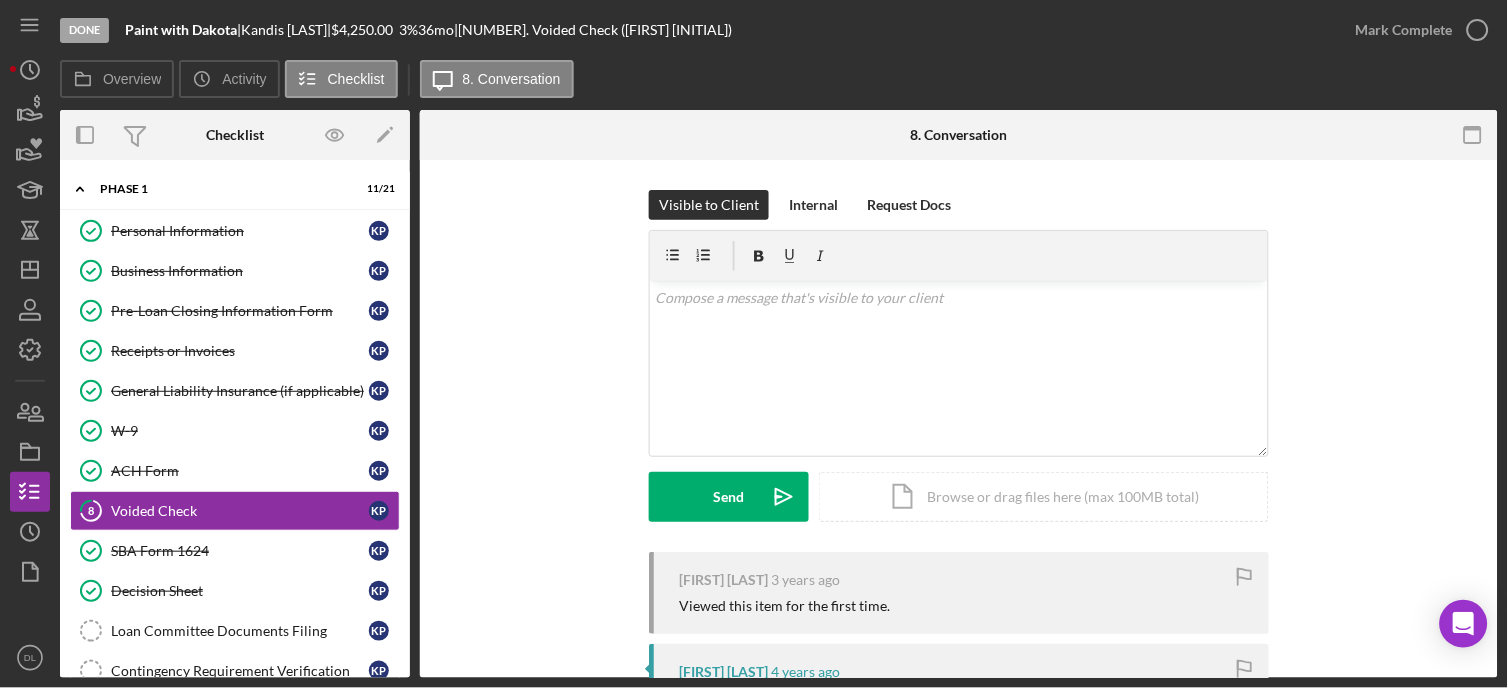scroll, scrollTop: 92, scrollLeft: 0, axis: vertical 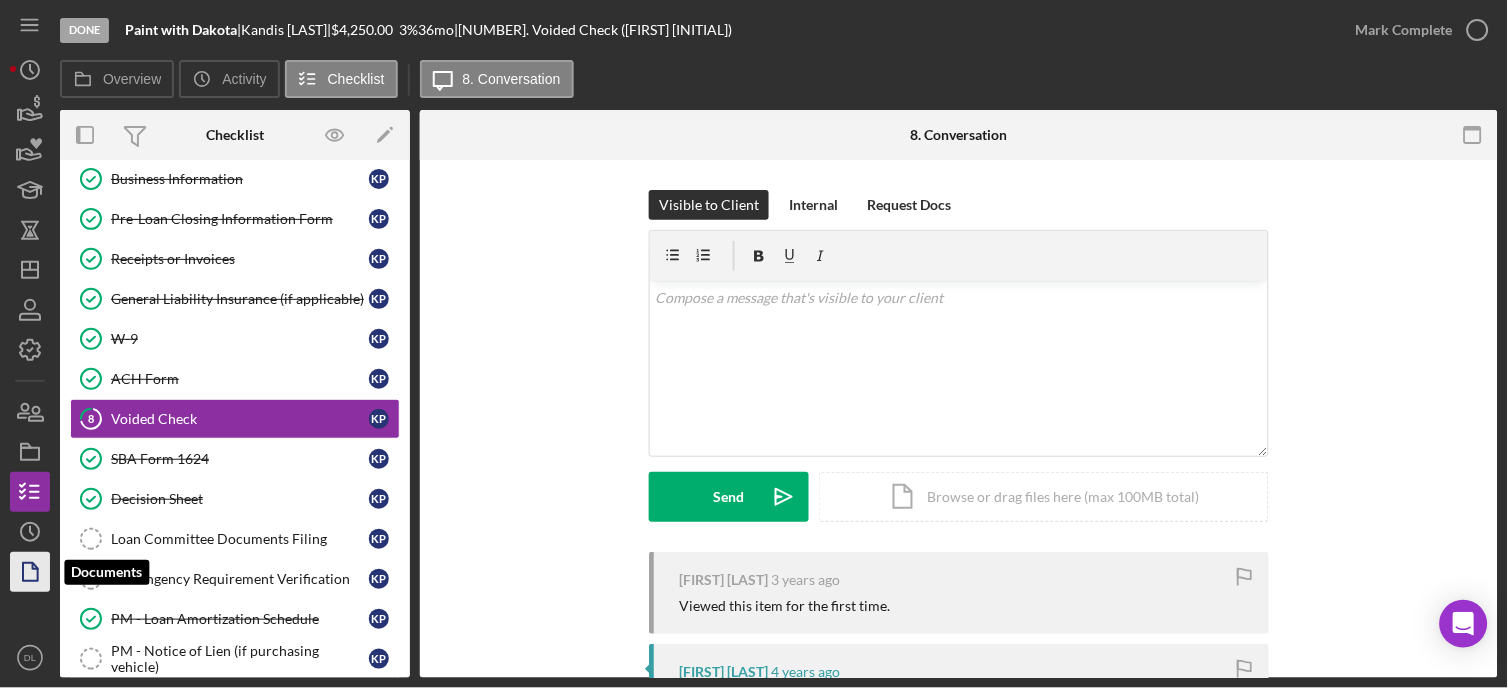click 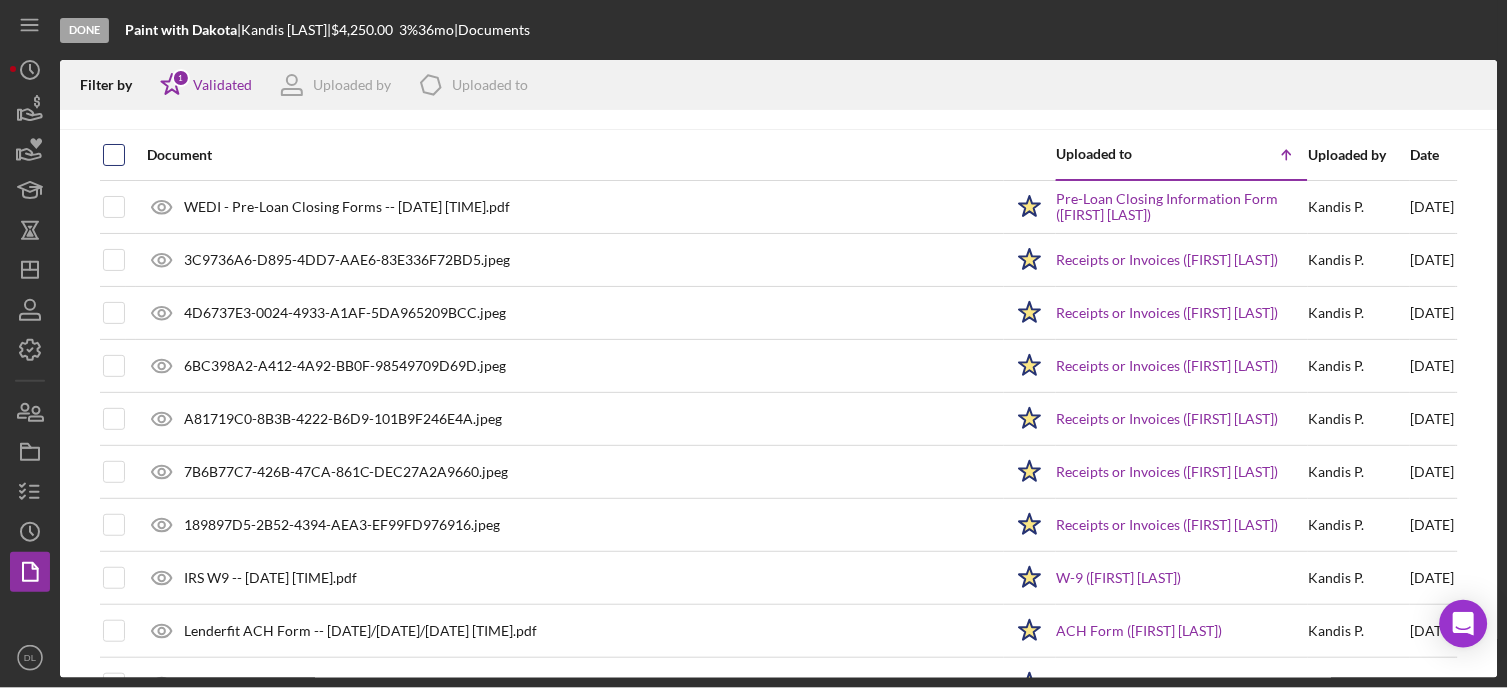 click at bounding box center (114, 155) 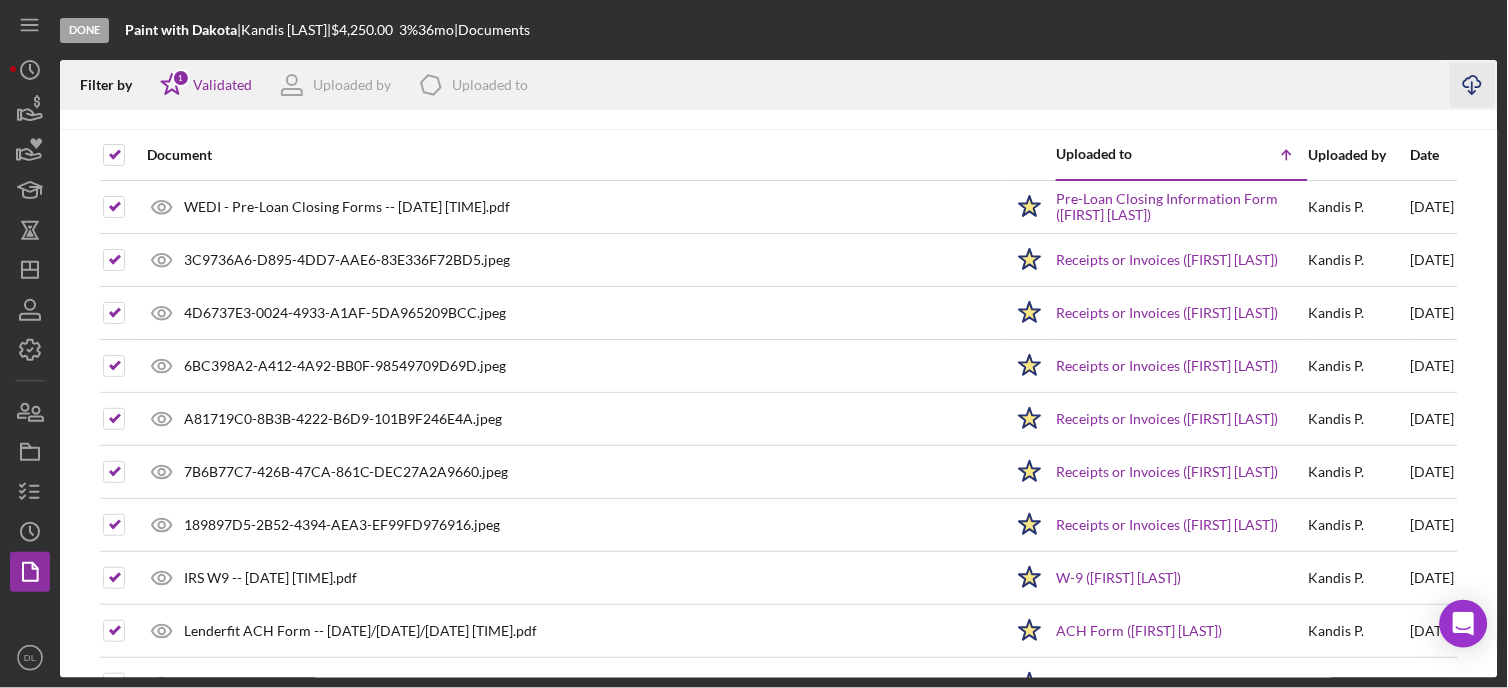 click on "Icon/Download" 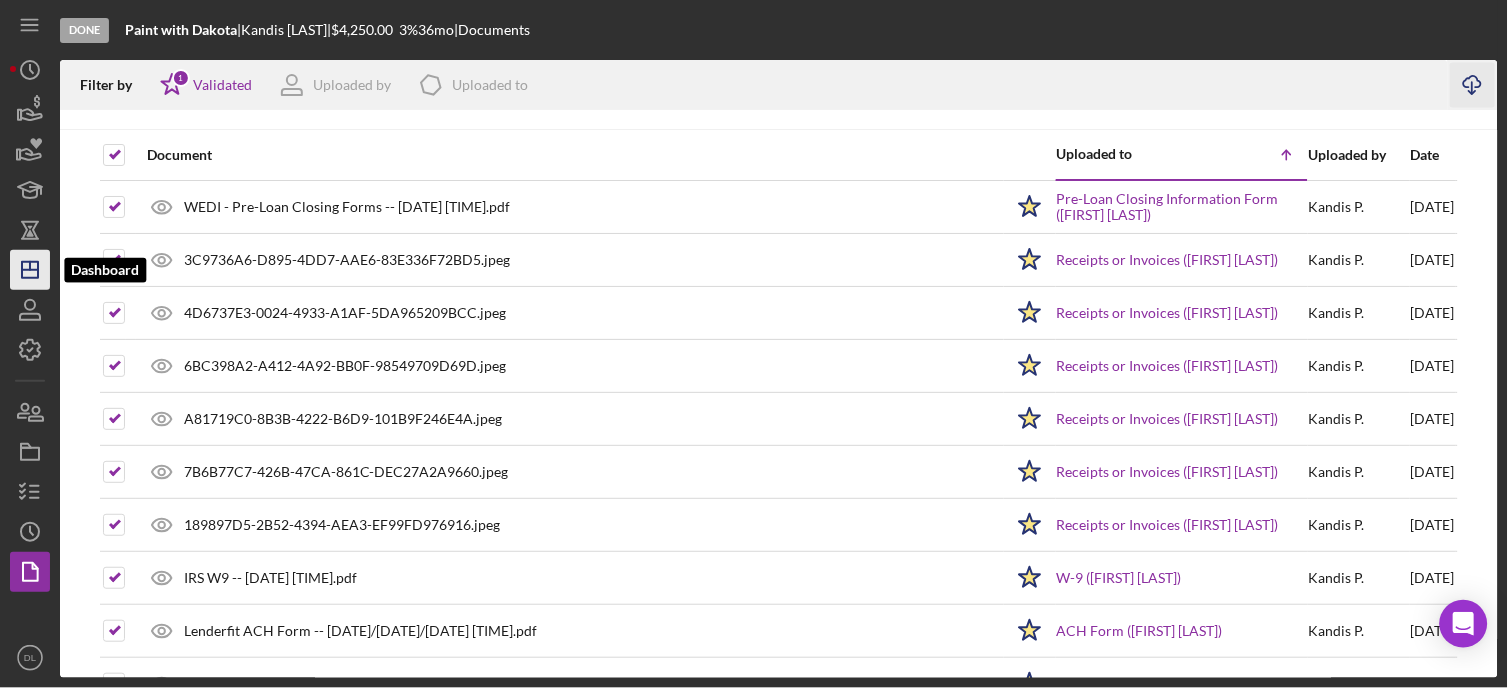 click on "Icon/Dashboard" 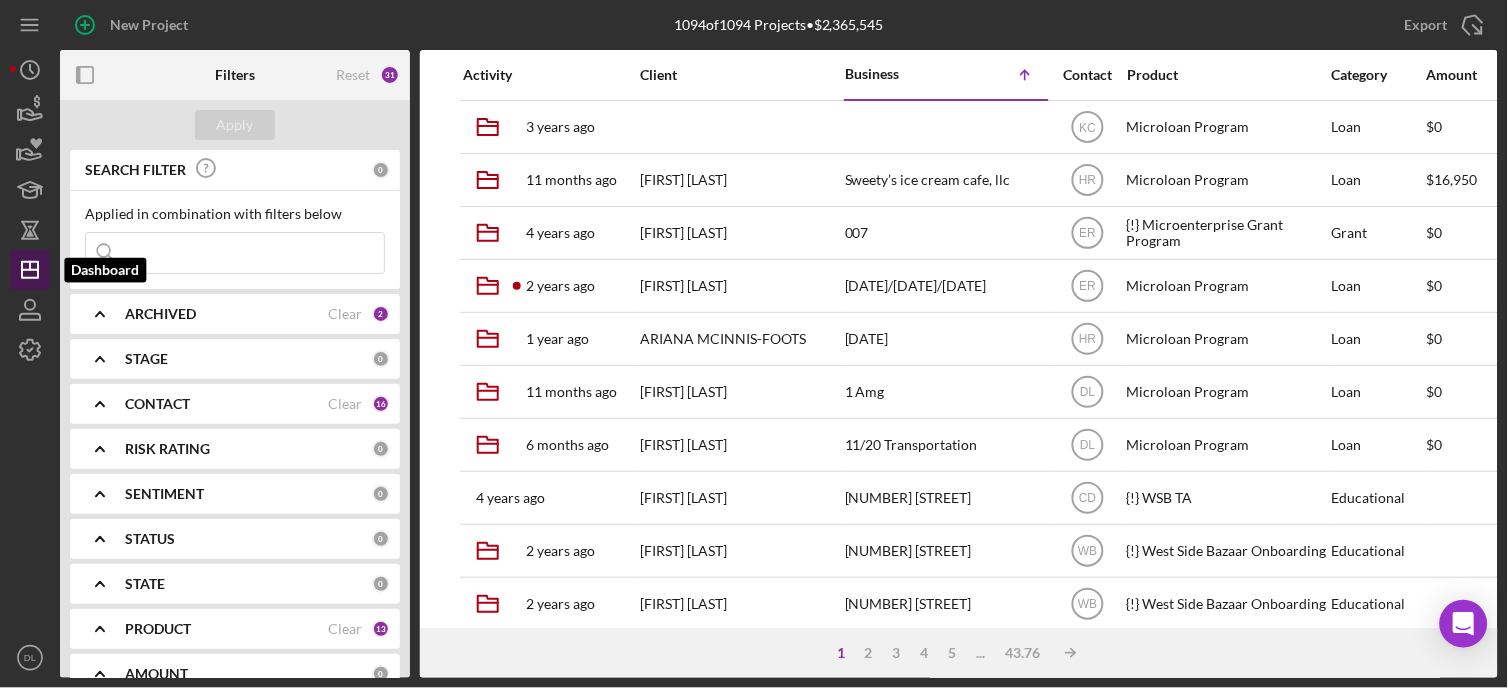 click on "Icon/Dashboard" 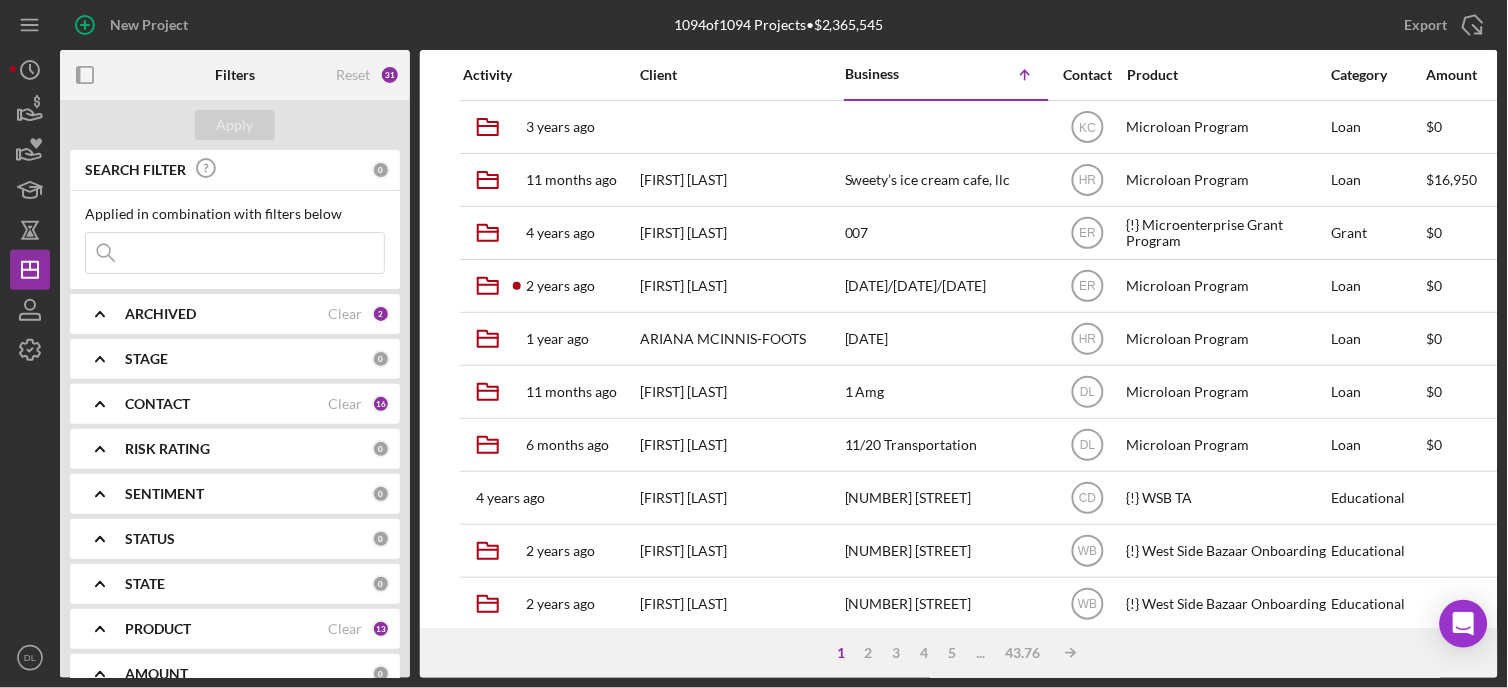 click at bounding box center (235, 253) 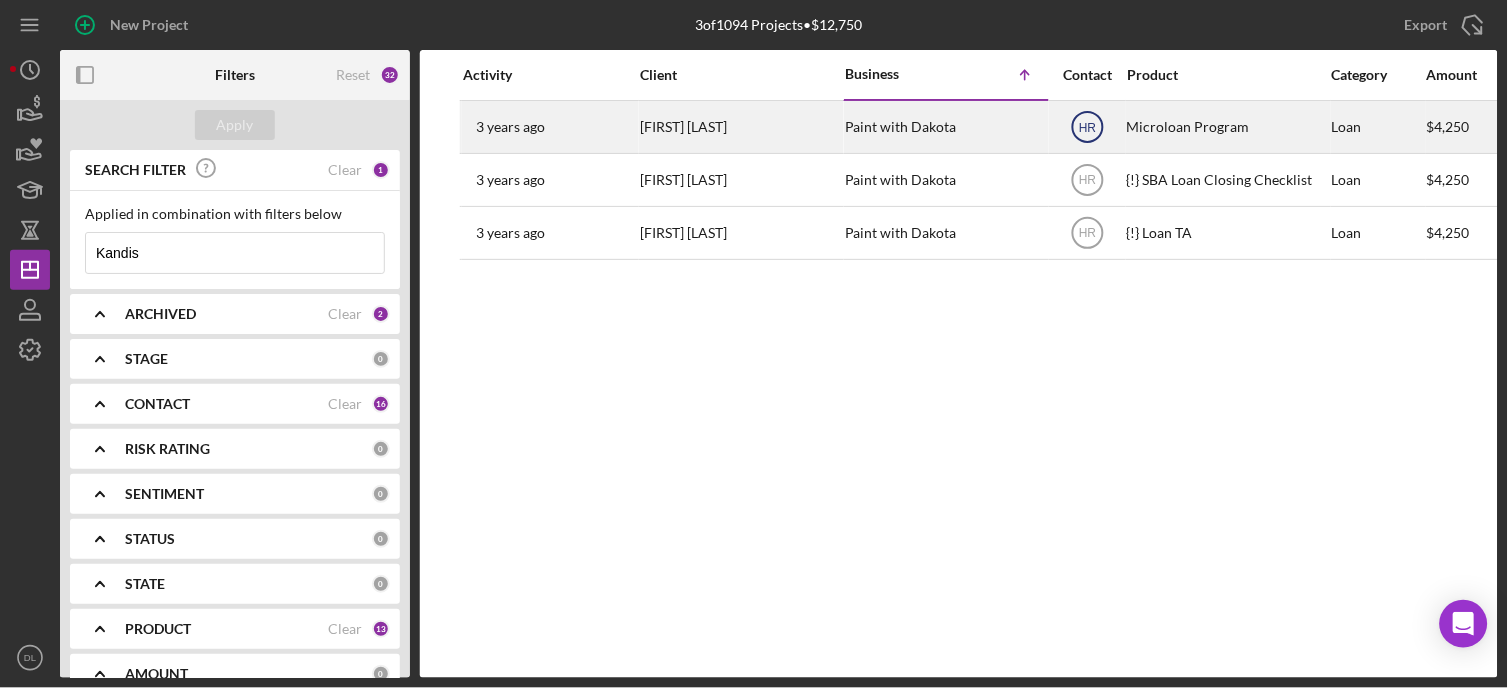 click on "Icon/User Photo HR" 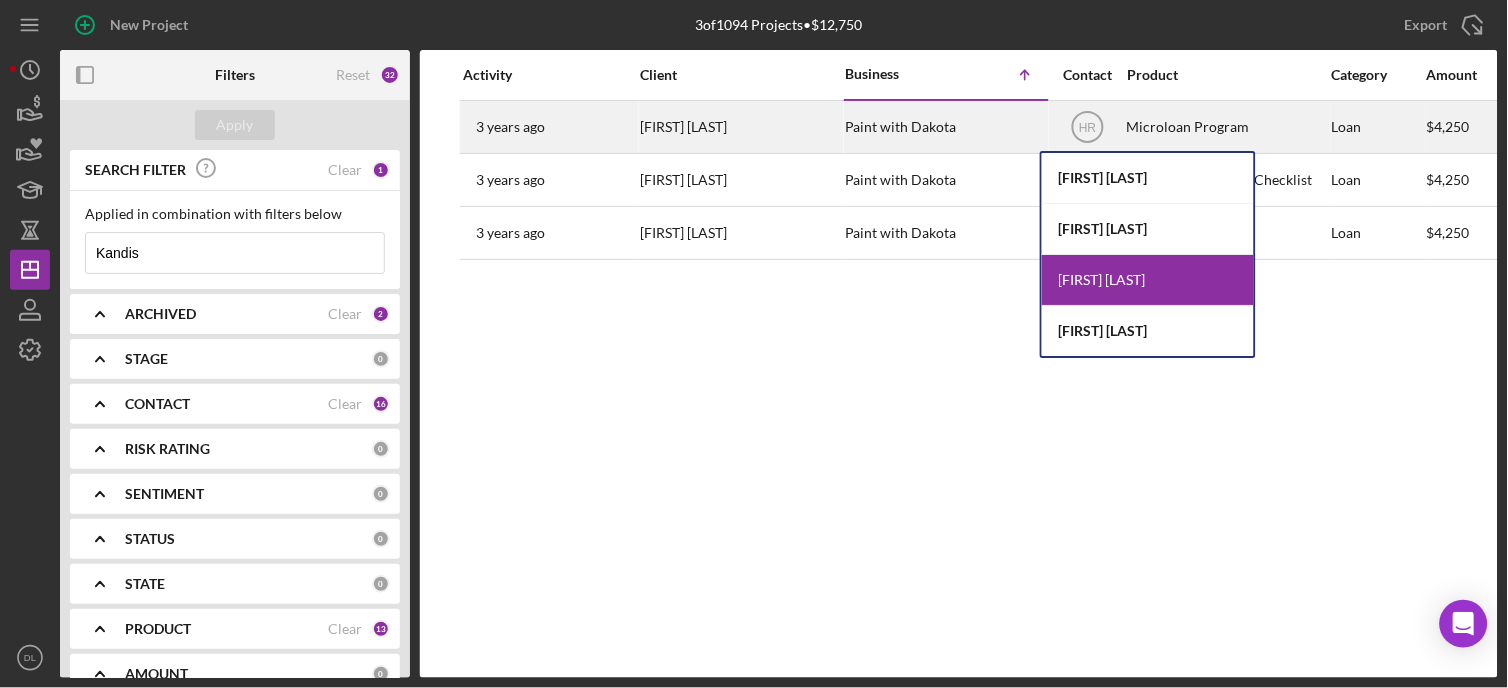 click on "Paint with Dakota" at bounding box center (945, 127) 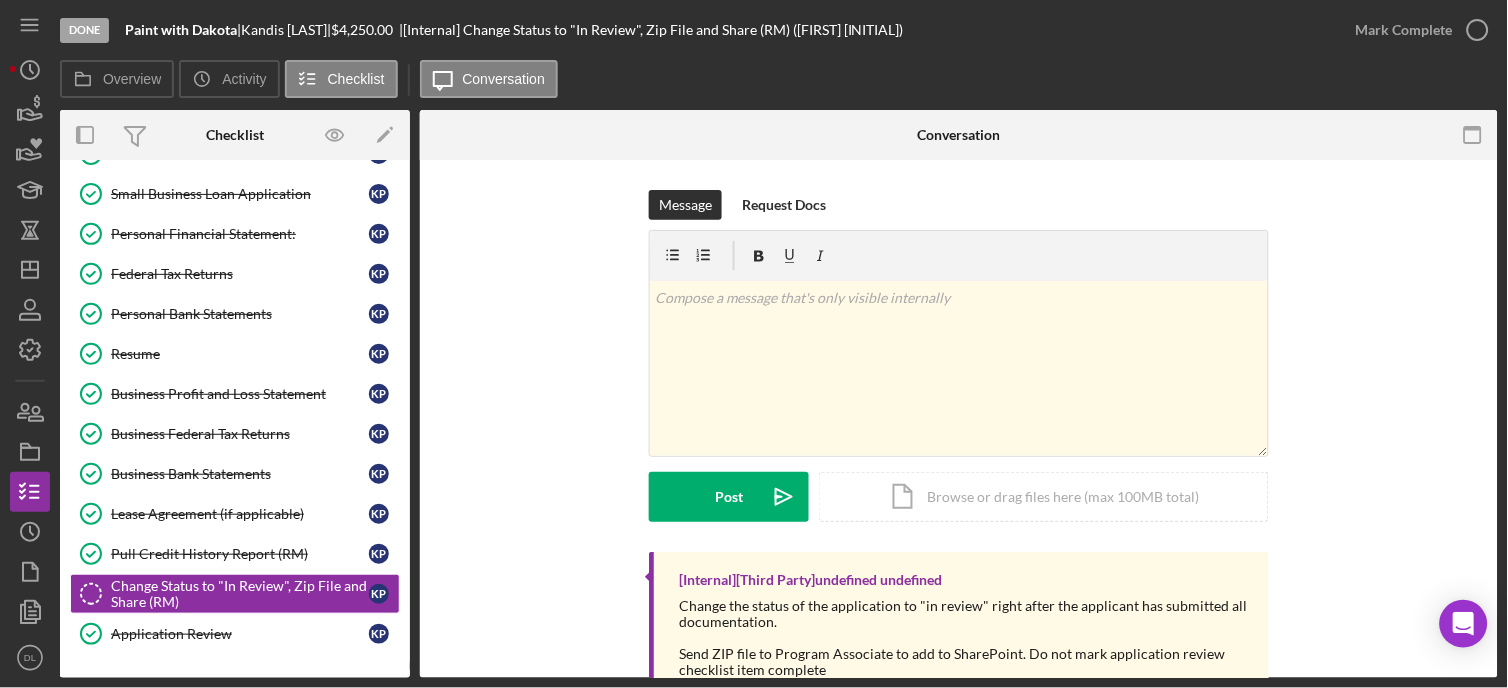 scroll, scrollTop: 363, scrollLeft: 0, axis: vertical 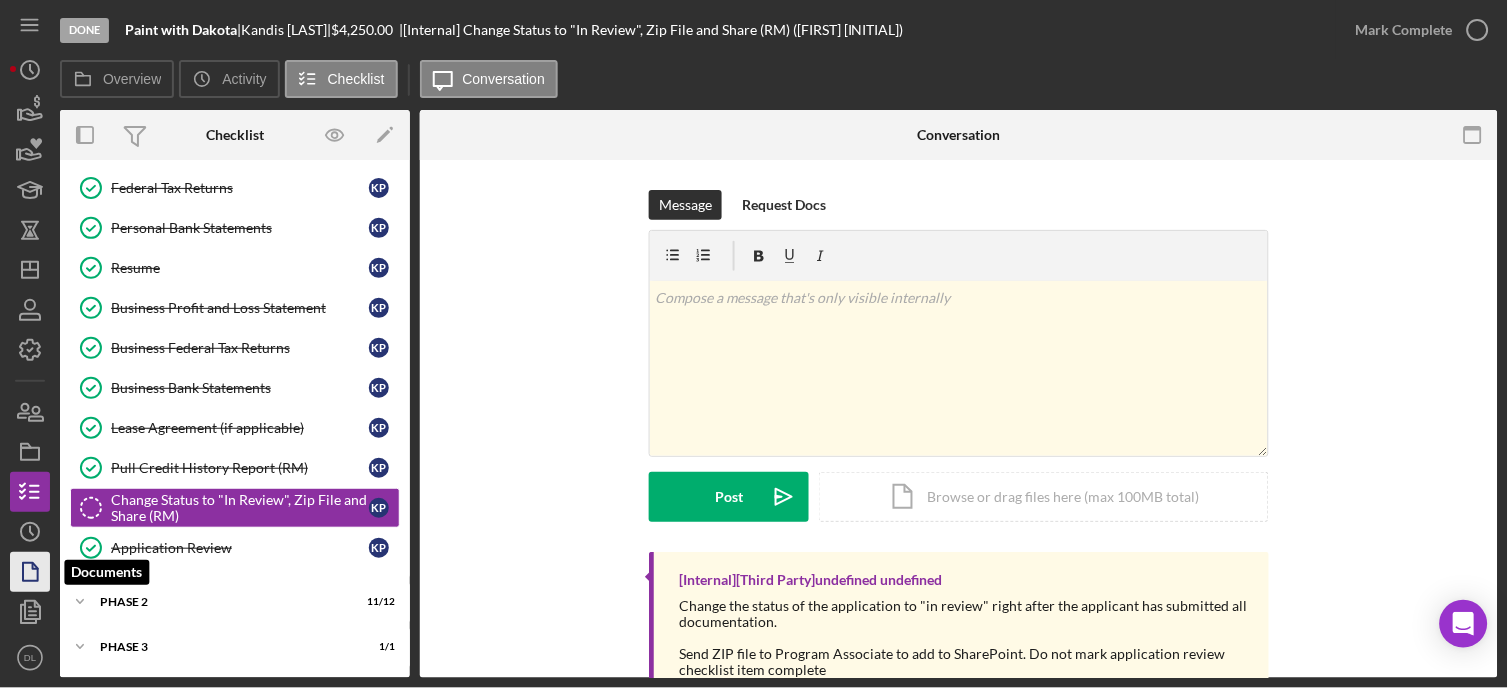 click 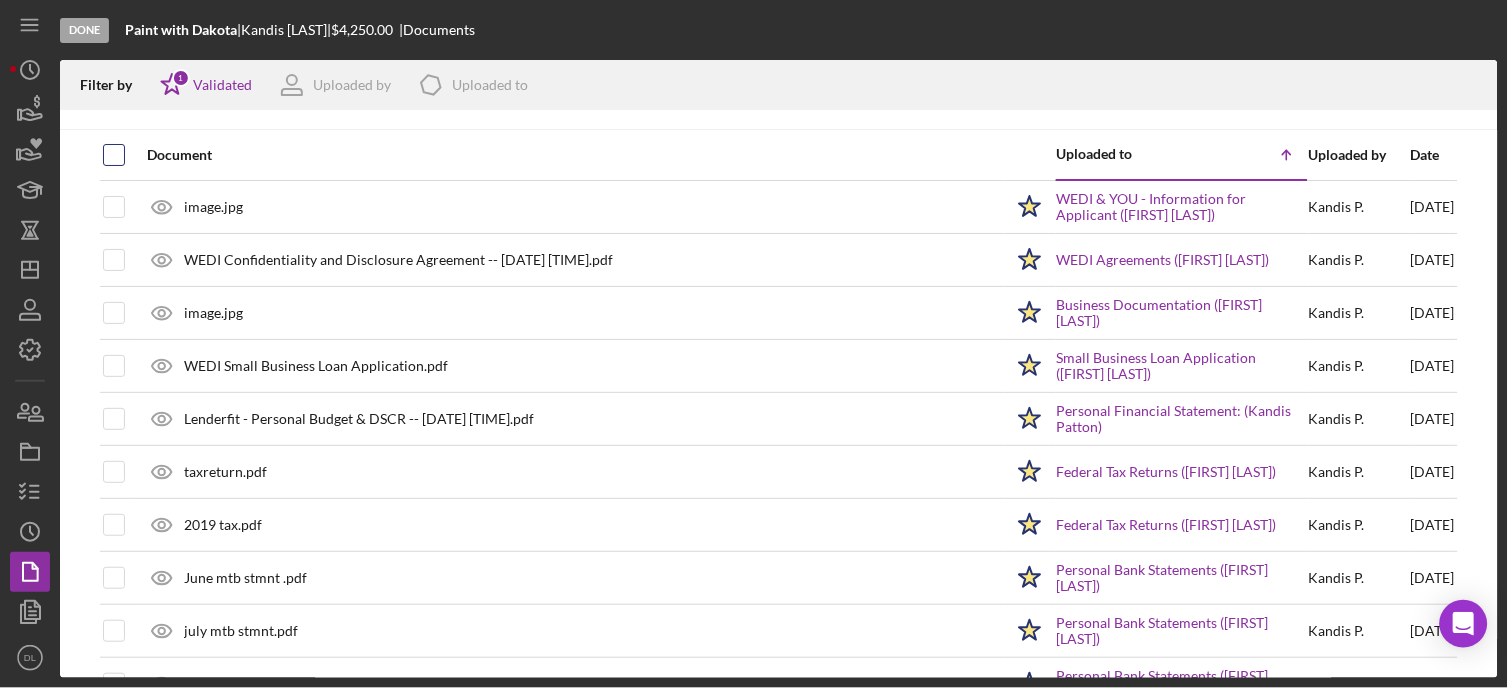 click at bounding box center [114, 155] 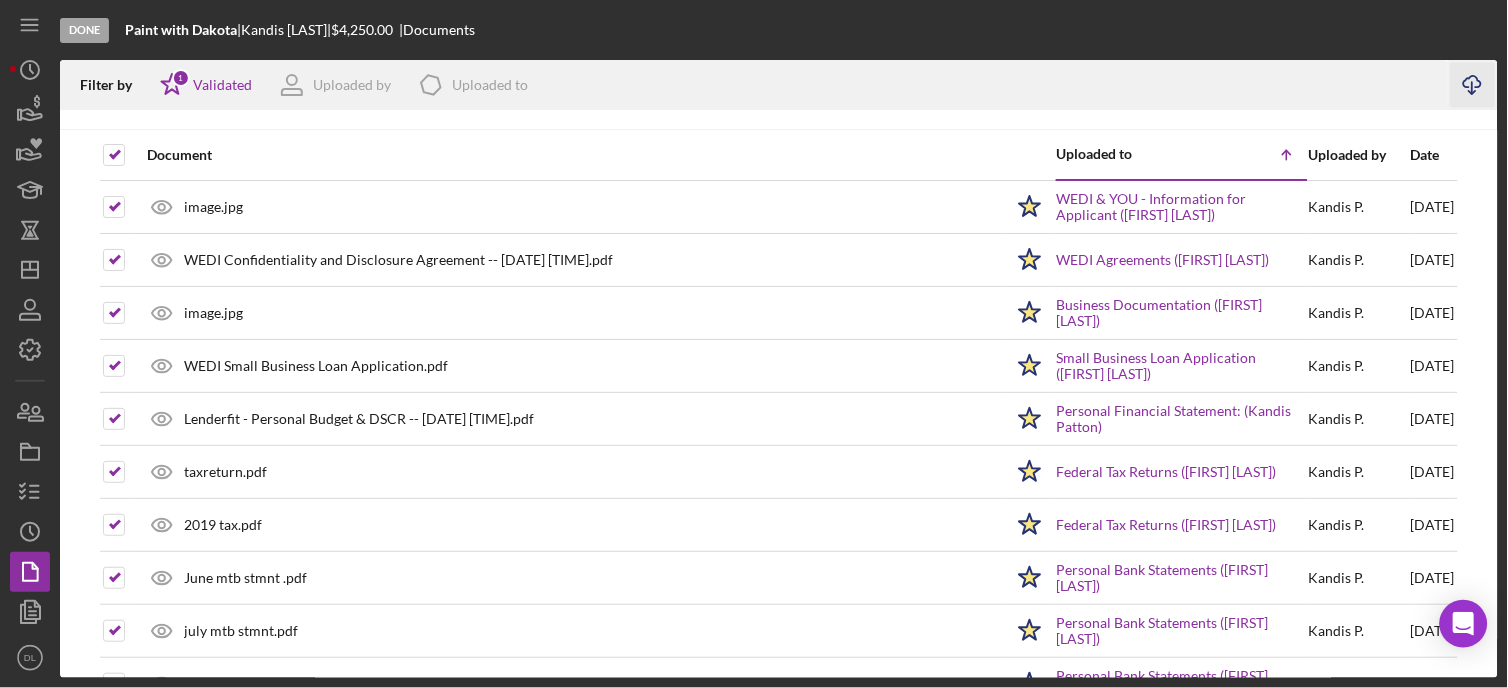 click on "Icon/Download" 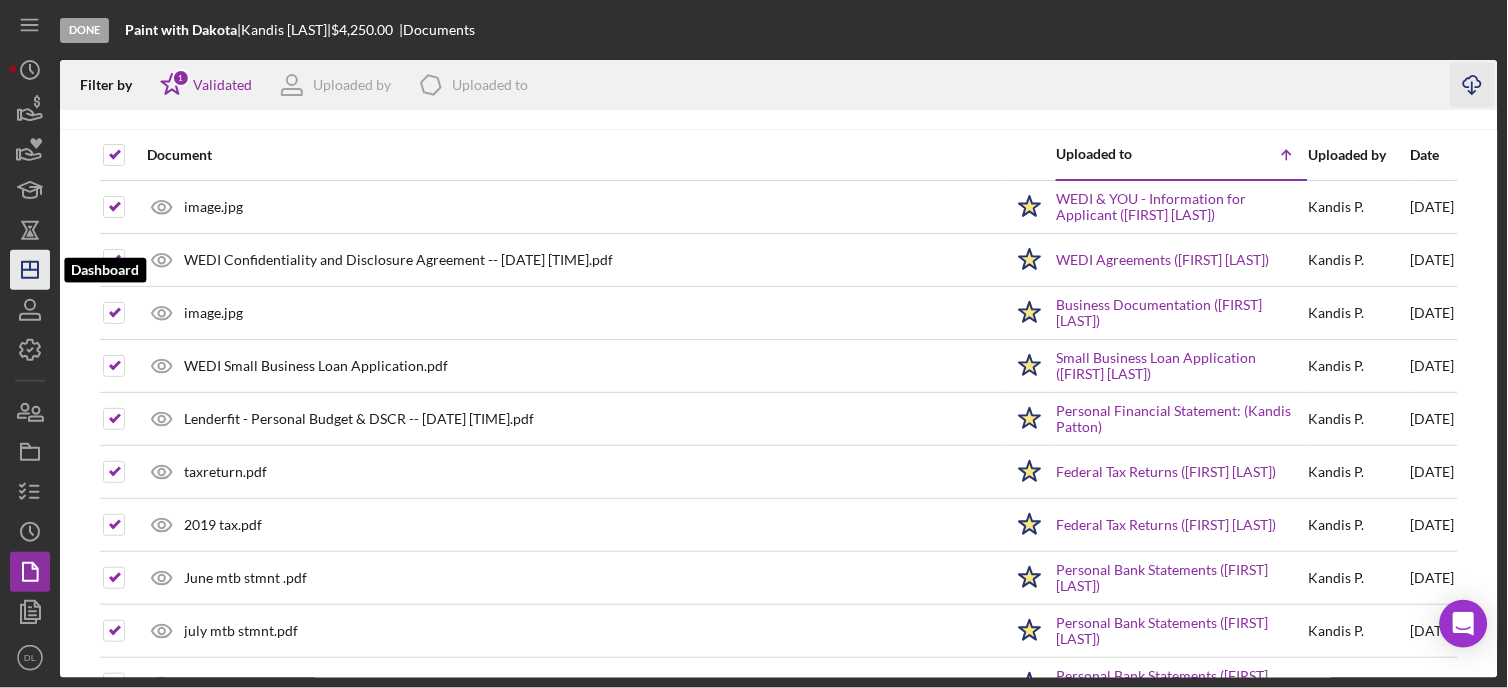 click on "Icon/Dashboard" 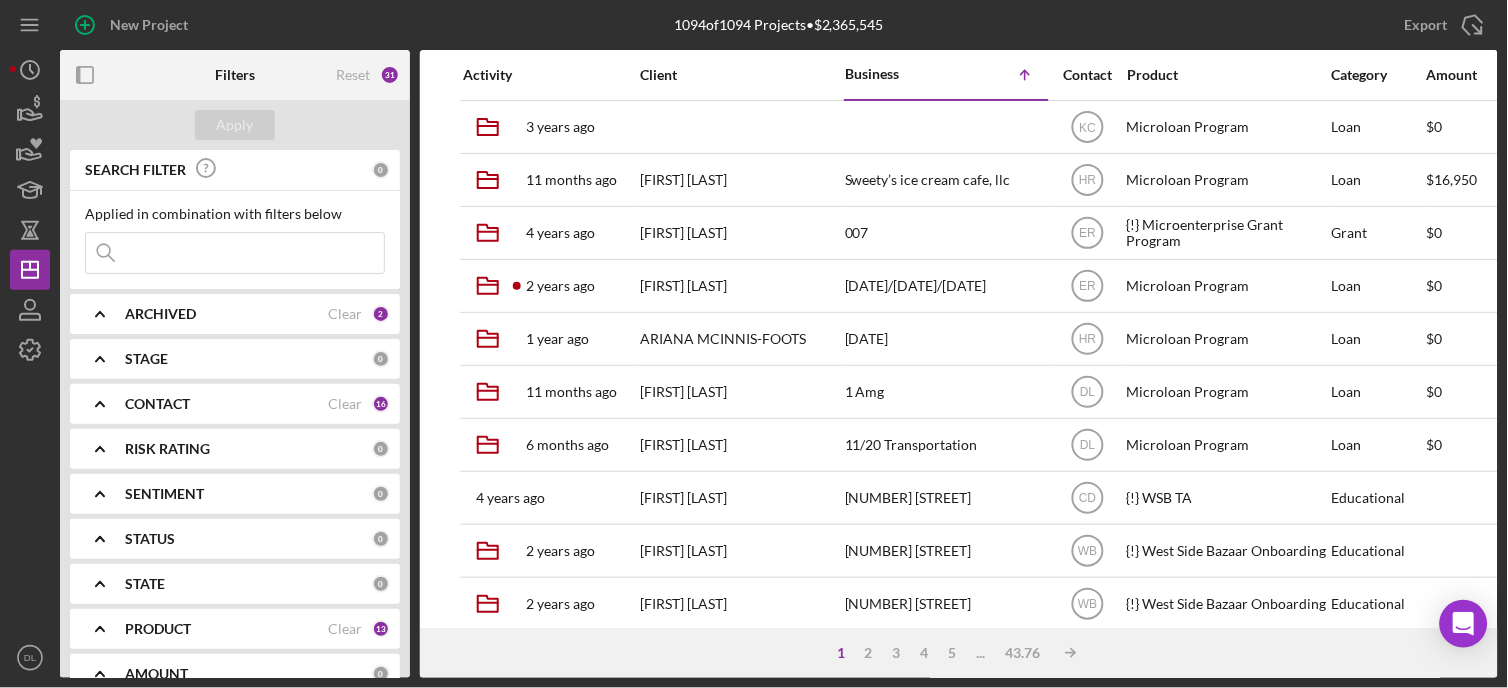 click at bounding box center (235, 253) 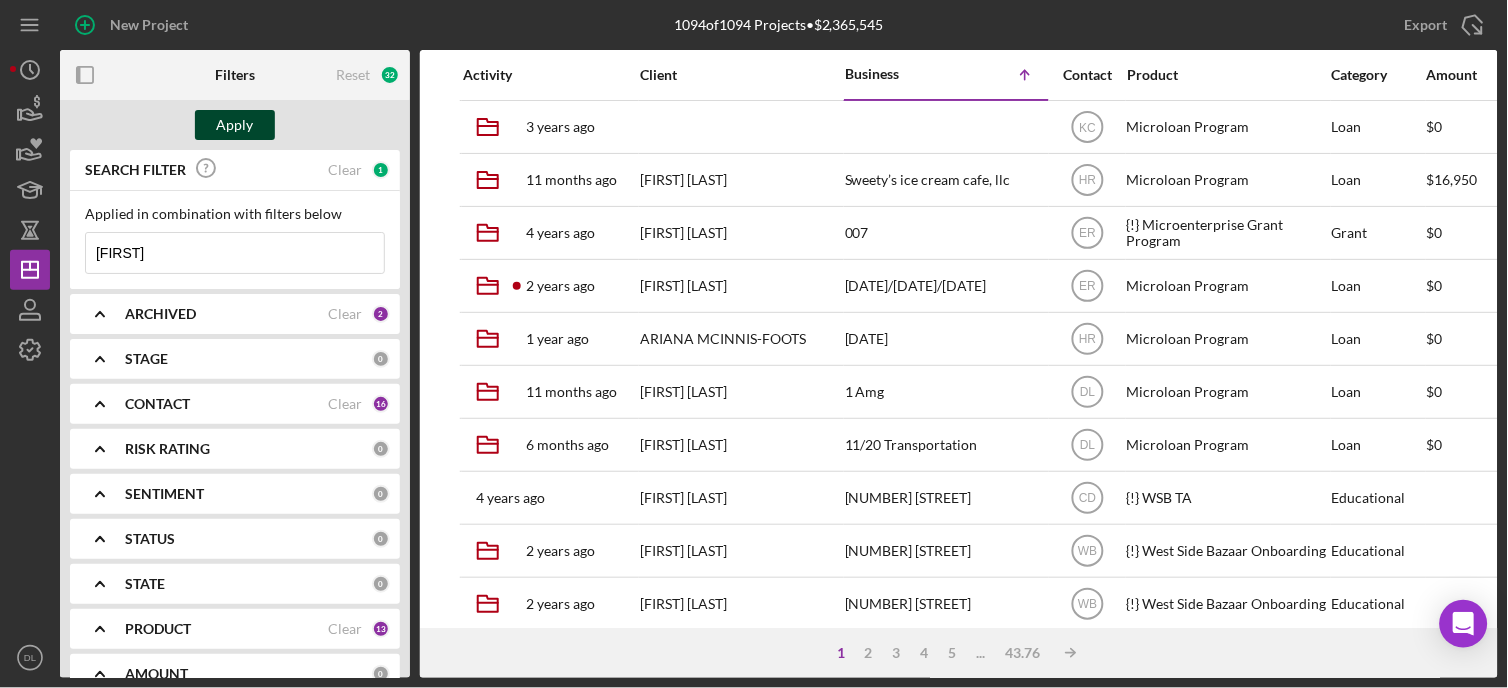 click on "Apply" at bounding box center (235, 125) 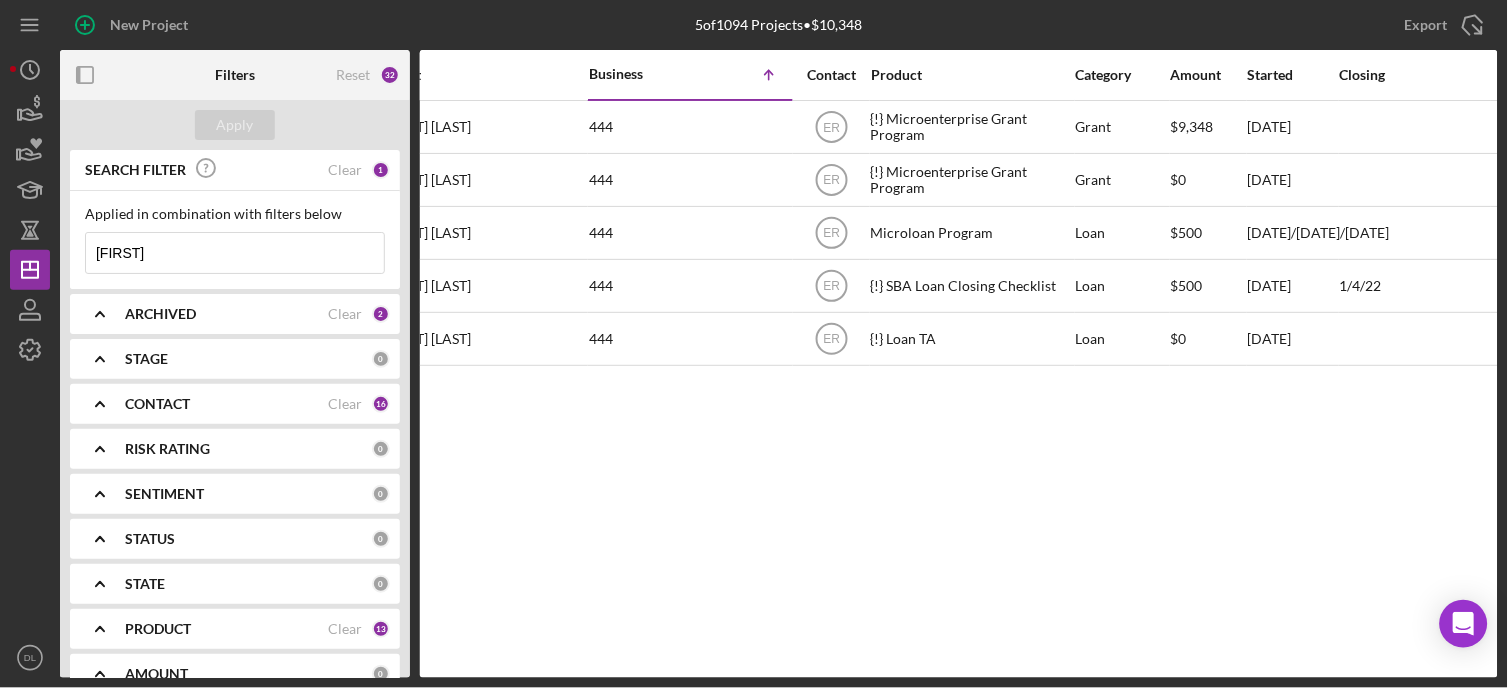 scroll, scrollTop: 0, scrollLeft: 334, axis: horizontal 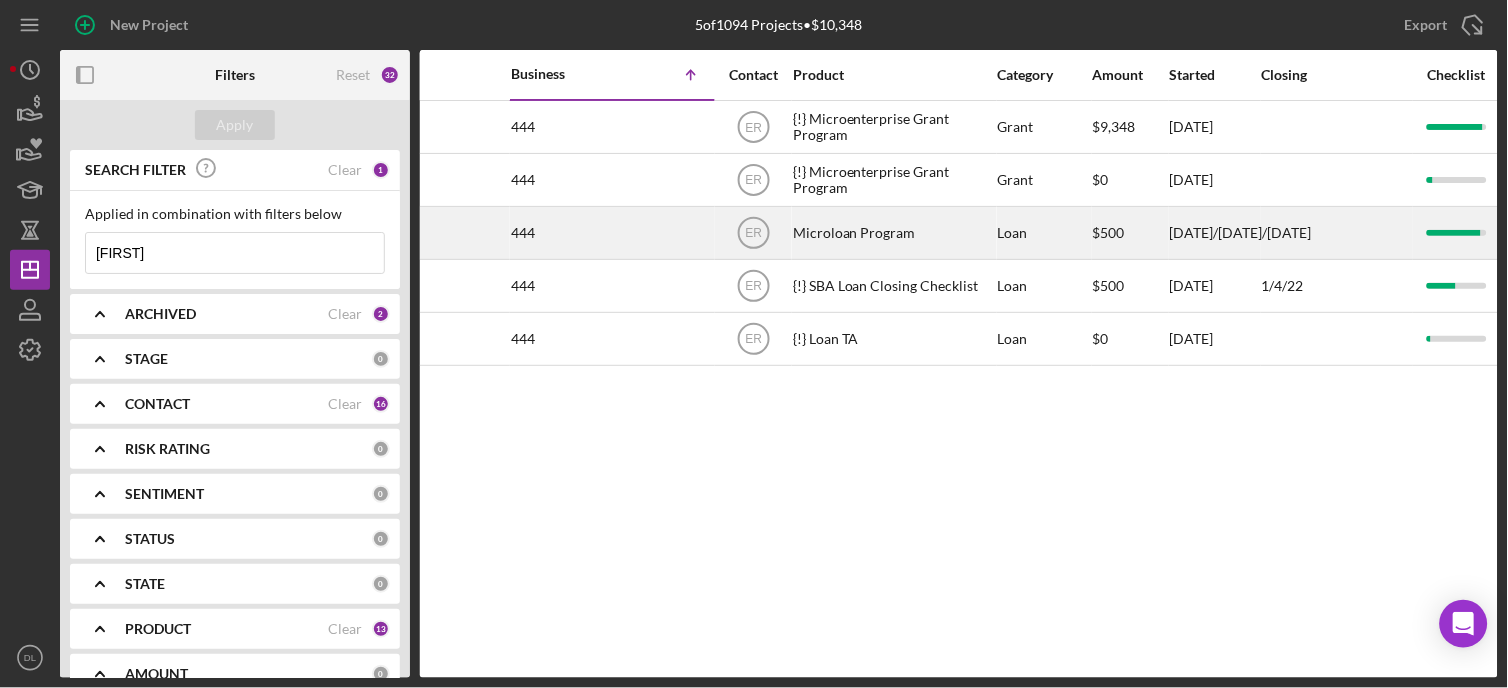click on "Microloan Program" at bounding box center [893, 233] 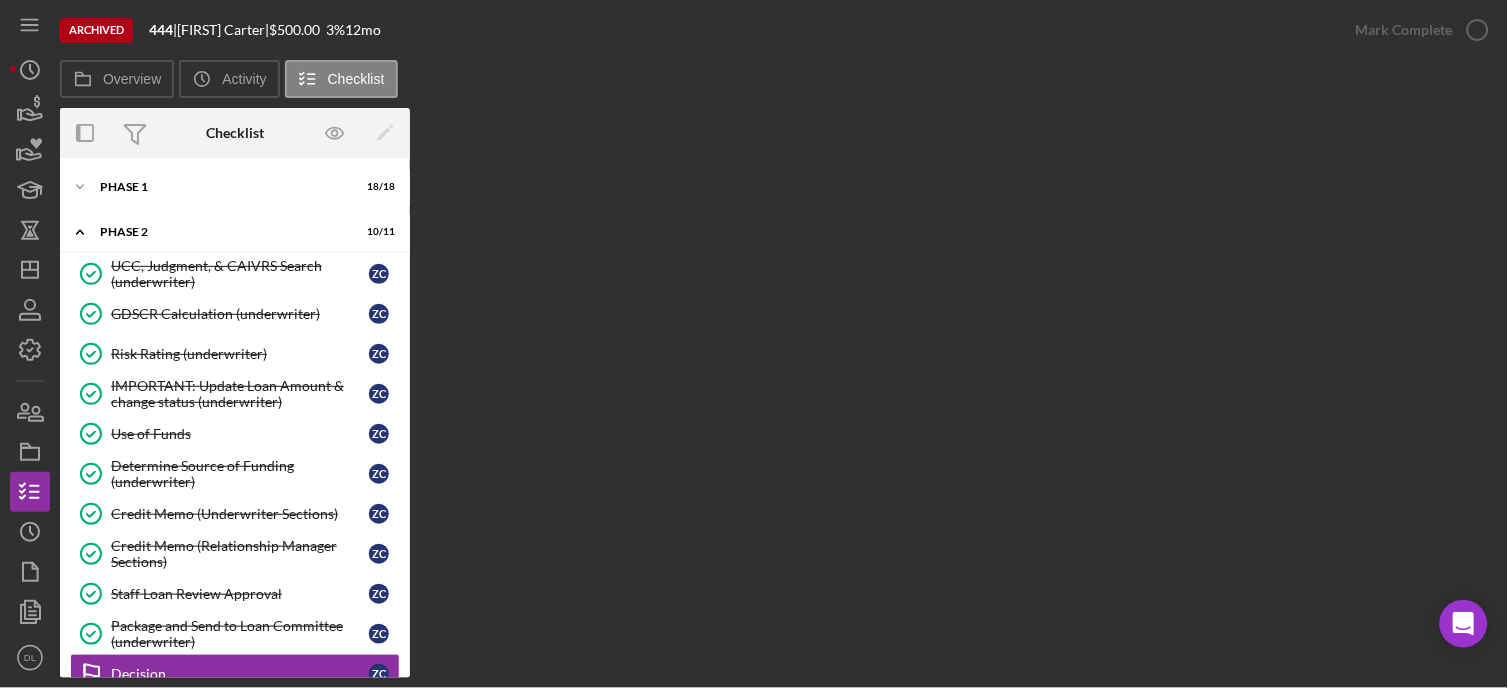 scroll, scrollTop: 82, scrollLeft: 0, axis: vertical 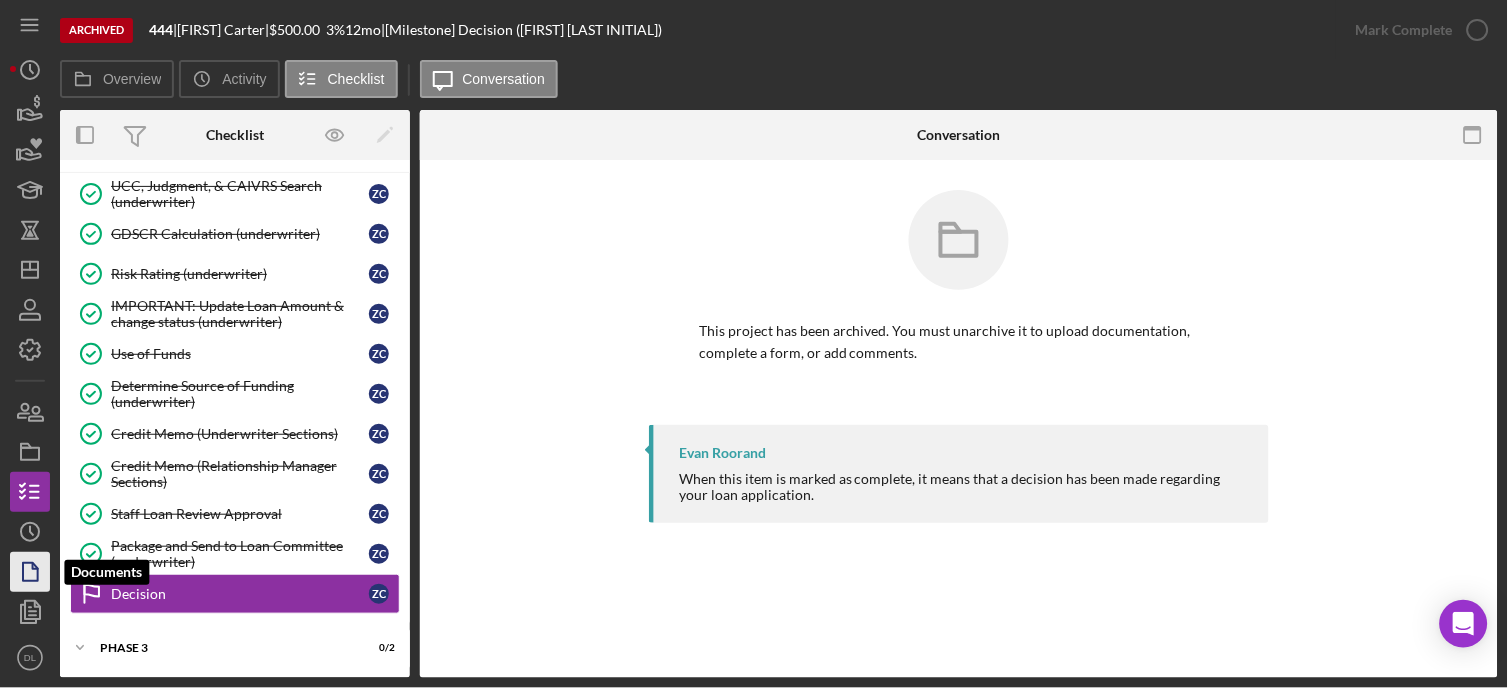 click 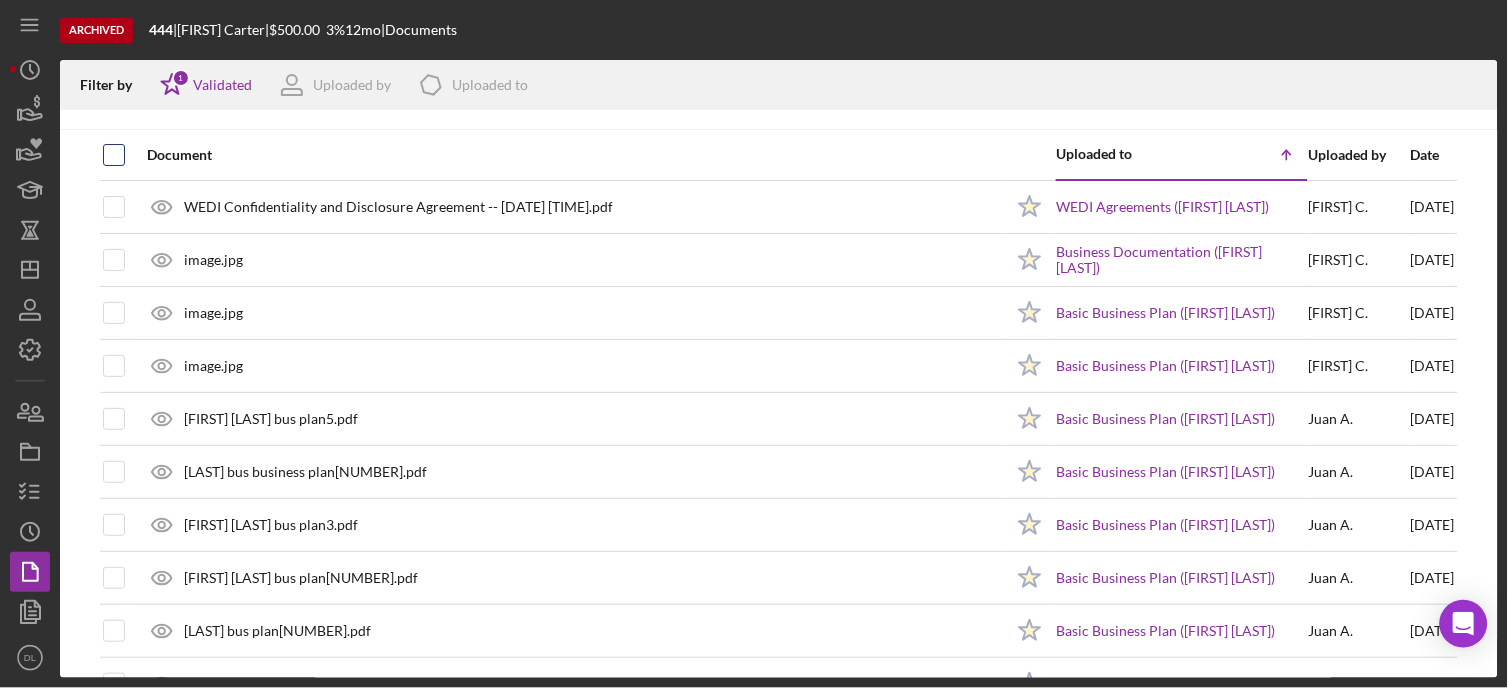 click at bounding box center [114, 155] 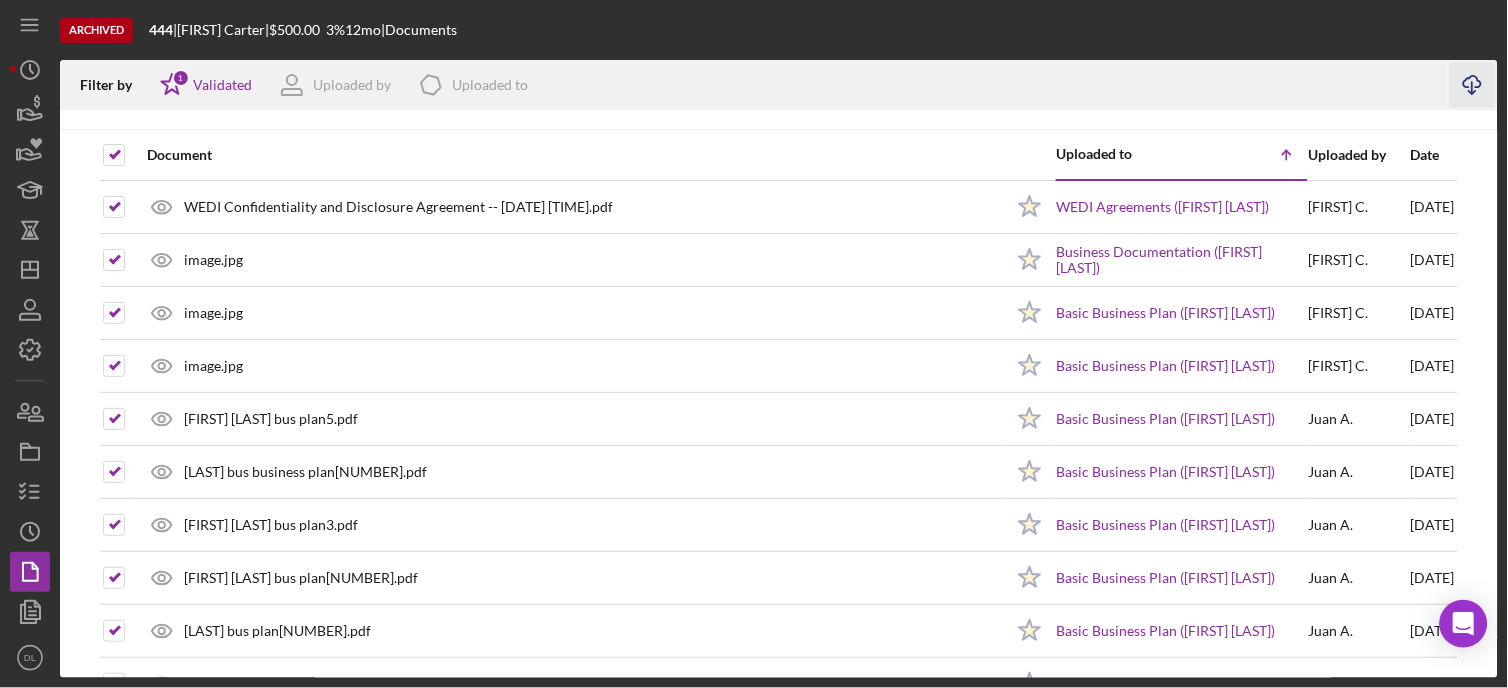click on "Icon/Download" 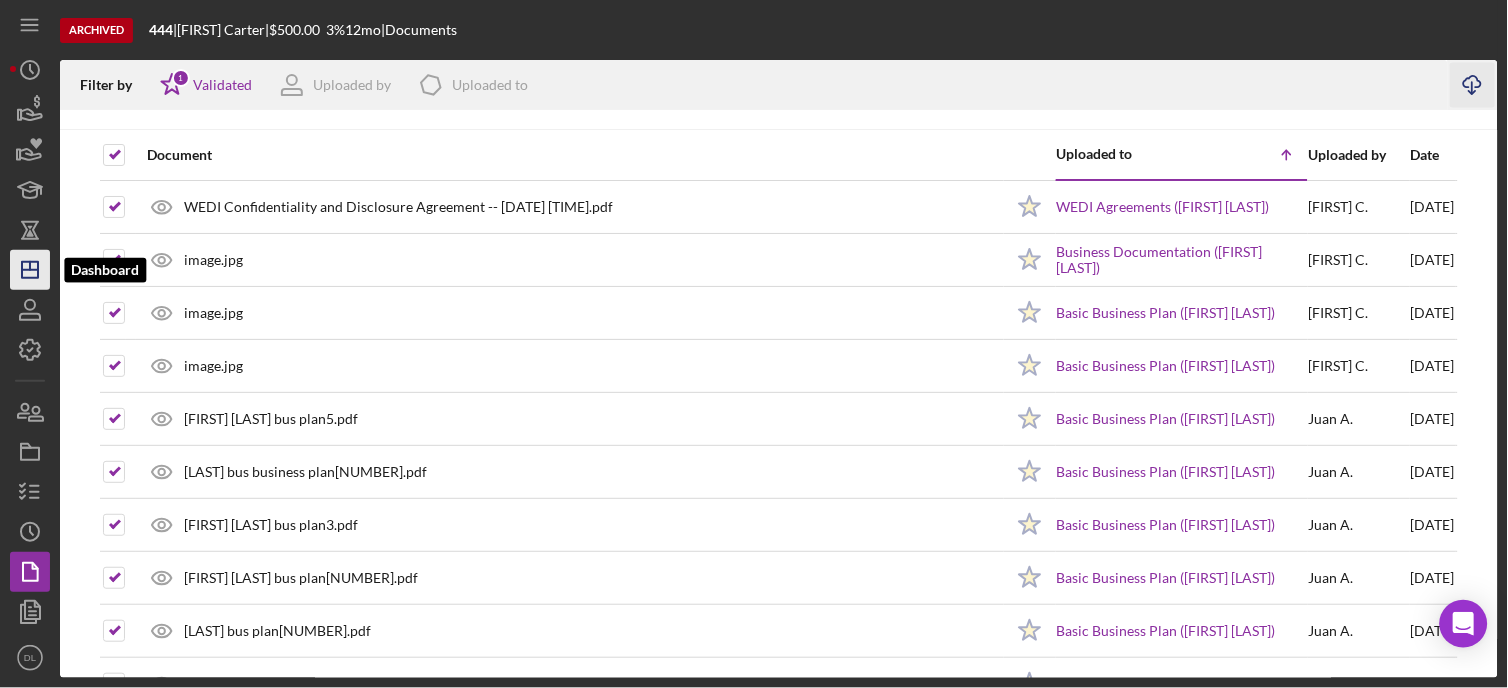 click on "Icon/Dashboard" 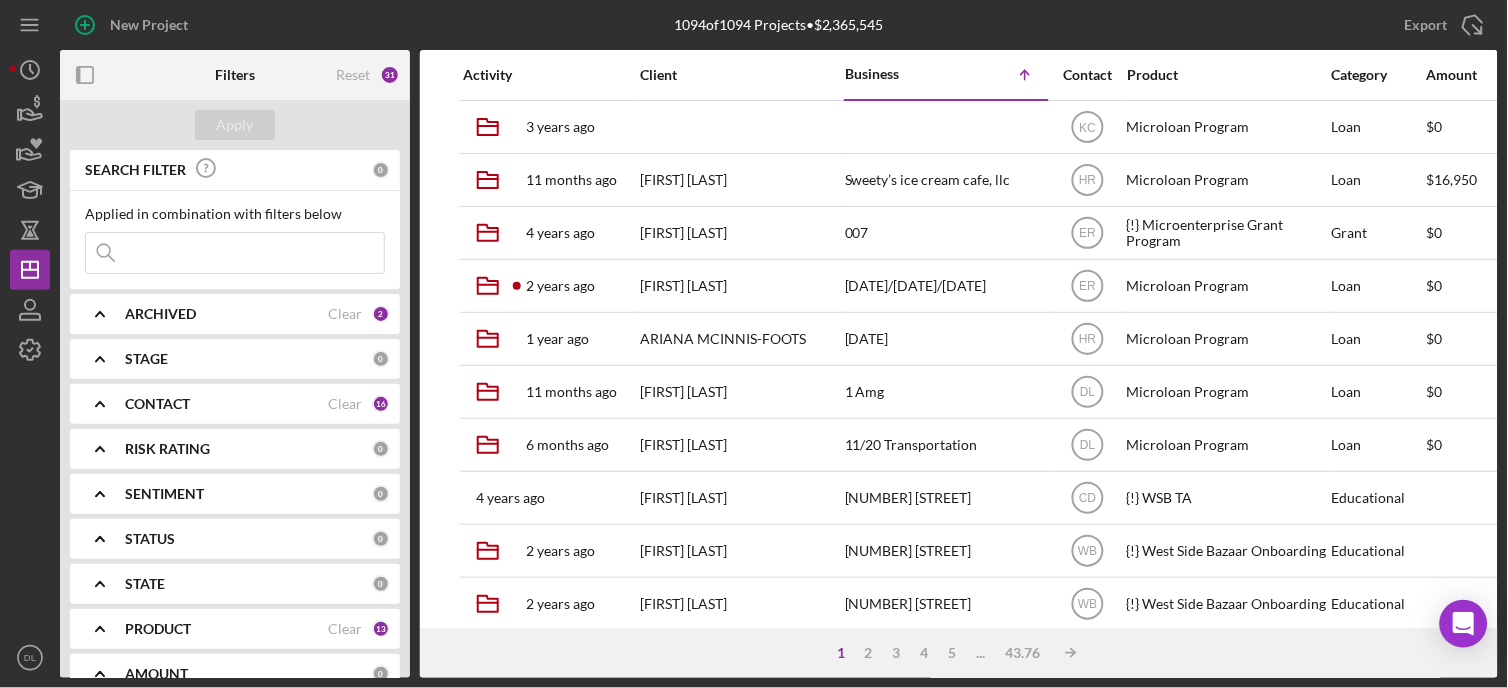 click at bounding box center (235, 253) 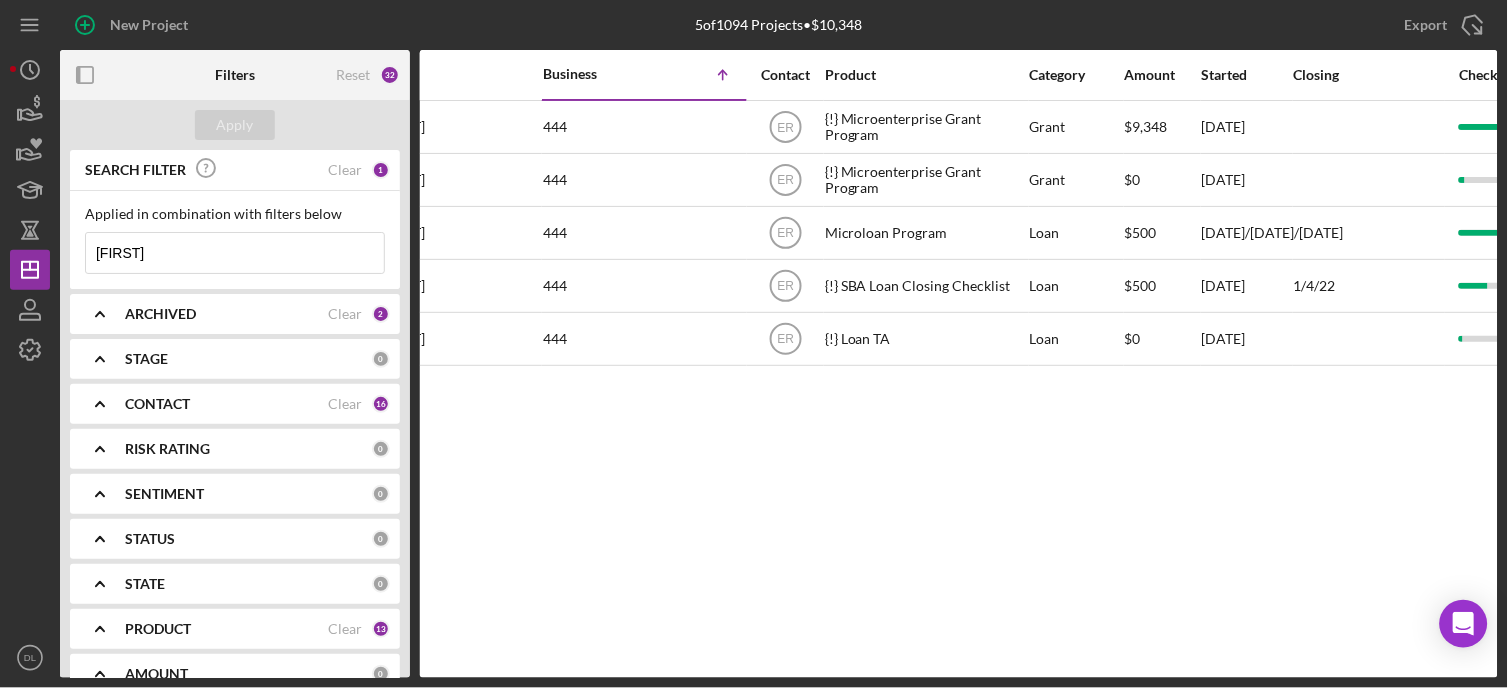 scroll, scrollTop: 0, scrollLeft: 296, axis: horizontal 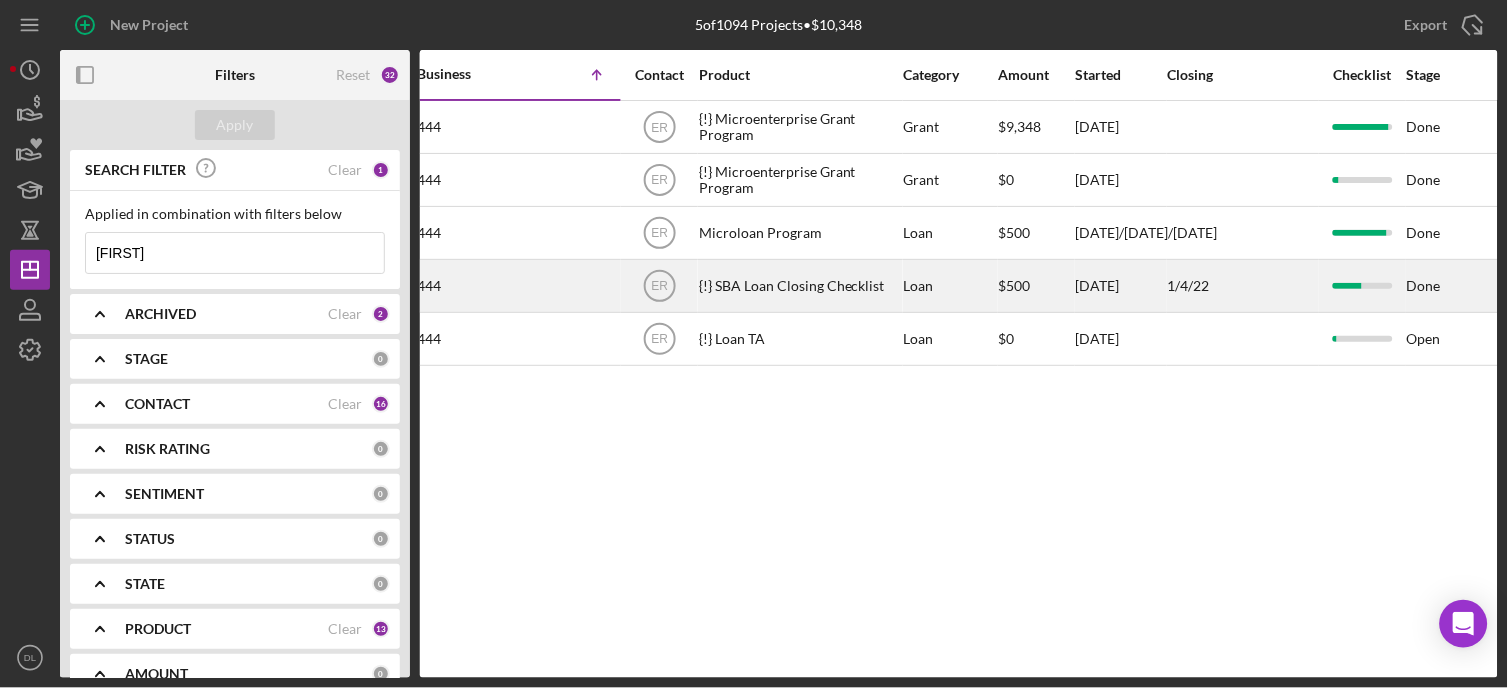 click on "{!} SBA Loan Closing Checklist" at bounding box center [799, 286] 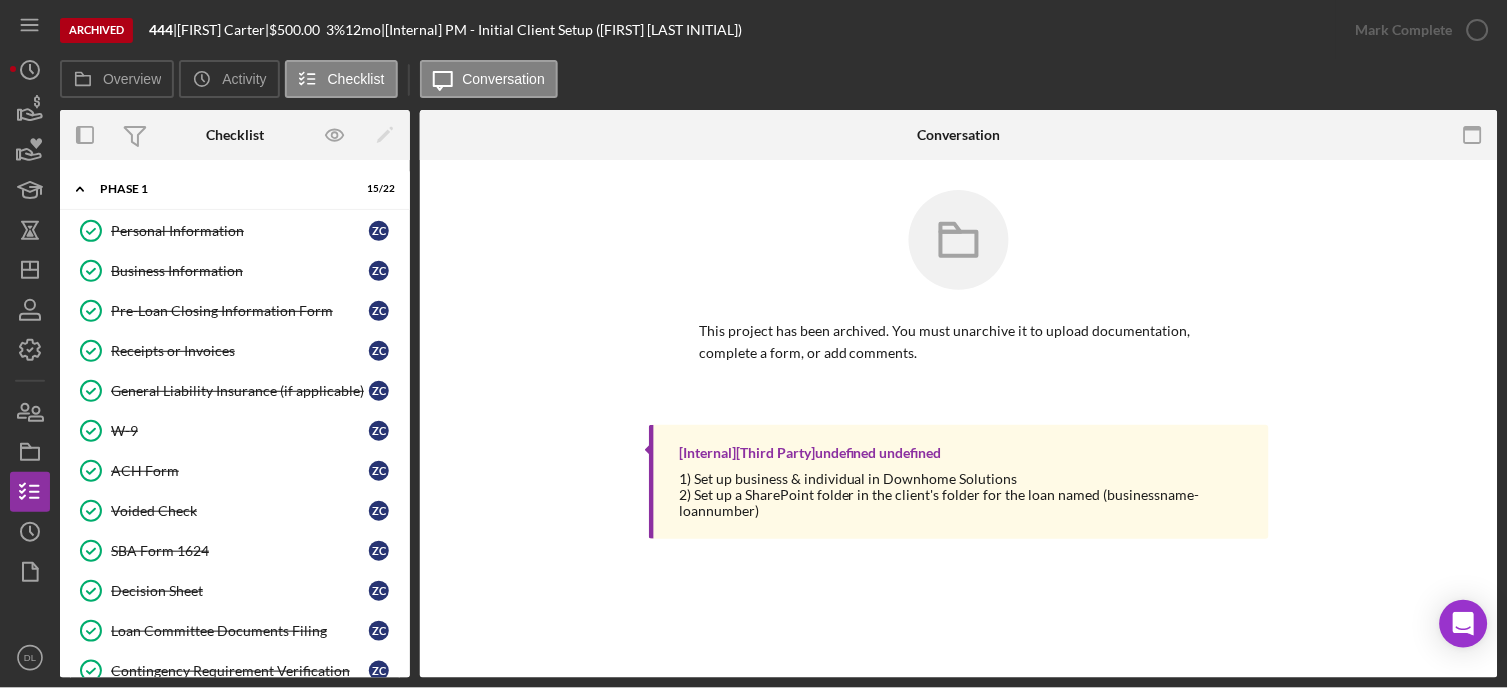scroll, scrollTop: 373, scrollLeft: 0, axis: vertical 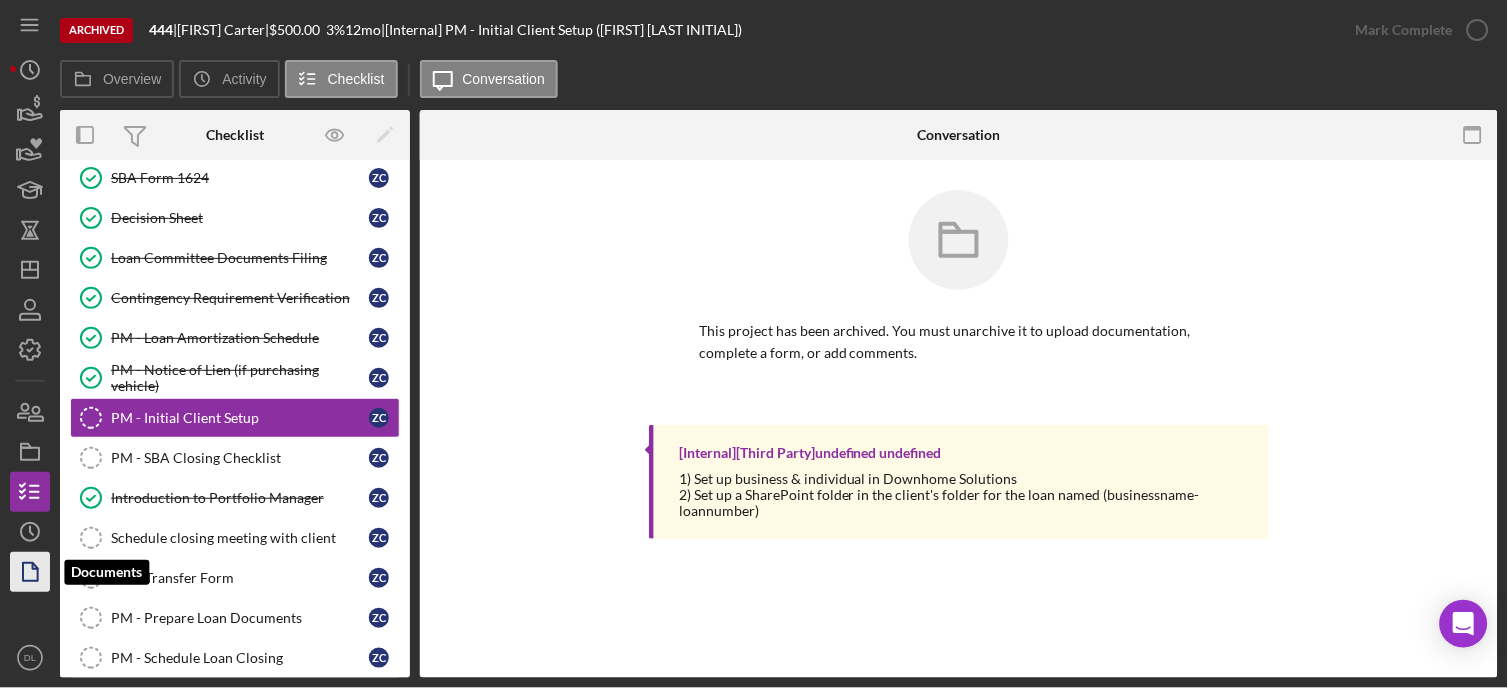 click 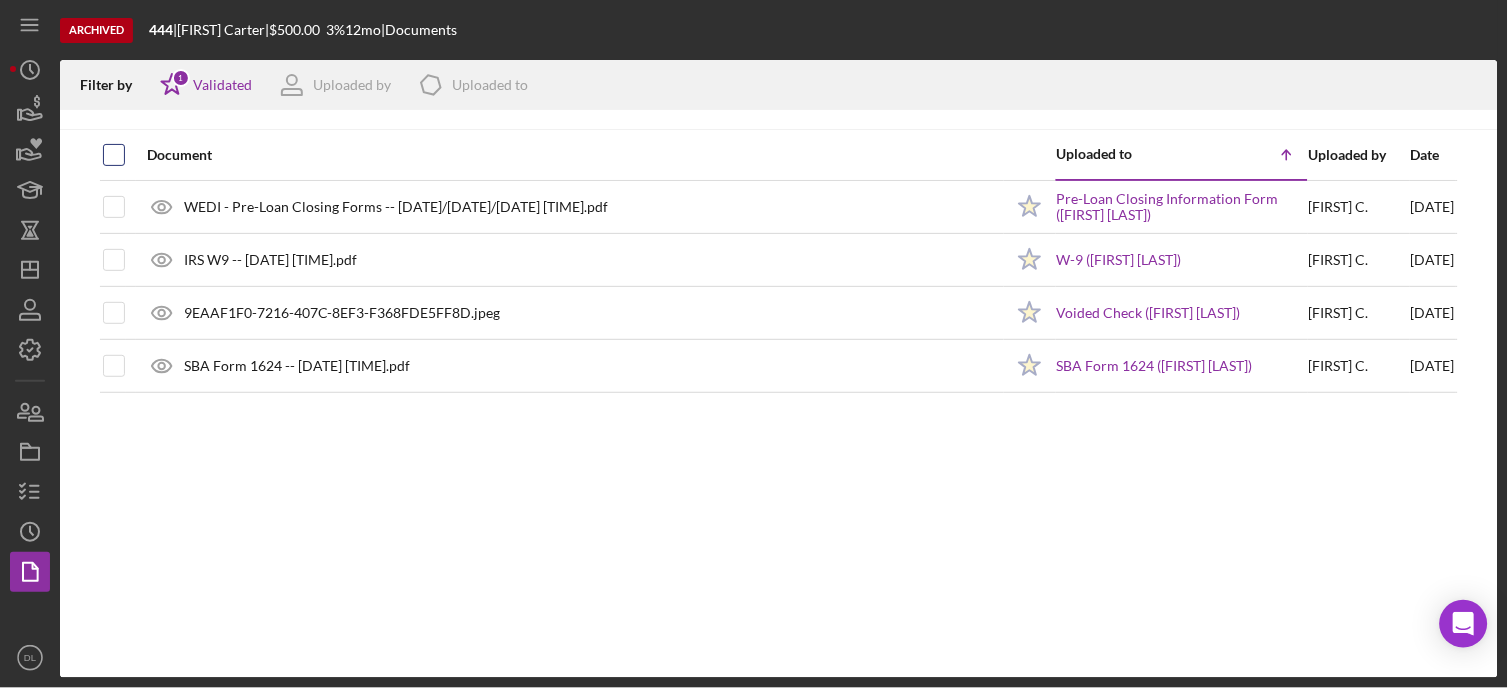 click at bounding box center [114, 155] 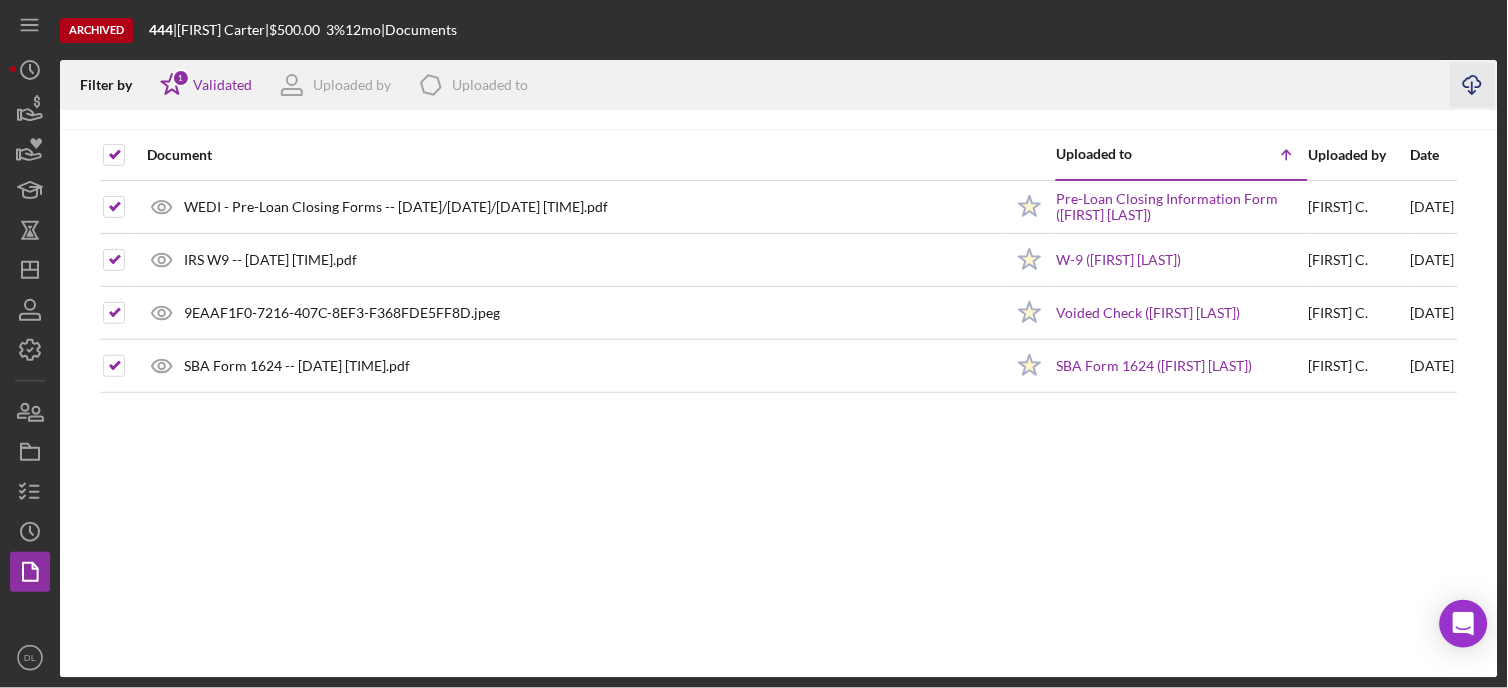 click on "Icon/Download" 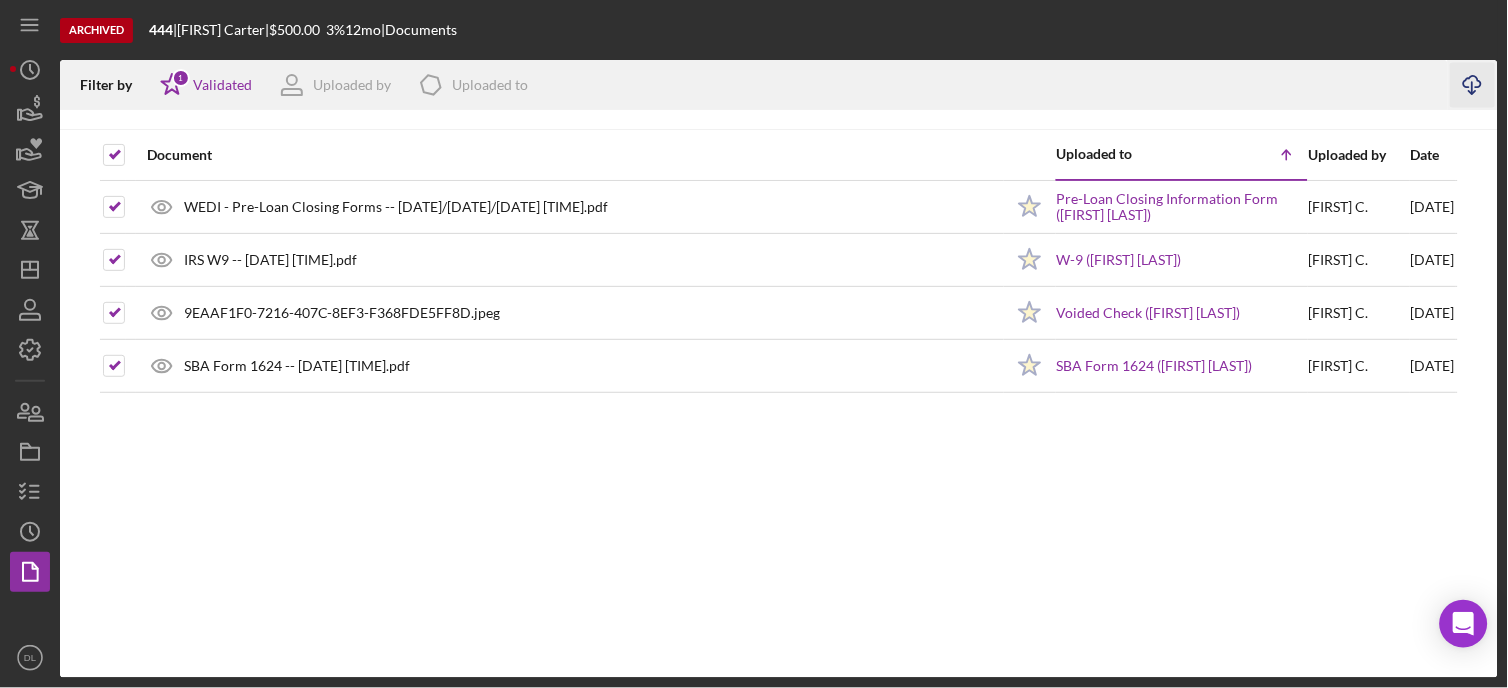 click on "Document Uploaded to Icon/Table Sort Arrow Uploaded by Date WEDI - Pre-Loan Closing Forms -- [DATE] [TIME].pdf Icon/Star   Pre-Loan Closing Information Form  ([FIRST] [LAST]) [FIRST]   C . [DATE] IRS W9 -- [DATE] [TIME].pdf Icon/Star   W-9 ([FIRST] [LAST]) [FIRST]   C . [DATE] [ID].jpeg Icon/Star   Voided Check  ([FIRST] [LAST]) [FIRST]   C . [DATE] SBA Form 1624 -- [DATE] [TIME].pdf Icon/Star   SBA Form 1624 ([FIRST] [LAST]) [FIRST]   C . [DATE]" at bounding box center (779, 404) 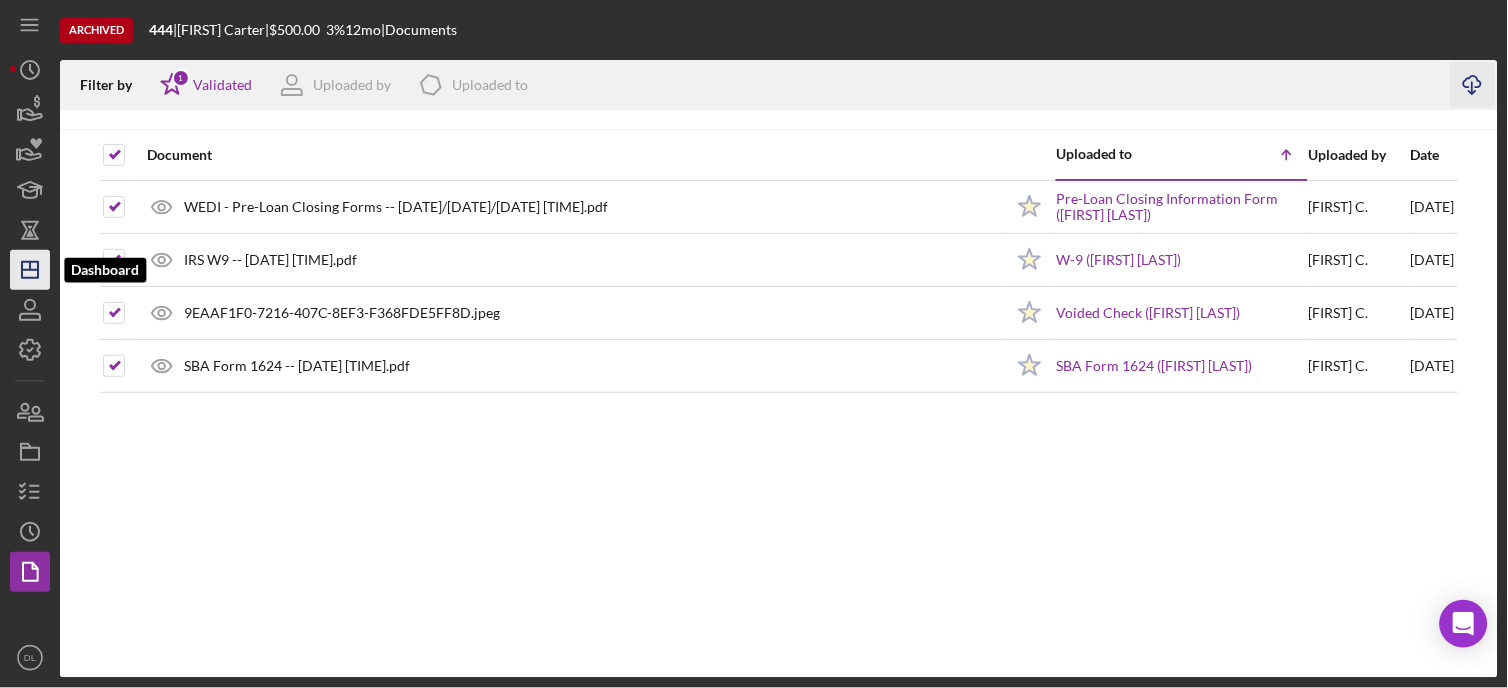 click on "Icon/Dashboard" 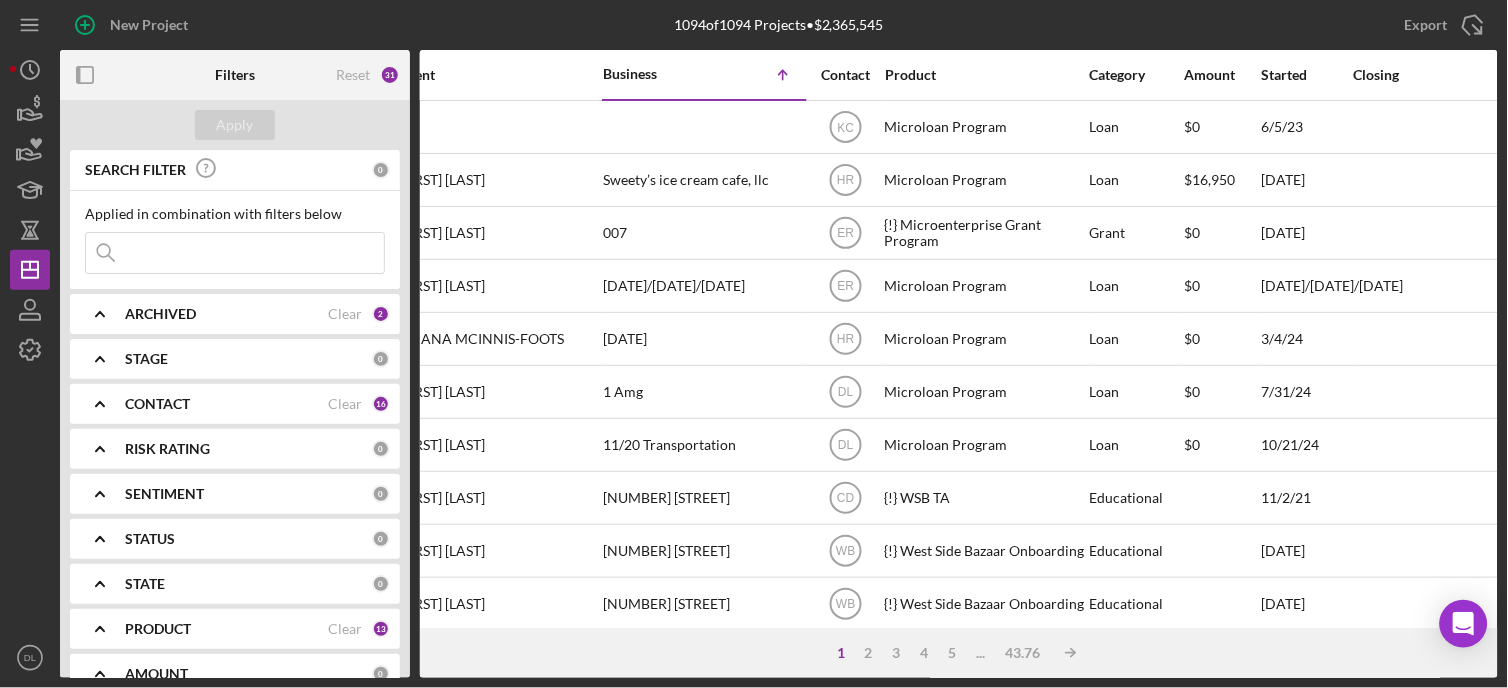 scroll, scrollTop: 0, scrollLeft: 445, axis: horizontal 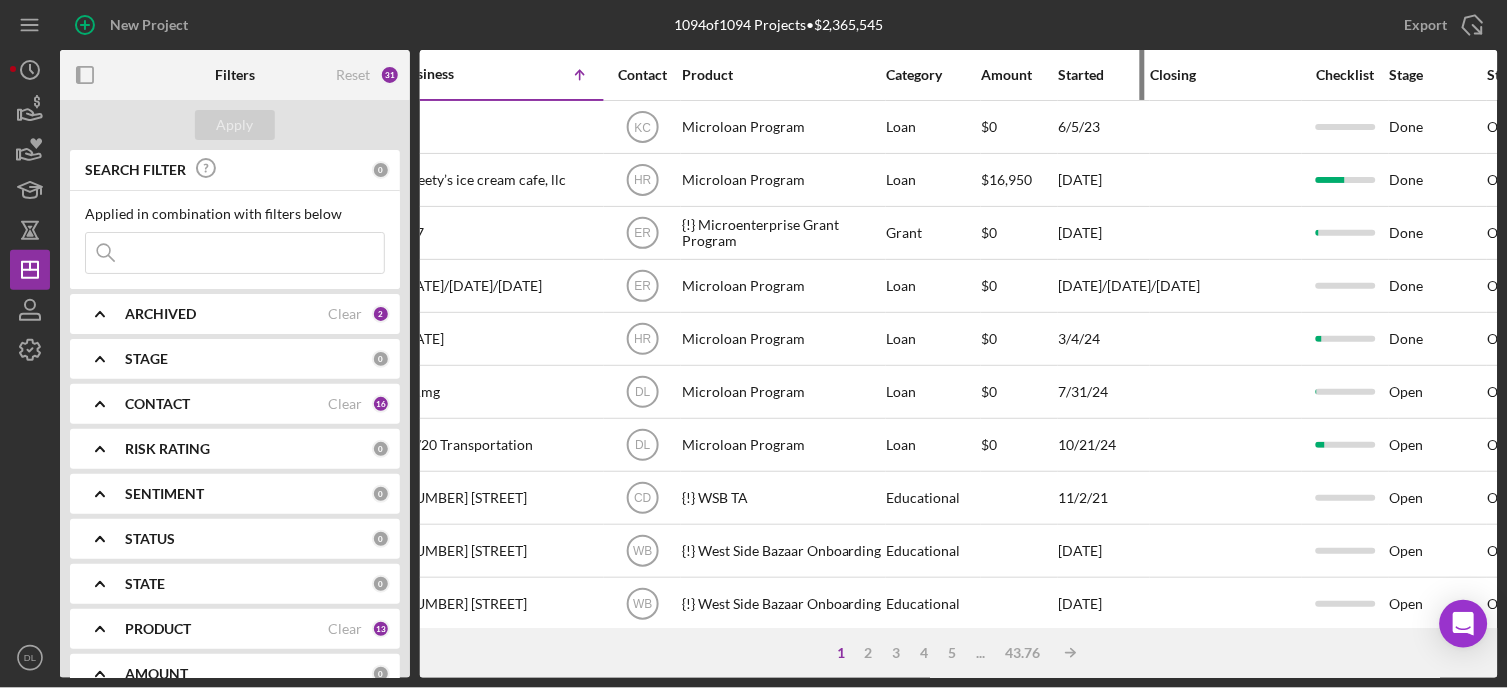 click on "Started" at bounding box center [1104, 75] 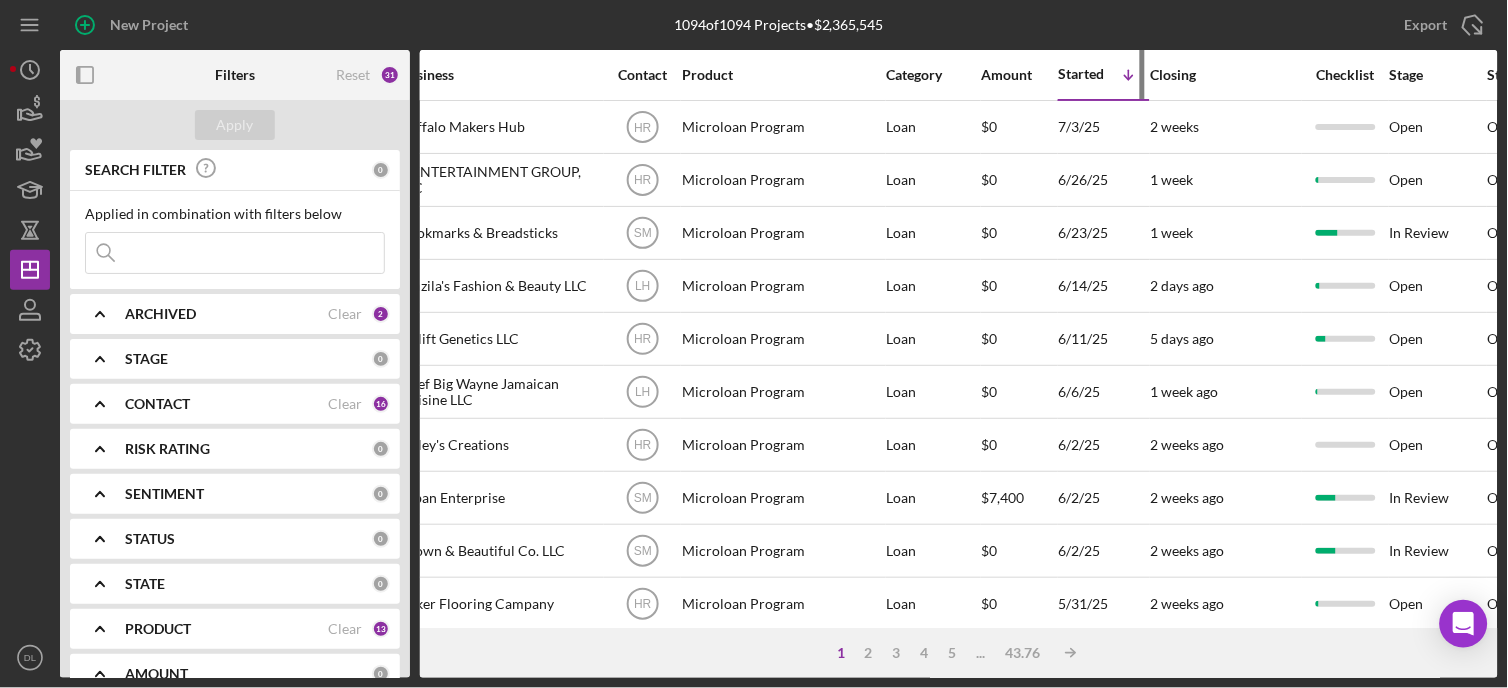 click on "Started" at bounding box center (1082, 74) 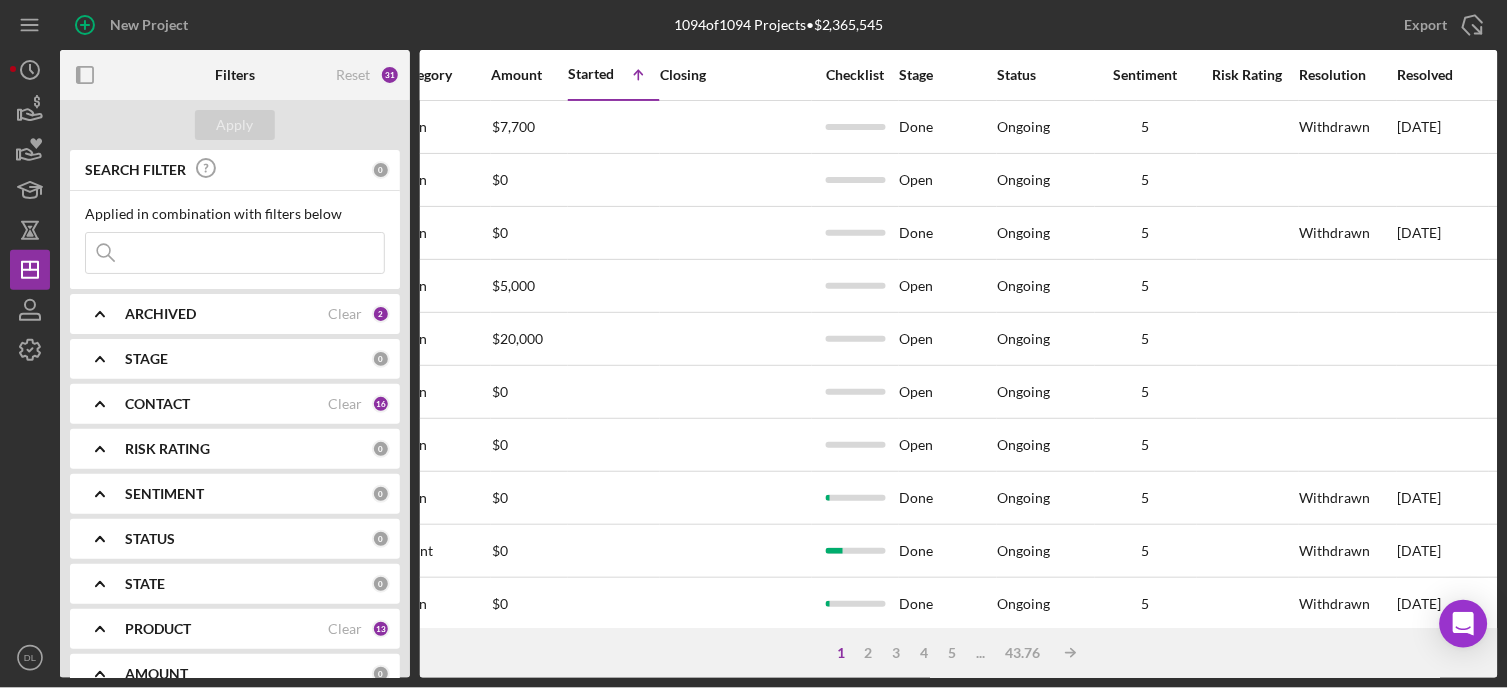 scroll, scrollTop: 0, scrollLeft: 943, axis: horizontal 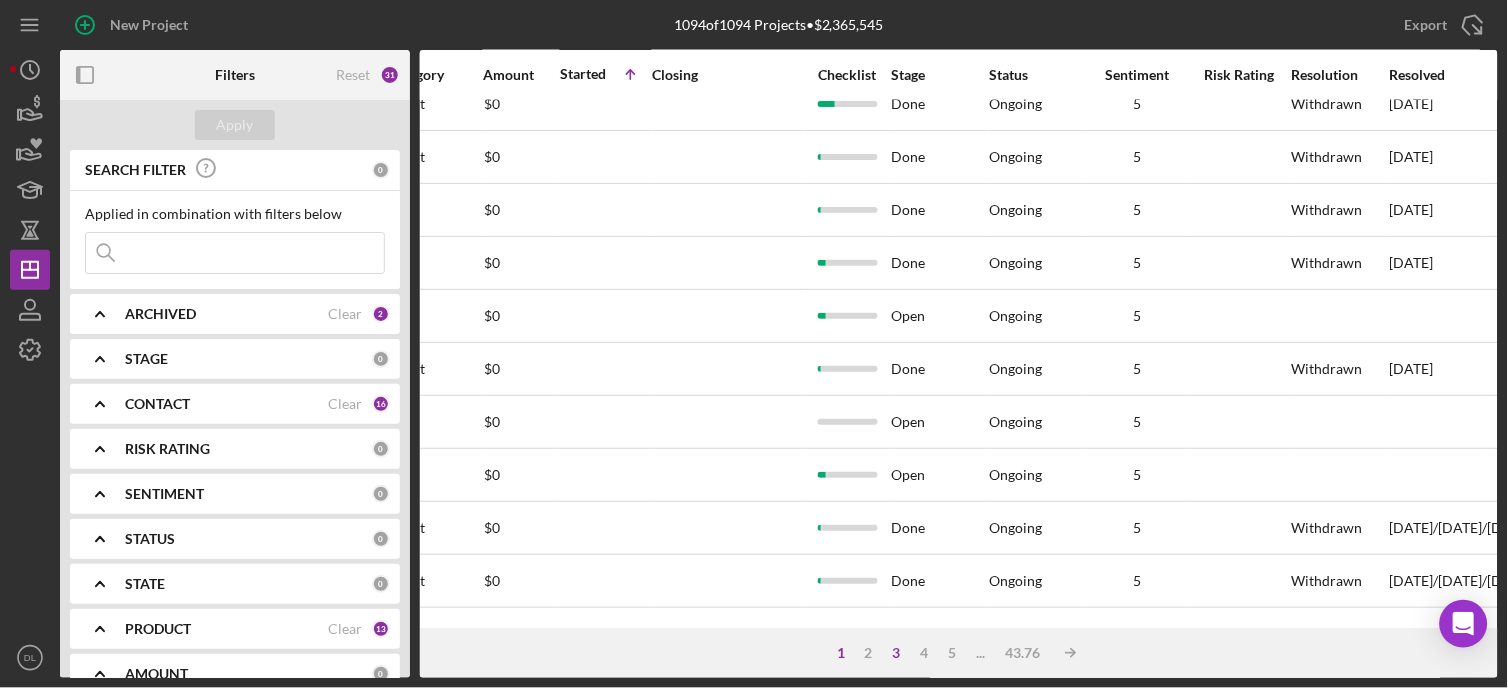 click on "3" at bounding box center (897, 653) 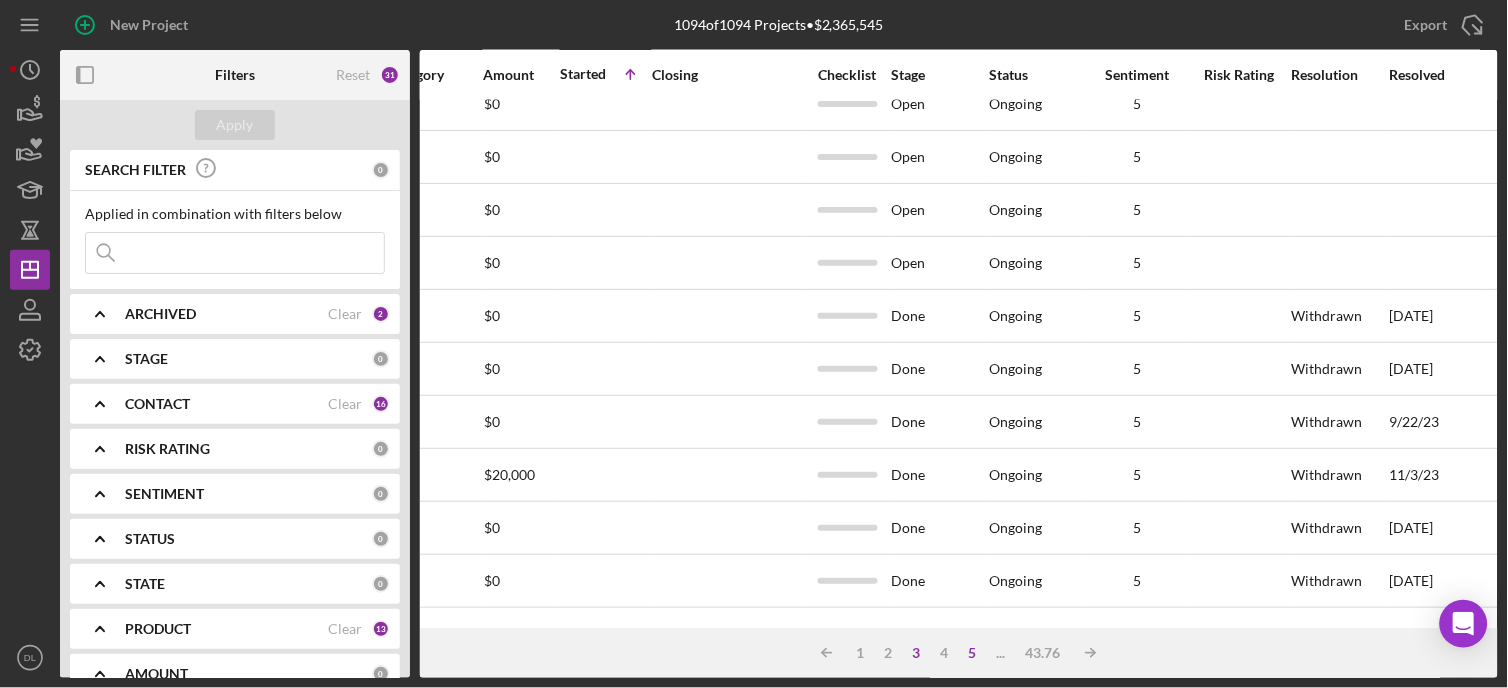 click on "5" at bounding box center [973, 653] 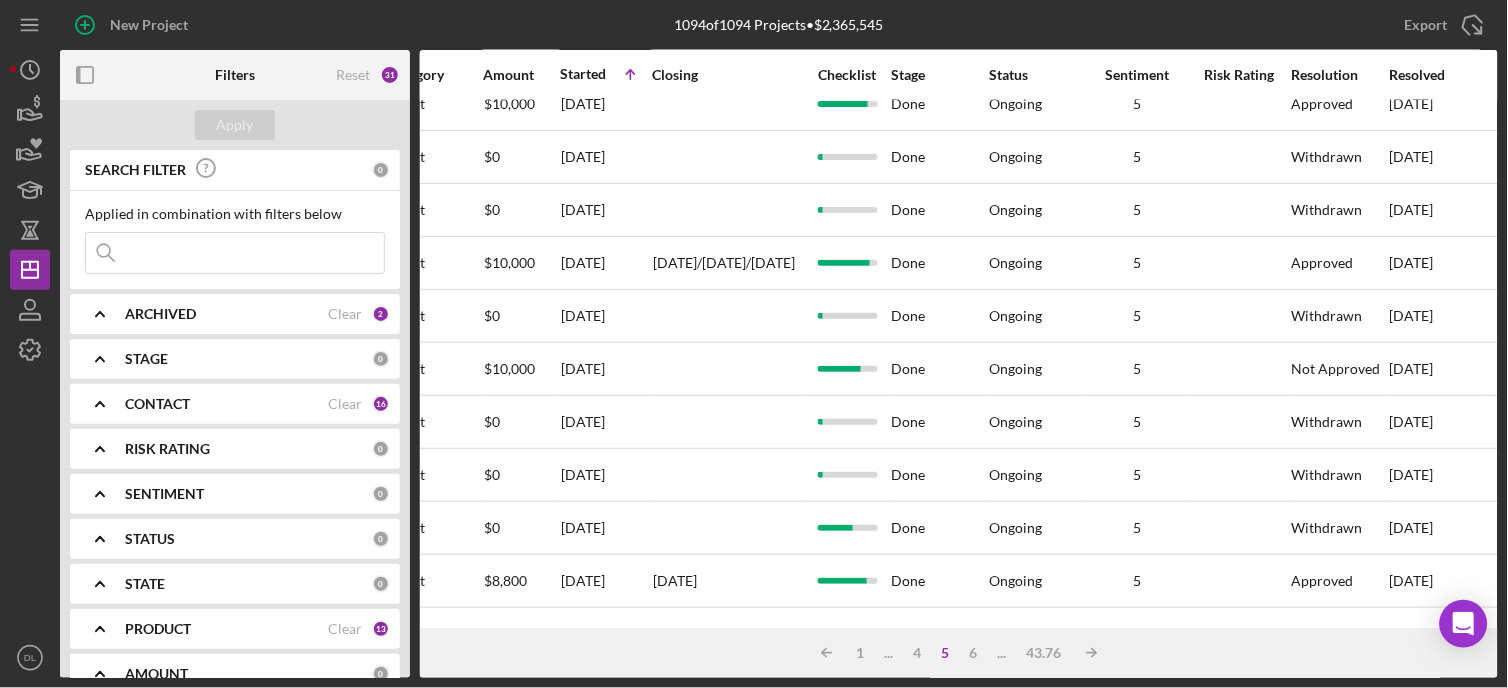 drag, startPoint x: 1146, startPoint y: 610, endPoint x: 1354, endPoint y: 626, distance: 208.61447 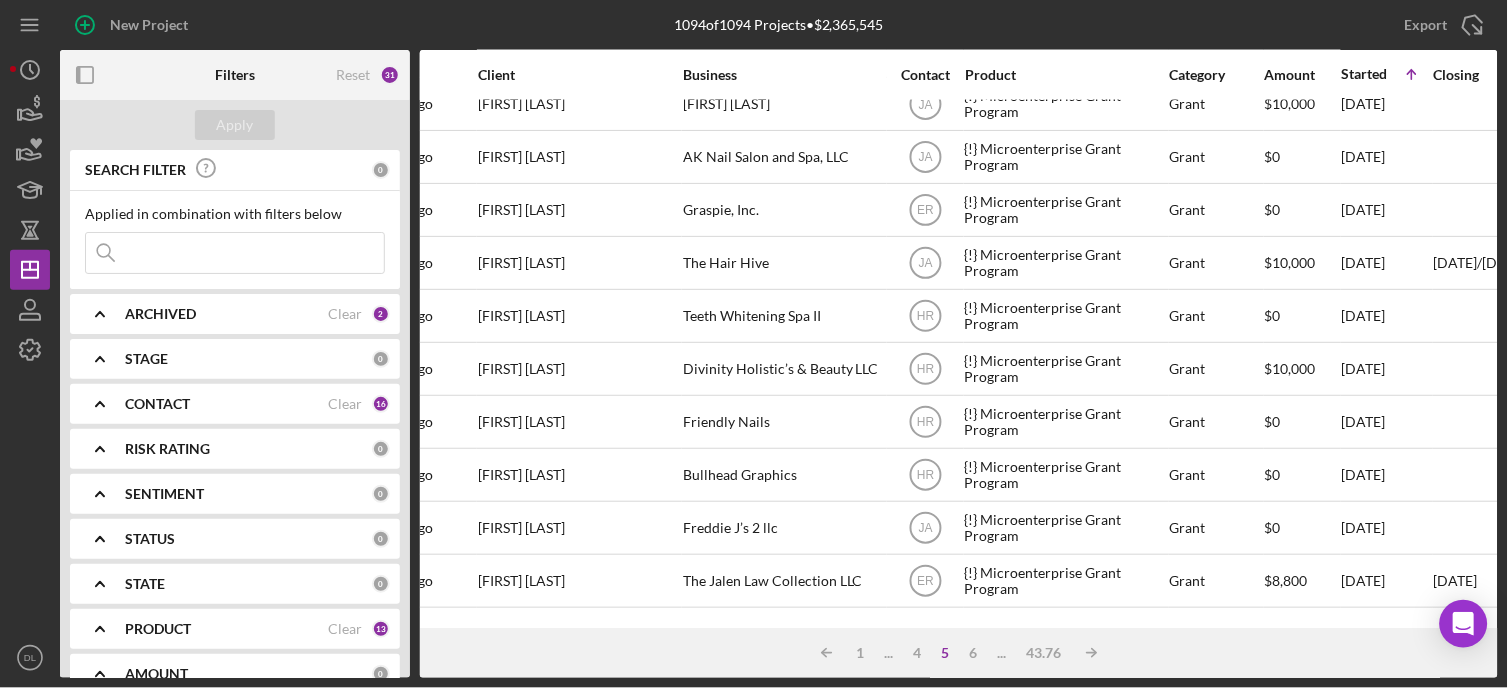 scroll, scrollTop: 835, scrollLeft: 0, axis: vertical 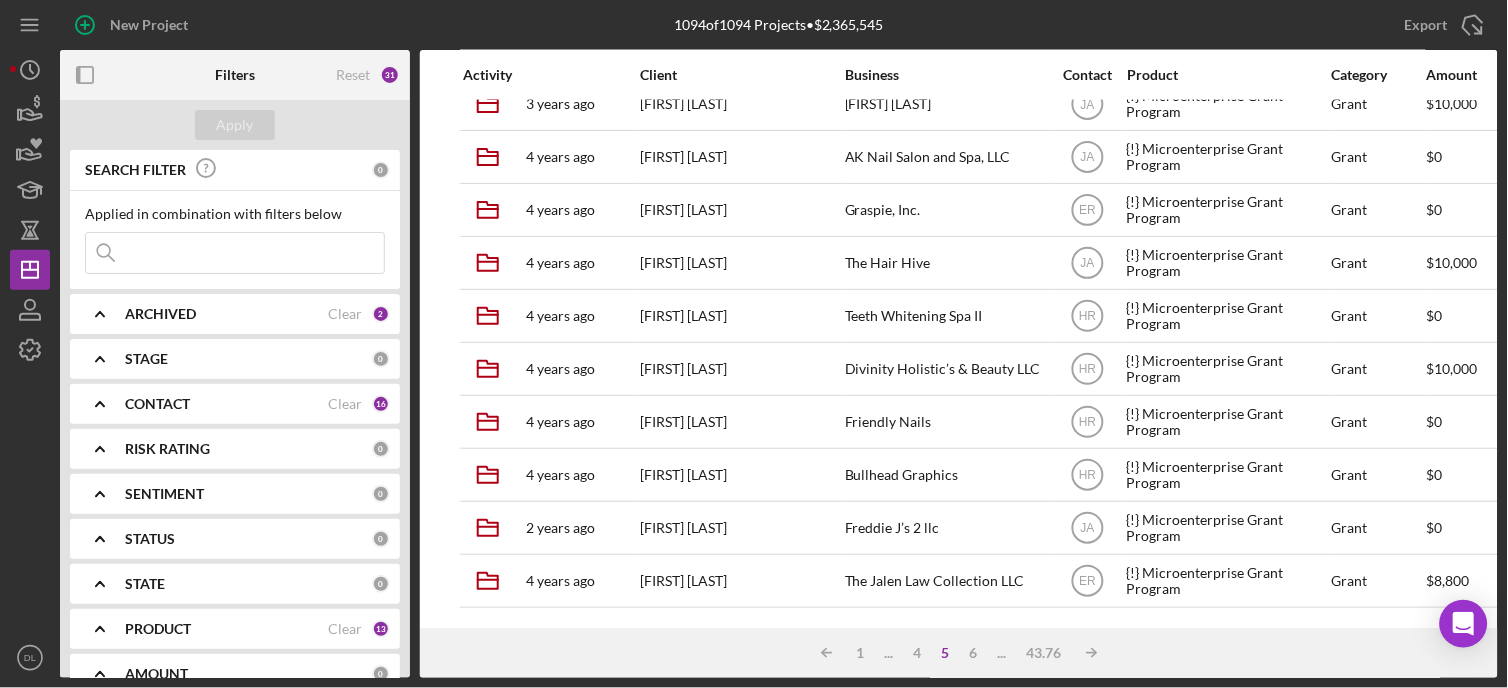 click on "Activity" at bounding box center [550, 75] 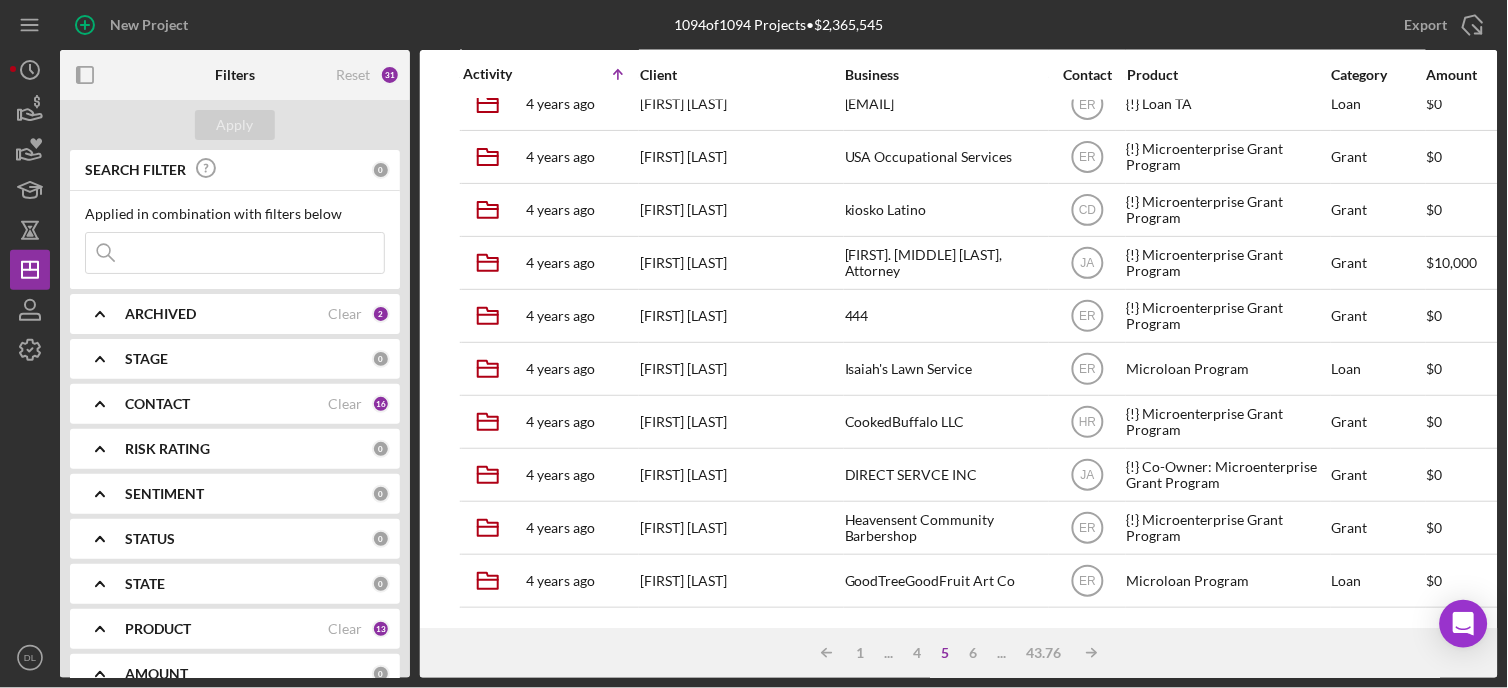 click on "Icon/Table Sort Arrow" at bounding box center (595, 75) 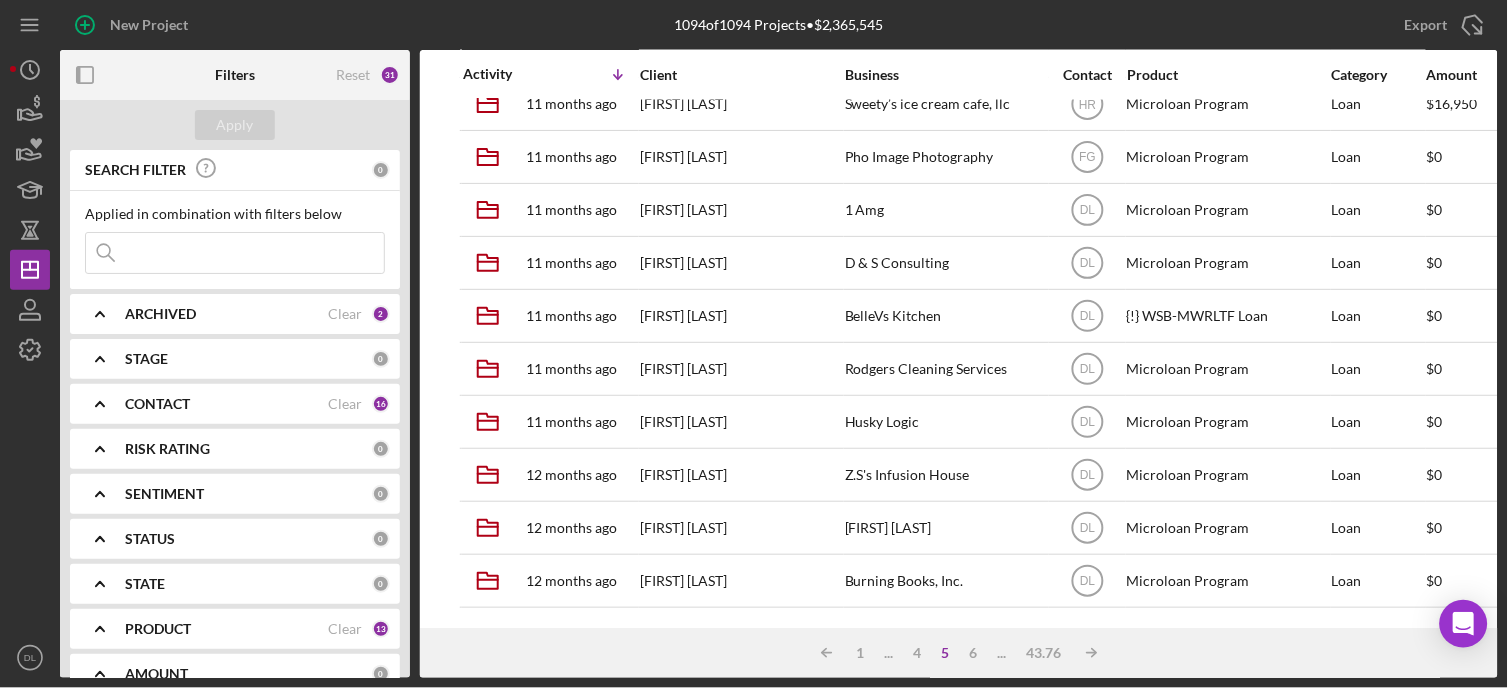click on "Activity" at bounding box center (507, 74) 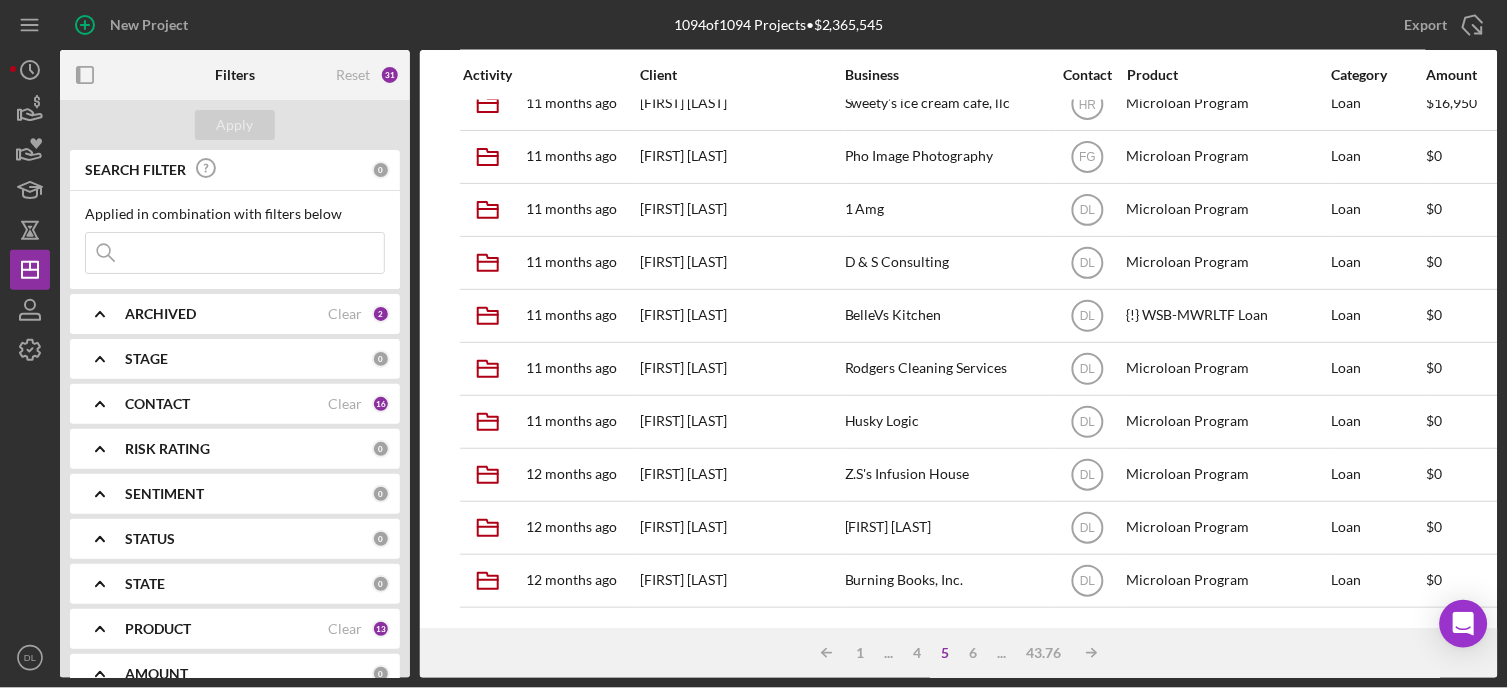 click on "Activity" at bounding box center (550, 75) 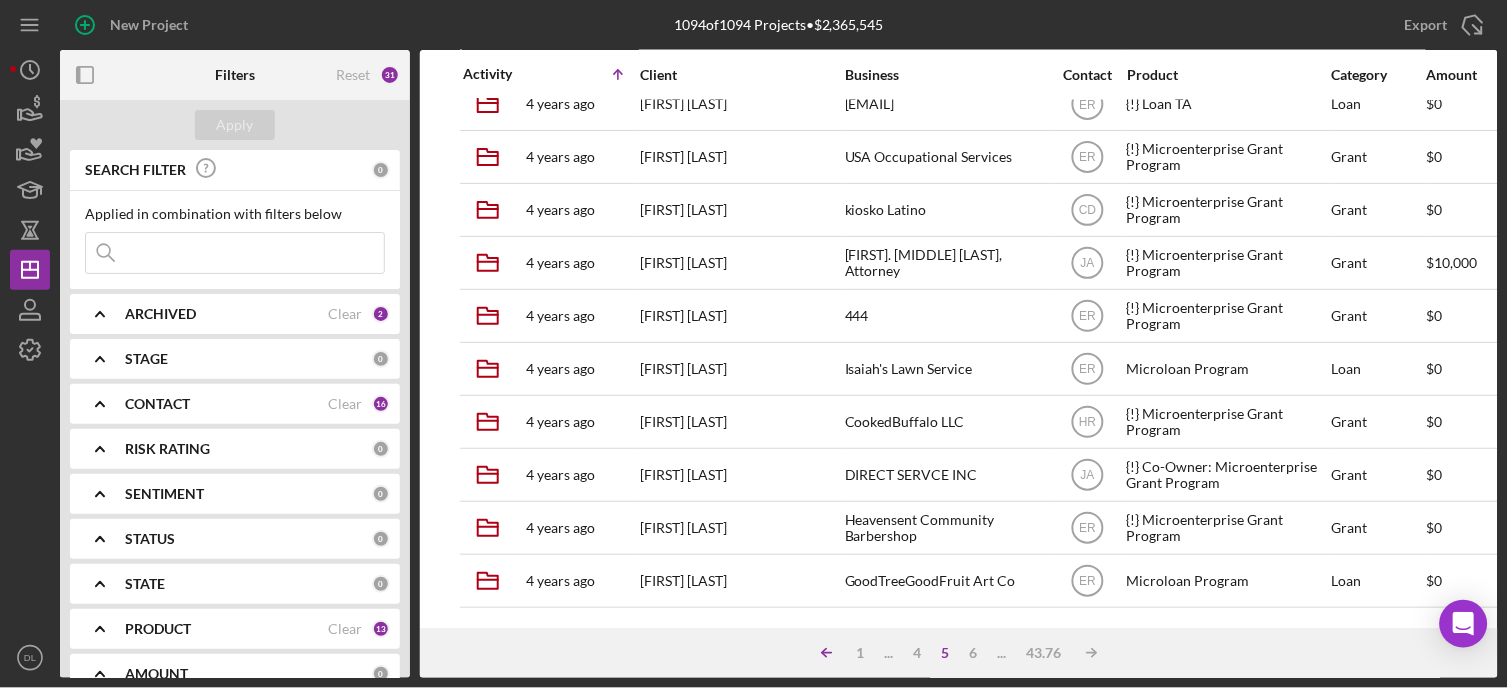 click on "Icon/Table Sort Arrow" 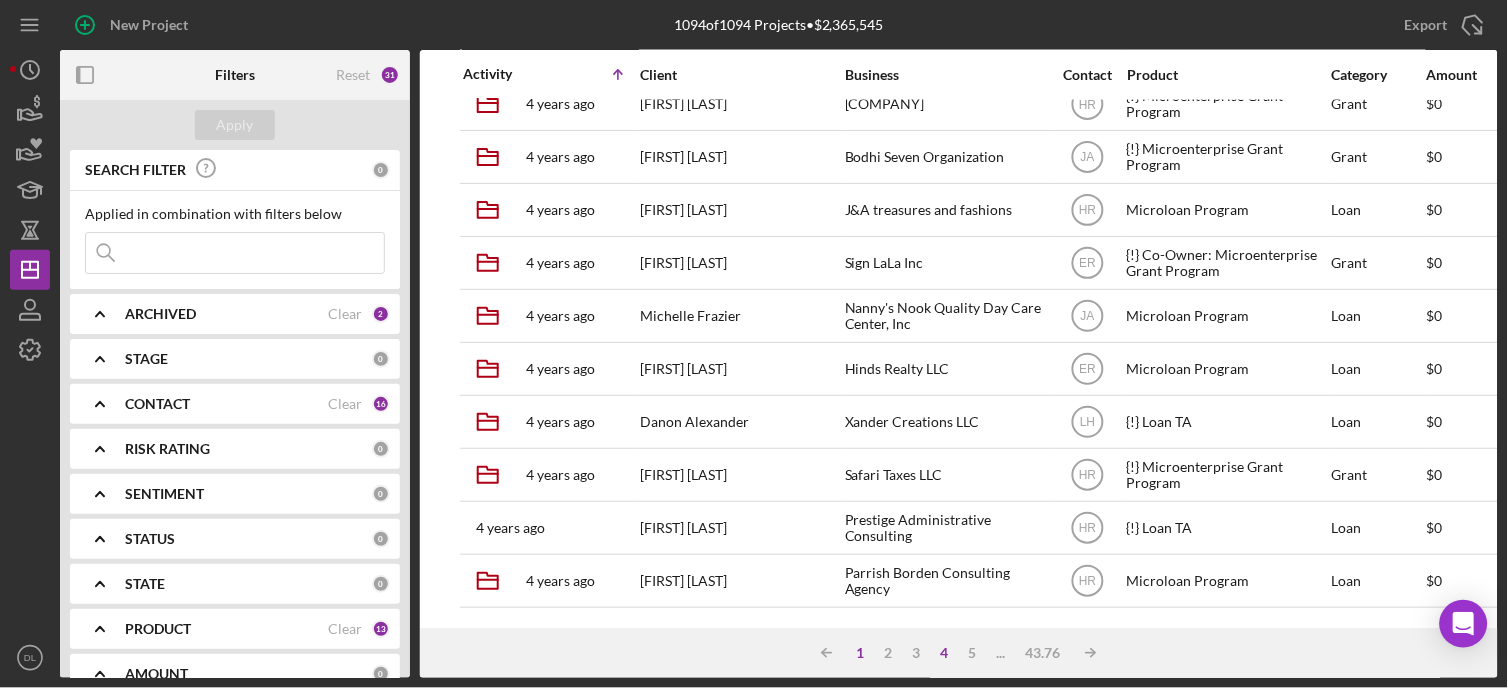 click on "1" at bounding box center [861, 653] 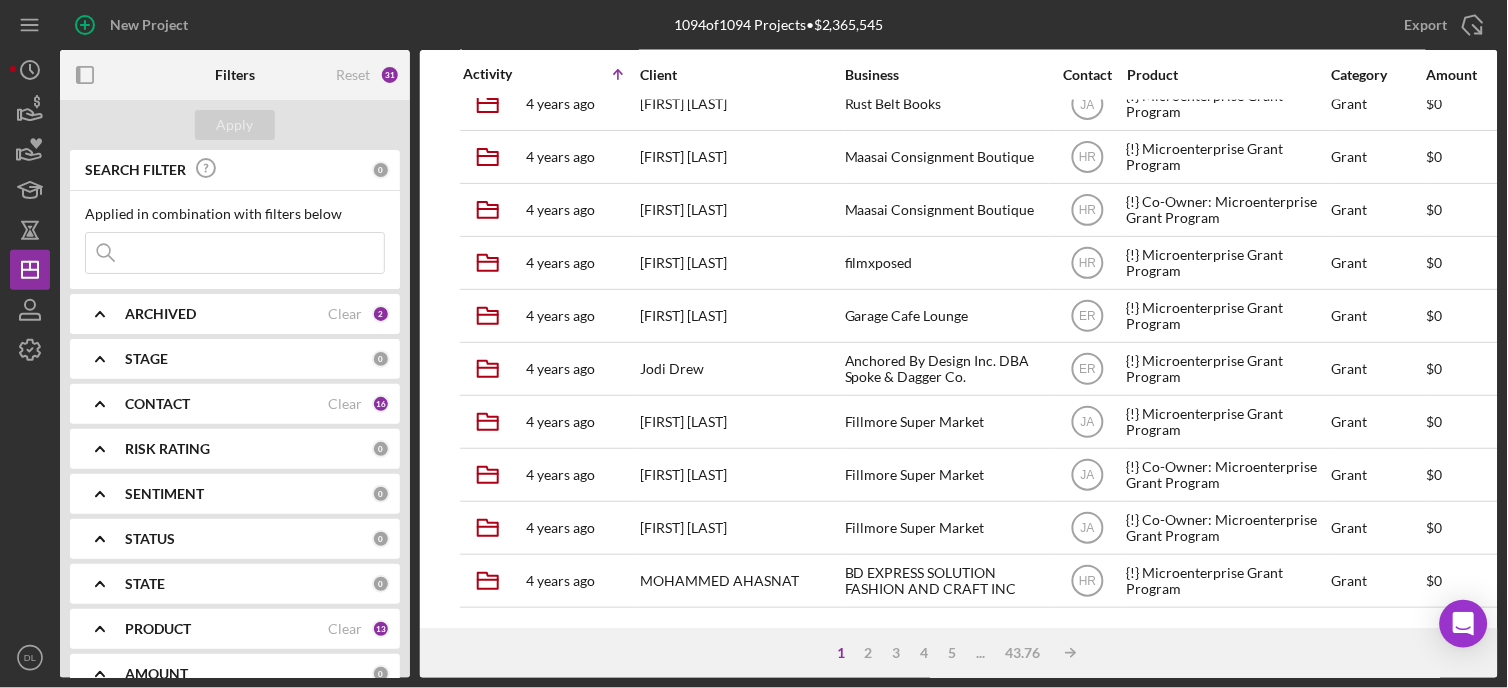 click on "Activity Icon/Table Sort Arrow" at bounding box center [550, 74] 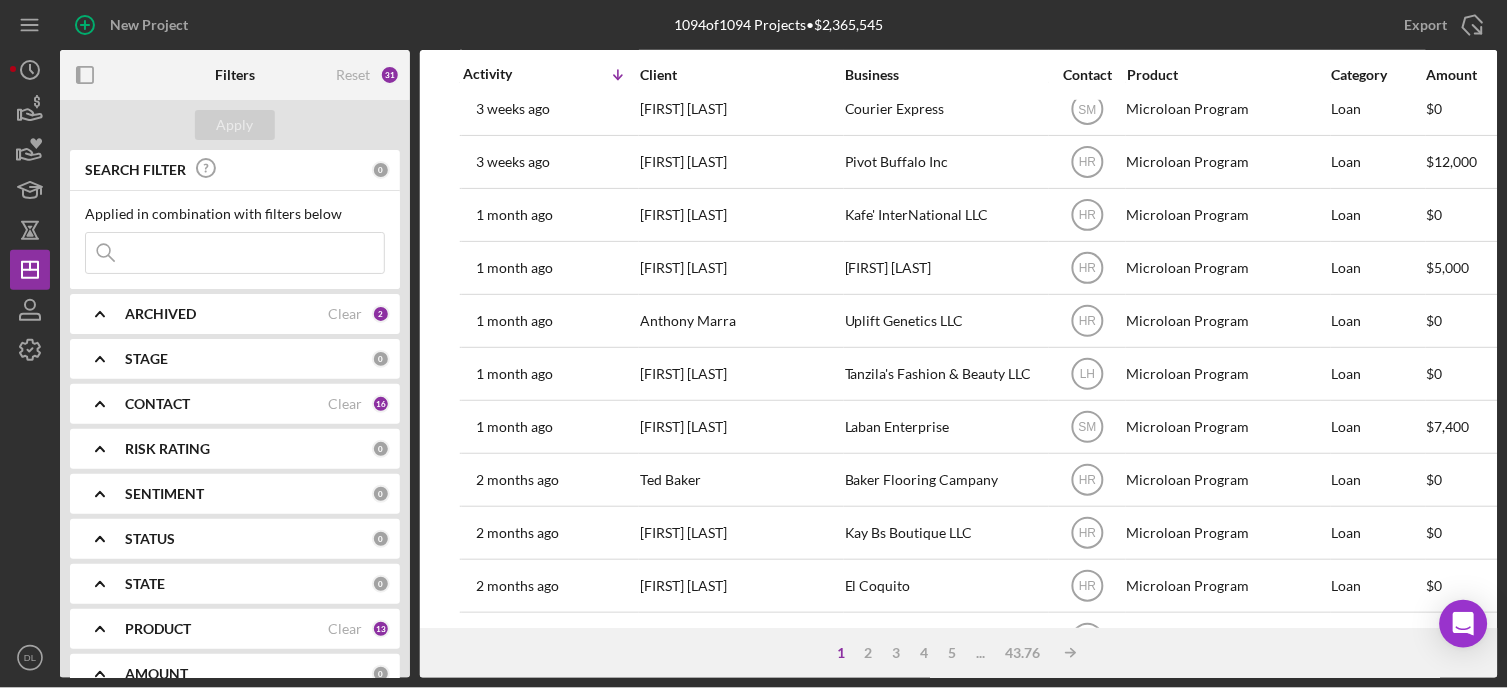 scroll, scrollTop: 280, scrollLeft: 0, axis: vertical 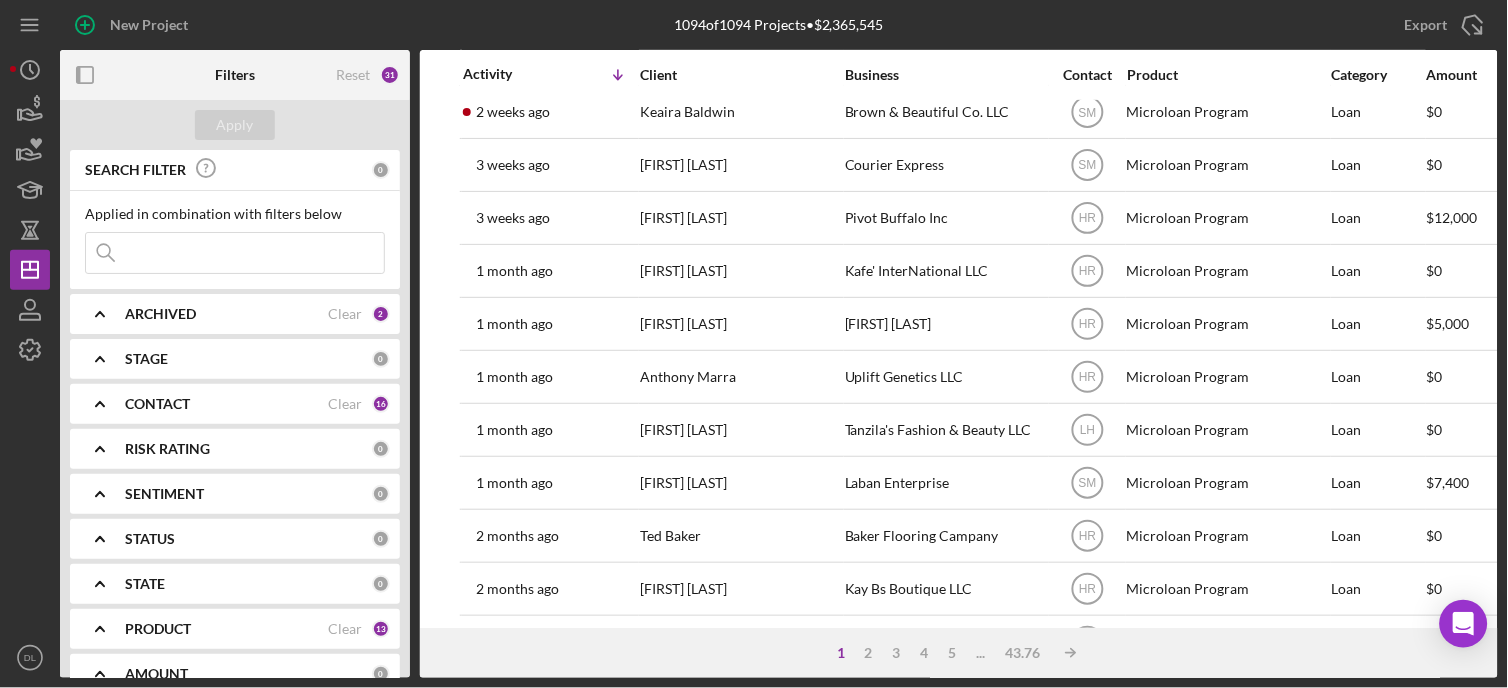 click on "Activity" at bounding box center (507, 74) 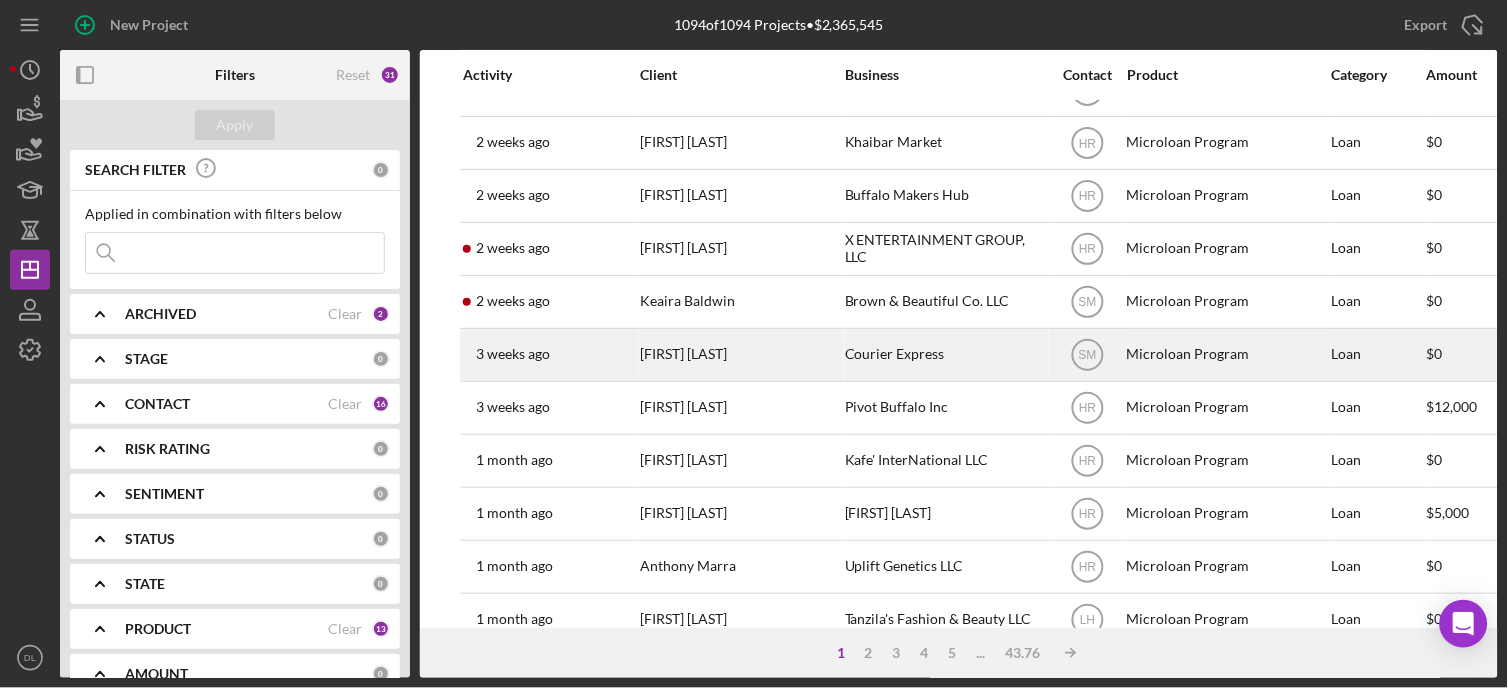 scroll, scrollTop: 0, scrollLeft: 0, axis: both 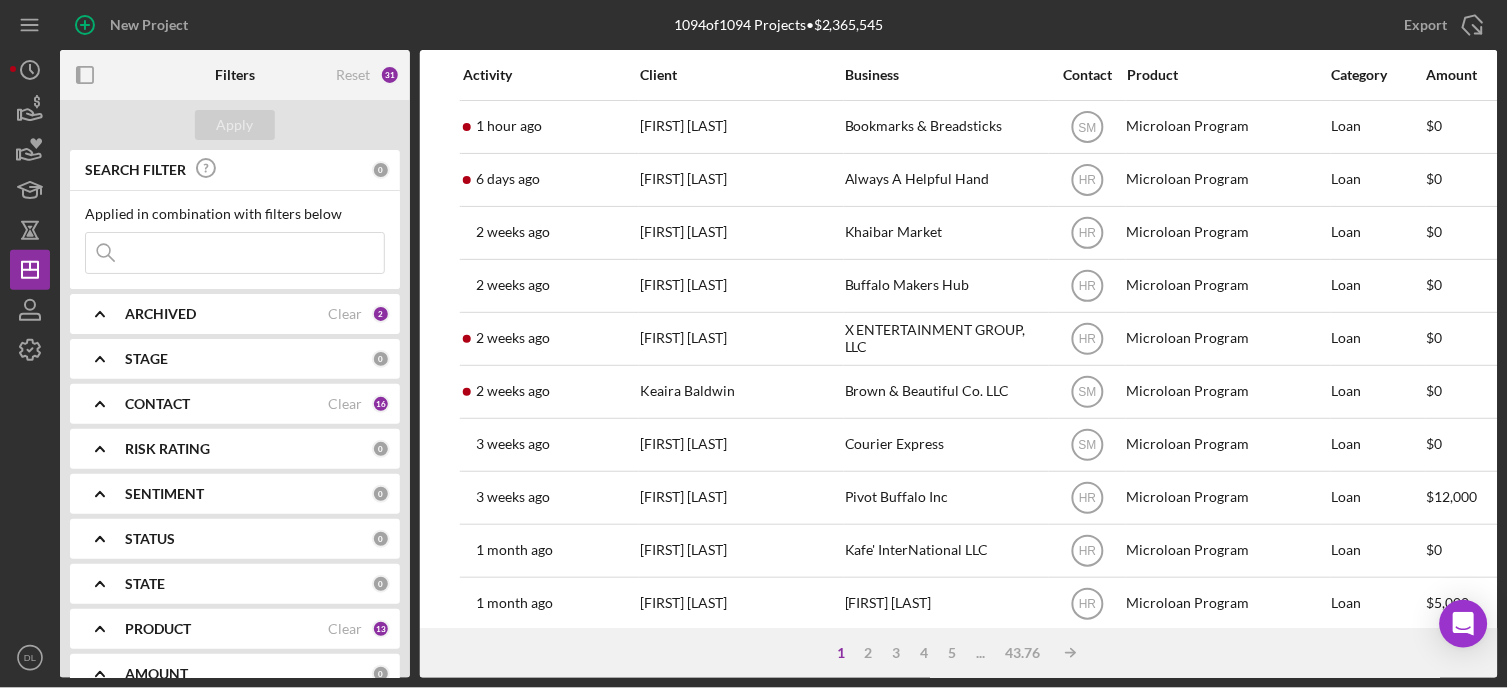 click on "Activity" at bounding box center (550, 75) 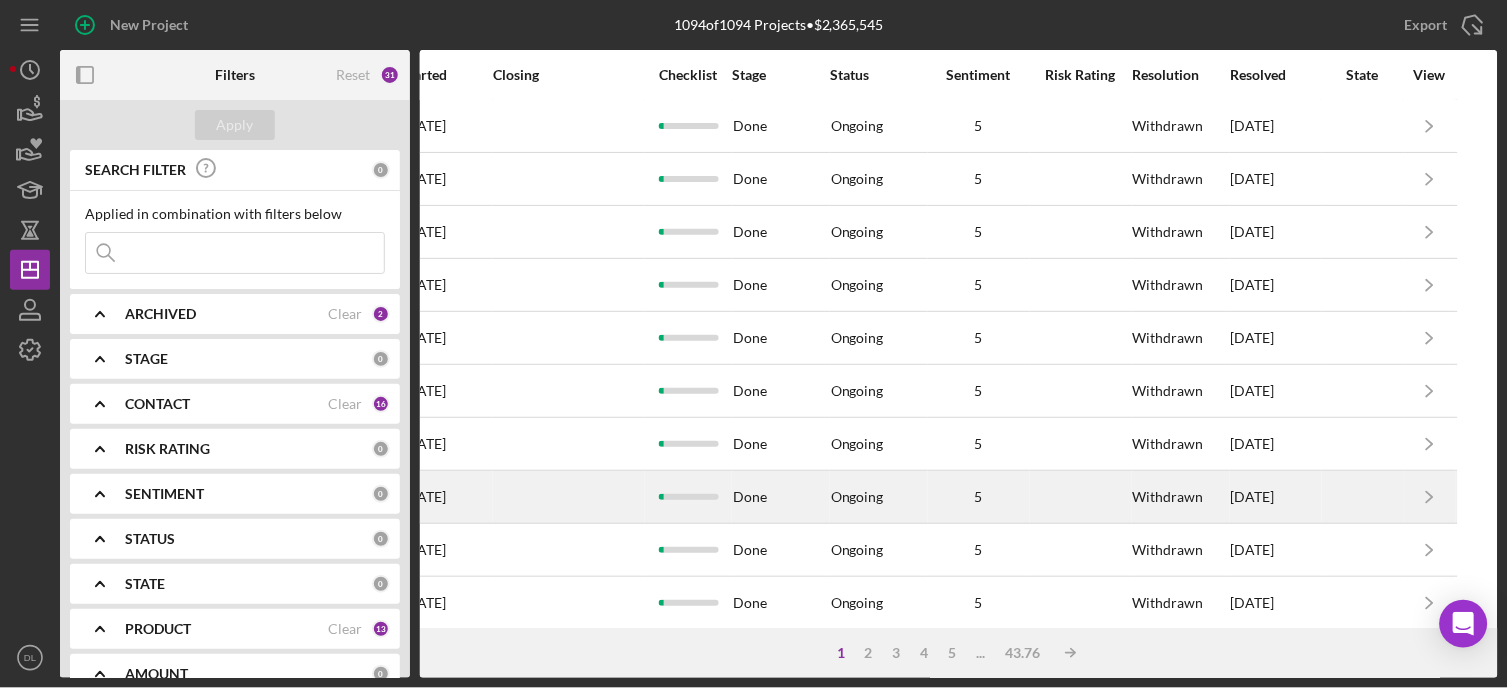 scroll, scrollTop: 0, scrollLeft: 1117, axis: horizontal 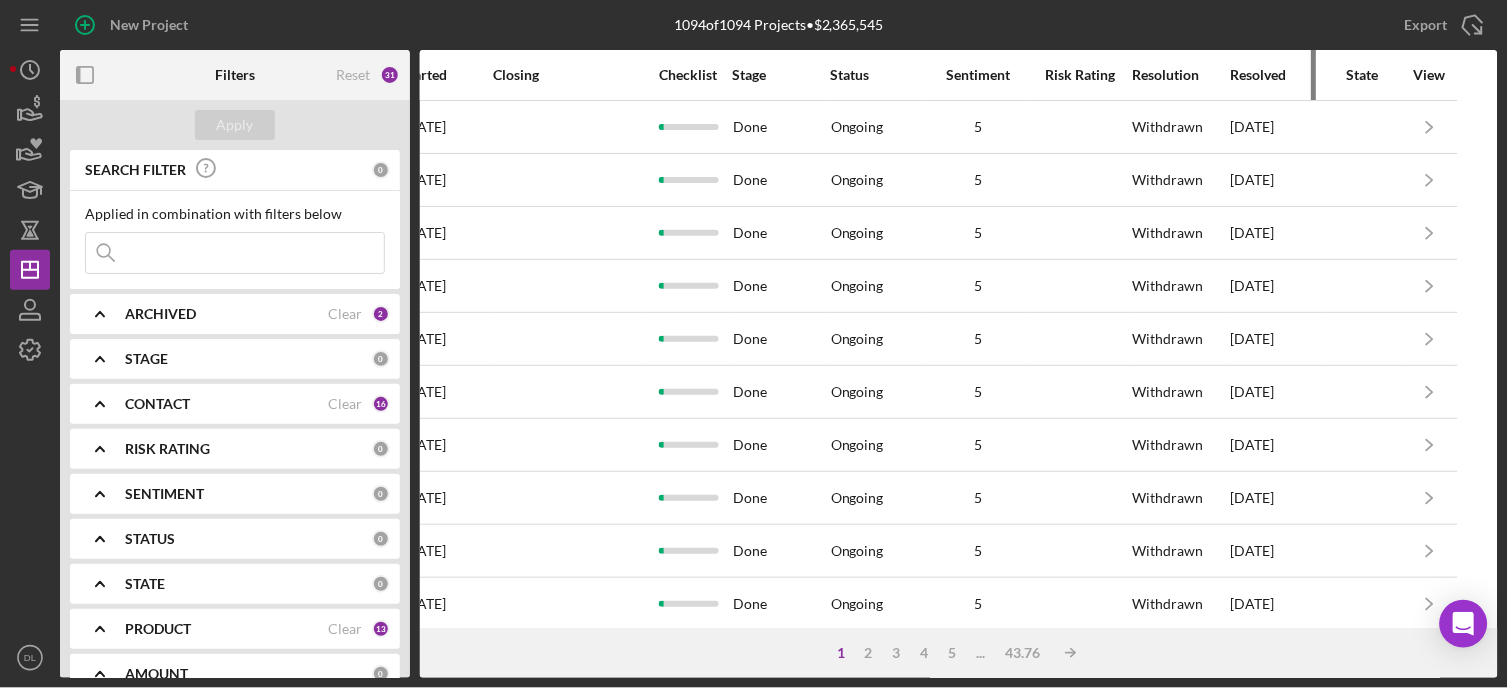 click on "Resolved" at bounding box center [1276, 75] 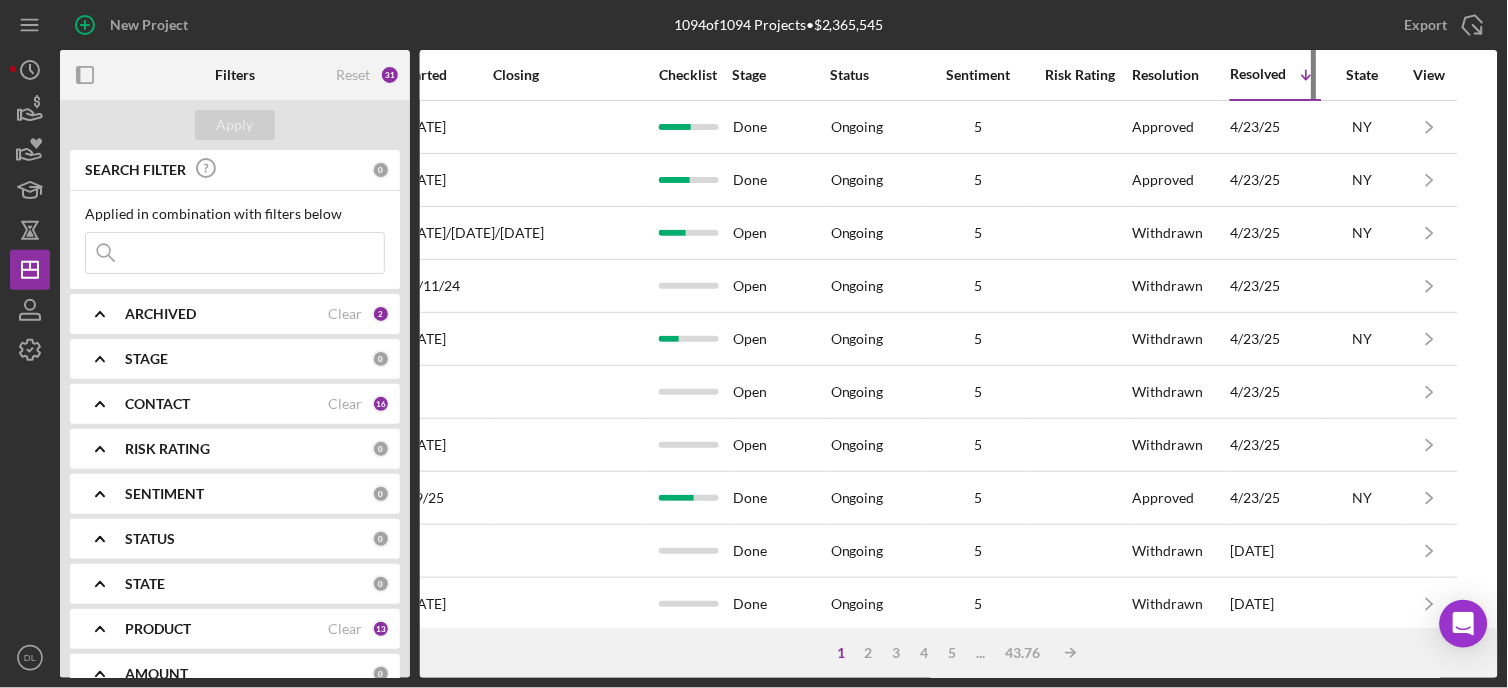 click on "Resolved" at bounding box center [1259, 74] 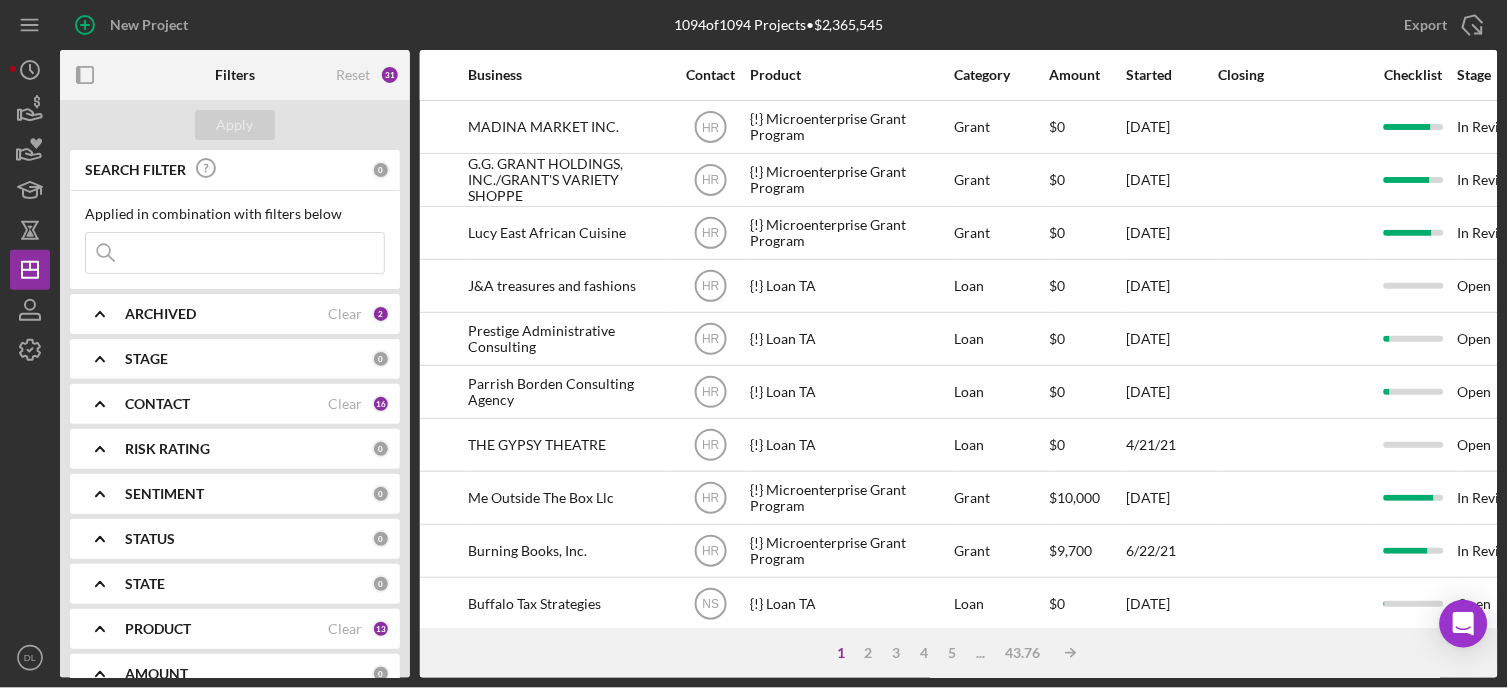 scroll, scrollTop: 0, scrollLeft: 0, axis: both 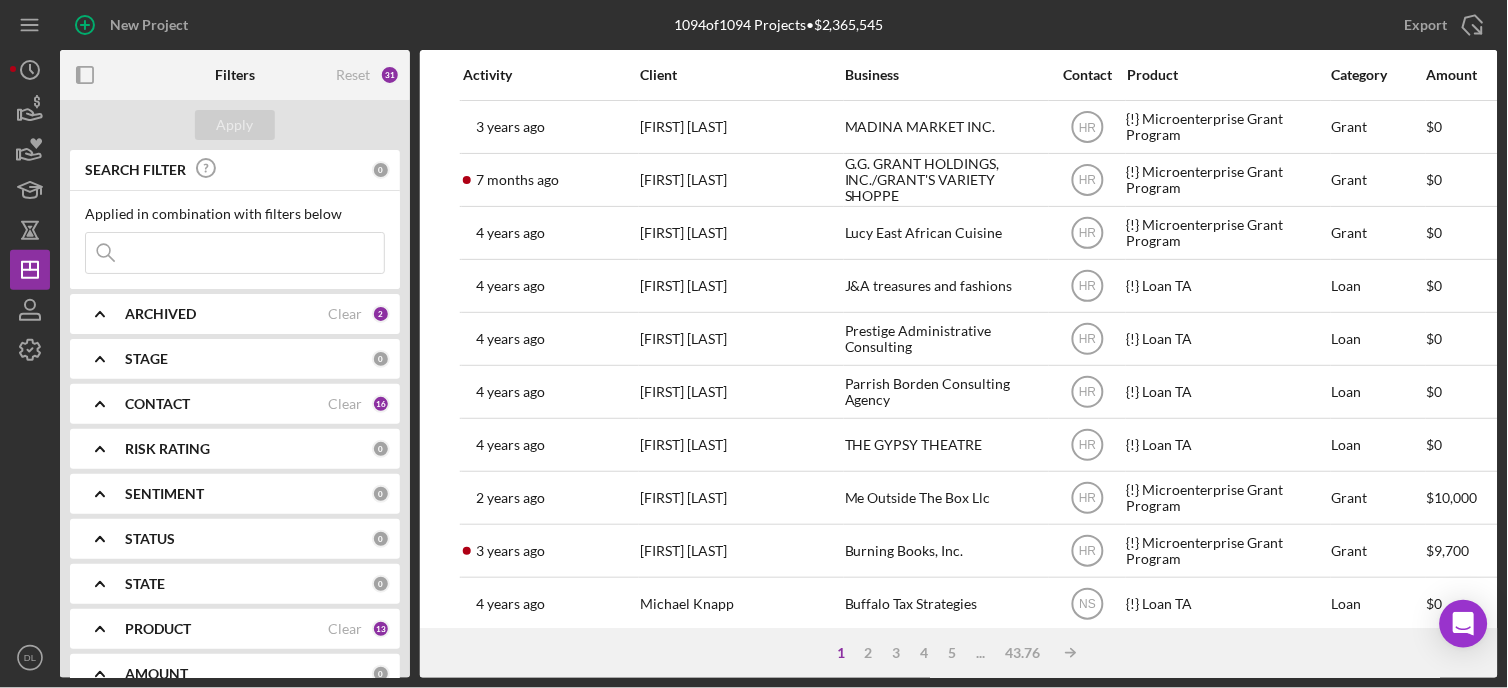 click on "Activity" at bounding box center [550, 75] 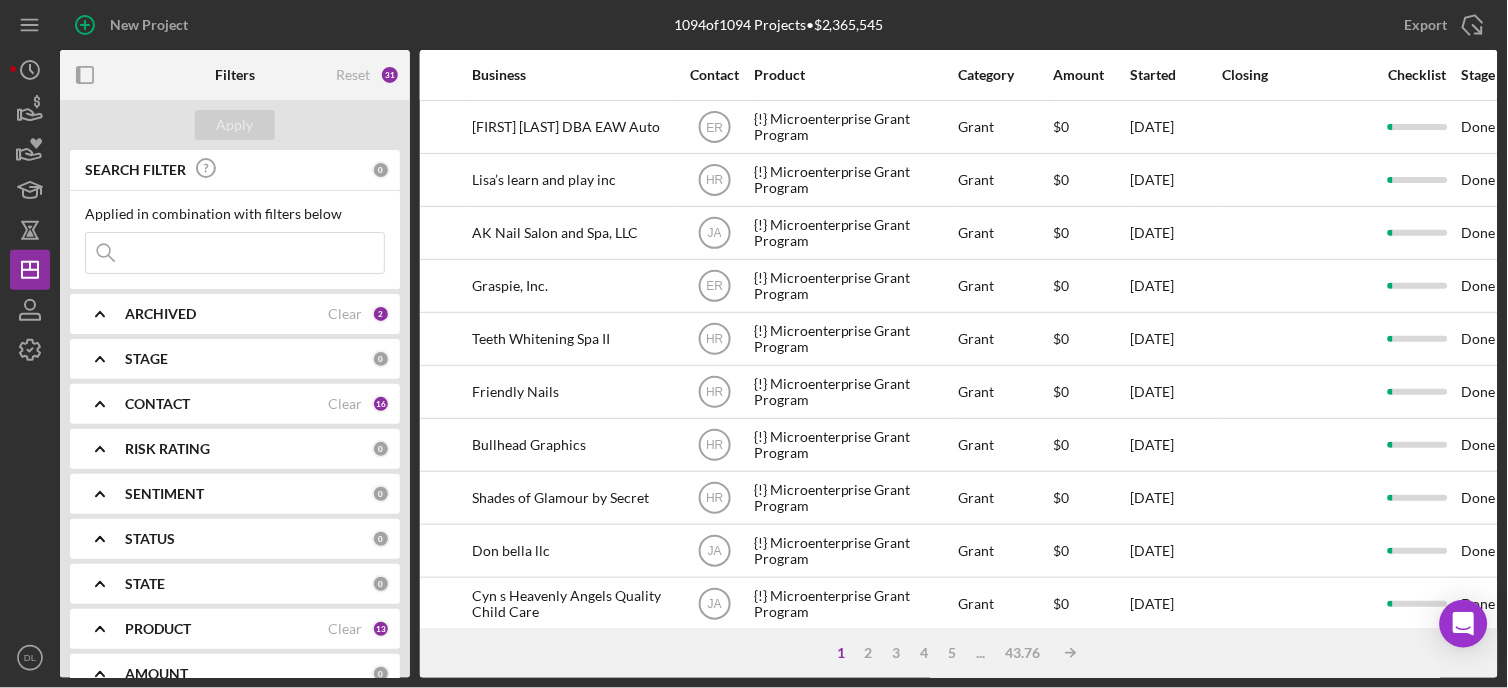 scroll, scrollTop: 0, scrollLeft: 686, axis: horizontal 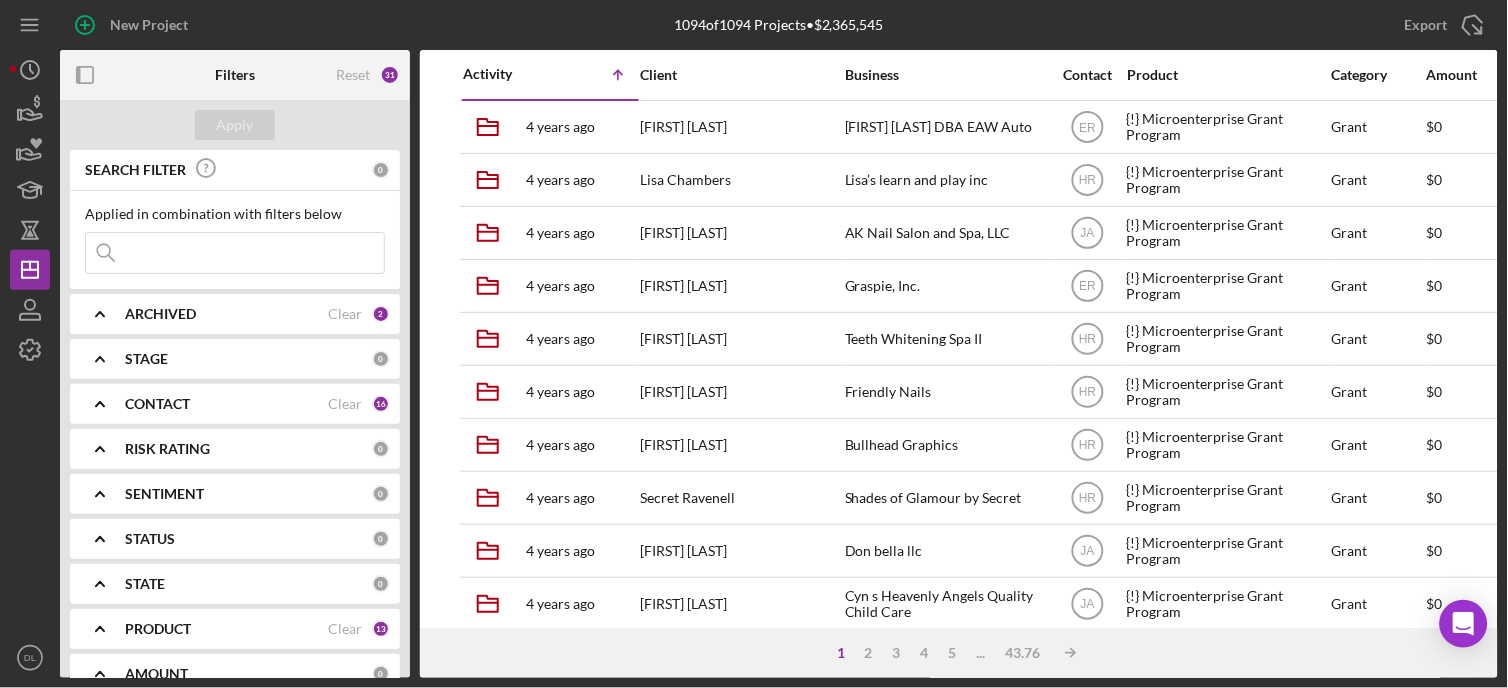 click at bounding box center [235, 253] 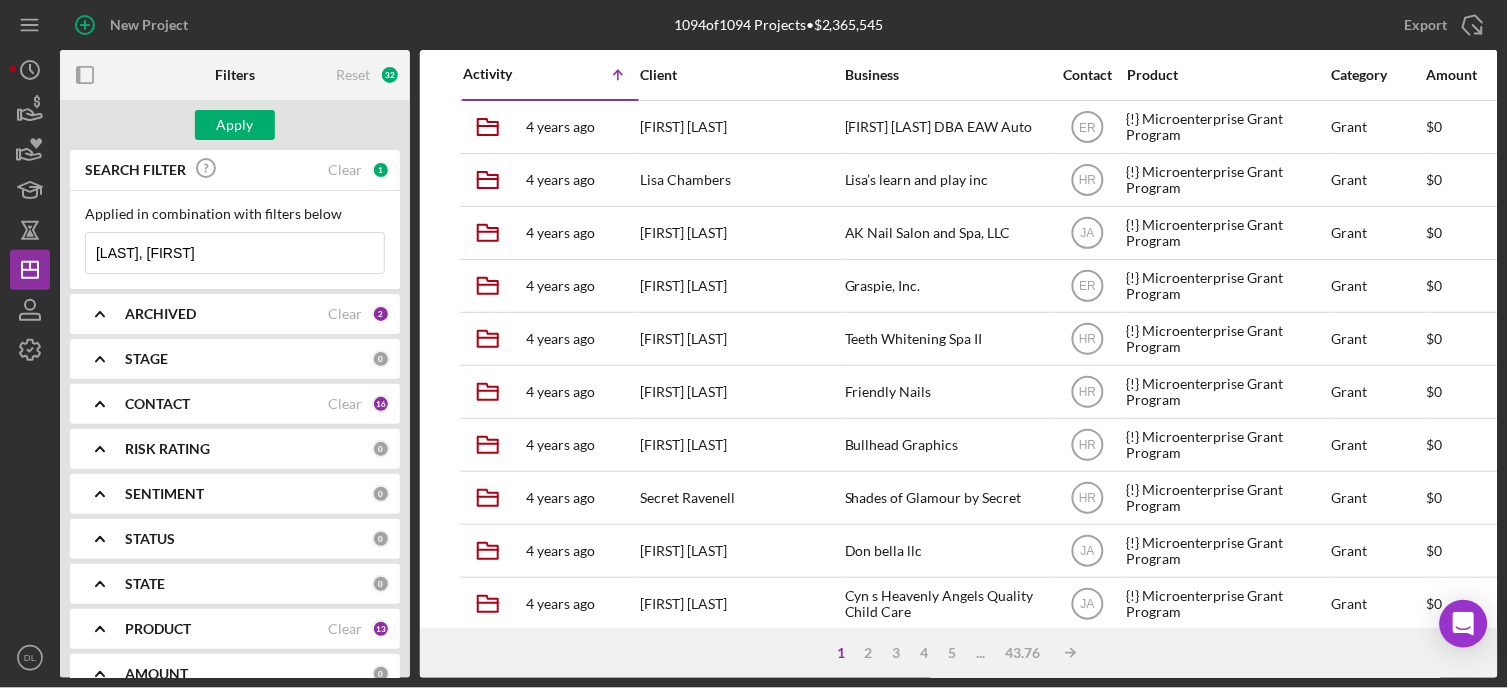click on "[LAST], [FIRST]" at bounding box center (235, 253) 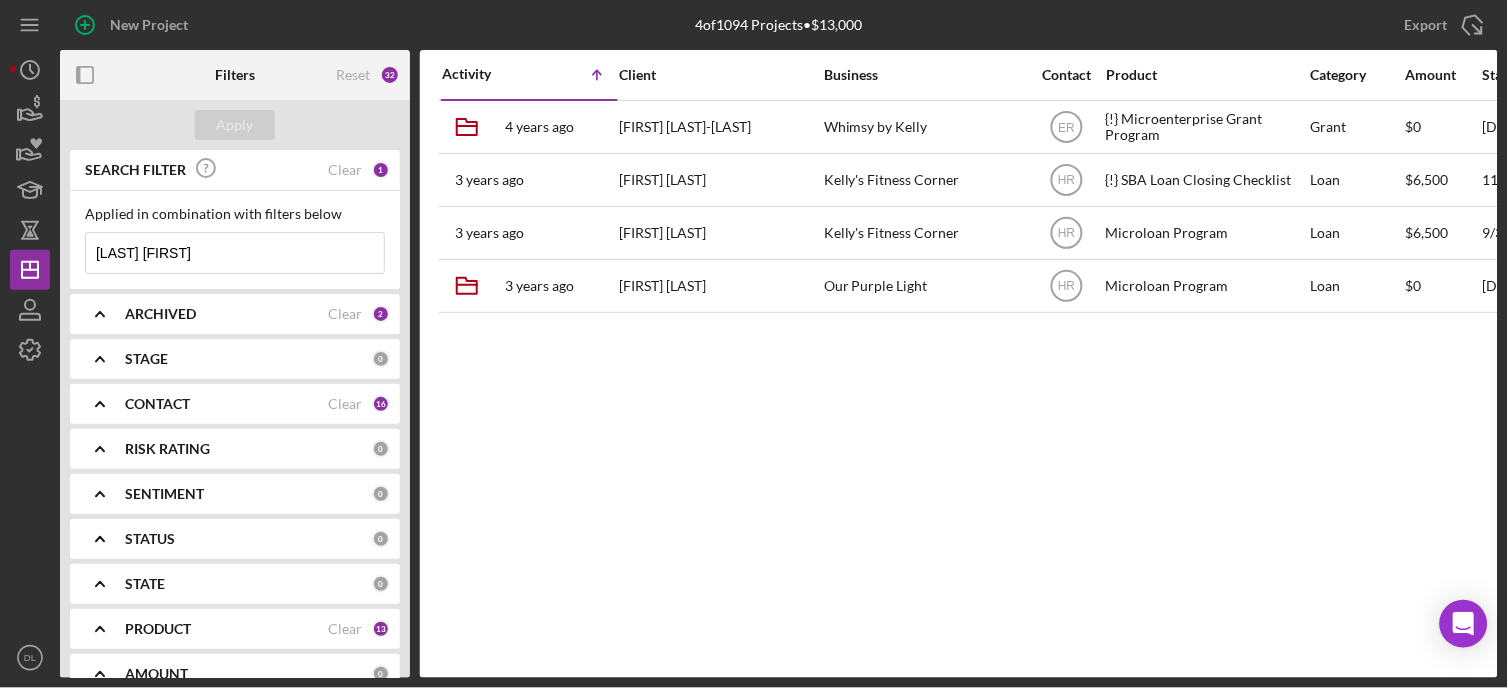 scroll, scrollTop: 0, scrollLeft: 0, axis: both 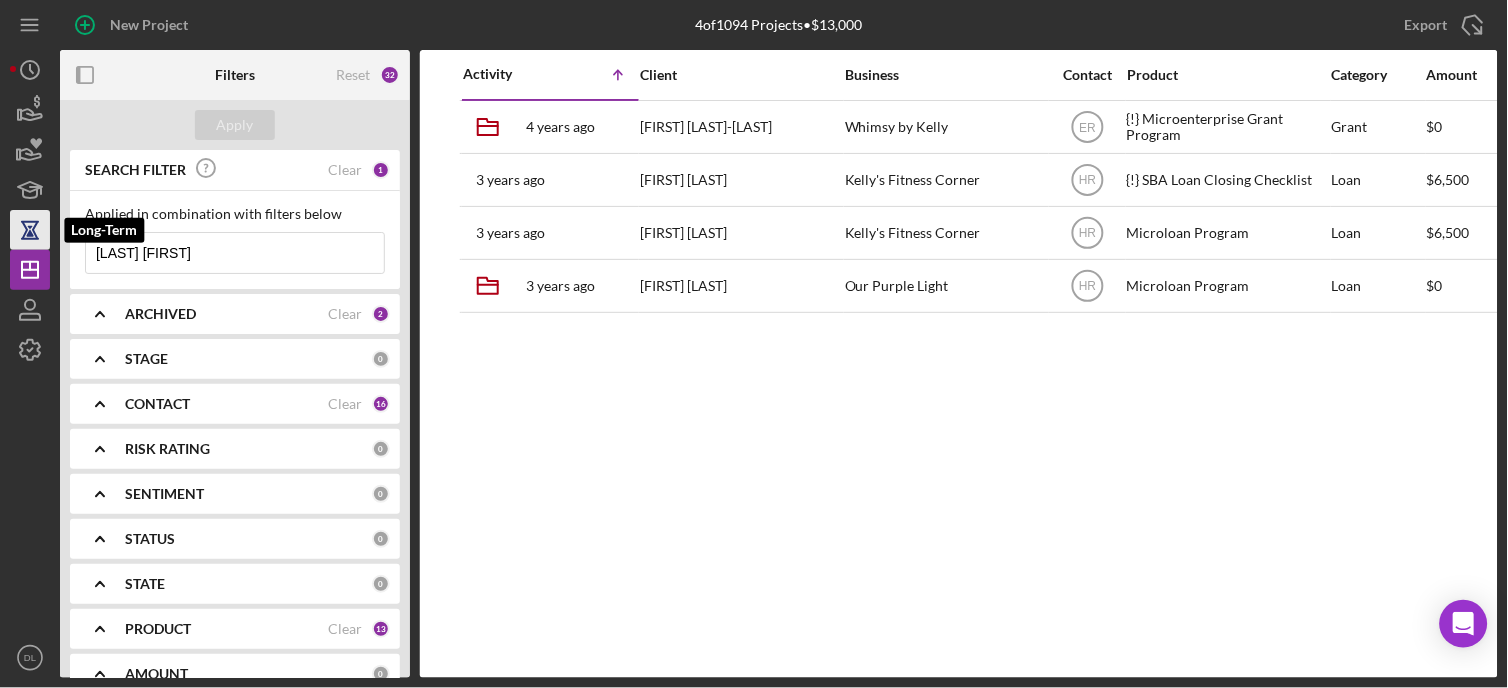 drag, startPoint x: 272, startPoint y: 260, endPoint x: 24, endPoint y: 242, distance: 248.65237 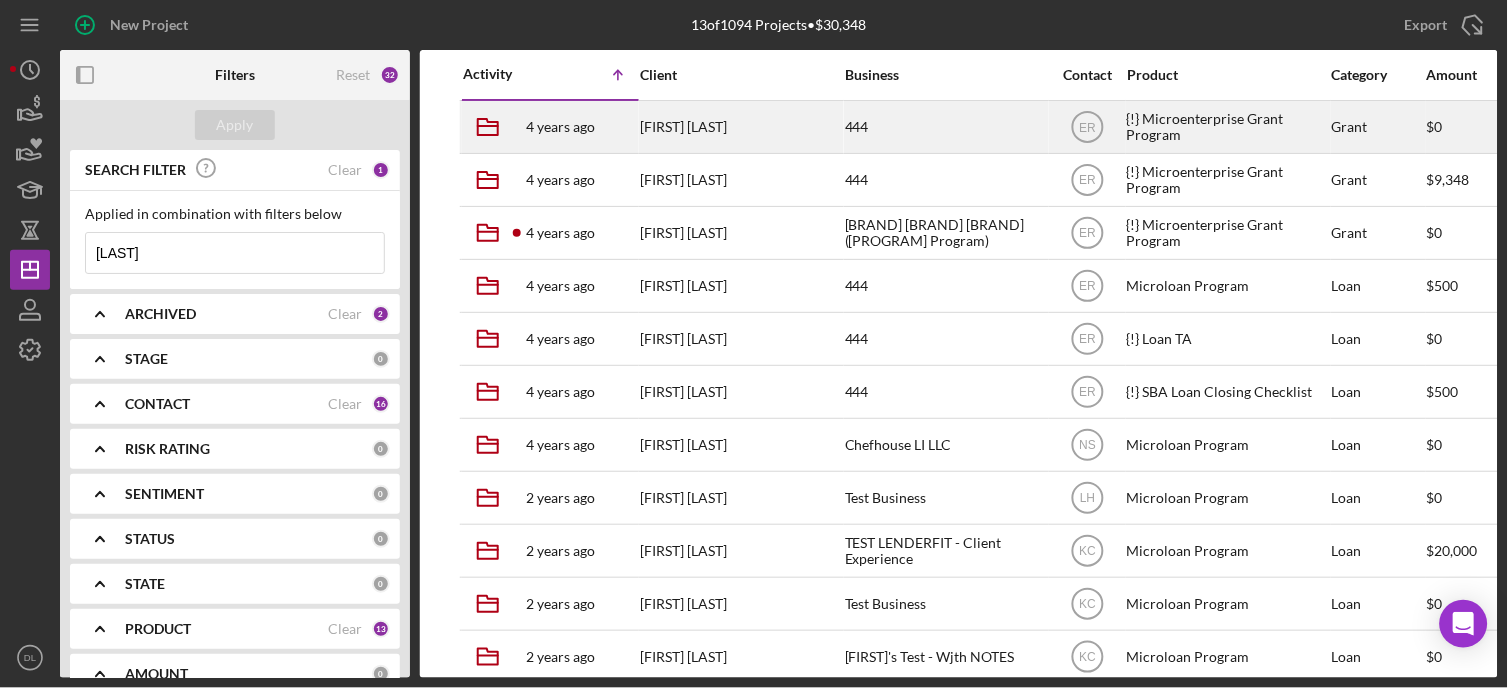 drag, startPoint x: 630, startPoint y: 130, endPoint x: 741, endPoint y: 132, distance: 111.01801 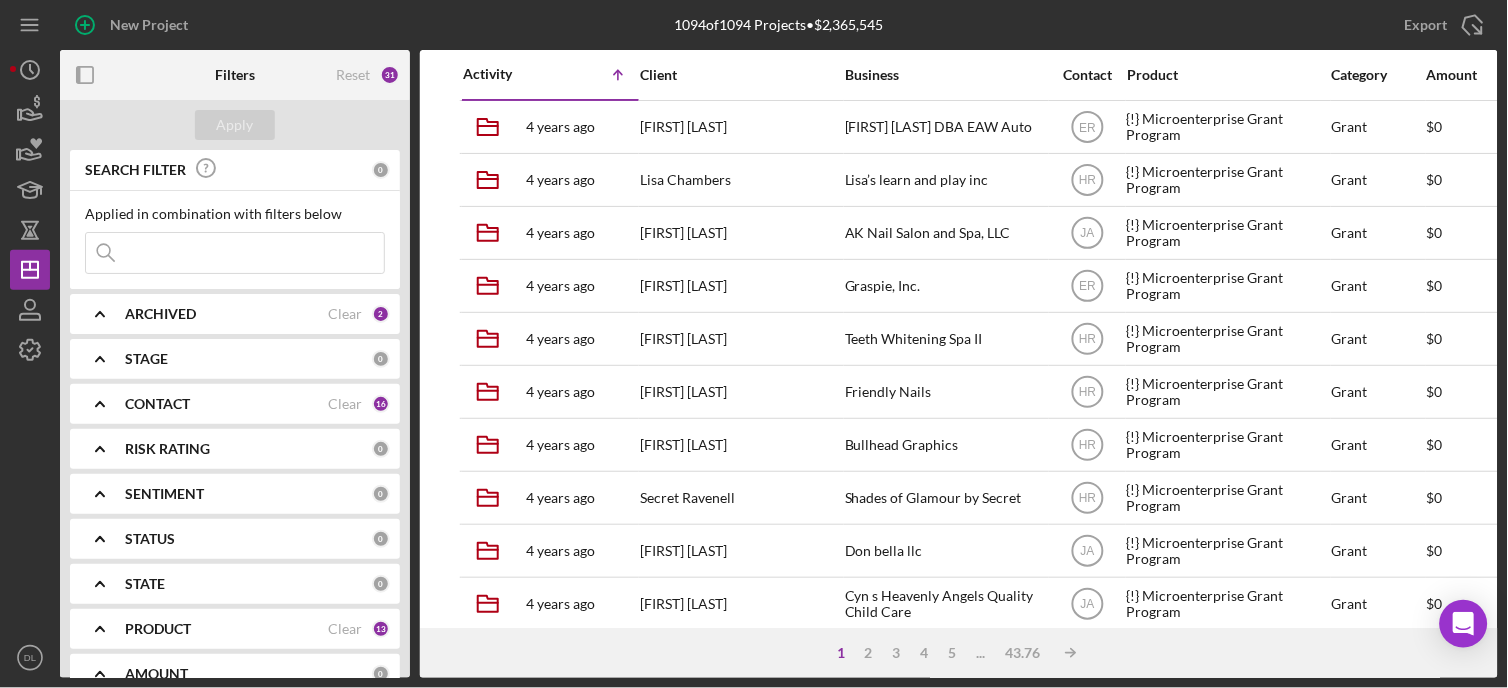 click at bounding box center [235, 253] 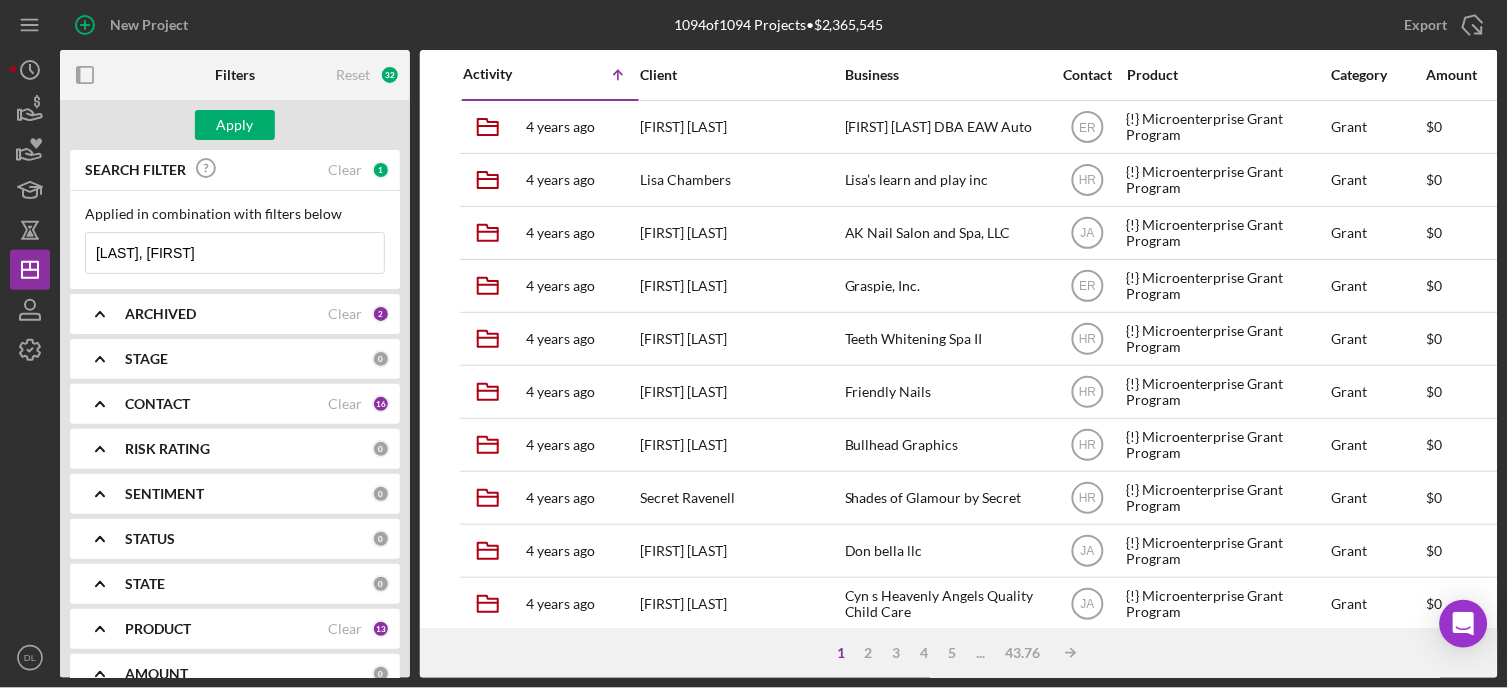 drag, startPoint x: 134, startPoint y: 248, endPoint x: 53, endPoint y: 244, distance: 81.09871 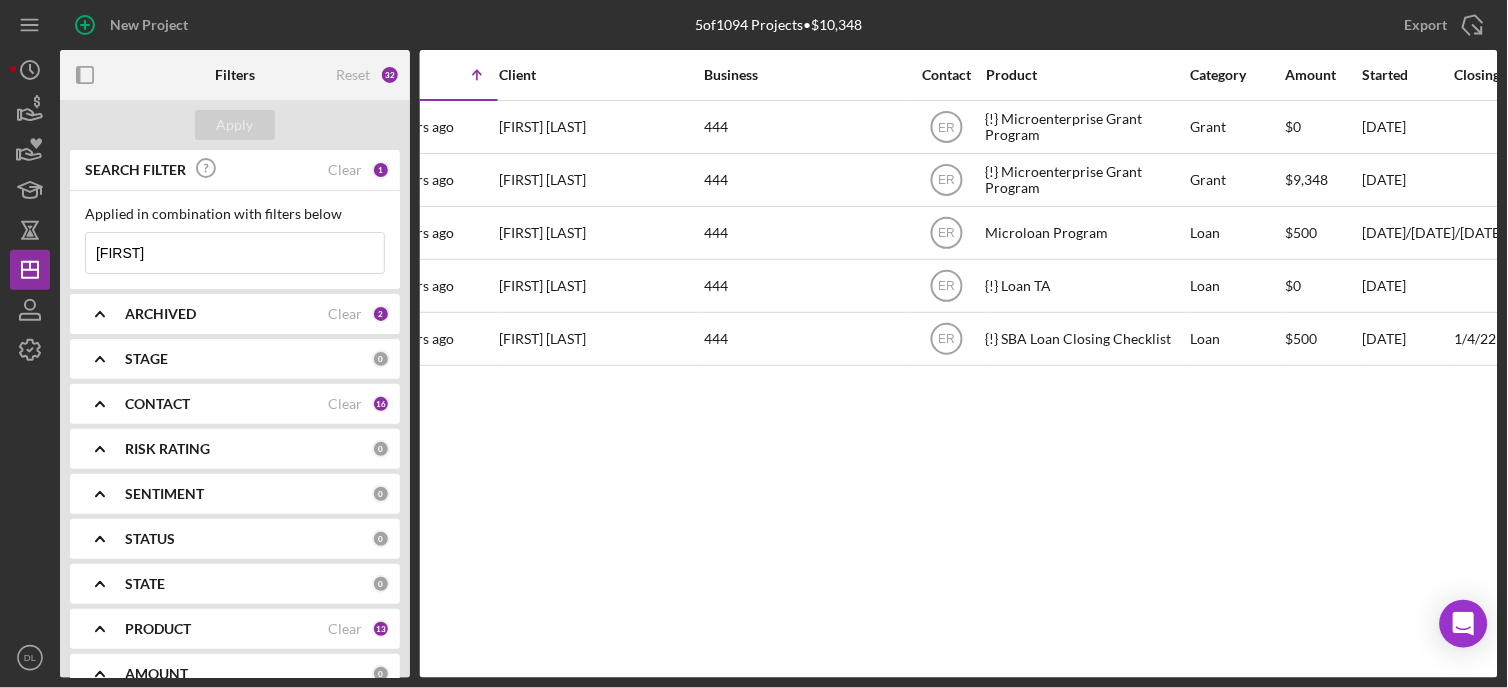 scroll, scrollTop: 0, scrollLeft: 80, axis: horizontal 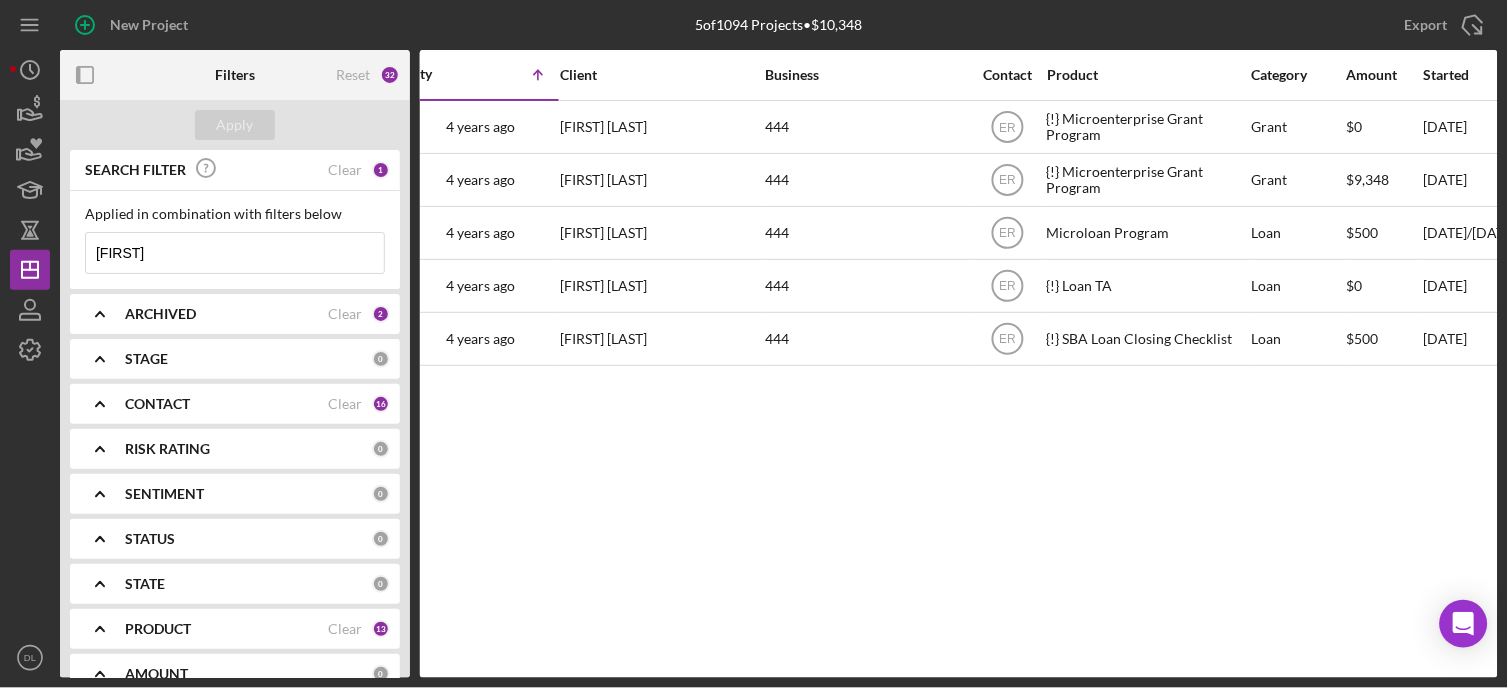 click on "Activity Icon/Table Sort Arrow Client Business Contact Product Category Amount Started Closing Checklist Stage Status Sentiment Risk Rating Resolution Resolved State View Icon/Archived [NUMBER] years ago [FIRST] [LAST] [FIRST] [LAST] [NUMBER] Icon/User Photo ER {!} Microenterprise Grant Program Grant $[AMOUNT] [DATE] Done Ongoing [NUMBER] Withdrawn [DATE] Icon/Navigate Icon/Archived [NUMBER] years ago [FIRST] [LAST] [FIRST] [LAST] [NUMBER] Icon/User Photo ER {!} Microenterprise Grant Program Grant $[AMOUNT] [DATE] Done Ongoing [NUMBER] Approved [DATE] Icon/Navigate Icon/Archived [NUMBER] years ago [FIRST] [LAST] [FIRST] [LAST] [NUMBER] Icon/User Photo ER Microloan Program Loan $[AMOUNT] [DATE] Done Ongoing [NUMBER] Approved [DATE] Icon/Navigate Icon/Archived [NUMBER] years ago [FIRST] [LAST] [FIRST] [LAST] [NUMBER] Icon/User Photo ER {!} Loan TA Loan $[AMOUNT] [DATE] Open Ongoing [NUMBER] Icon/Navigate Icon/Archived [NUMBER] years ago [FIRST] [LAST] [FIRST] [LAST] [NUMBER] Icon/User Photo ER {!} SBA Loan Closing Checklist Loan $[AMOUNT] [DATE] [DATE] Done Ongoing [NUMBER] Approved [DATE] Icon/Navigate" at bounding box center (959, 364) 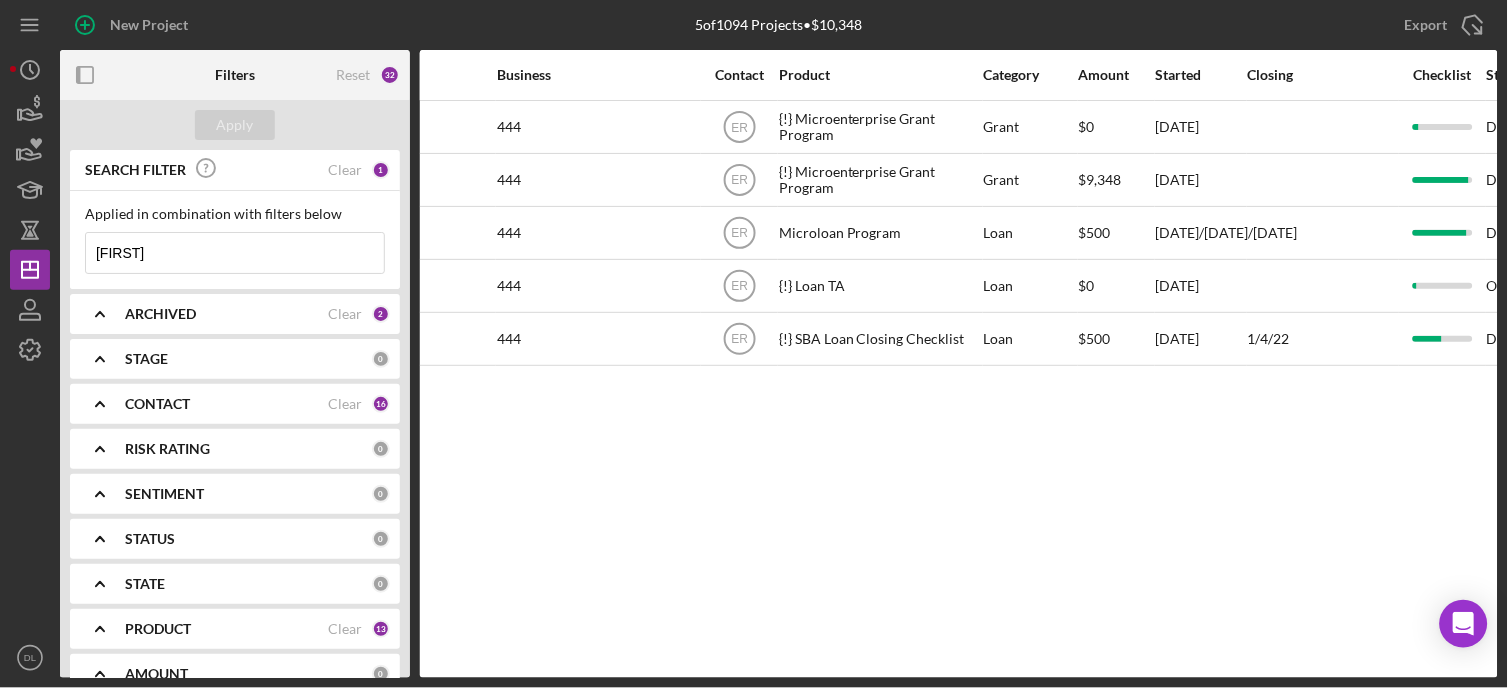 scroll, scrollTop: 0, scrollLeft: 367, axis: horizontal 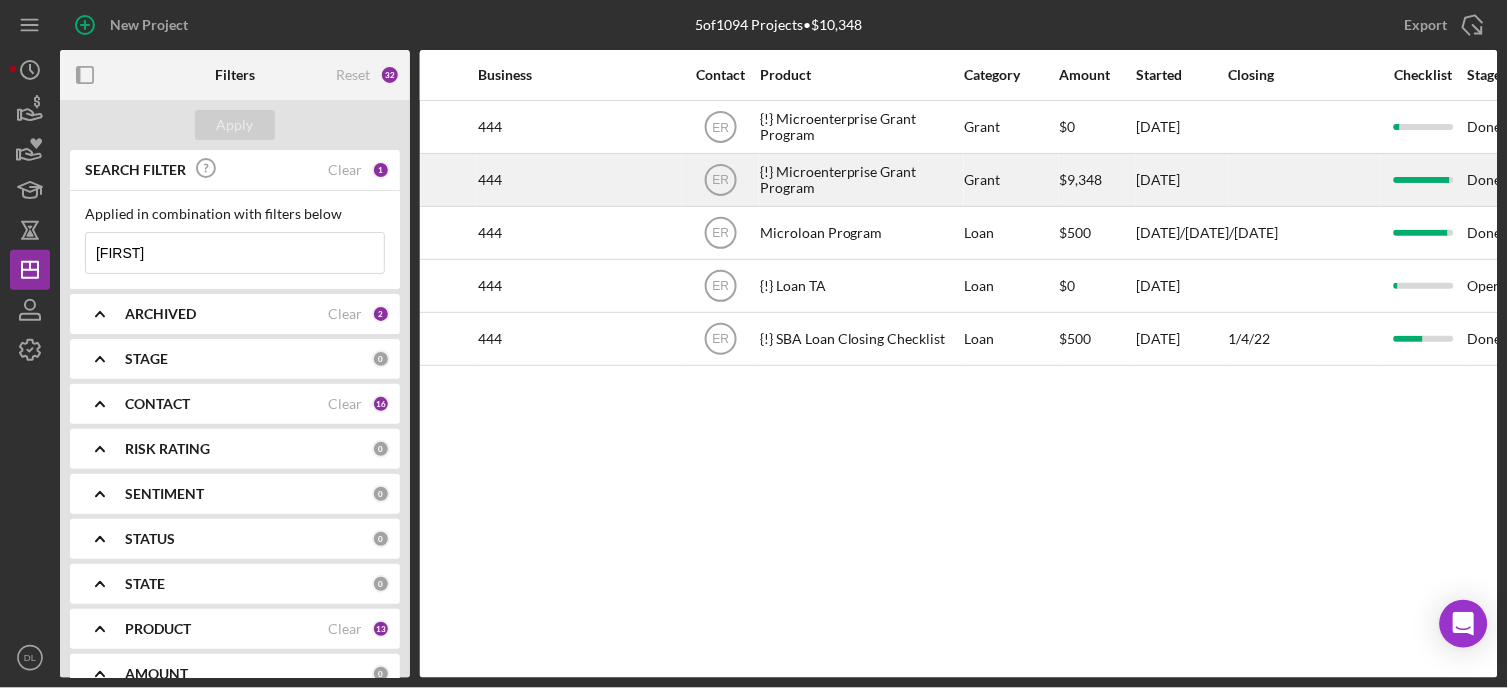 click on "{!} Microenterprise Grant Program" at bounding box center [860, 180] 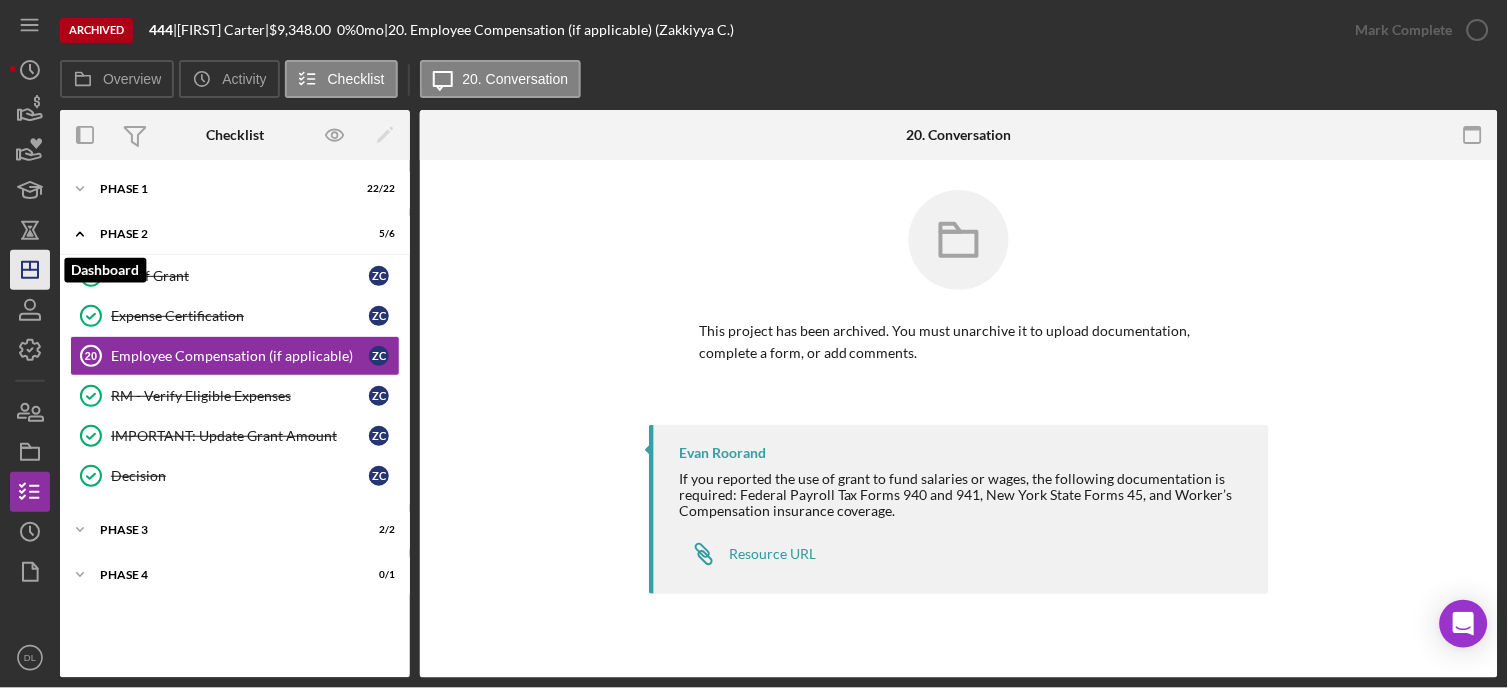 click on "Icon/Dashboard" 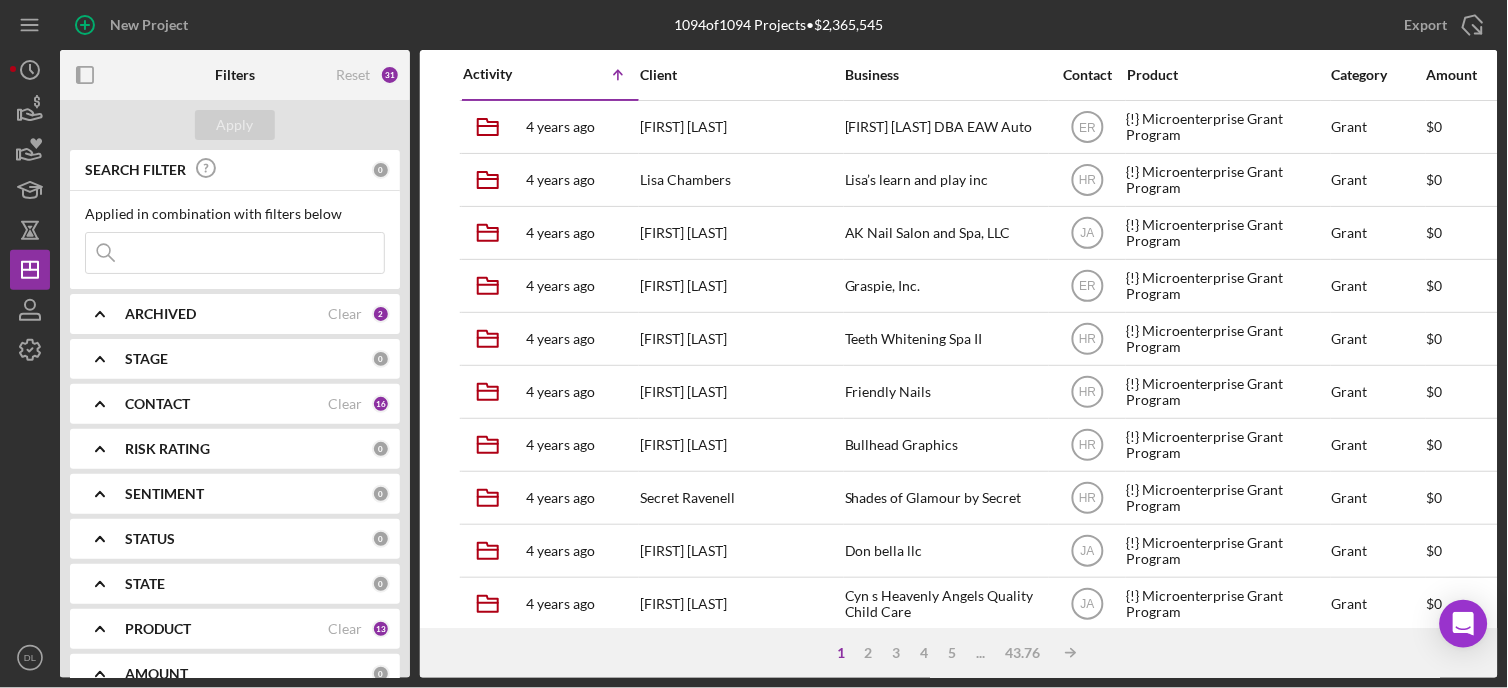 click at bounding box center [235, 253] 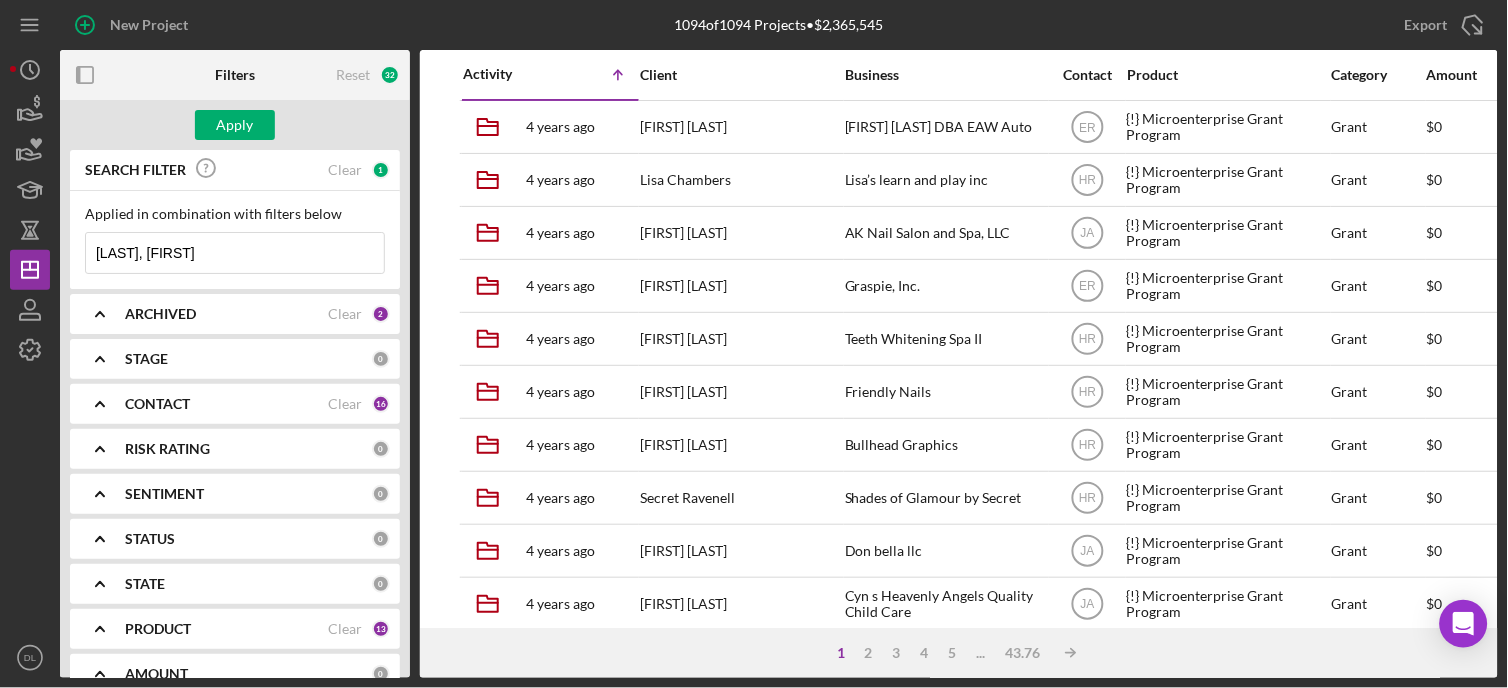 click on "[LAST], [FIRST]" at bounding box center (235, 253) 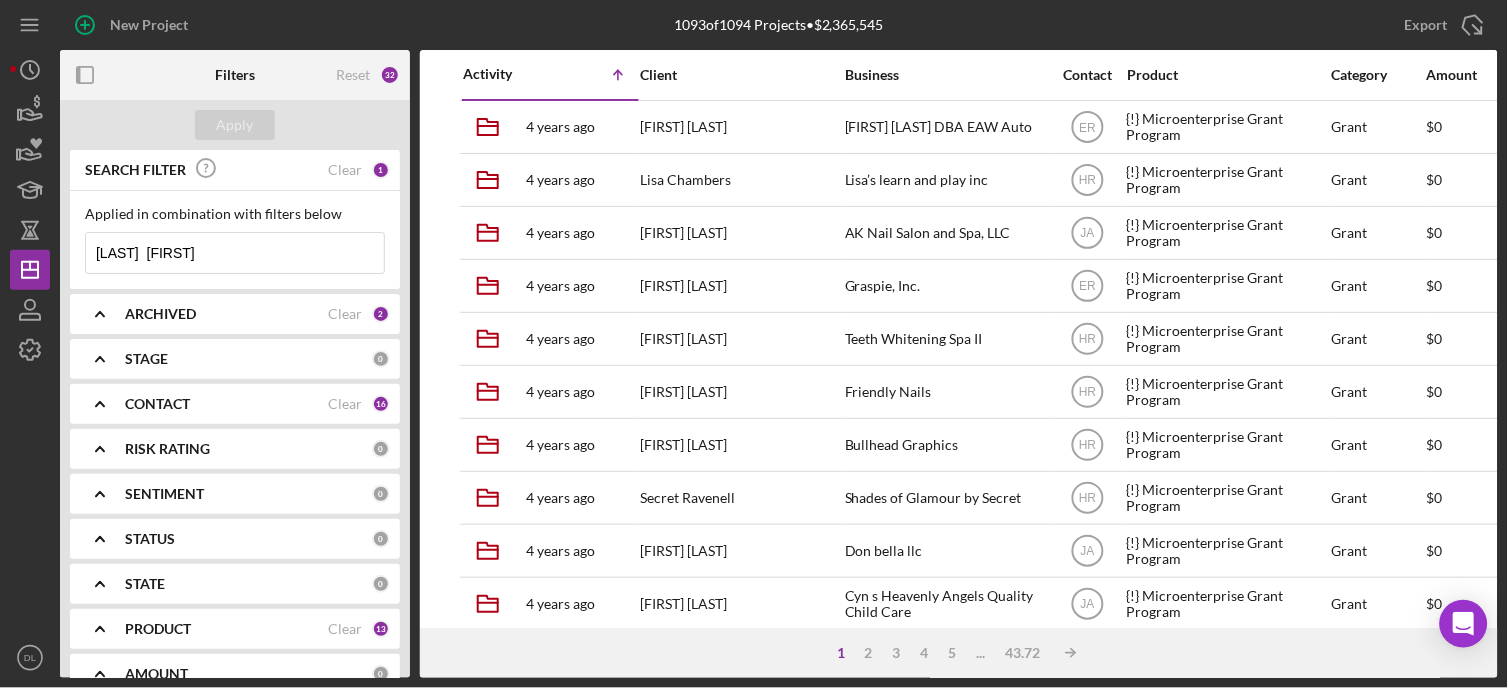 click on "Apply" at bounding box center (235, 125) 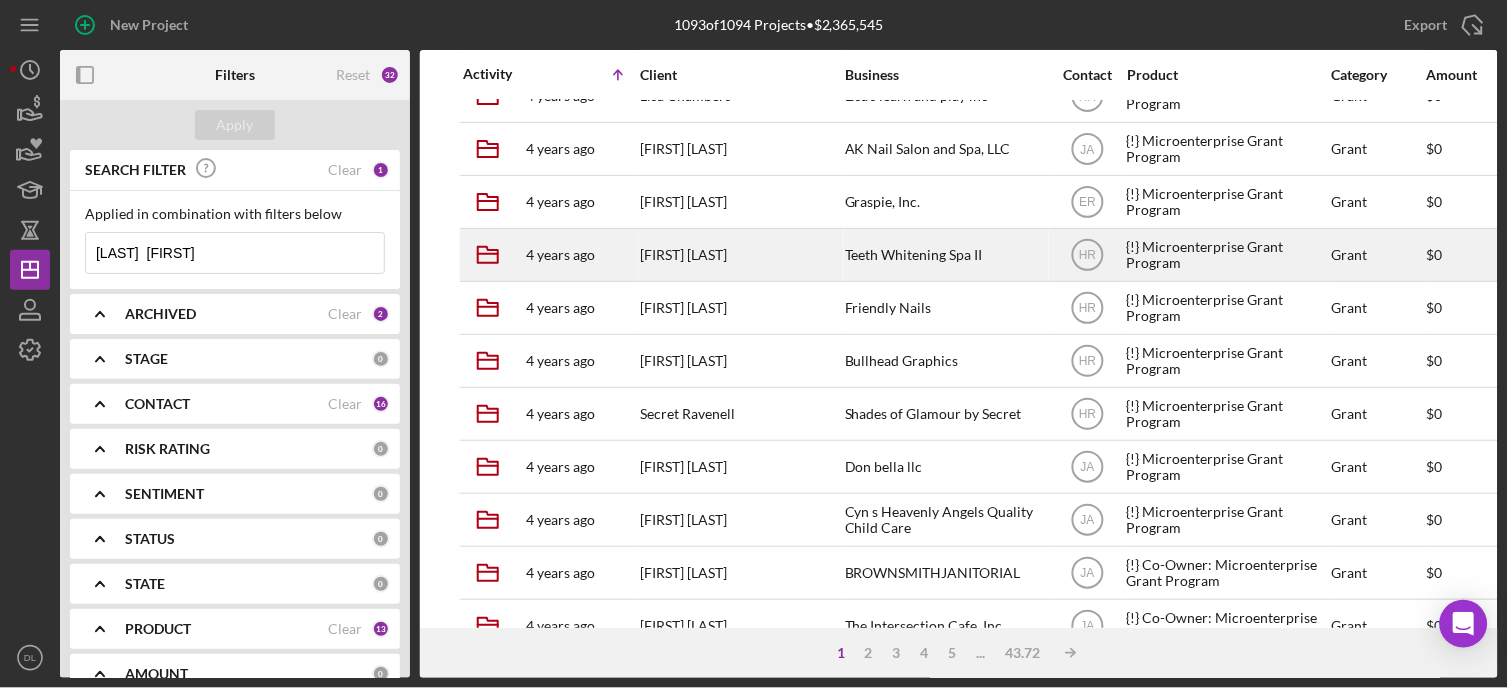 scroll, scrollTop: 0, scrollLeft: 0, axis: both 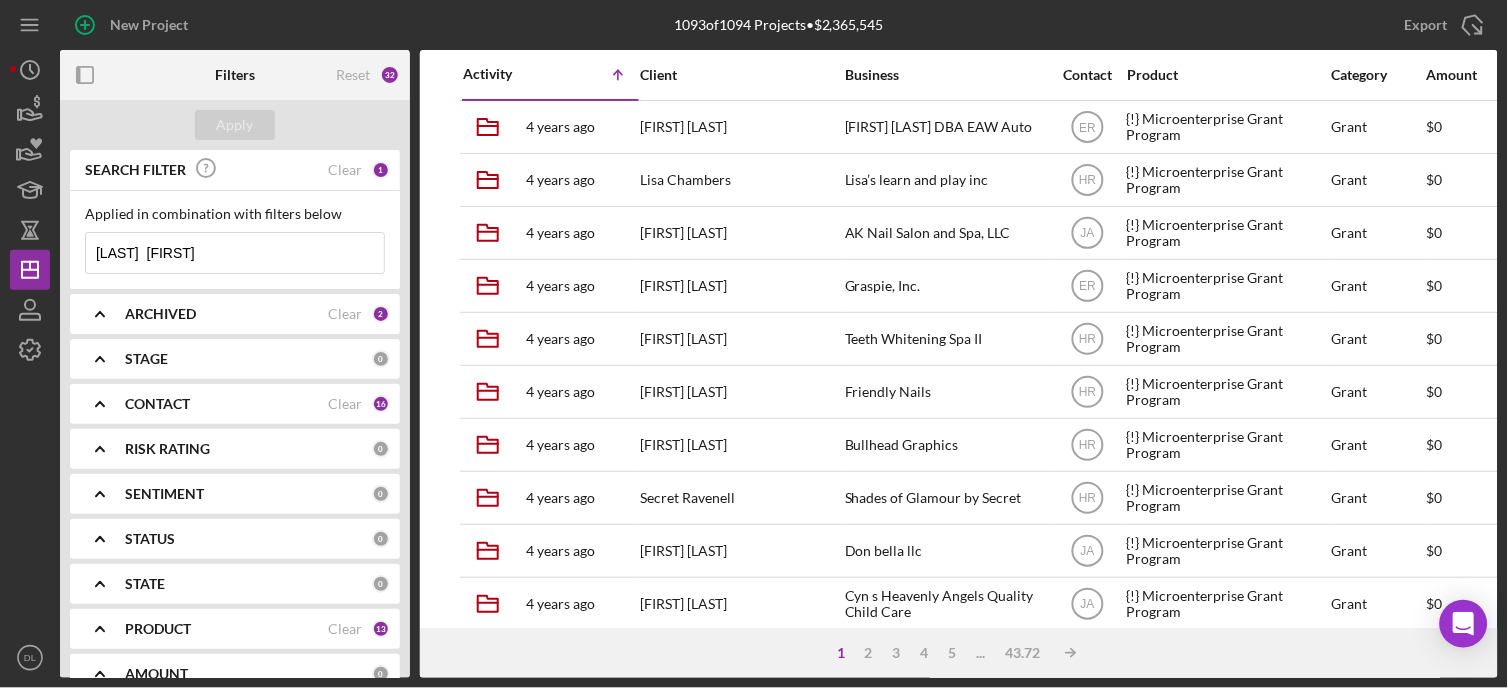drag, startPoint x: 134, startPoint y: 248, endPoint x: -5, endPoint y: 245, distance: 139.03236 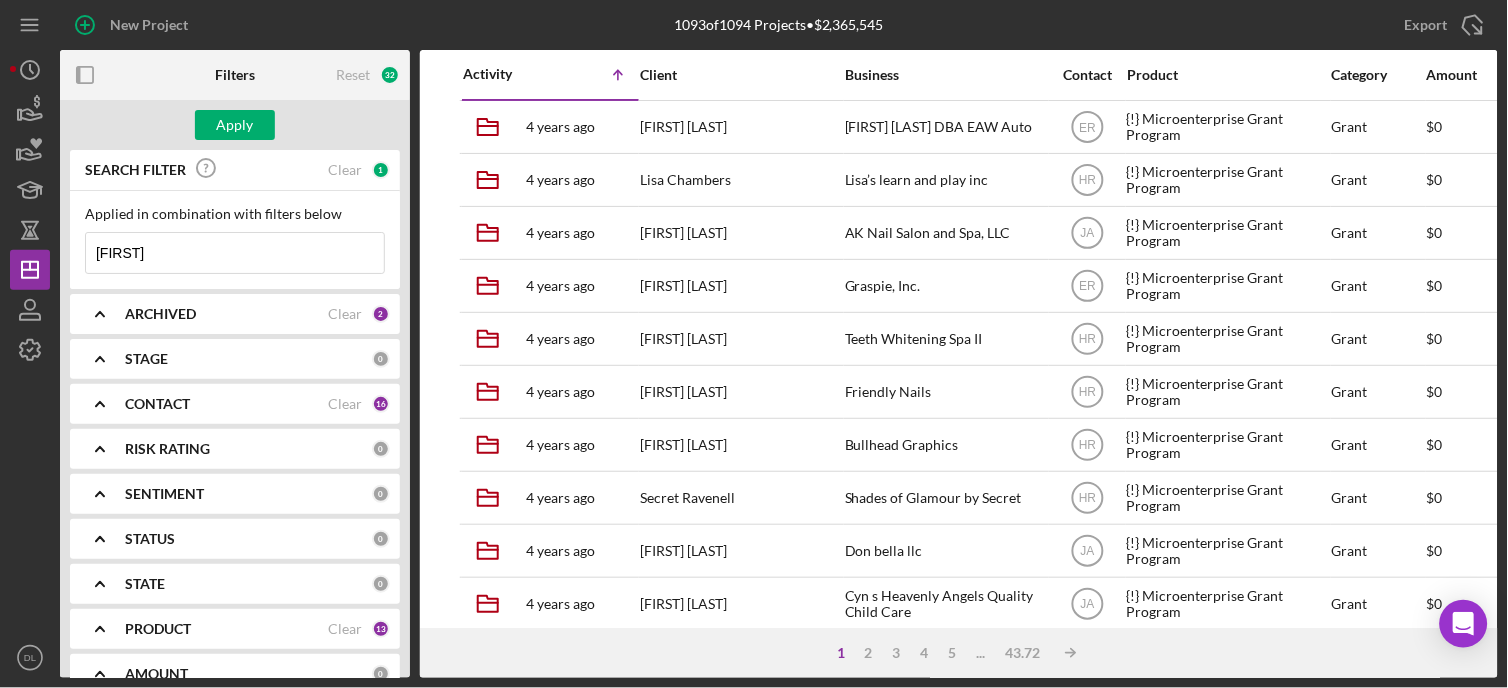 click on "Apply" at bounding box center (235, 125) 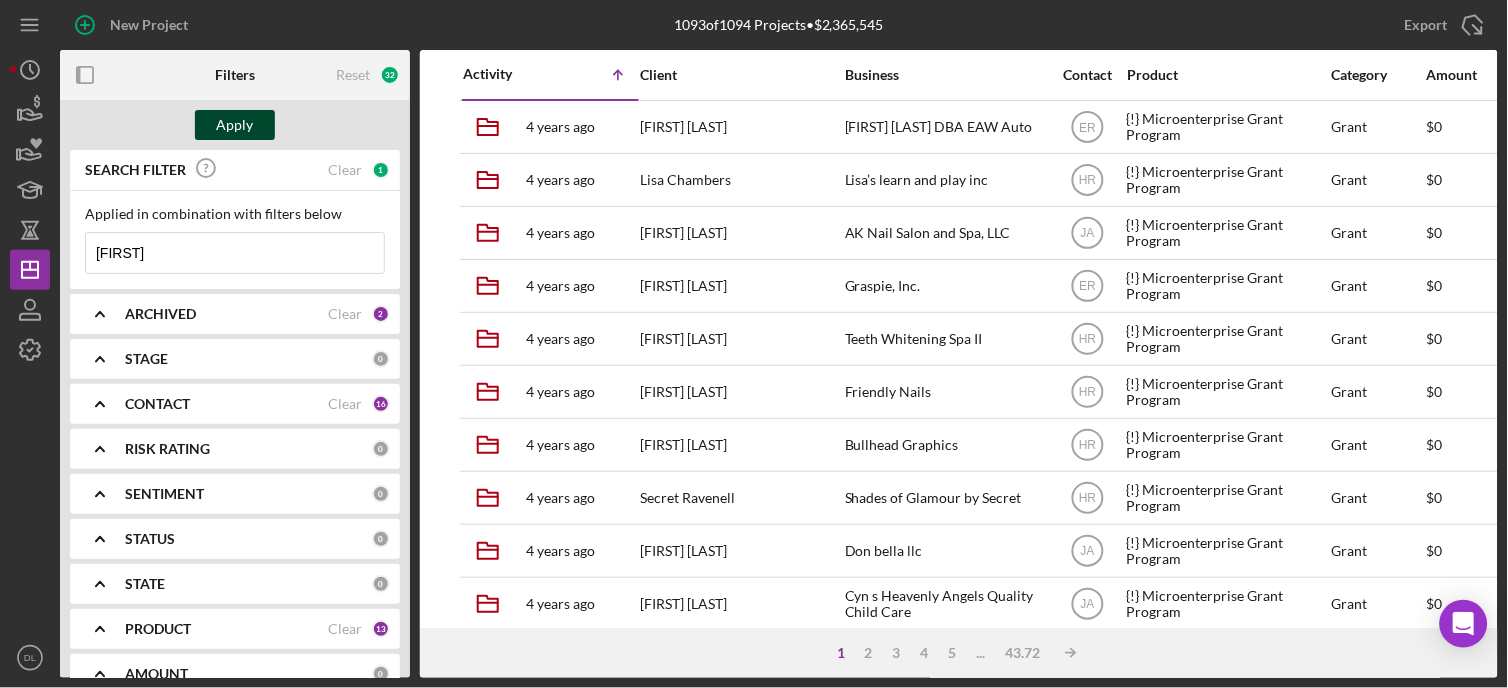 click on "Apply" at bounding box center [235, 125] 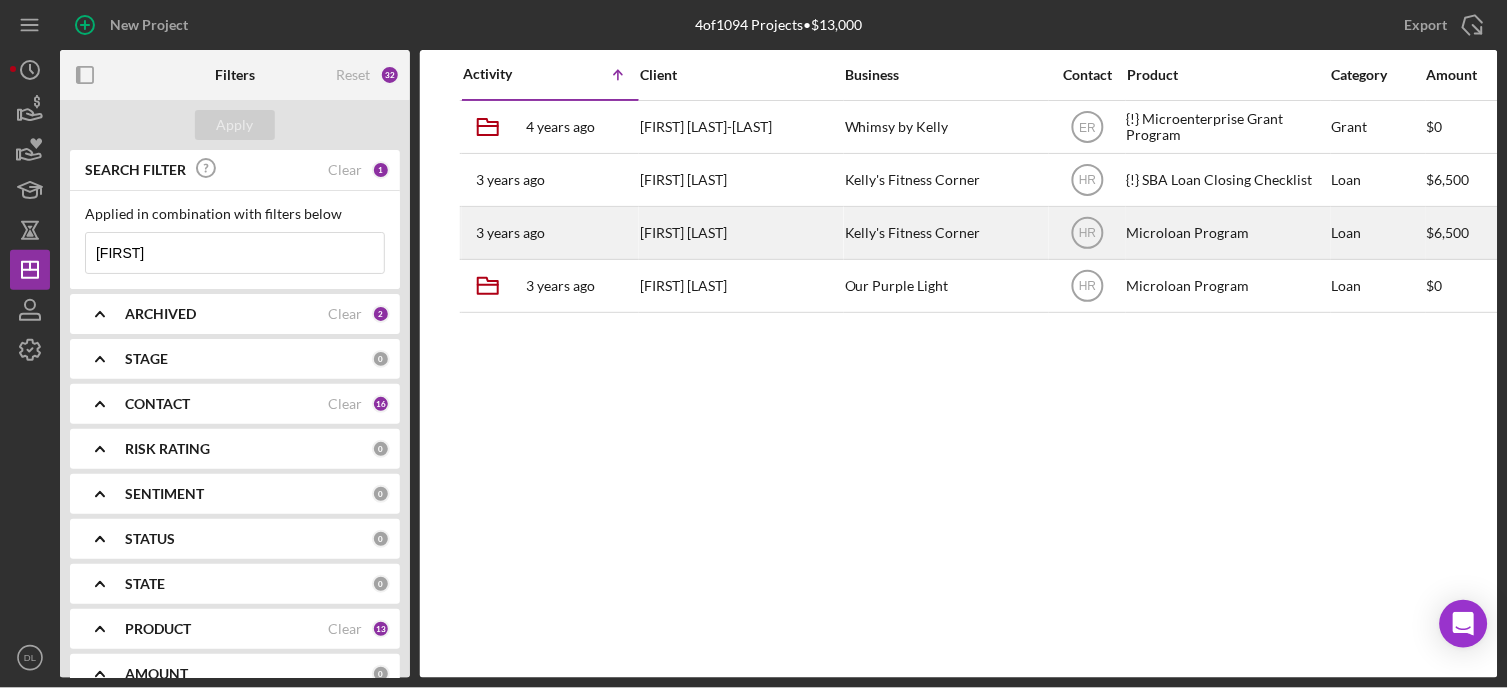 click on "Kelly's Fitness Corner" at bounding box center (945, 233) 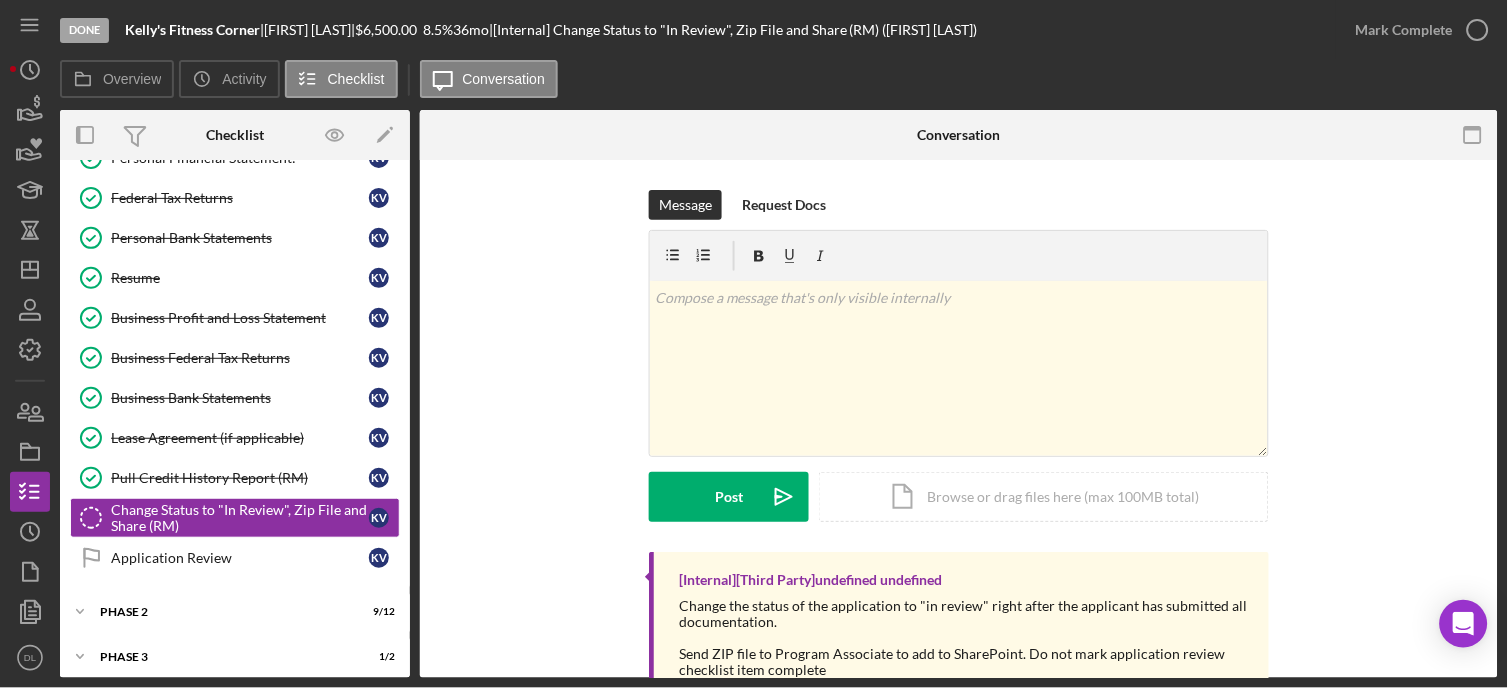 scroll, scrollTop: 363, scrollLeft: 0, axis: vertical 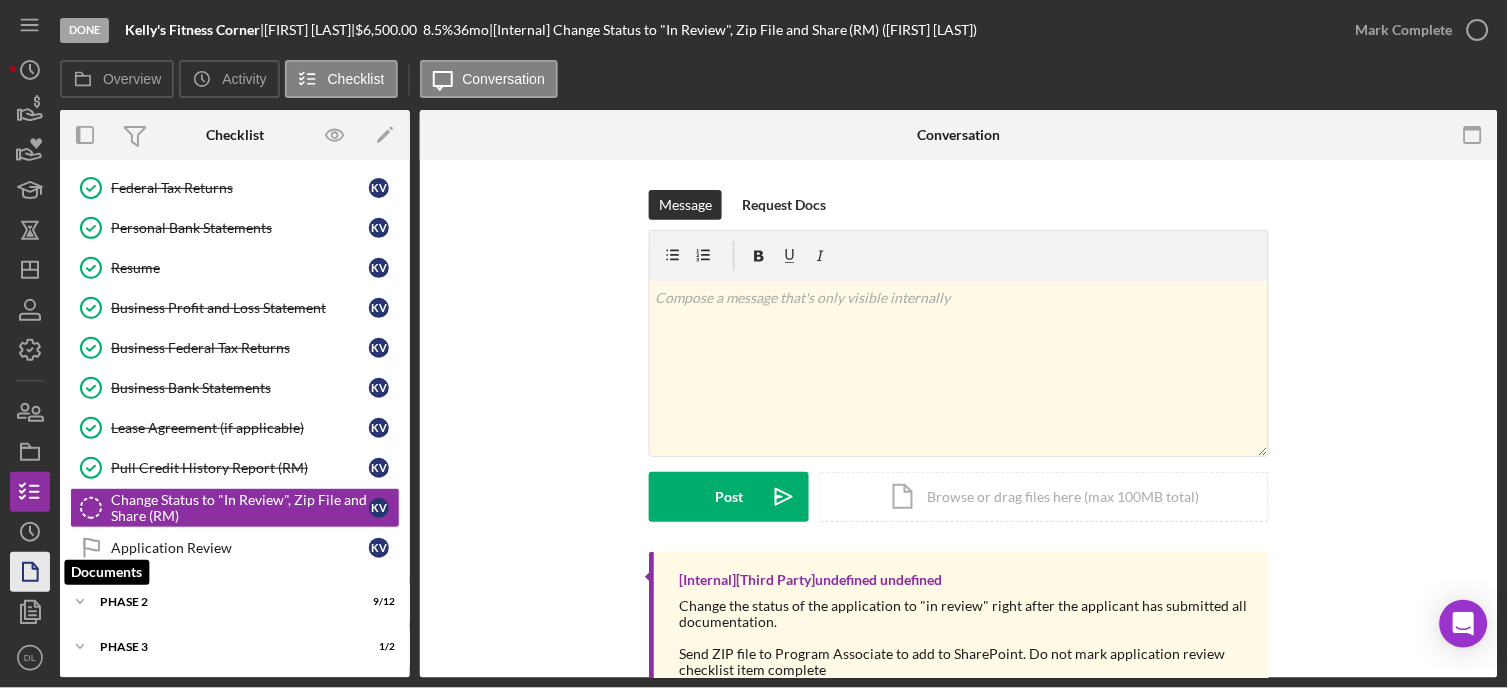 click 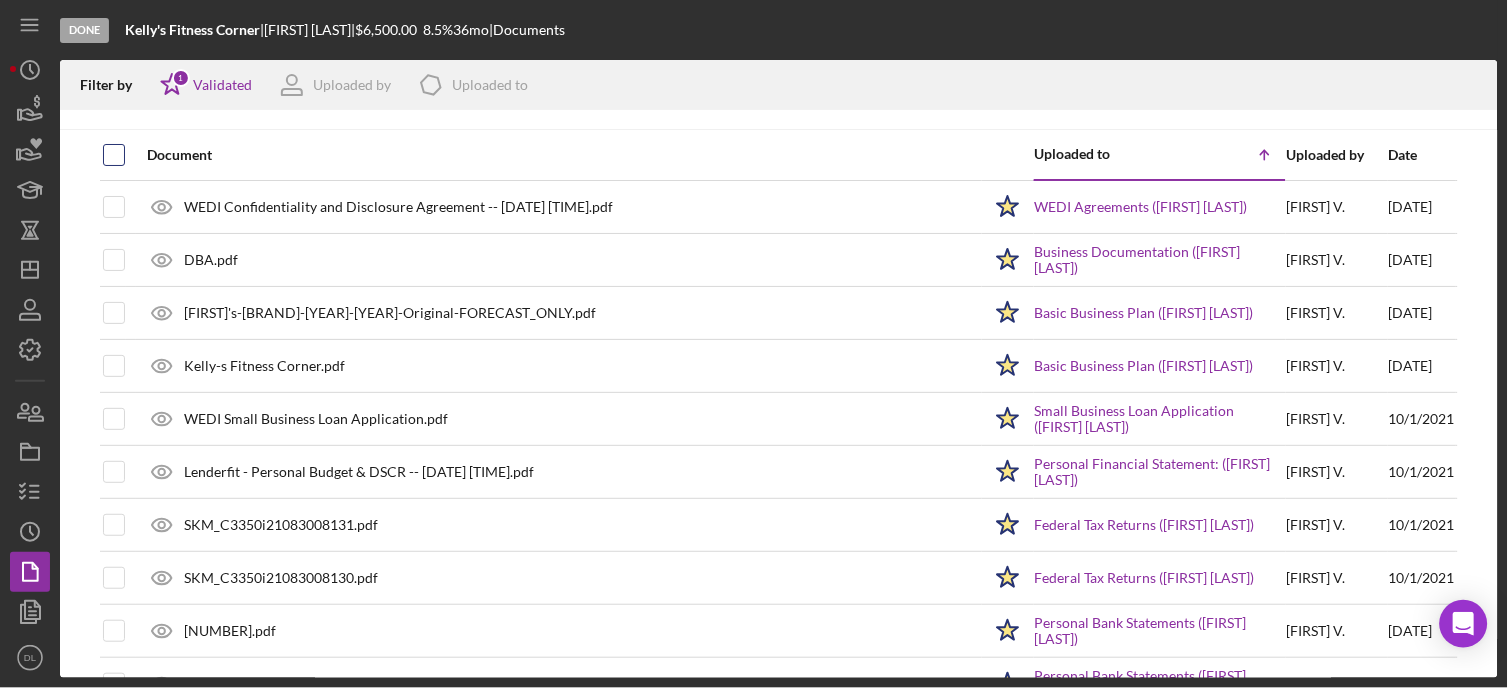 click at bounding box center (114, 155) 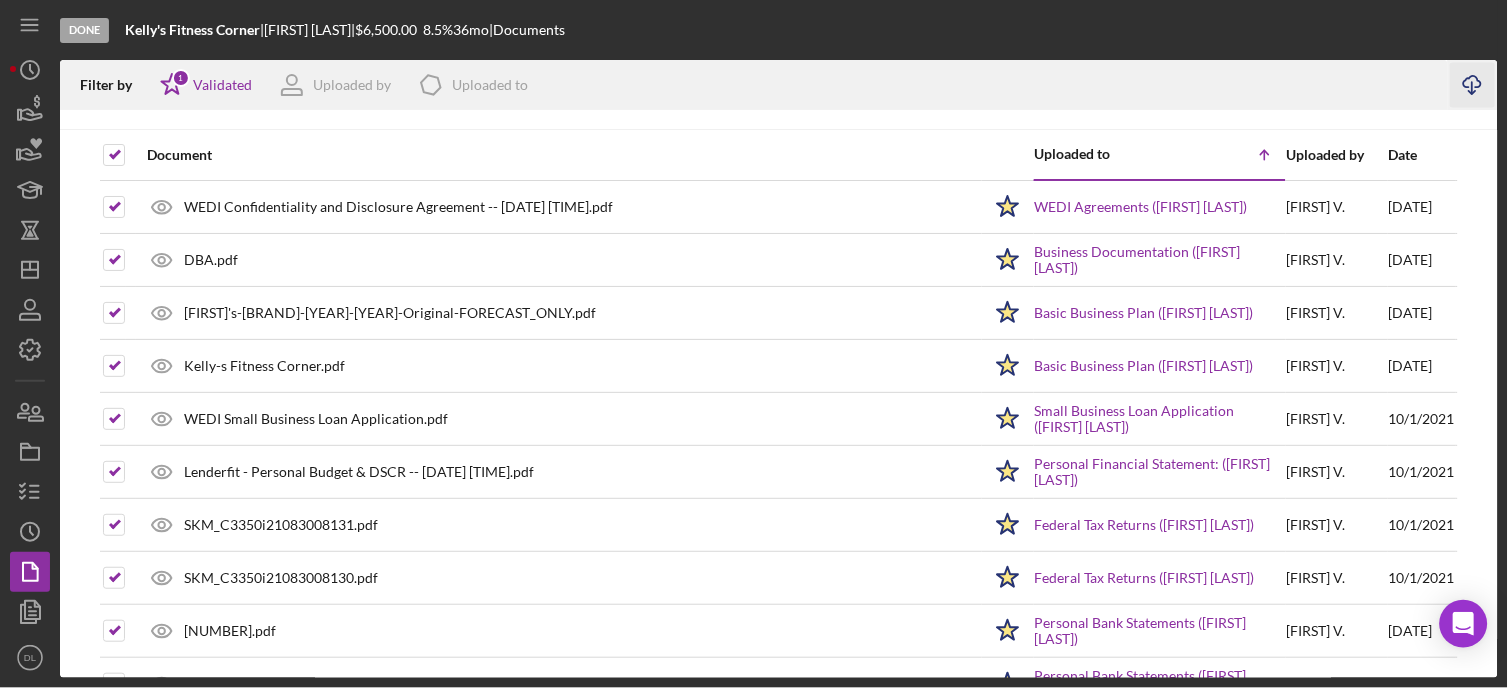 click on "Icon/Download" 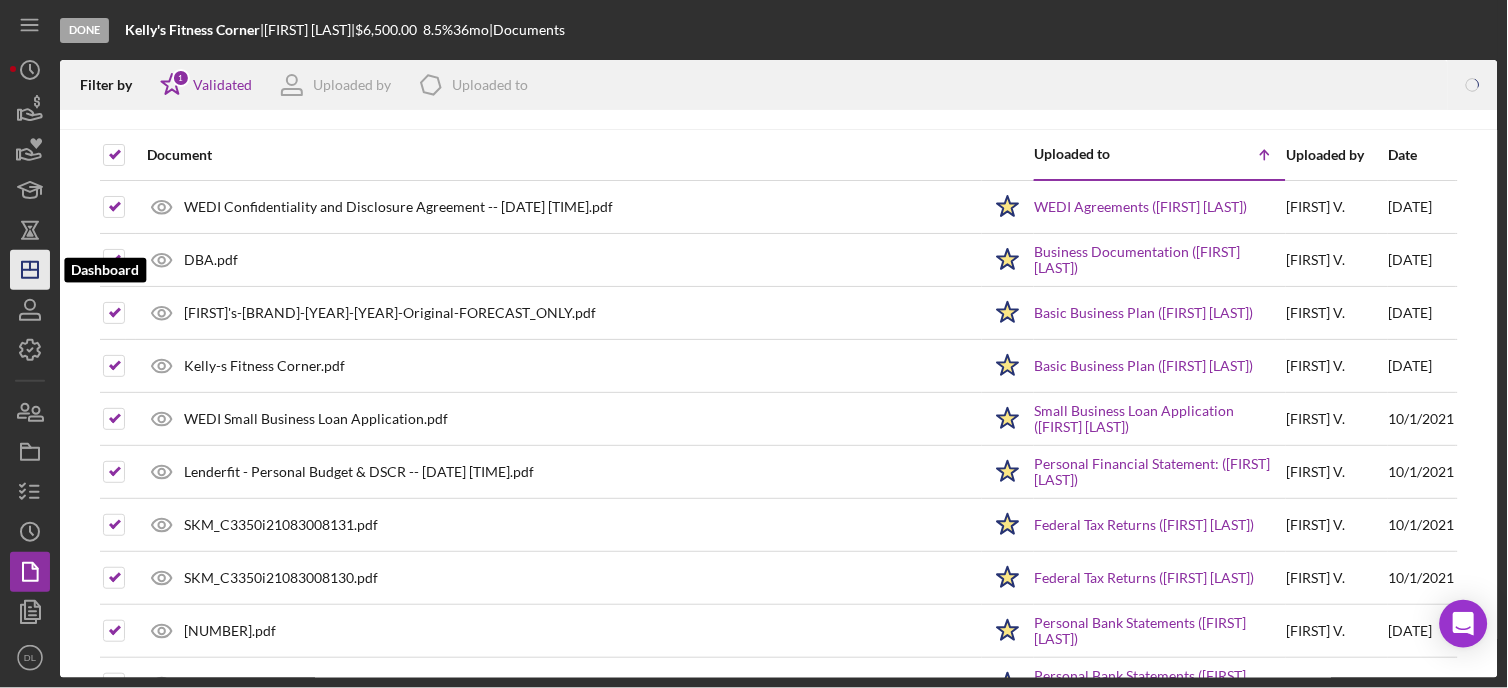 click on "Icon/Dashboard" 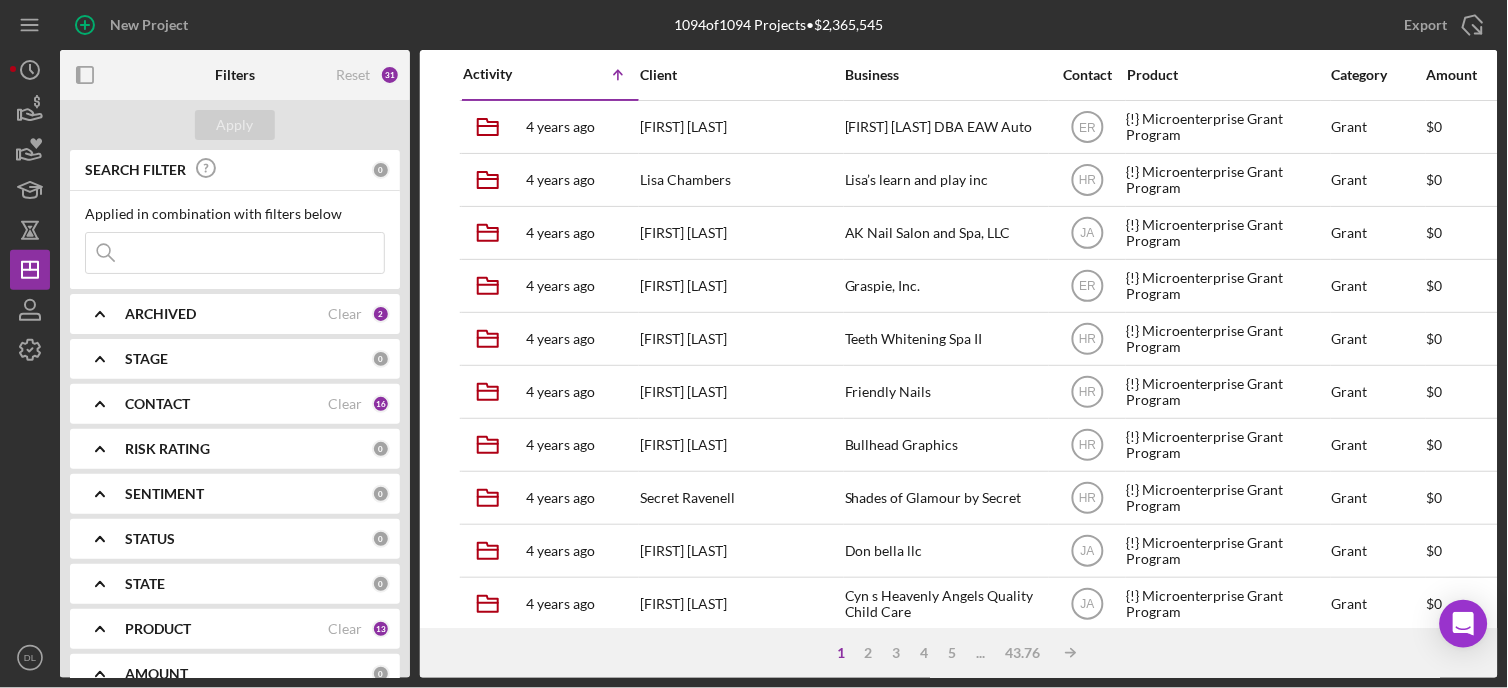 click at bounding box center [235, 253] 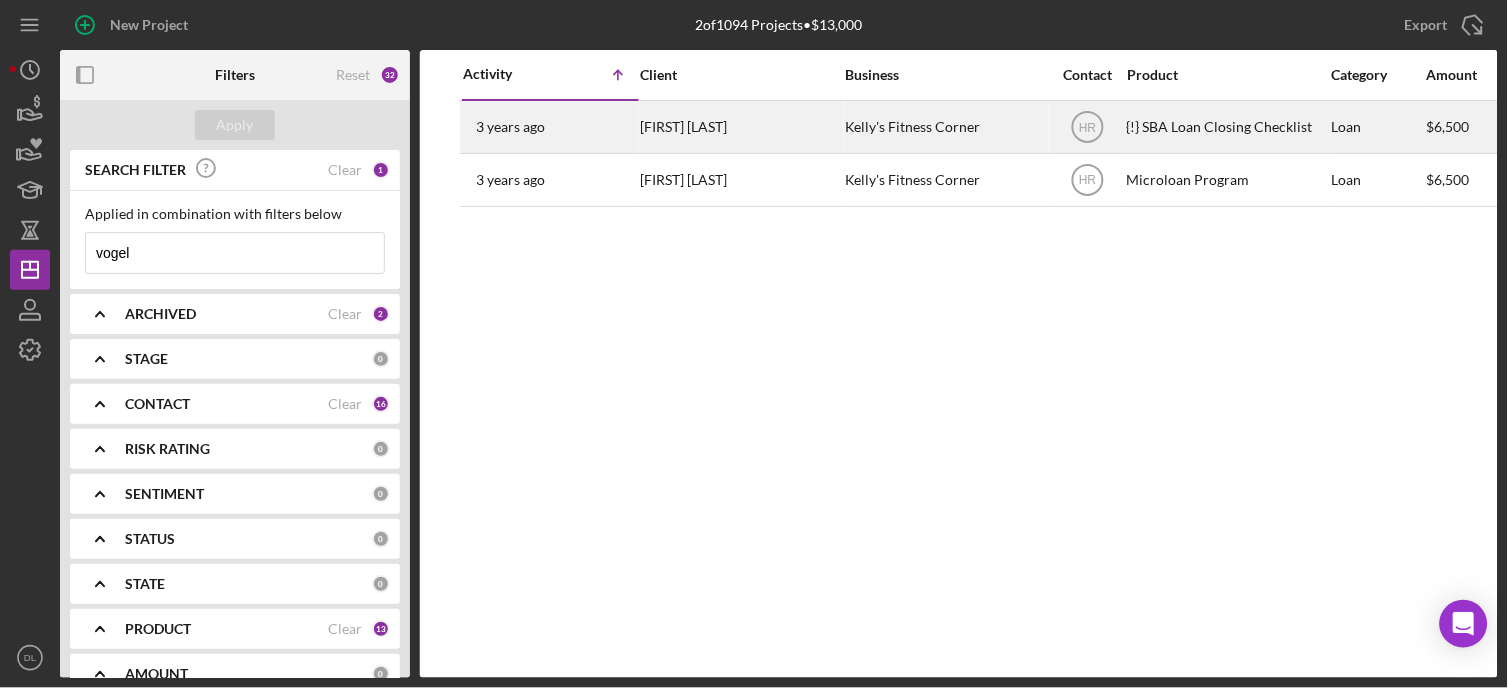 click on "{!} SBA Loan Closing Checklist" at bounding box center [1227, 127] 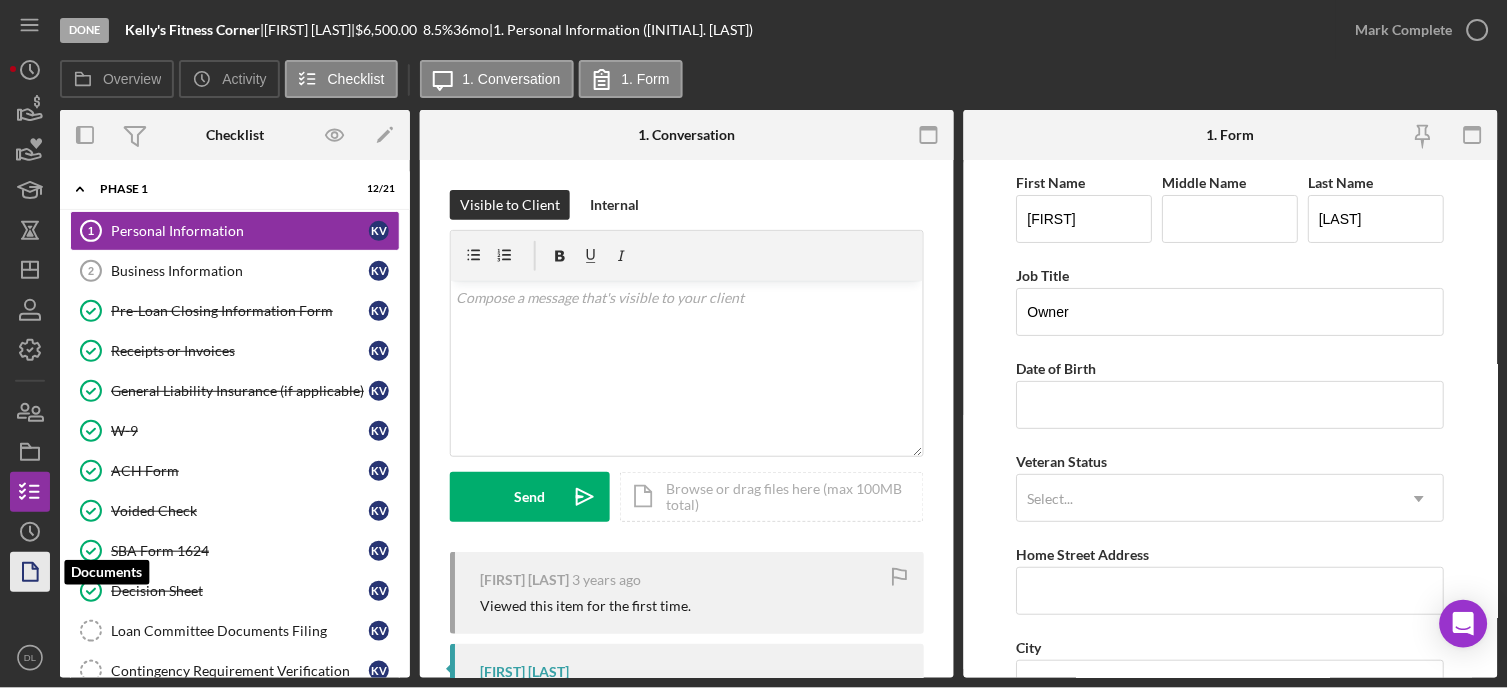 click 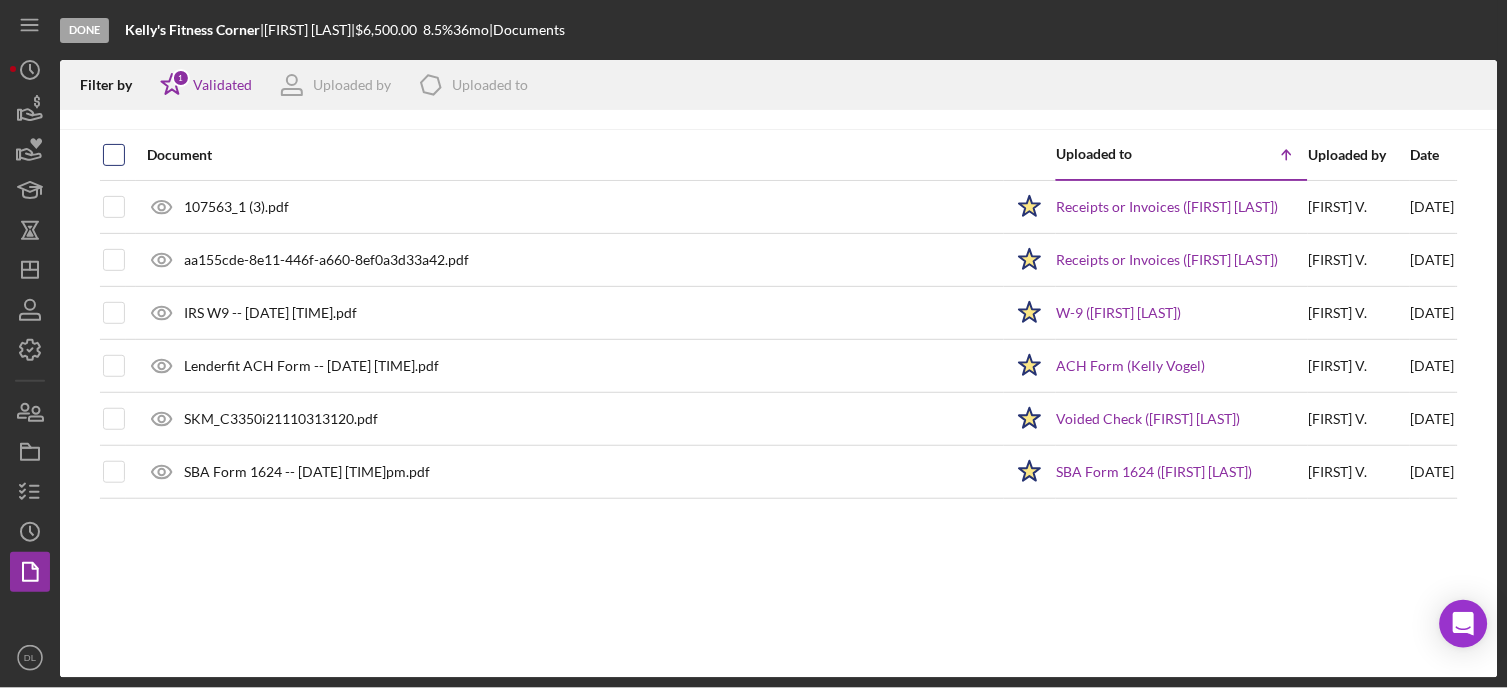 click at bounding box center [114, 155] 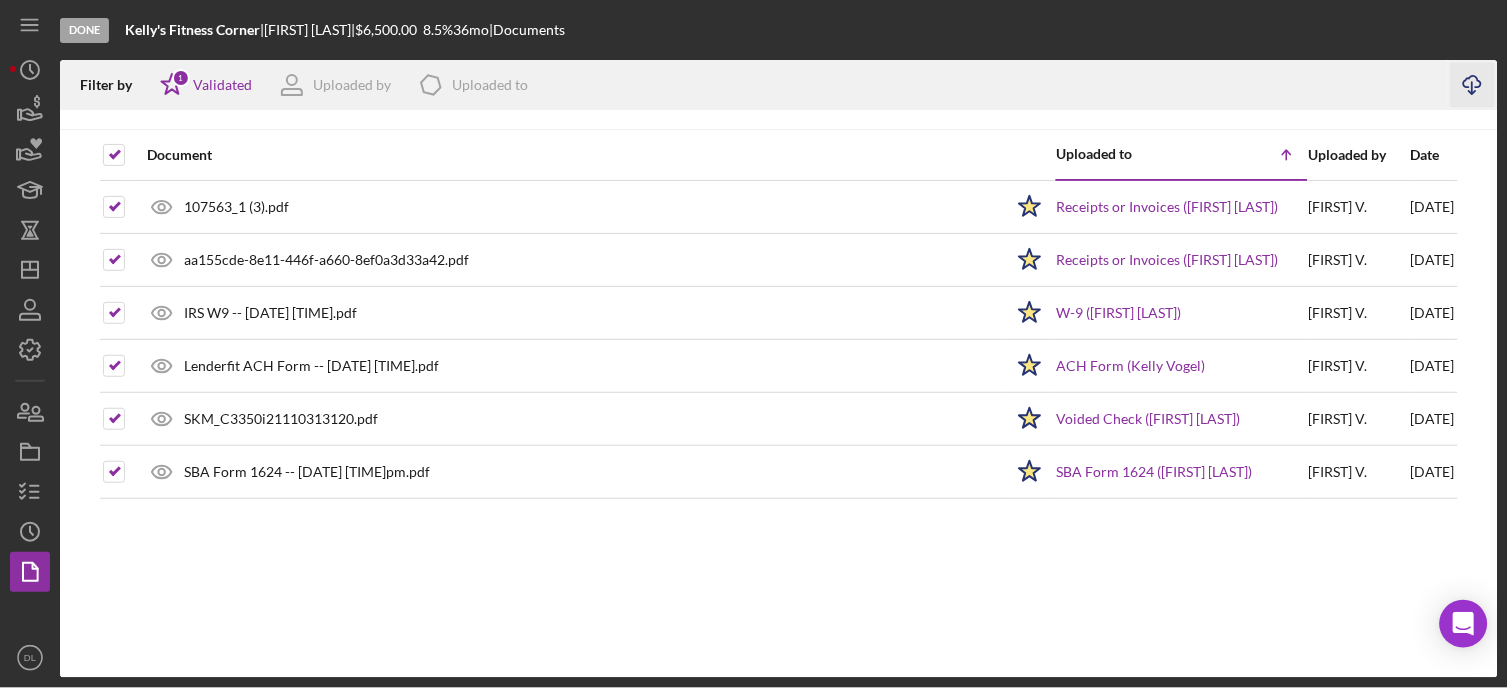 click on "Icon/Download" 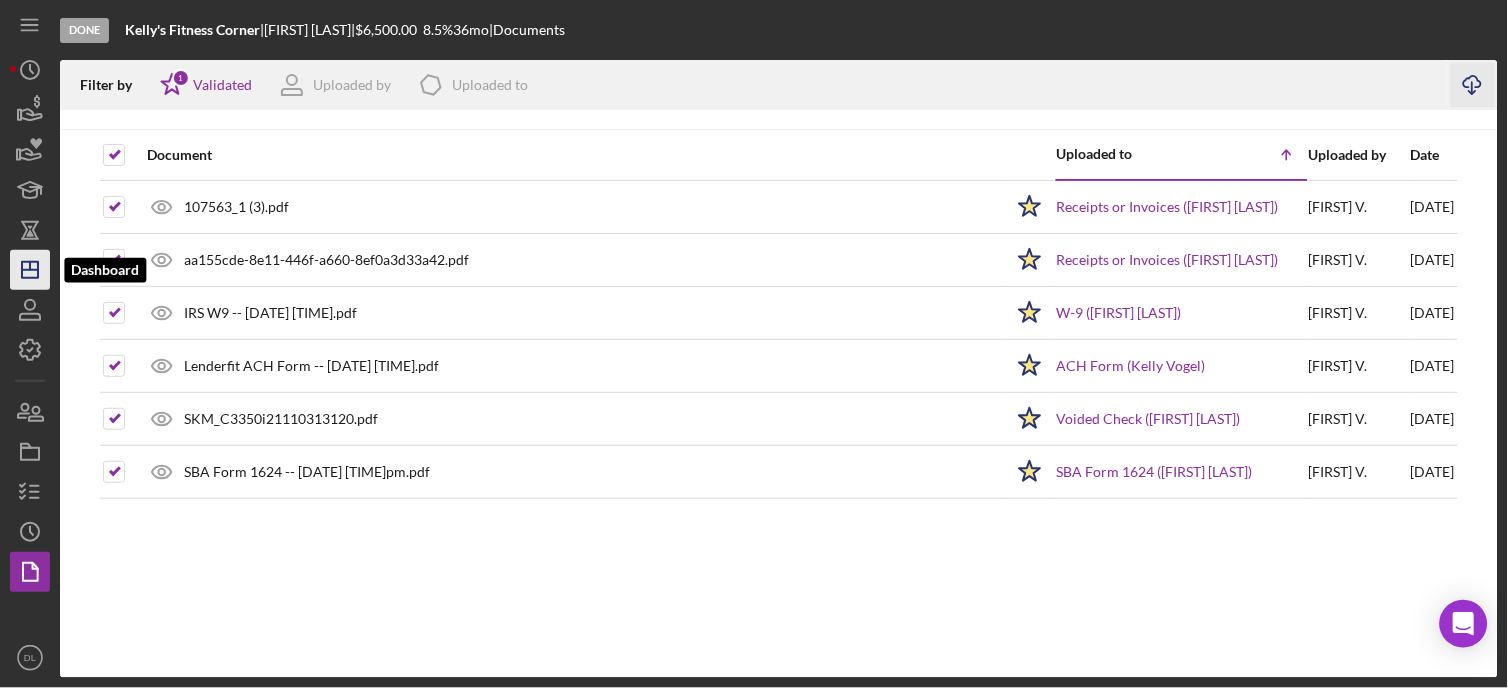 click on "Icon/Dashboard" 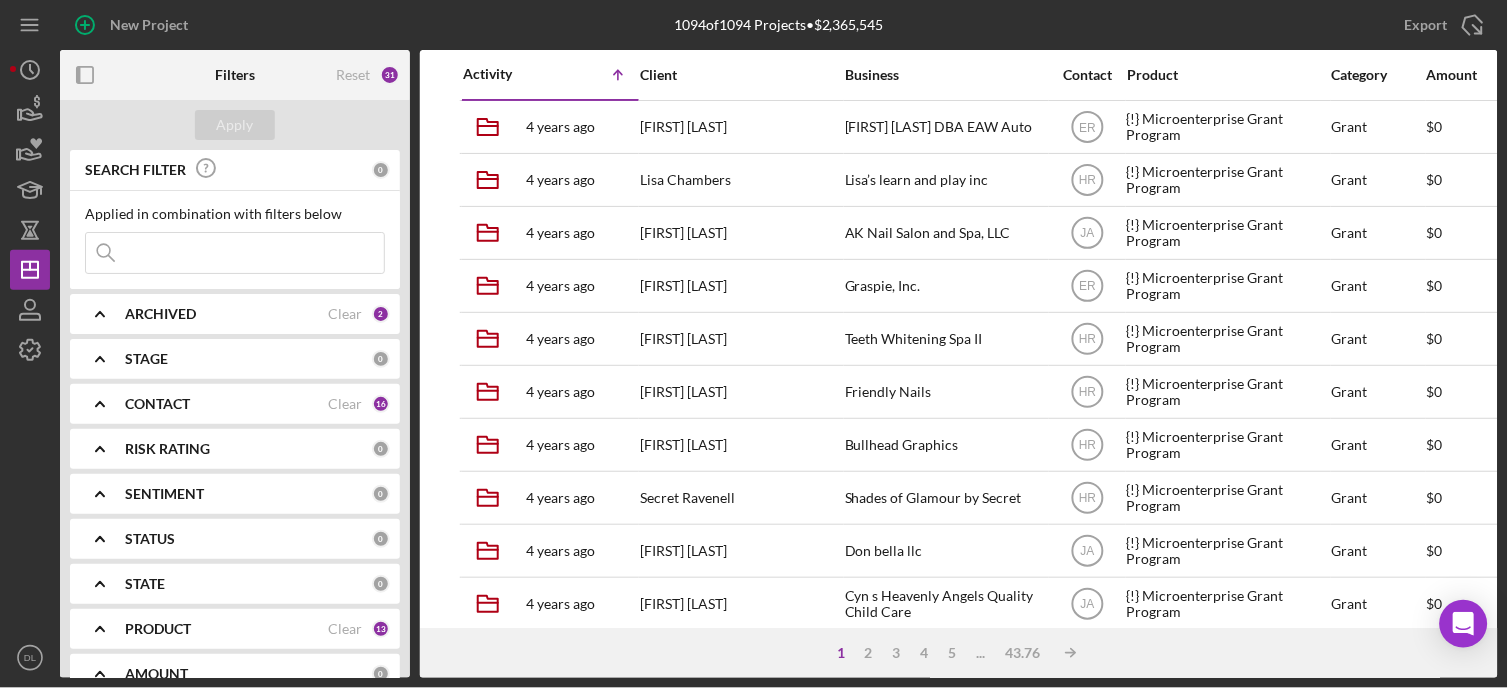 click at bounding box center (235, 253) 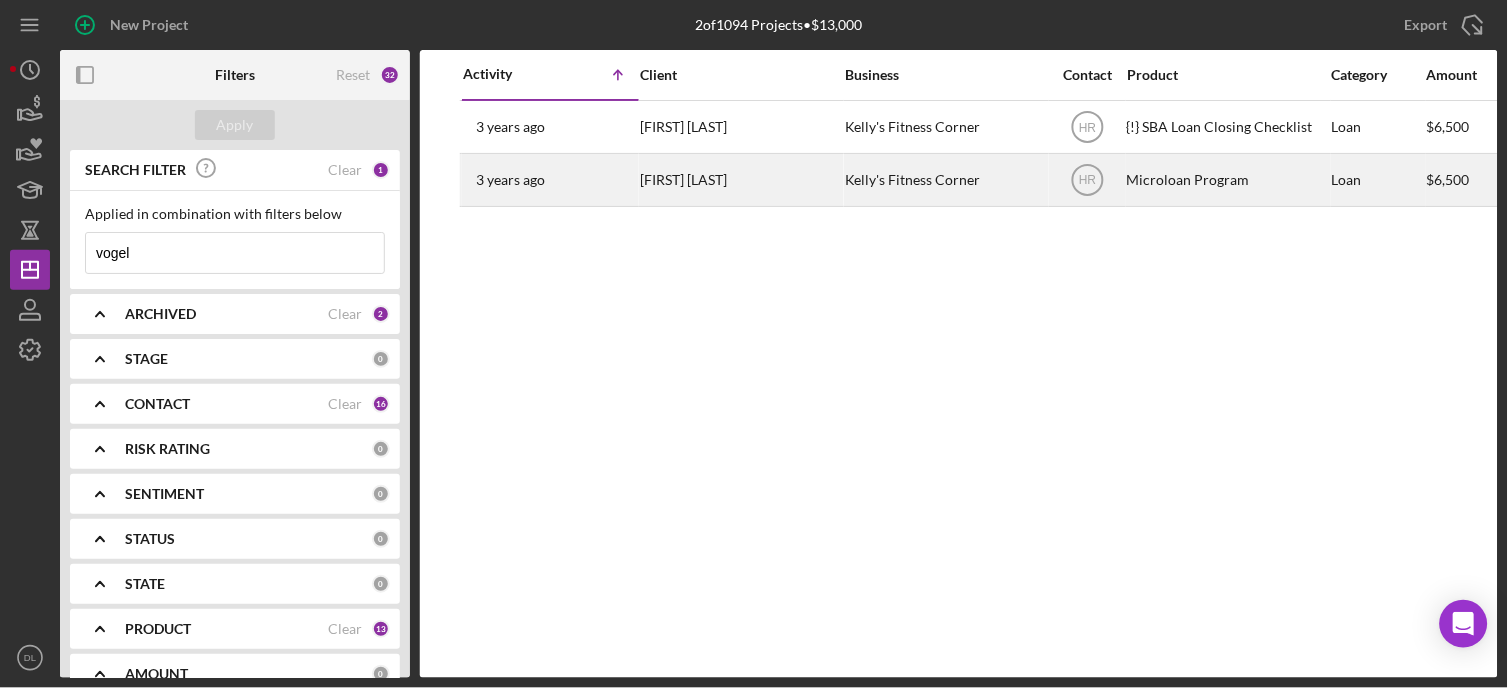 click on "Kelly's Fitness Corner" at bounding box center (945, 180) 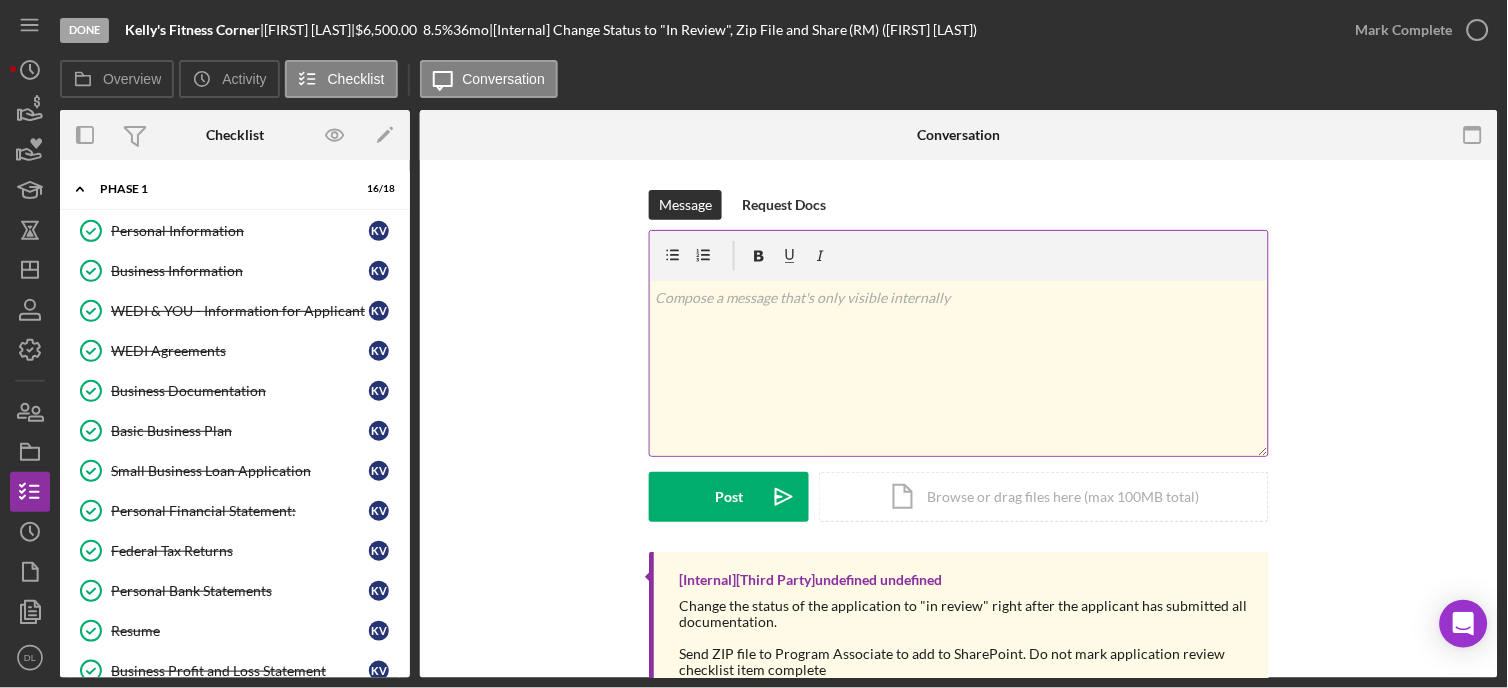 scroll, scrollTop: 365, scrollLeft: 0, axis: vertical 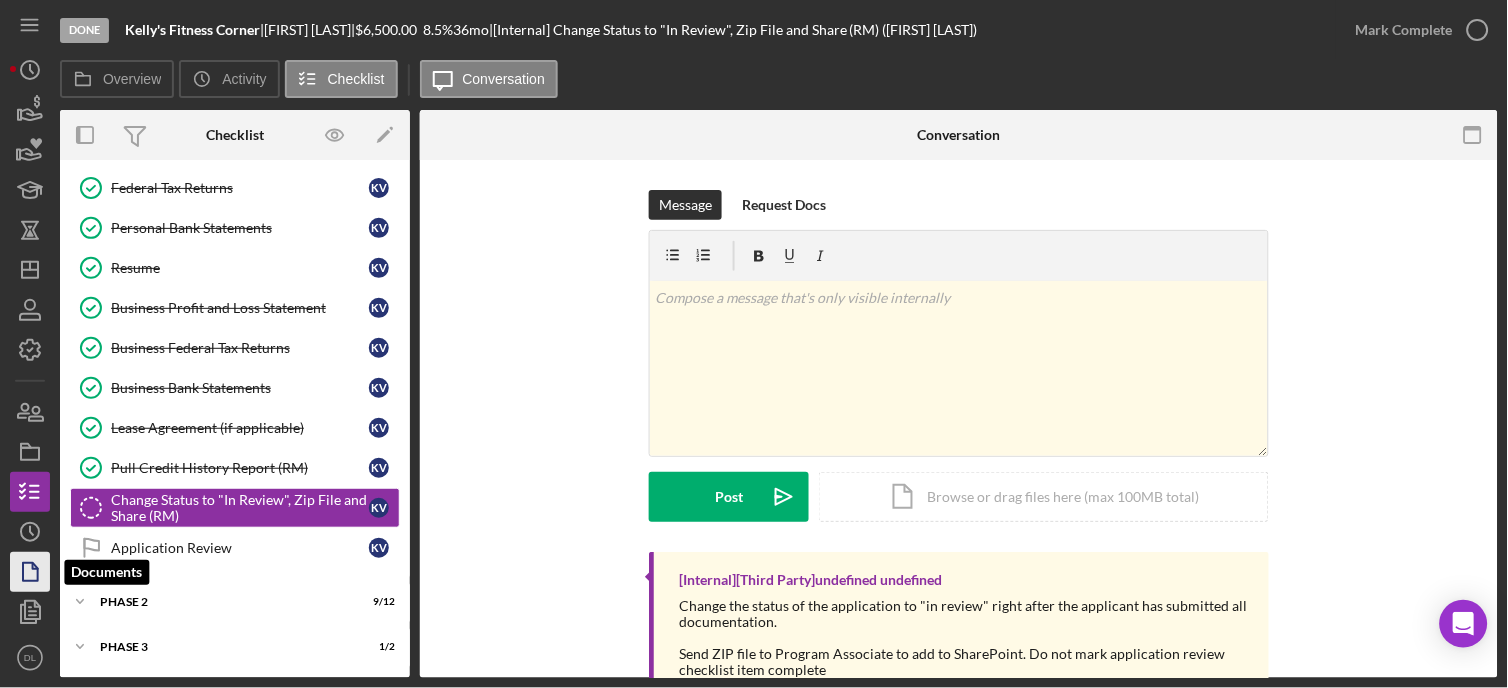 click 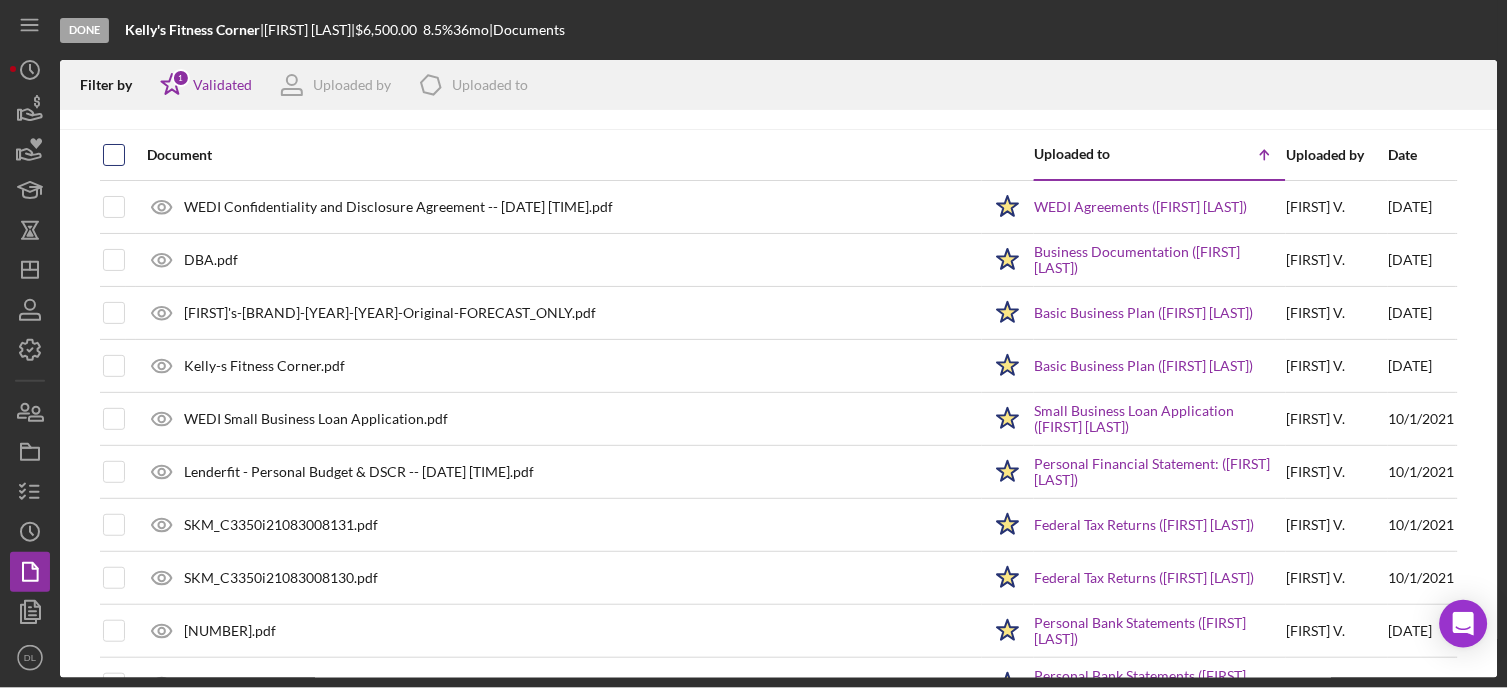 click at bounding box center (114, 155) 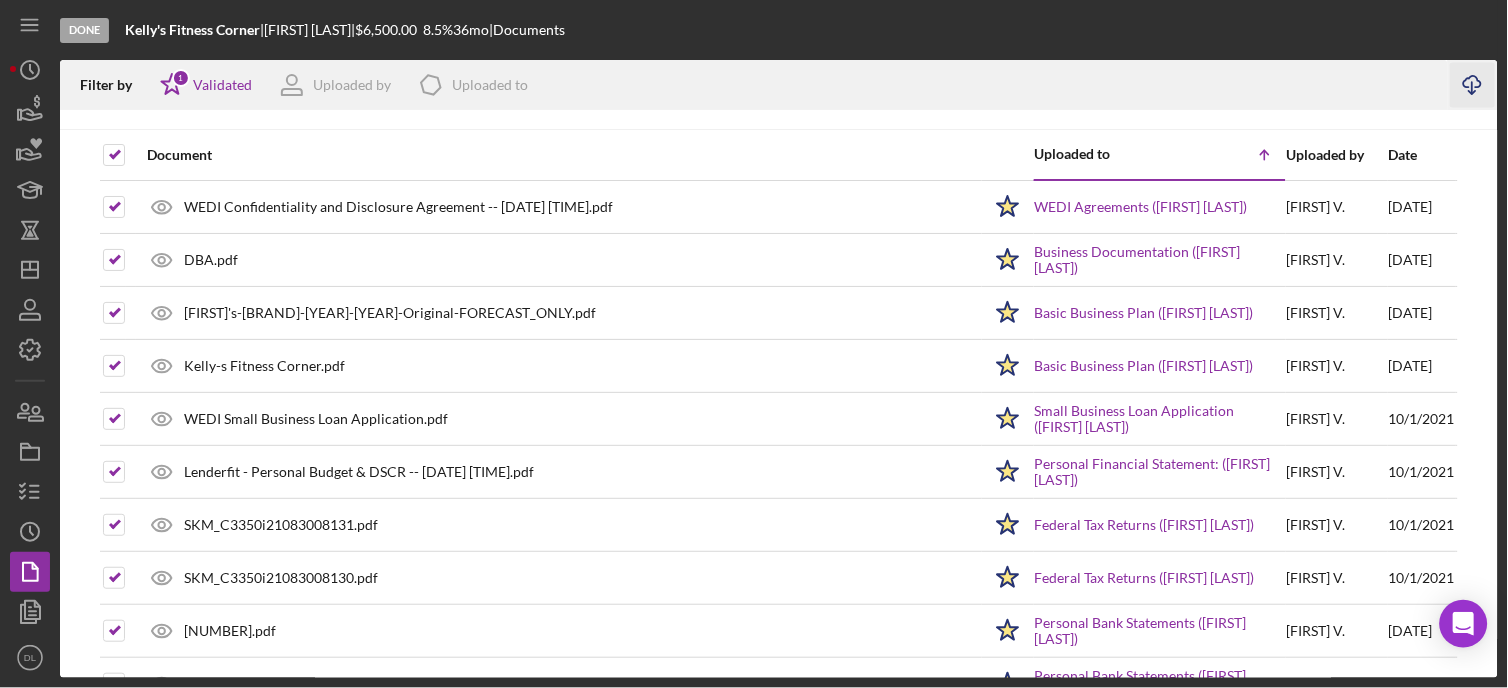click on "Icon/Download" 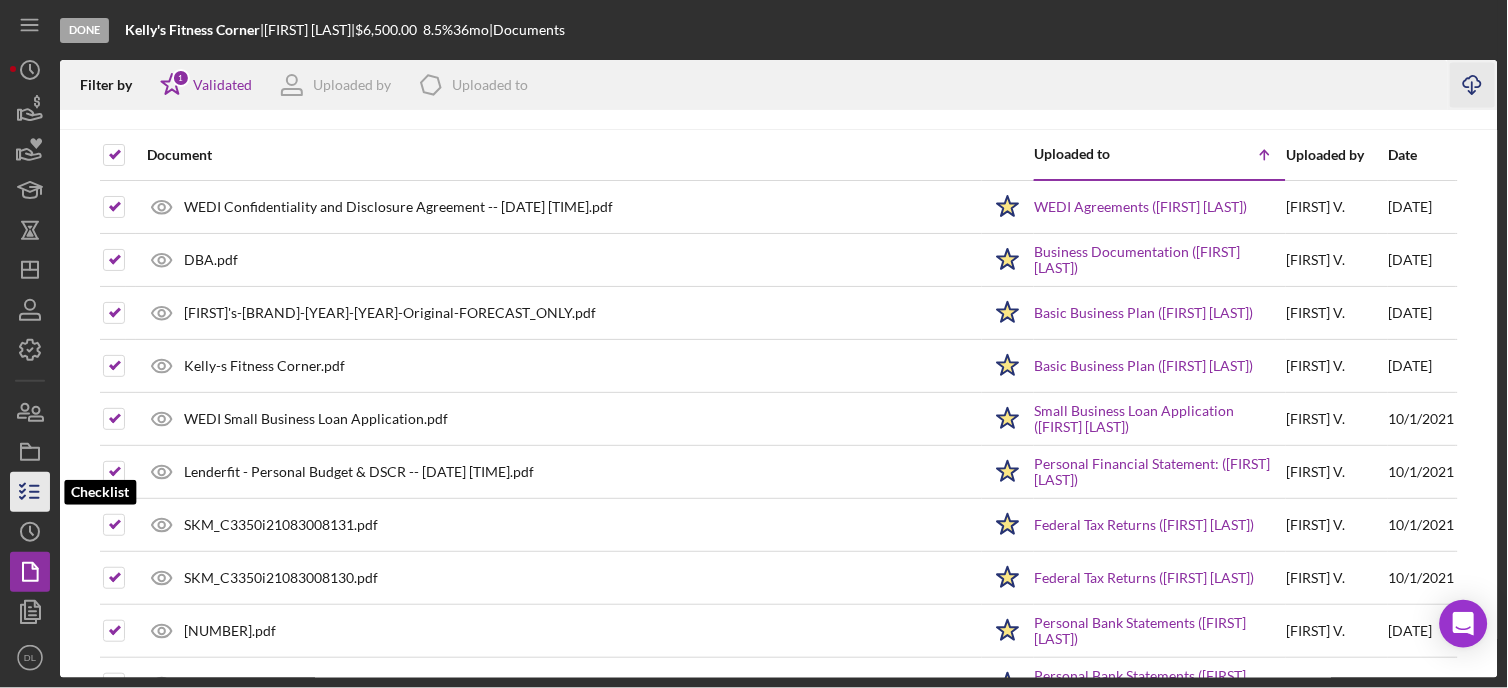 click 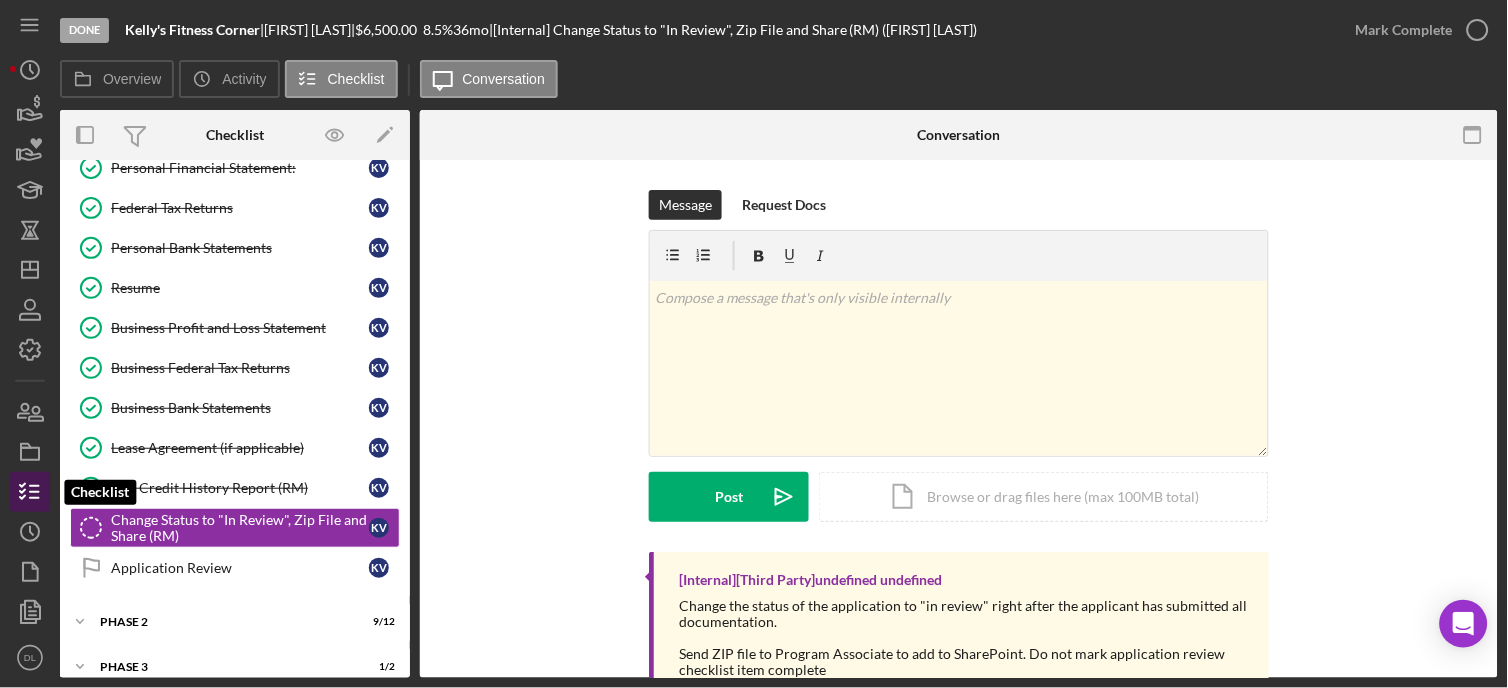 scroll, scrollTop: 365, scrollLeft: 0, axis: vertical 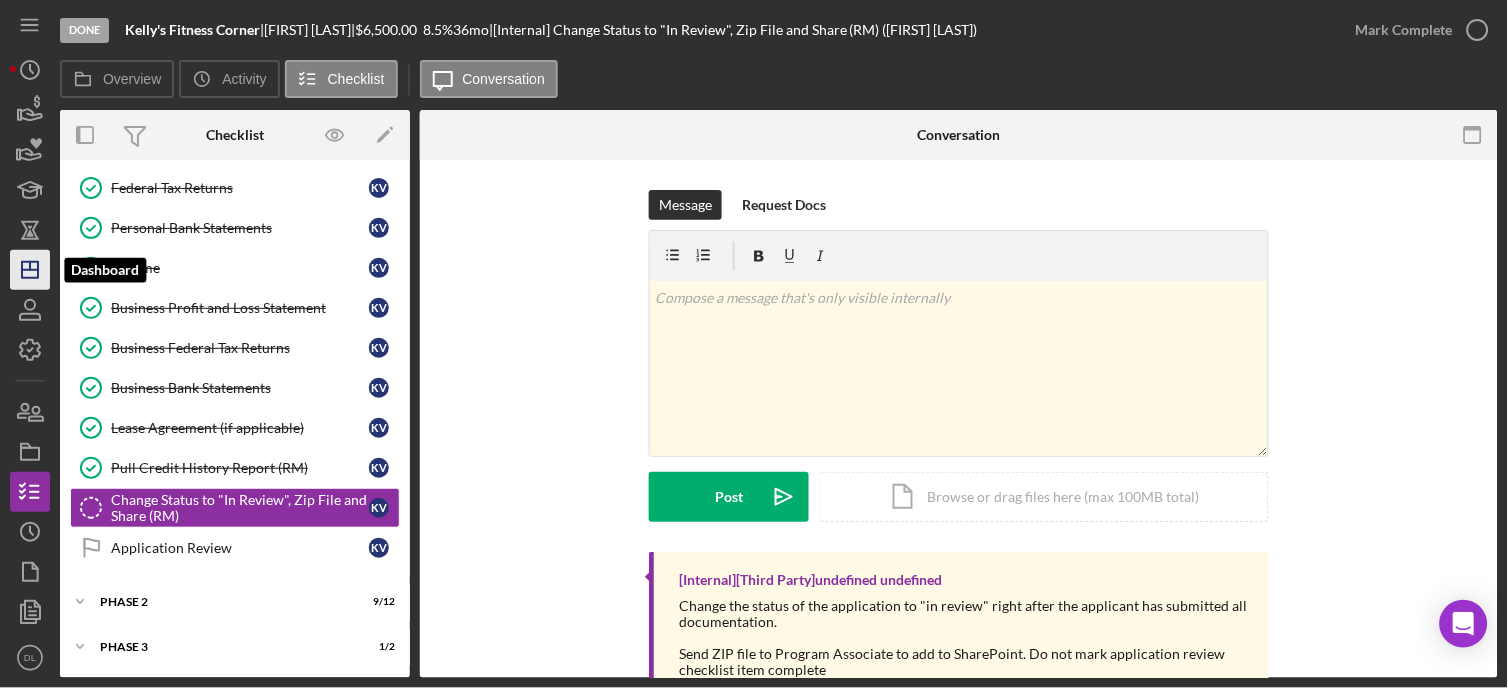 click on "Icon/Dashboard" 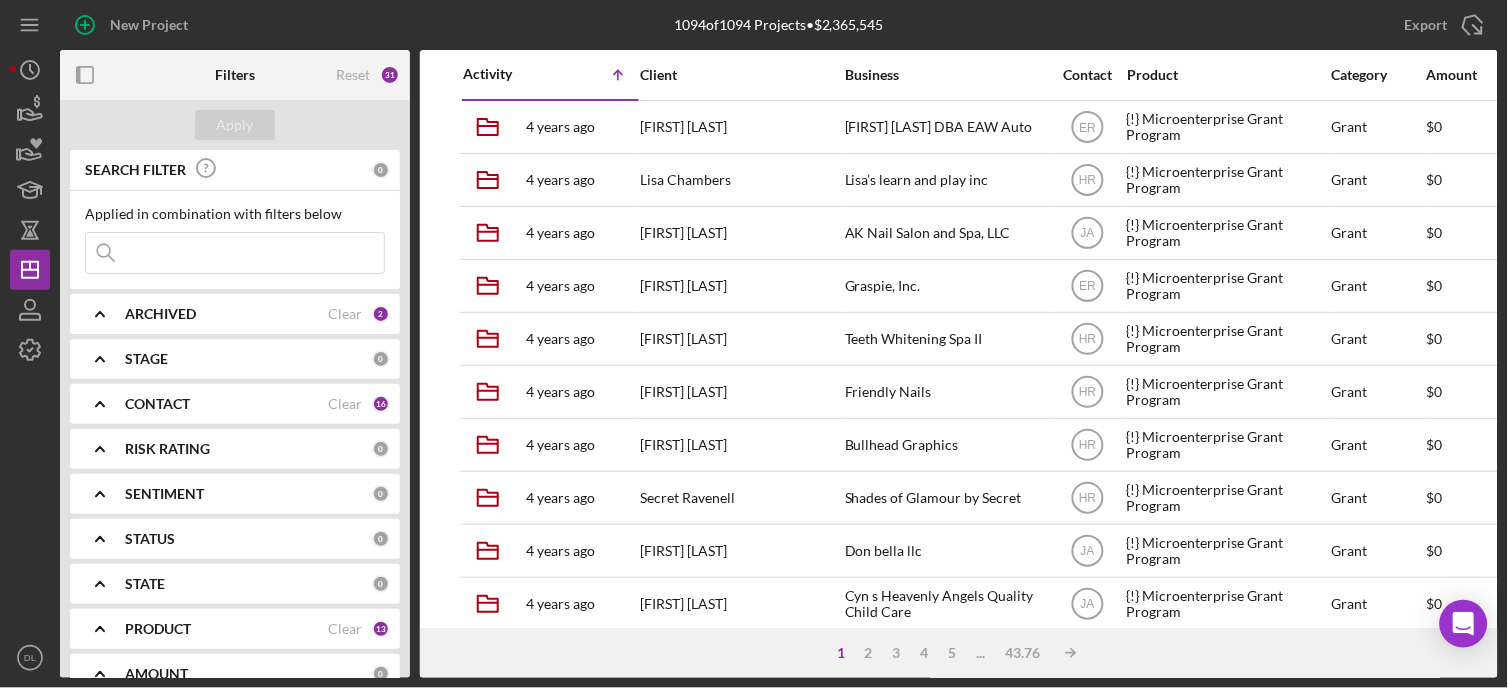click on "Icon/Menu Close" at bounding box center (235, 253) 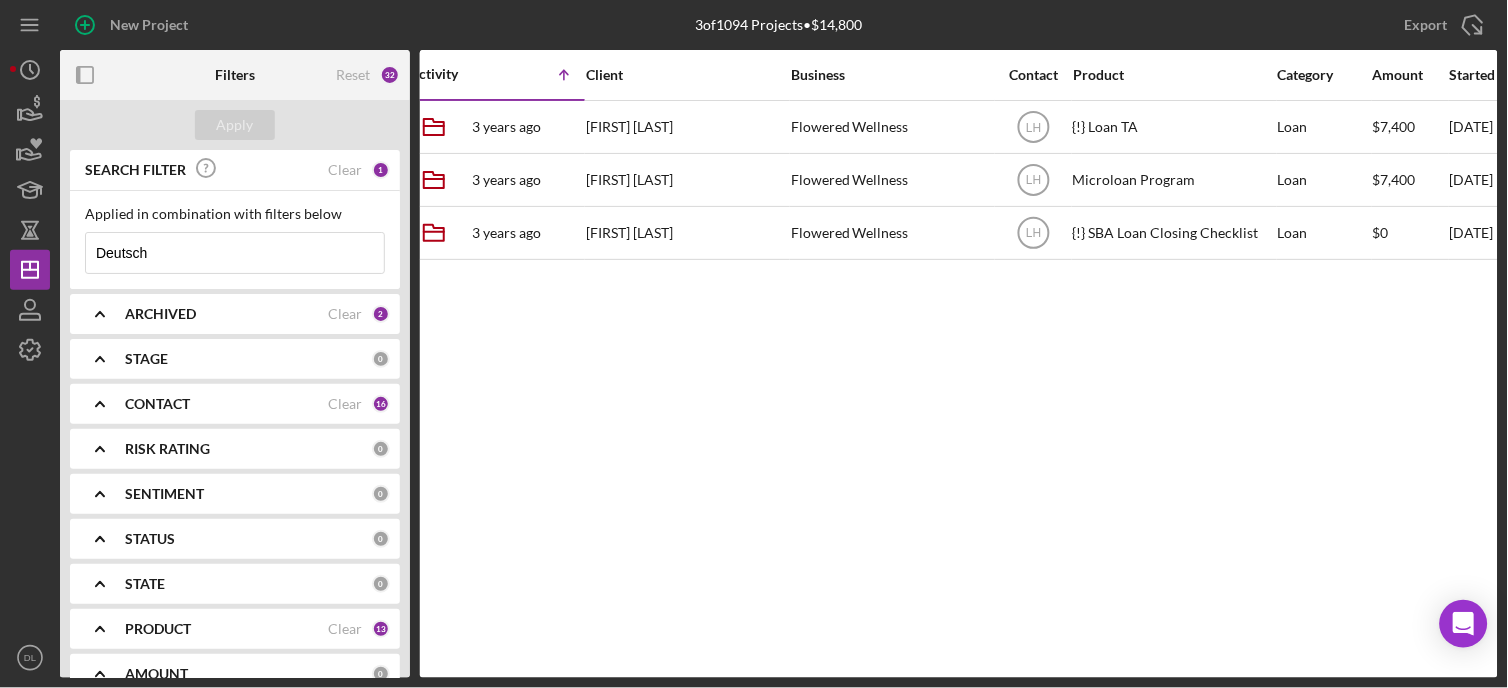 scroll, scrollTop: 0, scrollLeft: 0, axis: both 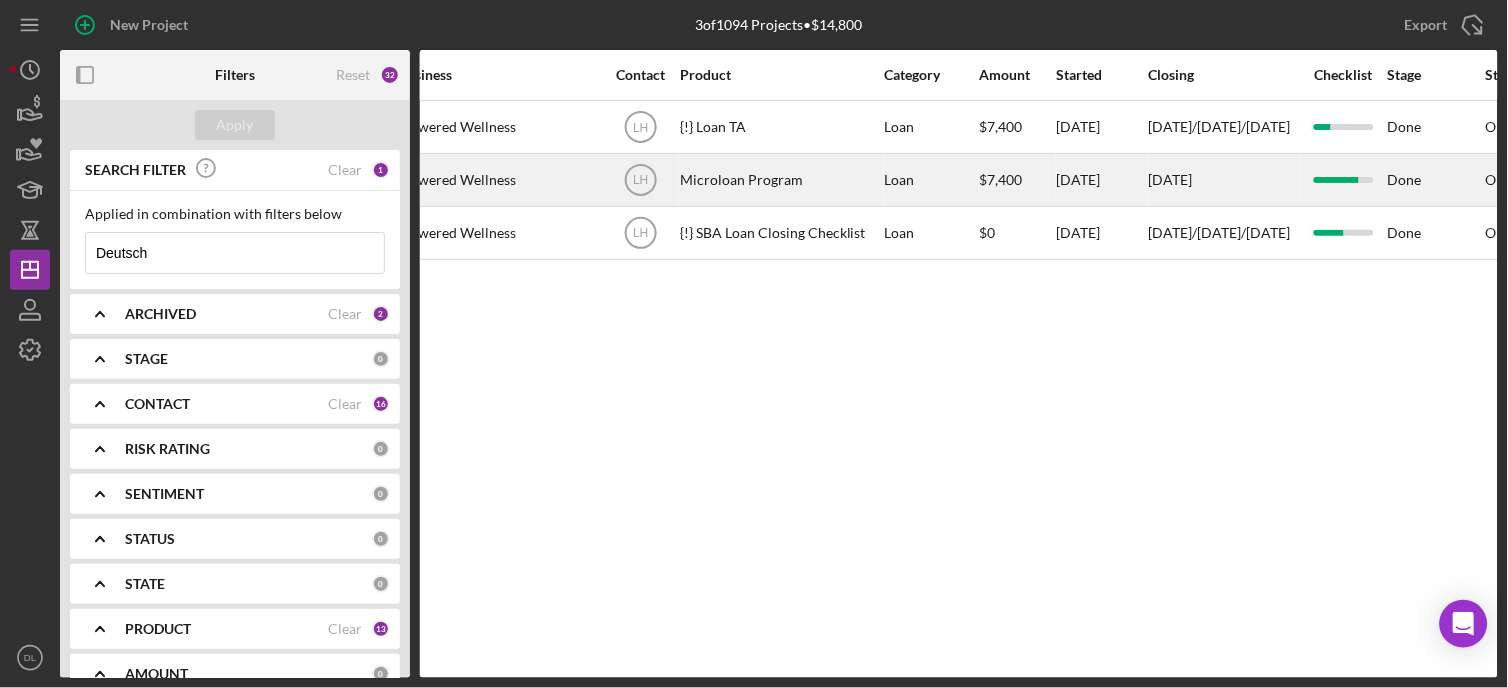 click on "Flowered Wellness" at bounding box center [498, 180] 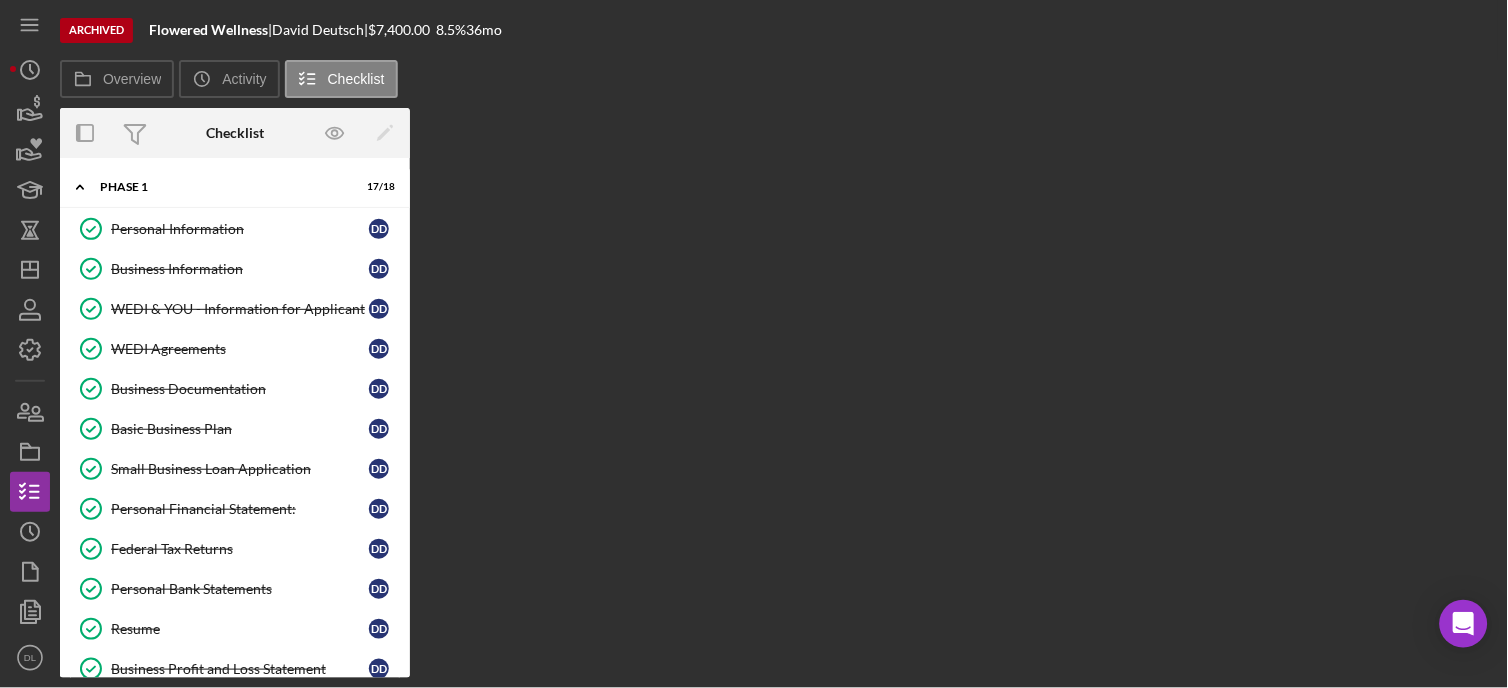 scroll, scrollTop: 363, scrollLeft: 0, axis: vertical 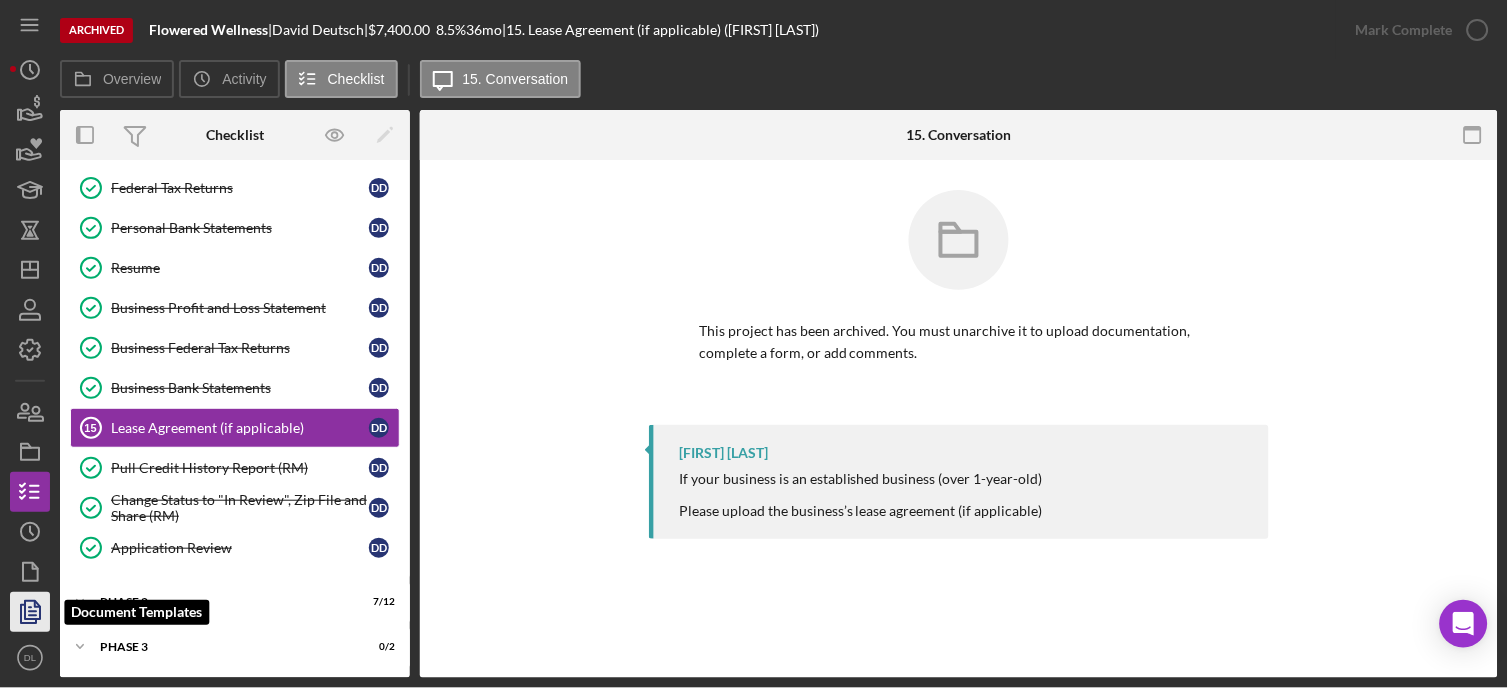 click 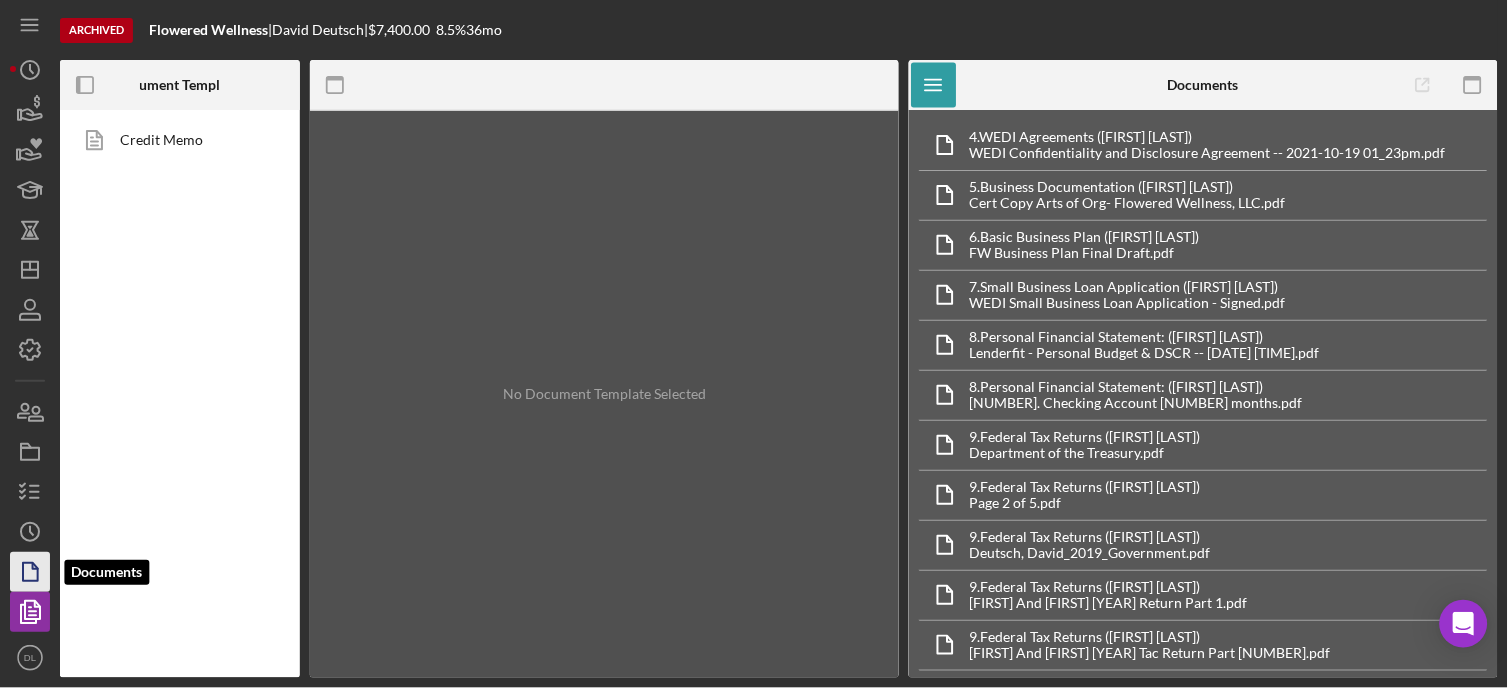 click 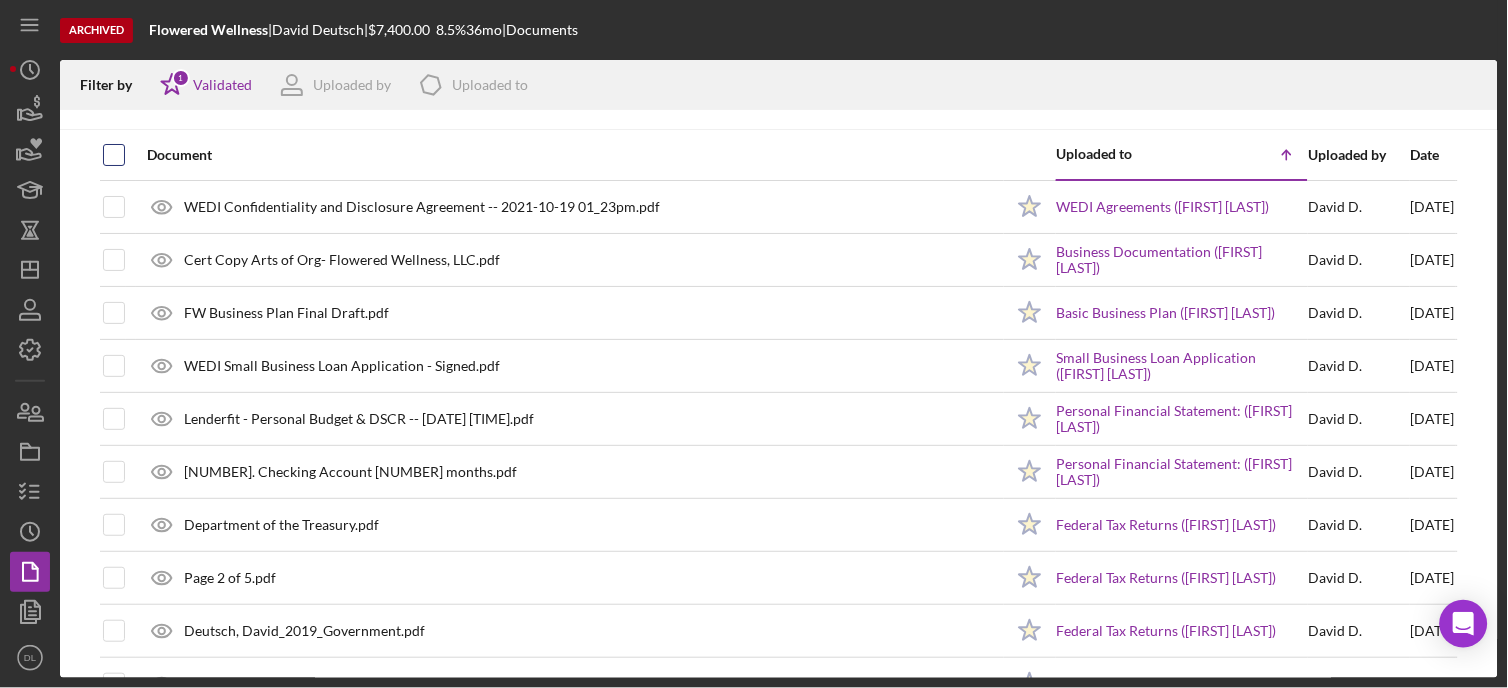 click at bounding box center (114, 155) 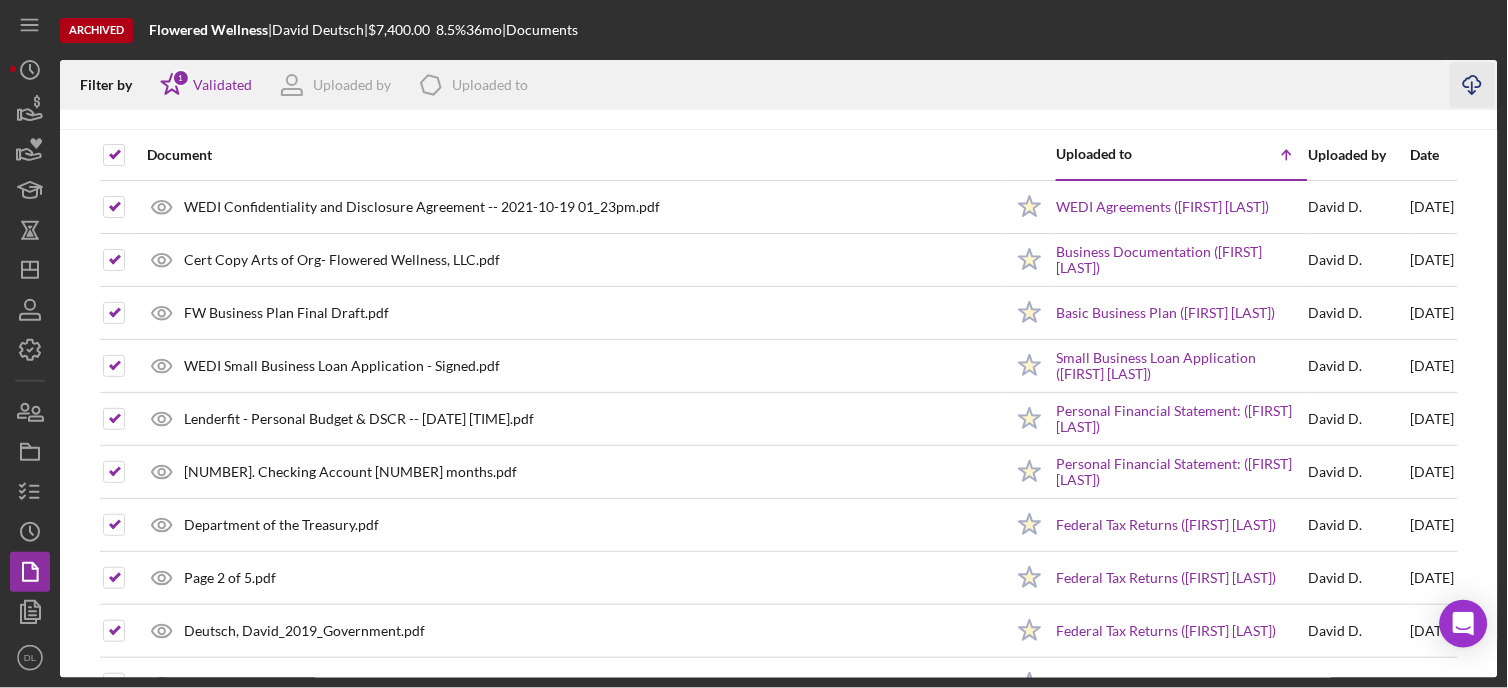 click on "Icon/Download" 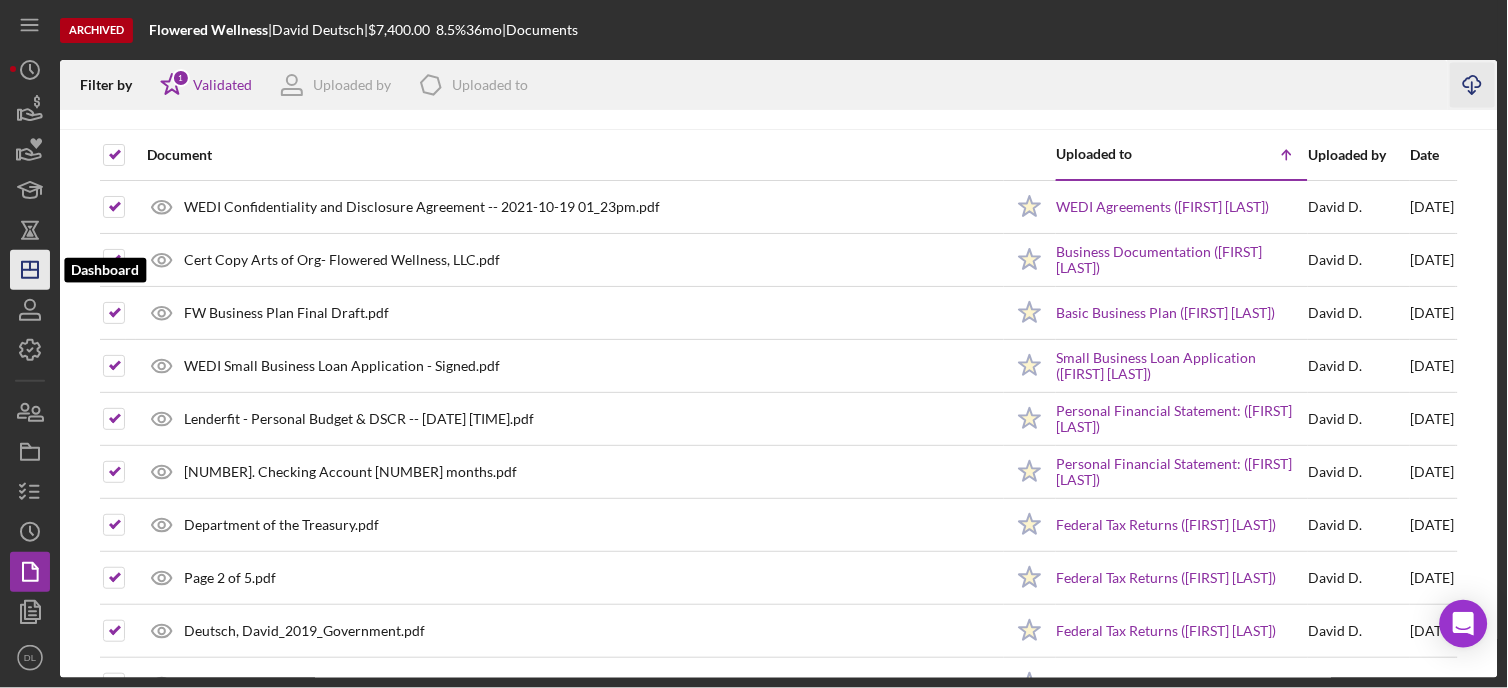 click on "Icon/Dashboard" 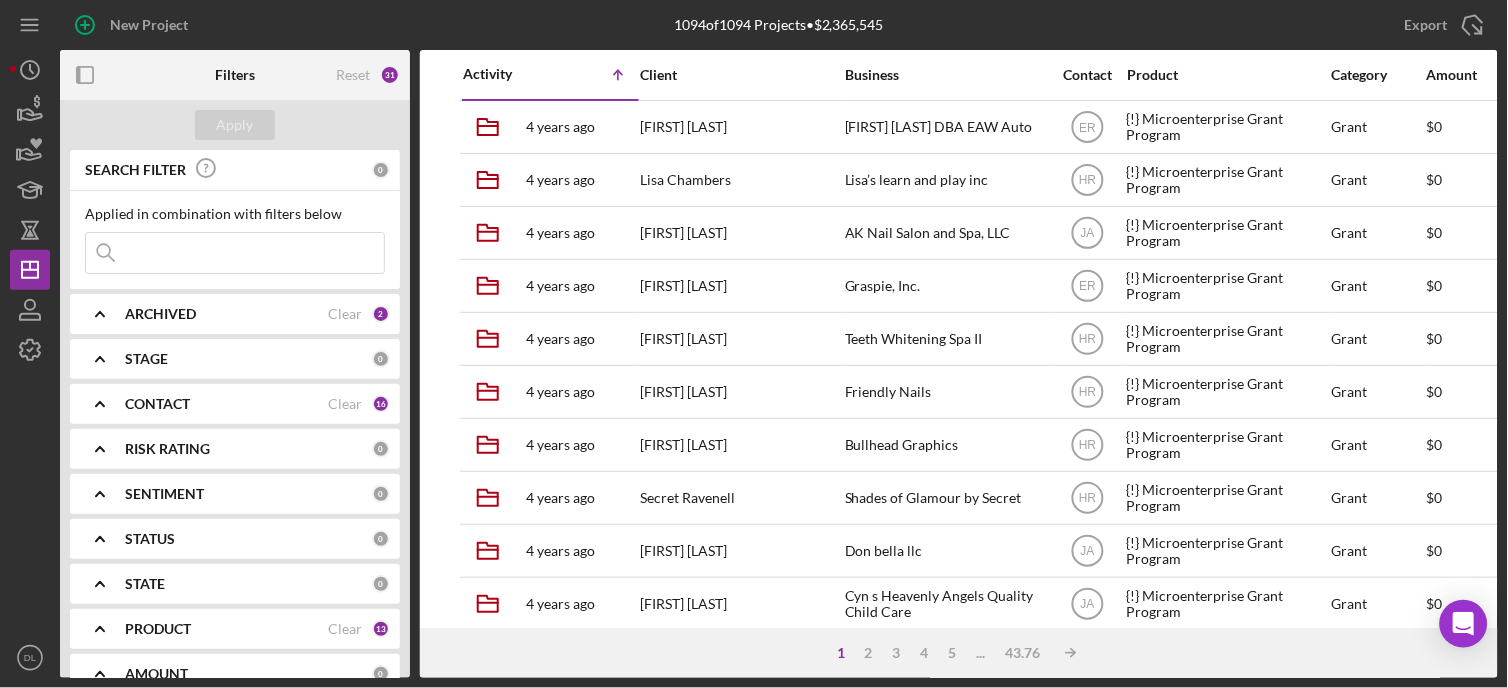 click at bounding box center [235, 253] 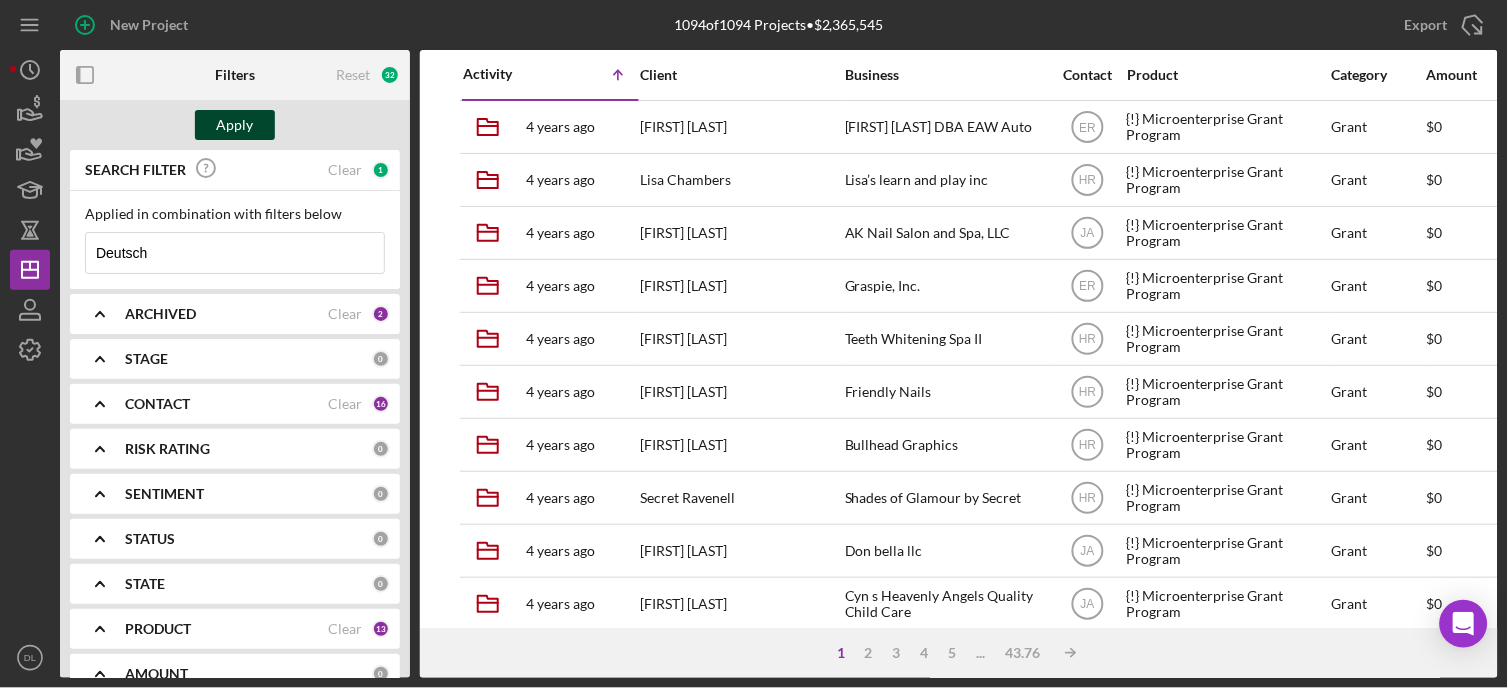 click on "Apply" at bounding box center (235, 125) 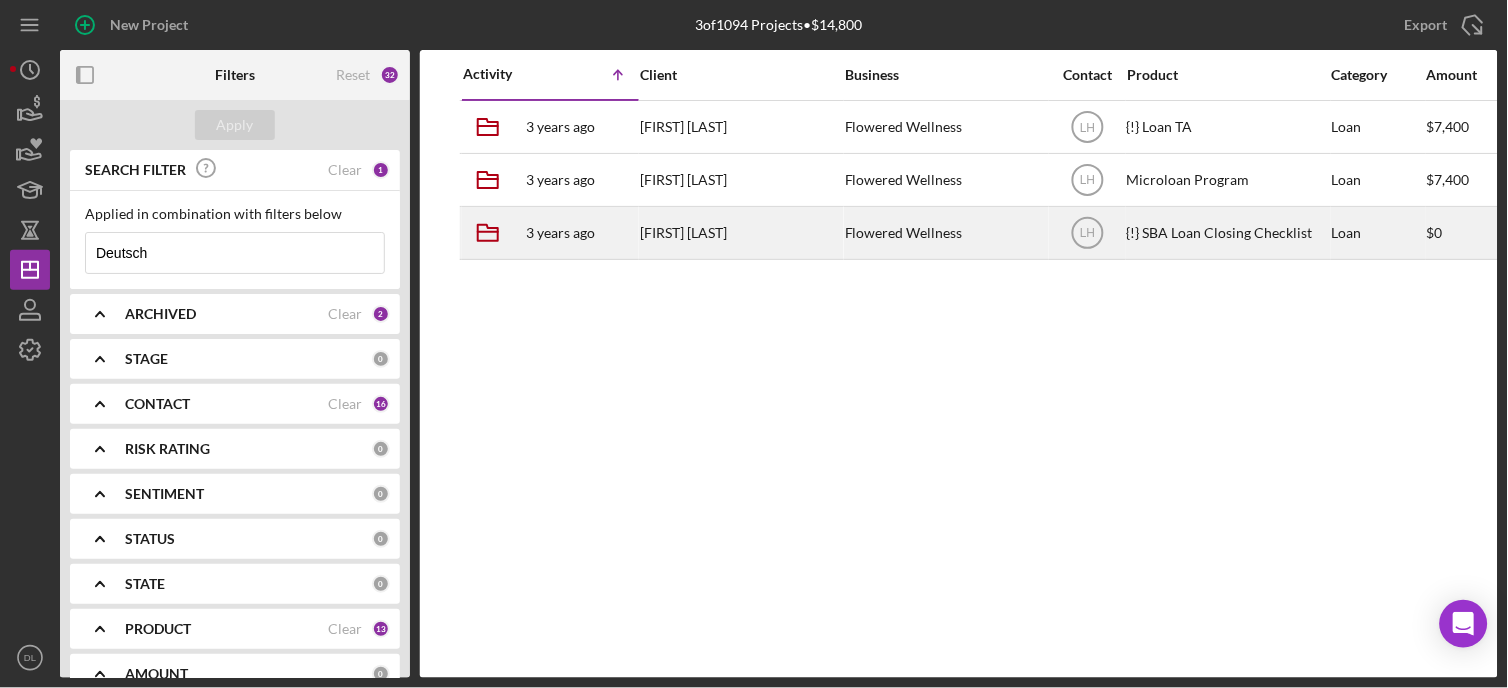click on "Icon/User Photo LH" at bounding box center (1087, 233) 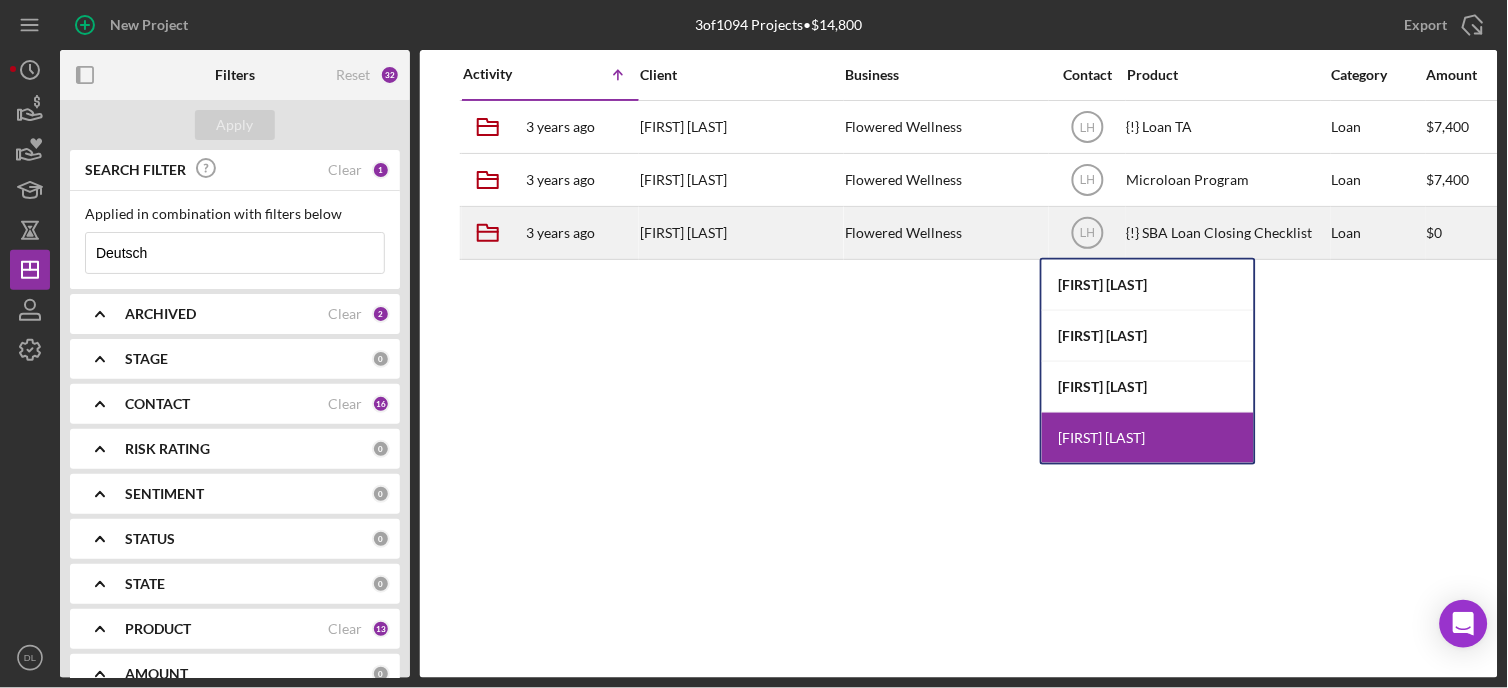 click on "Flowered Wellness" at bounding box center [945, 233] 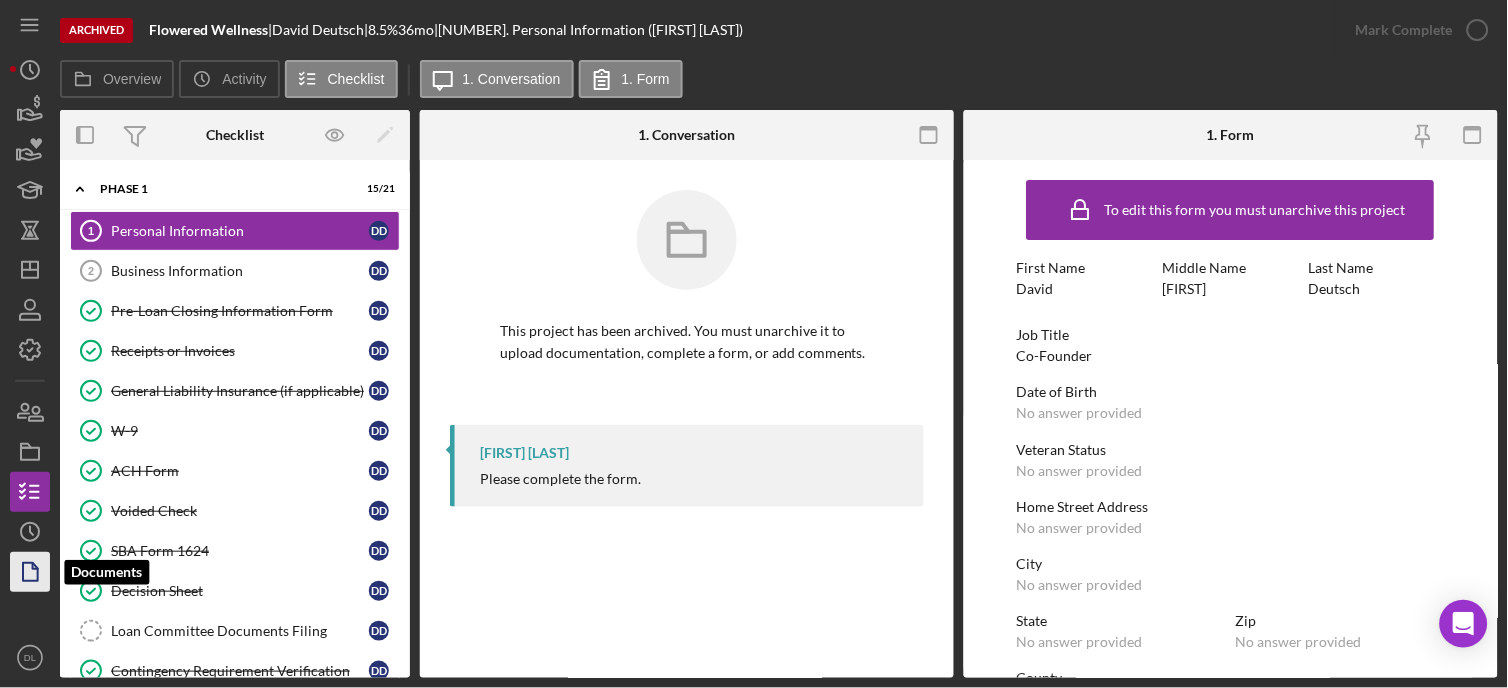 click 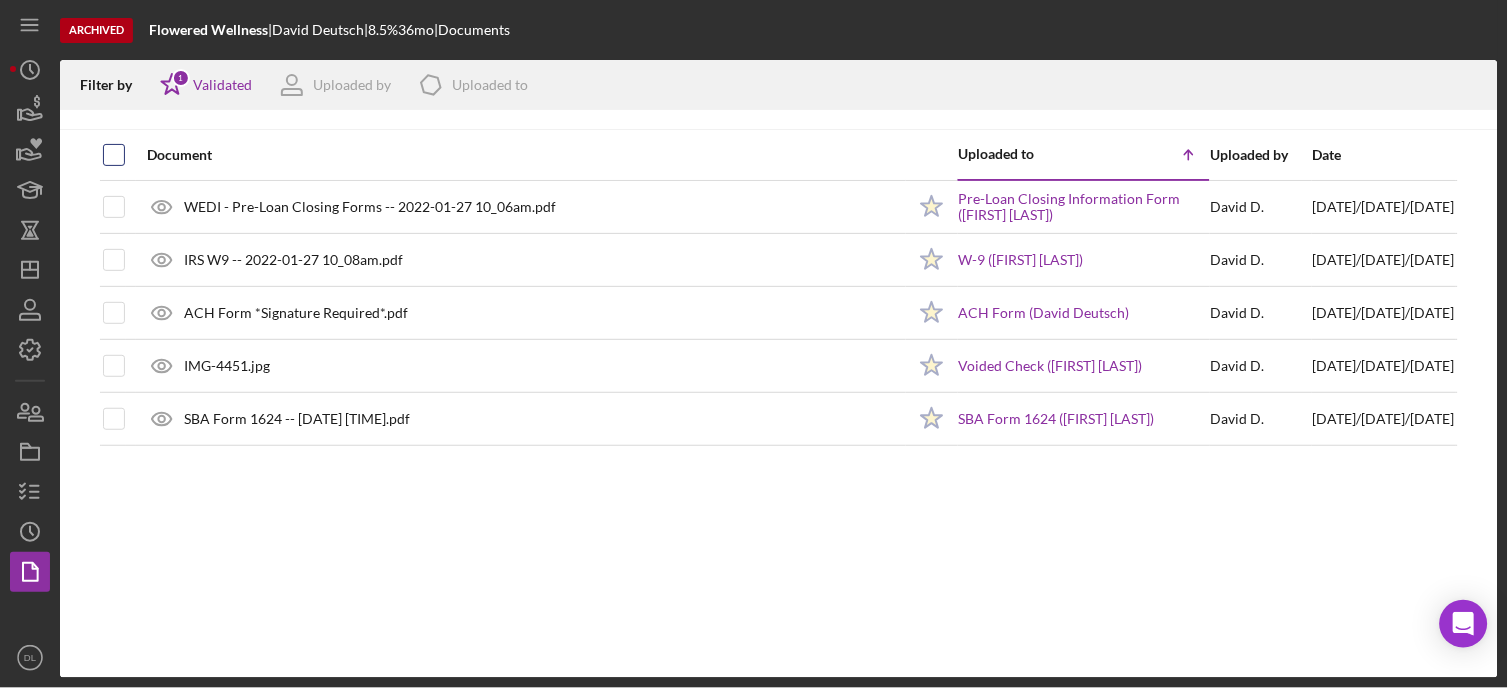 click at bounding box center [114, 155] 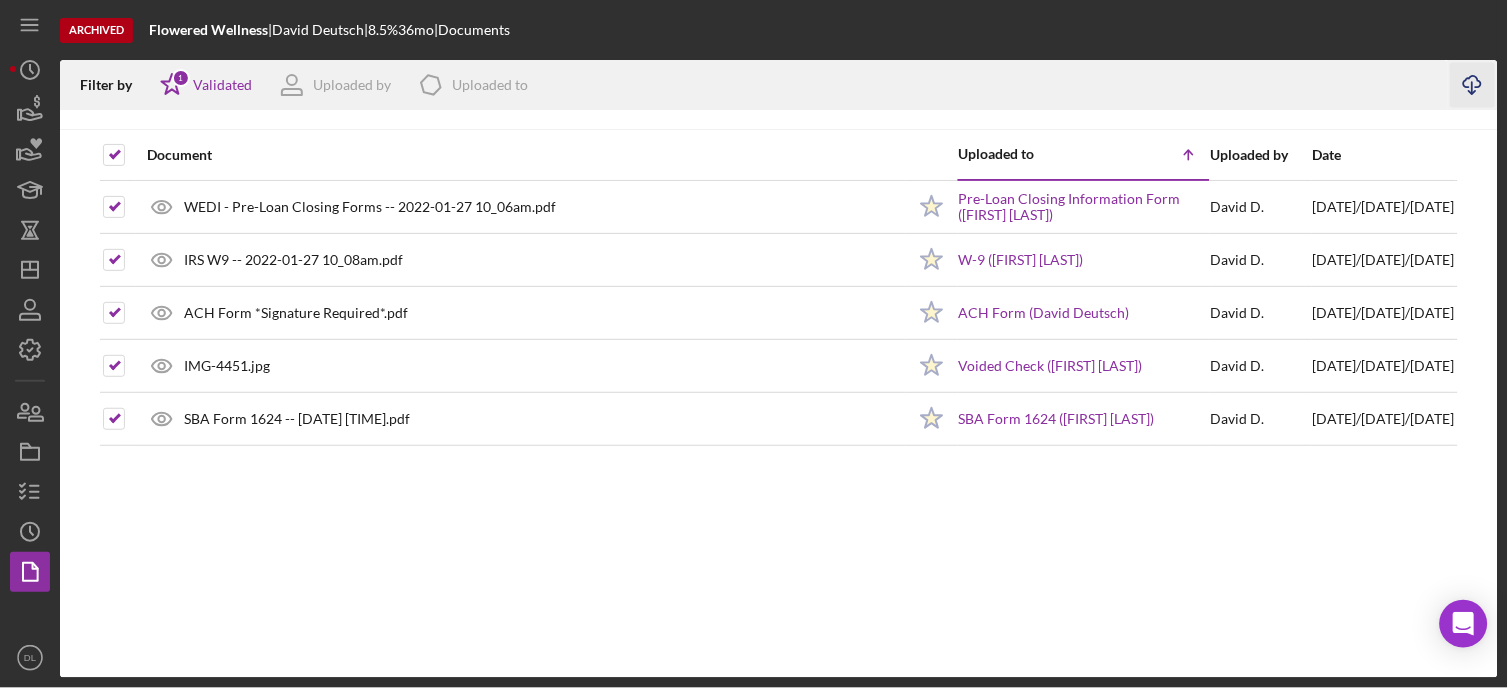 click 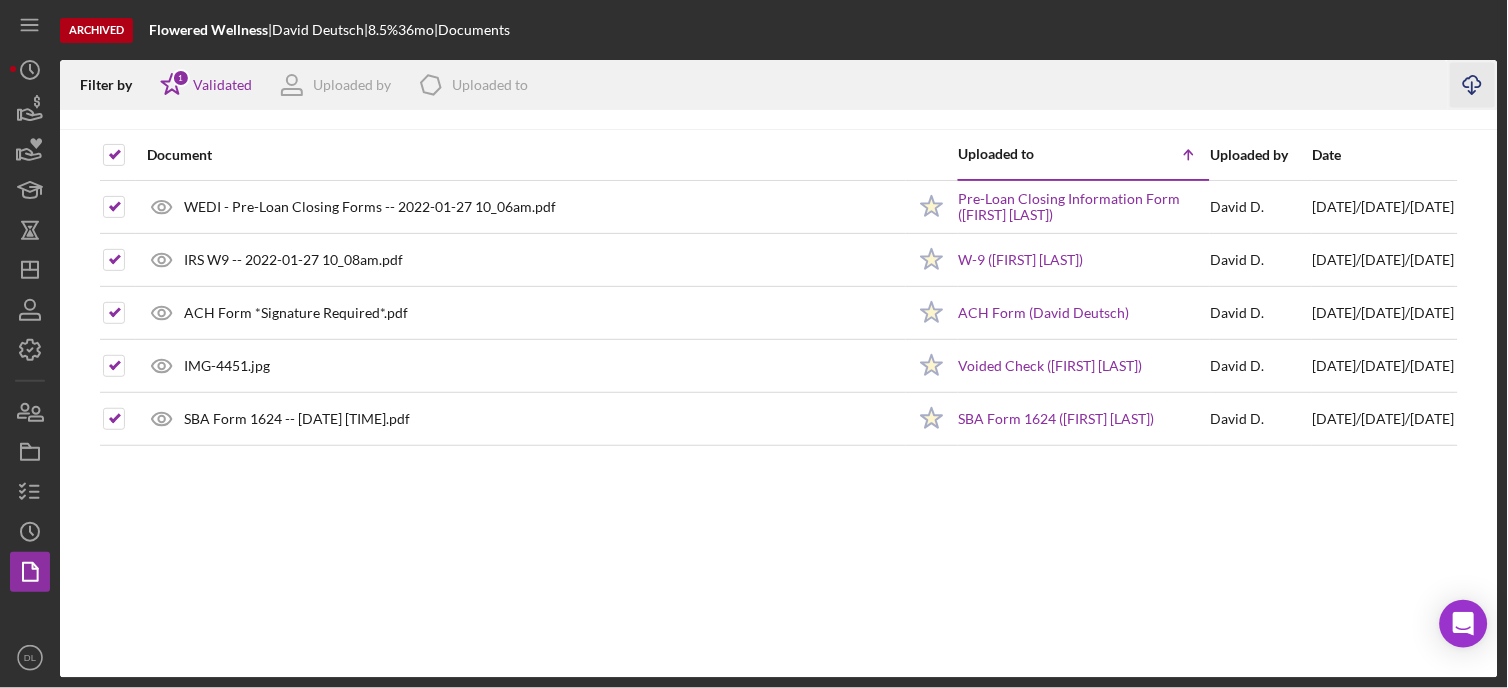 click on "Document Uploaded to Icon/Table Sort Arrow Uploaded by Date WEDI - Pre-Loan Closing Forms -- [DATE] [TIME].pdf Icon/Star Pre-Loan Closing Information Form ([FIRST] [LAST]) [FIRST] D . [DATE] IRS W9 -- [DATE] [TIME].pdf Icon/Star W-9 ([FIRST] [LAST]) [FIRST] D . [DATE] ACH Form *Signature Required*.pdf Icon/Star ACH Form ([FIRST] [LAST]) [FIRST] D . [DATE] IMG-[NUMBER].jpg Icon/Star Voided Check ([FIRST] [LAST]) [FIRST] D . [DATE] SBA Form 1624 -- [DATE] [TIME].pdf Icon/Star SBA Form 1624 ([FIRST] [LAST]) [FIRST] D . [DATE]" at bounding box center [779, 404] 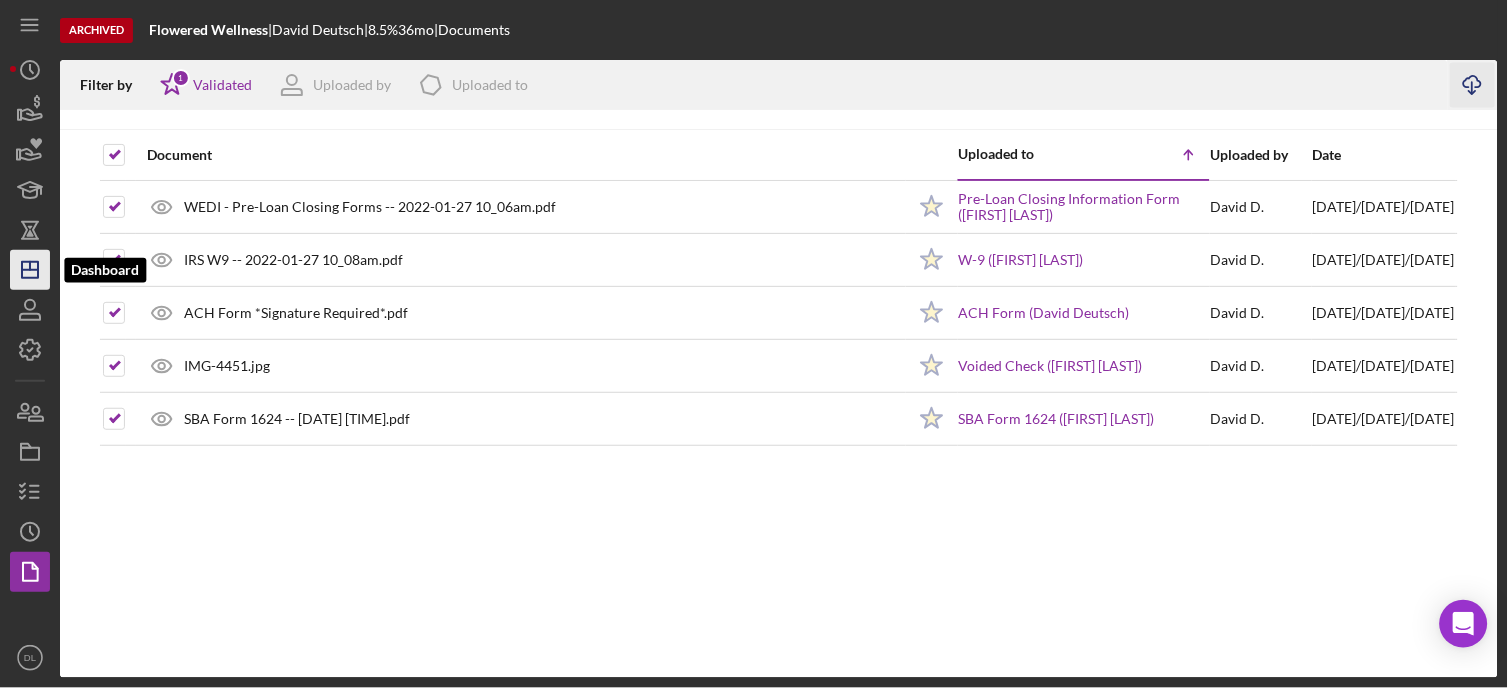 click on "Icon/Dashboard" 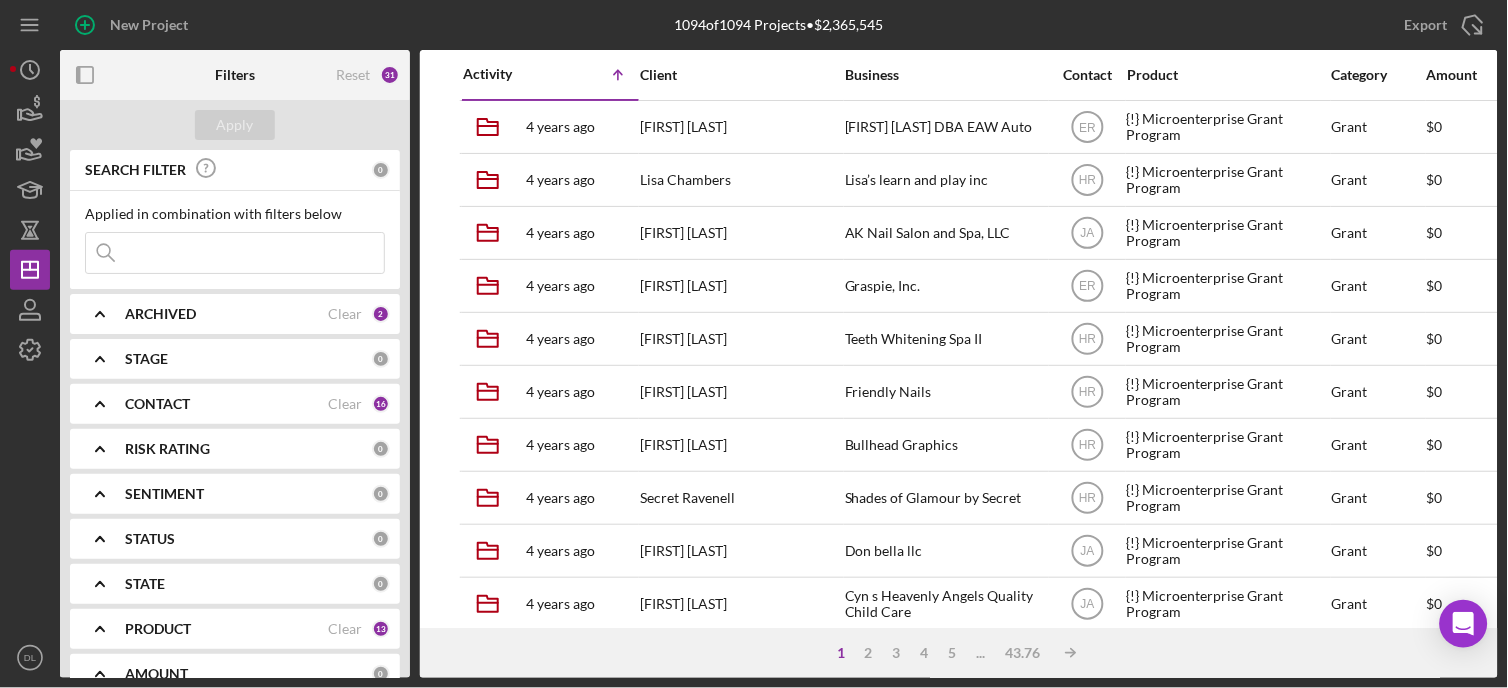 click at bounding box center [235, 253] 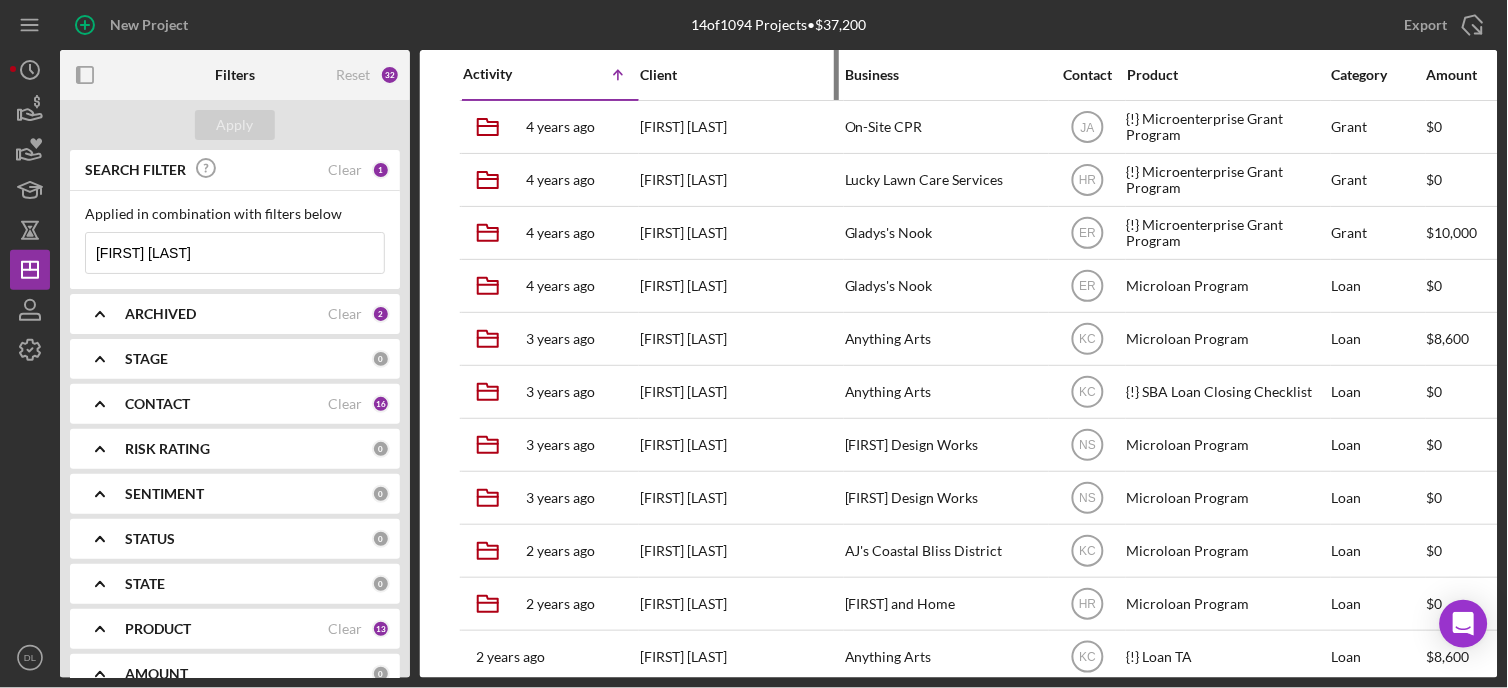 click on "Client" at bounding box center [740, 75] 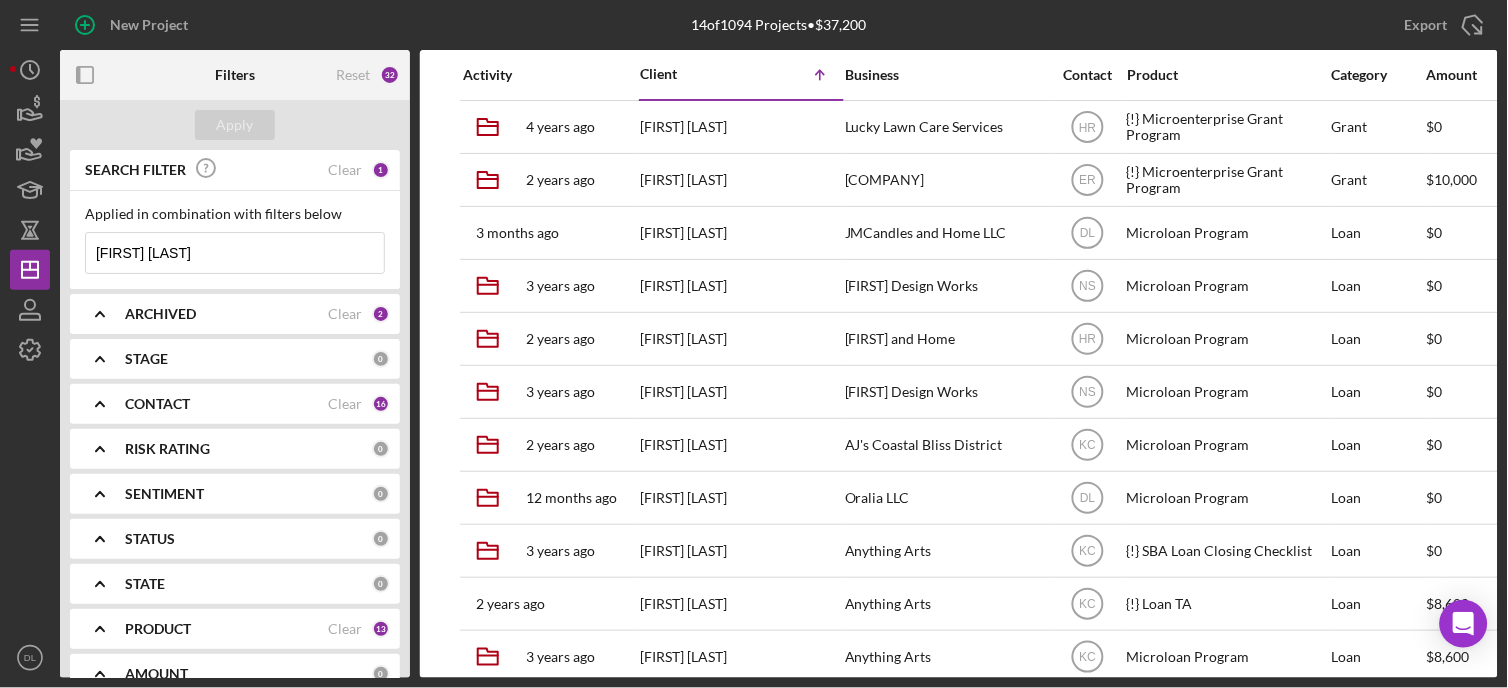click on "[FIRST] [LAST]" at bounding box center (235, 253) 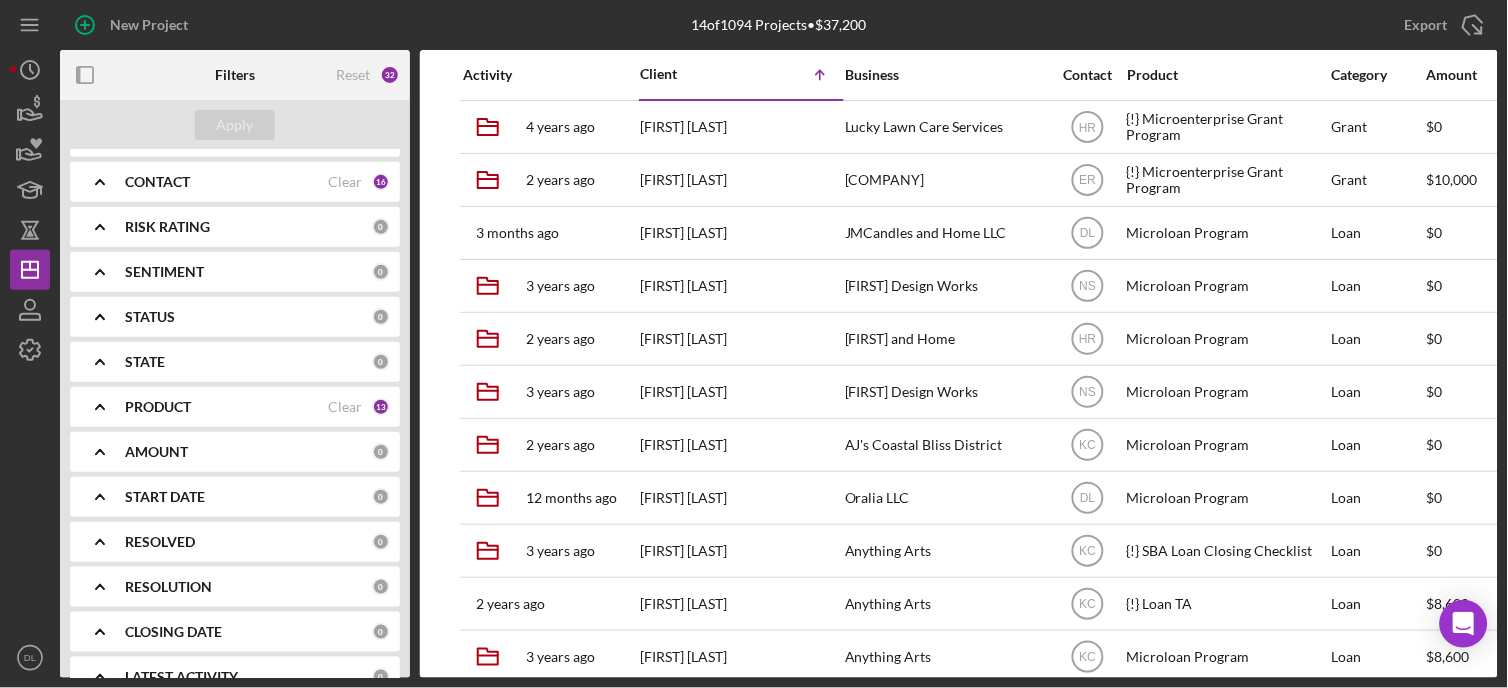 scroll, scrollTop: 0, scrollLeft: 0, axis: both 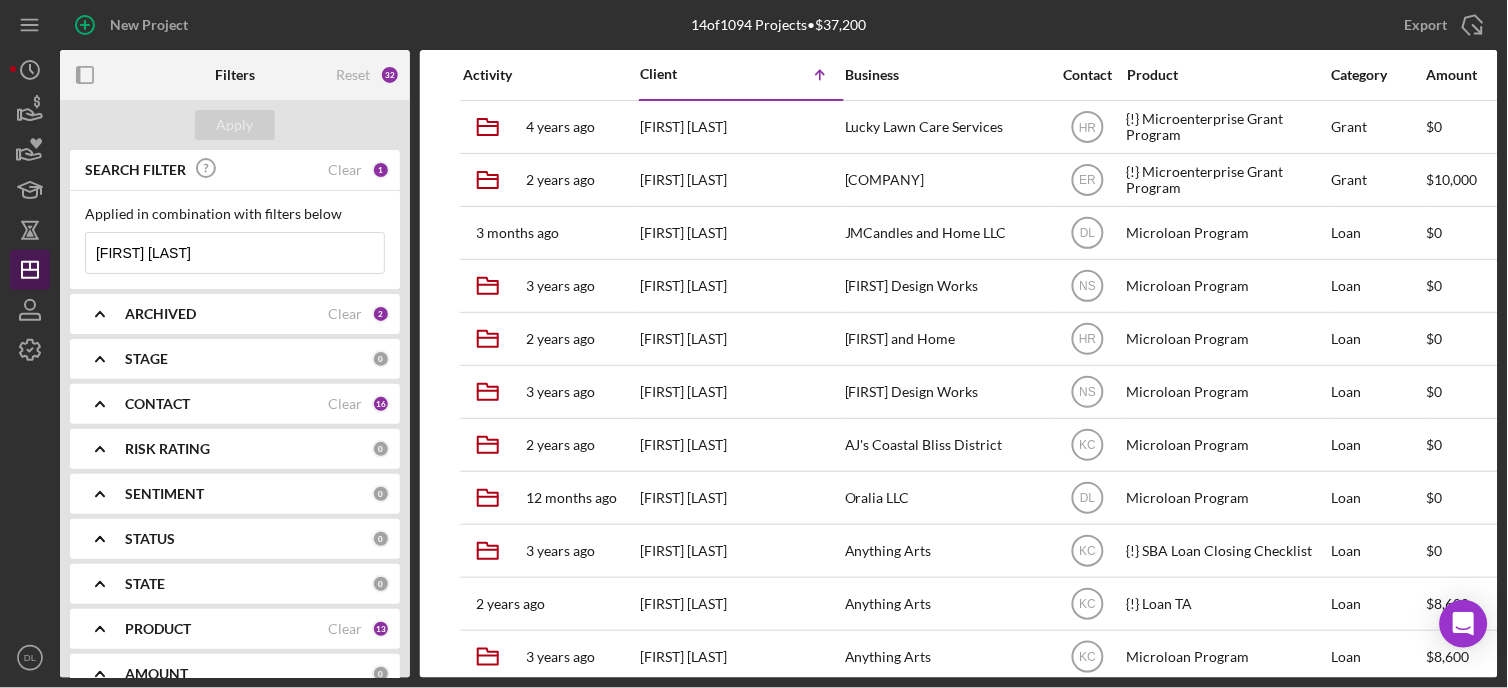 drag, startPoint x: 143, startPoint y: 255, endPoint x: 33, endPoint y: 264, distance: 110.36757 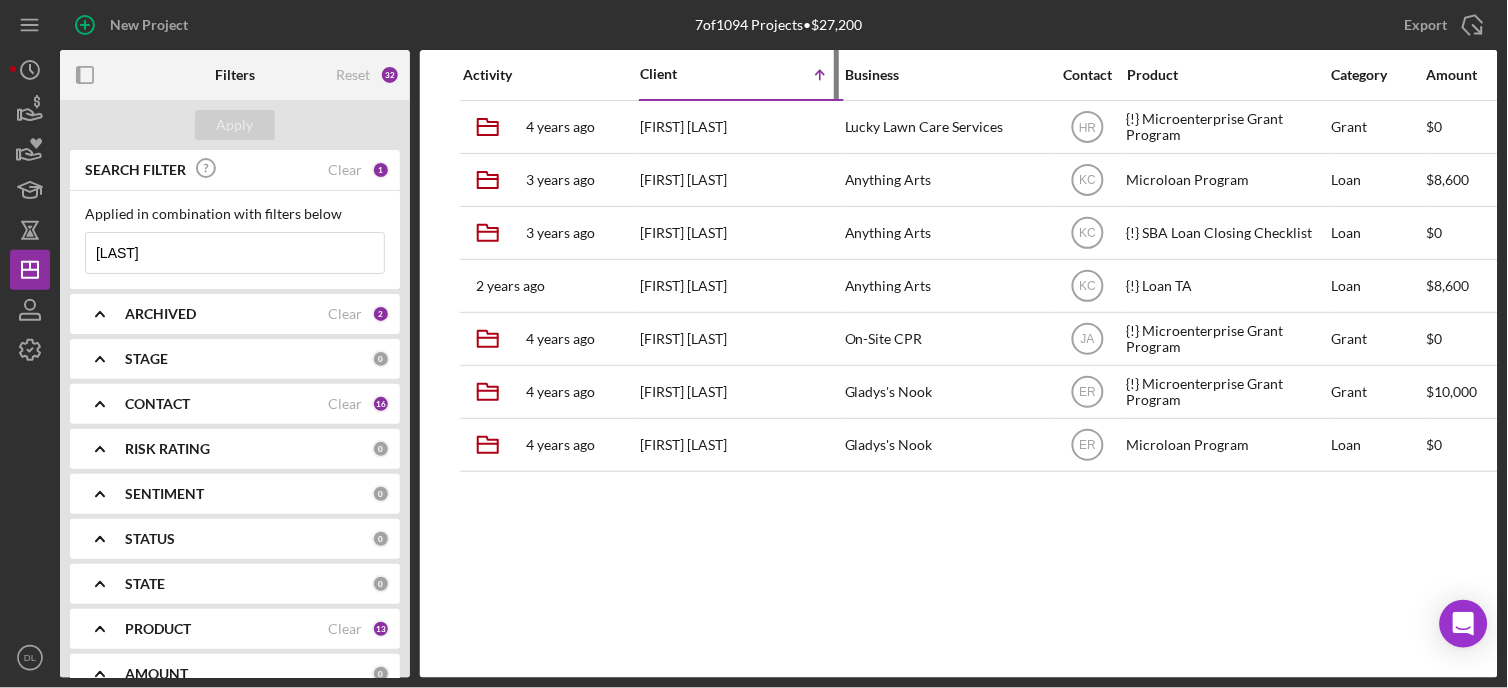 click on "Client" at bounding box center [690, 74] 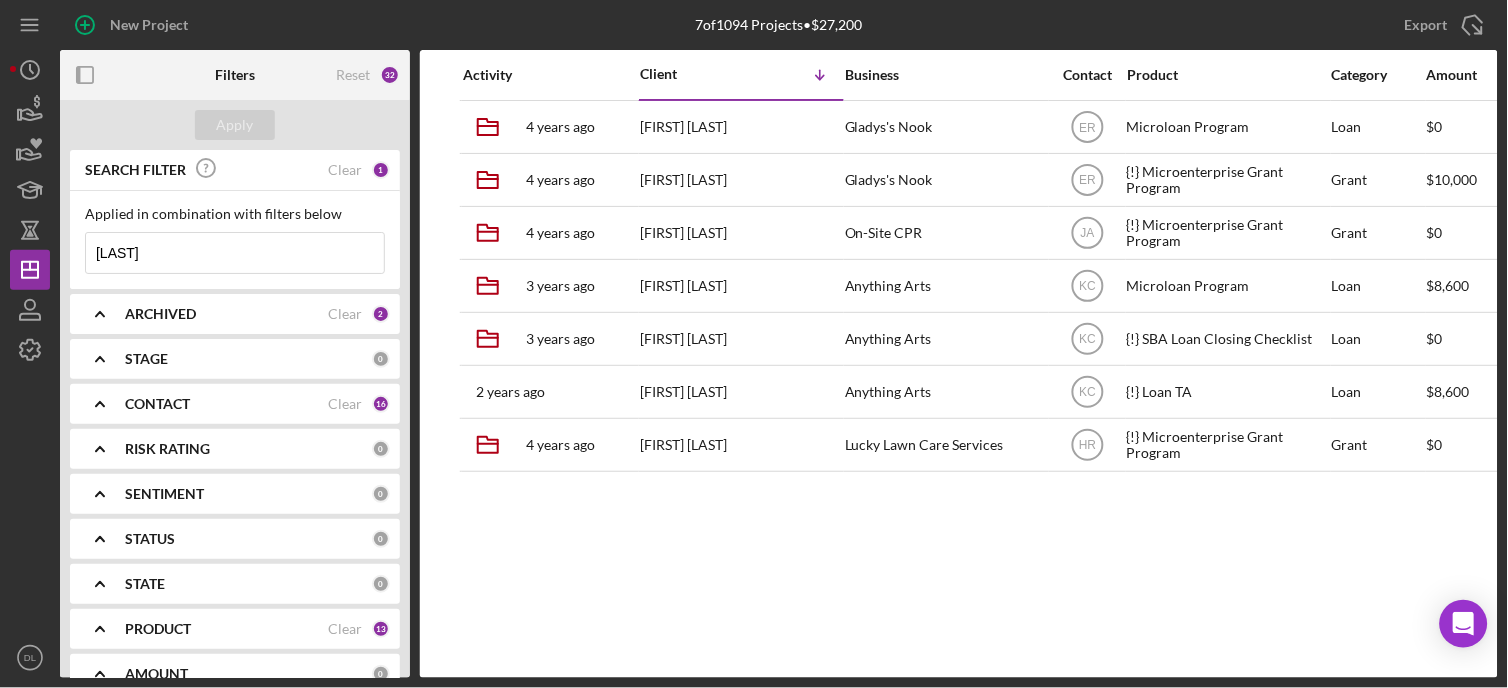 click on "Client" at bounding box center (690, 74) 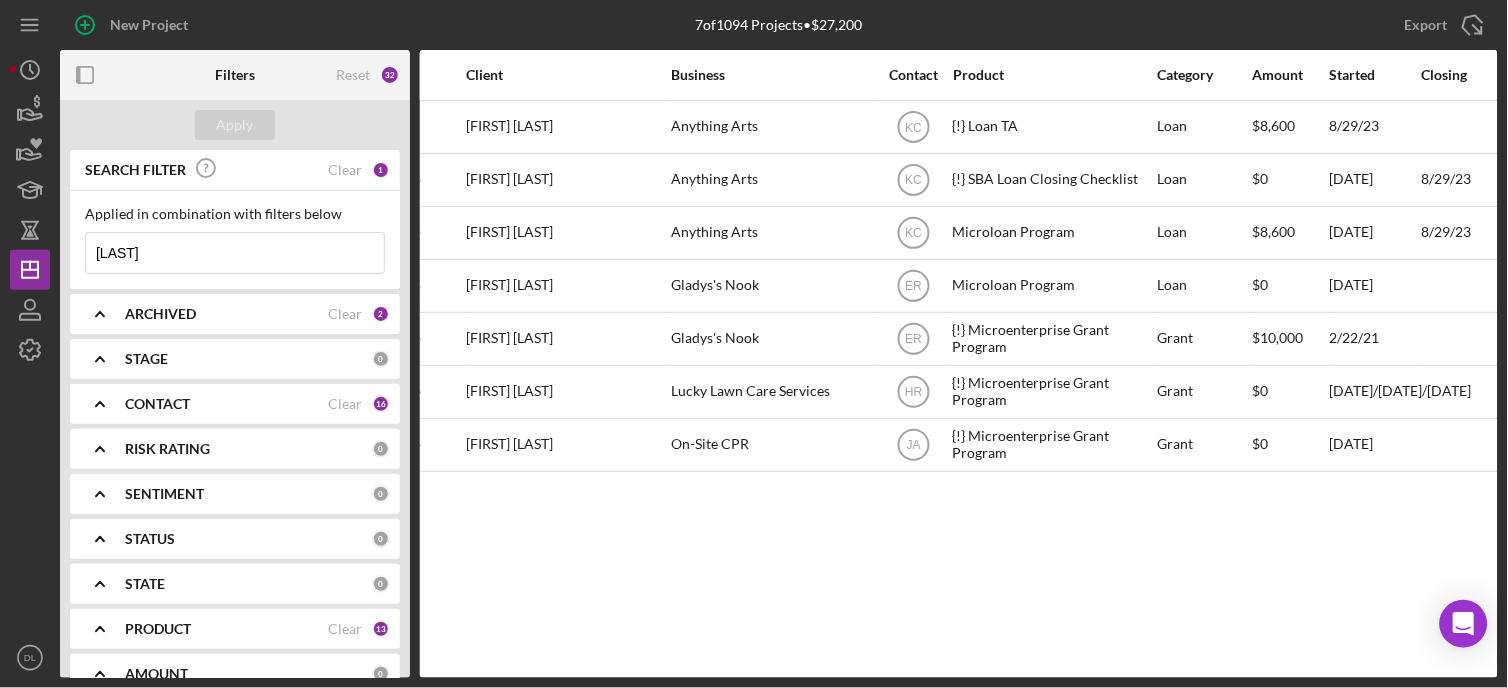 scroll, scrollTop: 0, scrollLeft: 143, axis: horizontal 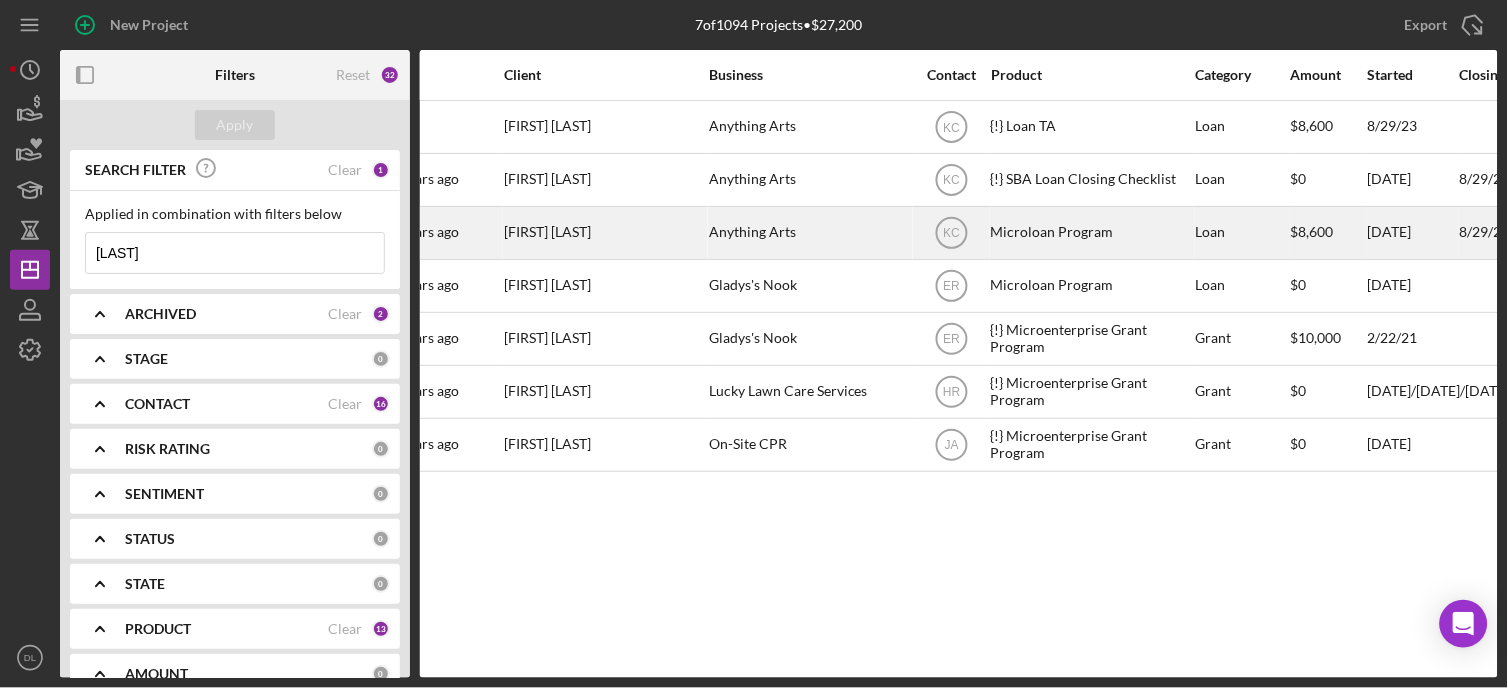 click on "Anything Arts" at bounding box center (809, 233) 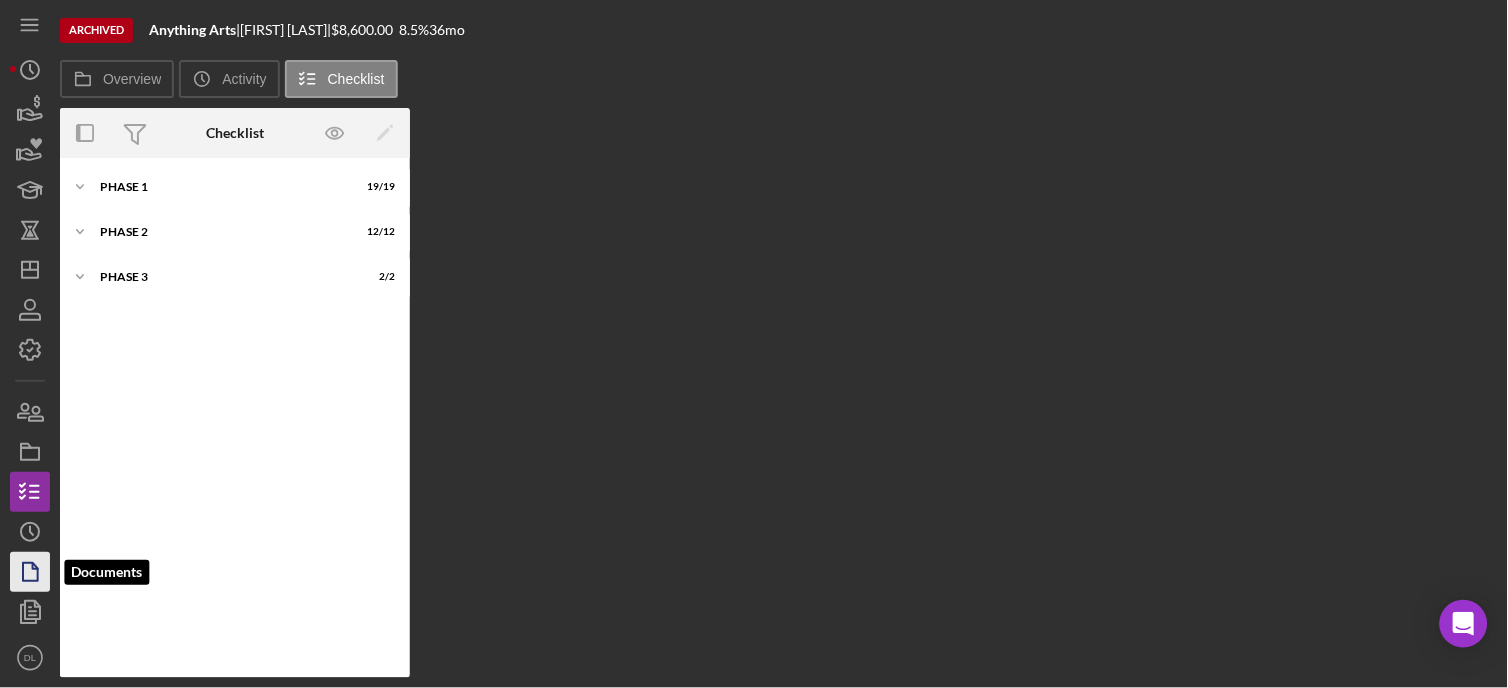 click 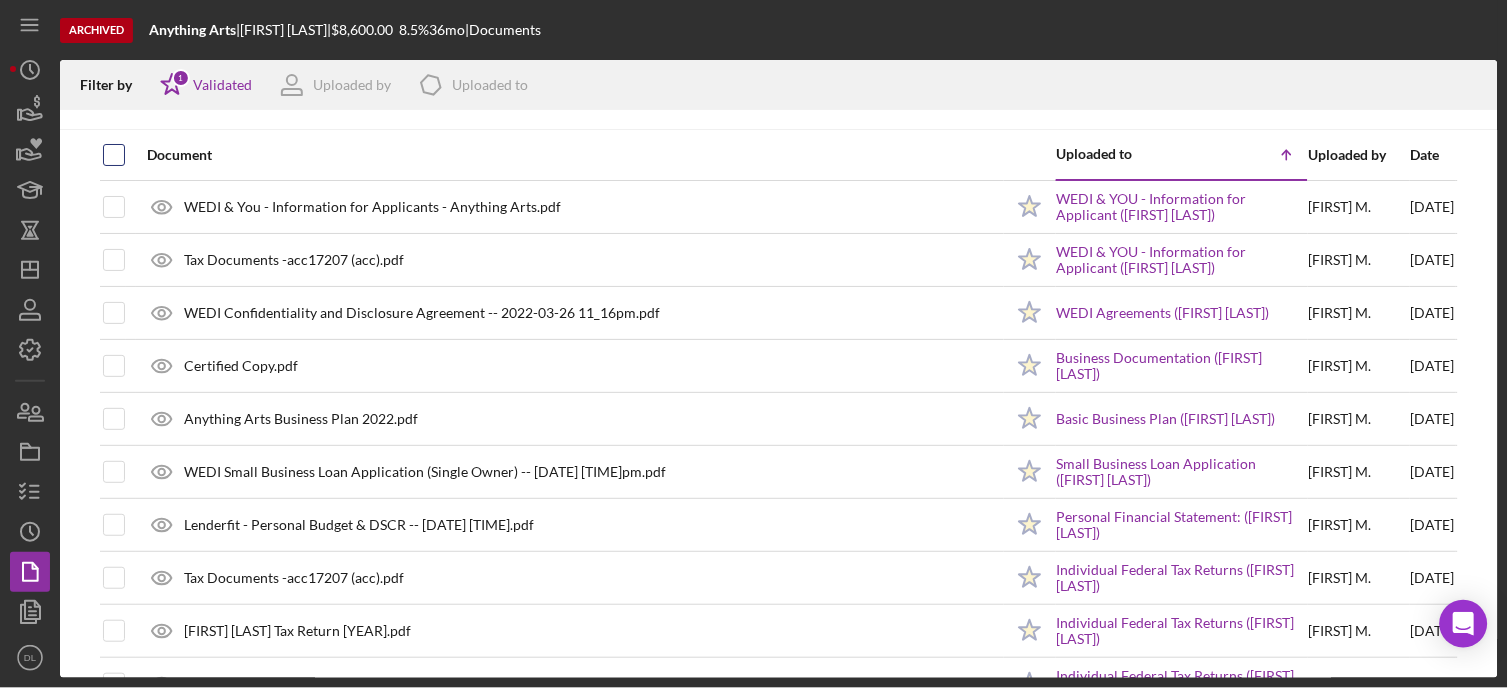 click at bounding box center (114, 155) 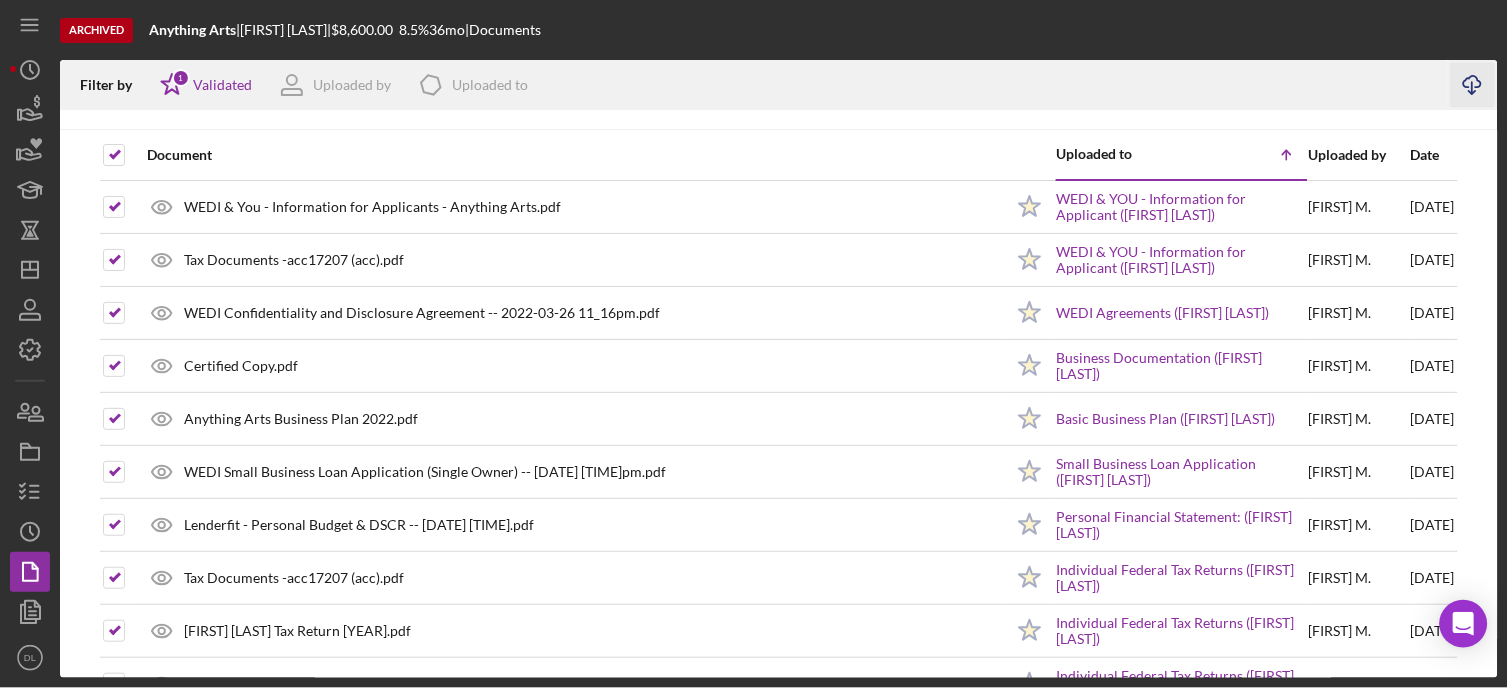 click on "Icon/Download" 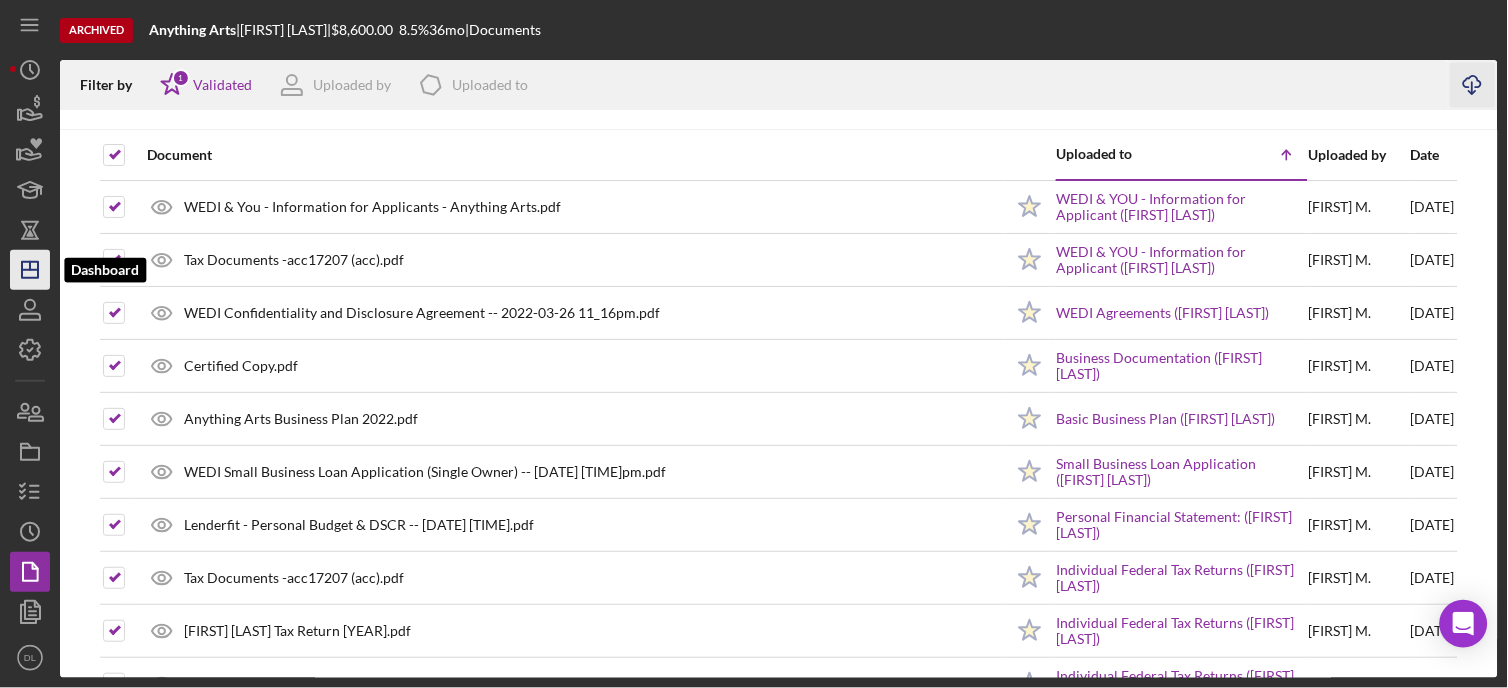 click on "Icon/Dashboard" 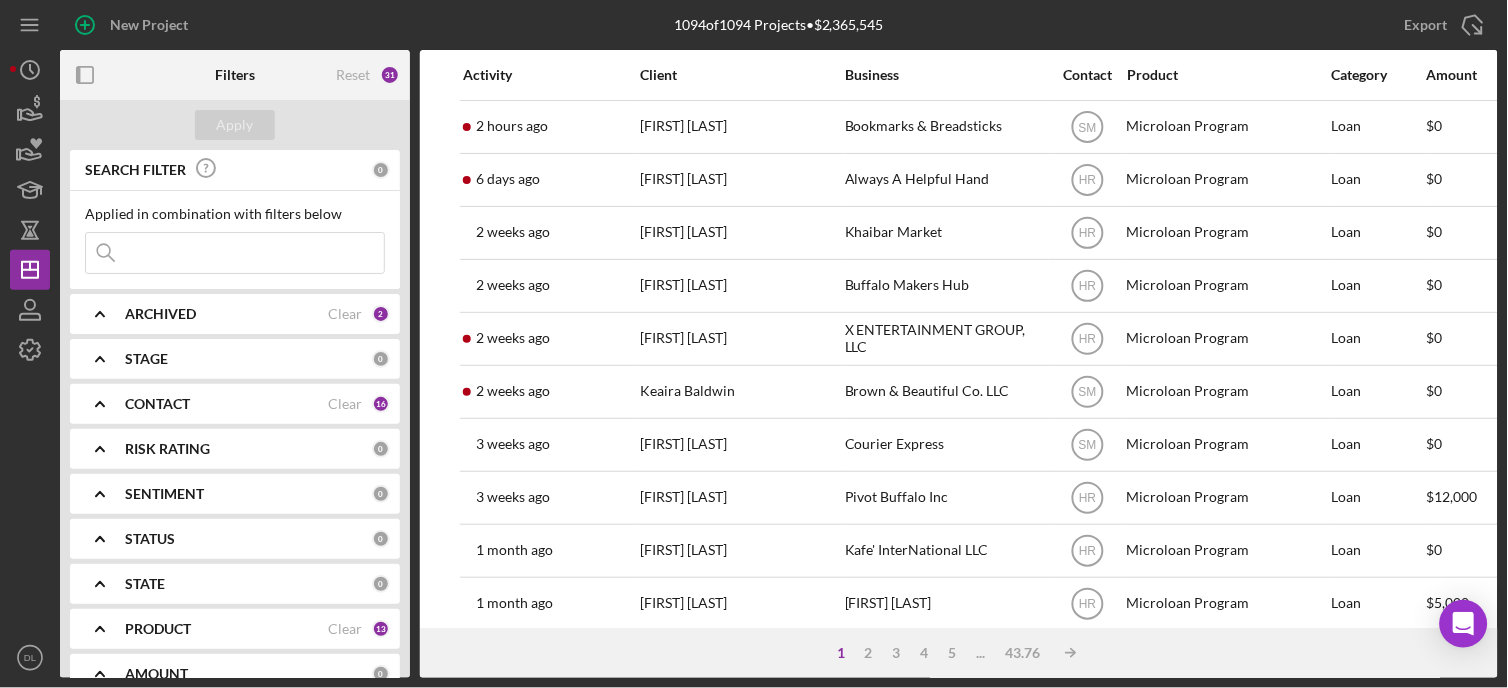 click at bounding box center [235, 253] 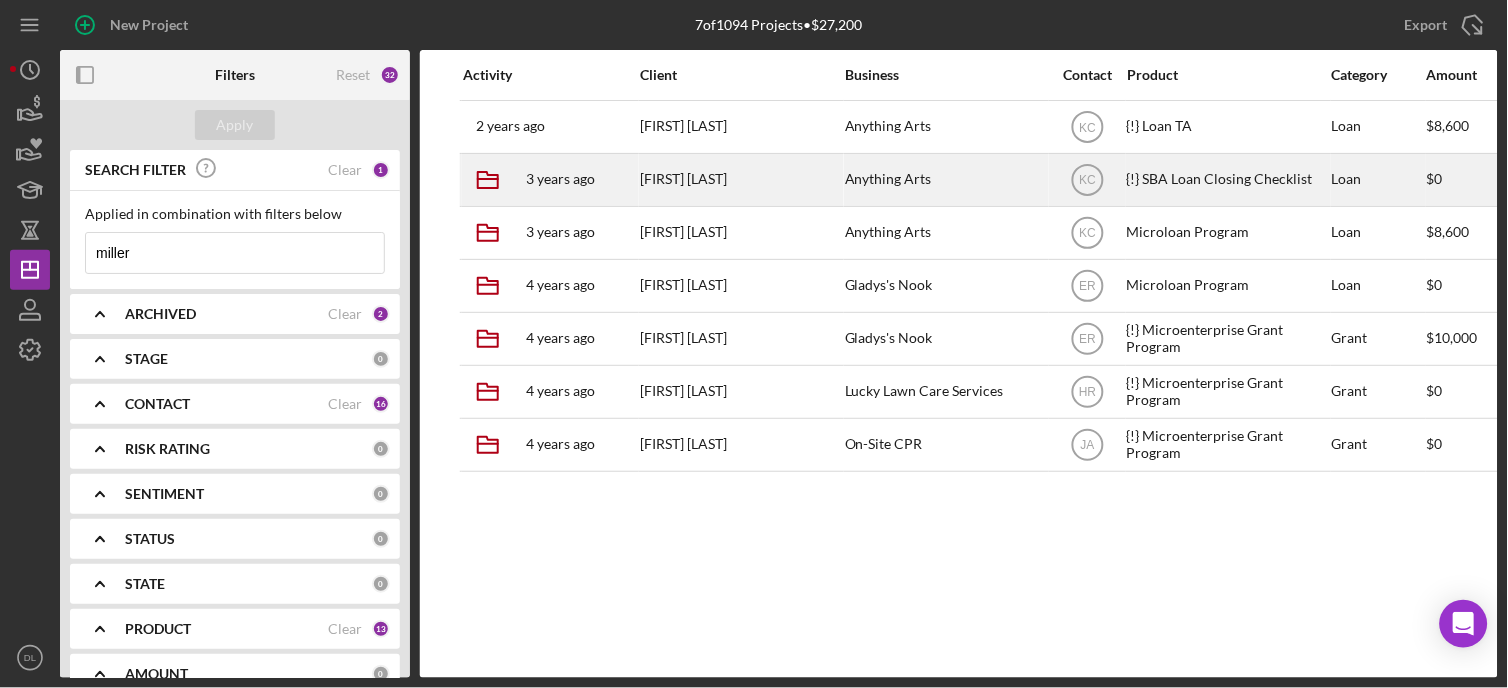 click on "{!} SBA Loan Closing Checklist" at bounding box center (1227, 180) 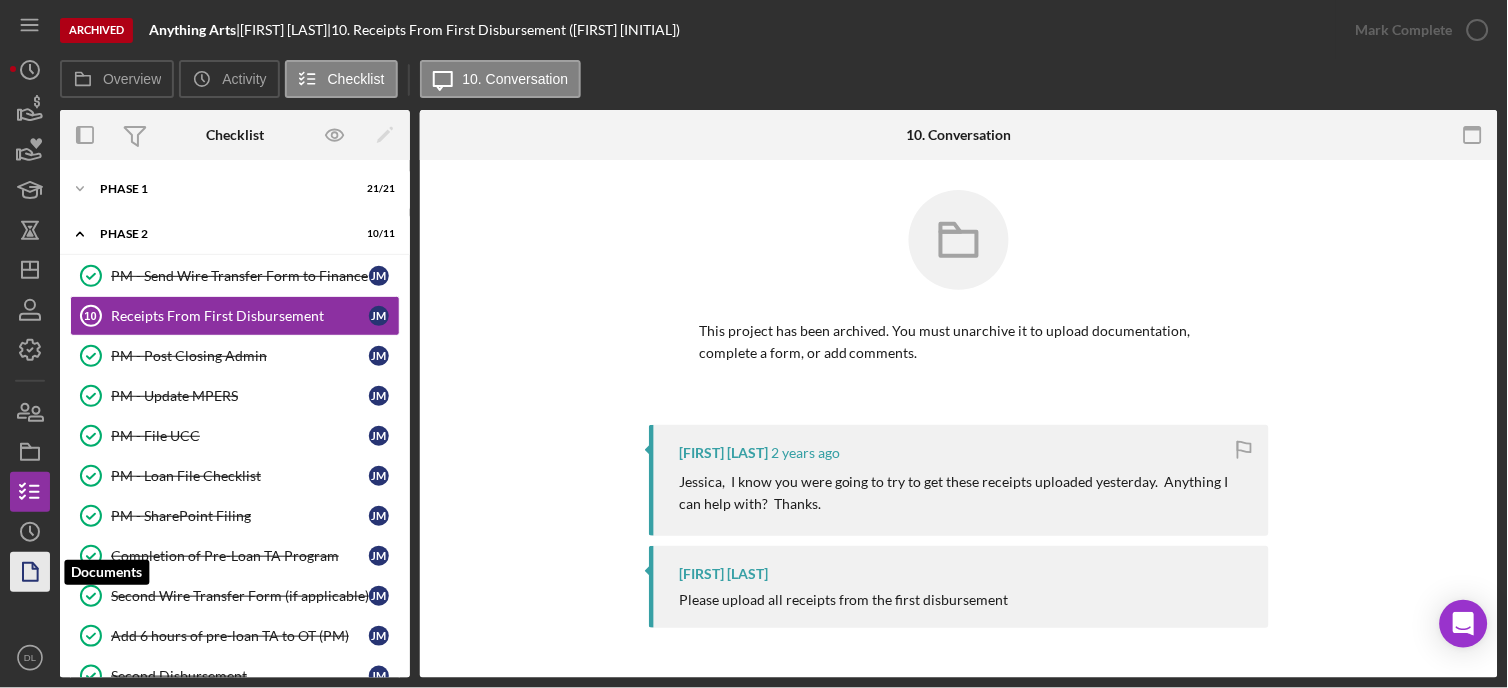click 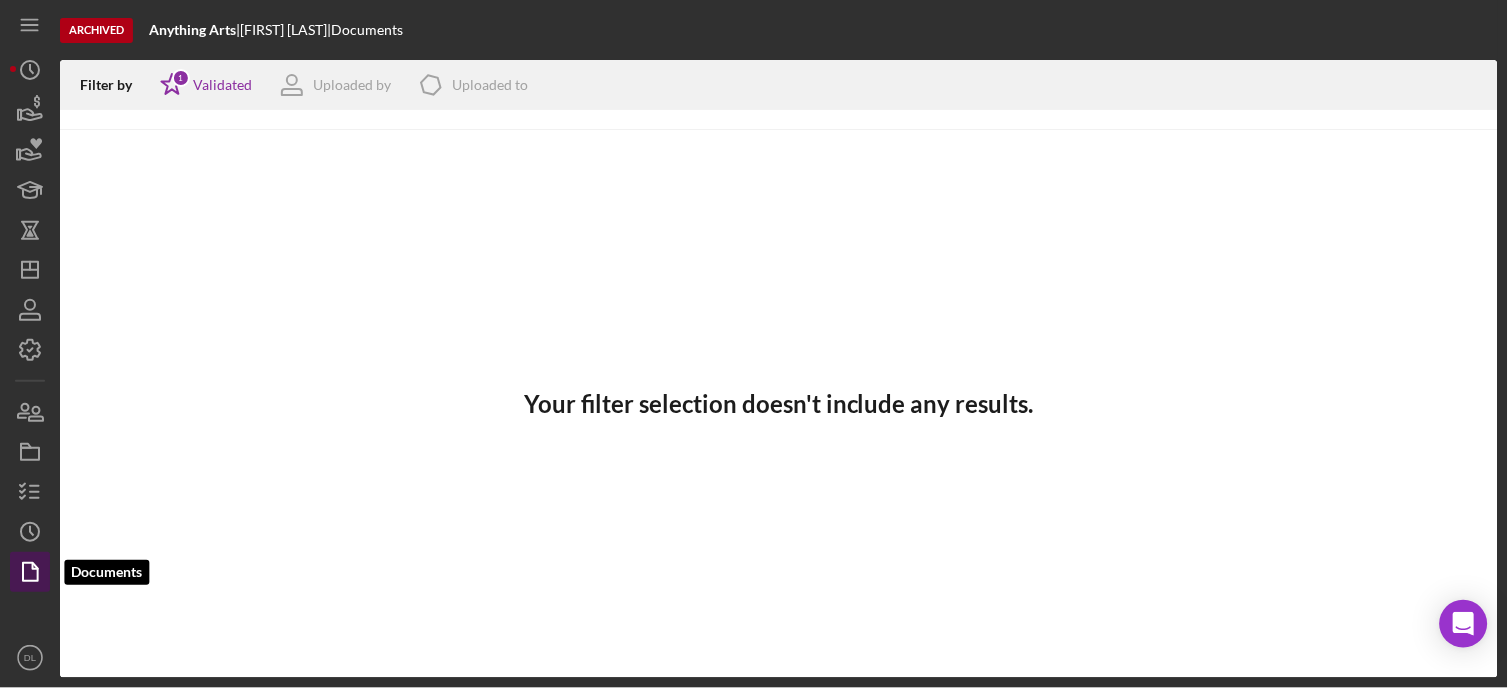 click 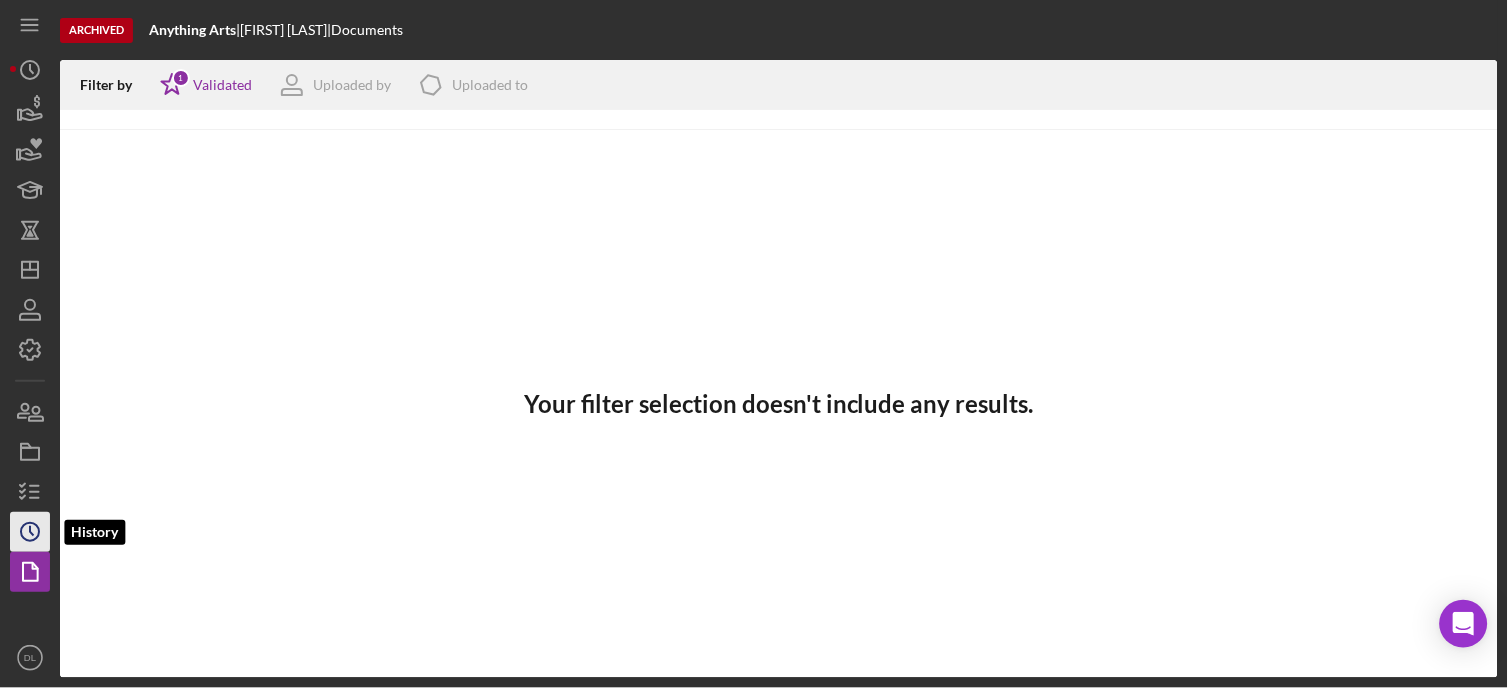 click on "Icon/History" 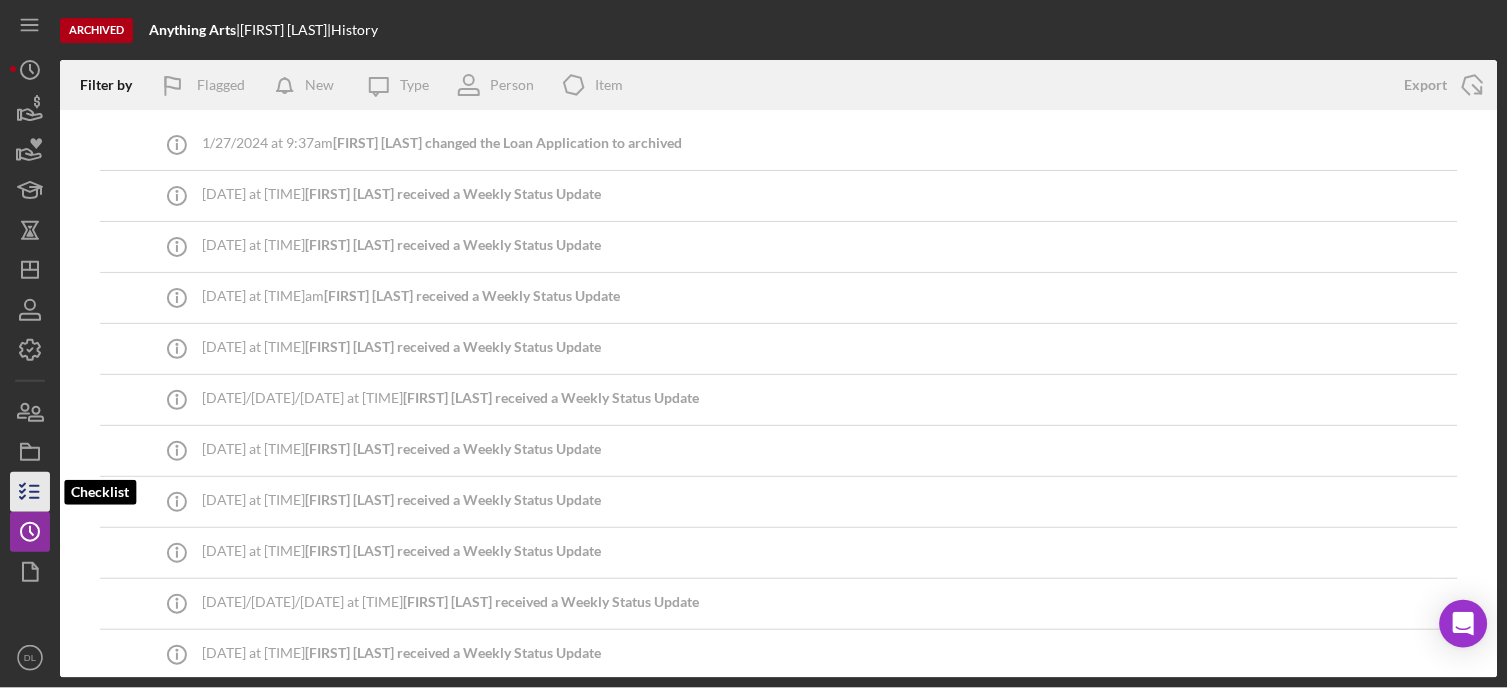 click 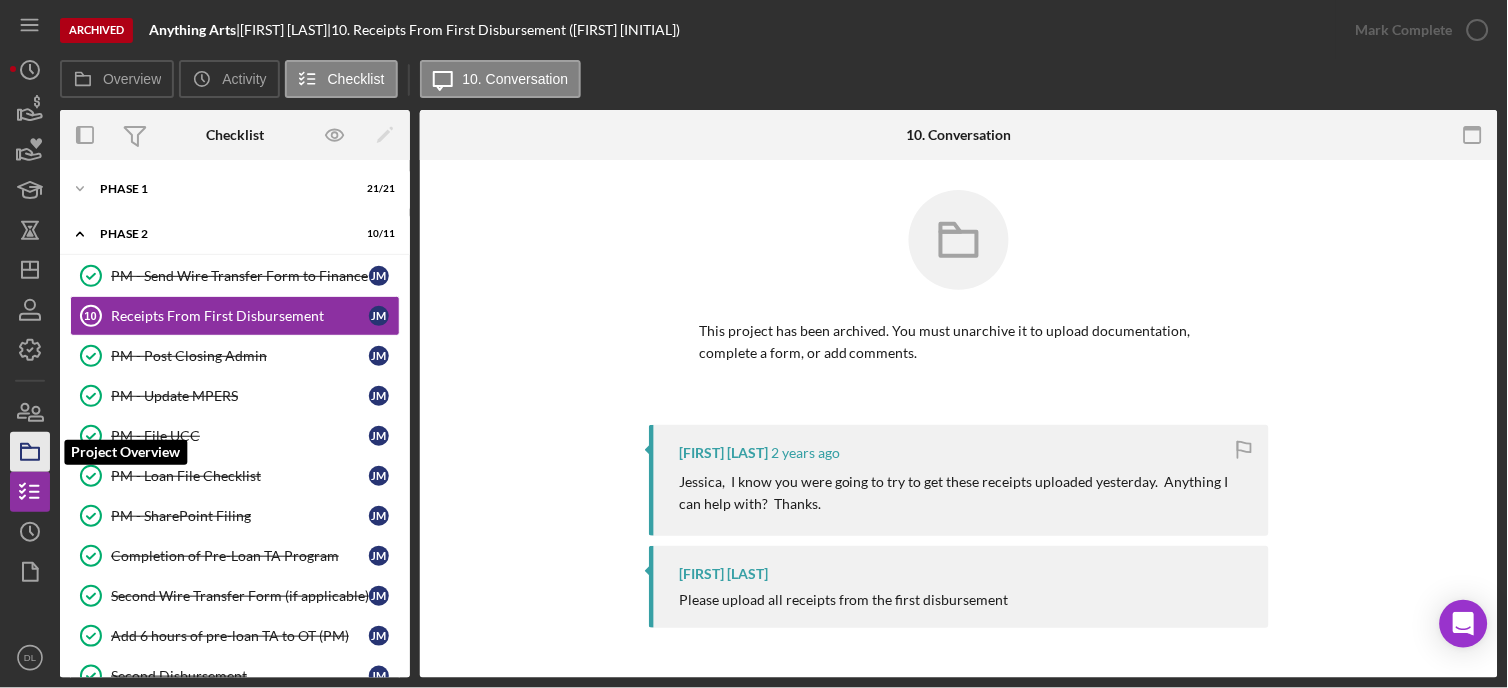 click 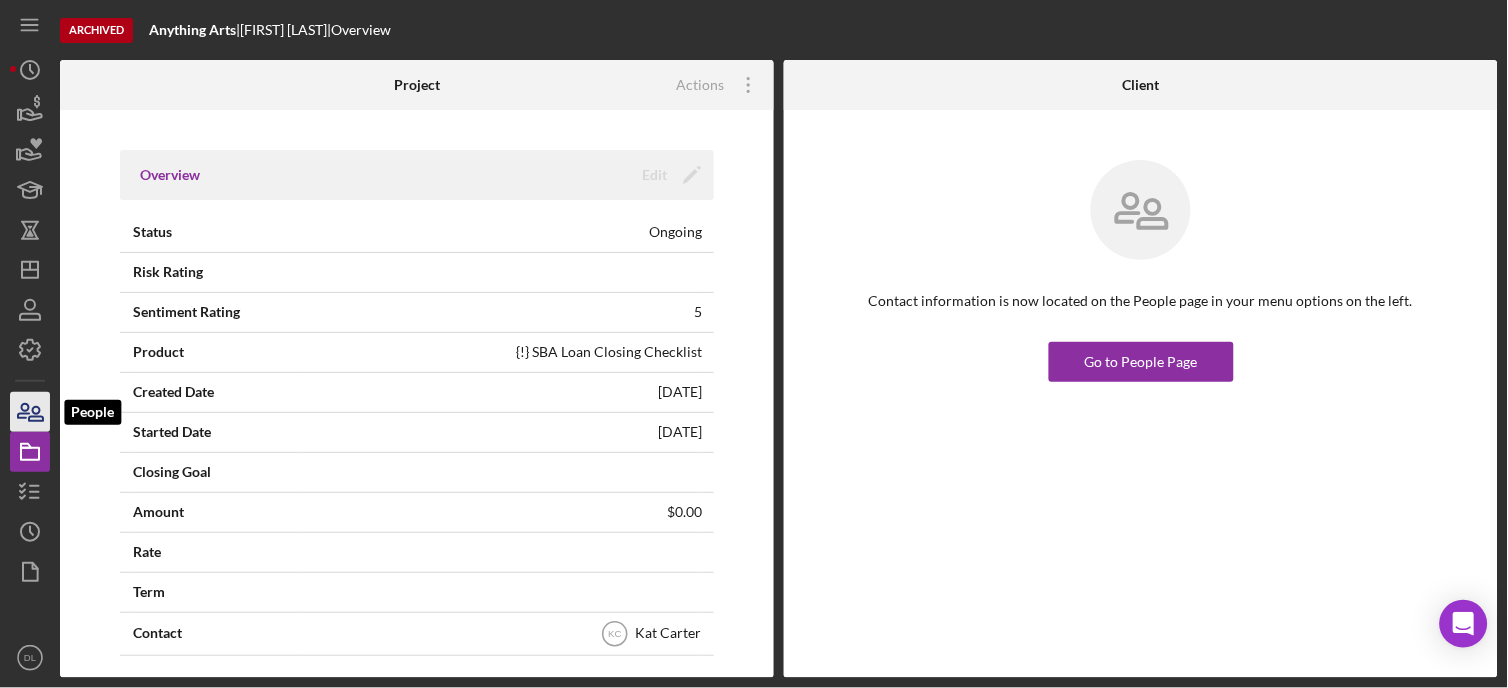 click 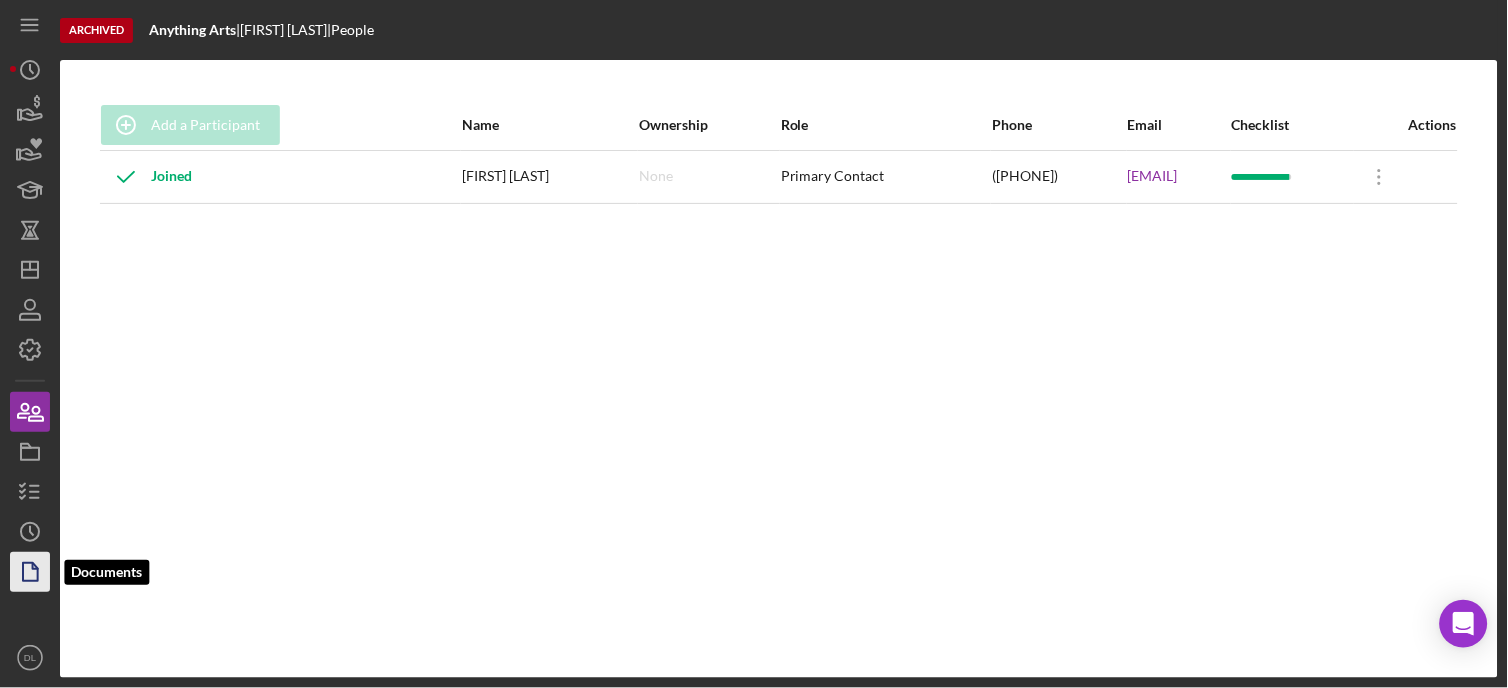 click 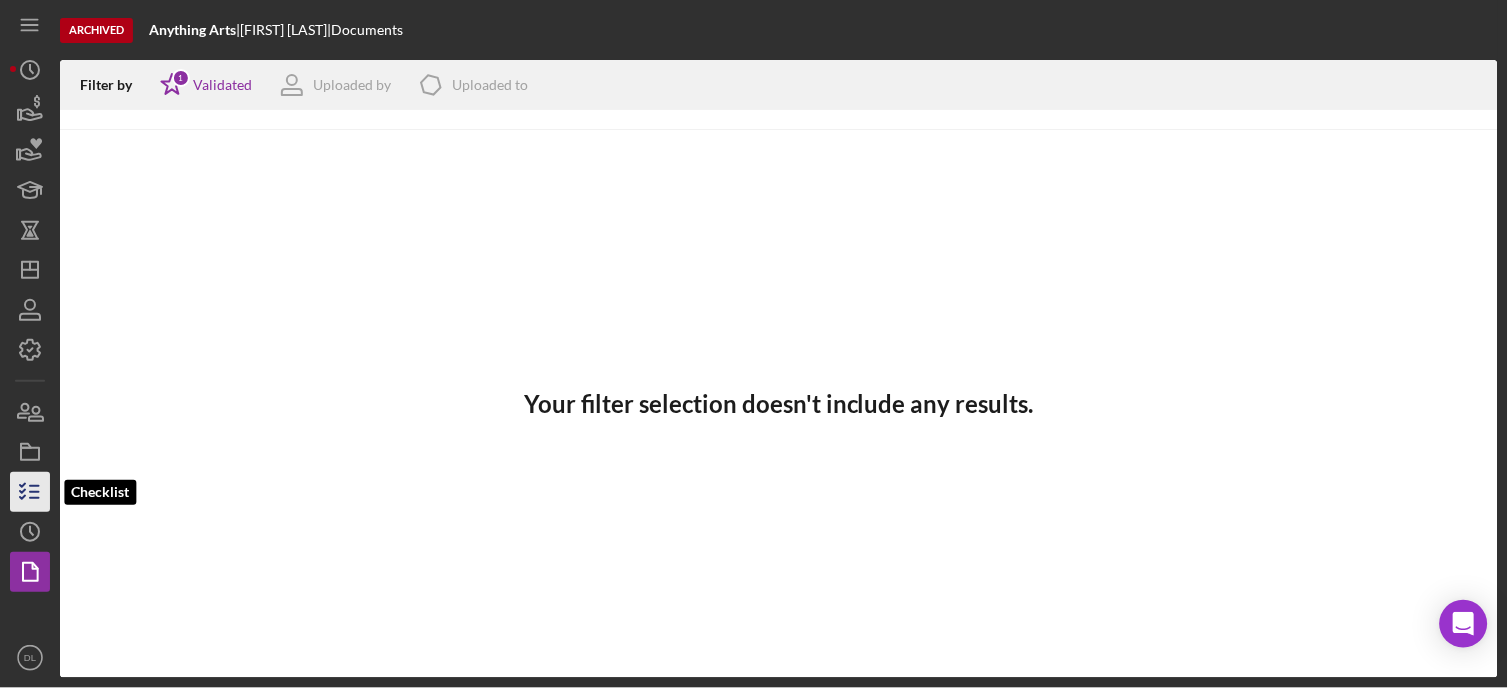 click 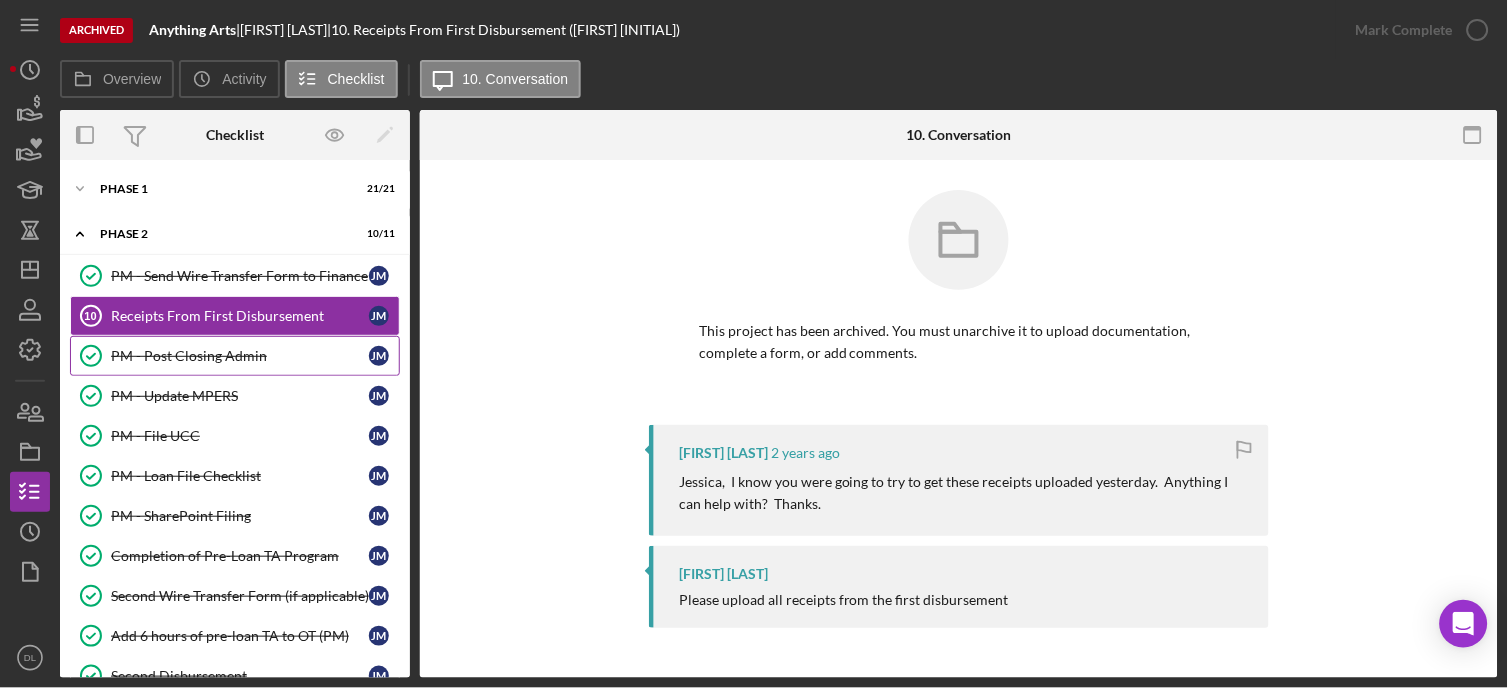 click on "PM - Post Closing Admin PM - Post Closing Admin J M" at bounding box center [235, 356] 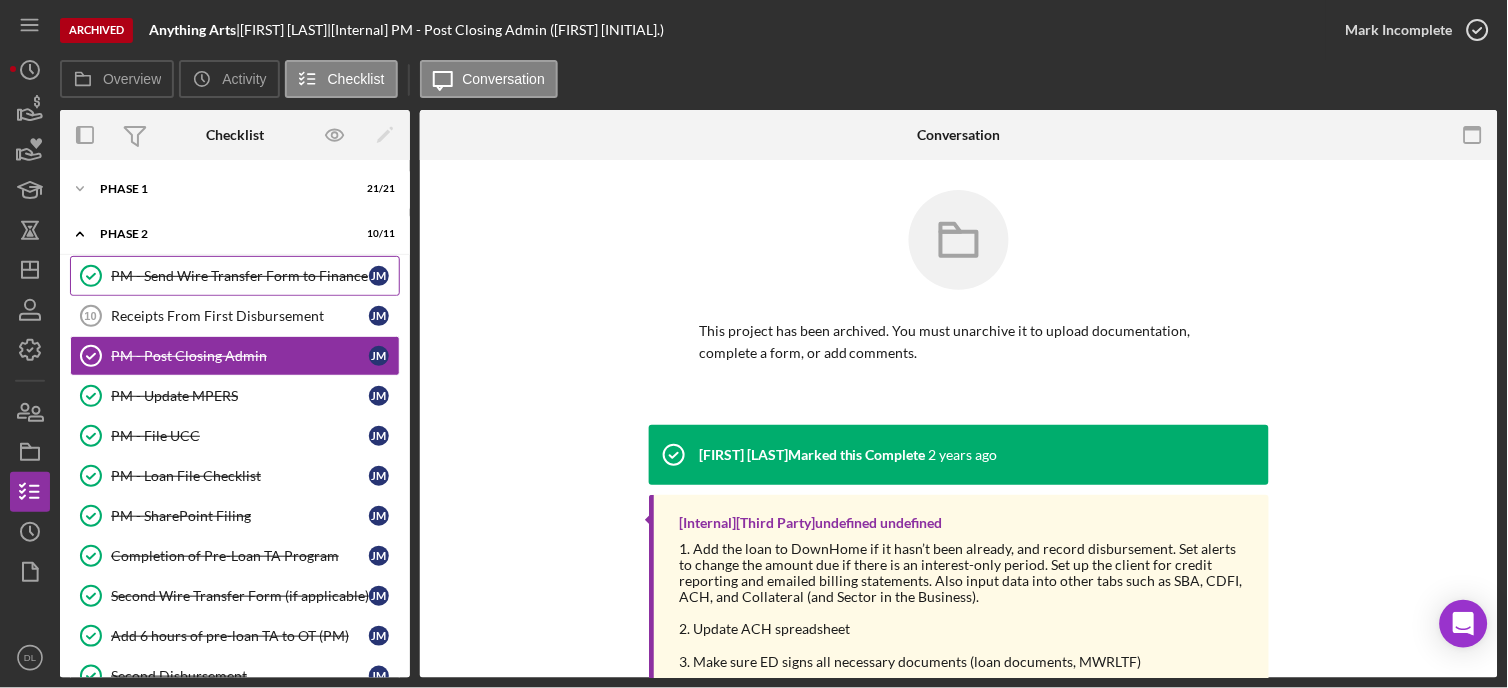 click on "PM - Send Wire Transfer Form to Finance" at bounding box center (240, 276) 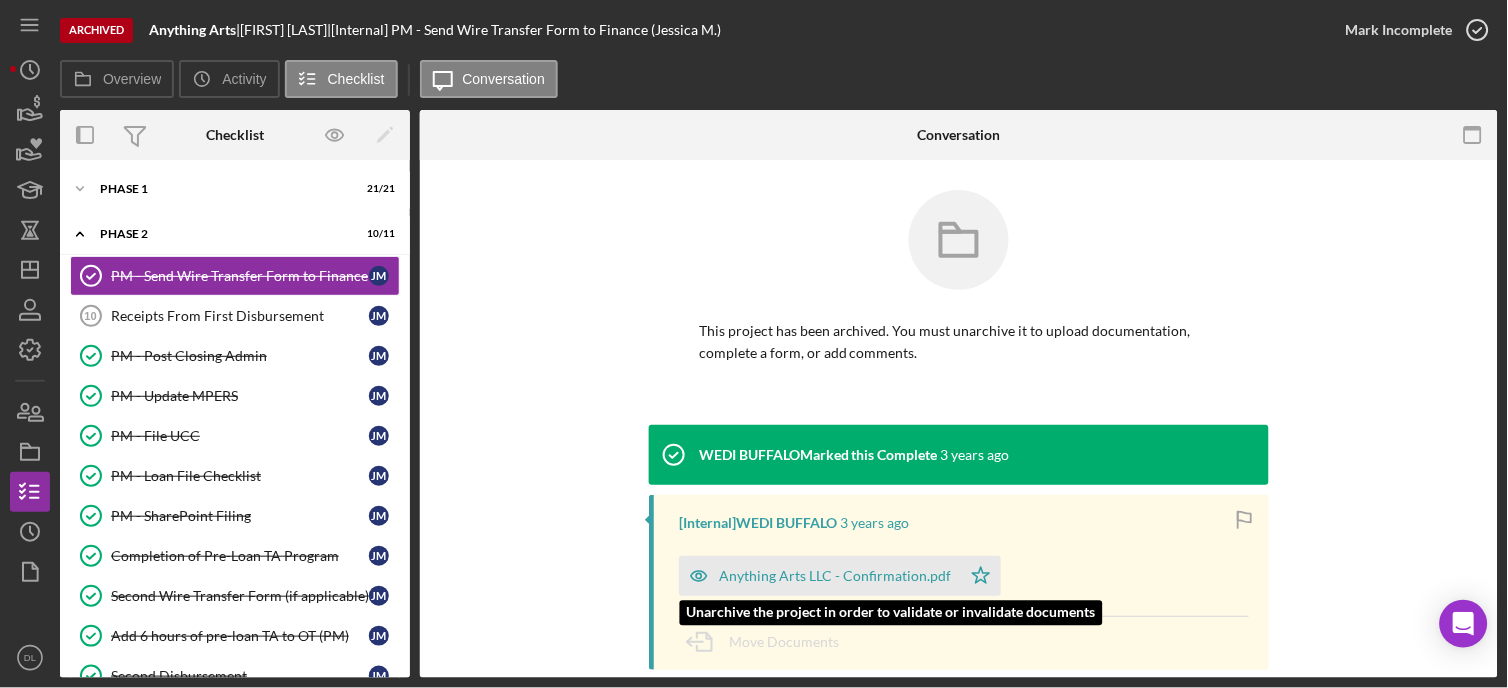 click 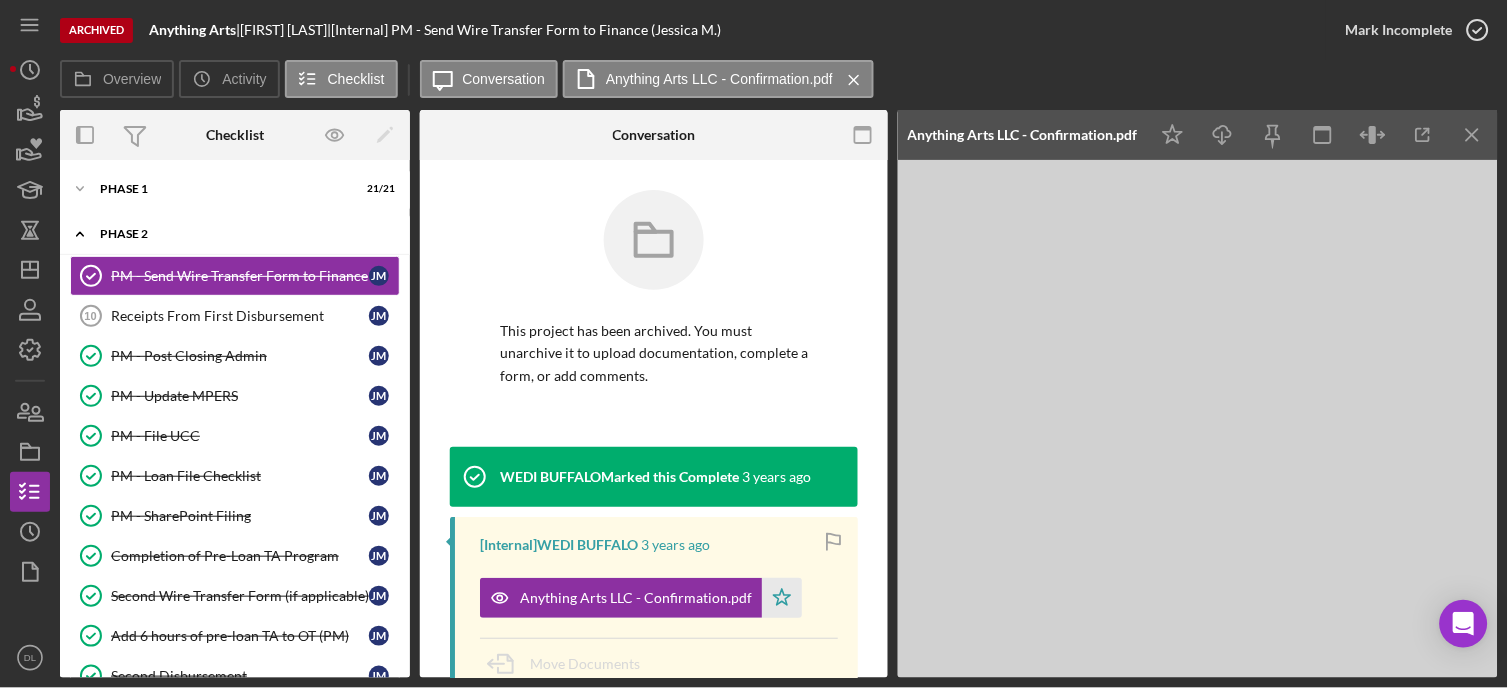 click on "Icon/Expander Phase 2 10 / 11" at bounding box center [235, 234] 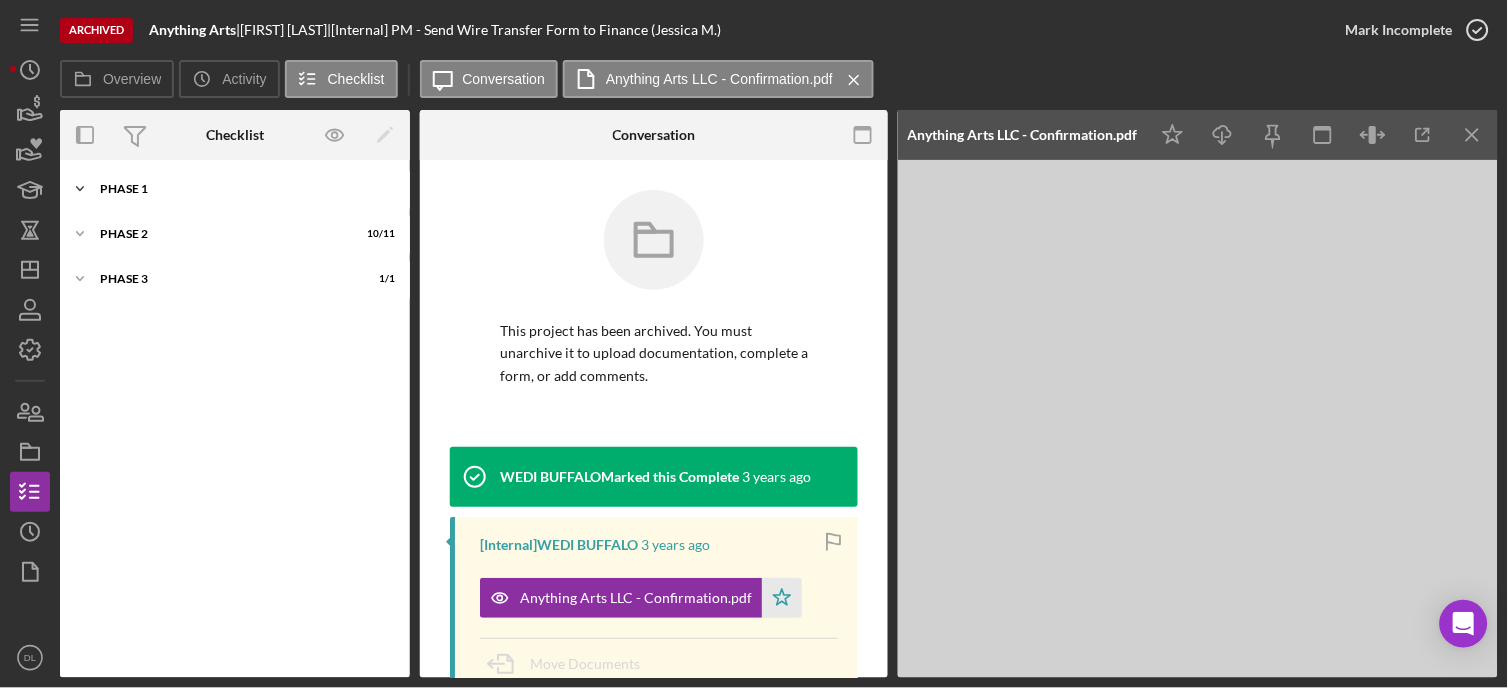click on "Icon/Expander Phase 1 21 / 21" at bounding box center [235, 189] 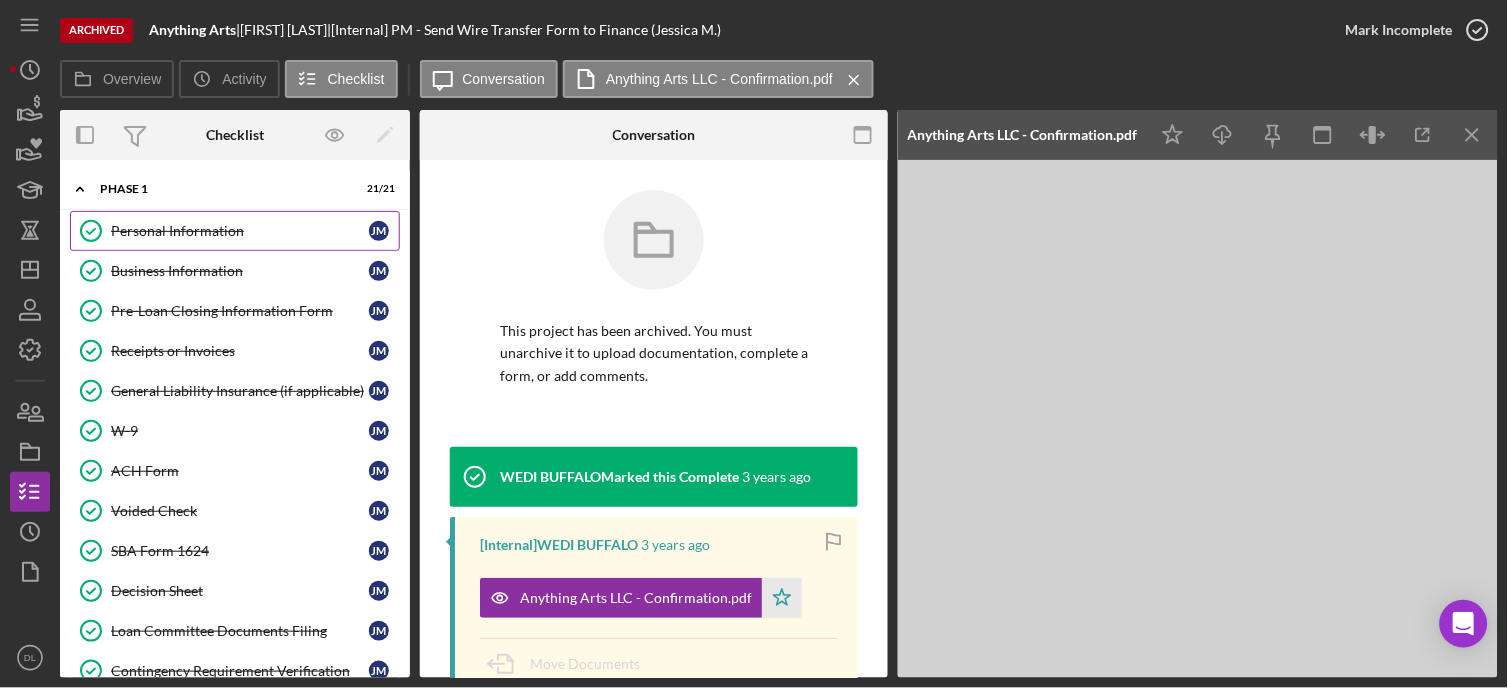 click on "Personal Information" at bounding box center [240, 231] 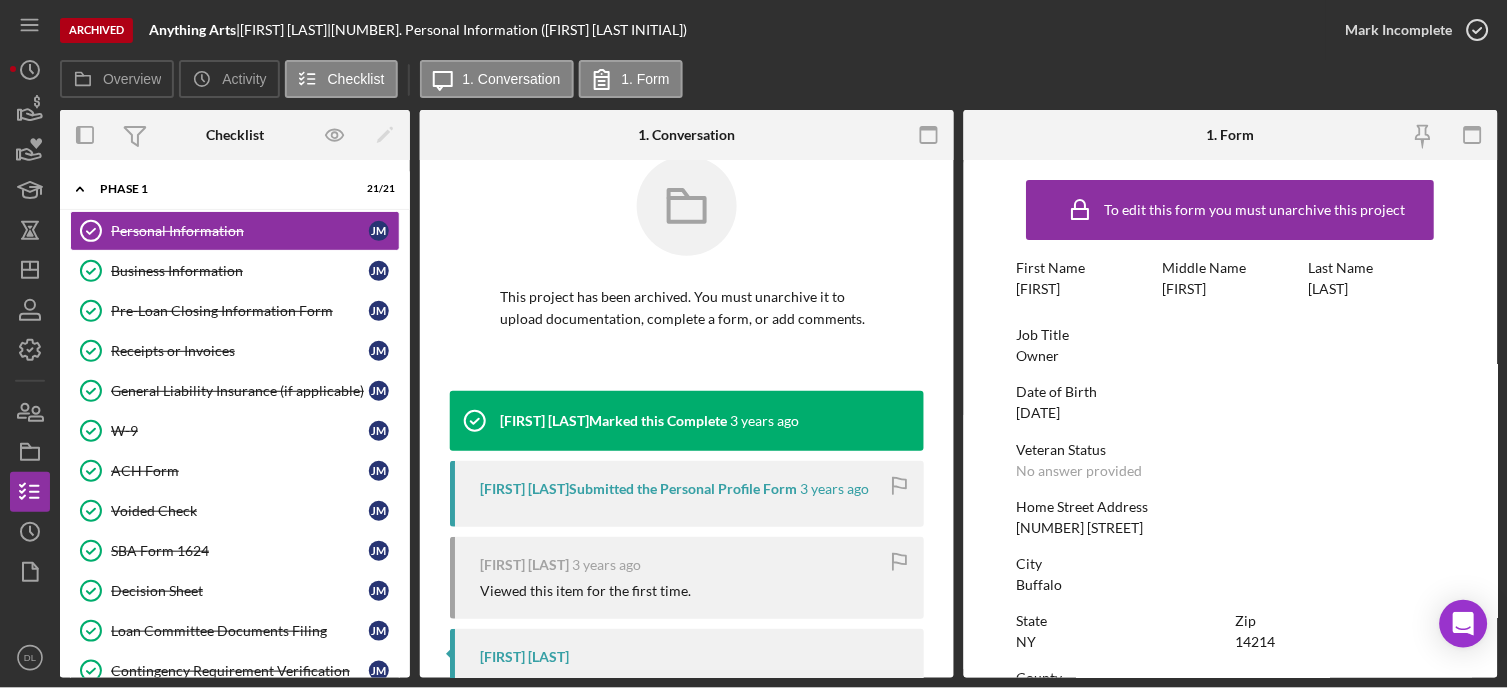 scroll, scrollTop: 106, scrollLeft: 0, axis: vertical 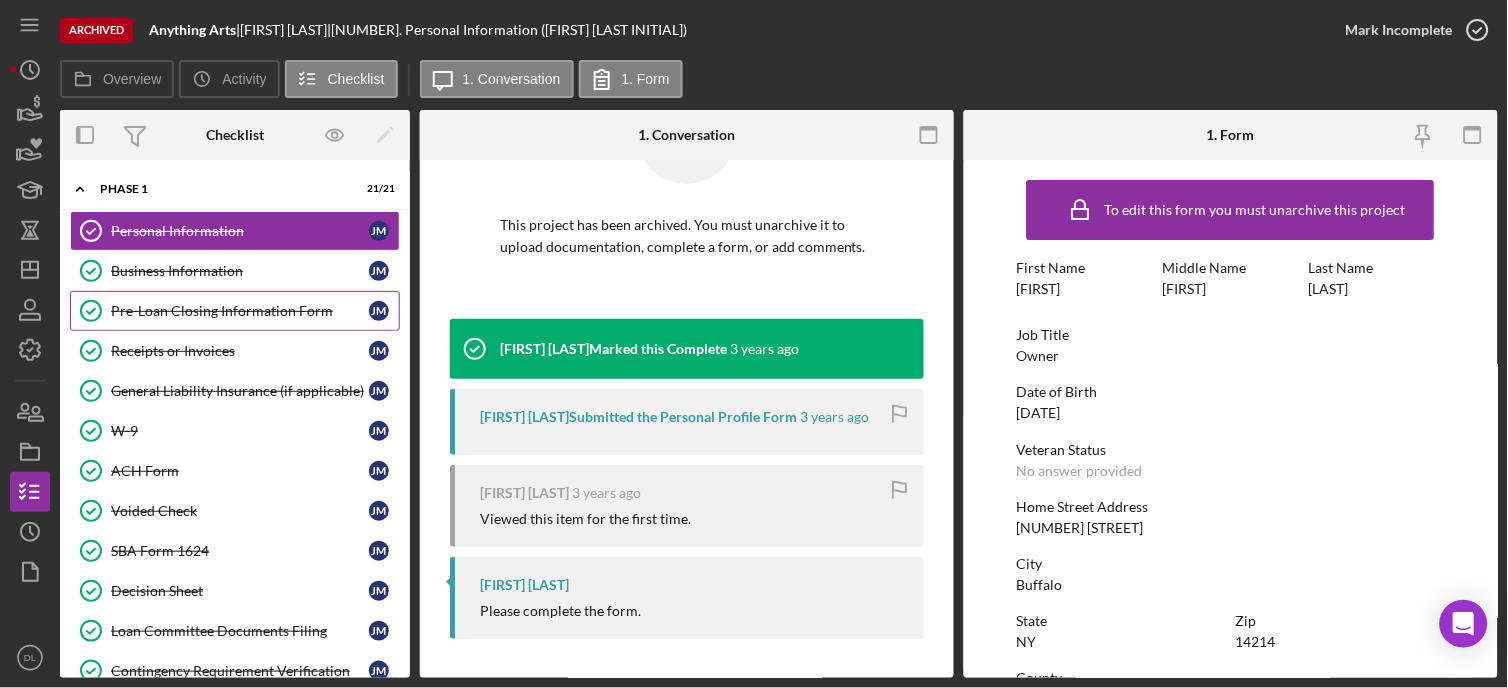click on "Pre-Loan Closing Information Form  Pre-Loan Closing Information Form  J M" at bounding box center [235, 311] 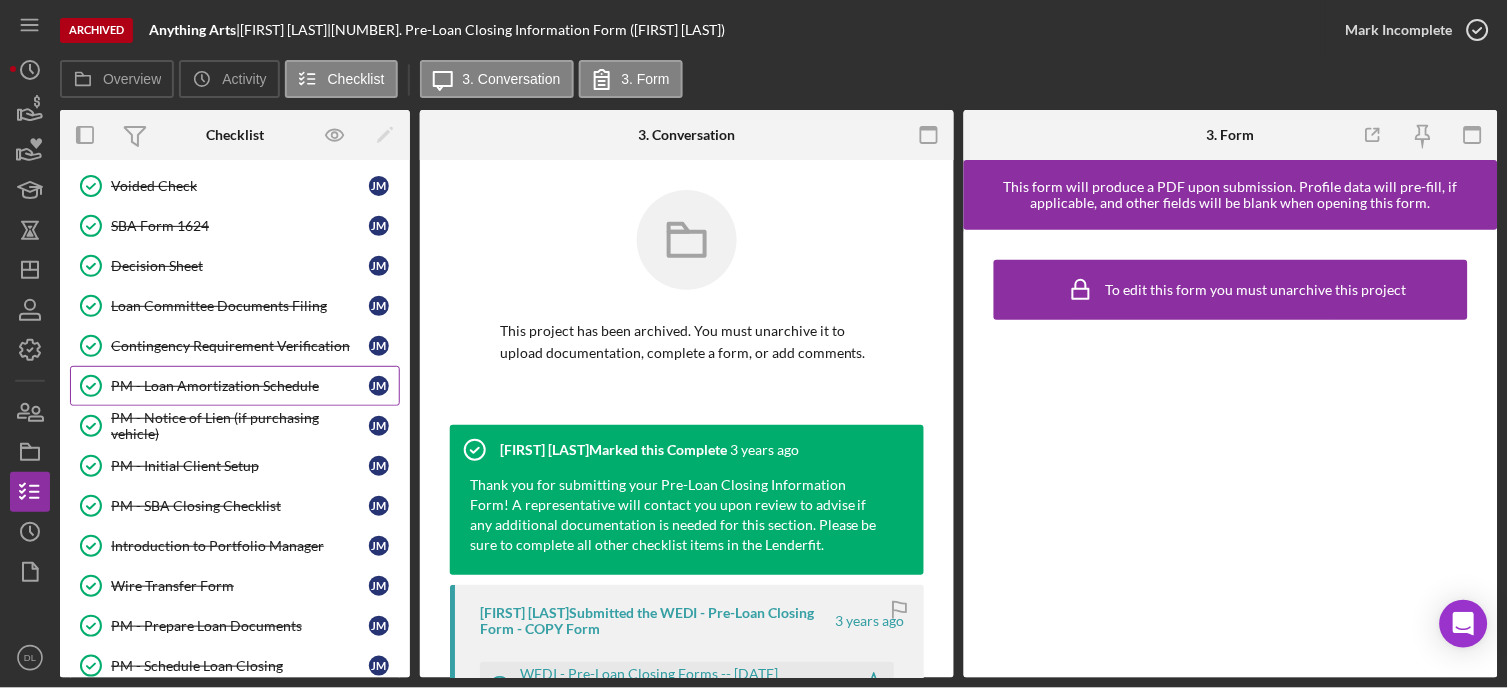 scroll, scrollTop: 333, scrollLeft: 0, axis: vertical 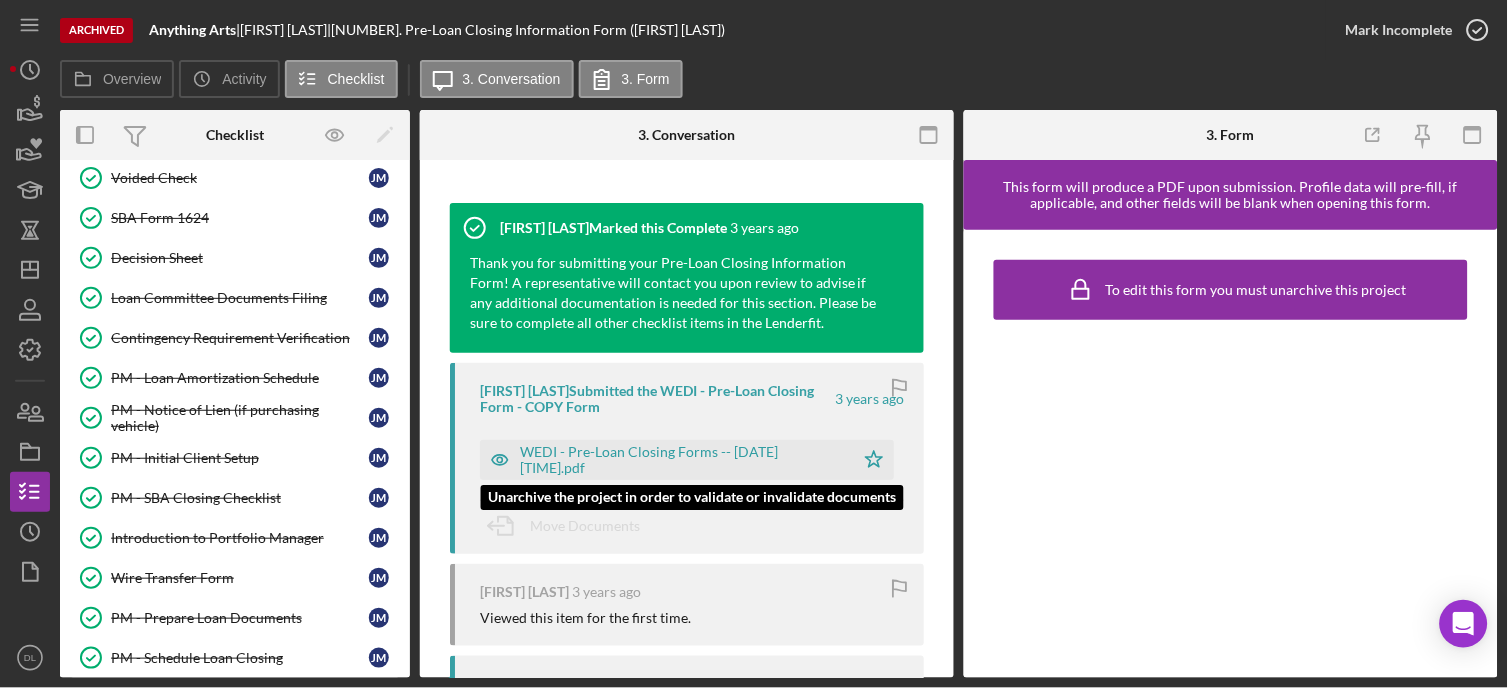 click on "Icon/Star" 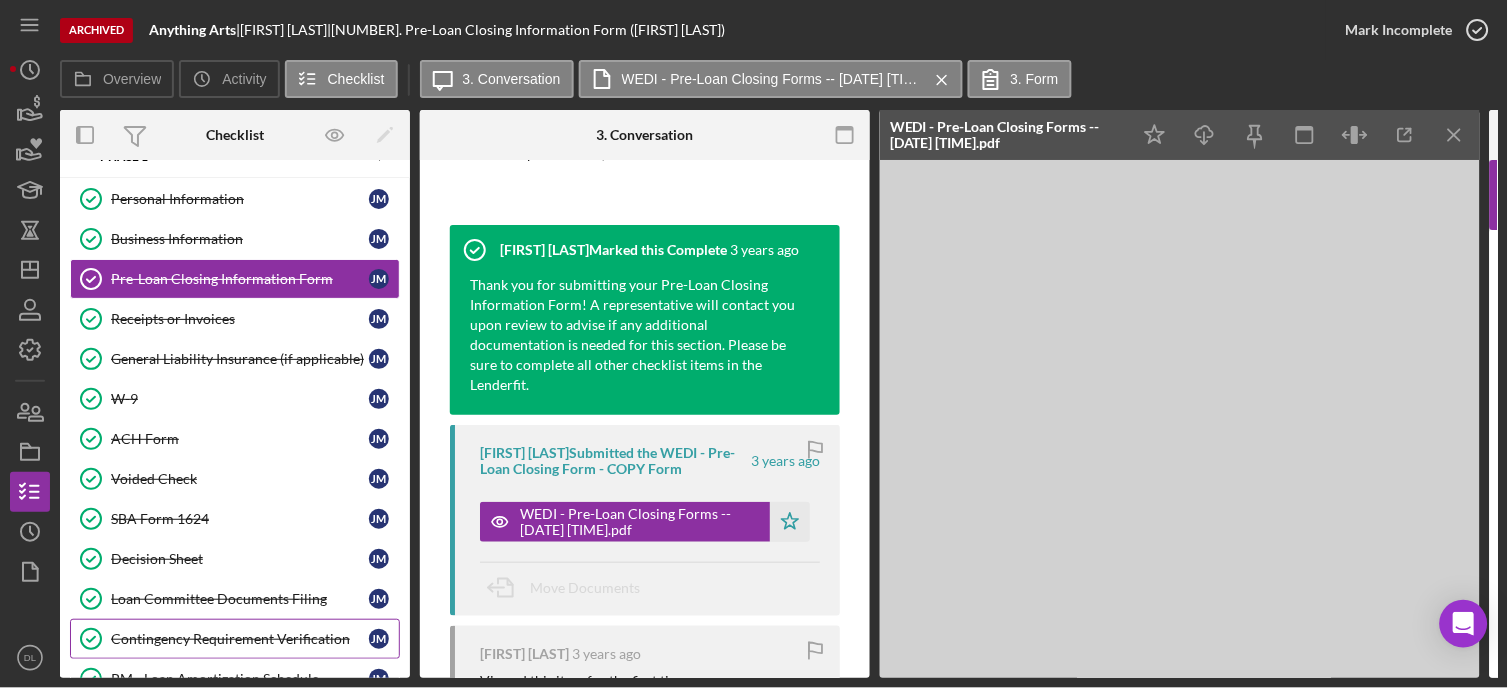 scroll, scrollTop: 0, scrollLeft: 0, axis: both 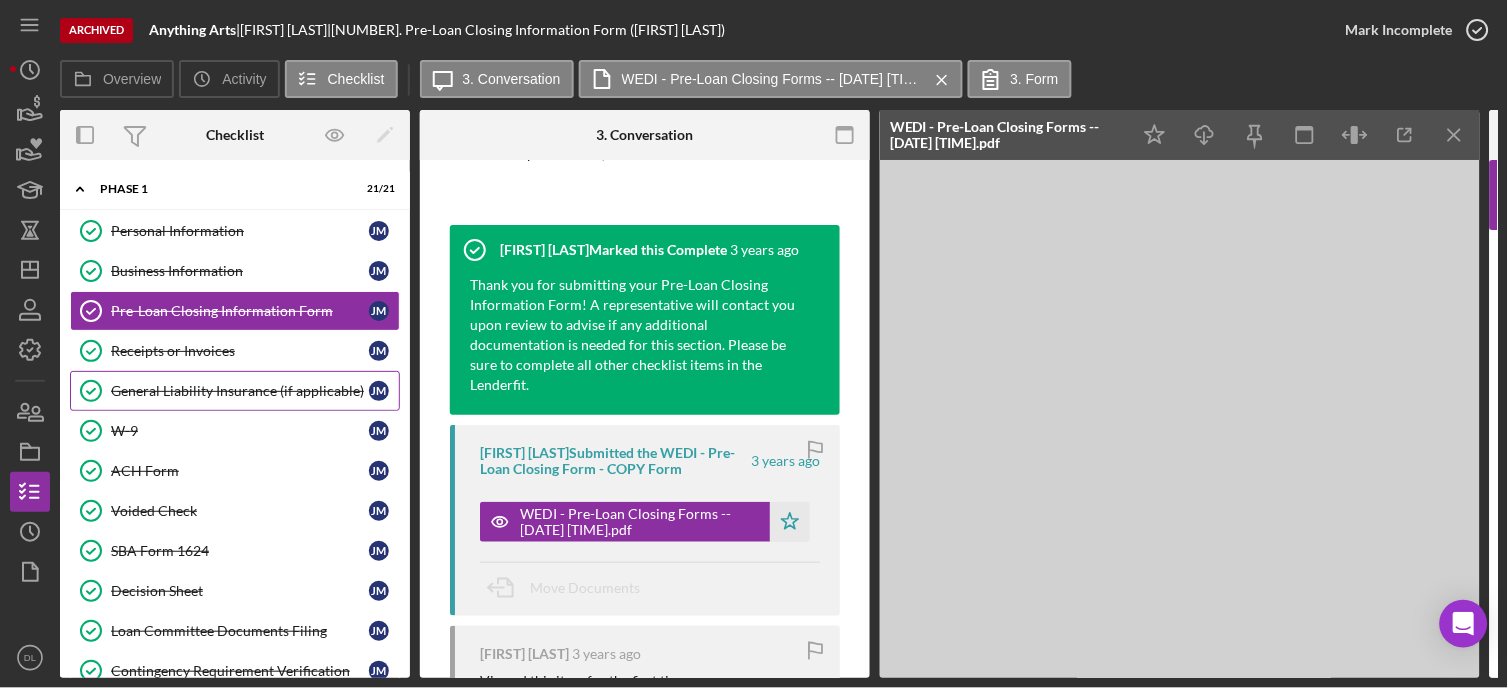 click on "General Liability Insurance (if applicable) General Liability Insurance (if applicable) [FIRST] [LAST INITIAL]" at bounding box center (235, 391) 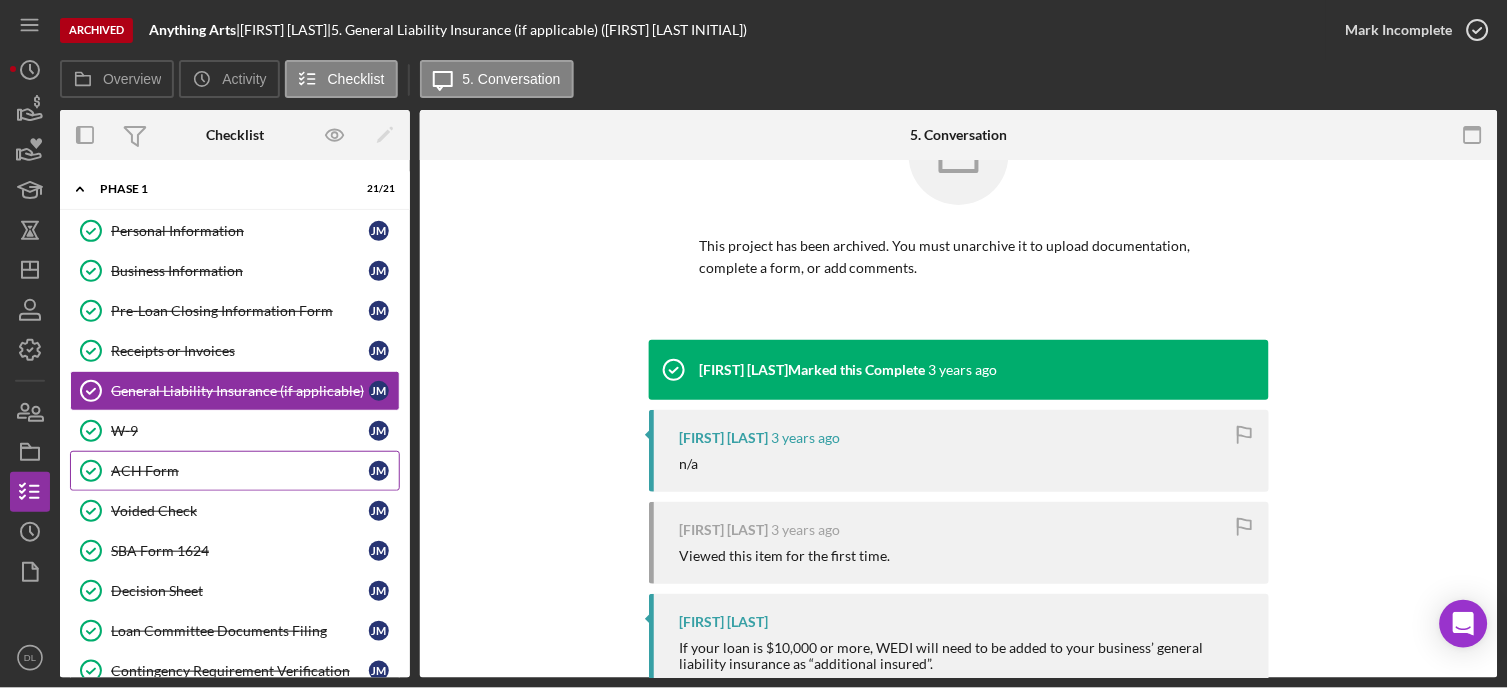 scroll, scrollTop: 171, scrollLeft: 0, axis: vertical 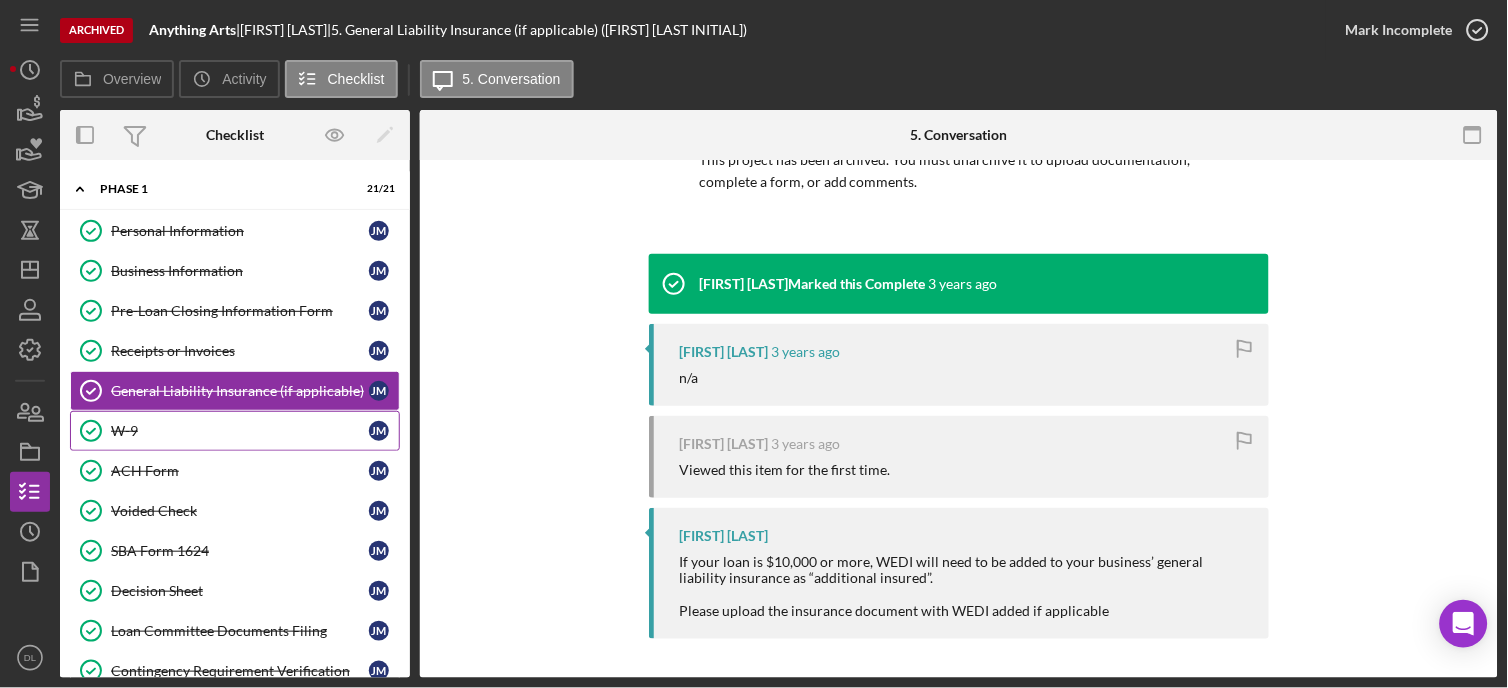click on "W-9 W-9 [INITIAL] [INITIAL]" at bounding box center (235, 431) 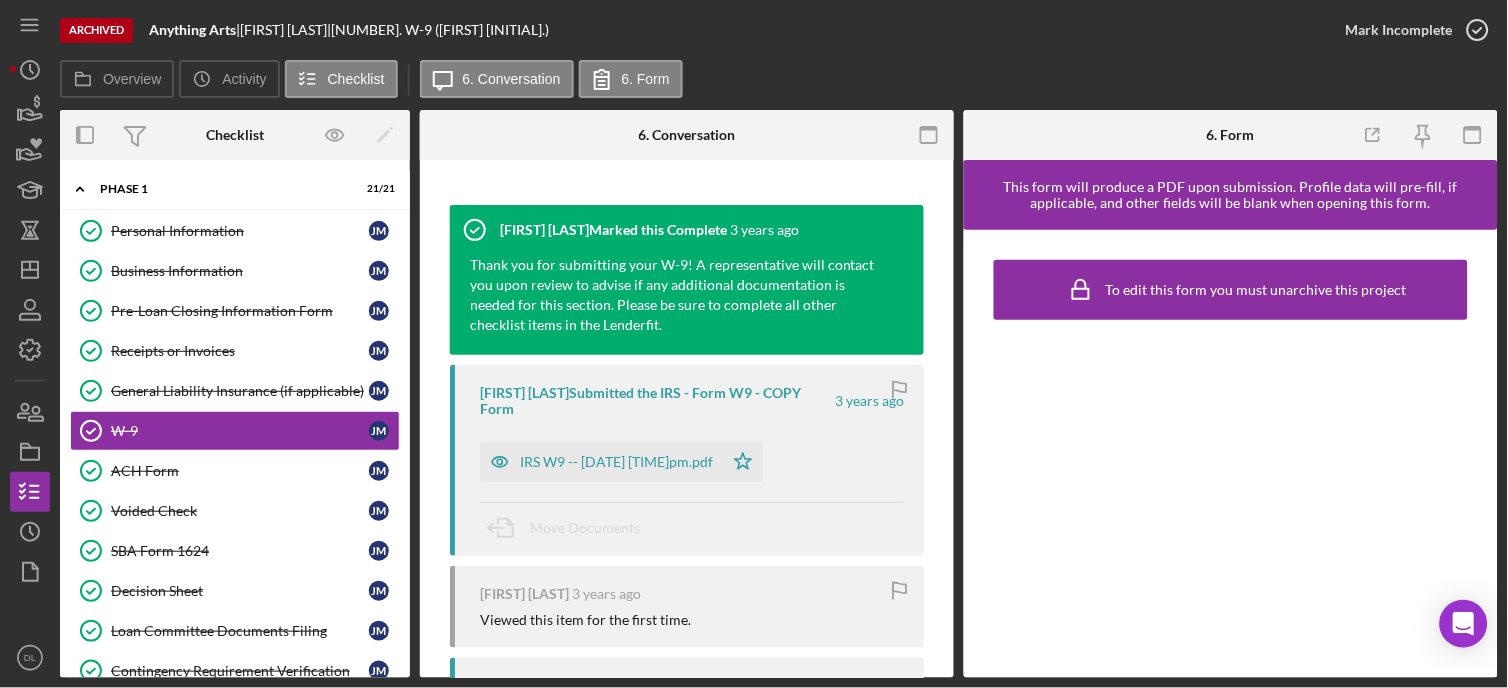 scroll, scrollTop: 222, scrollLeft: 0, axis: vertical 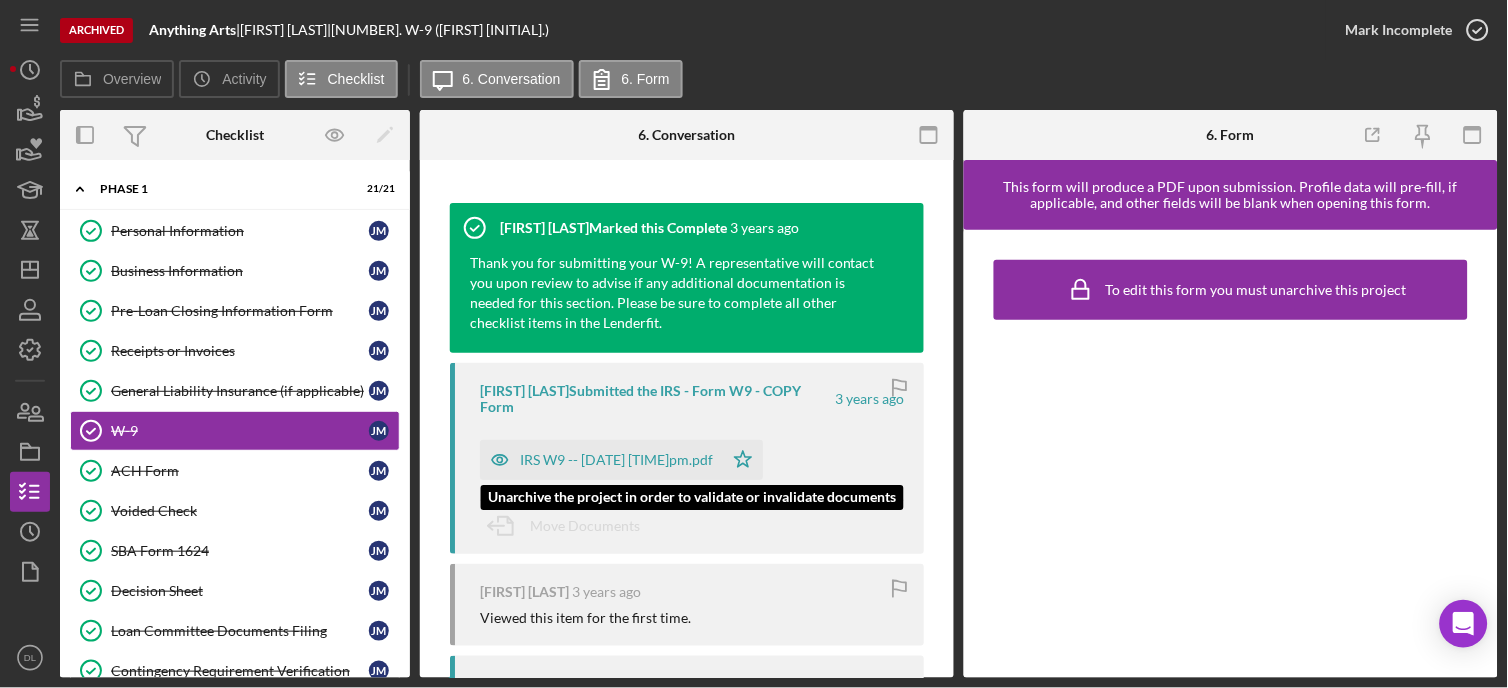click 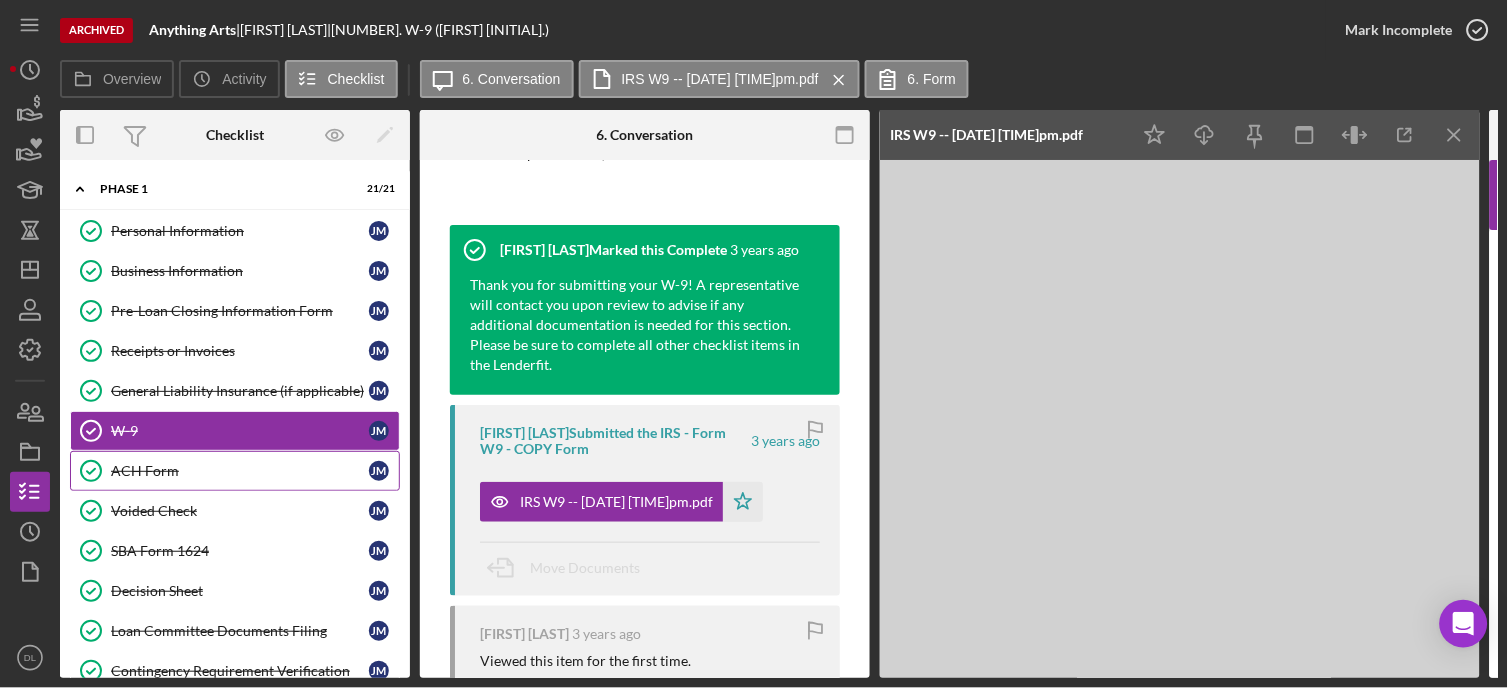 click on "ACH Form" at bounding box center [240, 471] 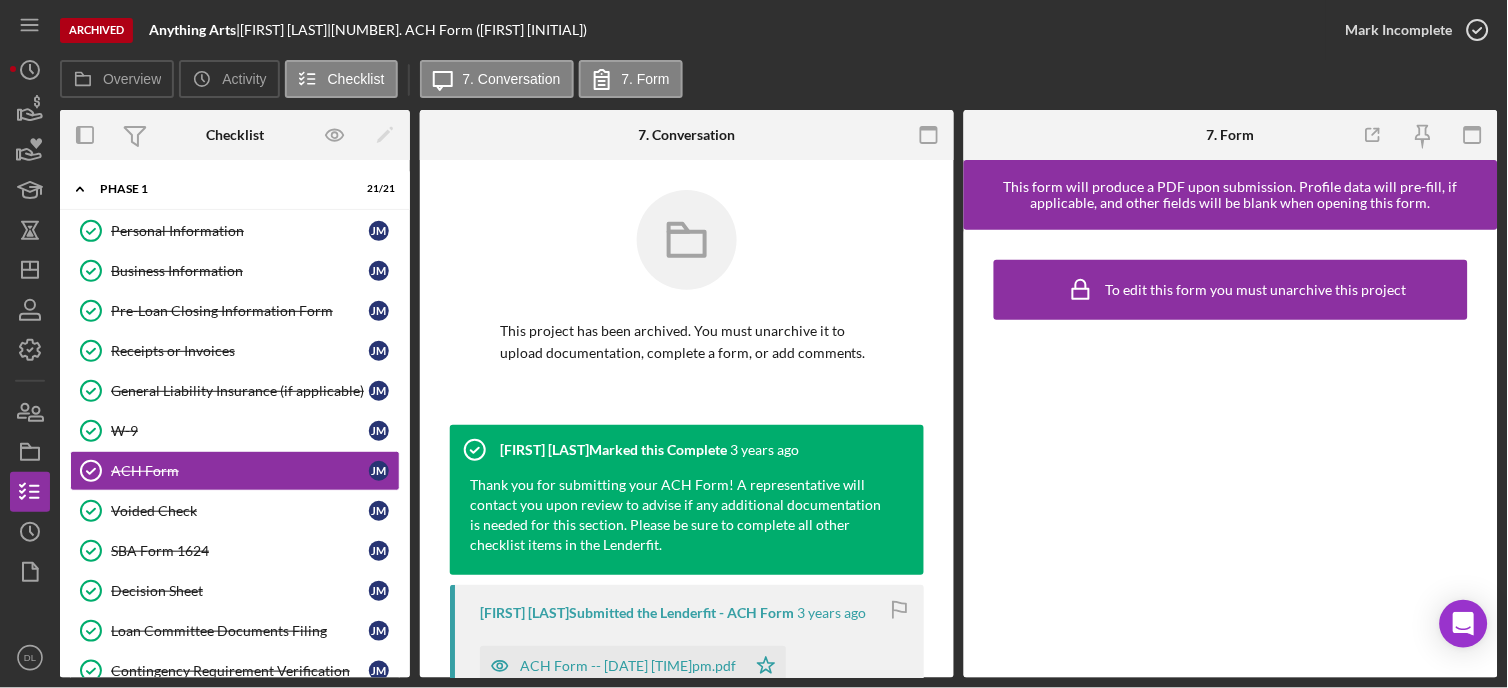 scroll, scrollTop: 111, scrollLeft: 0, axis: vertical 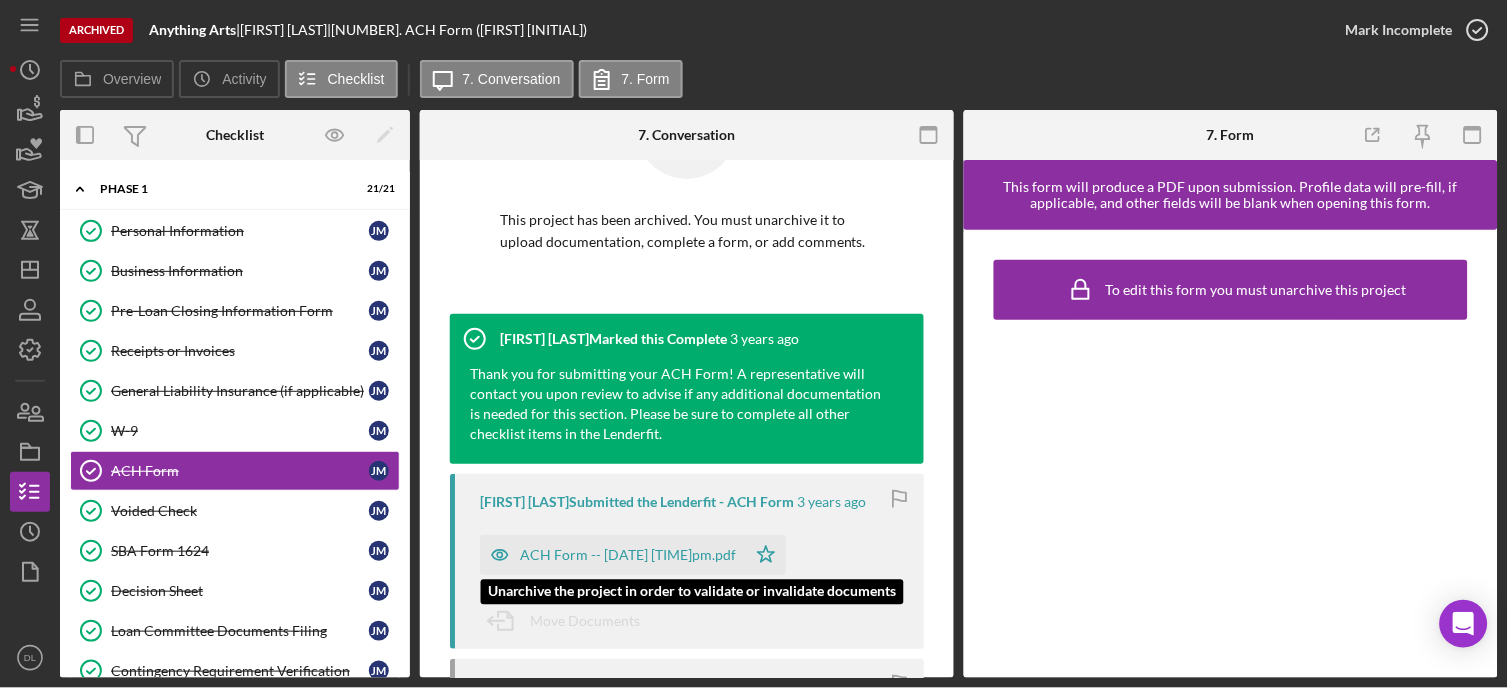 click on "Icon/Star" 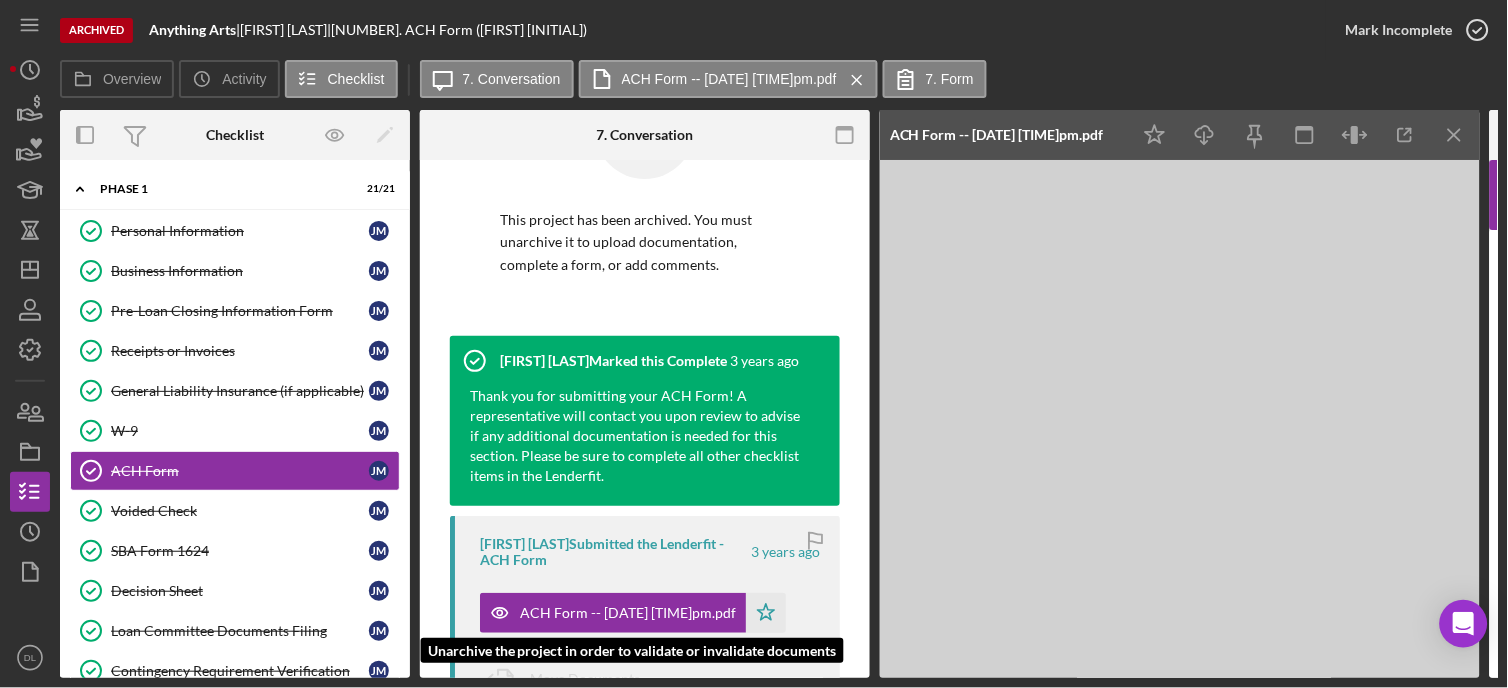 click 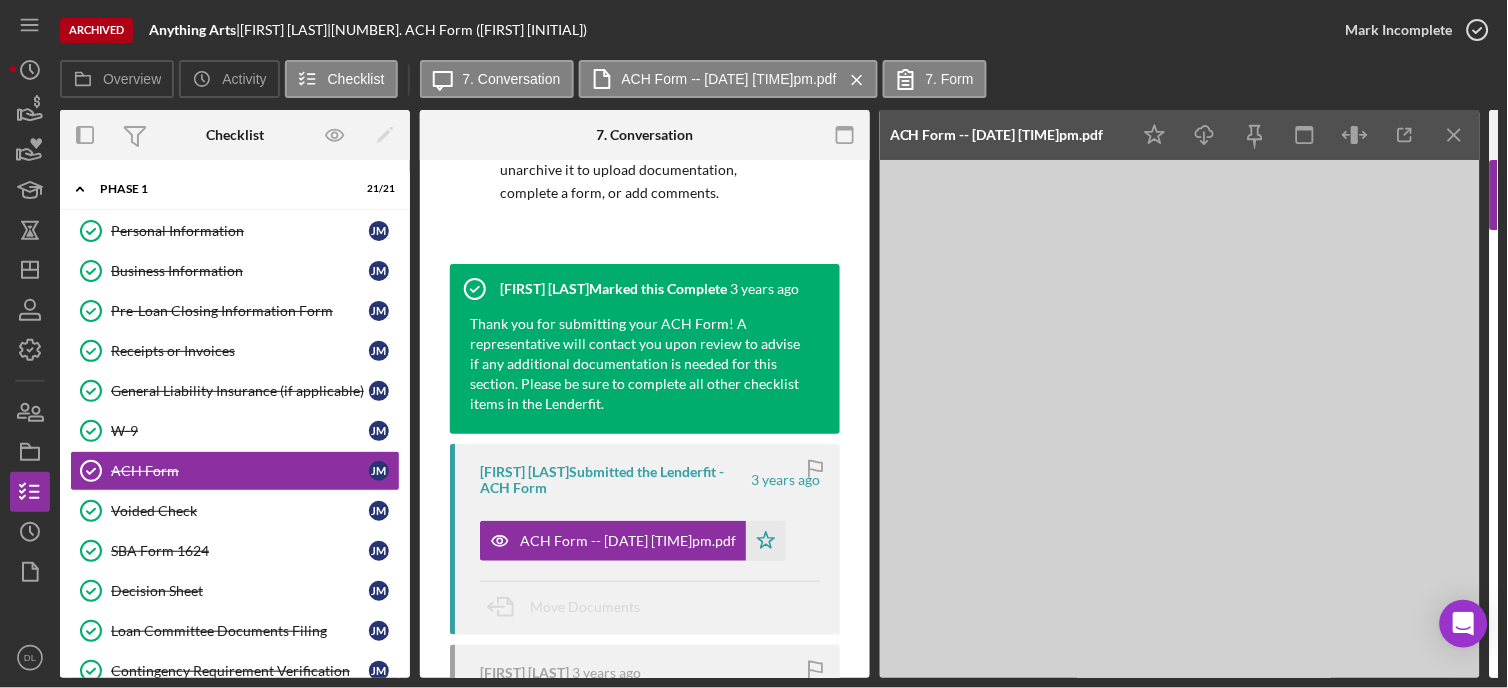 scroll, scrollTop: 222, scrollLeft: 0, axis: vertical 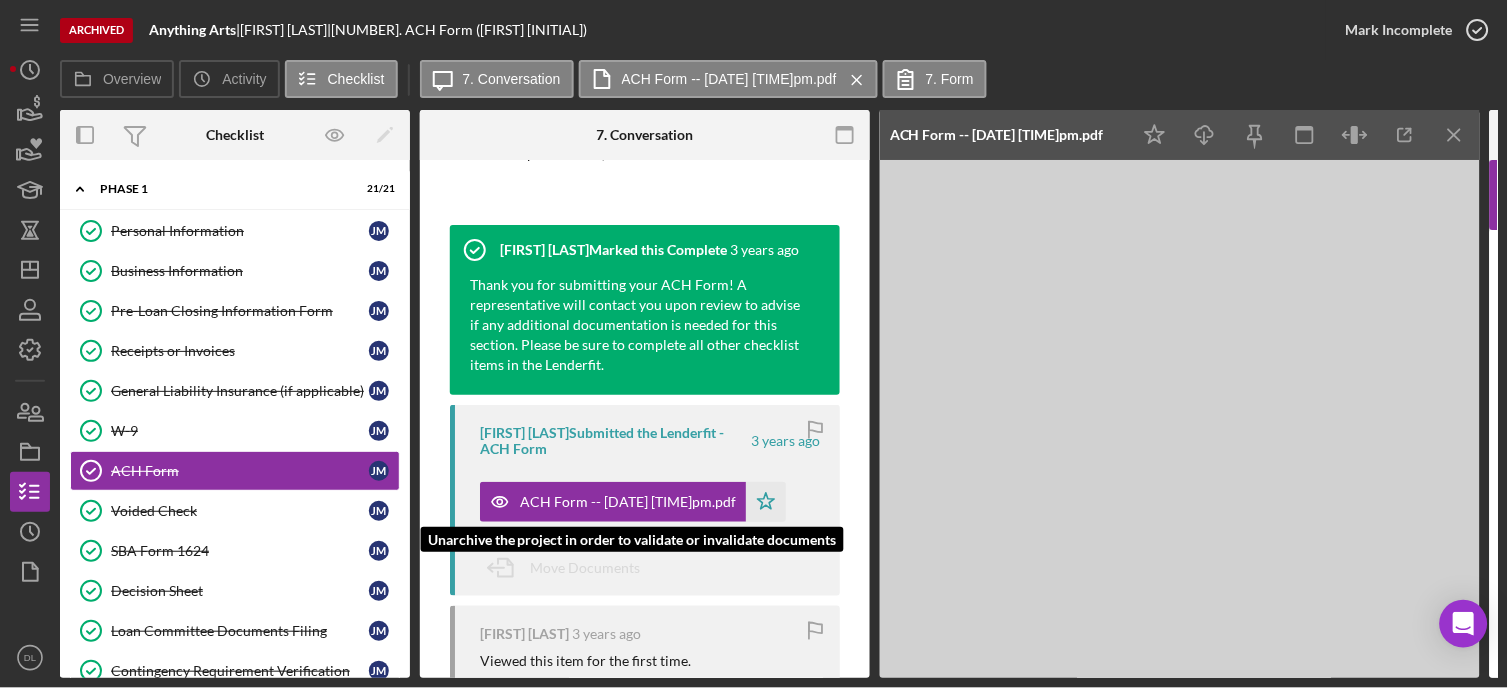 click on "Icon/Star" 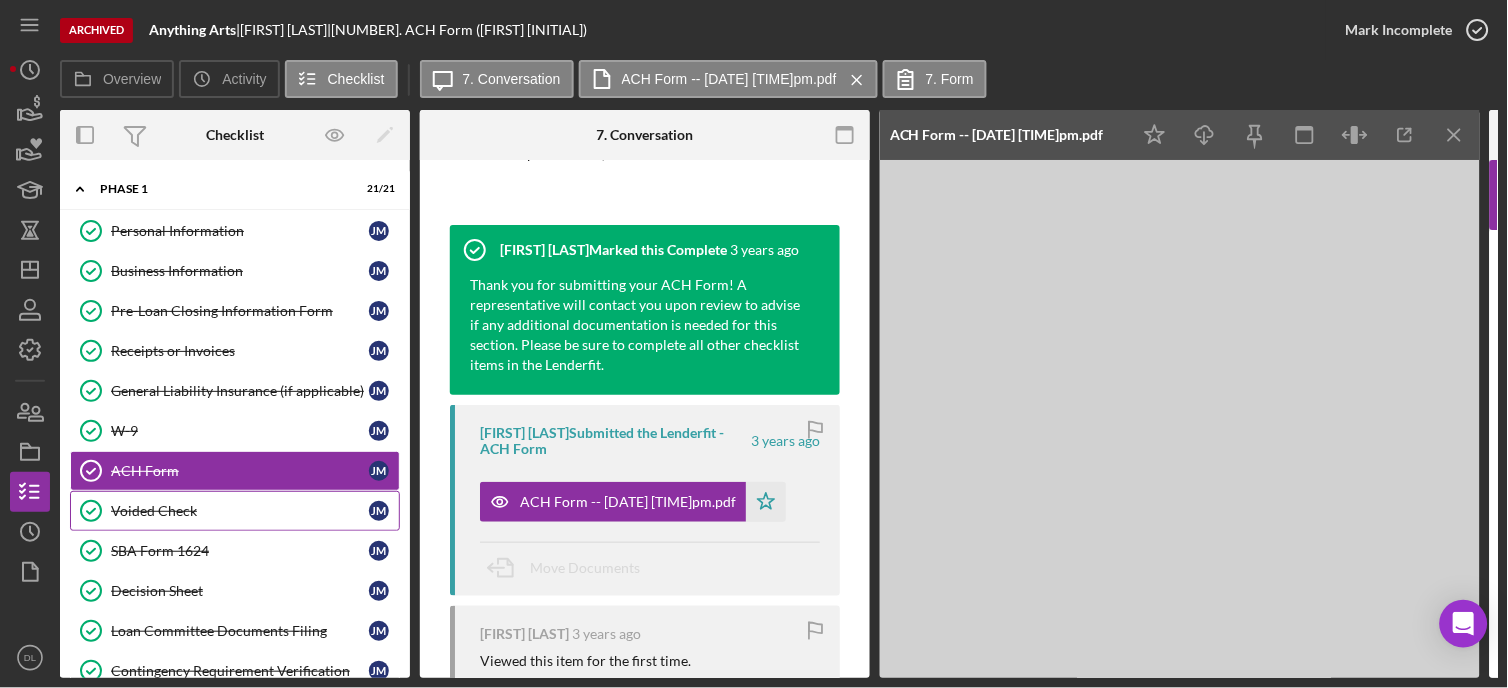 click on "Voided Check" at bounding box center [240, 511] 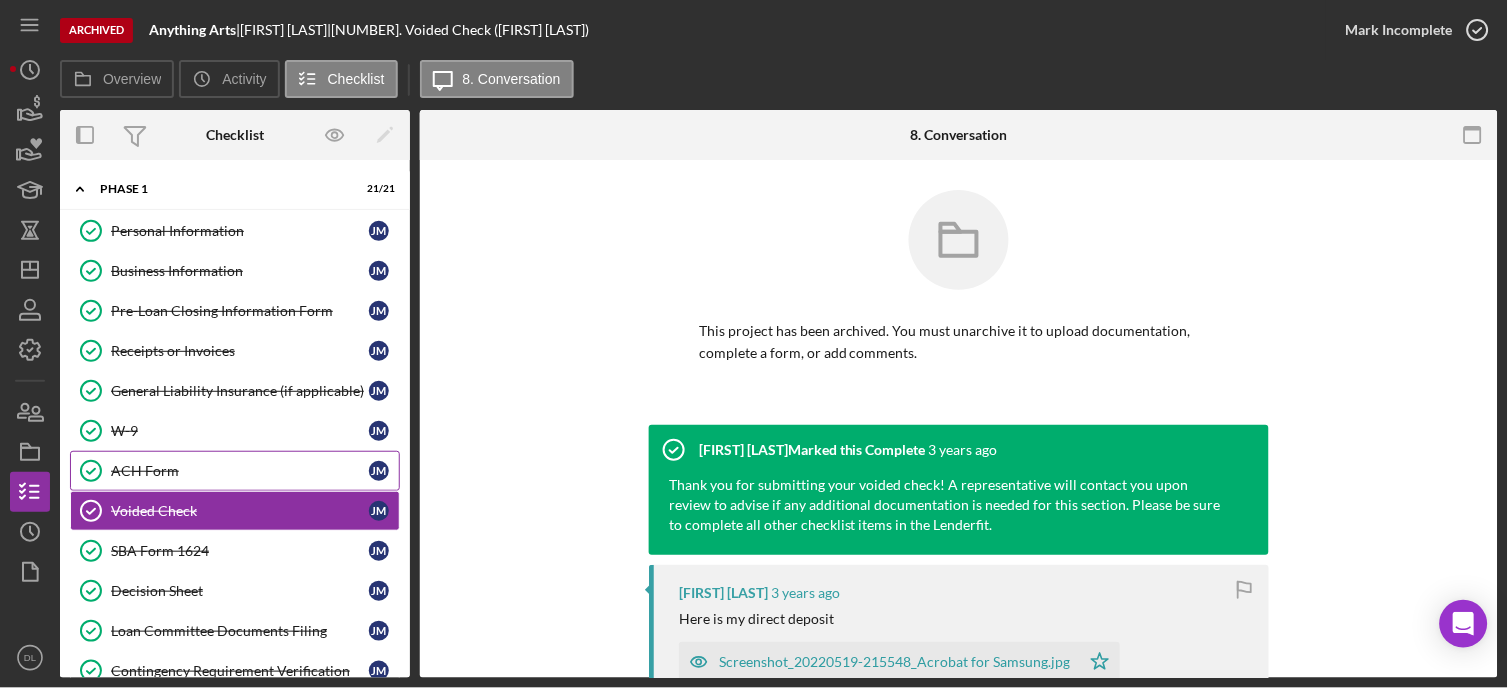 click on "ACH Form ACH Form J M" at bounding box center (235, 471) 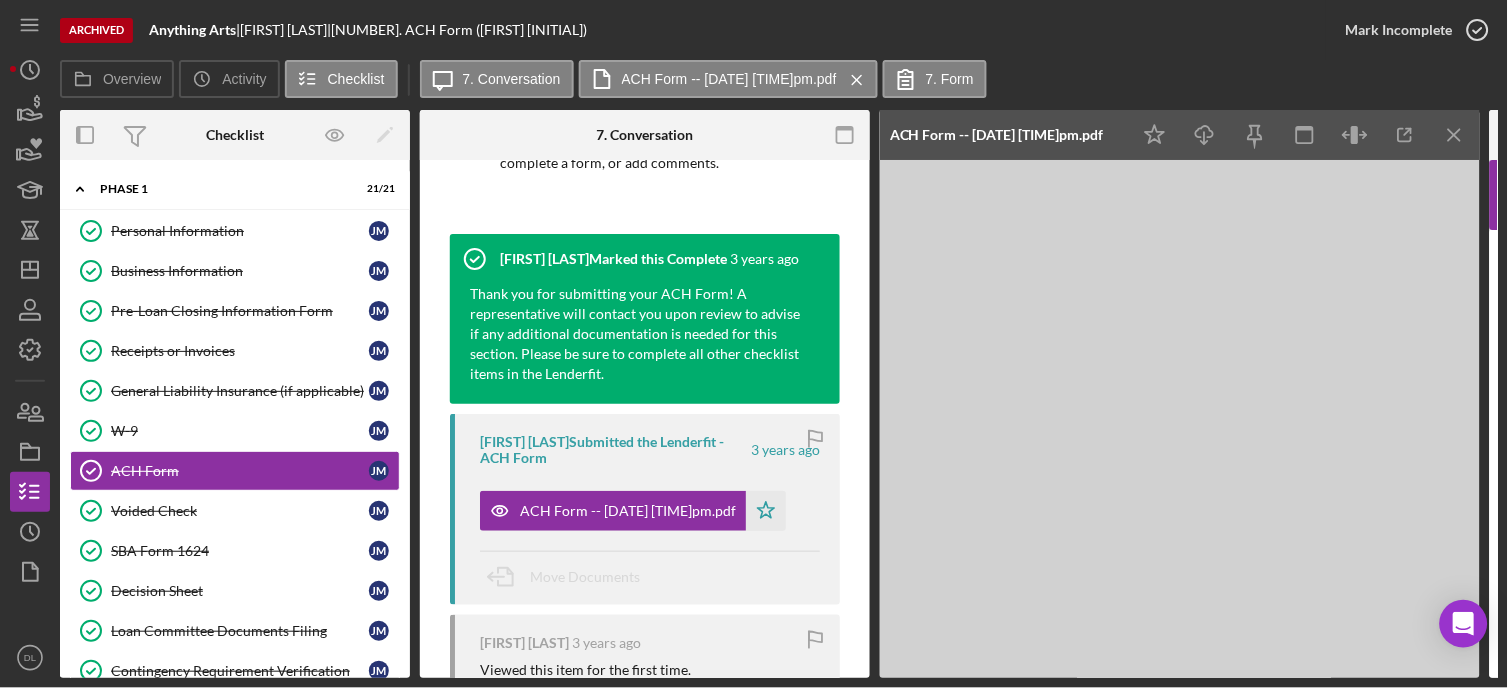 scroll, scrollTop: 222, scrollLeft: 0, axis: vertical 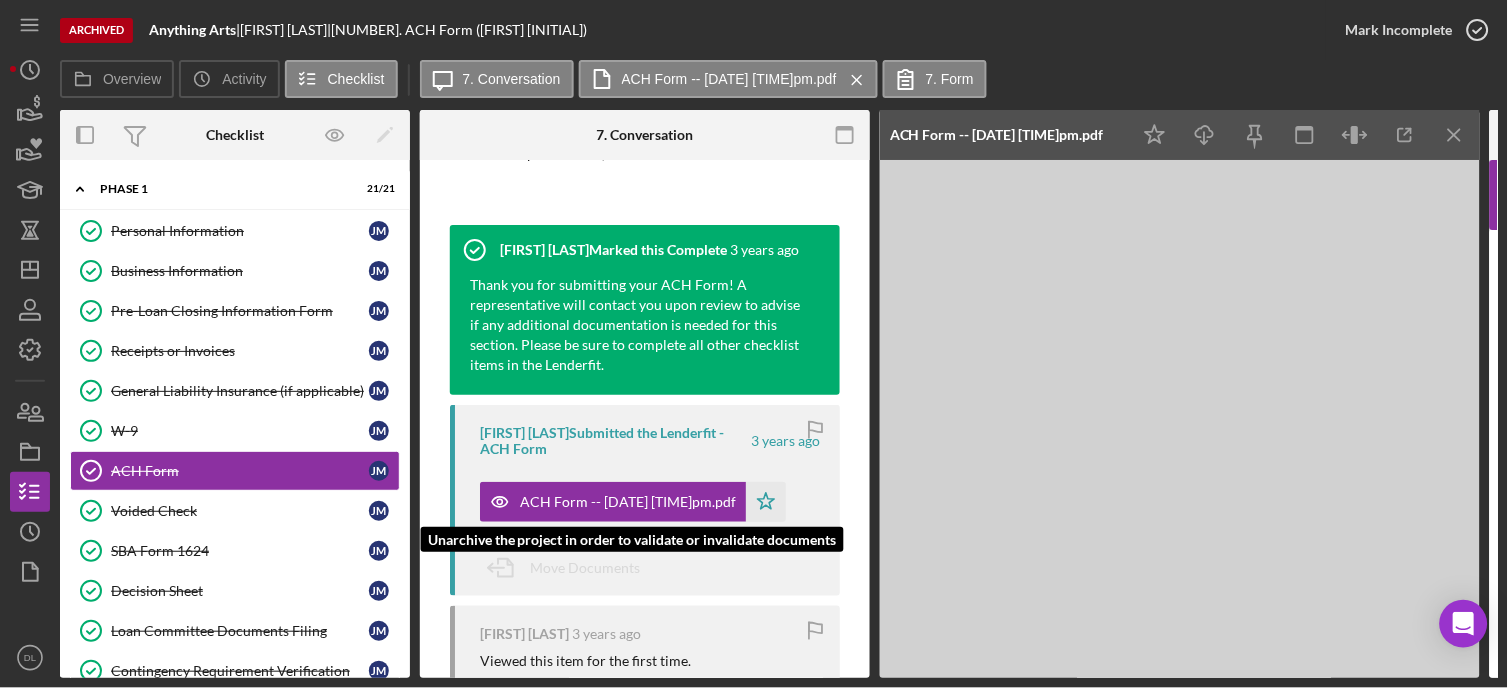 click on "Icon/Star" 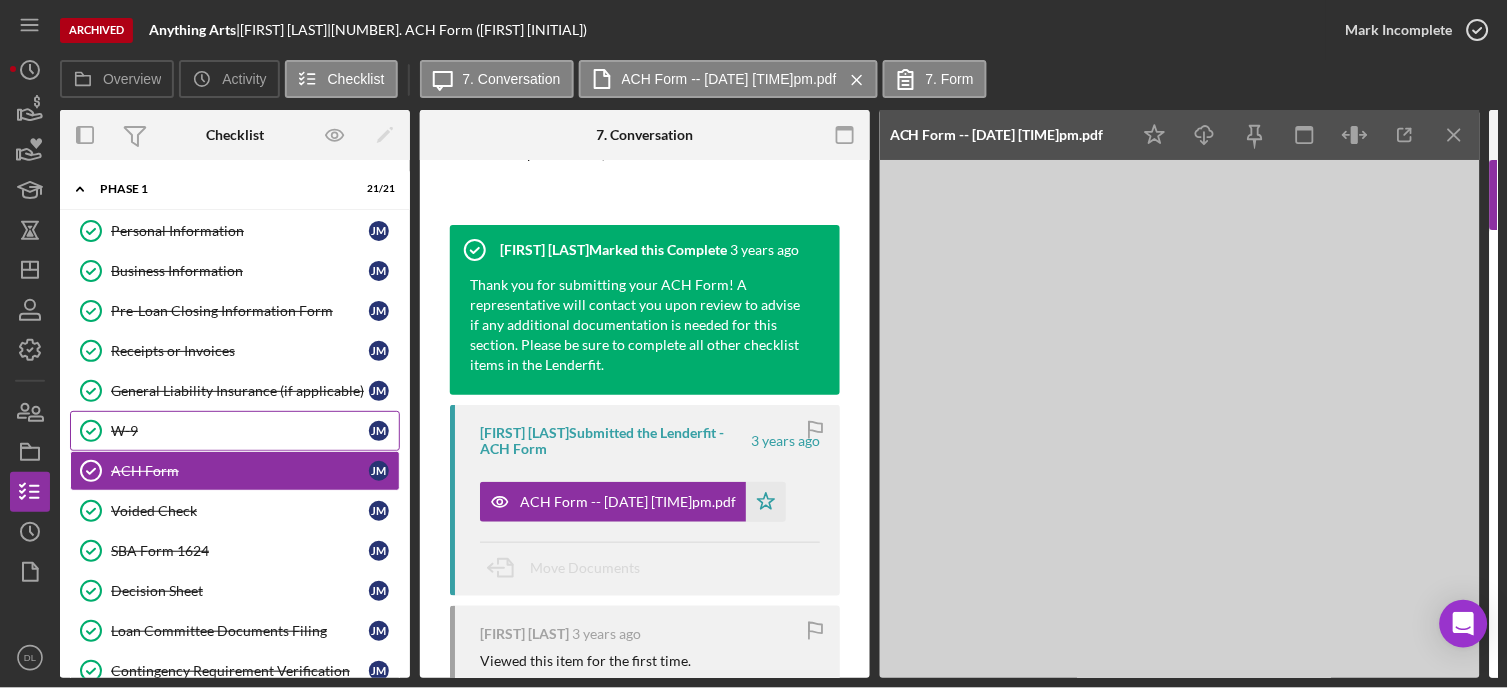 click on "W-9 W-9 [INITIAL] [INITIAL]" at bounding box center [235, 431] 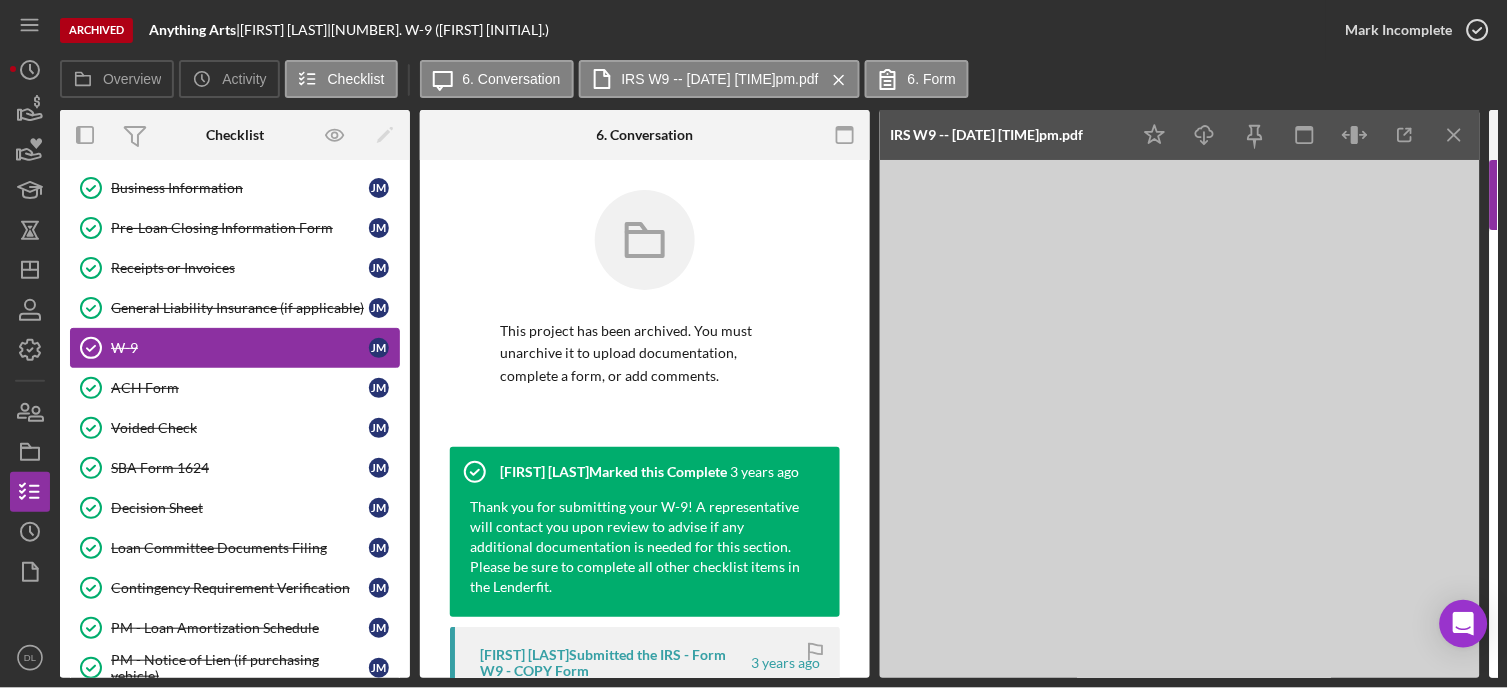 scroll, scrollTop: 222, scrollLeft: 0, axis: vertical 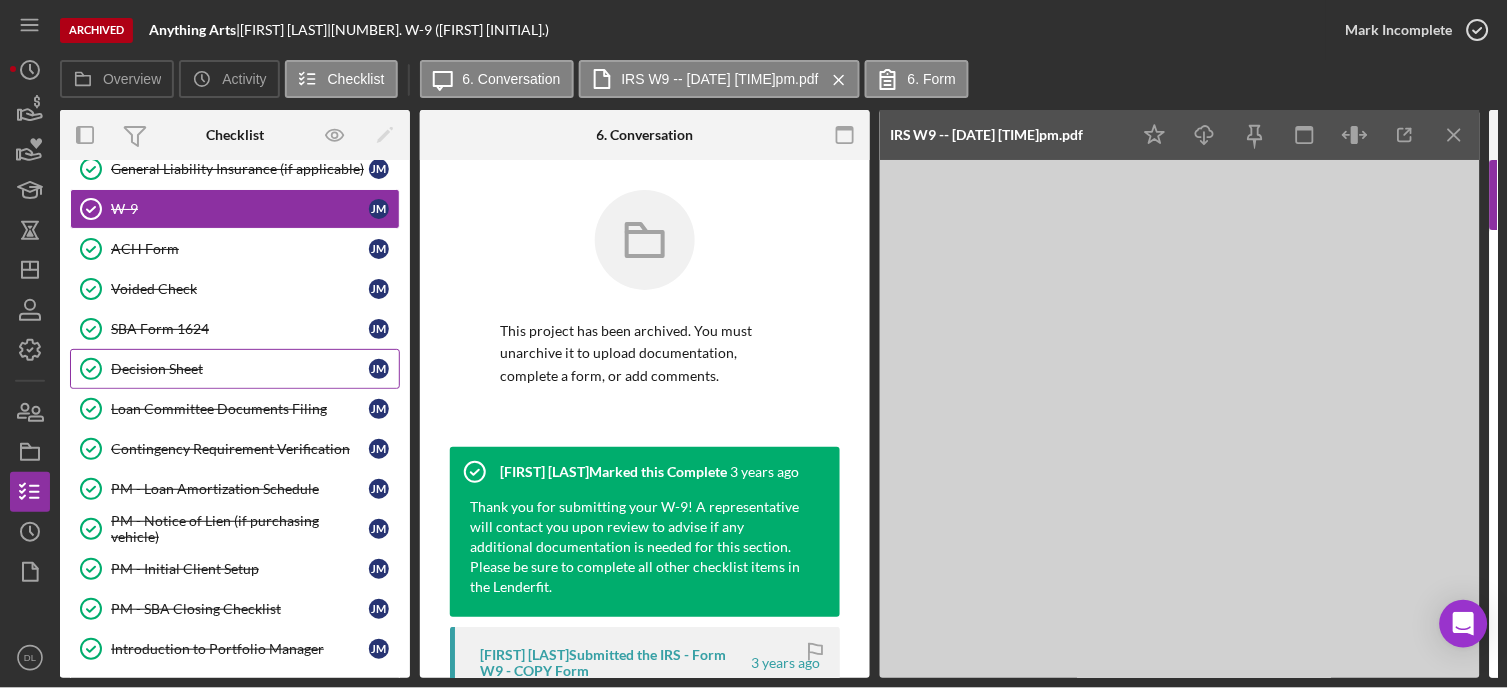 click on "Decision Sheet" at bounding box center (240, 369) 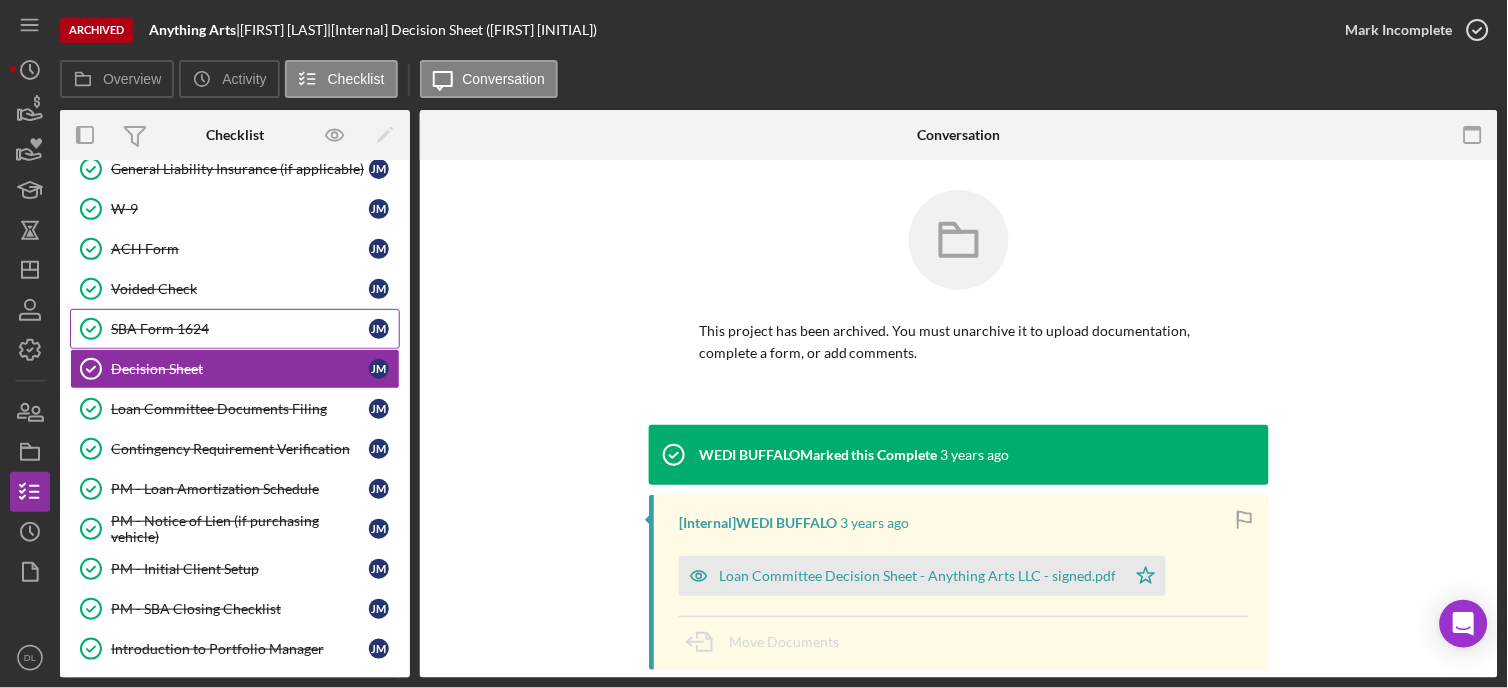 click on "SBA Form 1624 SBA Form 1624 [FIRST] [LAST]" at bounding box center (235, 329) 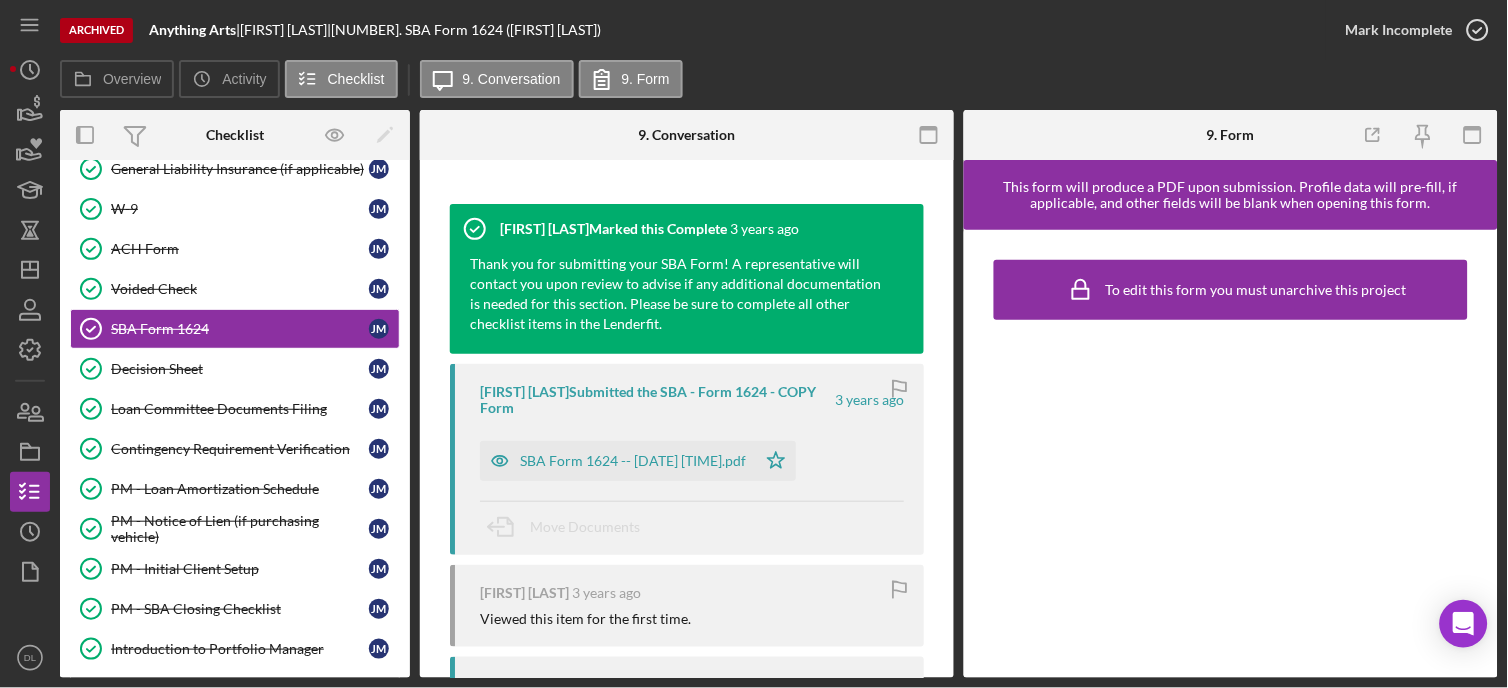 scroll, scrollTop: 222, scrollLeft: 0, axis: vertical 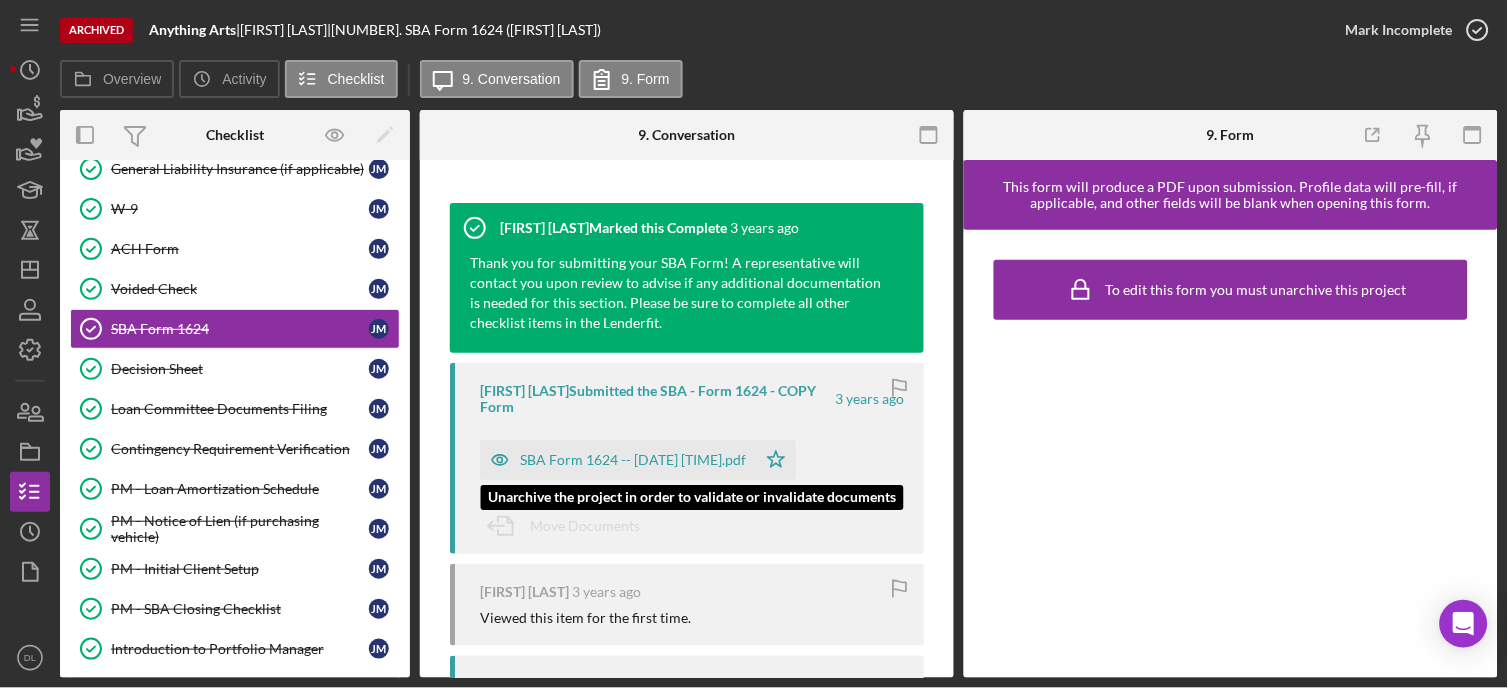 click 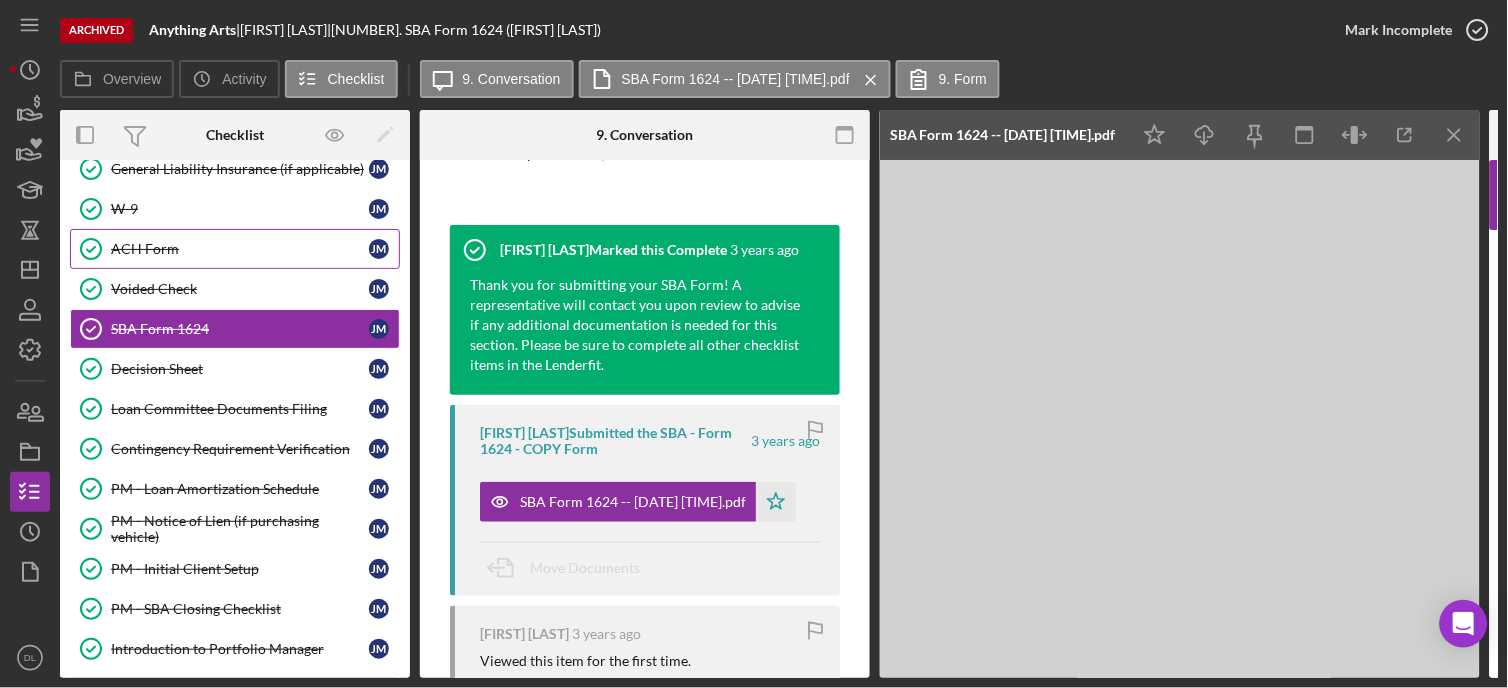 scroll, scrollTop: 0, scrollLeft: 0, axis: both 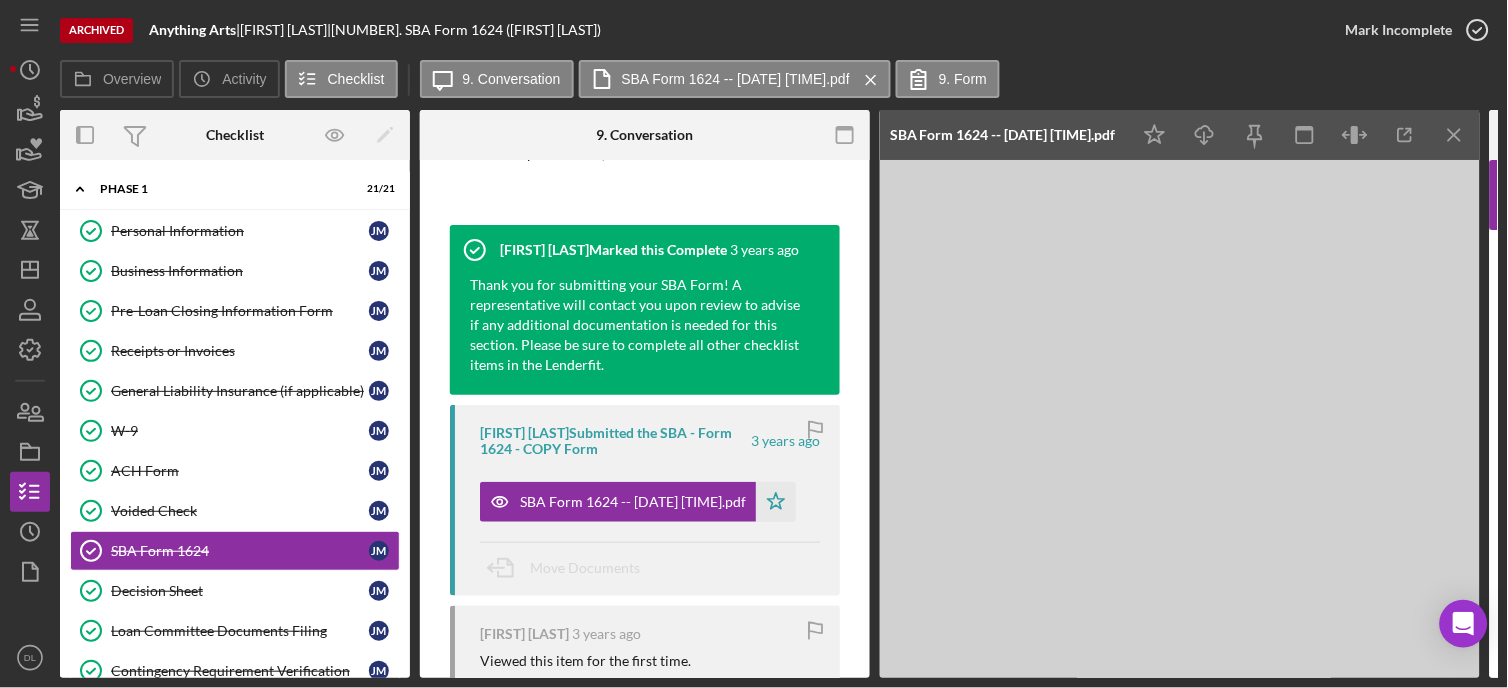 click on "Archived" at bounding box center (96, 30) 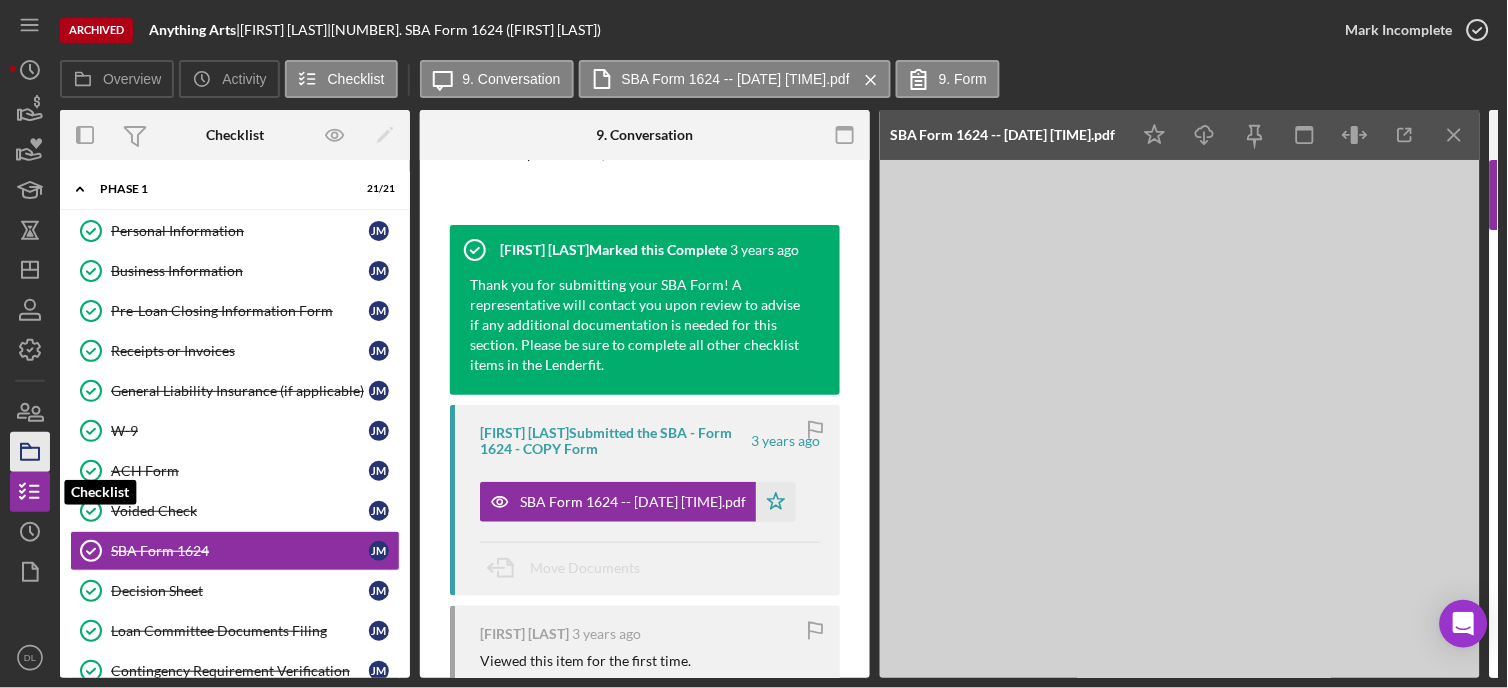 click 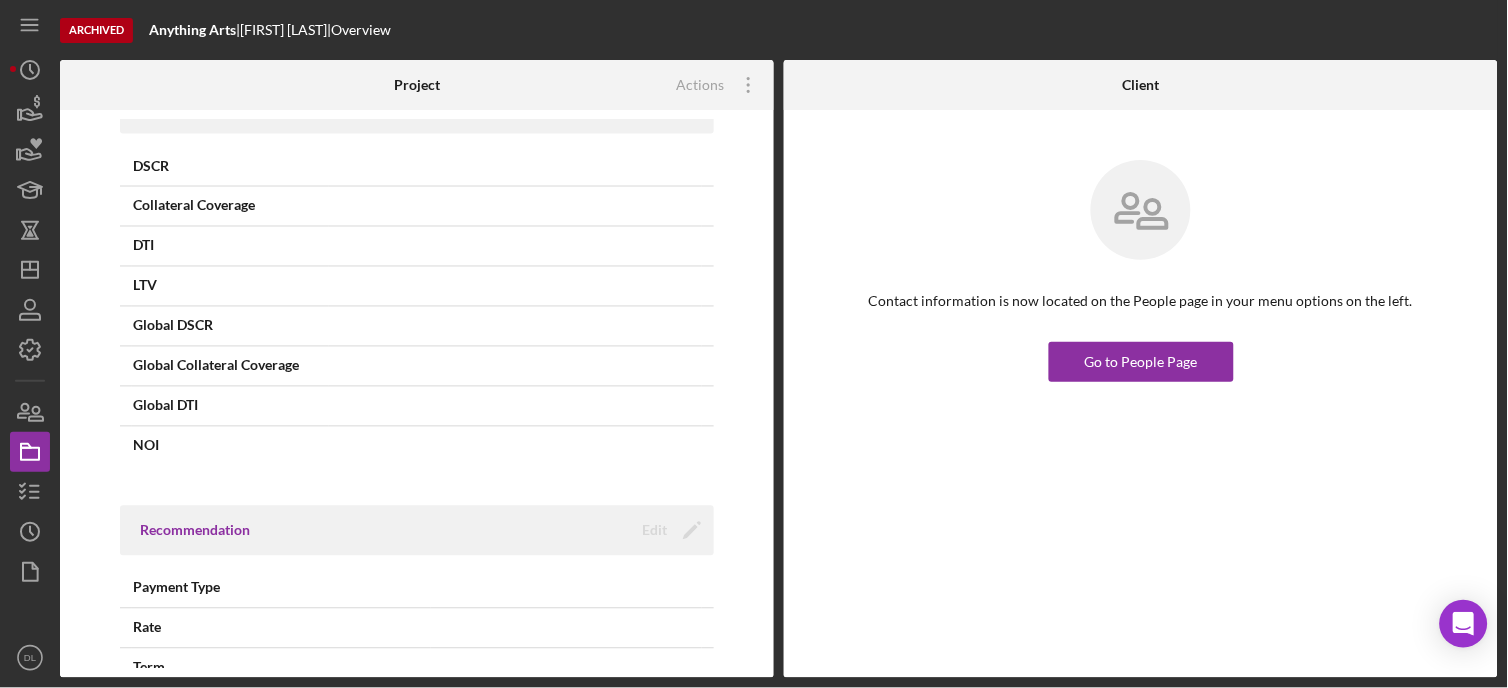 scroll, scrollTop: 333, scrollLeft: 0, axis: vertical 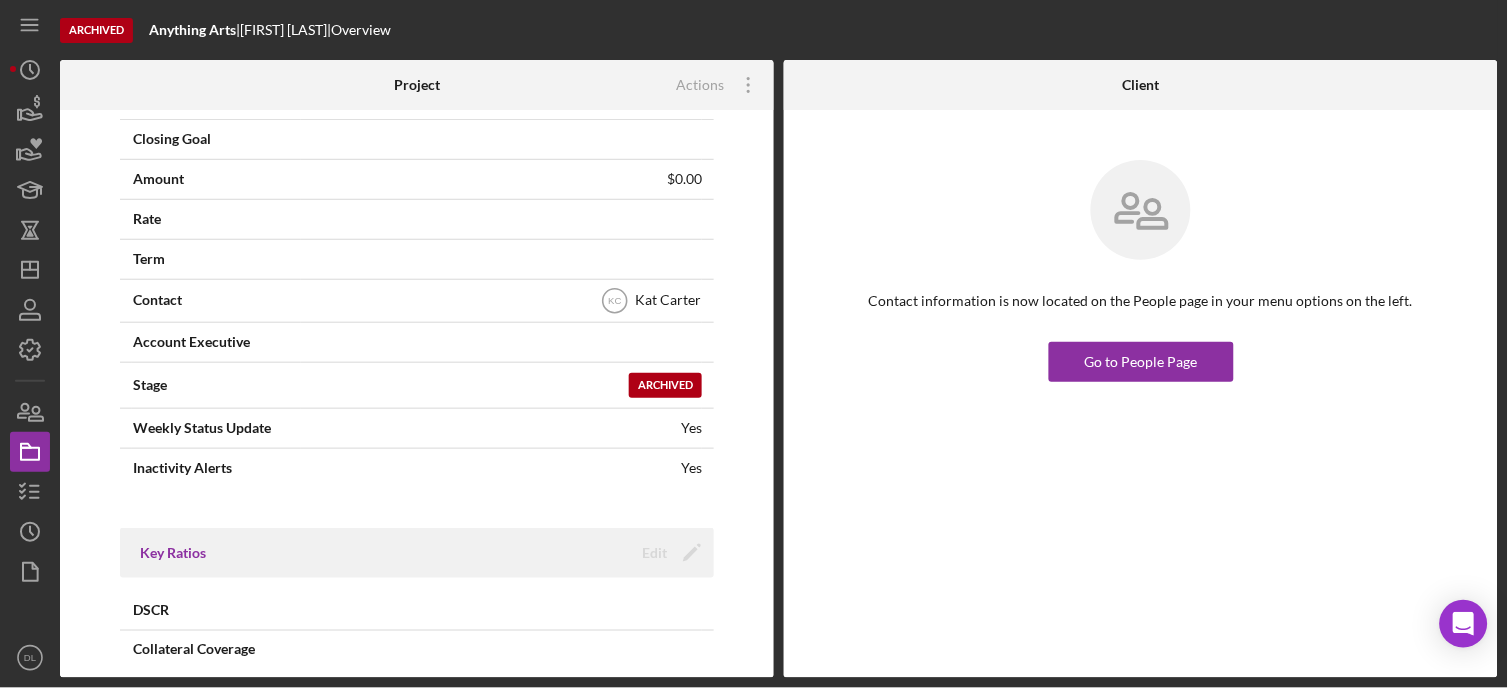 click on "Archived" at bounding box center (665, 385) 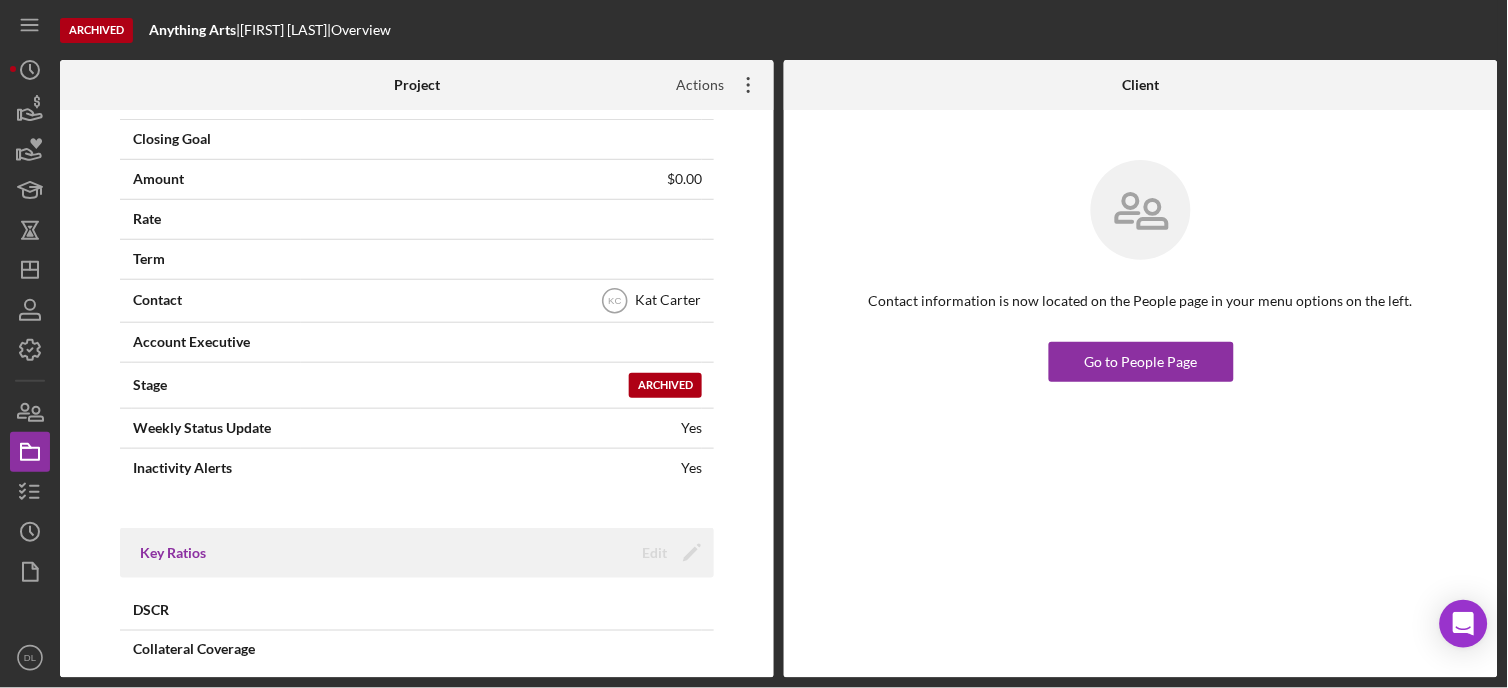 click on "Actions Icon/Overflow" at bounding box center (717, 85) 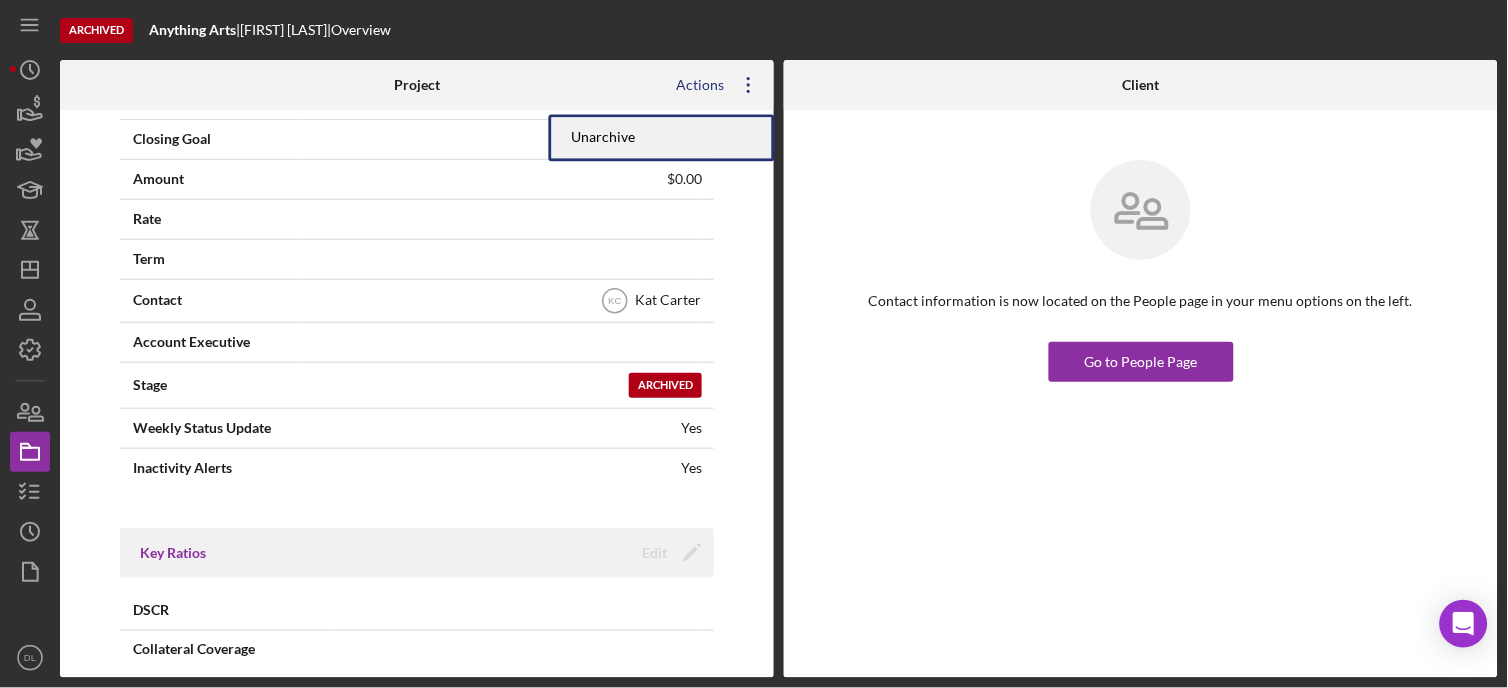 click on "Unarchive" at bounding box center [662, 137] 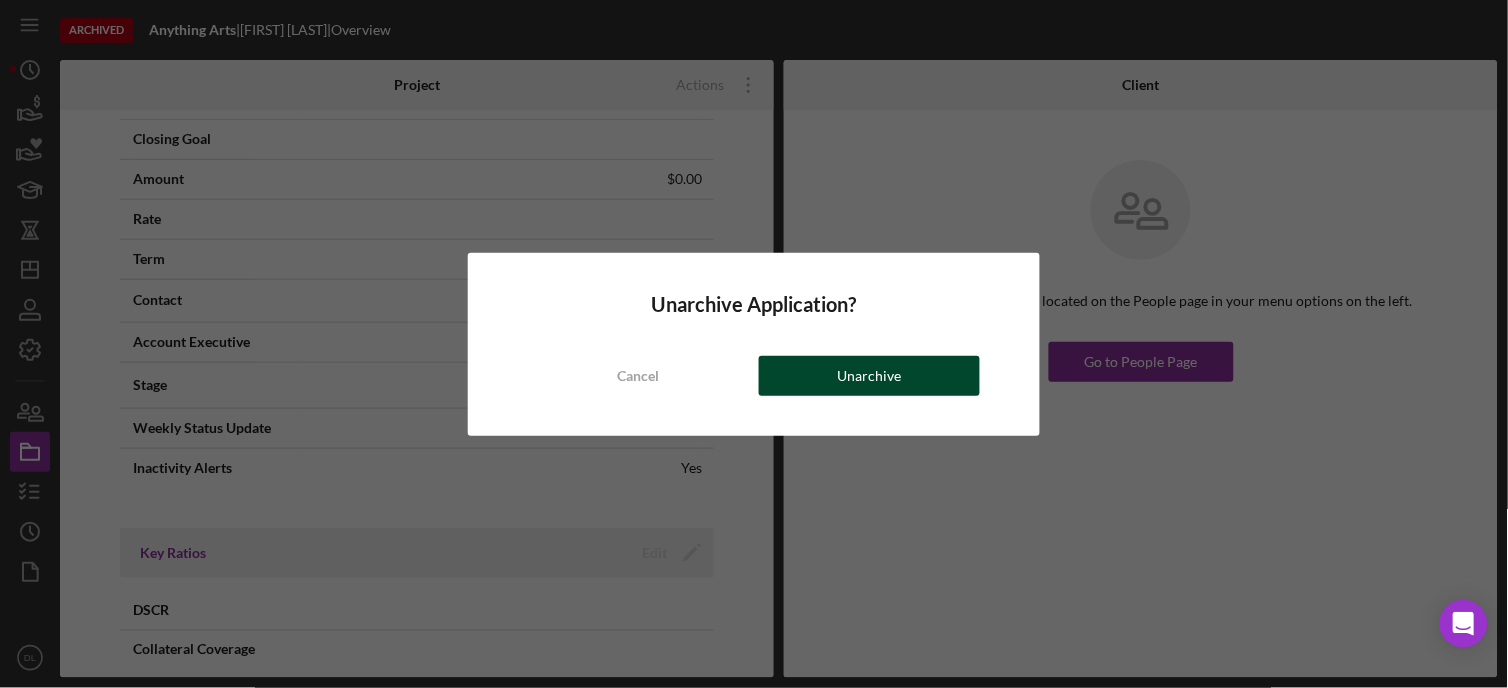 click on "Unarchive" at bounding box center (869, 376) 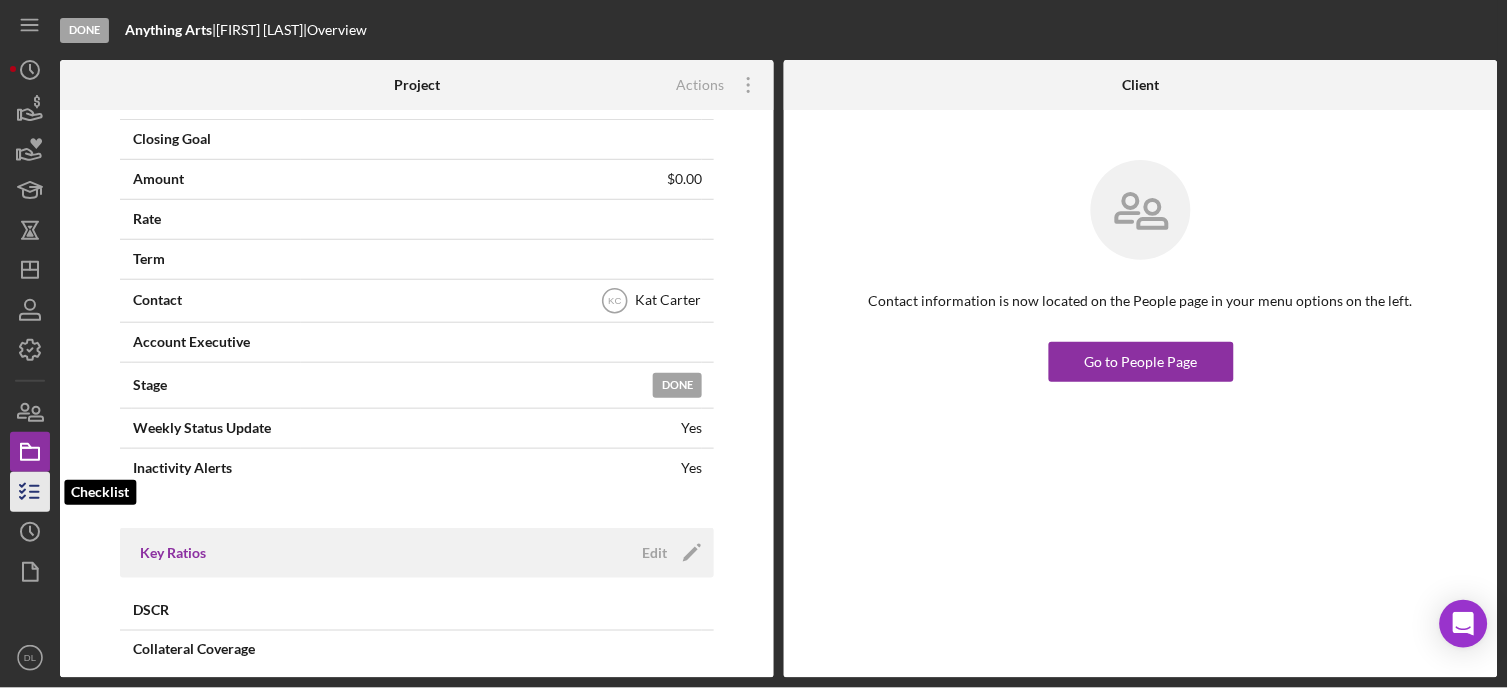 click 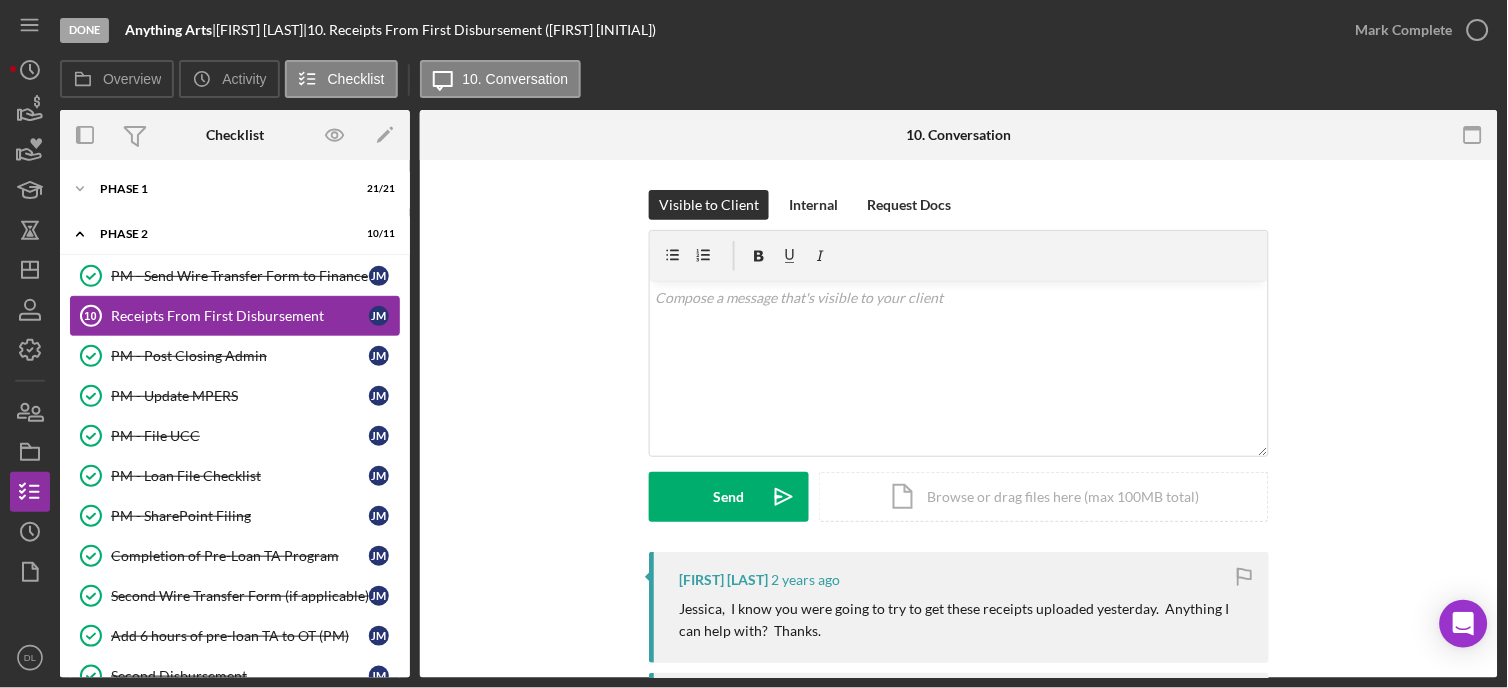 scroll, scrollTop: 84, scrollLeft: 0, axis: vertical 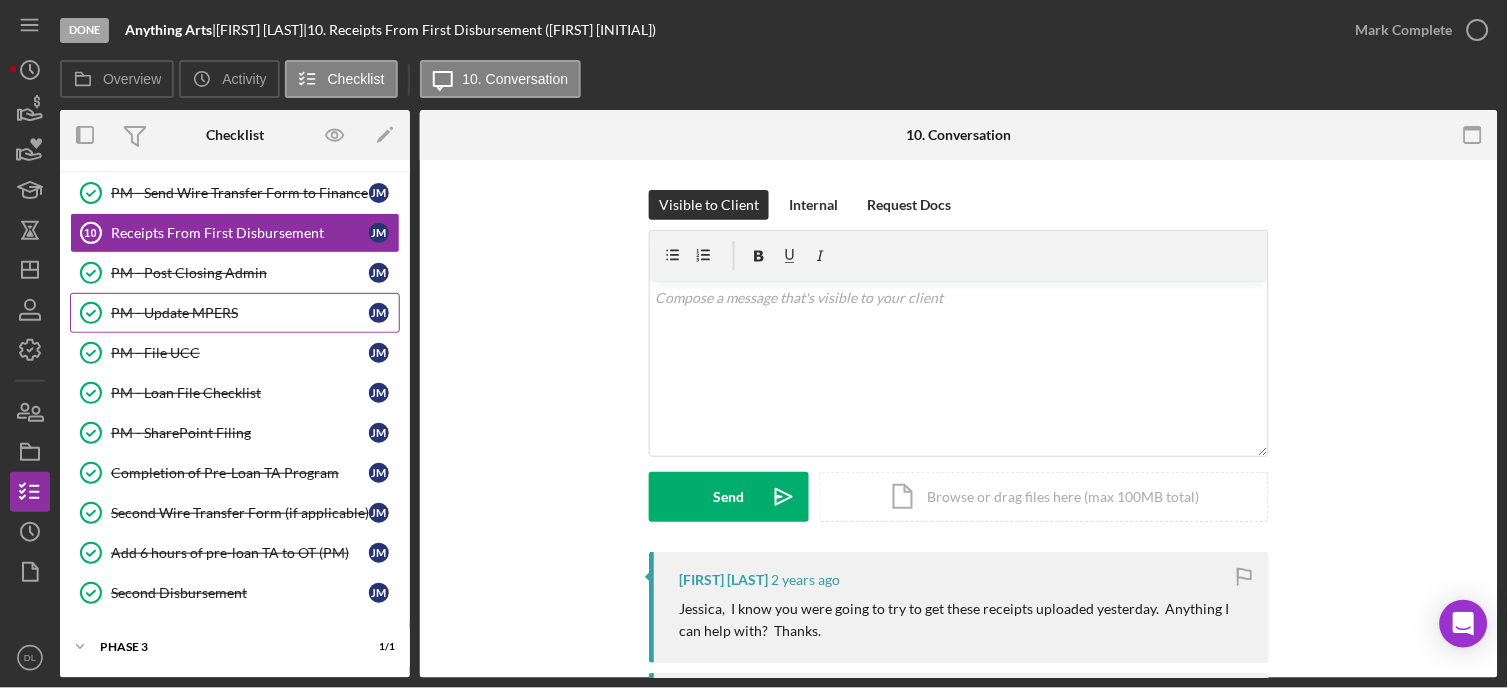 click on "PM - Update MPERS" at bounding box center [240, 313] 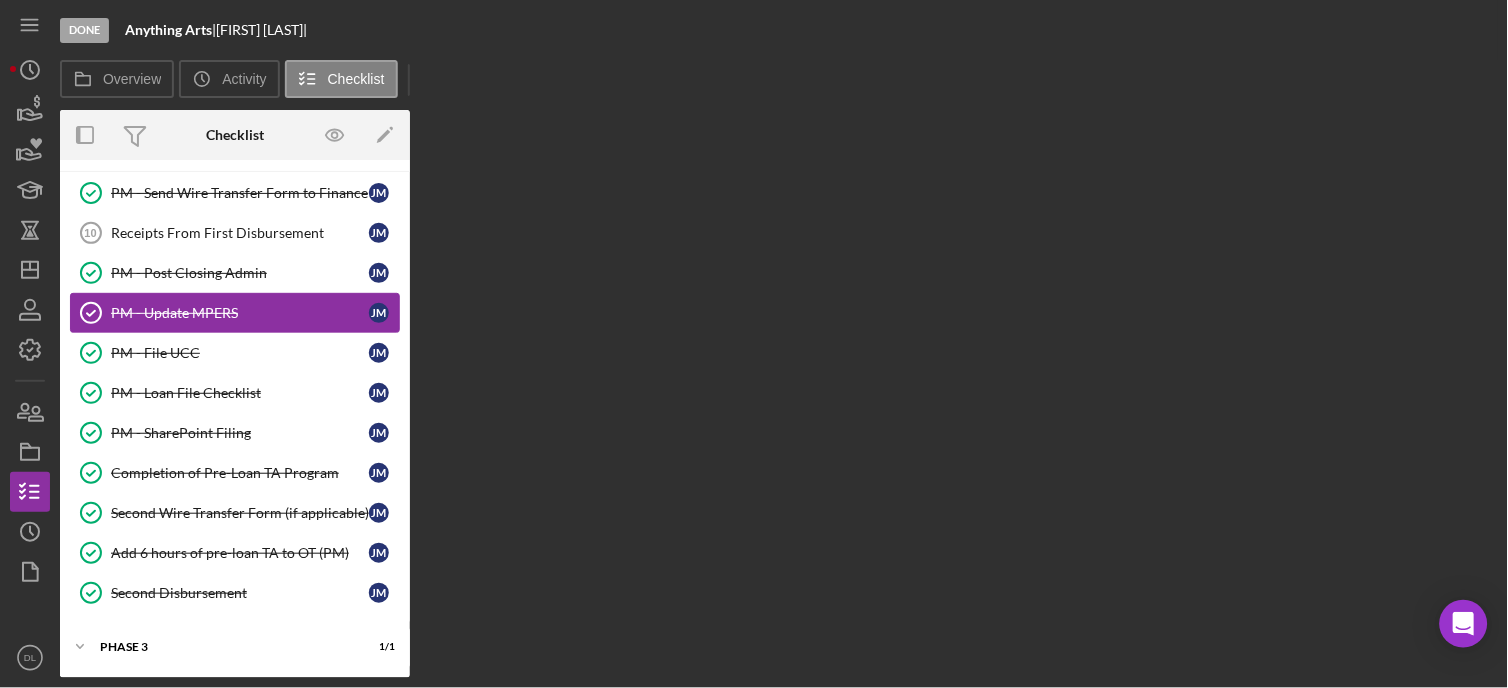 scroll, scrollTop: 84, scrollLeft: 0, axis: vertical 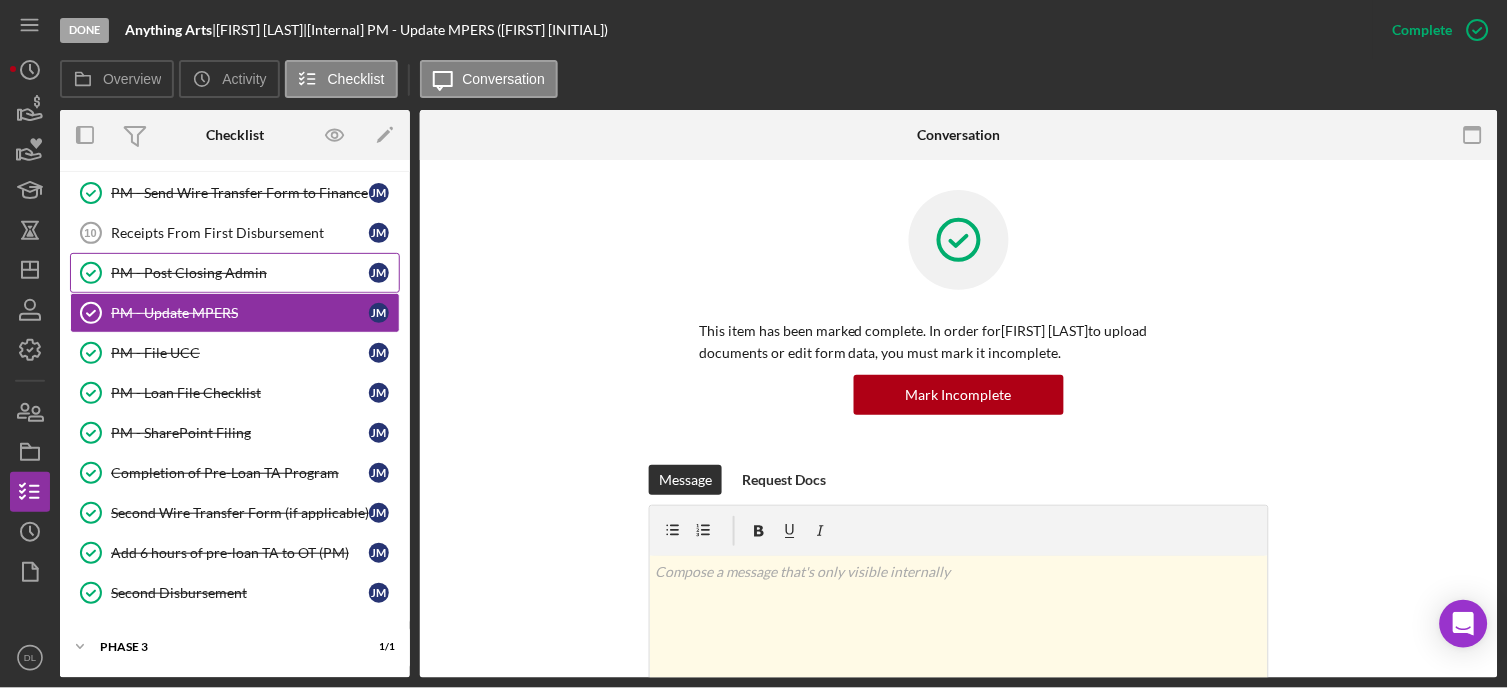 click on "PM - Post Closing Admin PM - Post Closing Admin J M" at bounding box center [235, 273] 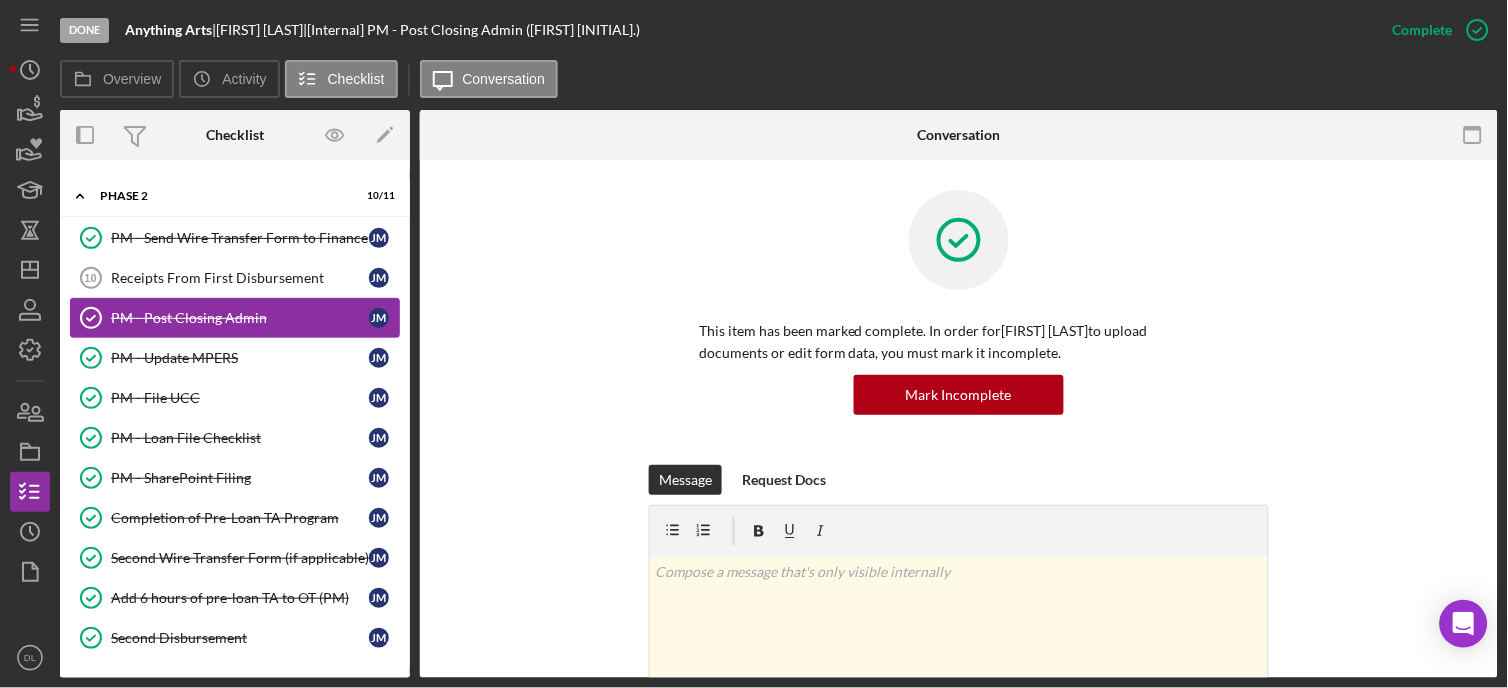scroll, scrollTop: 0, scrollLeft: 0, axis: both 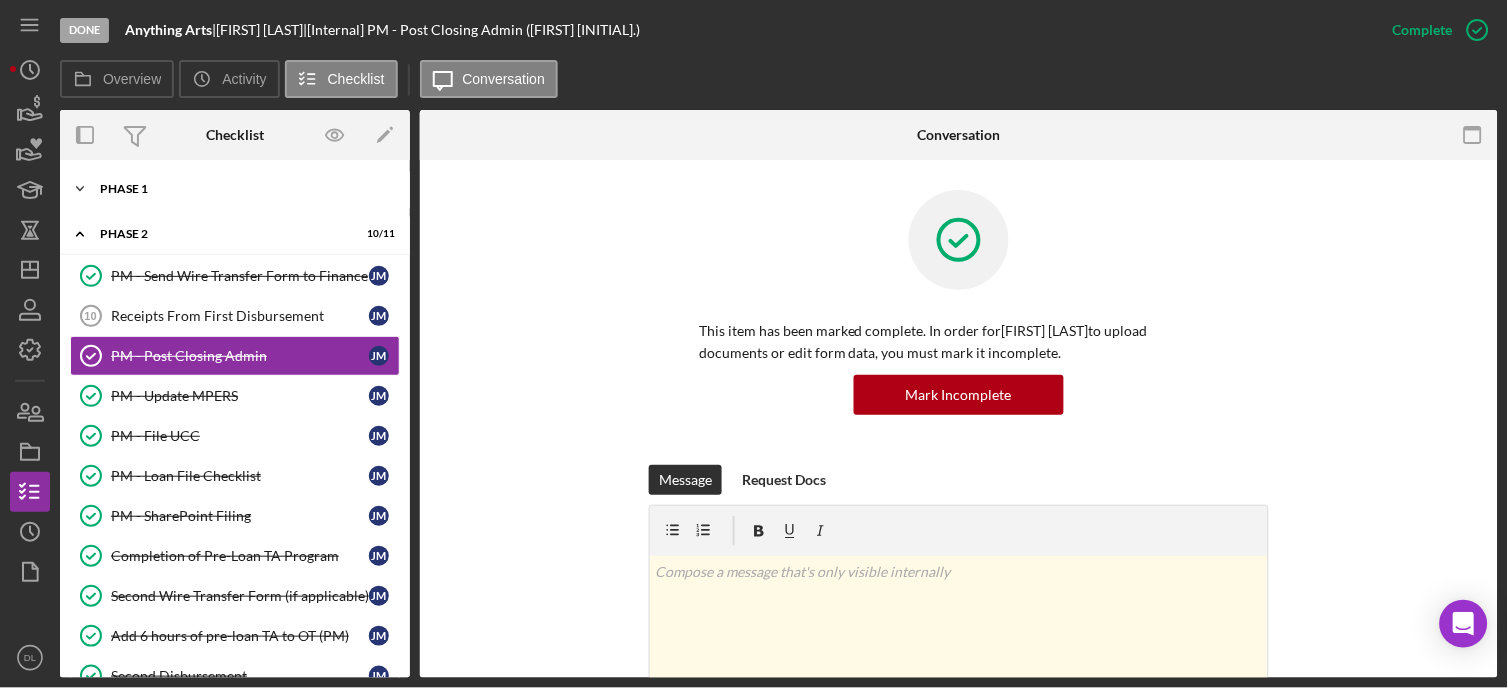 click on "Phase 1" at bounding box center [242, 189] 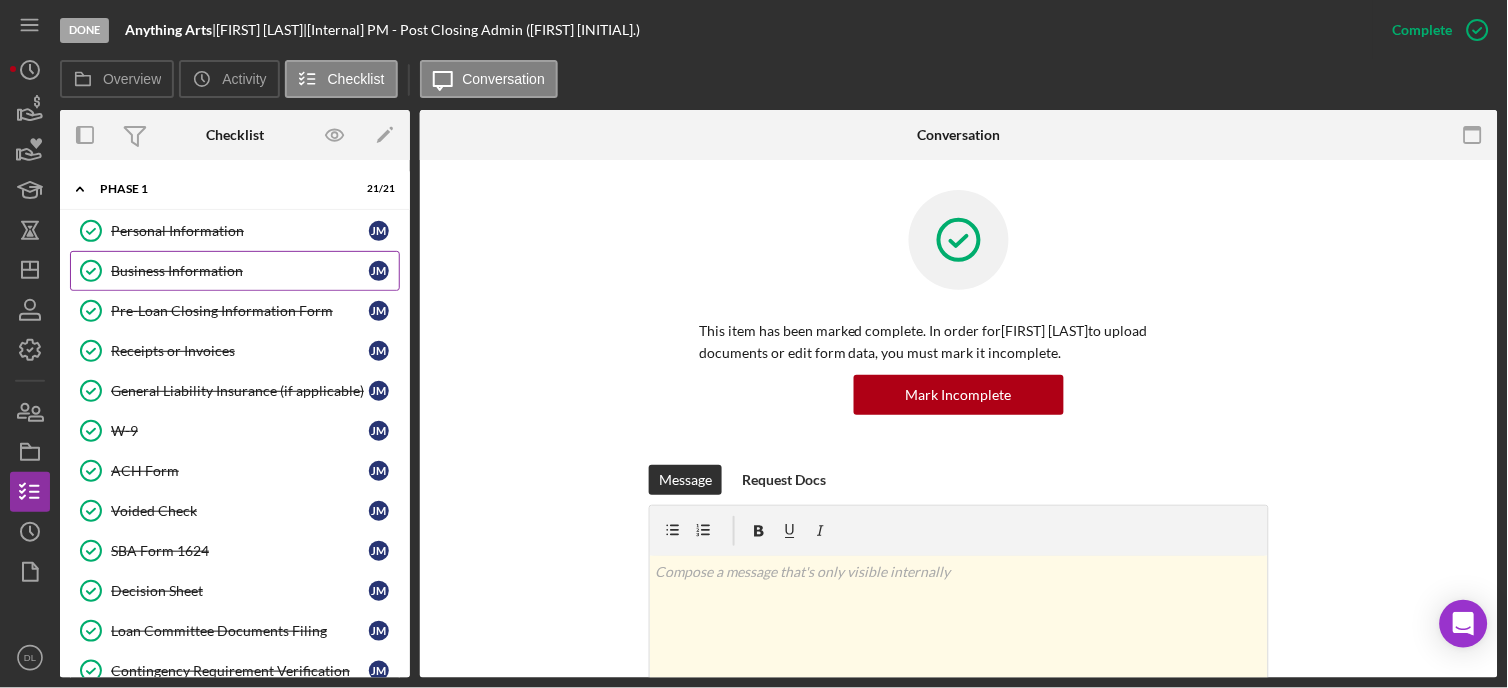 click on "Business Information" at bounding box center [240, 271] 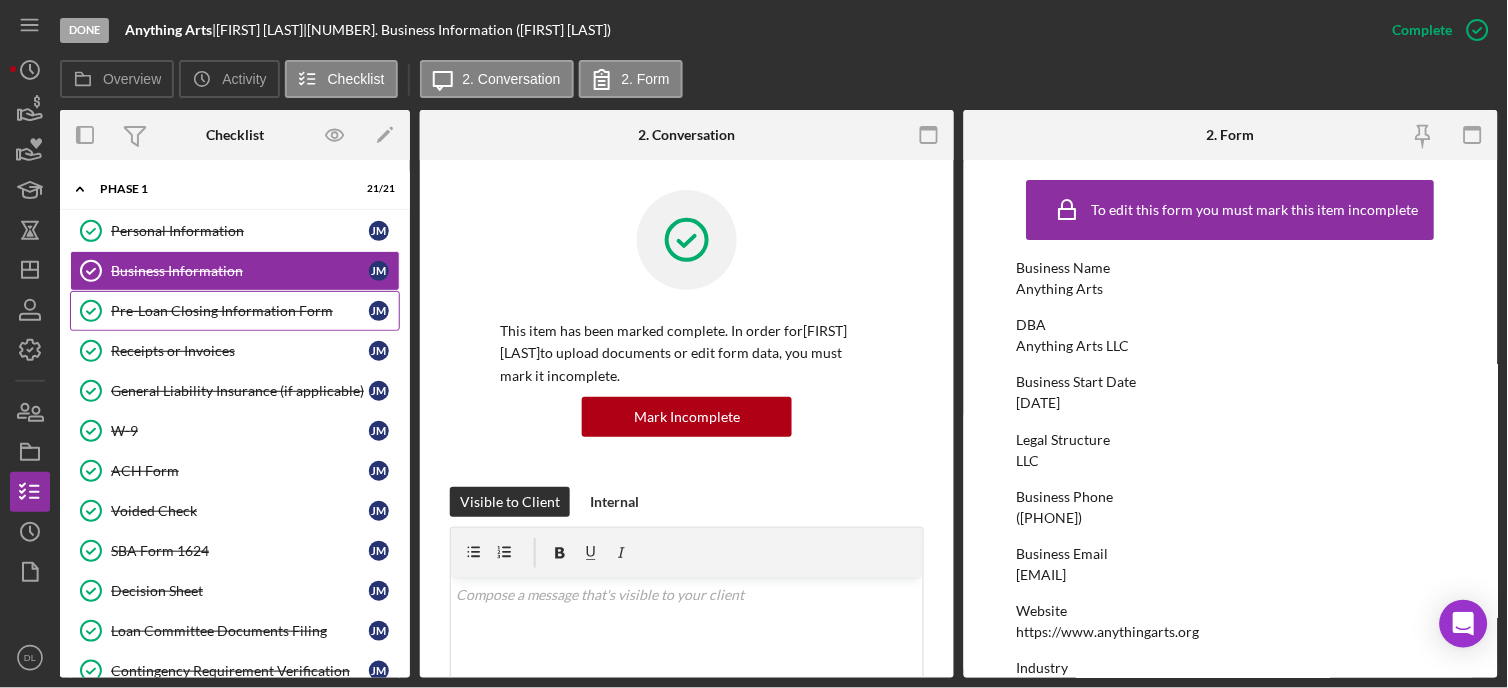 click on "Pre-Loan Closing Information Form" at bounding box center [240, 311] 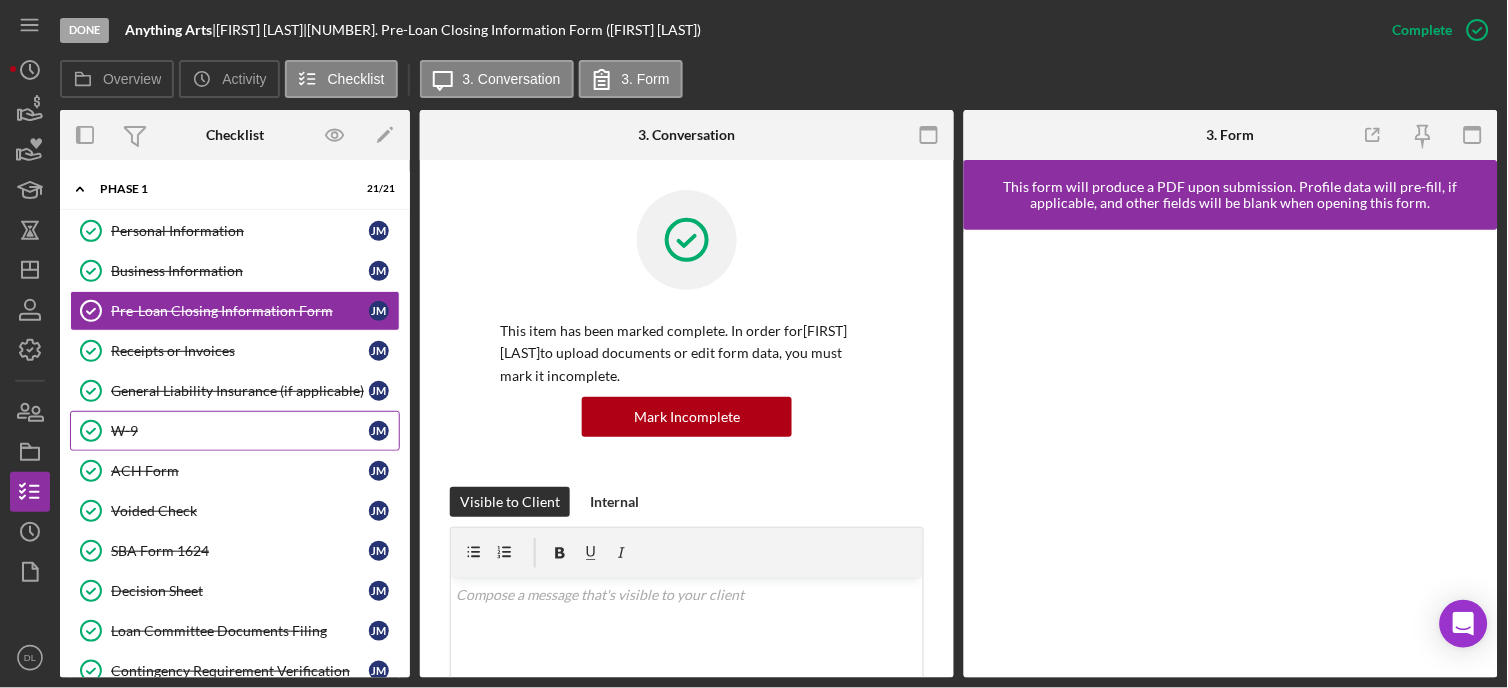 click on "W-9" at bounding box center (240, 431) 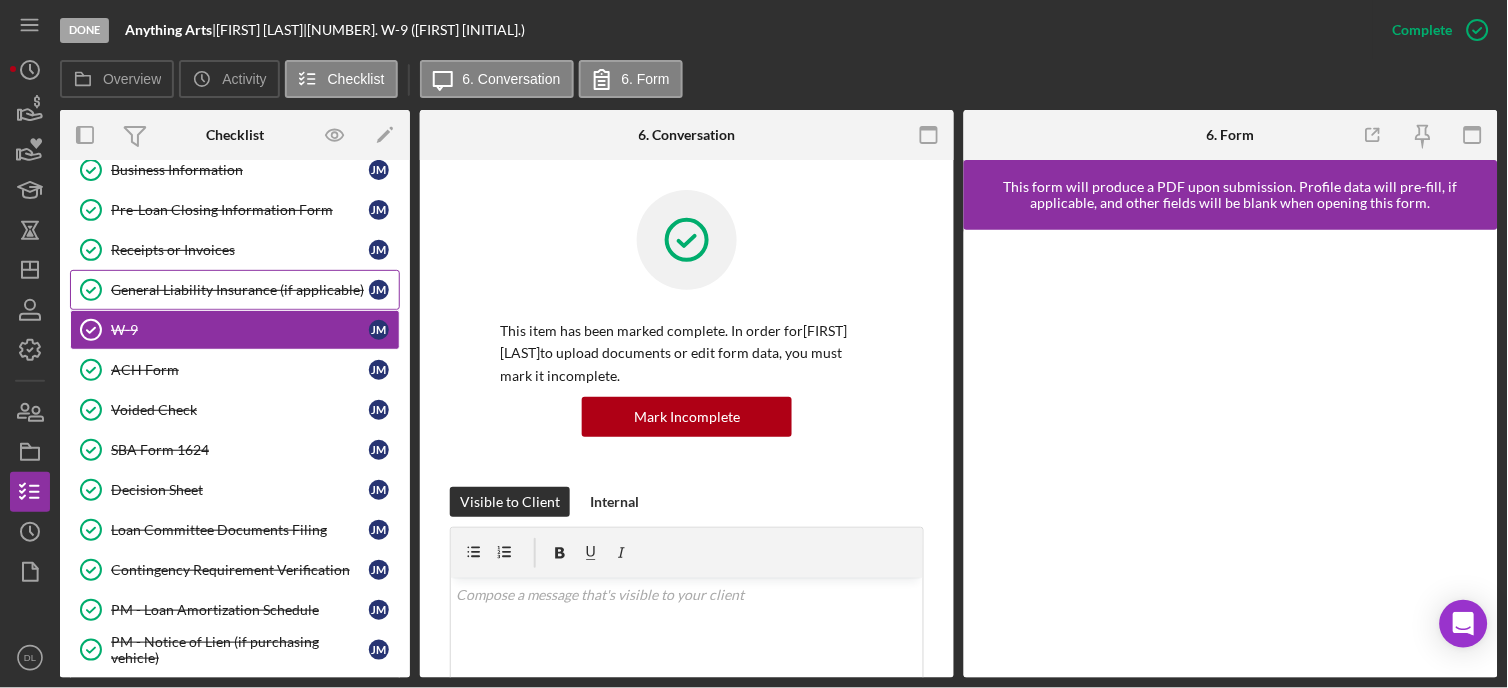 scroll, scrollTop: 222, scrollLeft: 0, axis: vertical 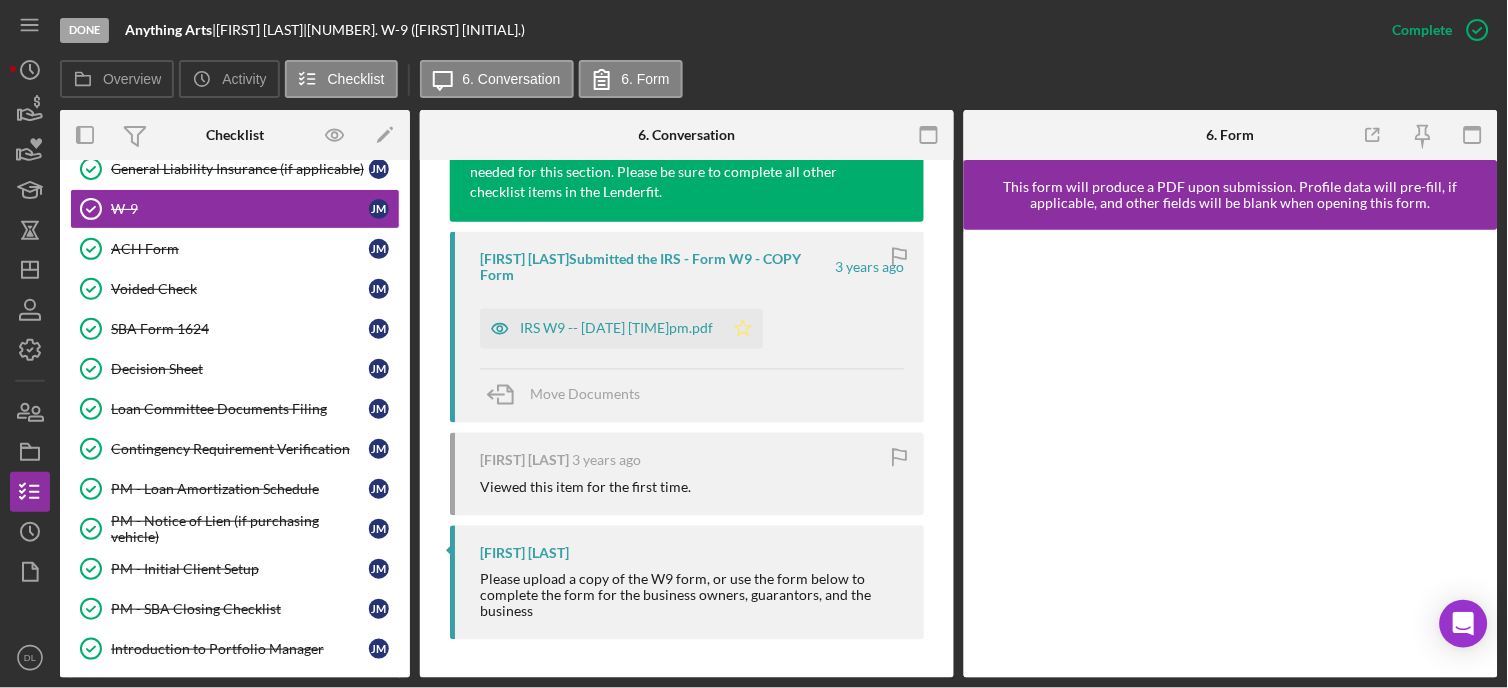 click on "Icon/Star" 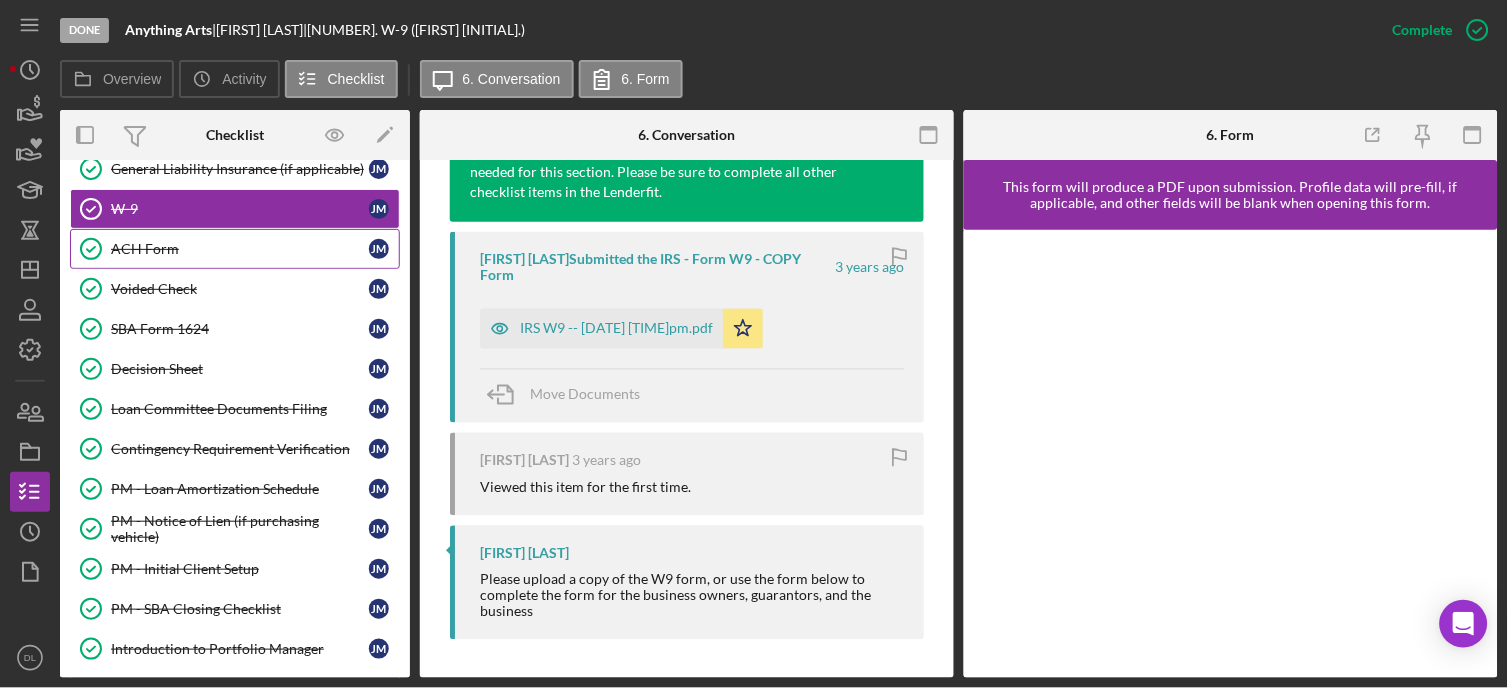 click on "ACH Form ACH Form J M" at bounding box center (235, 249) 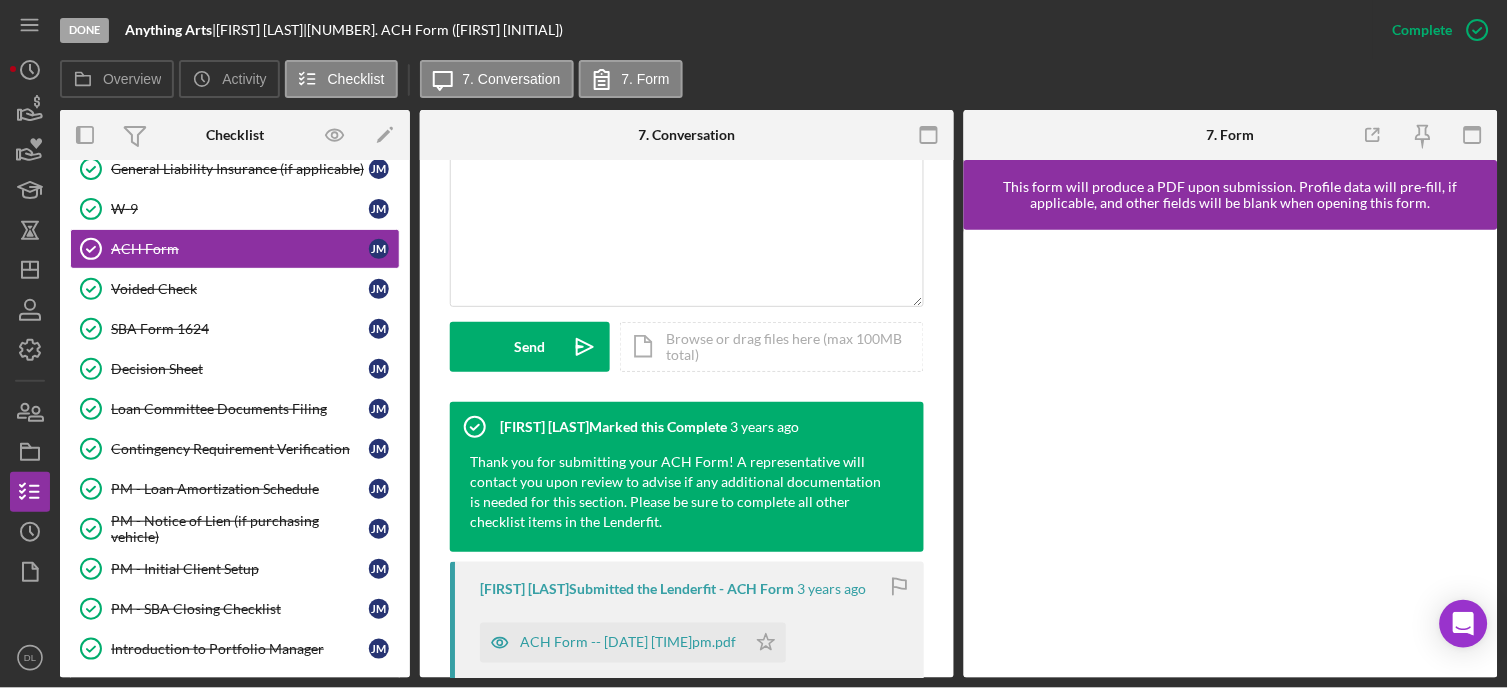 scroll, scrollTop: 666, scrollLeft: 0, axis: vertical 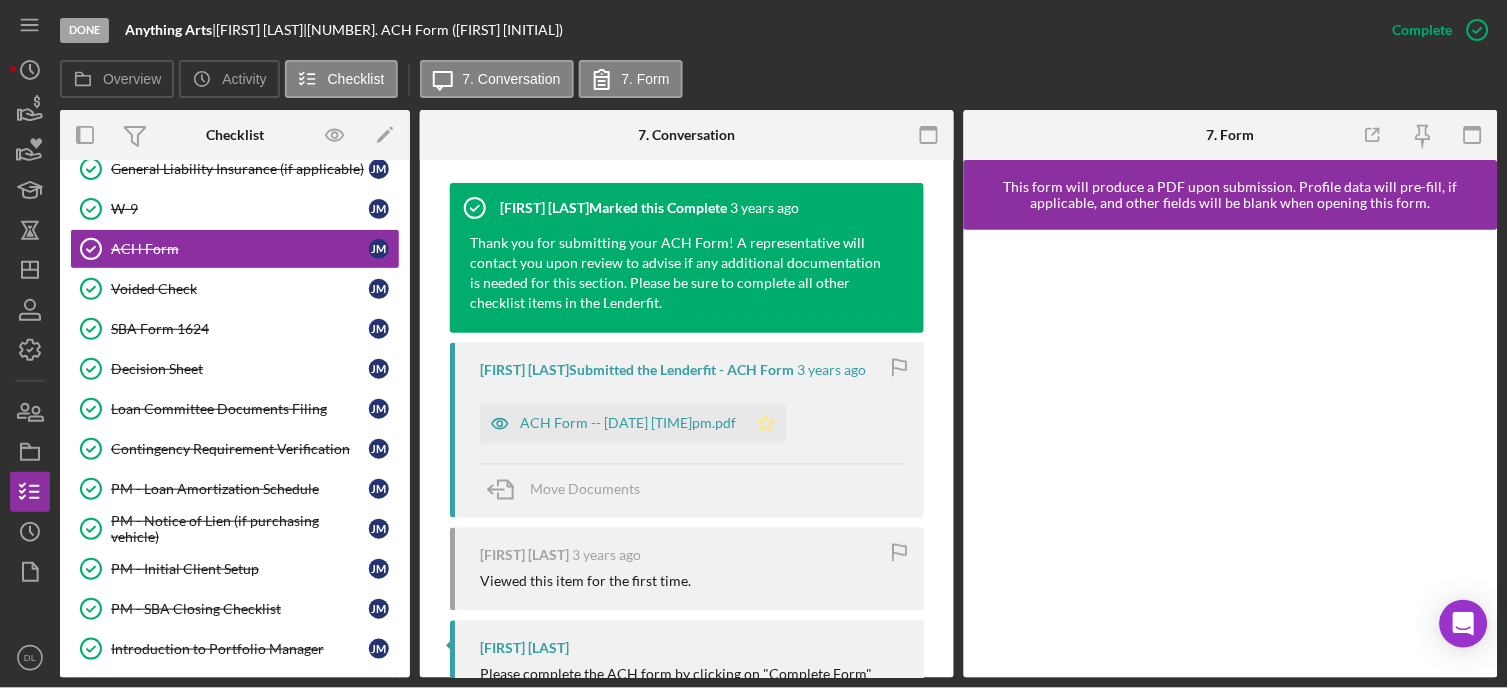 click on "Icon/Star" 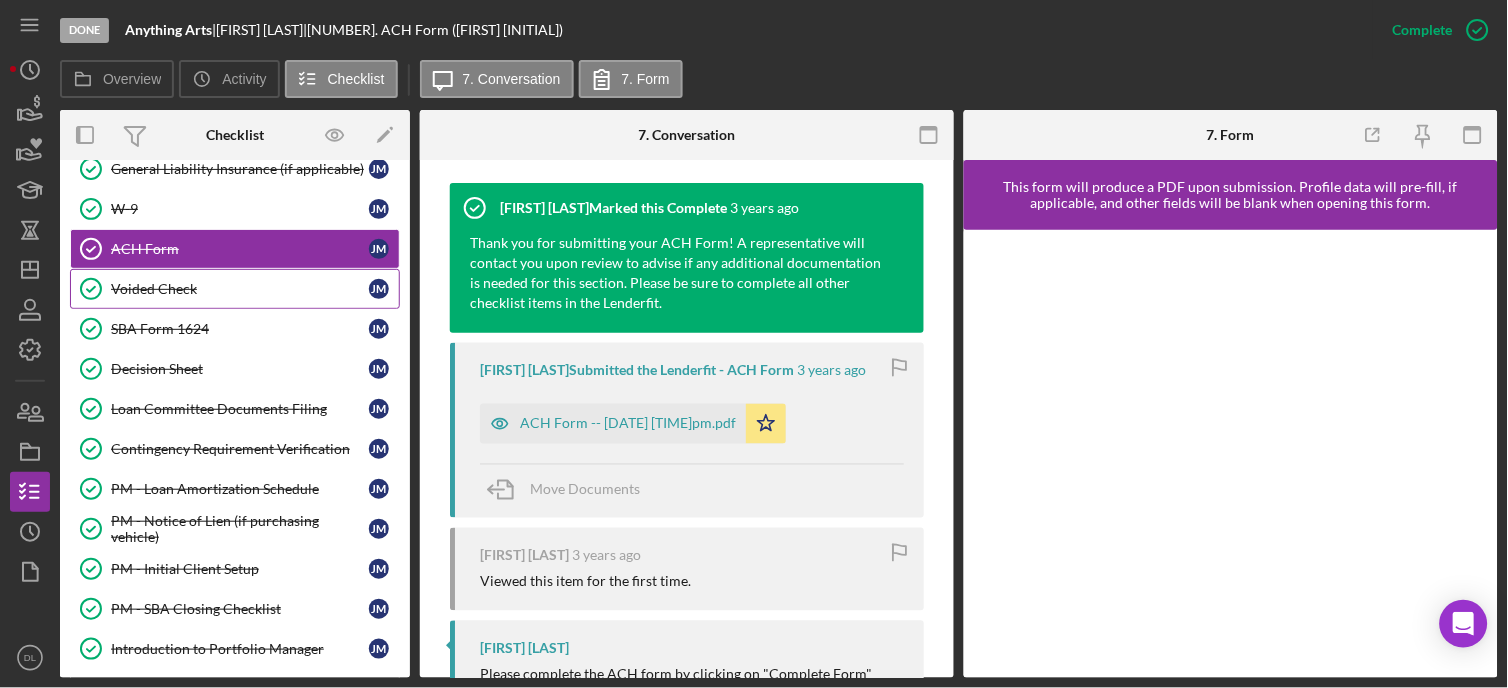 click on "Voided Check  Voided Check  J M" at bounding box center [235, 289] 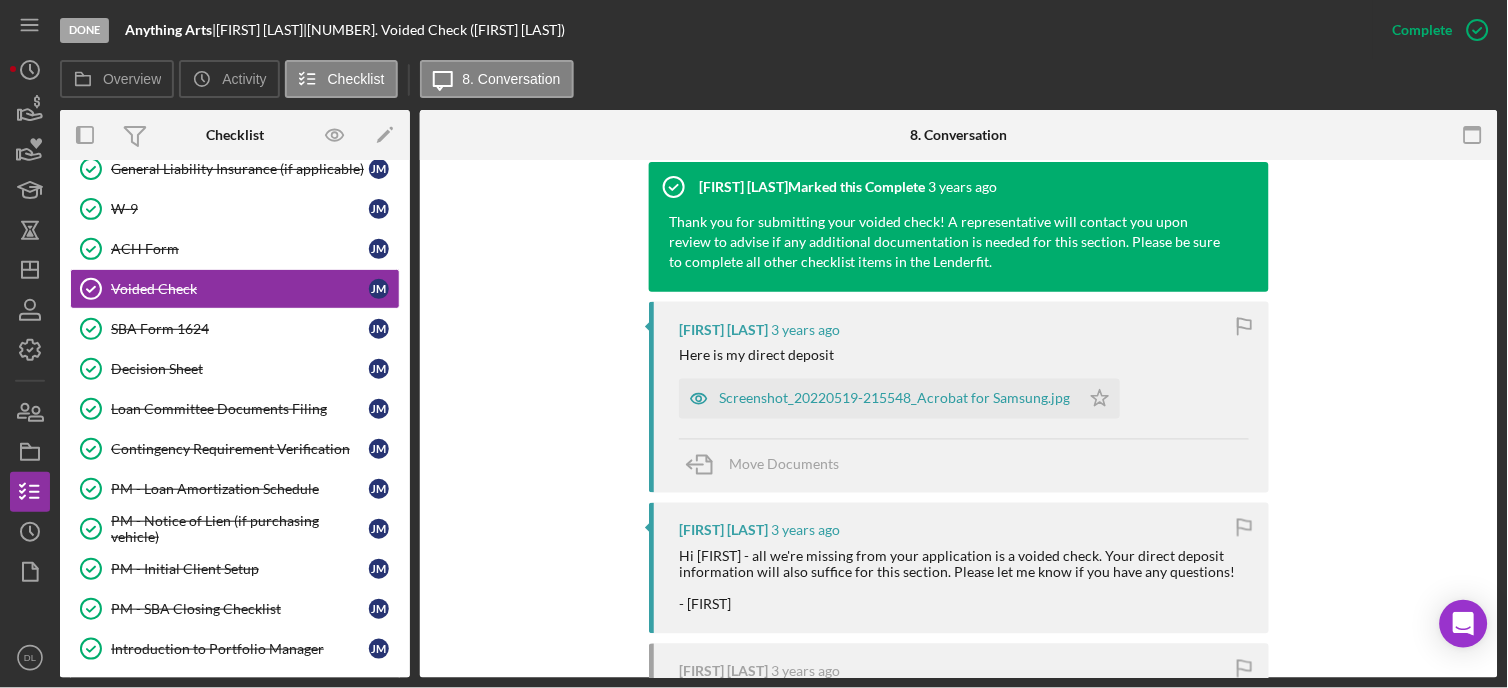 scroll, scrollTop: 861, scrollLeft: 0, axis: vertical 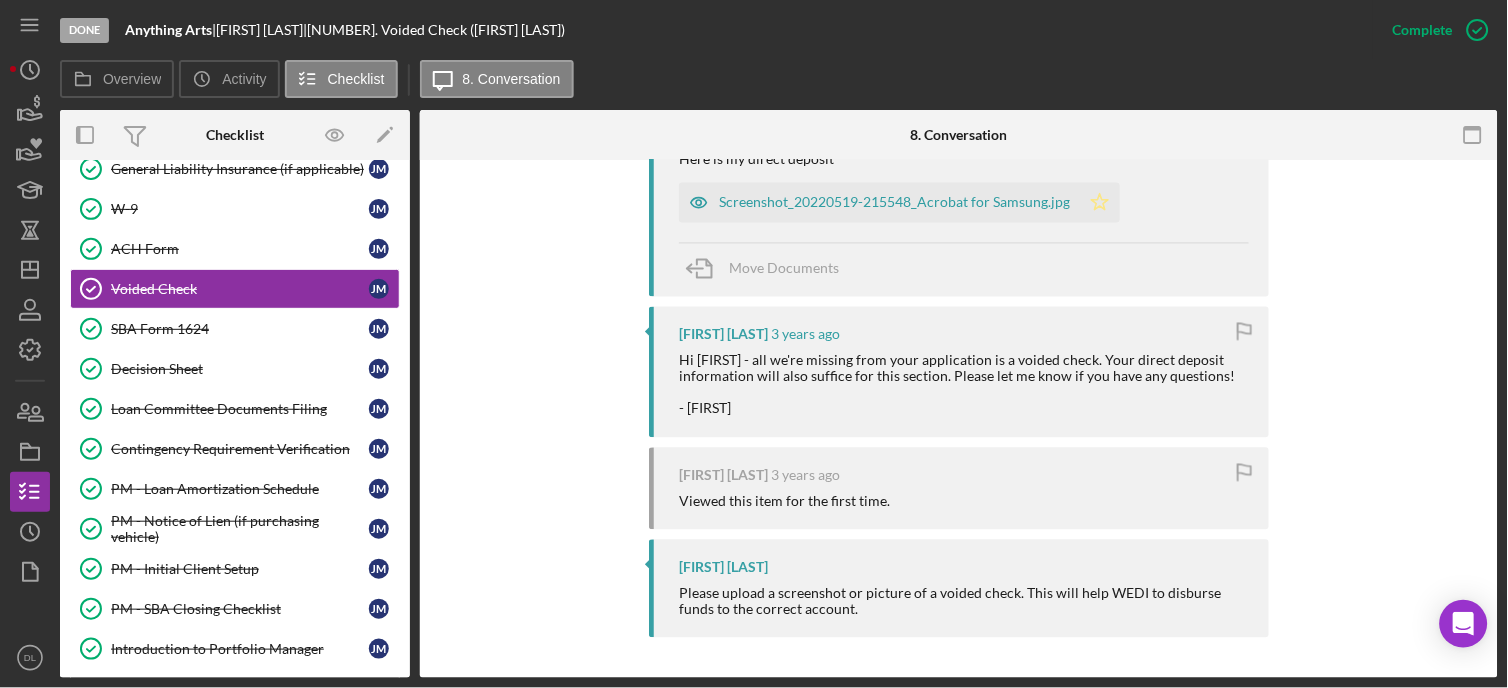 click on "Icon/Star" 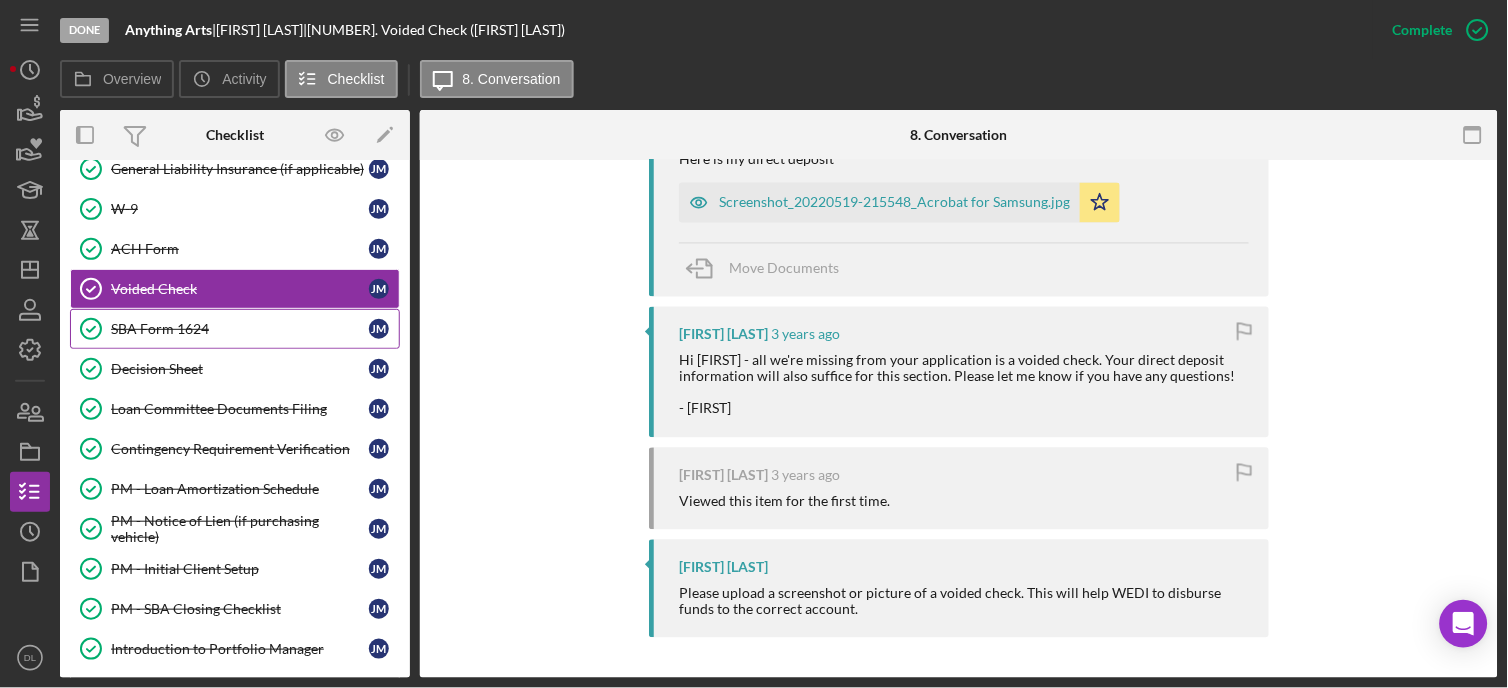 click on "SBA Form 1624" at bounding box center (240, 329) 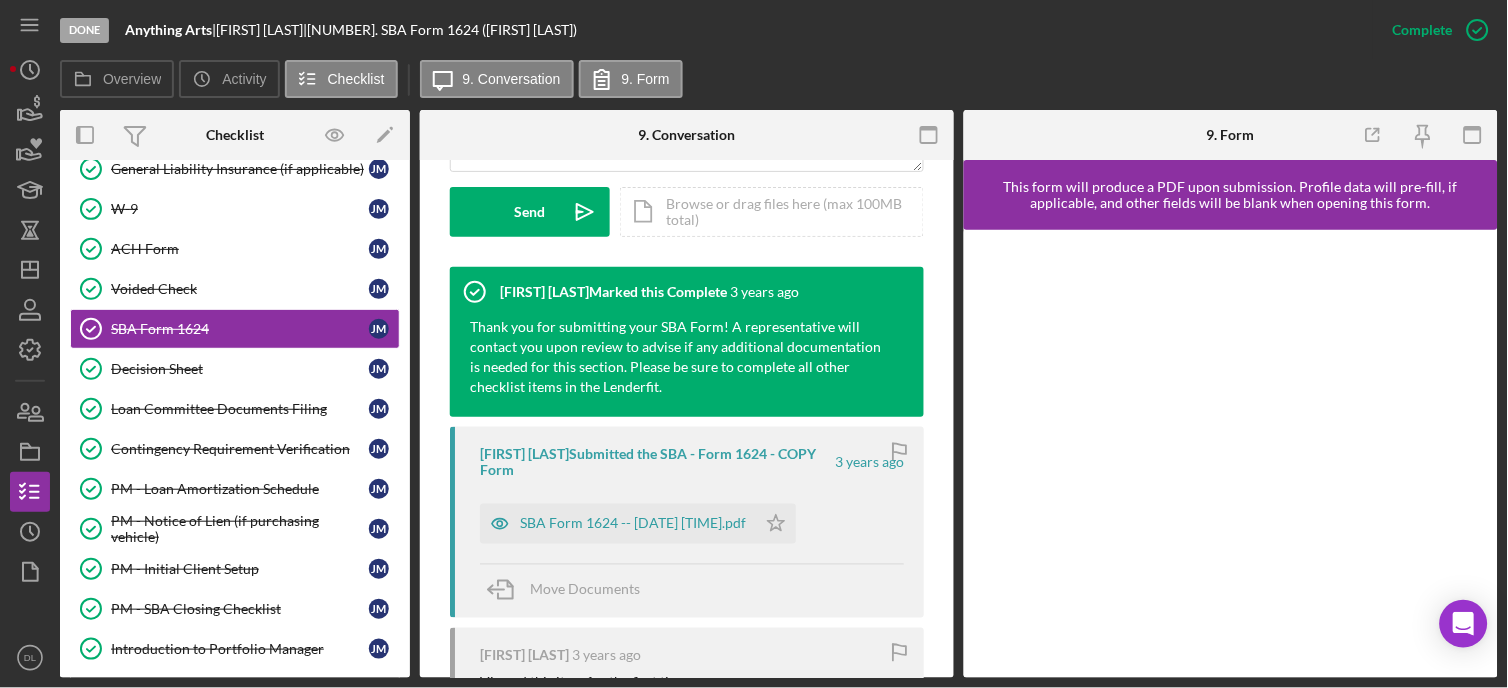 scroll, scrollTop: 666, scrollLeft: 0, axis: vertical 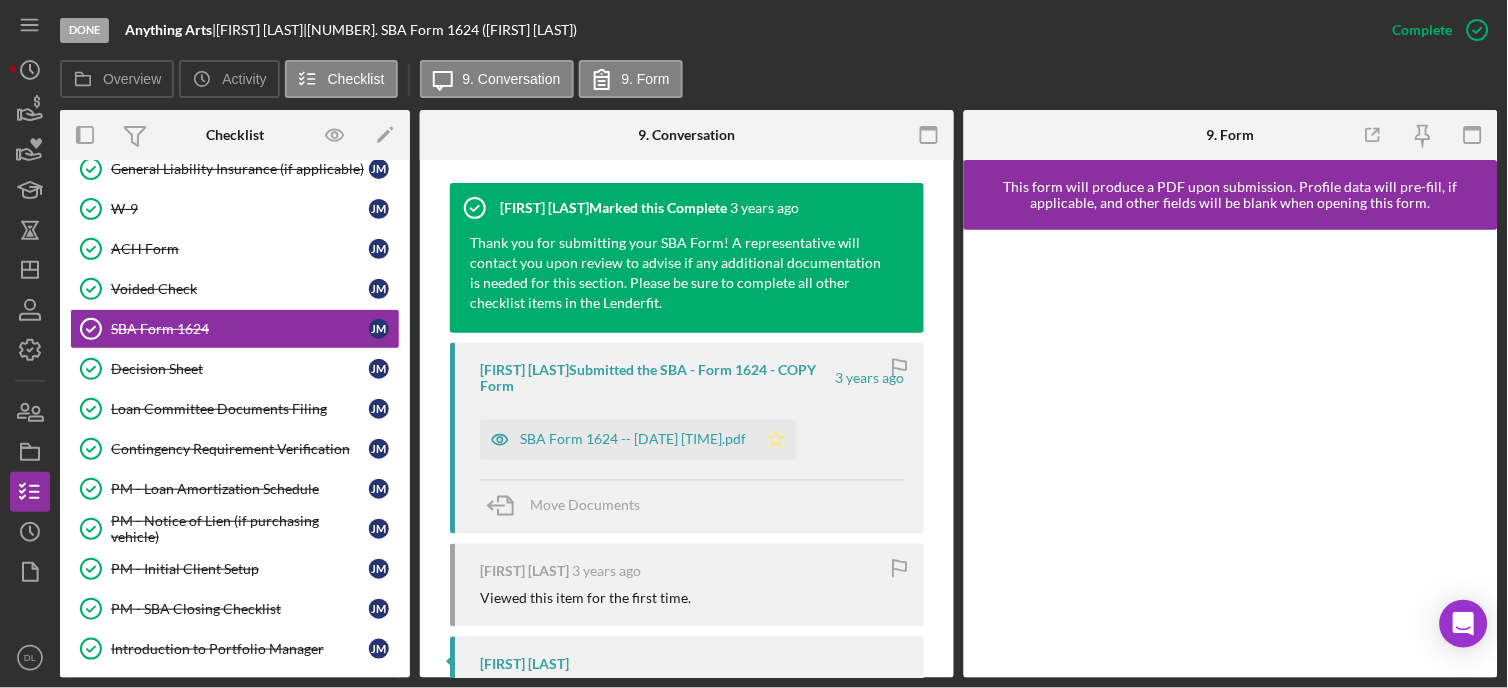 click 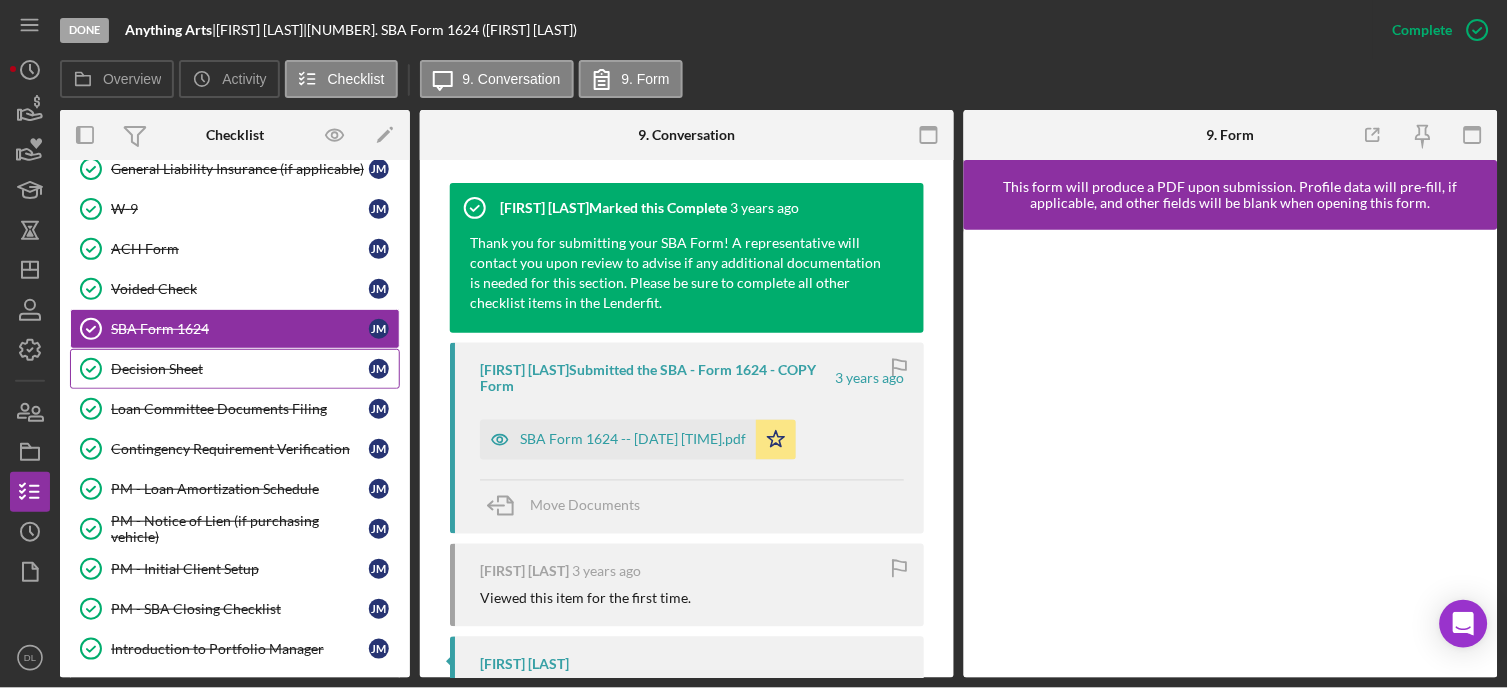 click on "Decision Sheet  Decision Sheet  [FIRST] [LAST]" at bounding box center [235, 369] 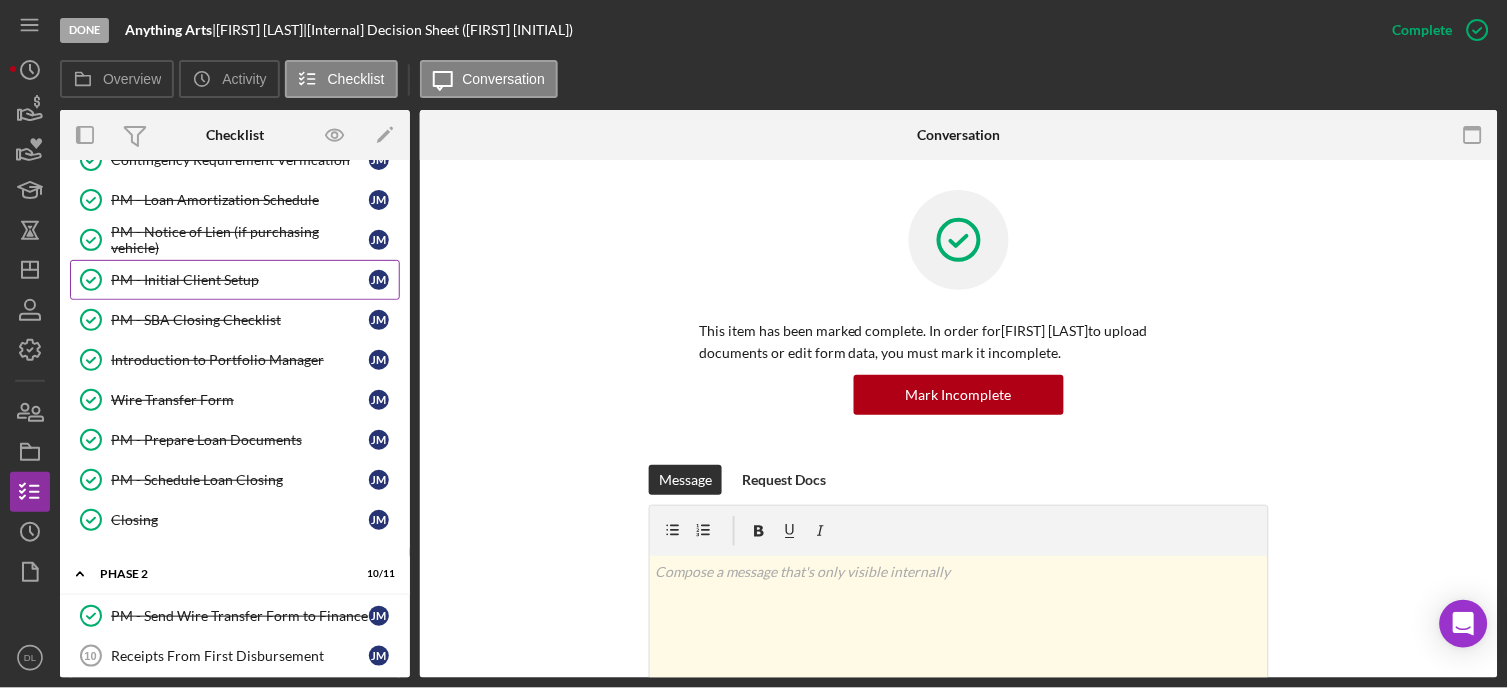 scroll, scrollTop: 777, scrollLeft: 0, axis: vertical 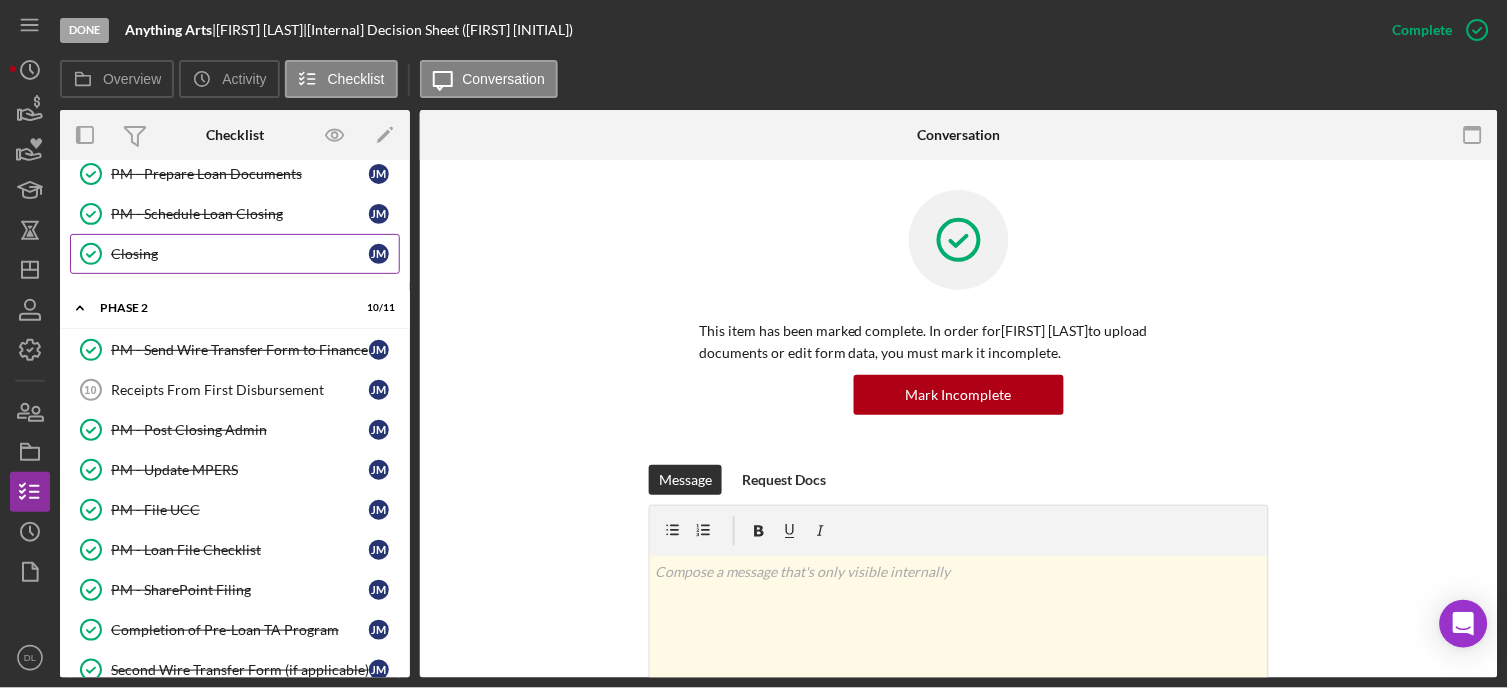click on "Closing" at bounding box center [240, 254] 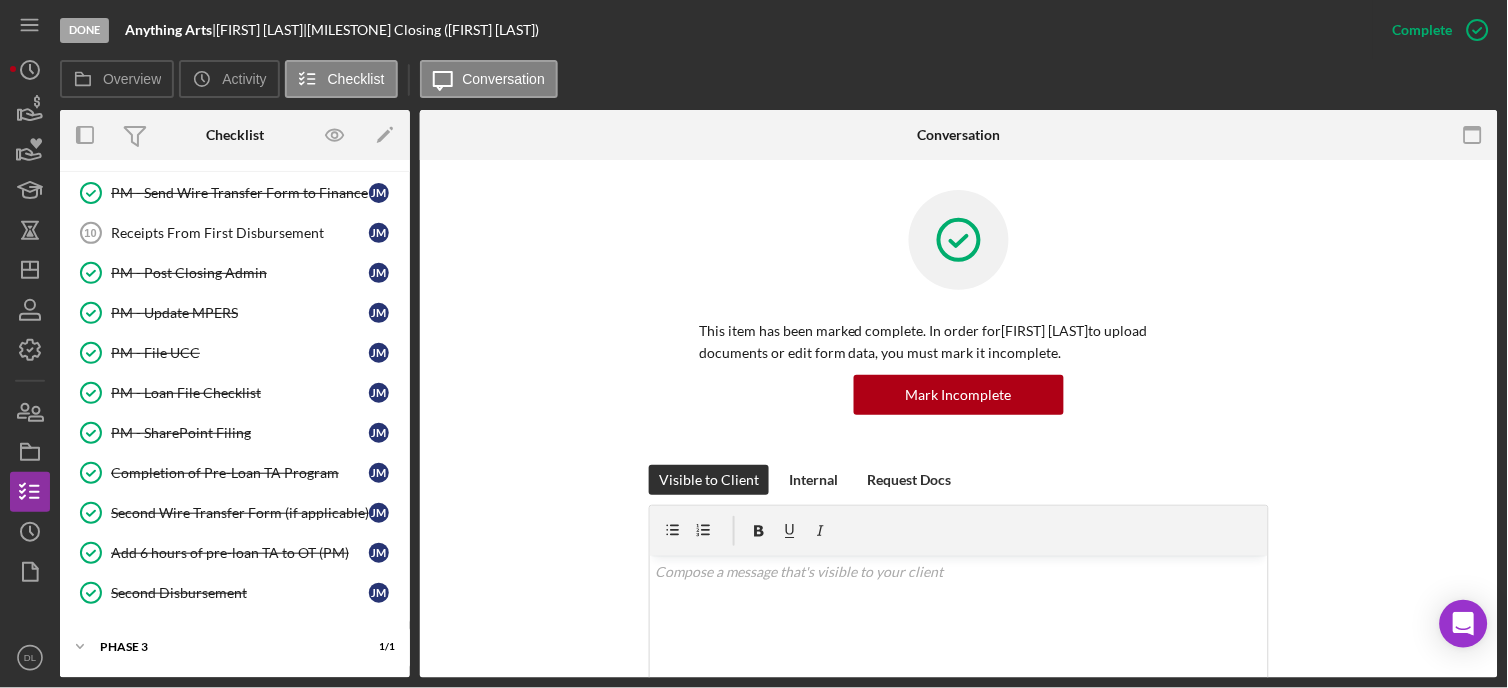 scroll, scrollTop: 940, scrollLeft: 0, axis: vertical 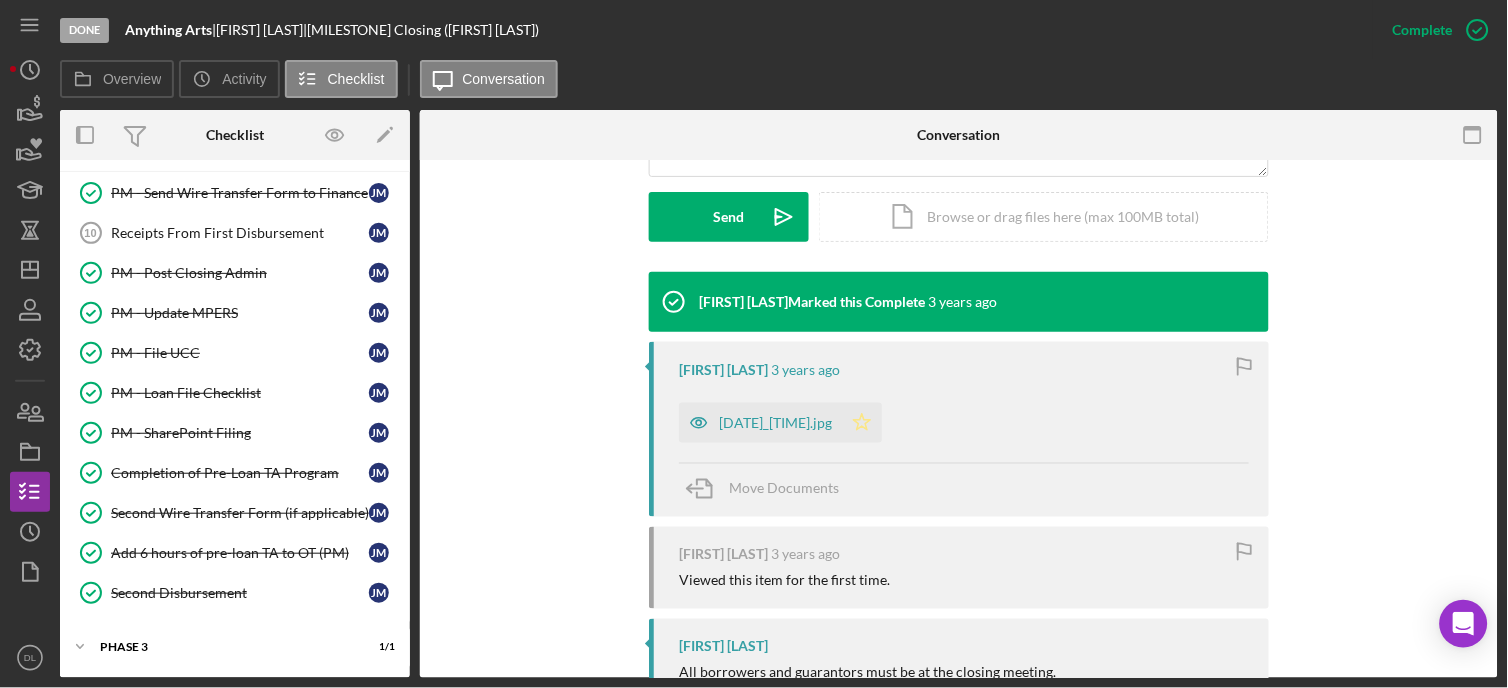 click on "Icon/Star" 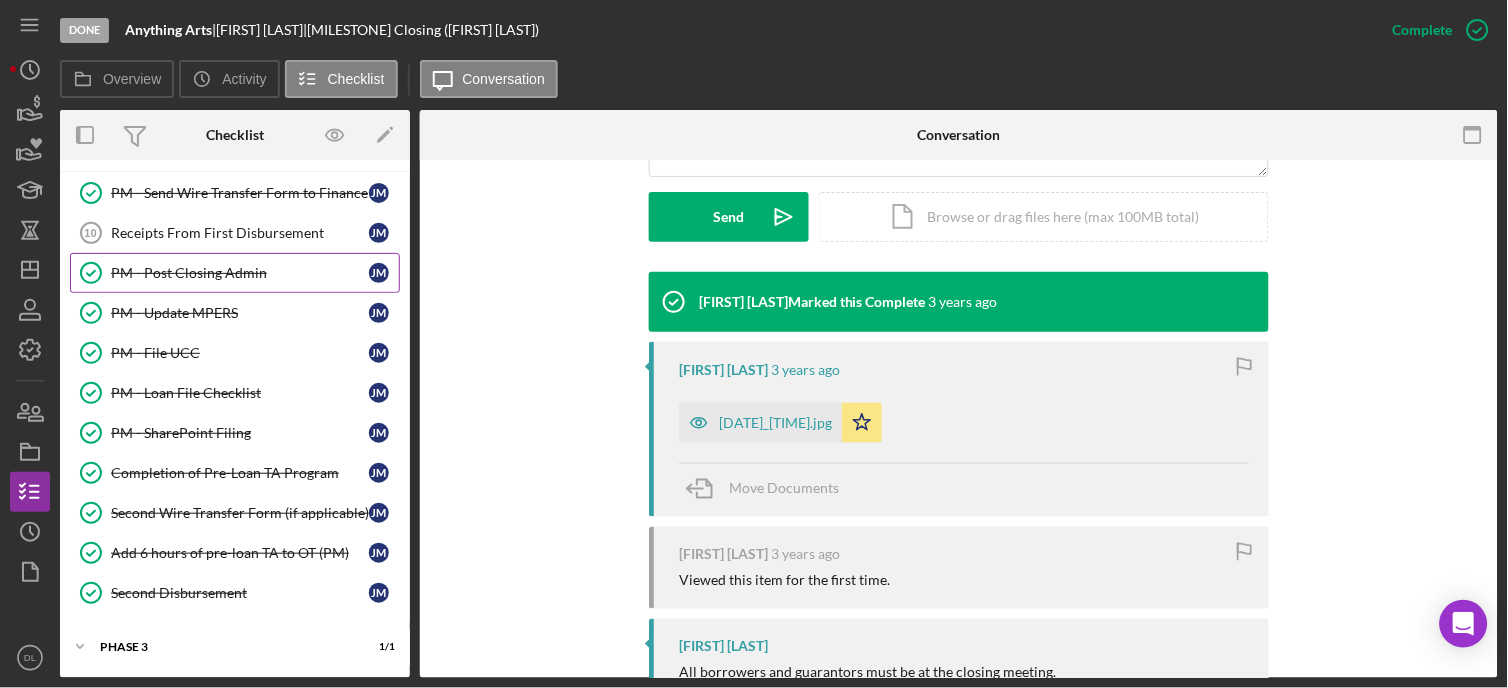 click on "PM - Post Closing Admin" at bounding box center (240, 273) 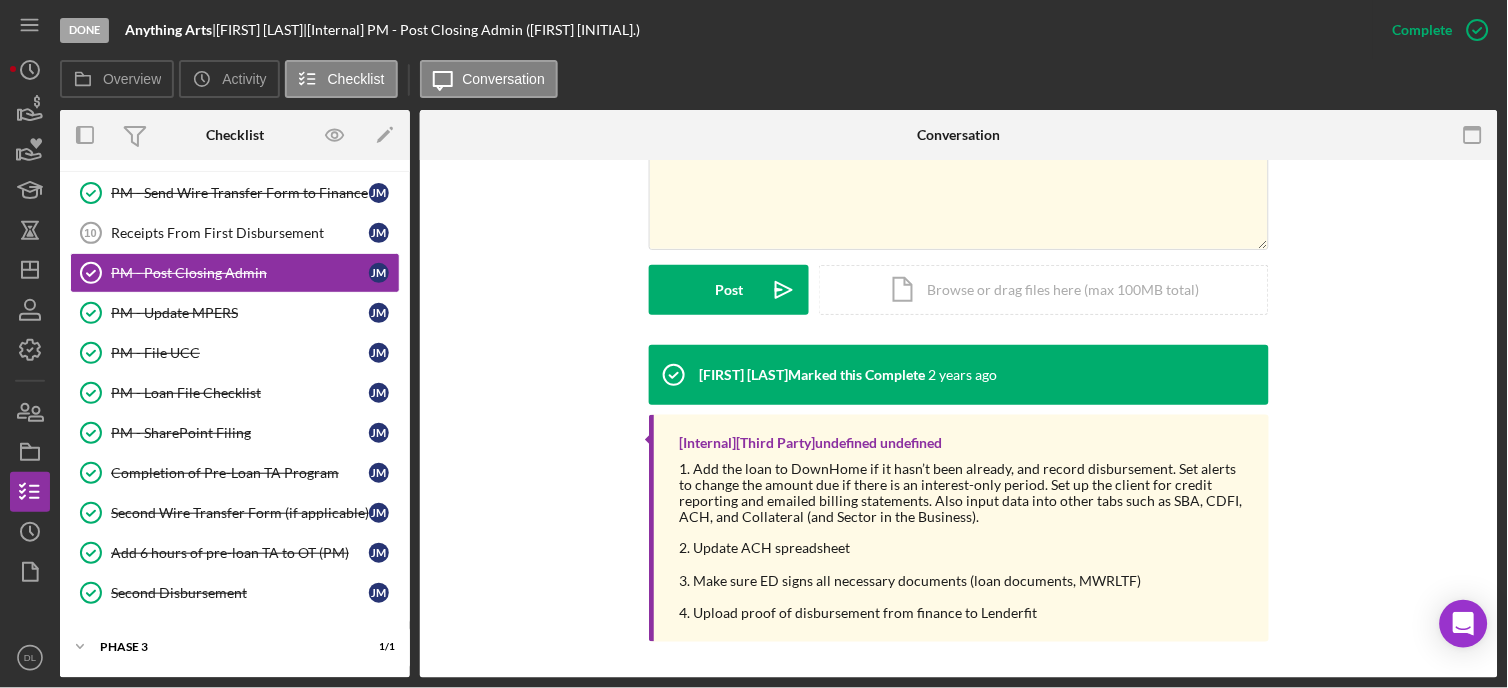 scroll, scrollTop: 485, scrollLeft: 0, axis: vertical 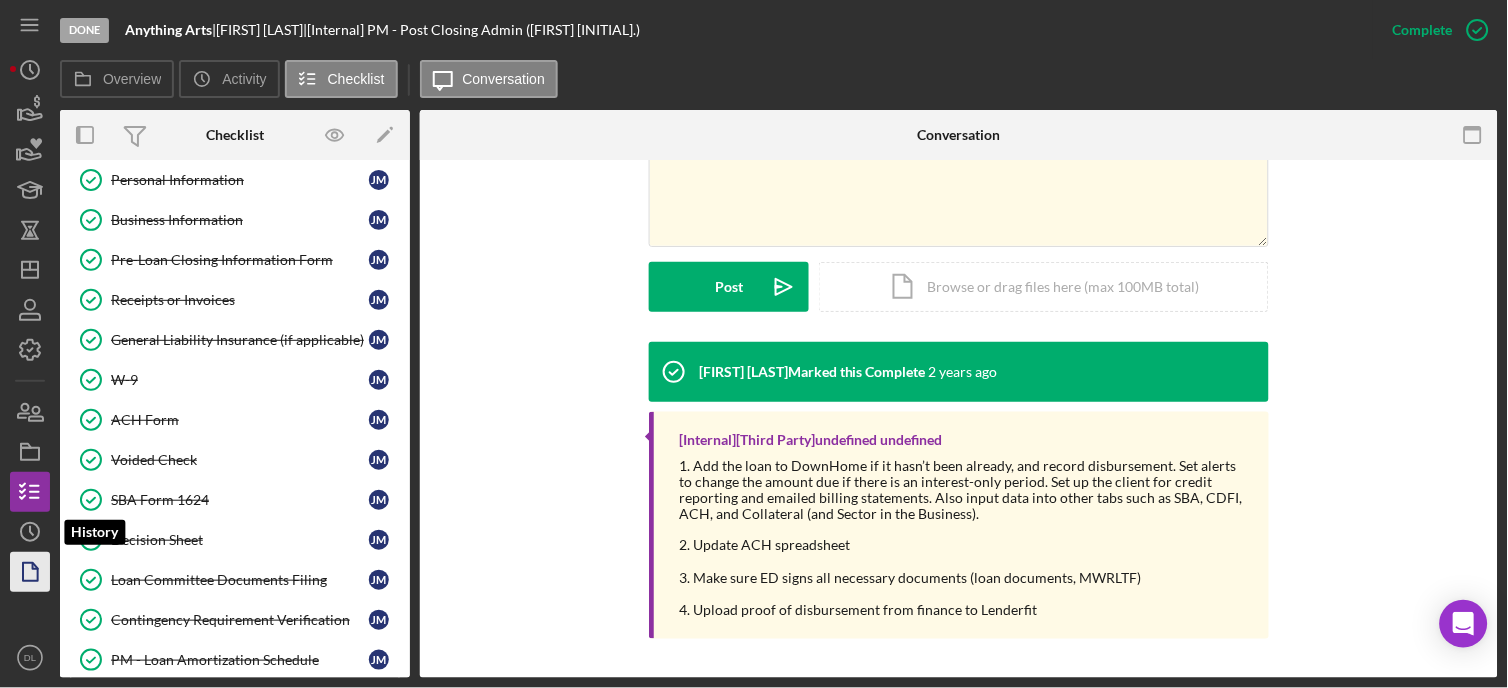 click 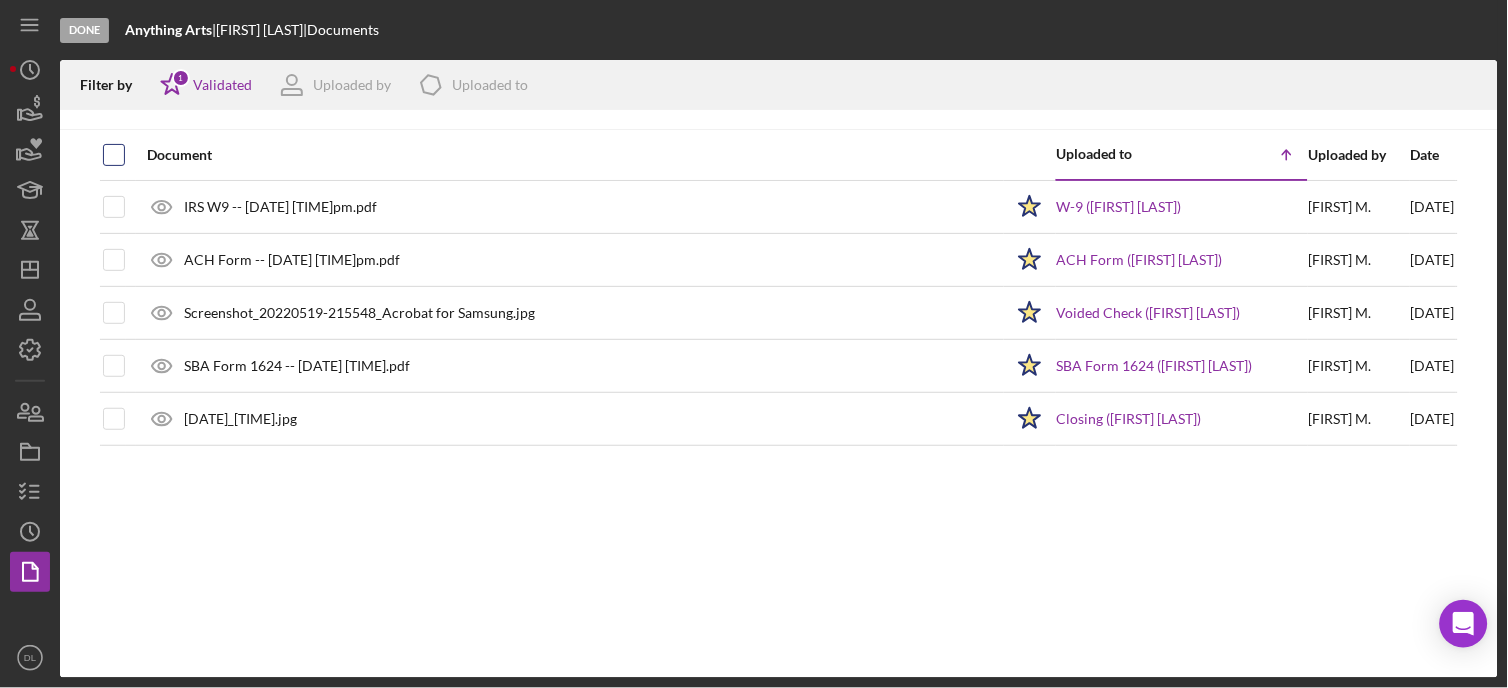 click at bounding box center [114, 155] 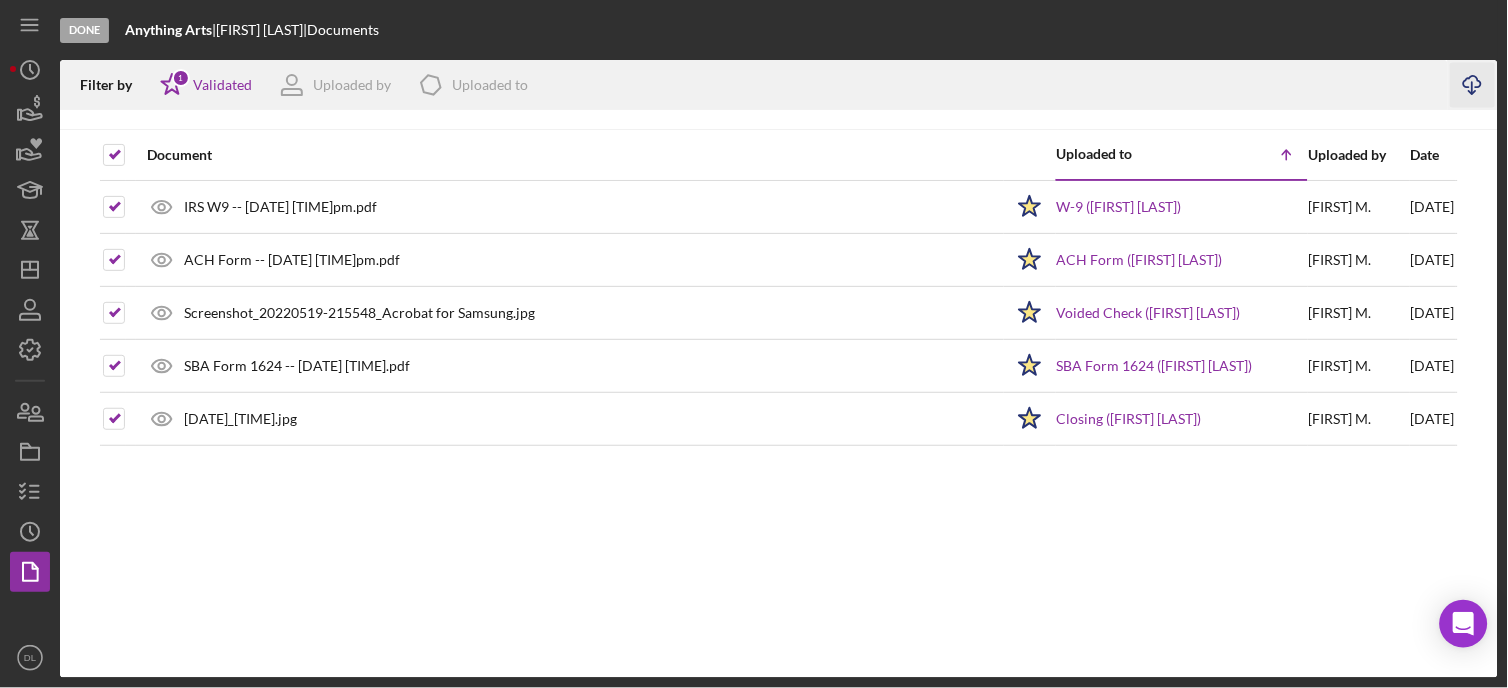 click on "Icon/Download" 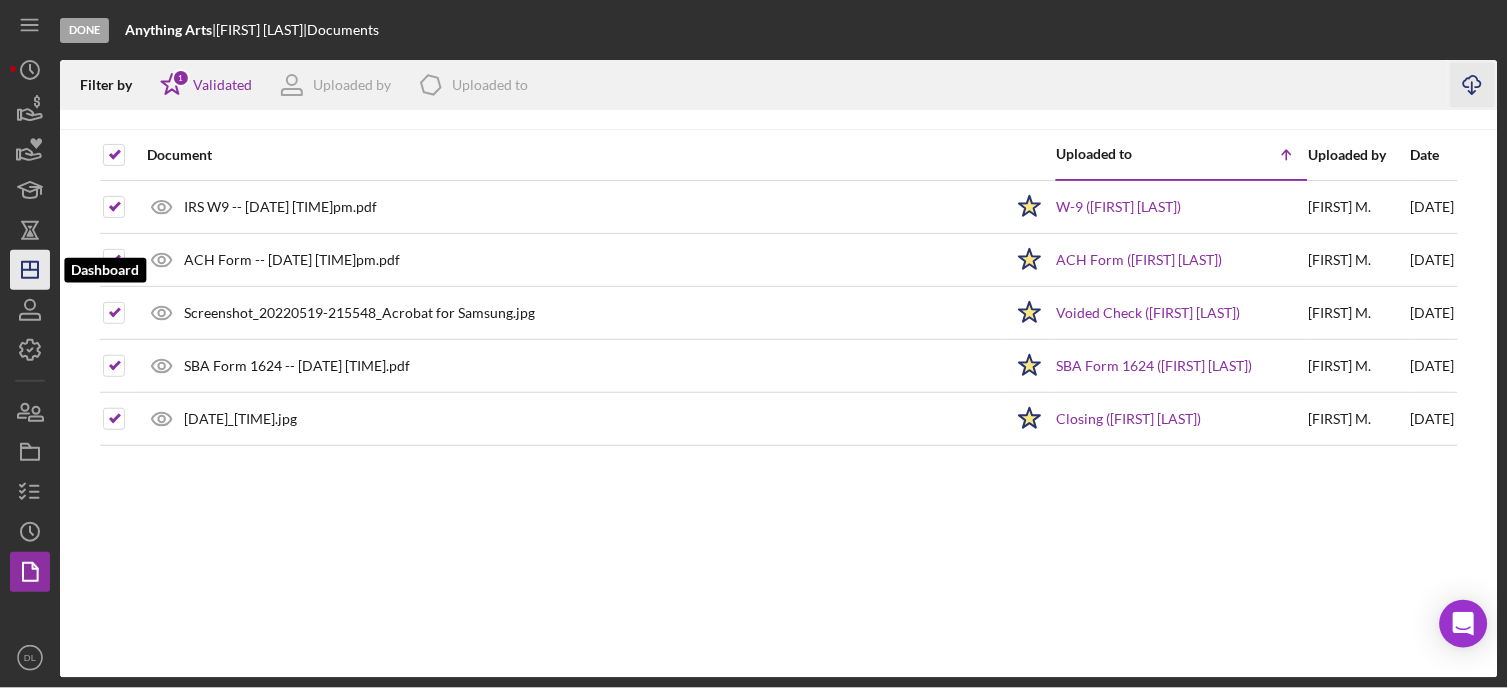 click on "Icon/Dashboard" 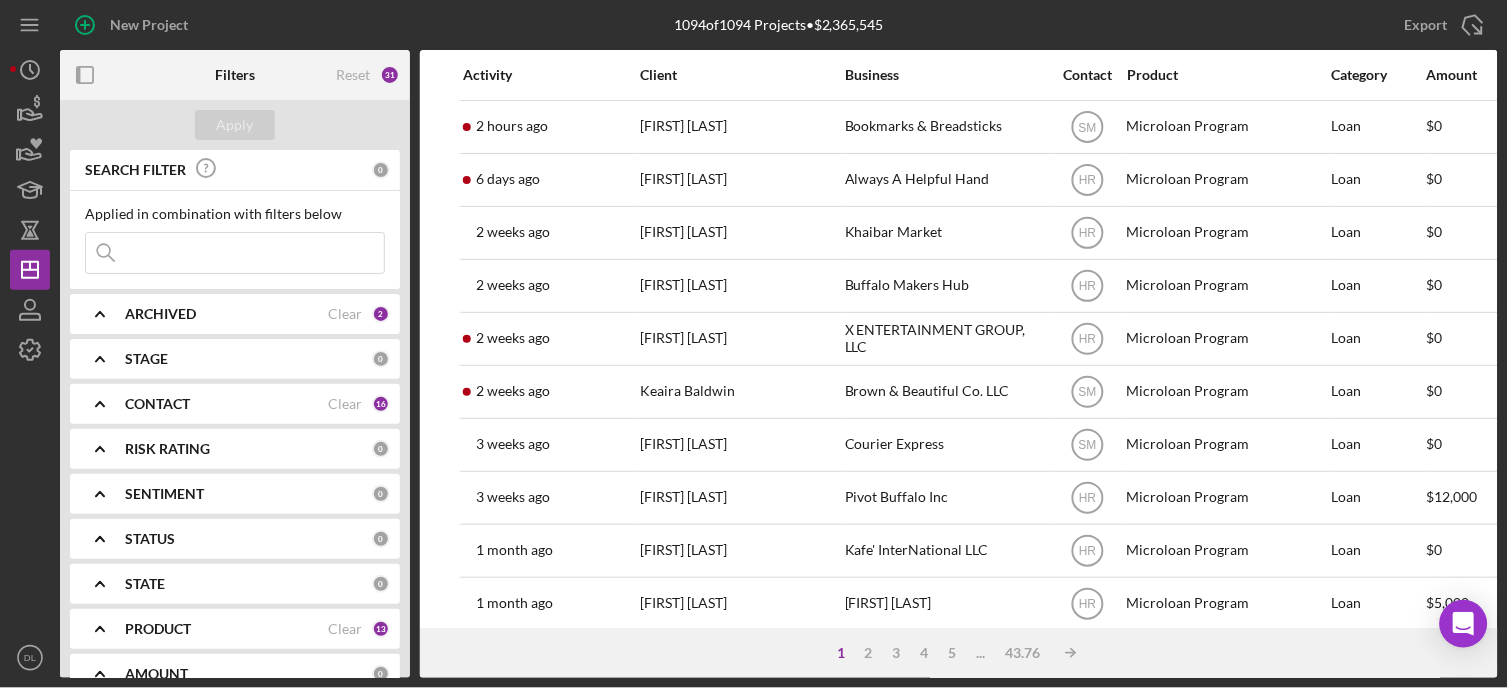 click at bounding box center (235, 253) 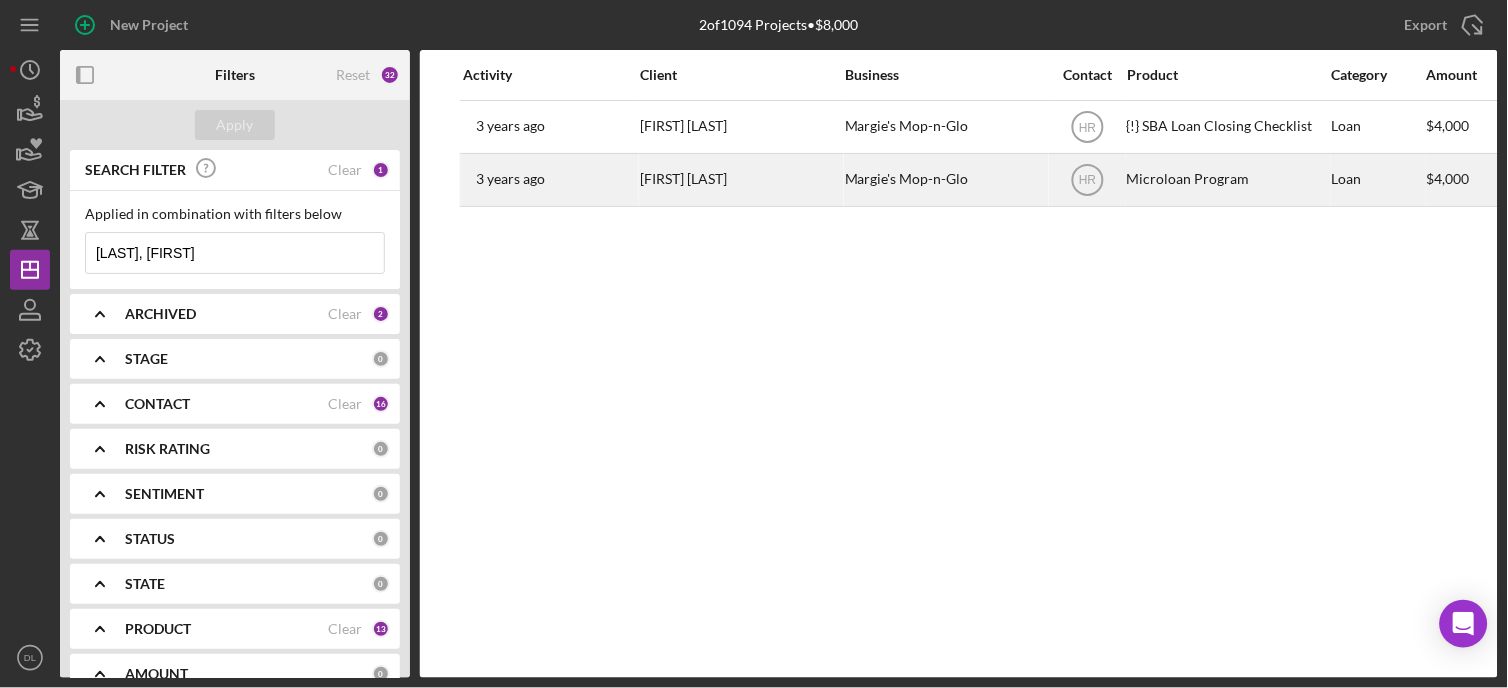 click on "Margie's Mop-n-Glo" at bounding box center [945, 180] 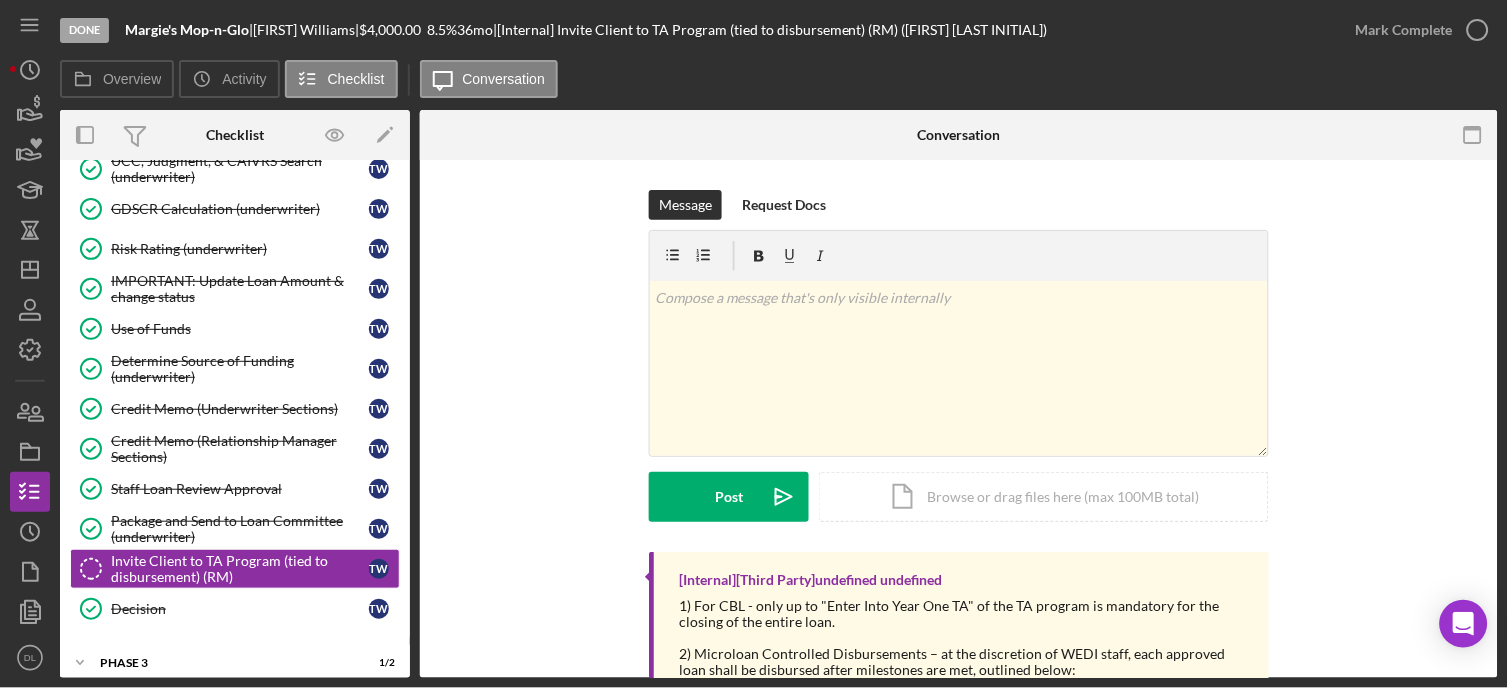 scroll, scrollTop: 122, scrollLeft: 0, axis: vertical 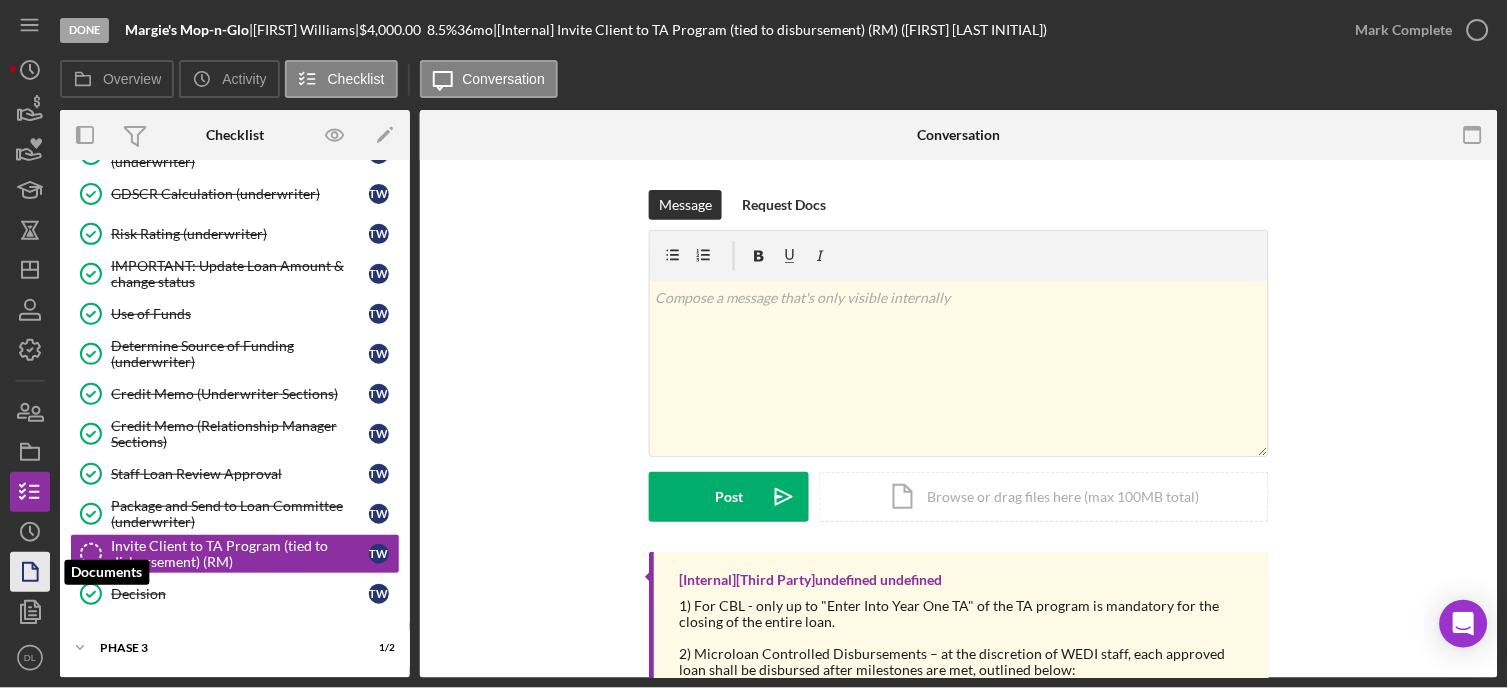 click 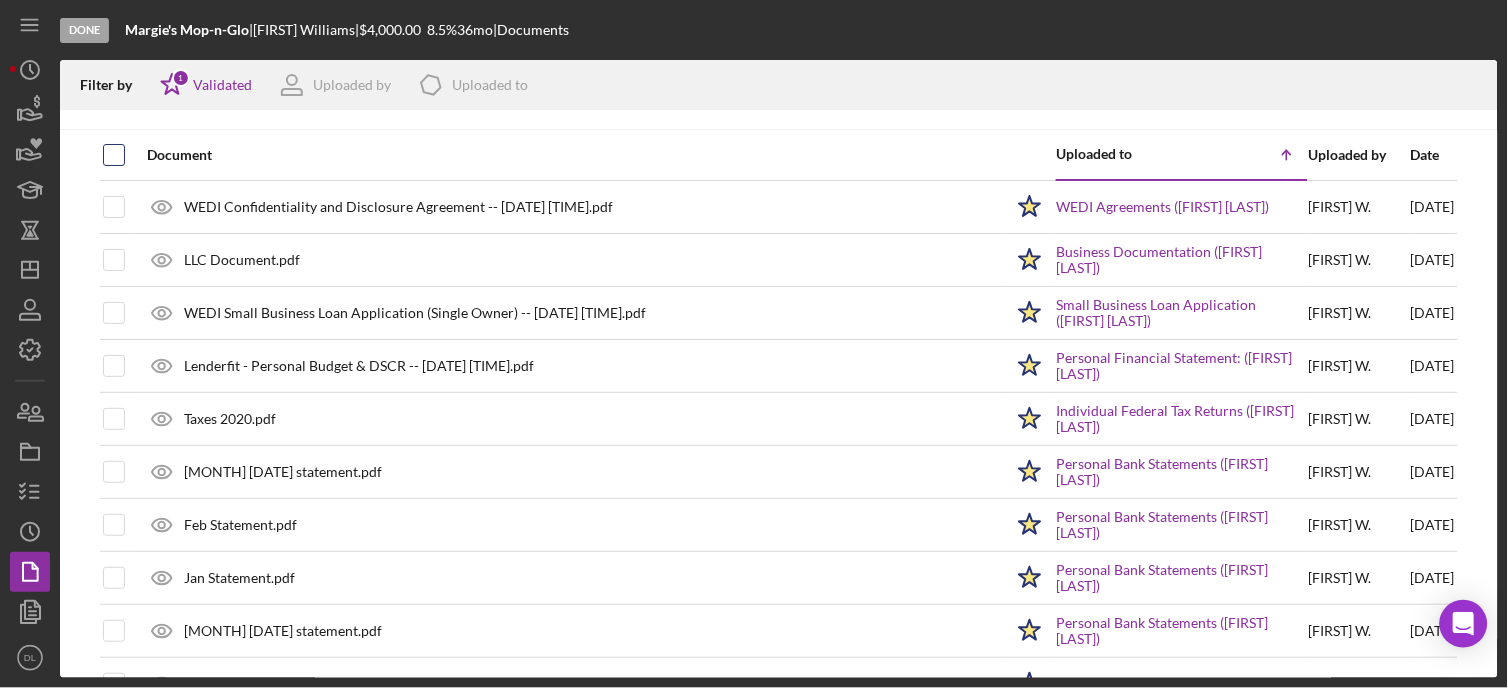 click at bounding box center [114, 155] 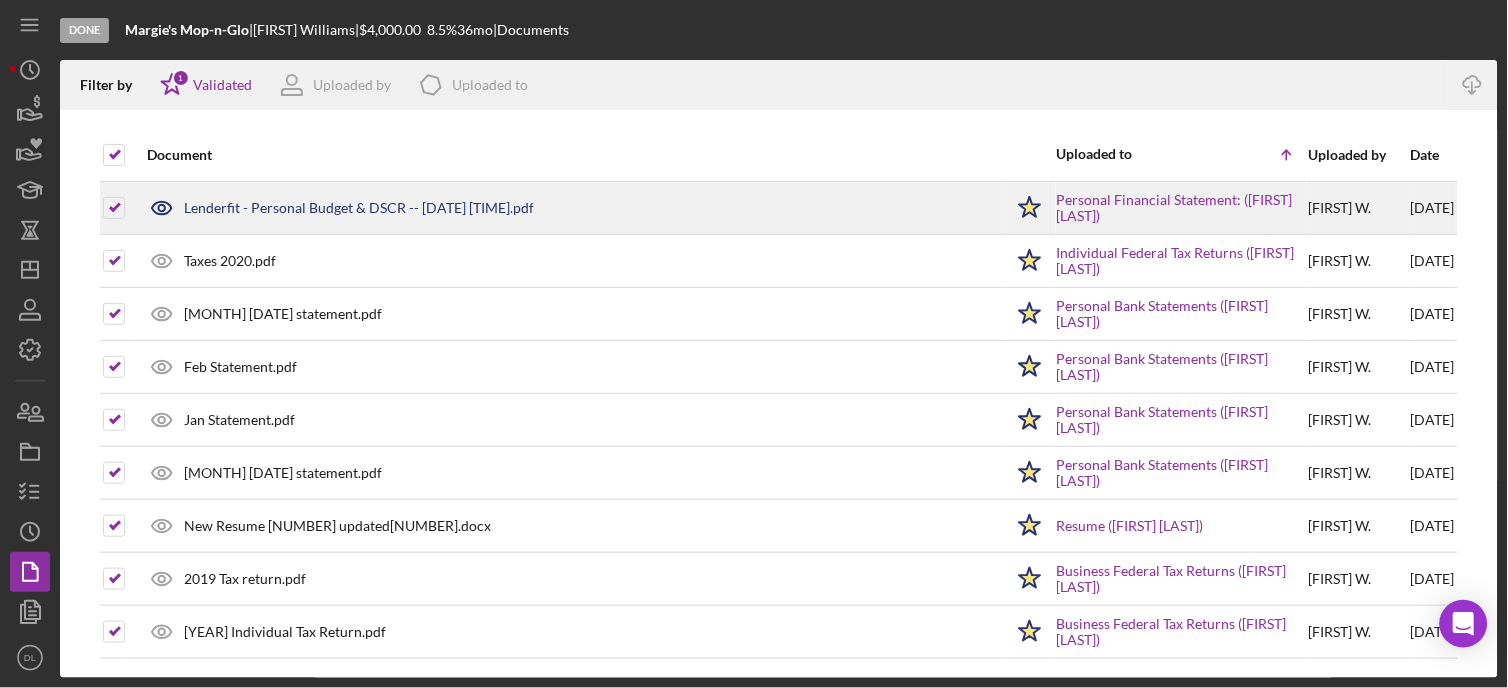 scroll, scrollTop: 0, scrollLeft: 0, axis: both 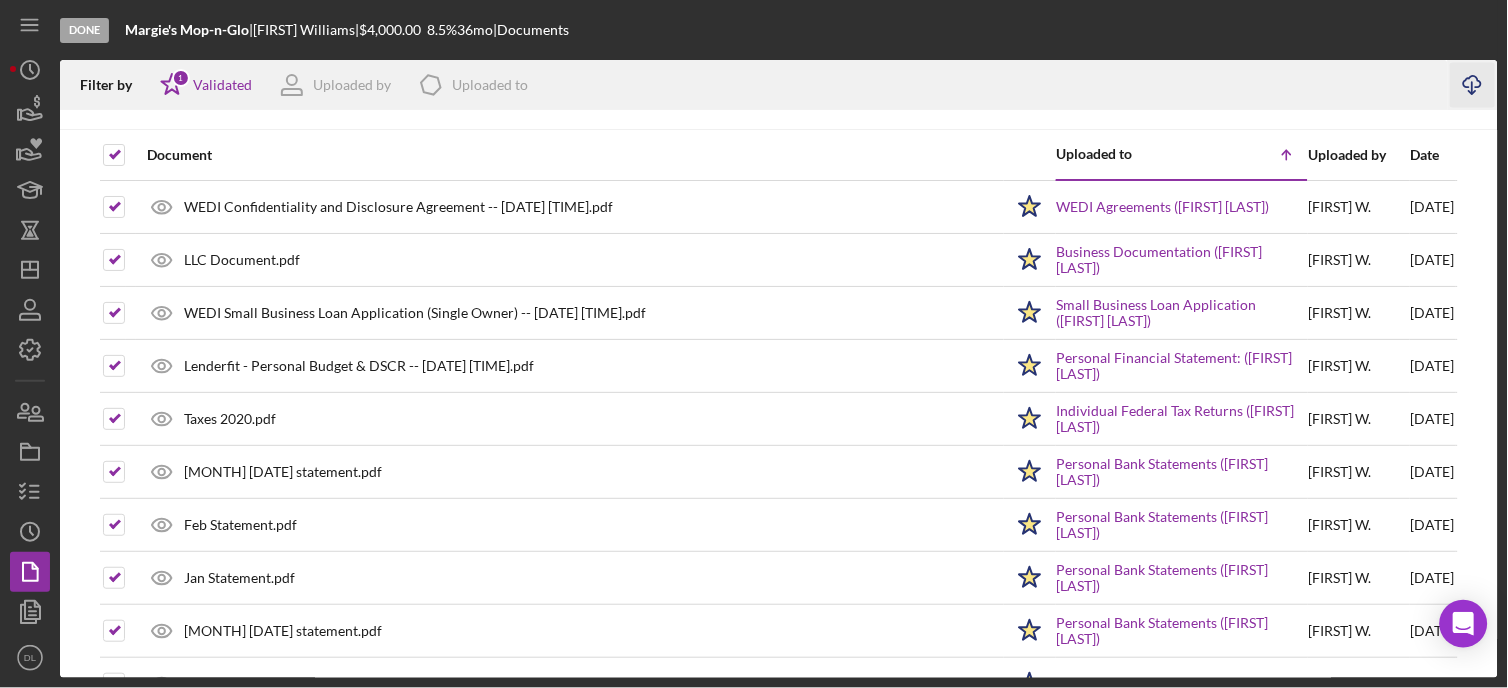 click on "Icon/Download" 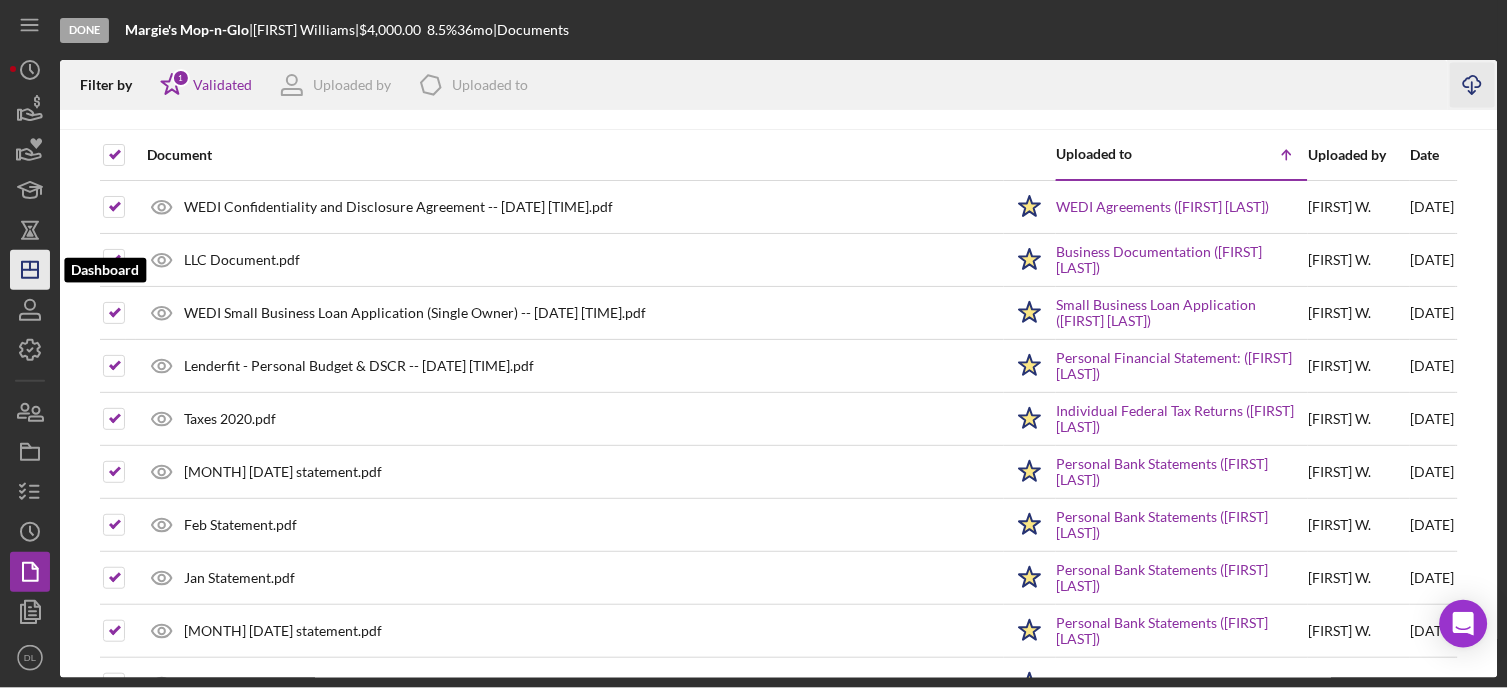 click on "Icon/Dashboard" 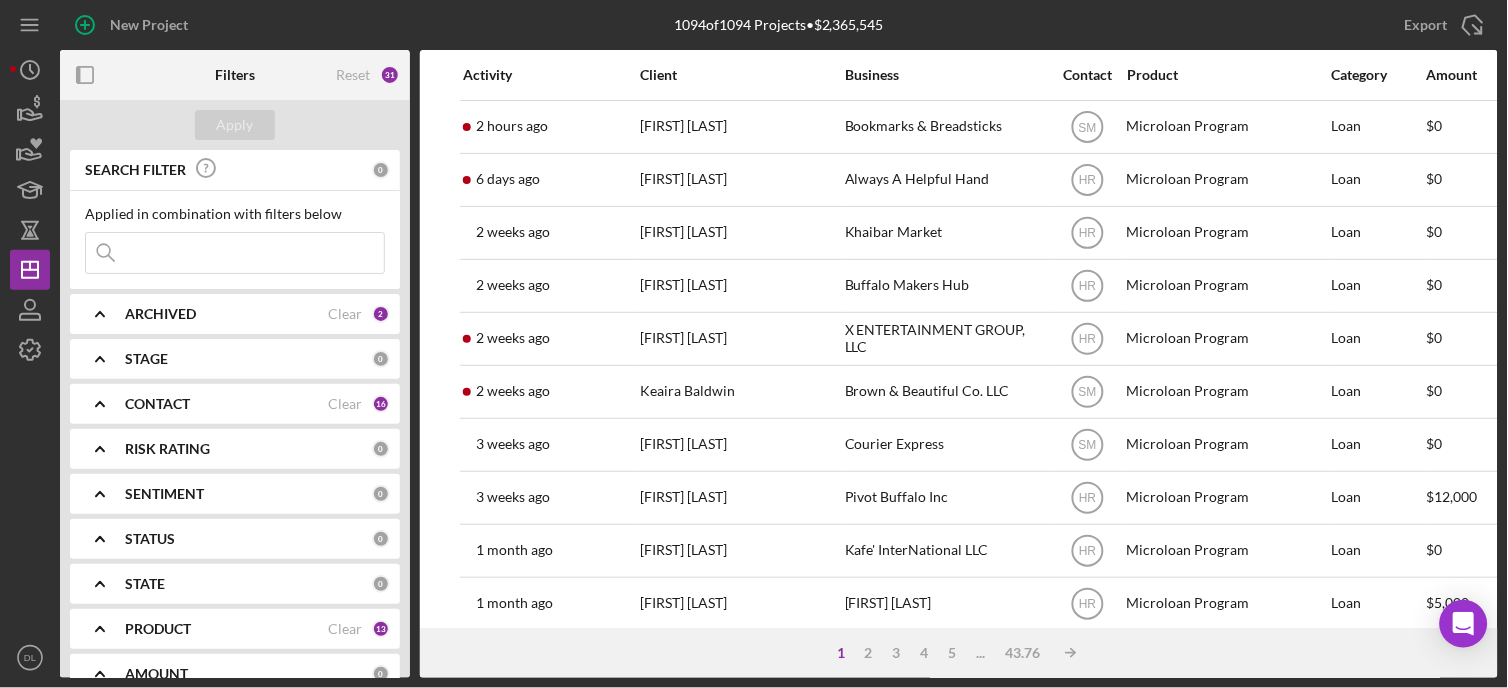 click at bounding box center (235, 253) 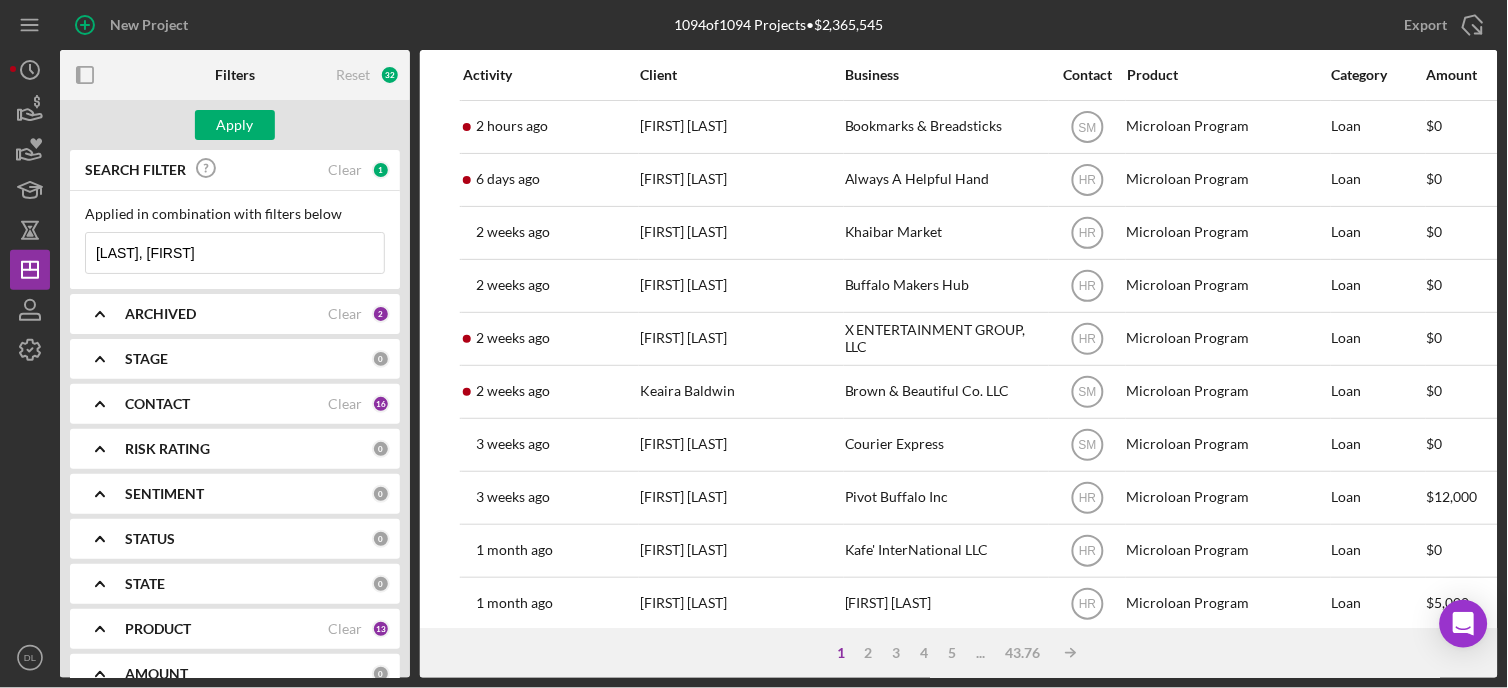 click on "[LAST], [FIRST]" at bounding box center (235, 253) 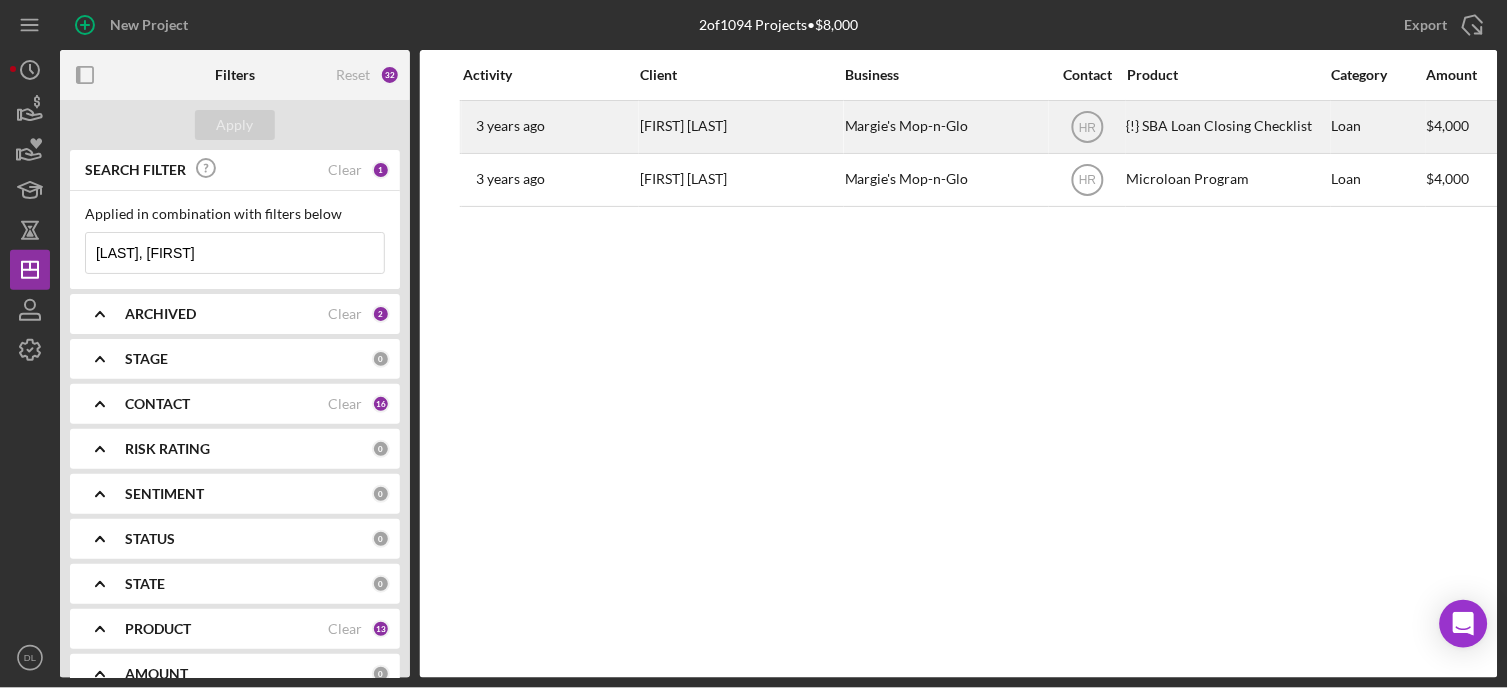 click on "Margie's Mop-n-Glo" at bounding box center [945, 127] 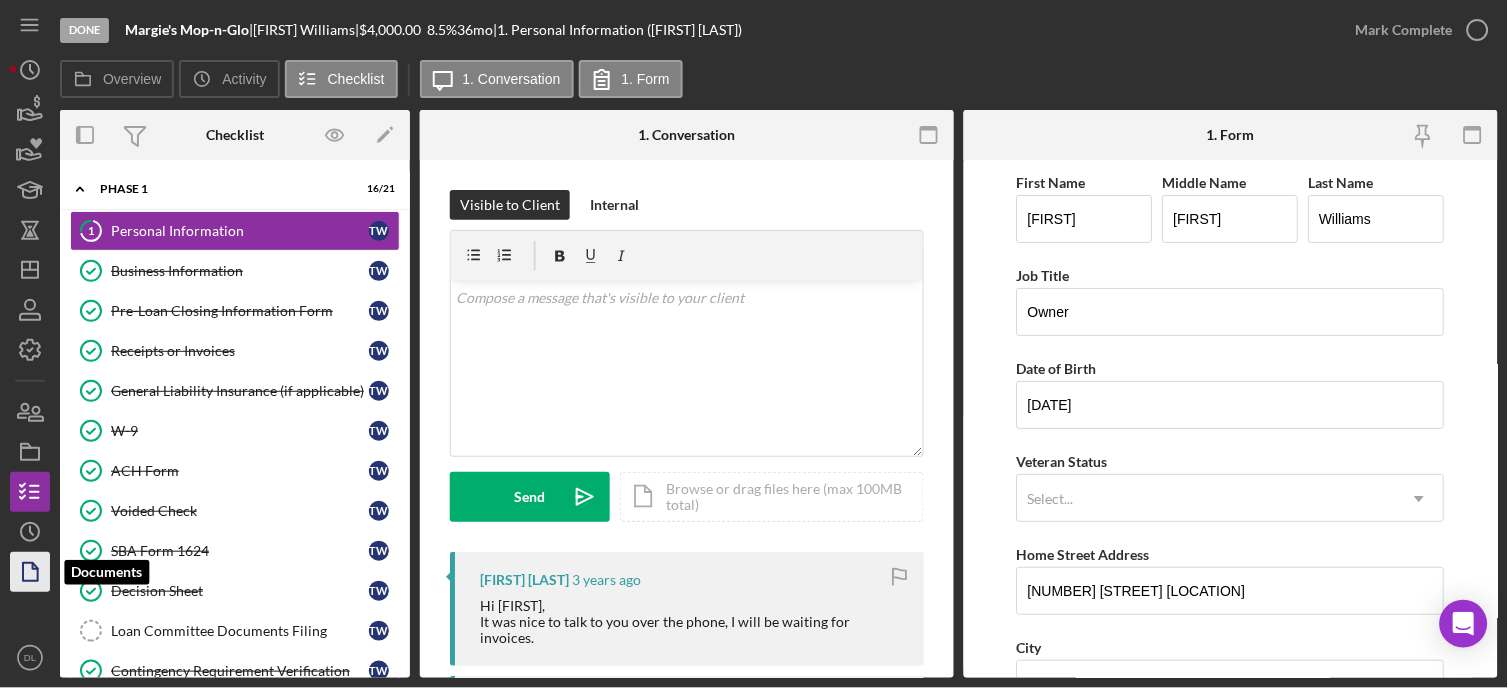 click 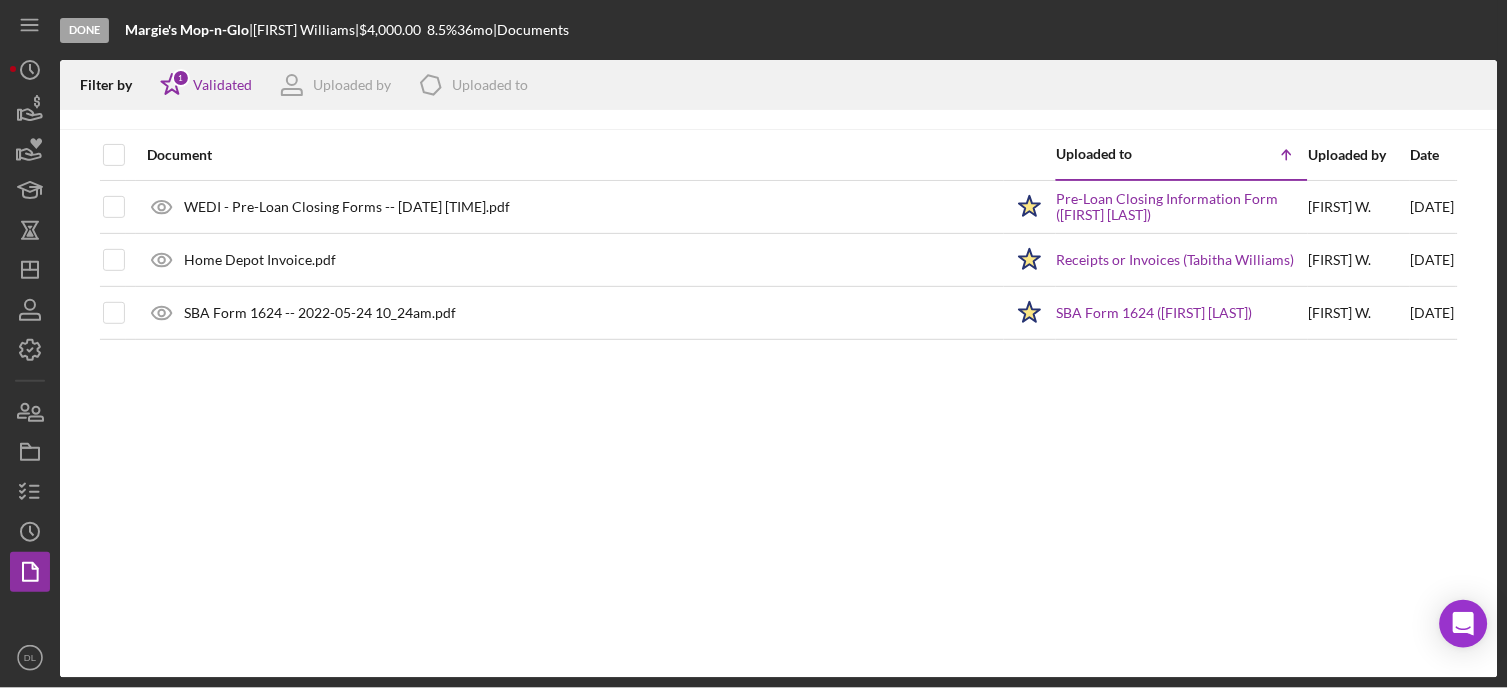 click at bounding box center (131, 155) 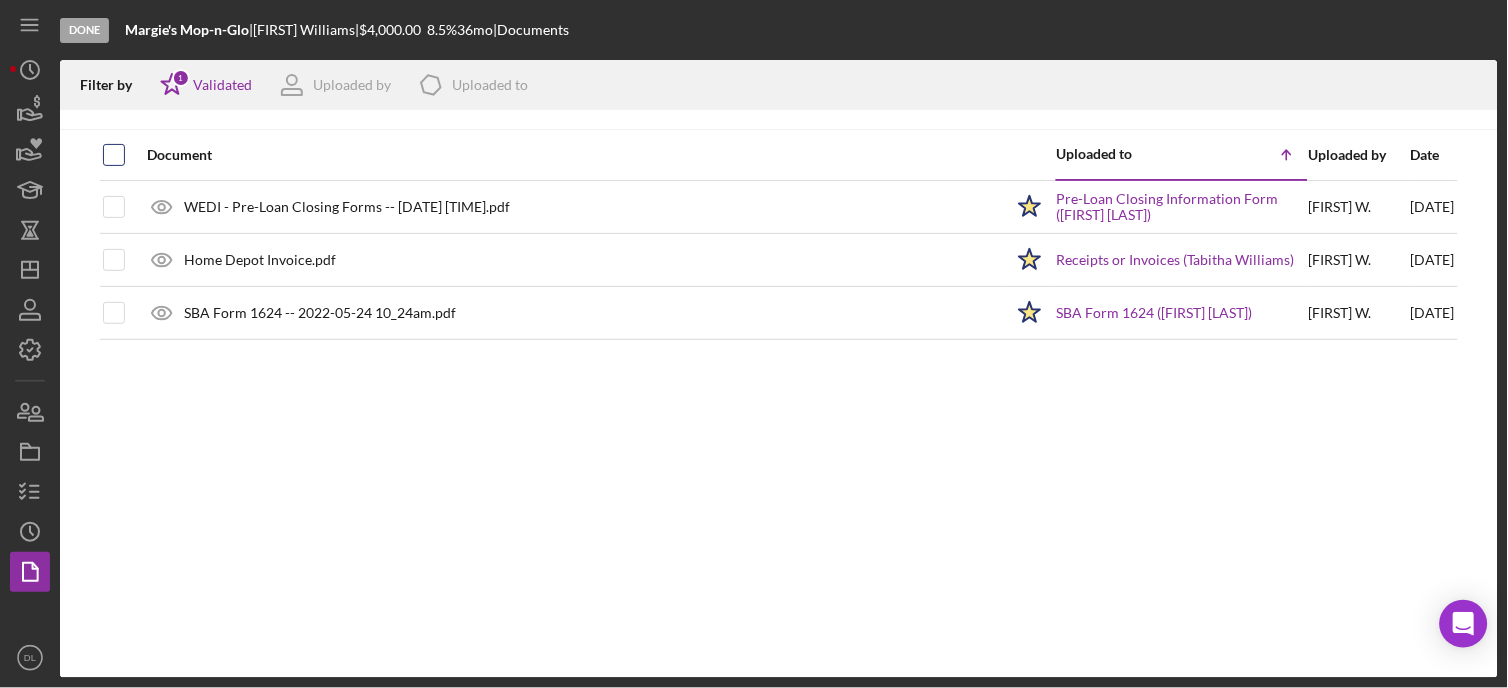 click at bounding box center [114, 155] 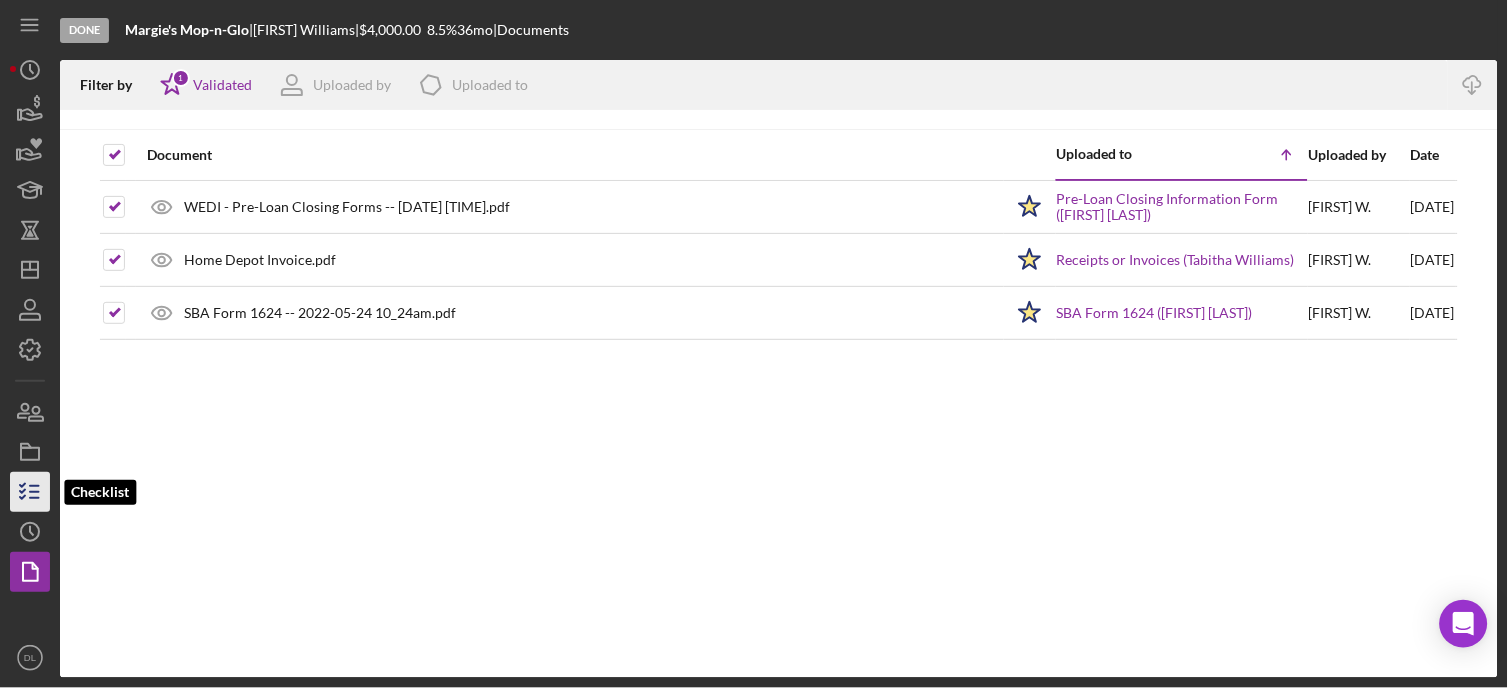click 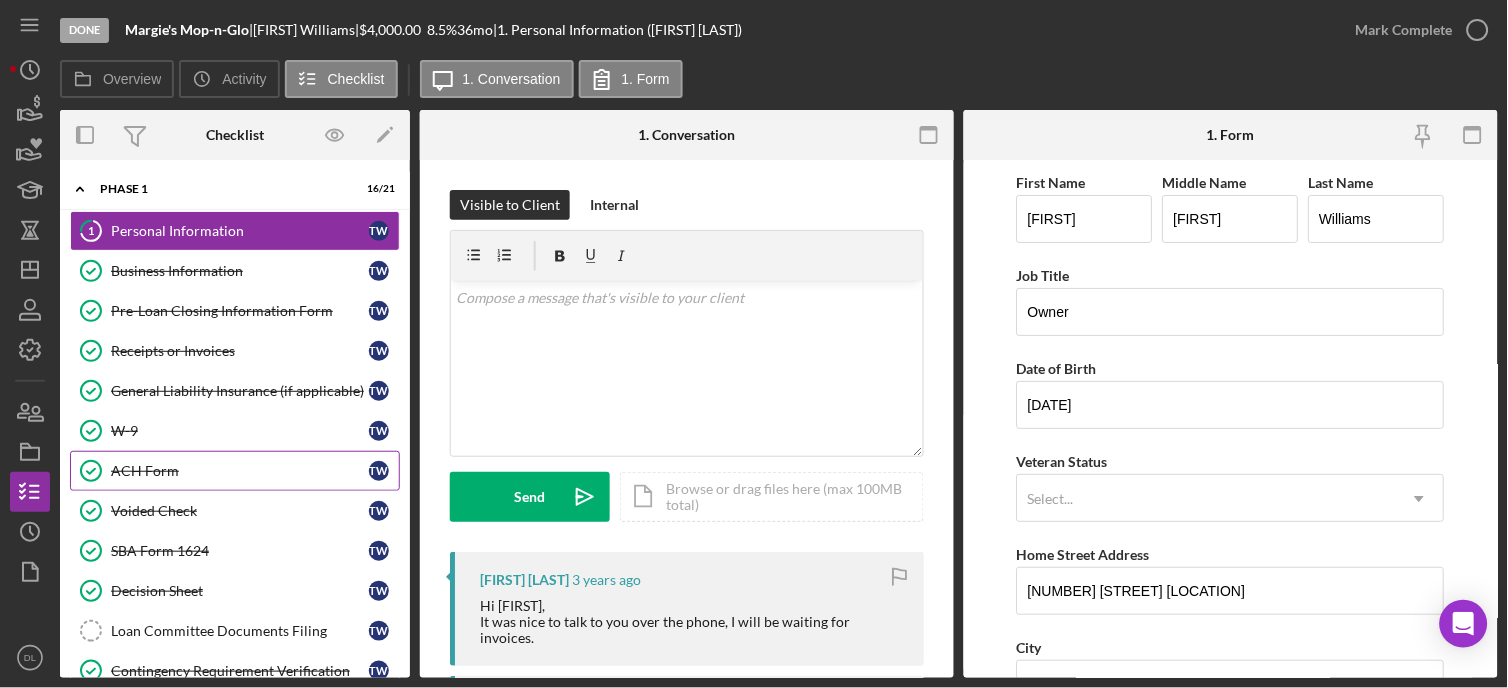 click on "ACH Form" at bounding box center (240, 471) 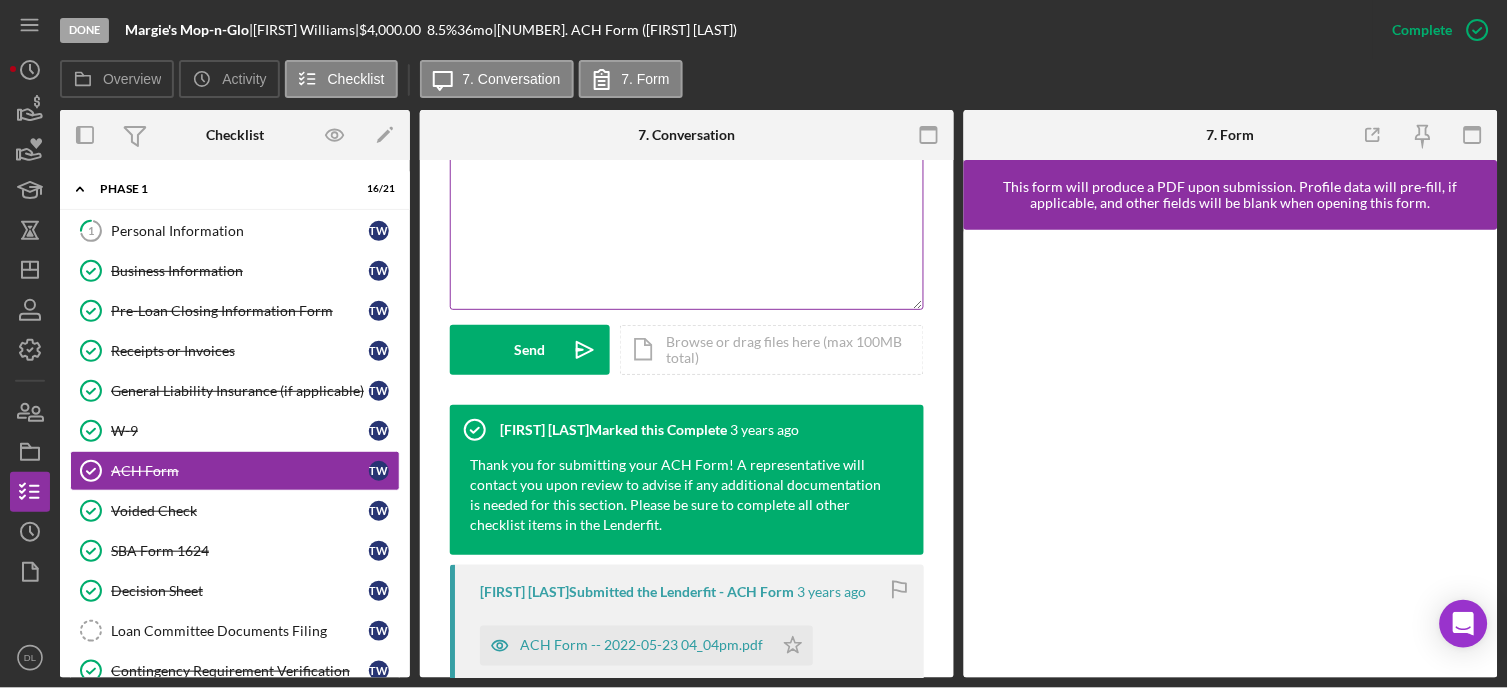 scroll, scrollTop: 555, scrollLeft: 0, axis: vertical 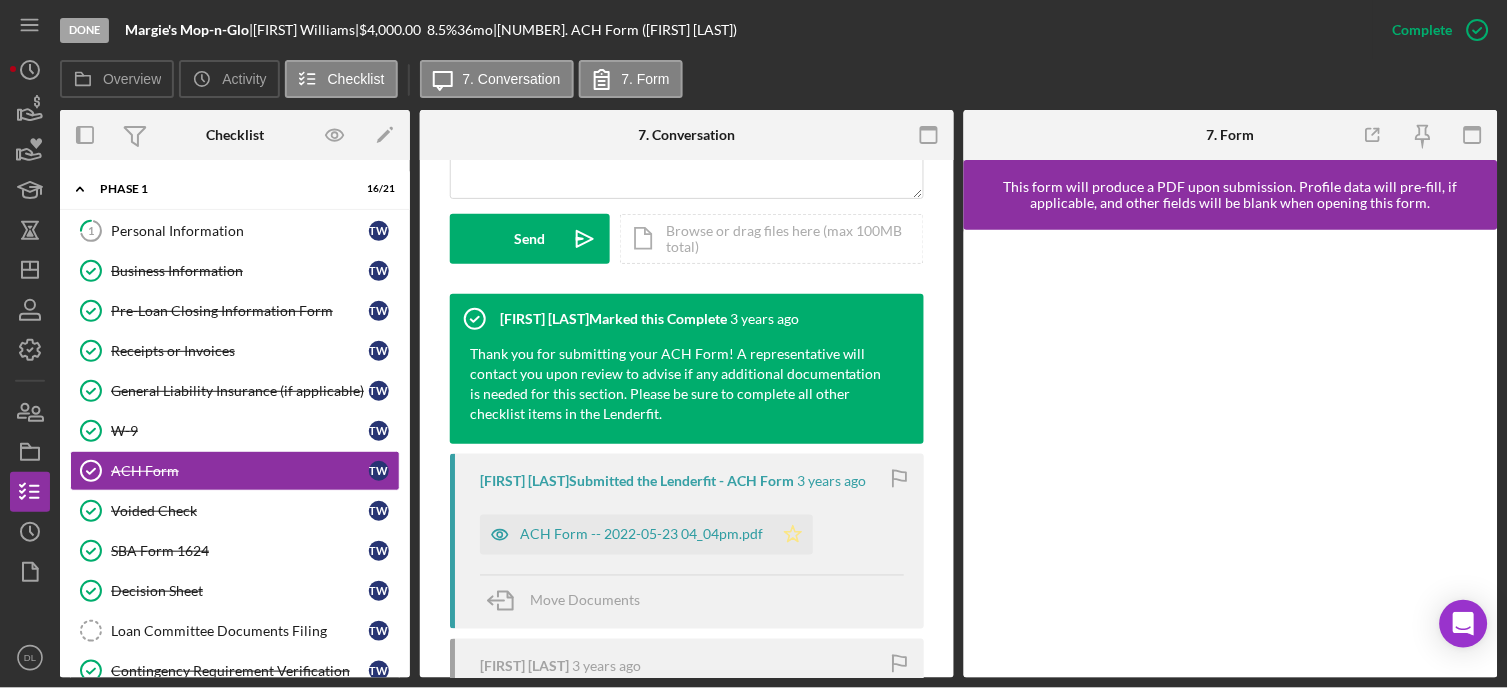 click on "Icon/Star" 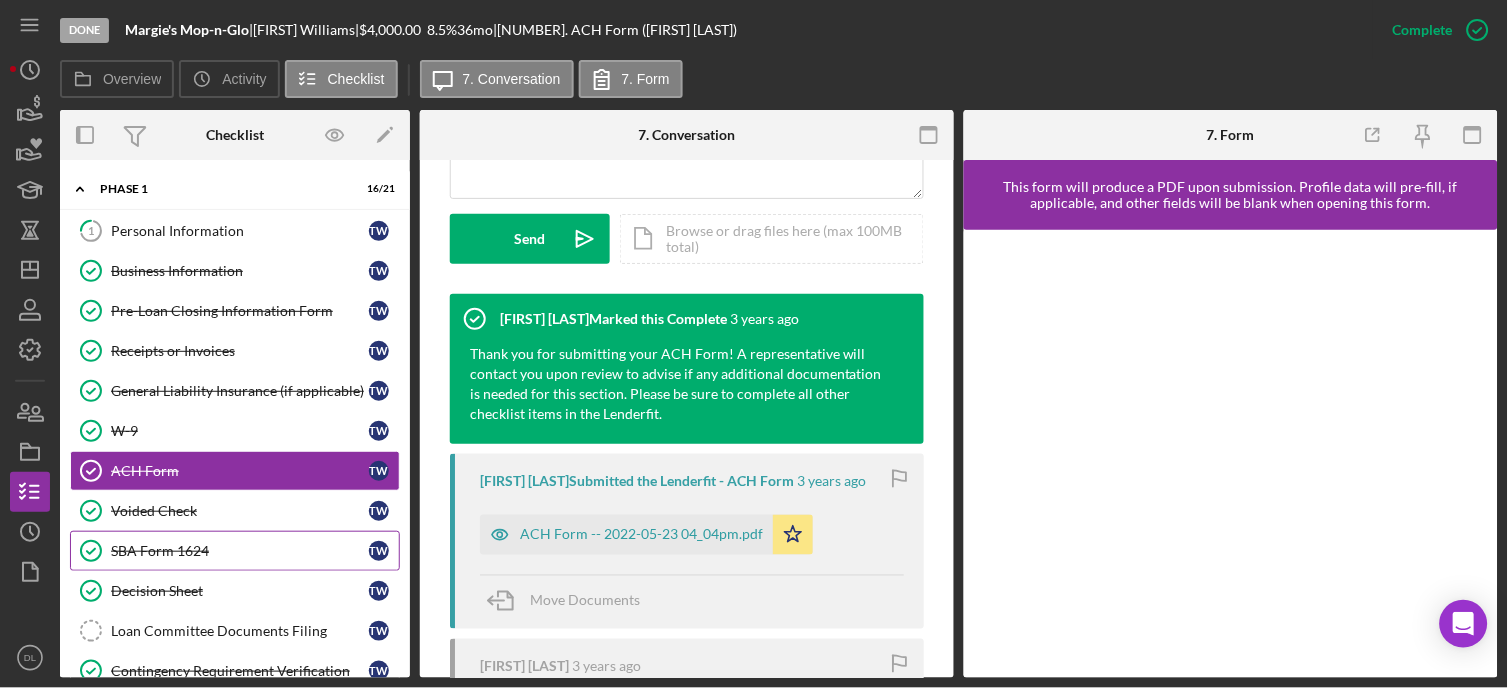 click on "SBA Form 1624 SBA Form 1624 T W" at bounding box center (235, 551) 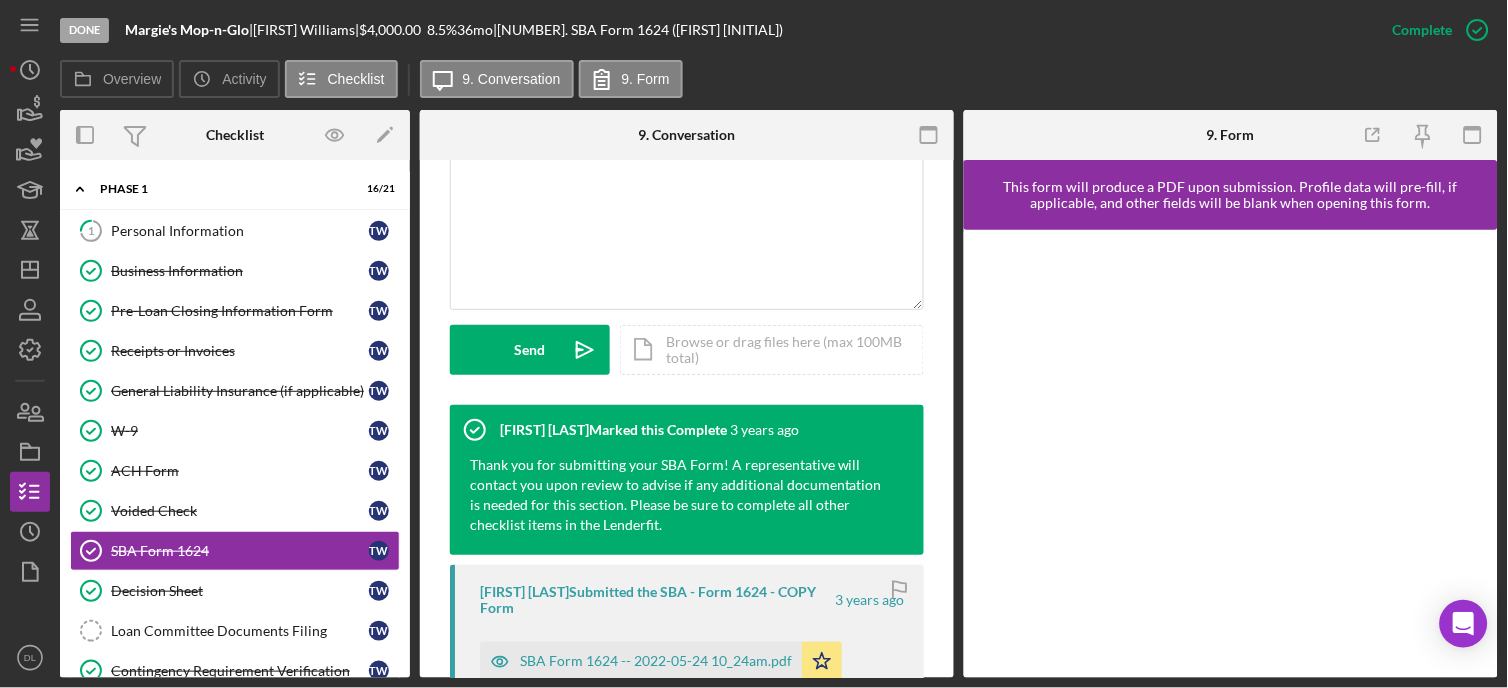 scroll, scrollTop: 555, scrollLeft: 0, axis: vertical 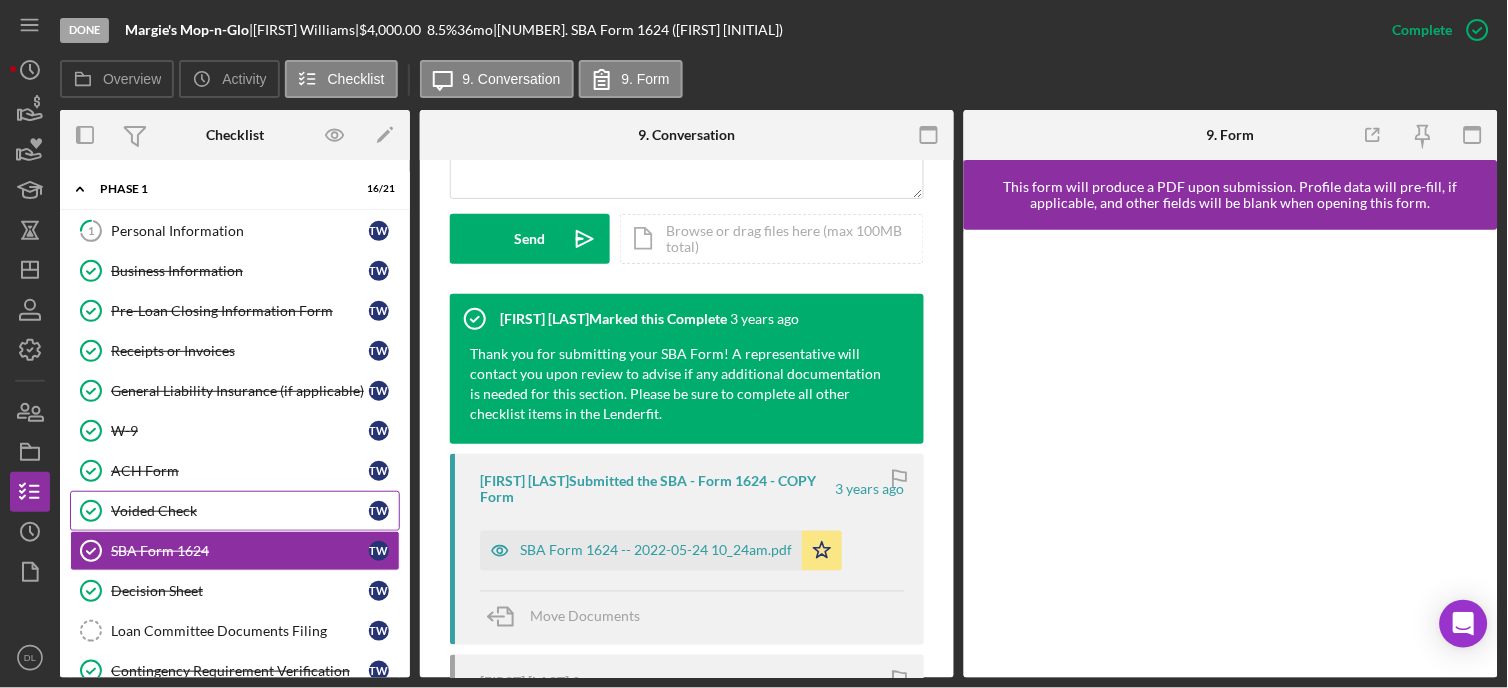 click on "Voided Check Voided Check [INITIAL] [INITIAL]" at bounding box center (235, 511) 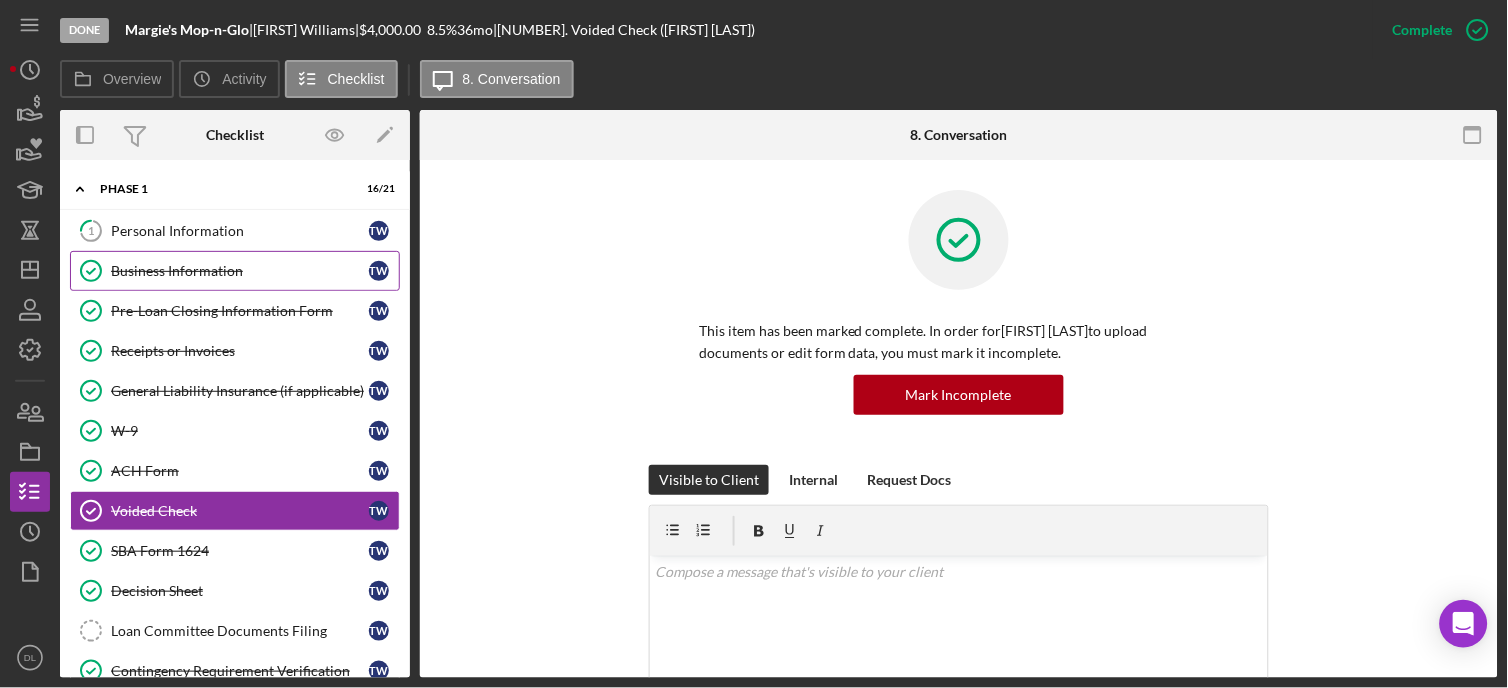 drag, startPoint x: 233, startPoint y: 277, endPoint x: 242, endPoint y: 285, distance: 12.0415945 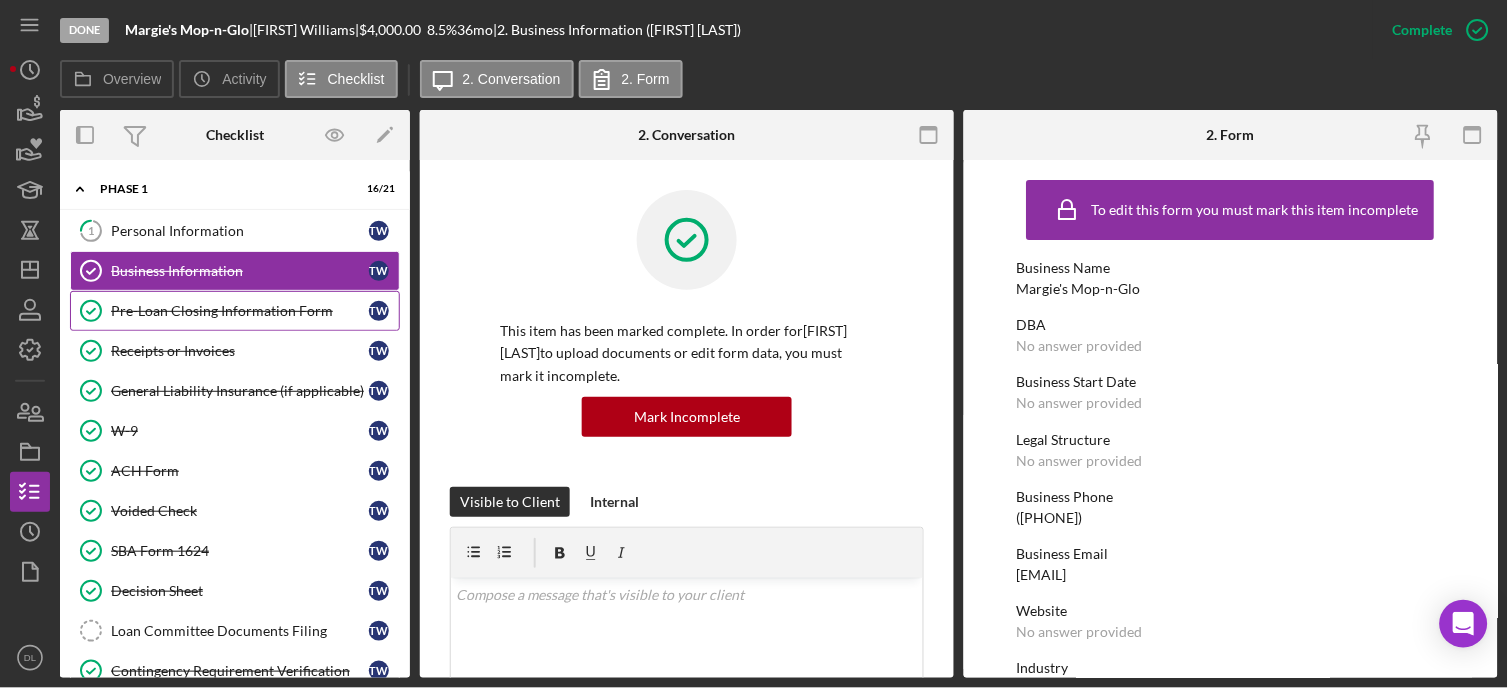 click on "Pre-Loan Closing Information Form" at bounding box center [240, 311] 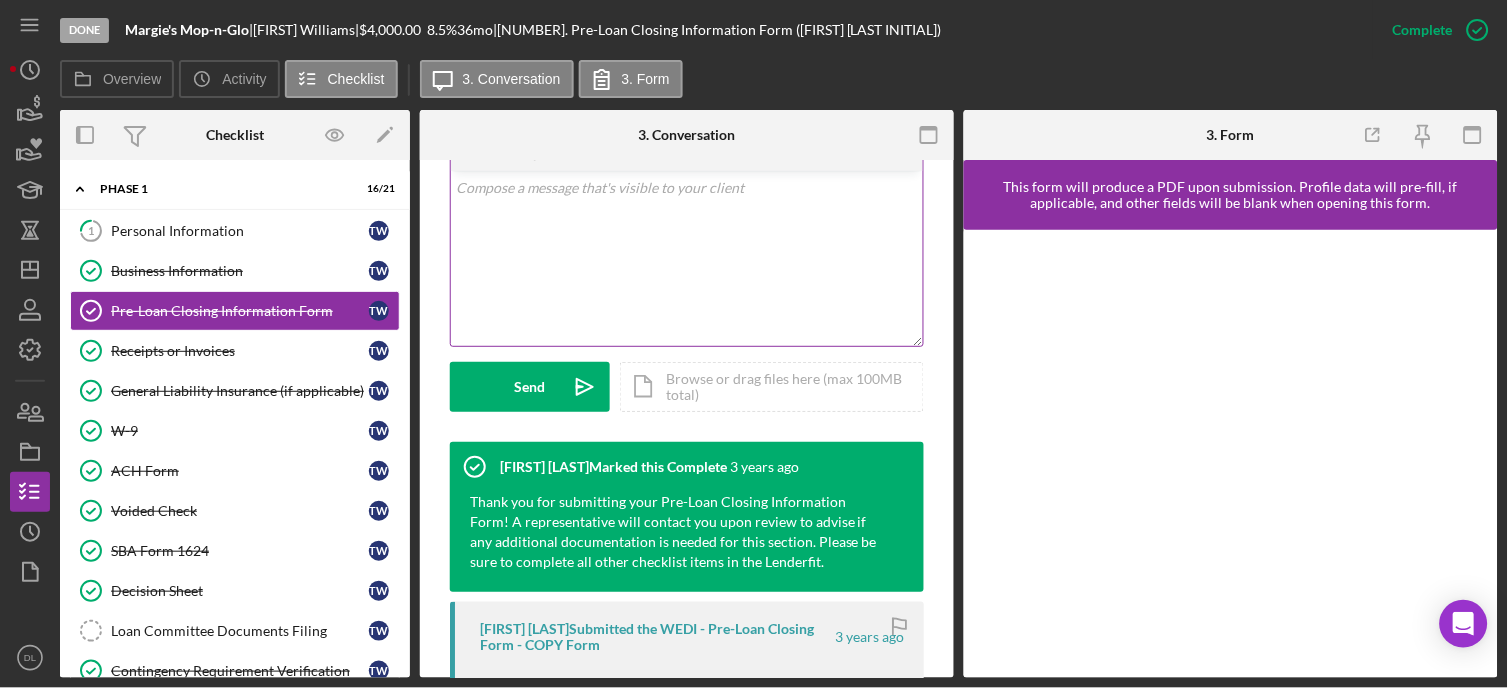 scroll, scrollTop: 666, scrollLeft: 0, axis: vertical 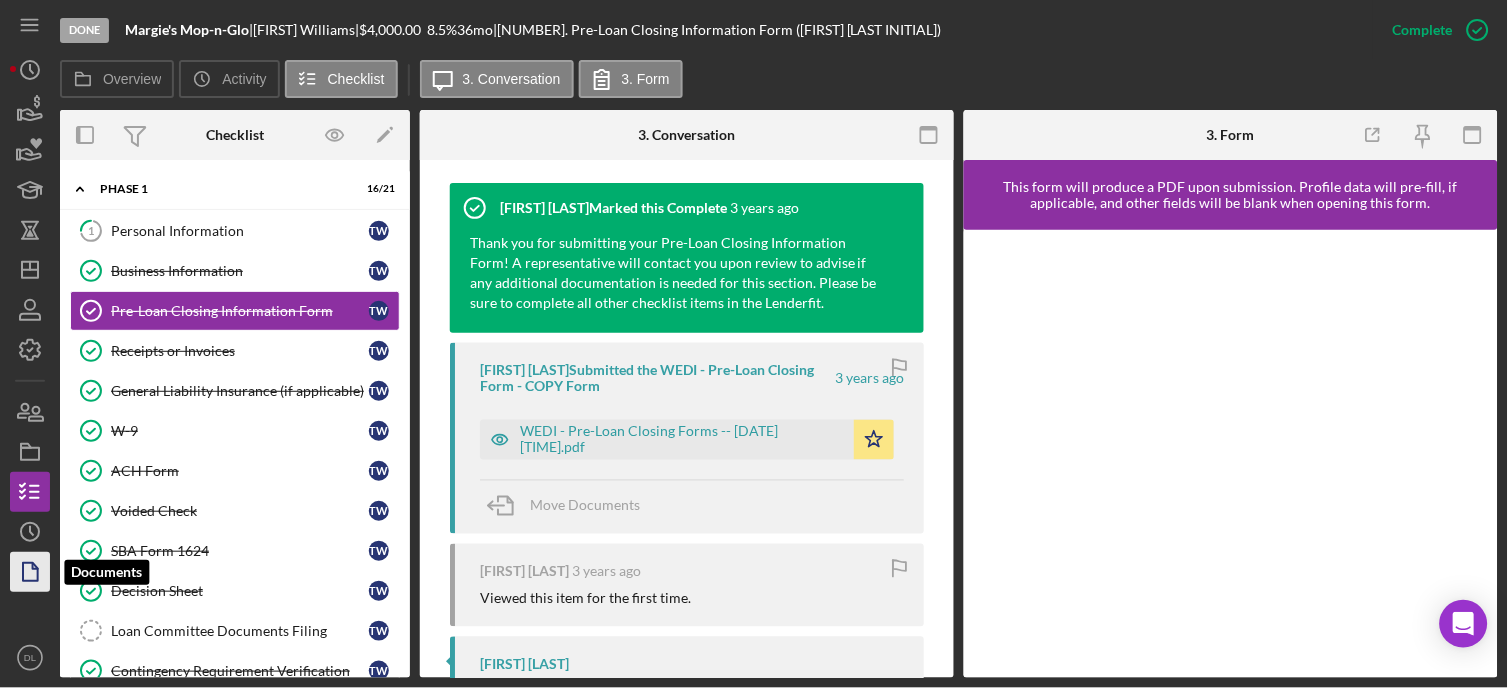 click 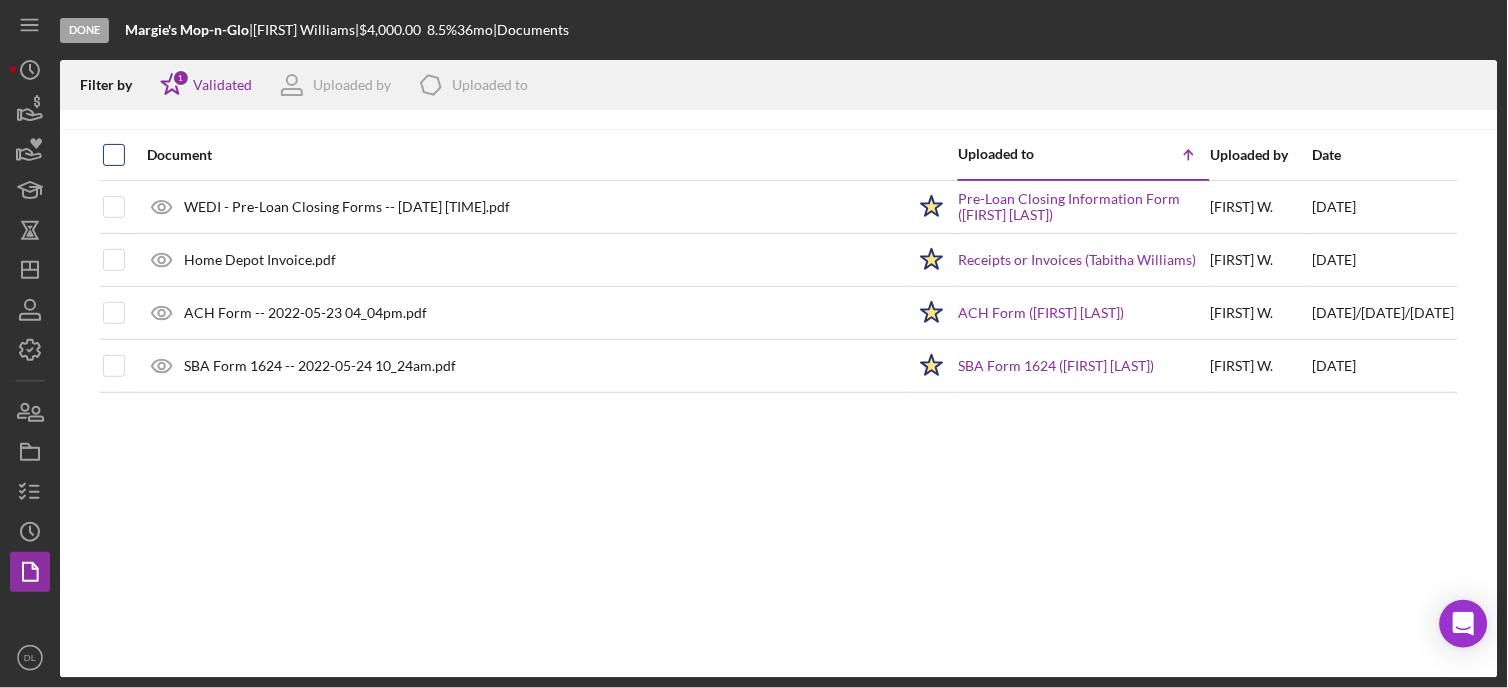 click at bounding box center [114, 155] 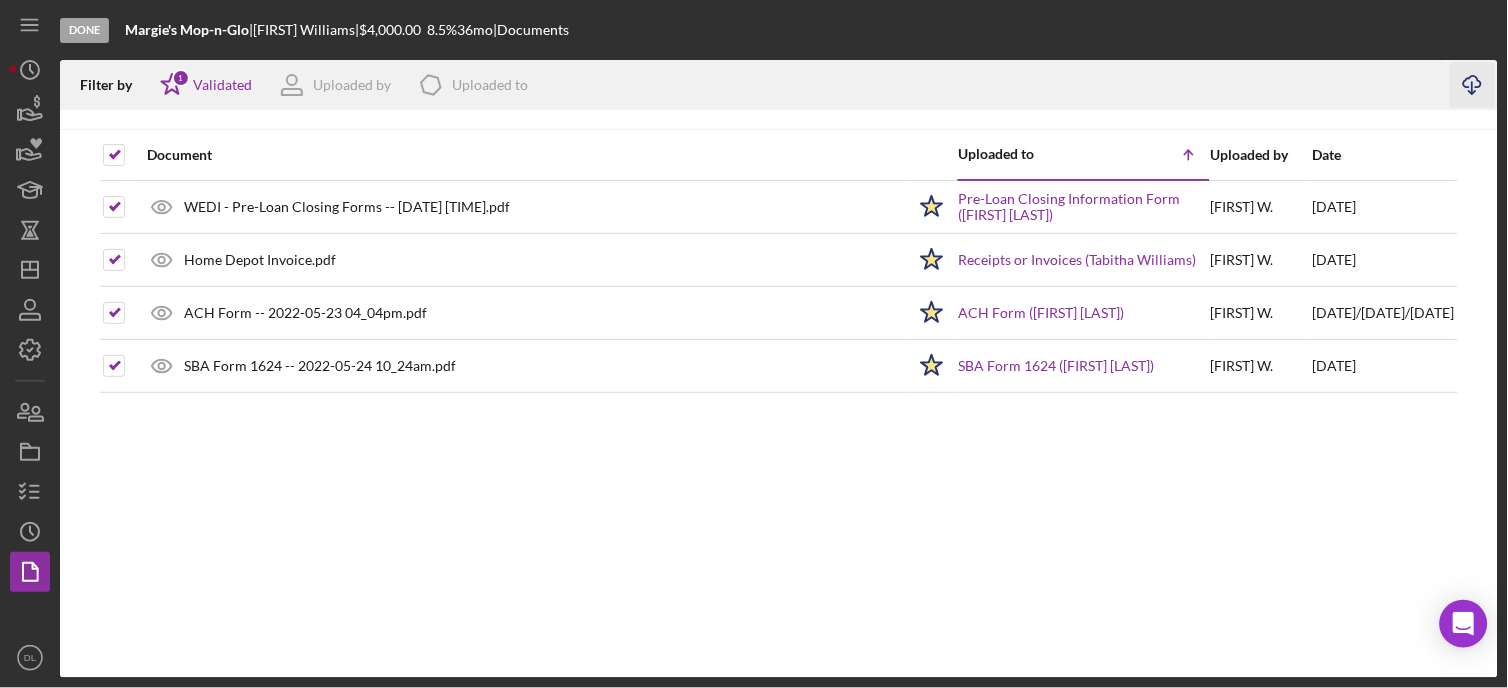 click on "Icon/Download" 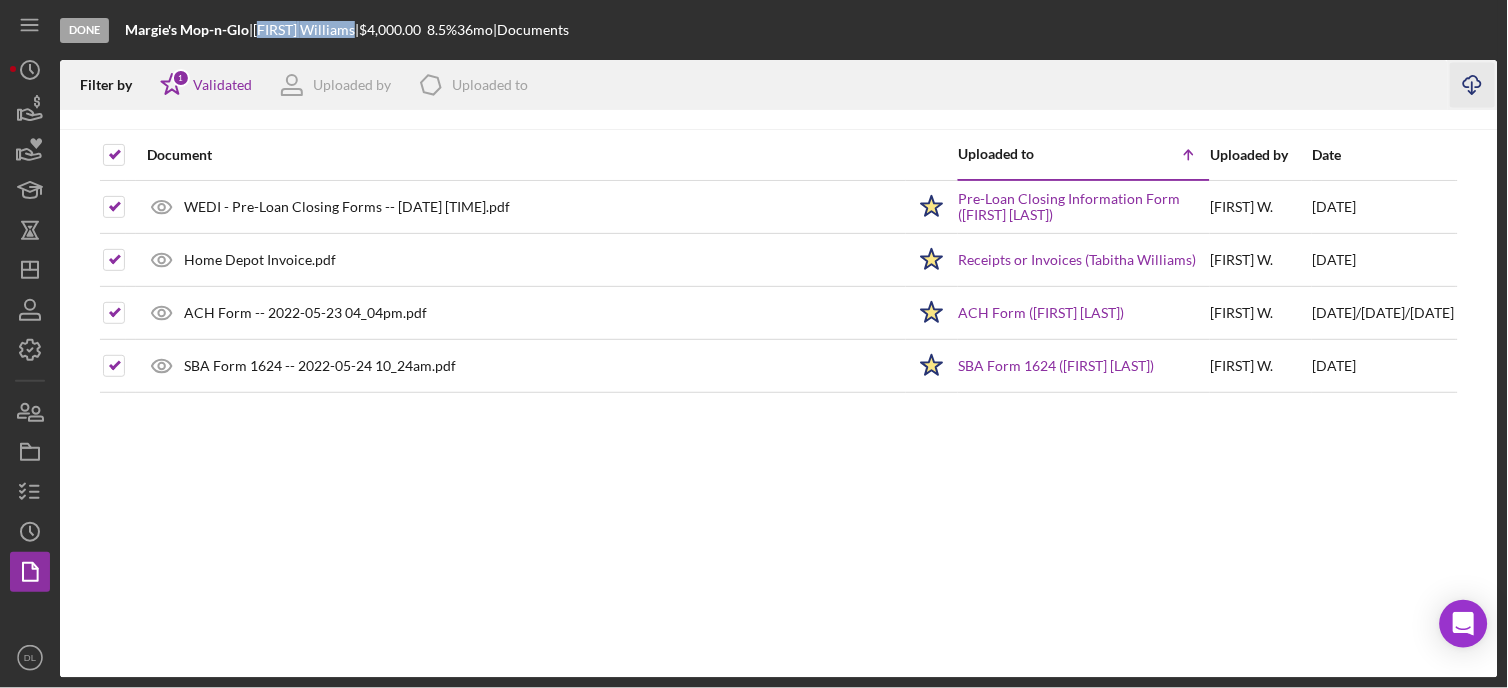 drag, startPoint x: 268, startPoint y: 28, endPoint x: 367, endPoint y: 26, distance: 99.0202 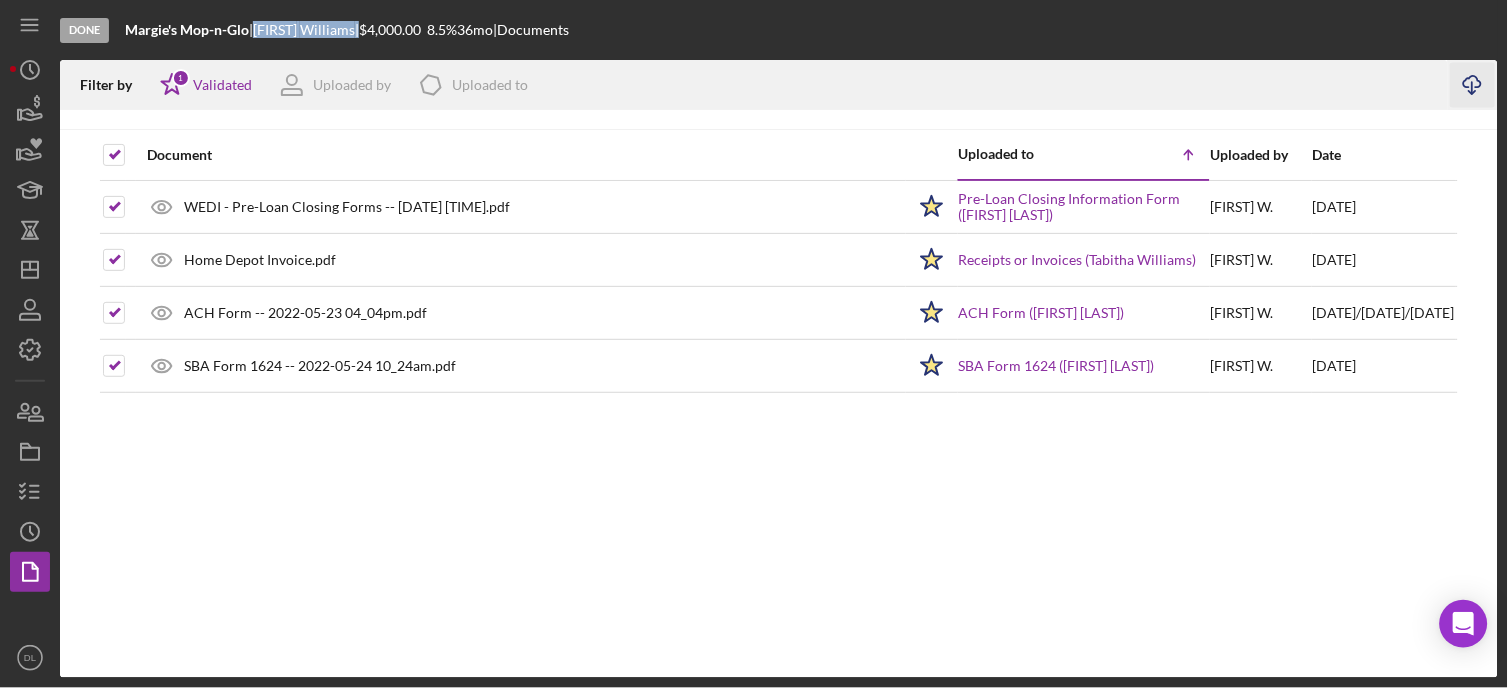 drag, startPoint x: 265, startPoint y: 25, endPoint x: 368, endPoint y: 25, distance: 103 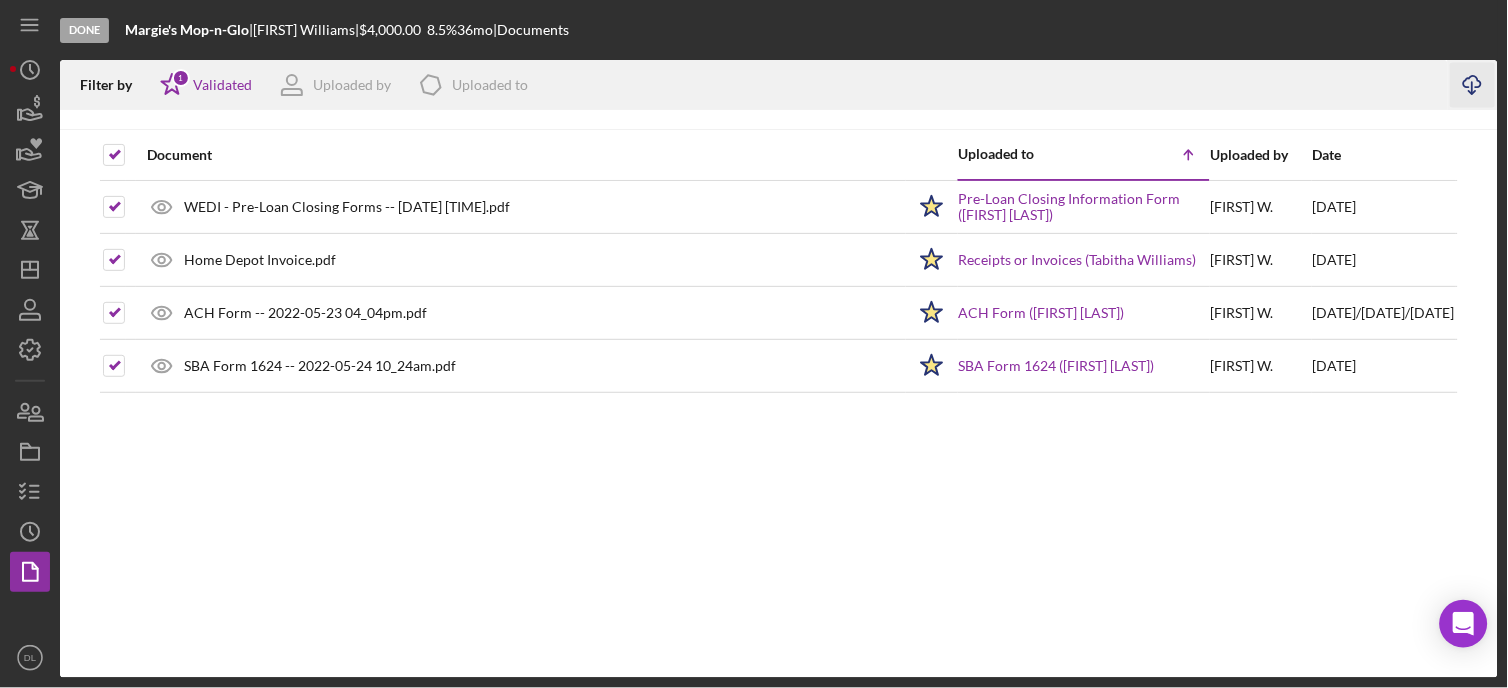 click on "Document Uploaded to Icon/Table Sort Arrow Uploaded by Date WEDI - Pre-Loan Closing Forms -- 2022-05-18 12_00pm.pdf Icon/Star   Pre-Loan Closing Information Form  (Tabitha Williams) Tabitha   W . 5/18/2022 Home Depot Invoice.pdf Icon/Star   Receipts or Invoices (Tabitha Williams) Tabitha   W . 6/6/2022 ACH Form  -- 2022-05-23 04_04pm.pdf Icon/Star   ACH Form (Tabitha Williams) Tabitha   W . 5/23/2022 SBA Form 1624 -- 2022-05-24 10_24am.pdf Icon/Star   SBA Form 1624 (Tabitha Williams) Tabitha   W . 5/24/2022" at bounding box center [779, 404] 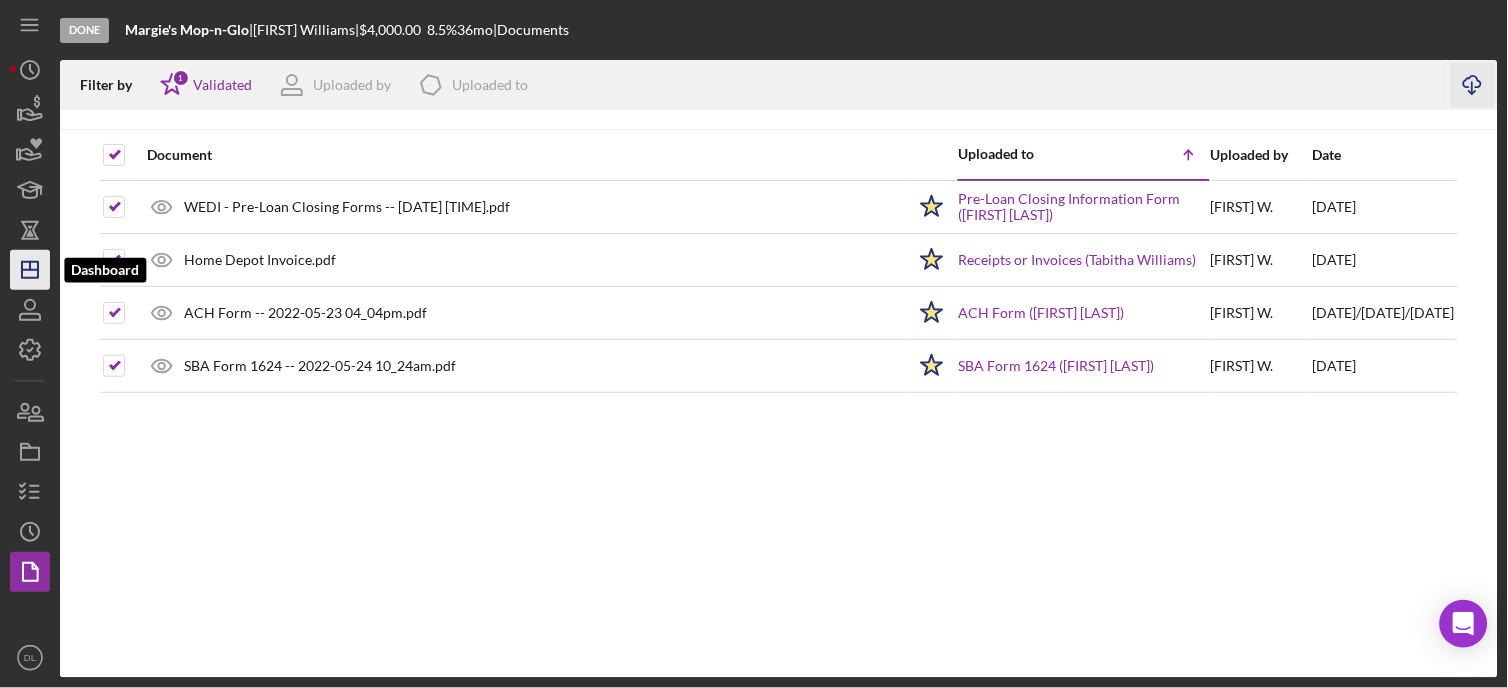click on "Icon/Dashboard" 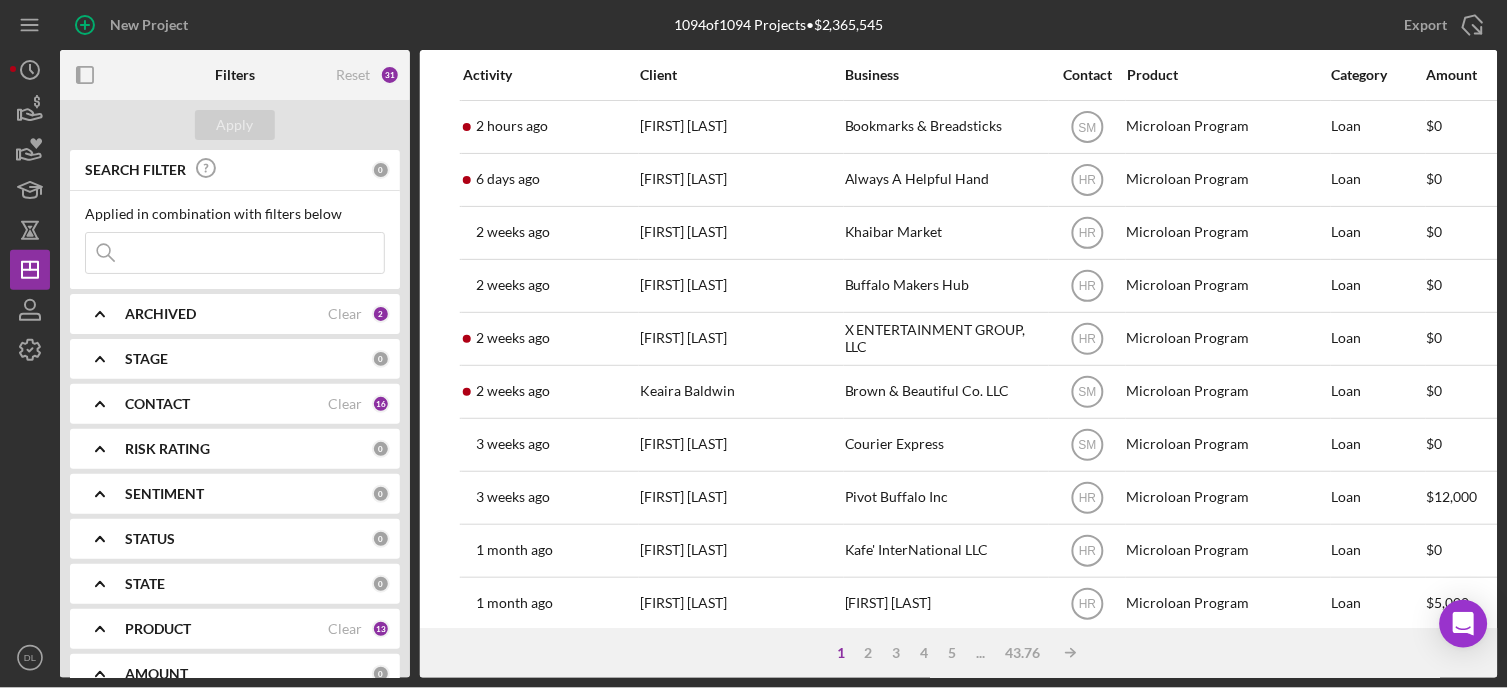 click at bounding box center [235, 253] 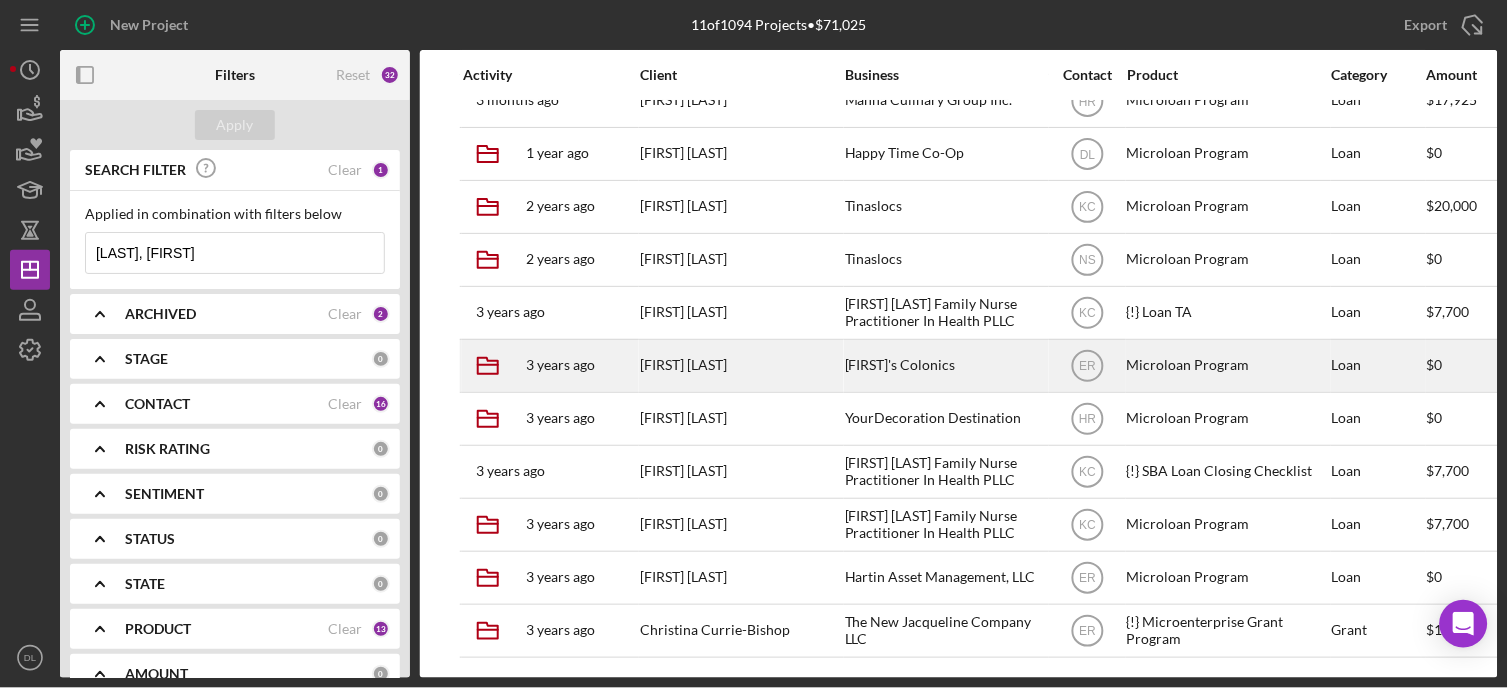 scroll, scrollTop: 42, scrollLeft: 0, axis: vertical 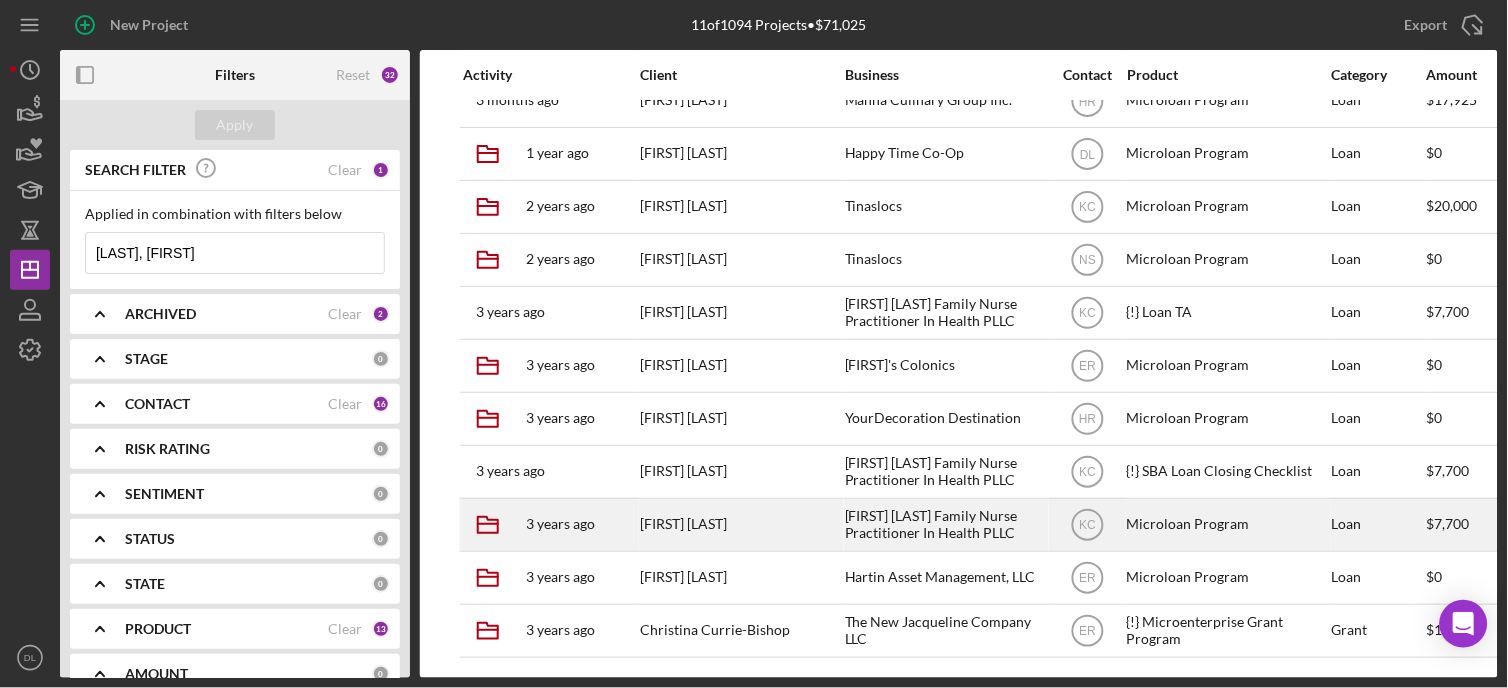 click on "[FIRST] [LAST]" at bounding box center (740, 525) 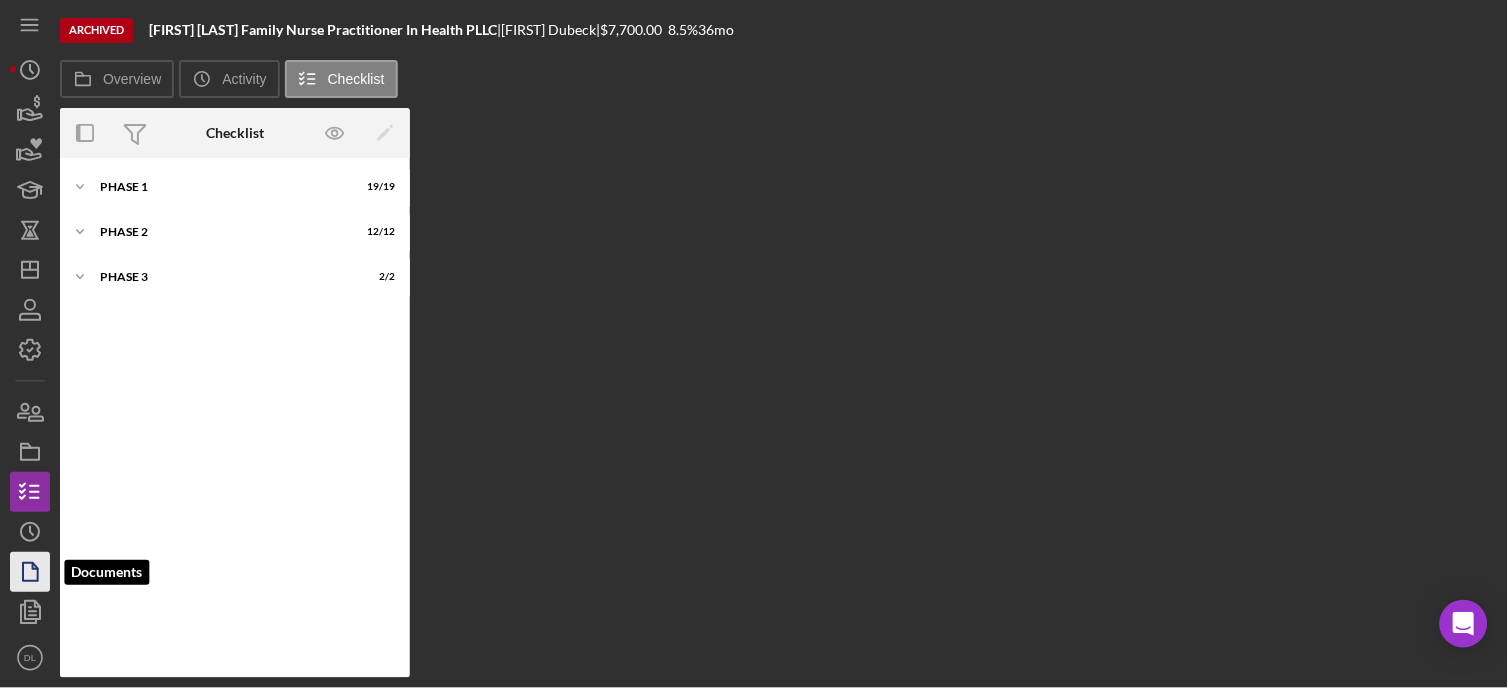 click 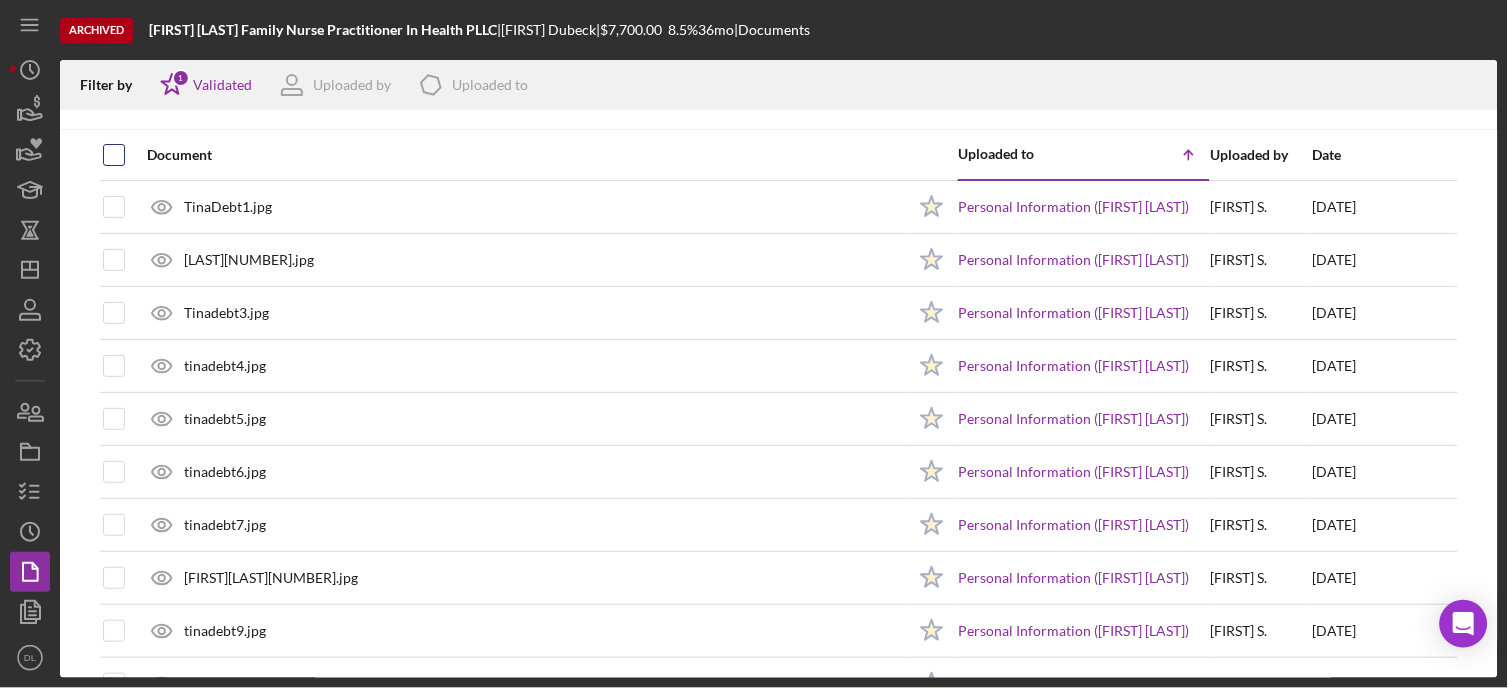 click at bounding box center [114, 155] 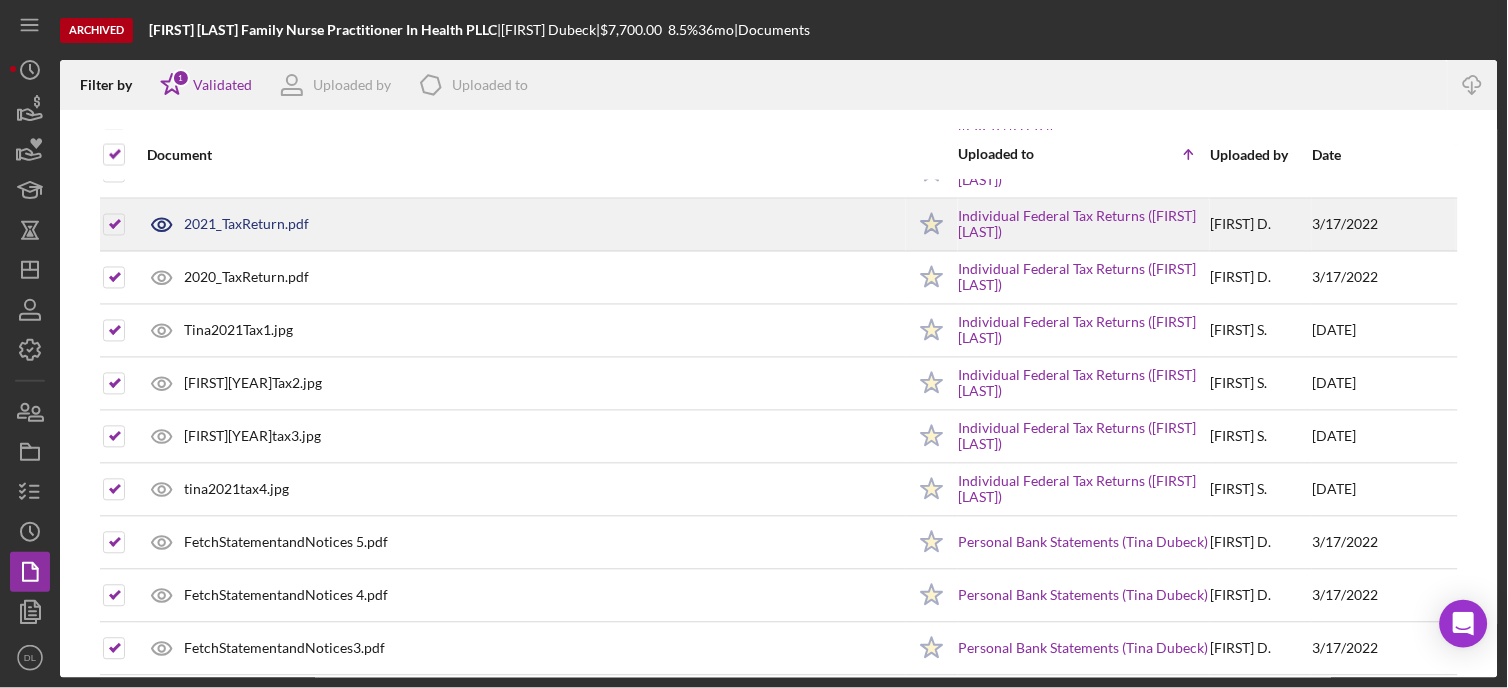 scroll, scrollTop: 0, scrollLeft: 0, axis: both 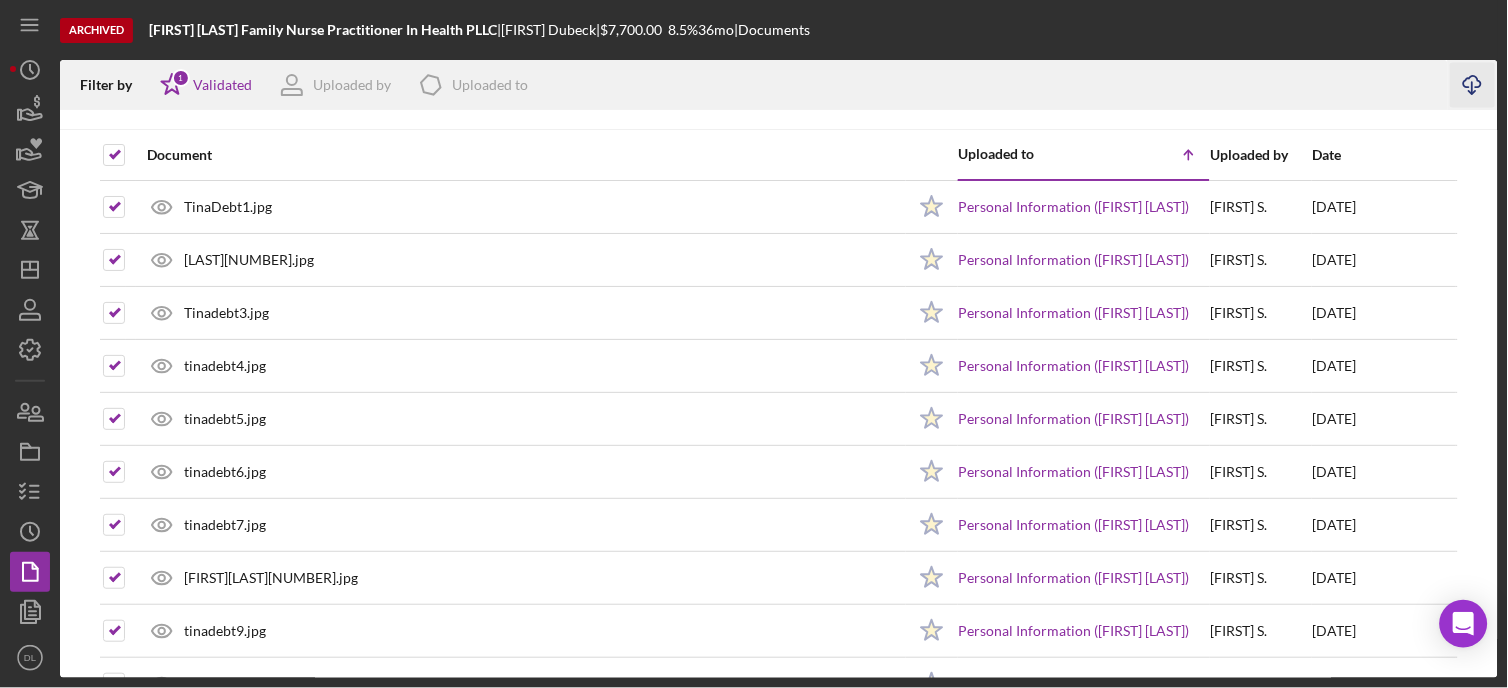 click on "Icon/Download" 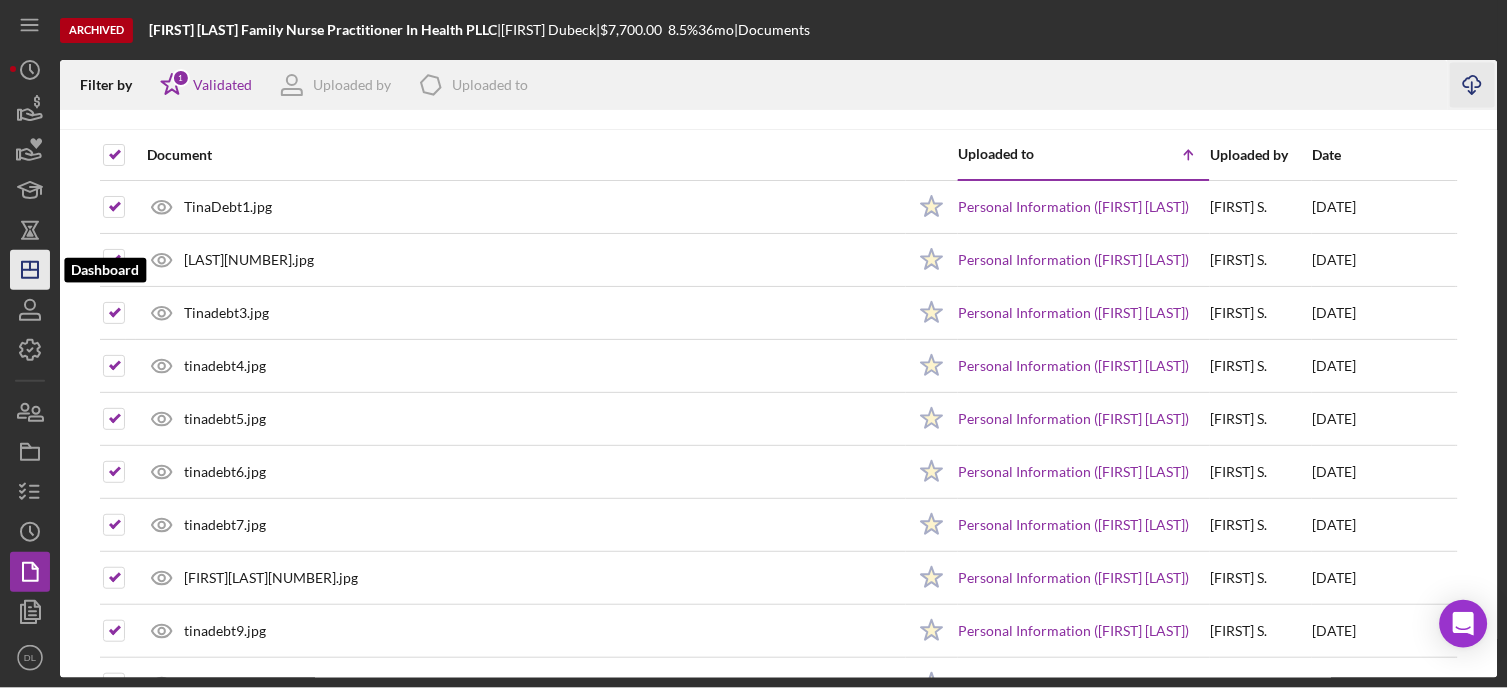 click 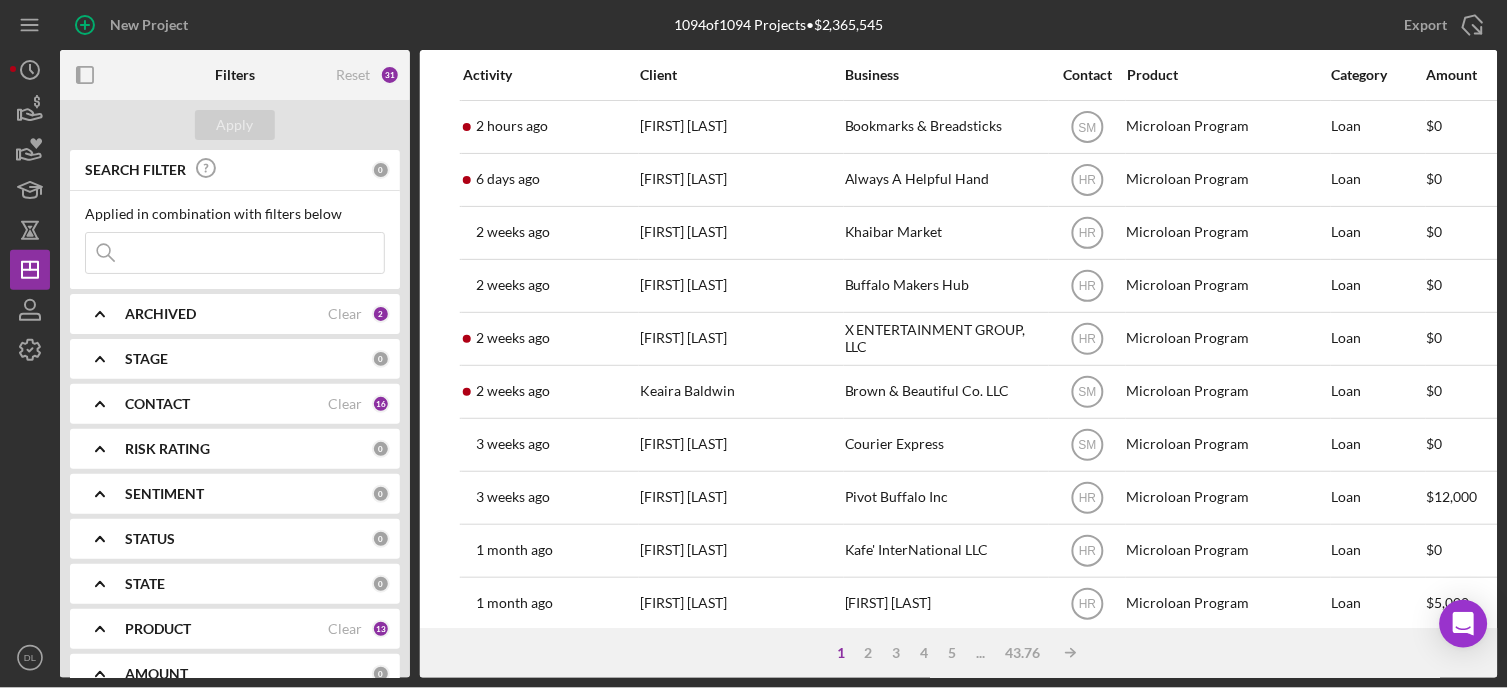 click at bounding box center [235, 253] 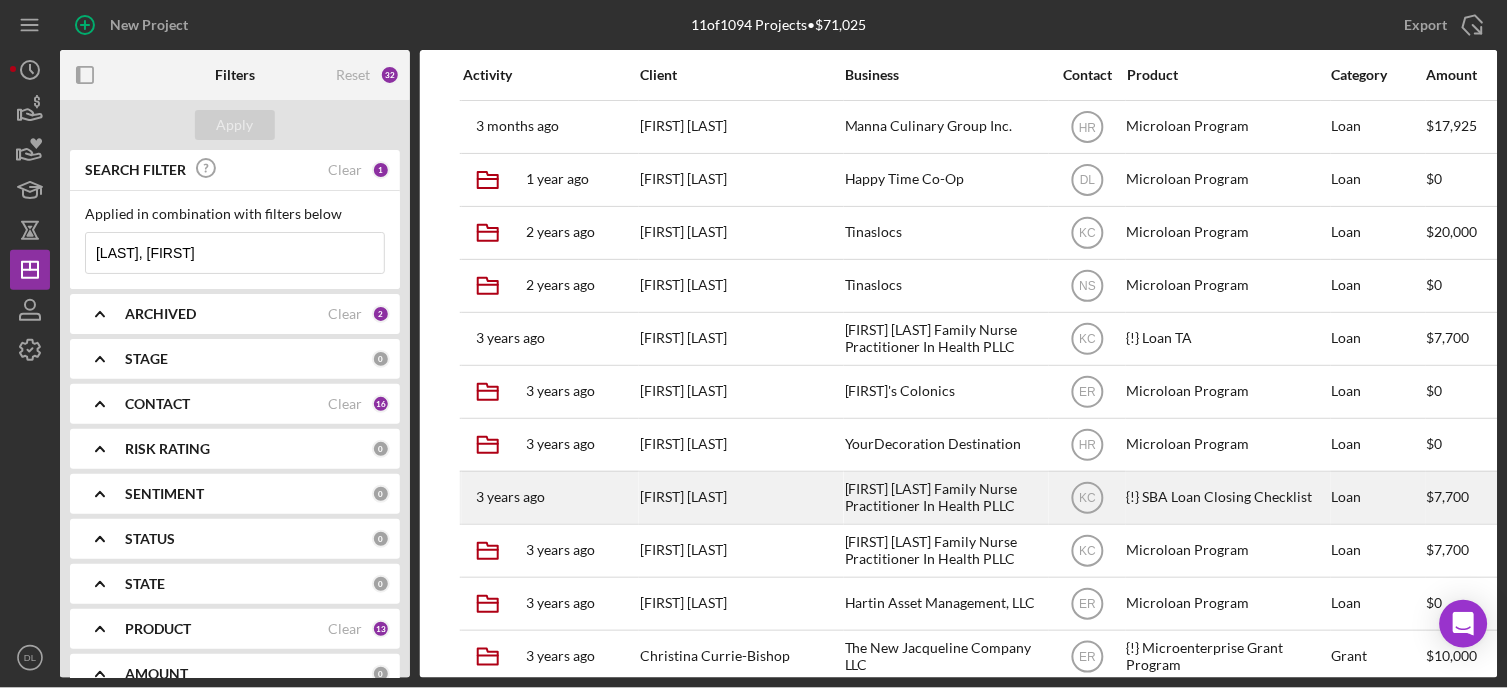 click on "[FIRST] [LAST]" at bounding box center (740, 498) 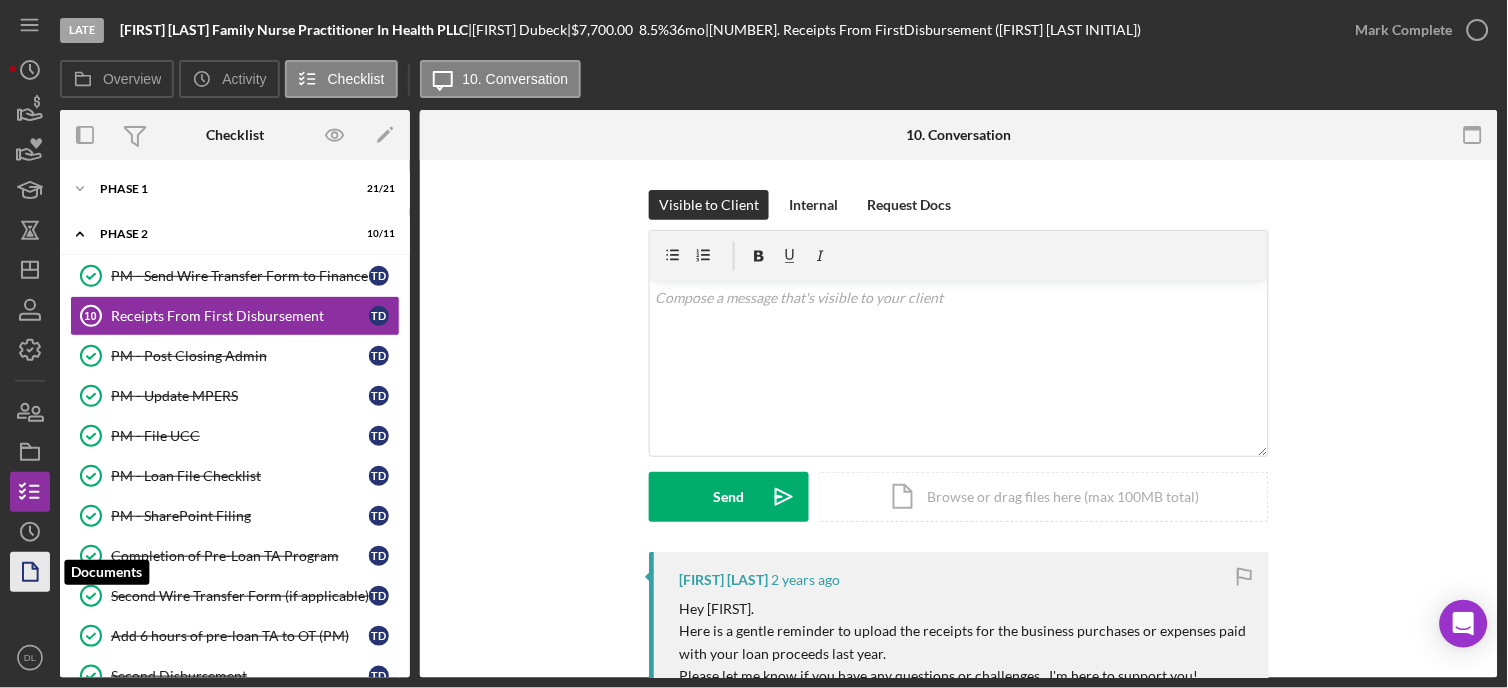 click 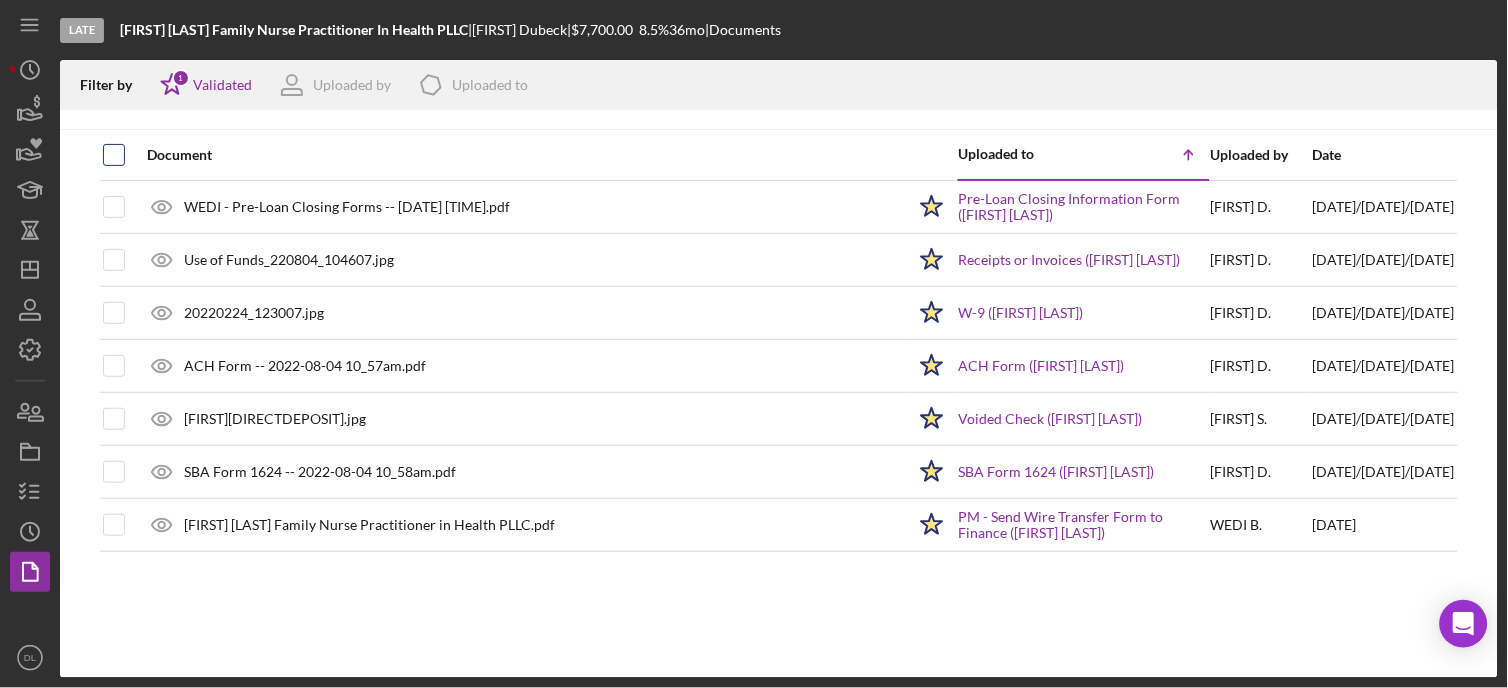 click at bounding box center [114, 155] 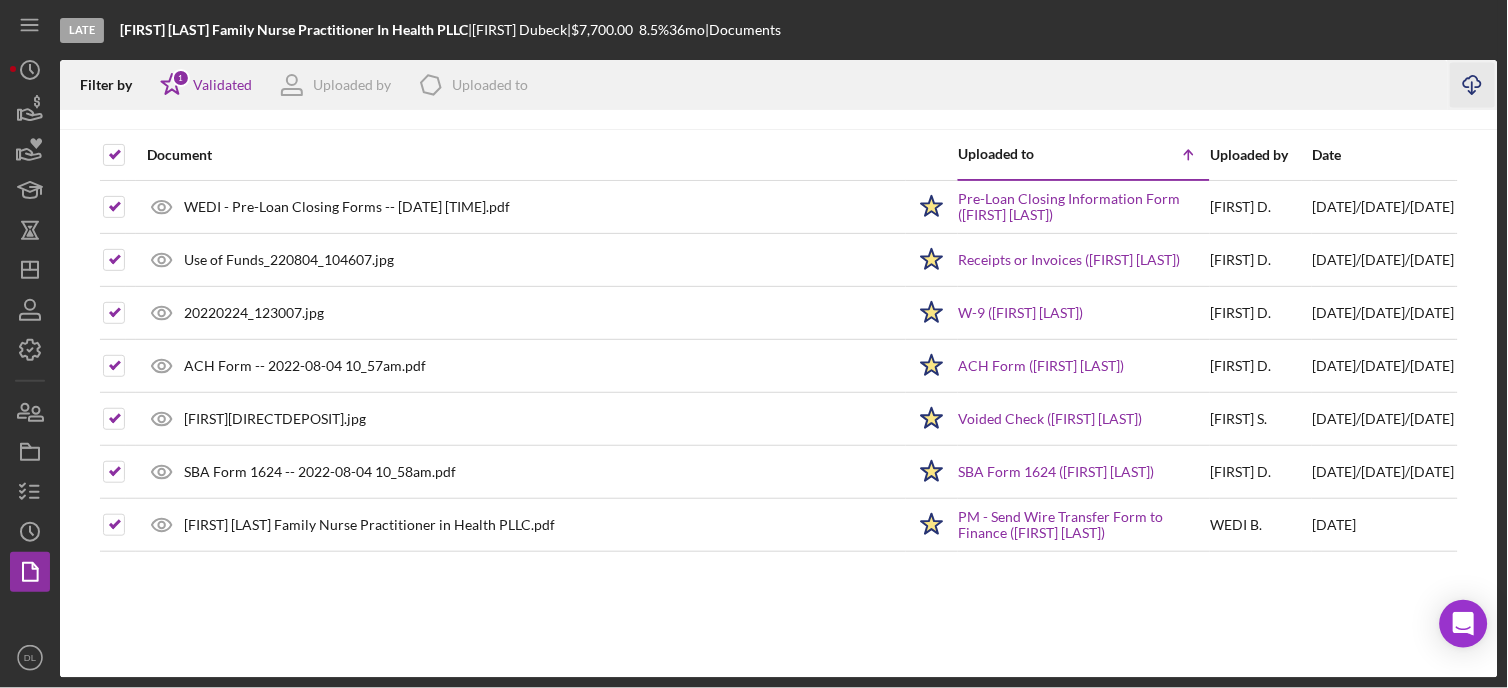 click on "Icon/Download" 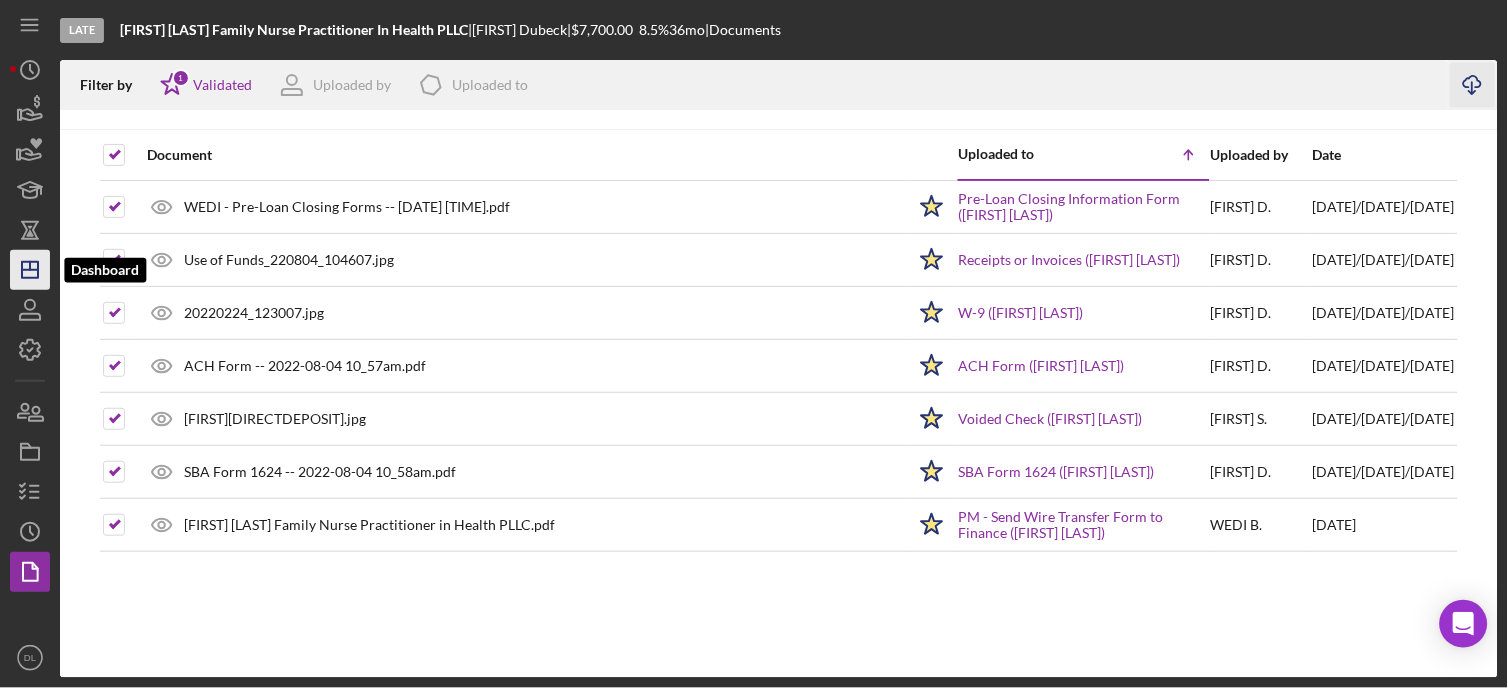 click 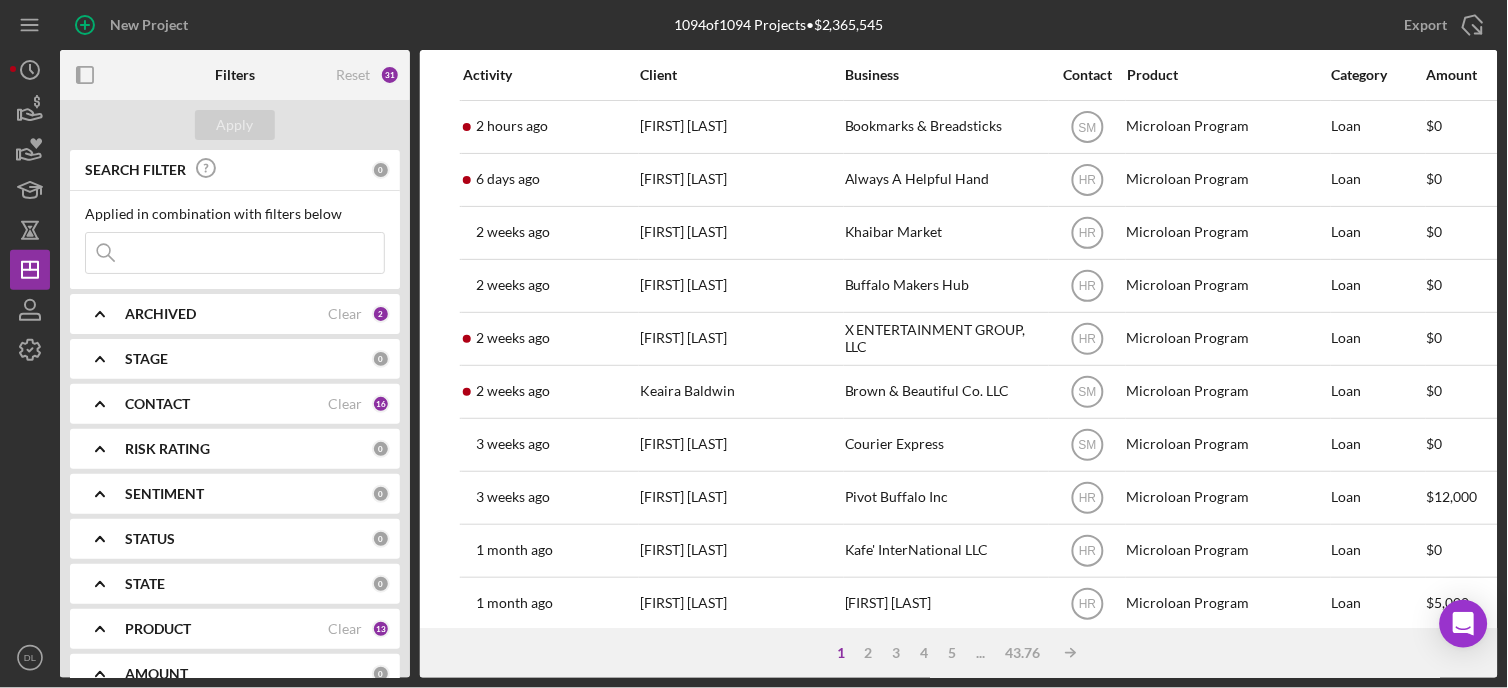 click at bounding box center (235, 253) 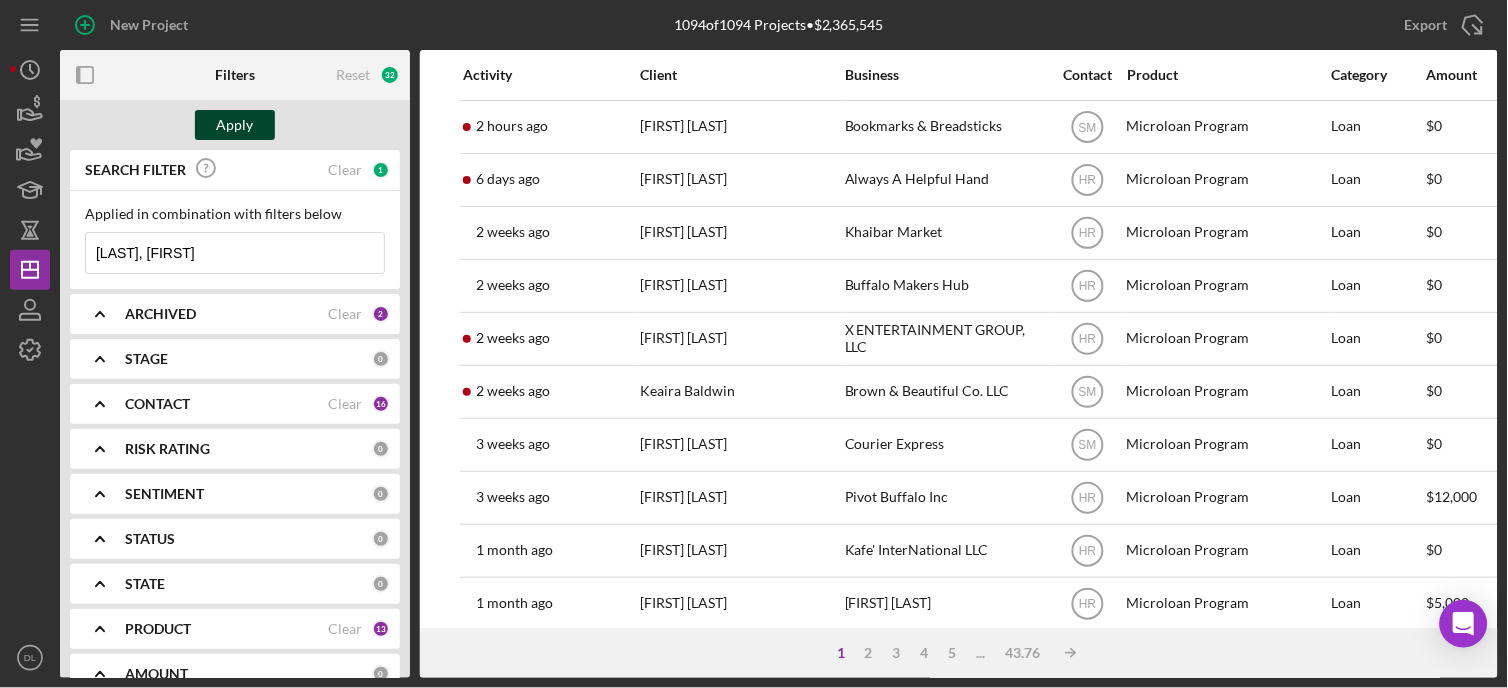 click on "Apply" at bounding box center [235, 125] 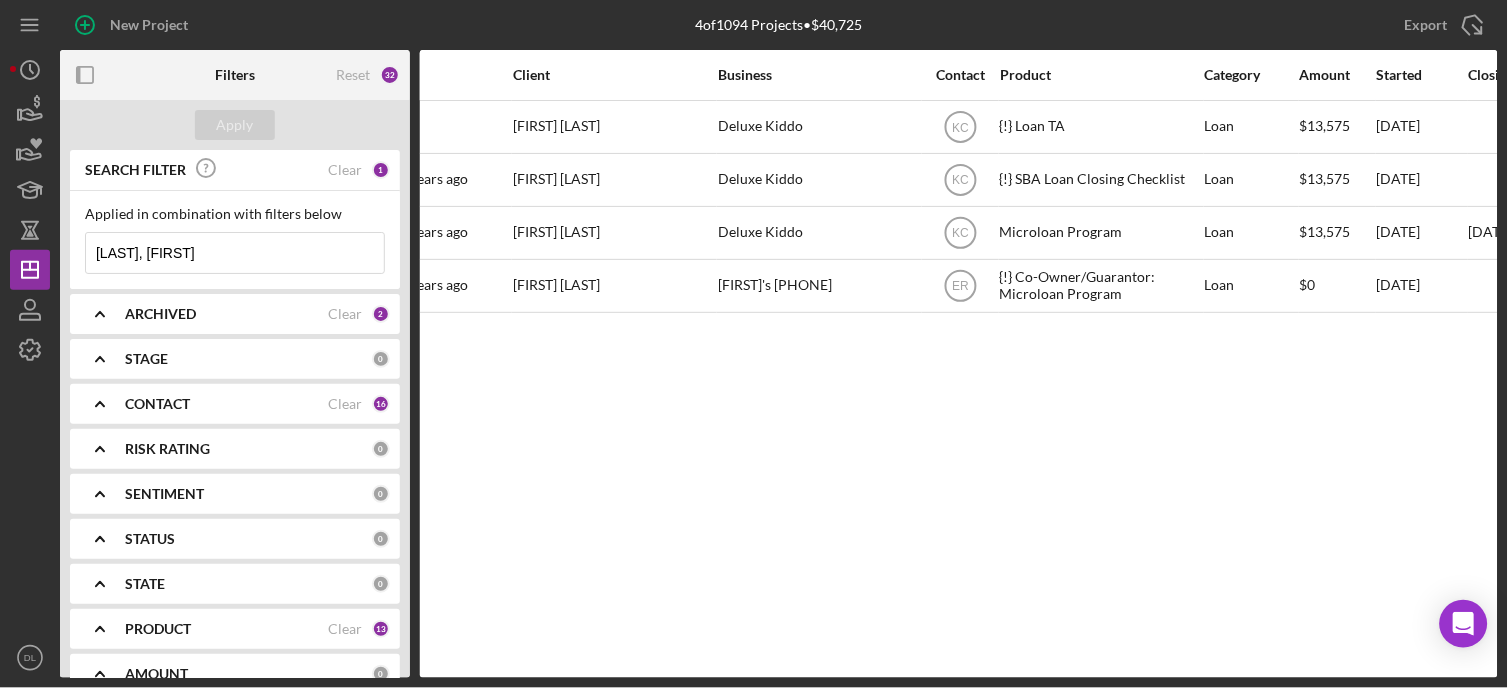 scroll, scrollTop: 0, scrollLeft: 0, axis: both 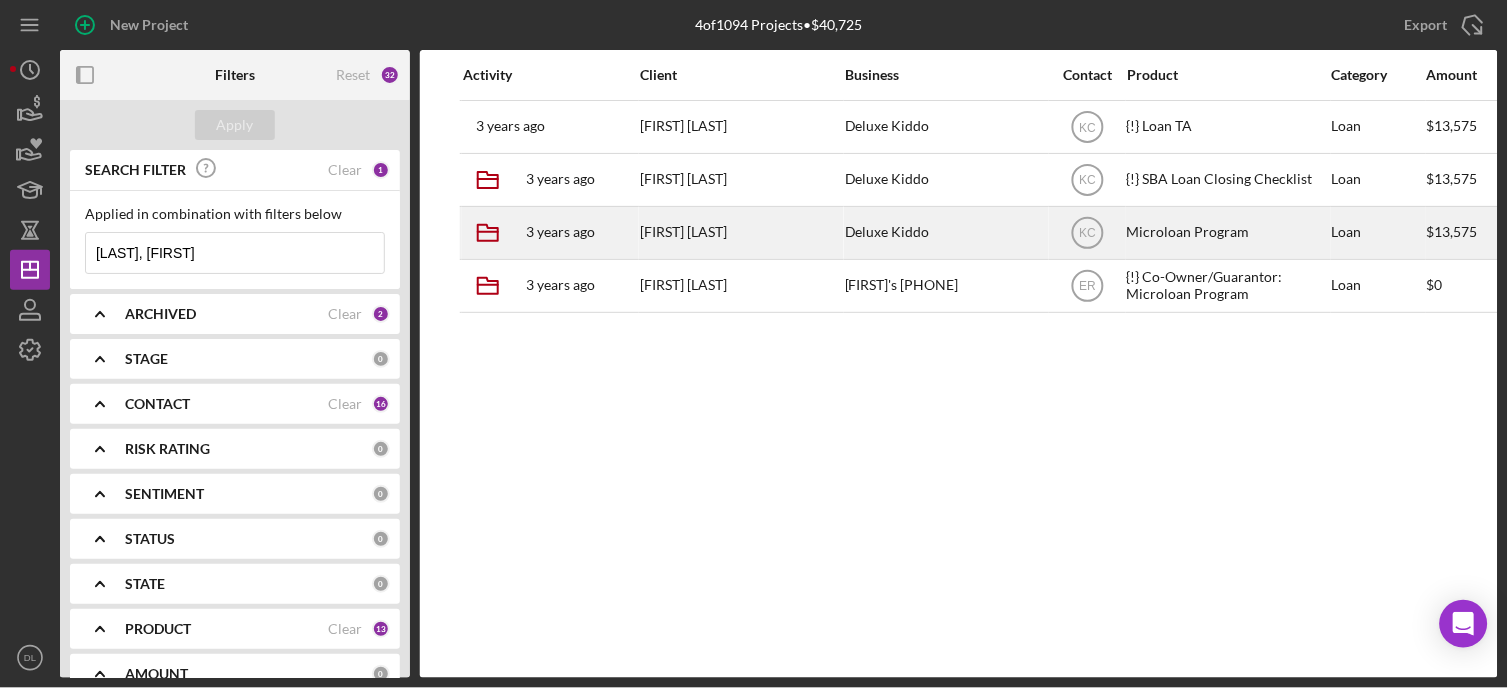 click on "Deluxe Kiddo" at bounding box center (945, 233) 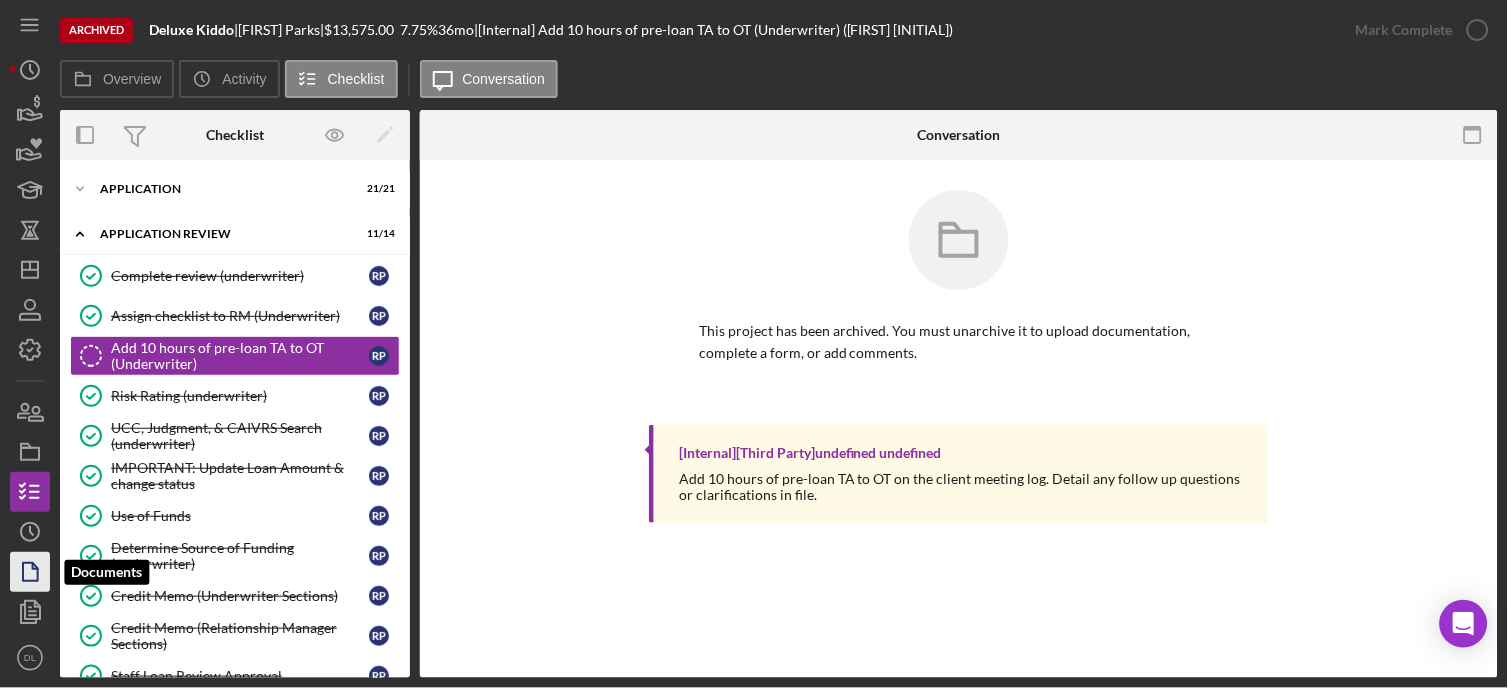 click 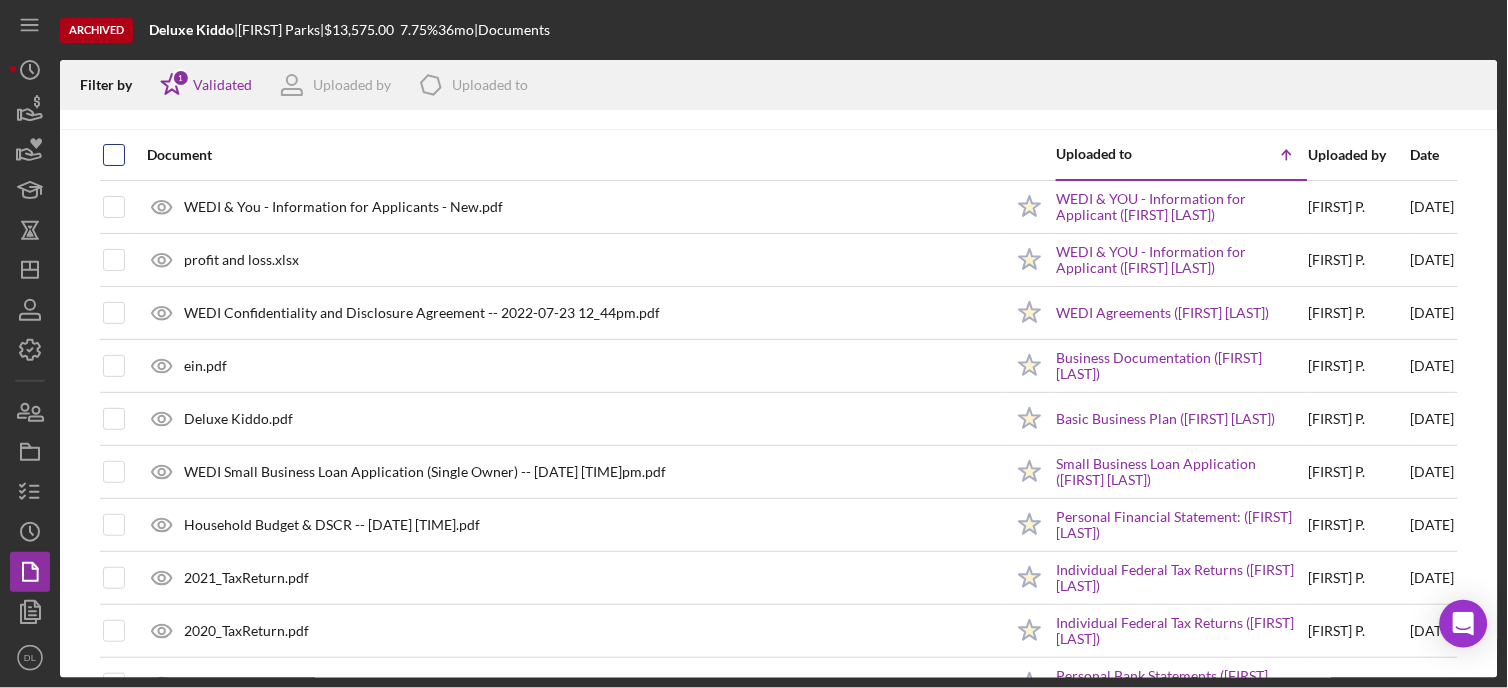 click at bounding box center (114, 155) 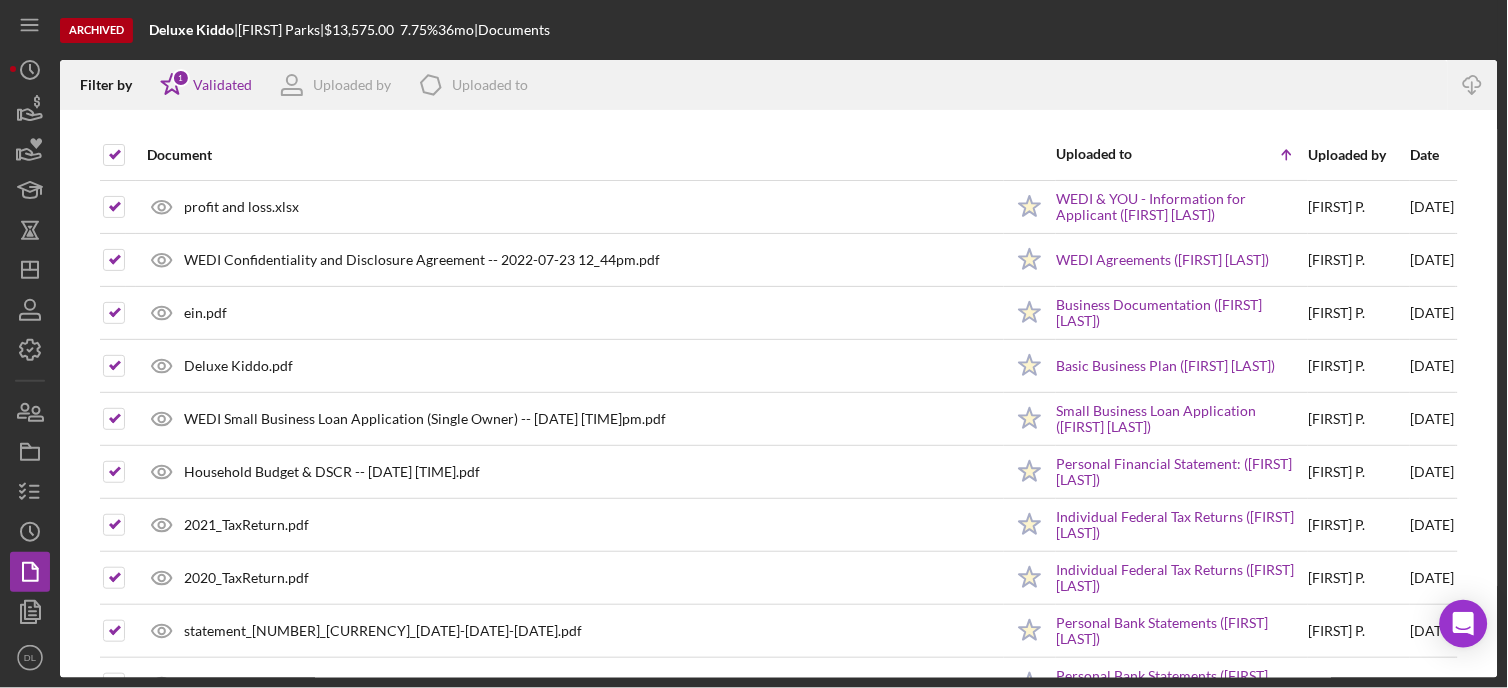 scroll, scrollTop: 0, scrollLeft: 0, axis: both 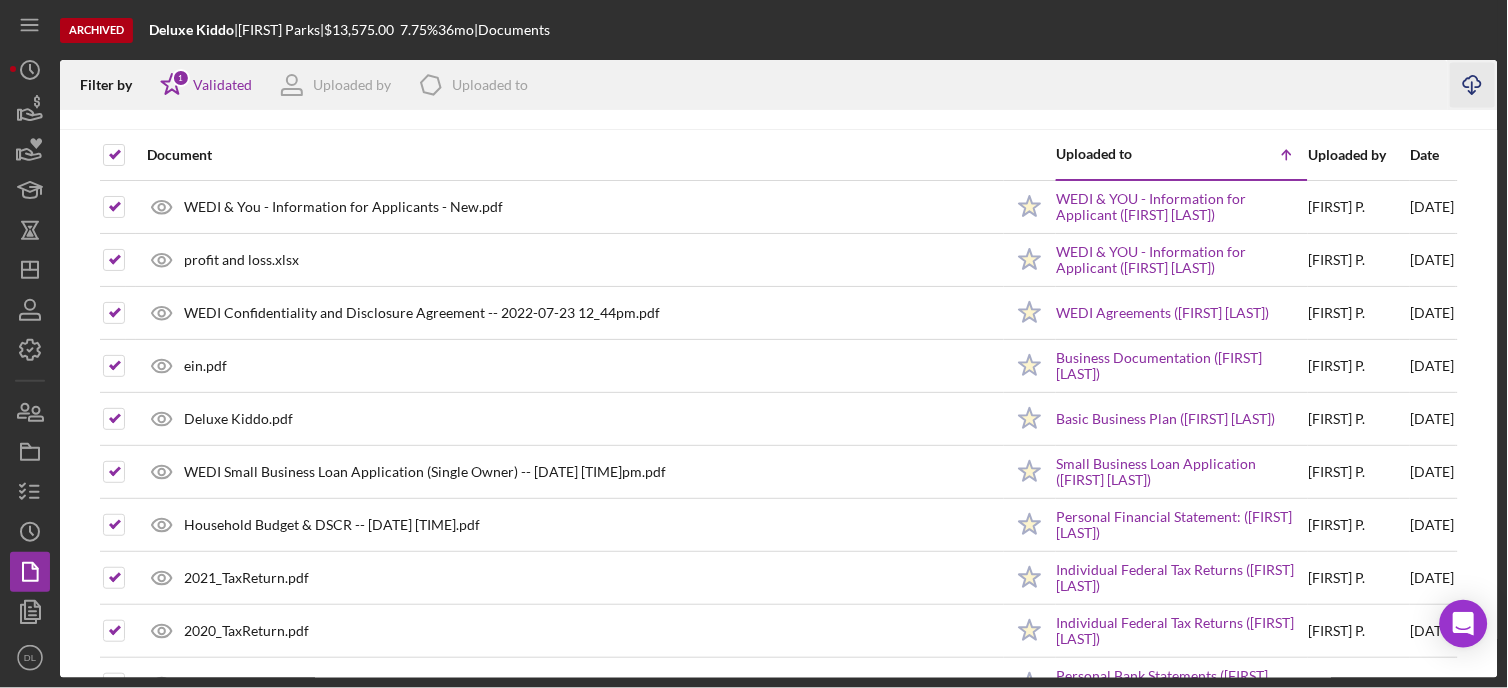 click on "Icon/Download" 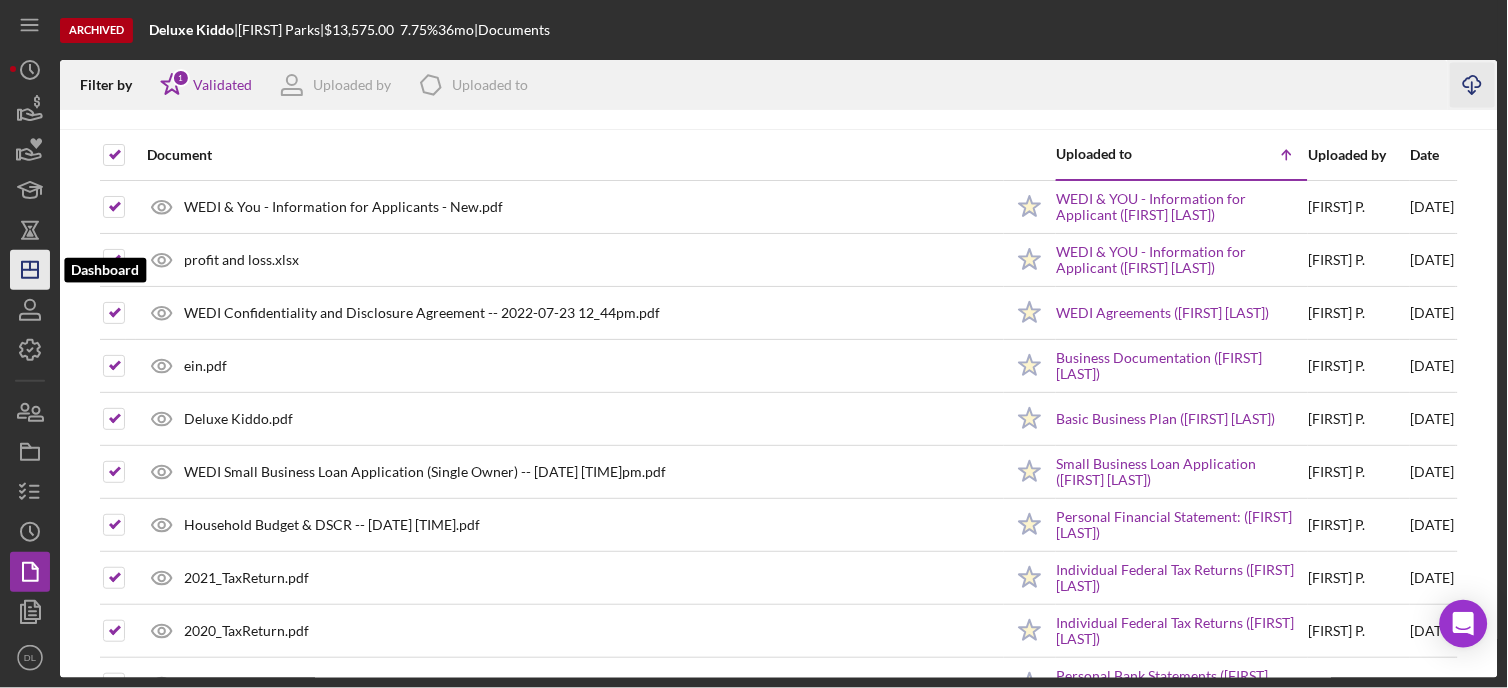 click 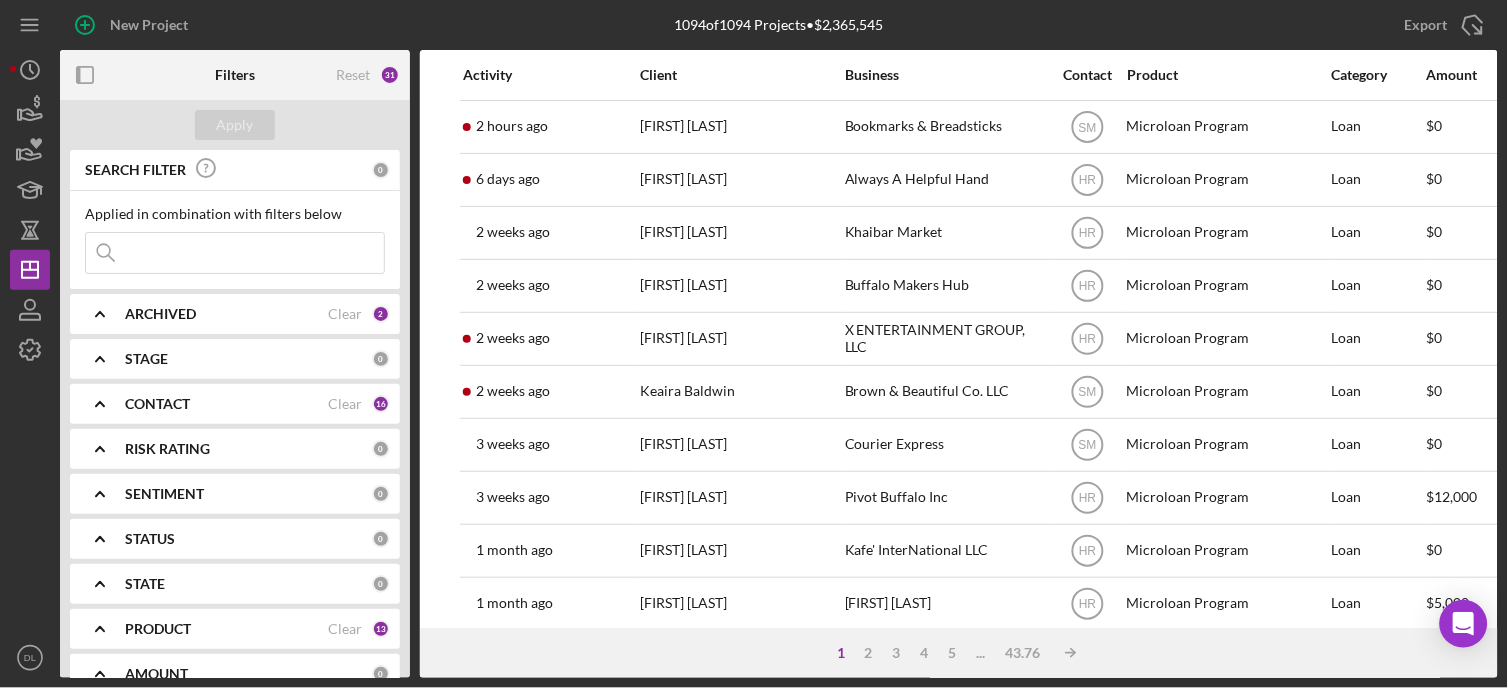 click at bounding box center [235, 253] 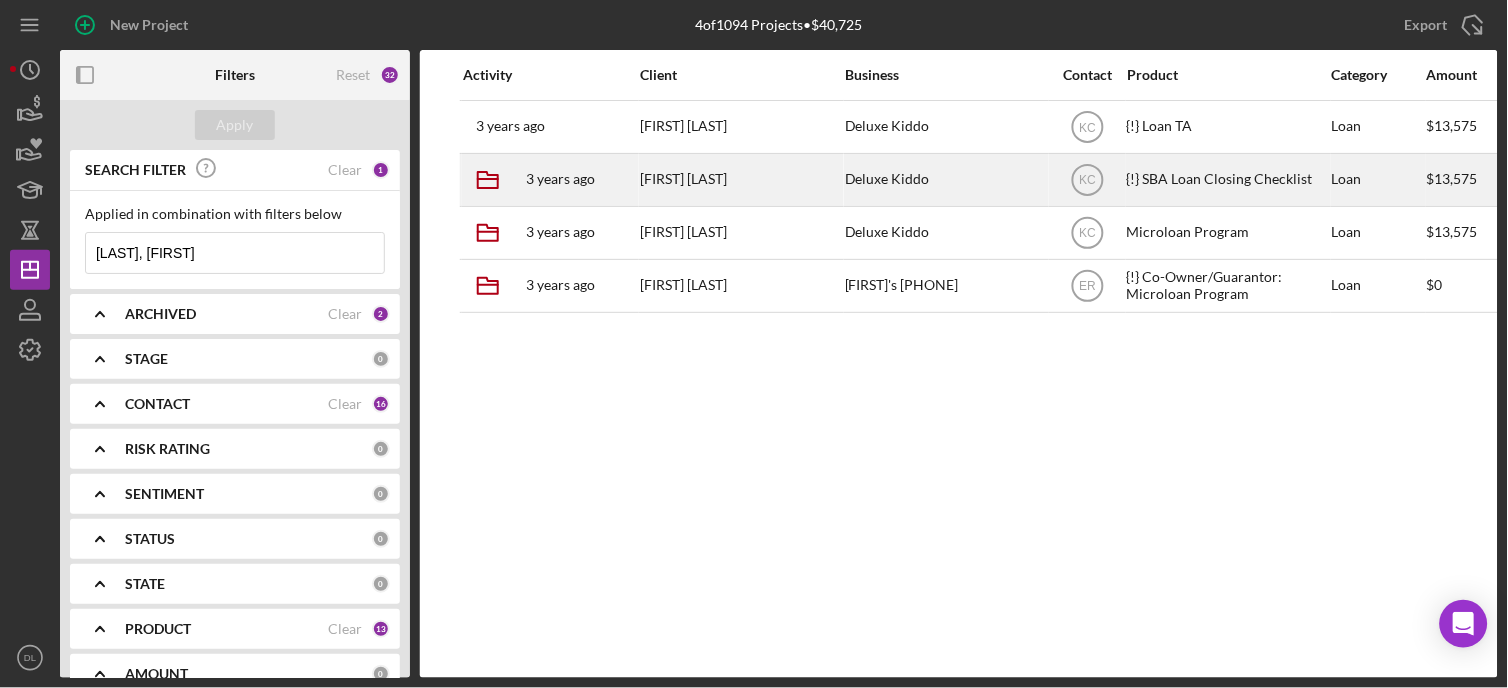 click on "Deluxe Kiddo" at bounding box center [945, 180] 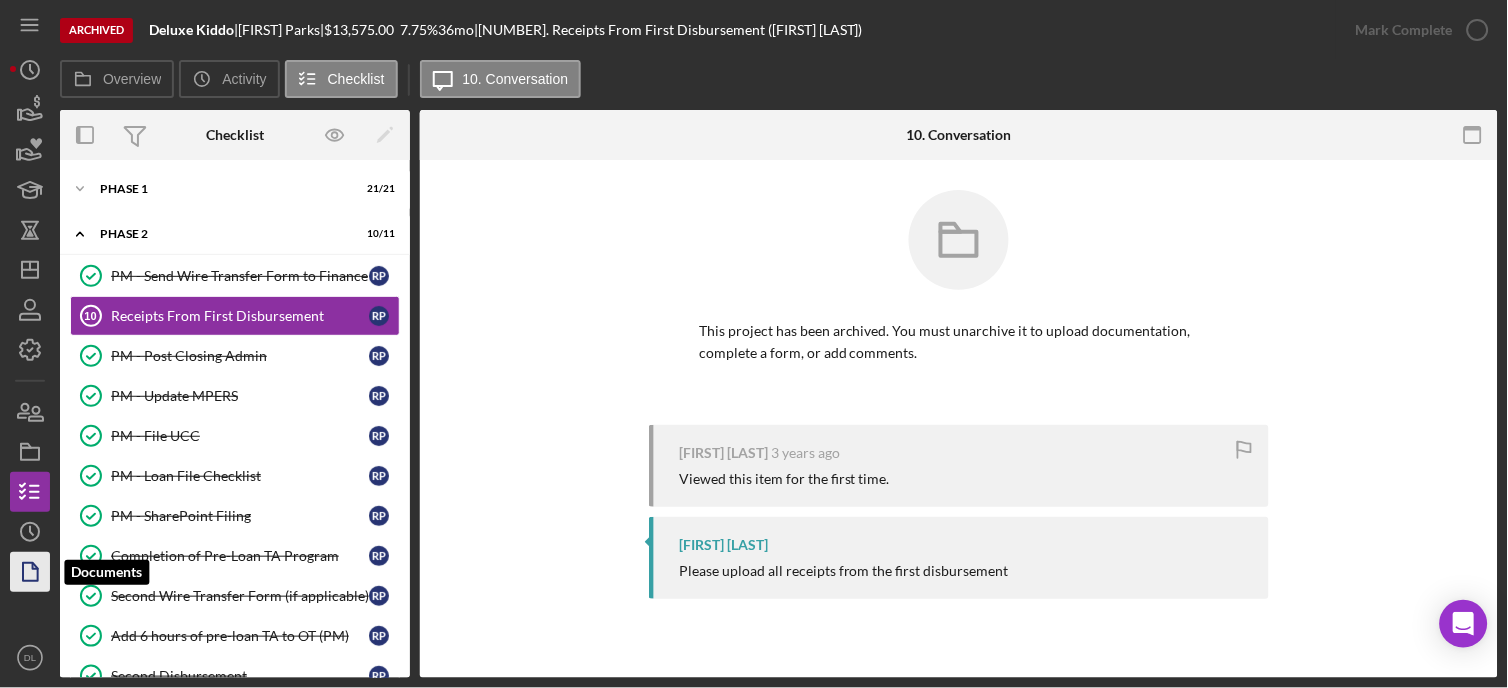 click 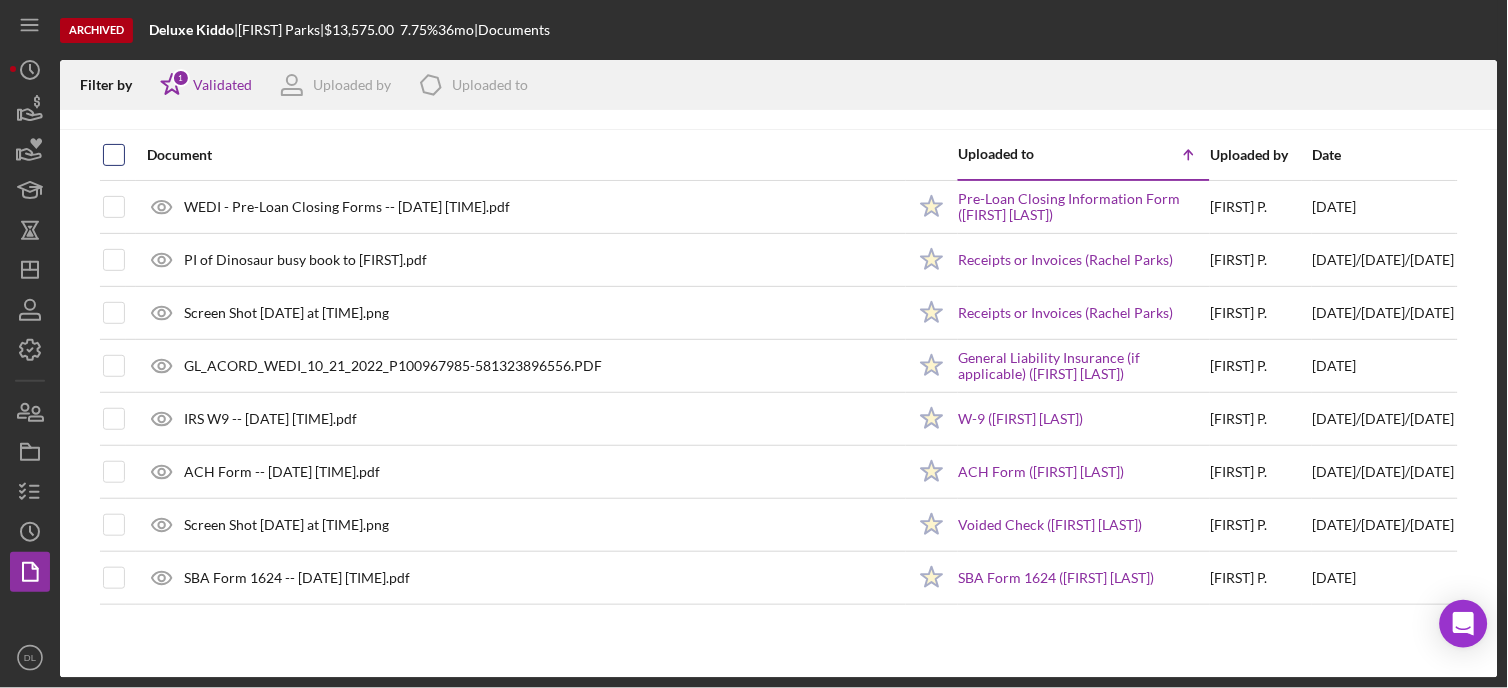 click at bounding box center [114, 155] 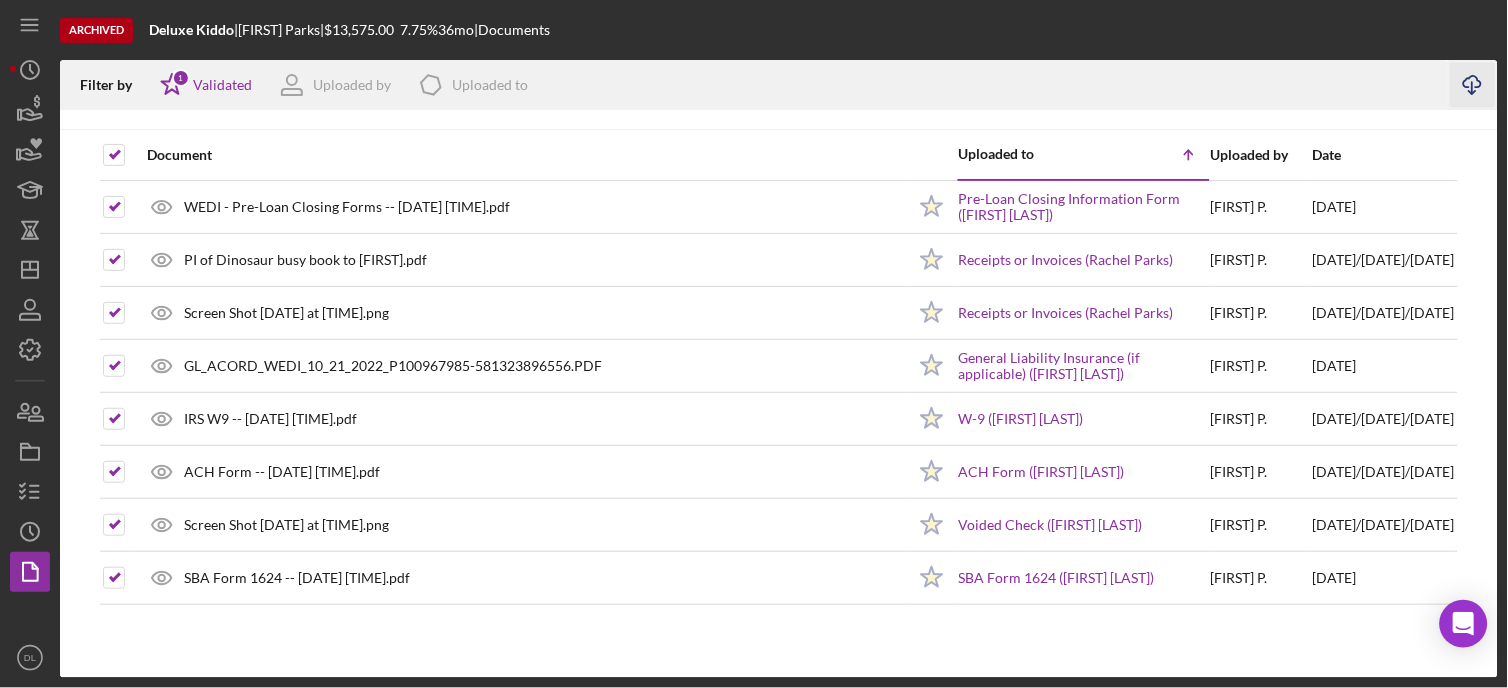 click 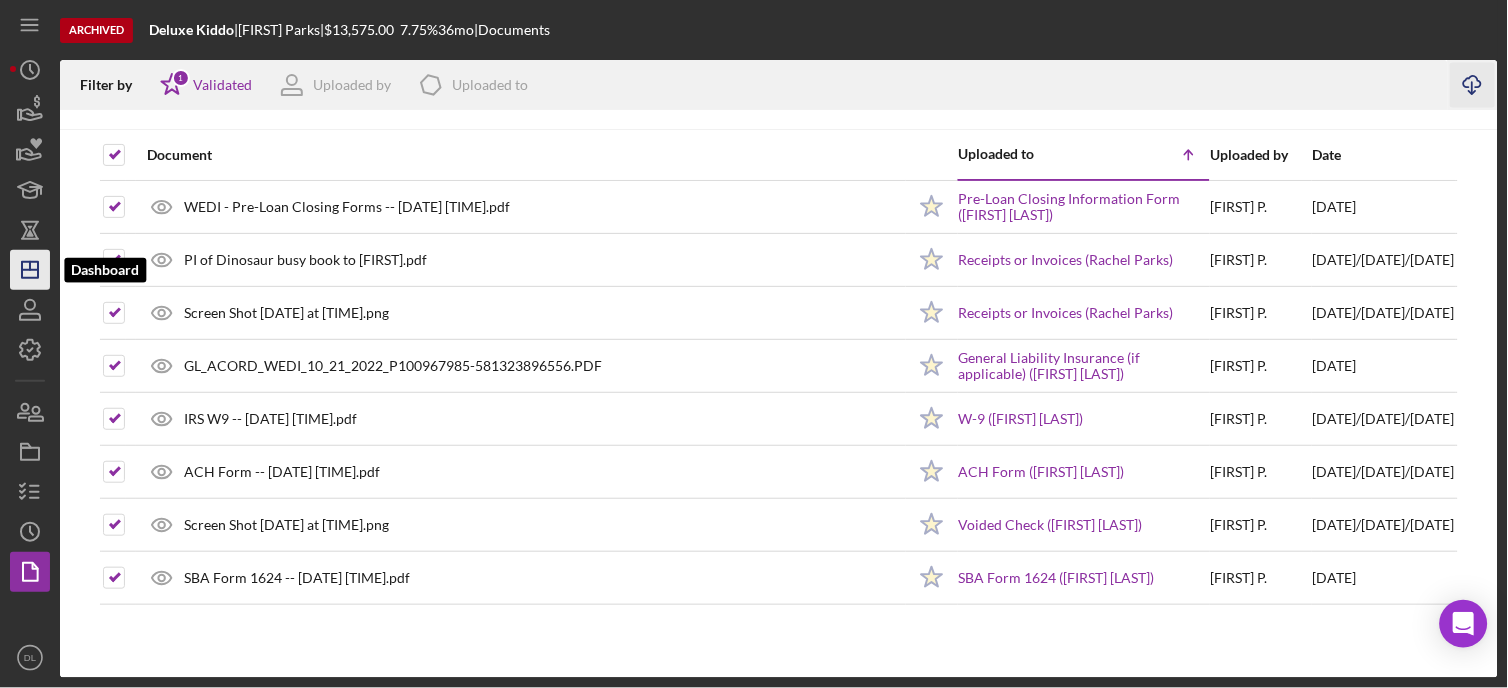 click on "Icon/Dashboard" 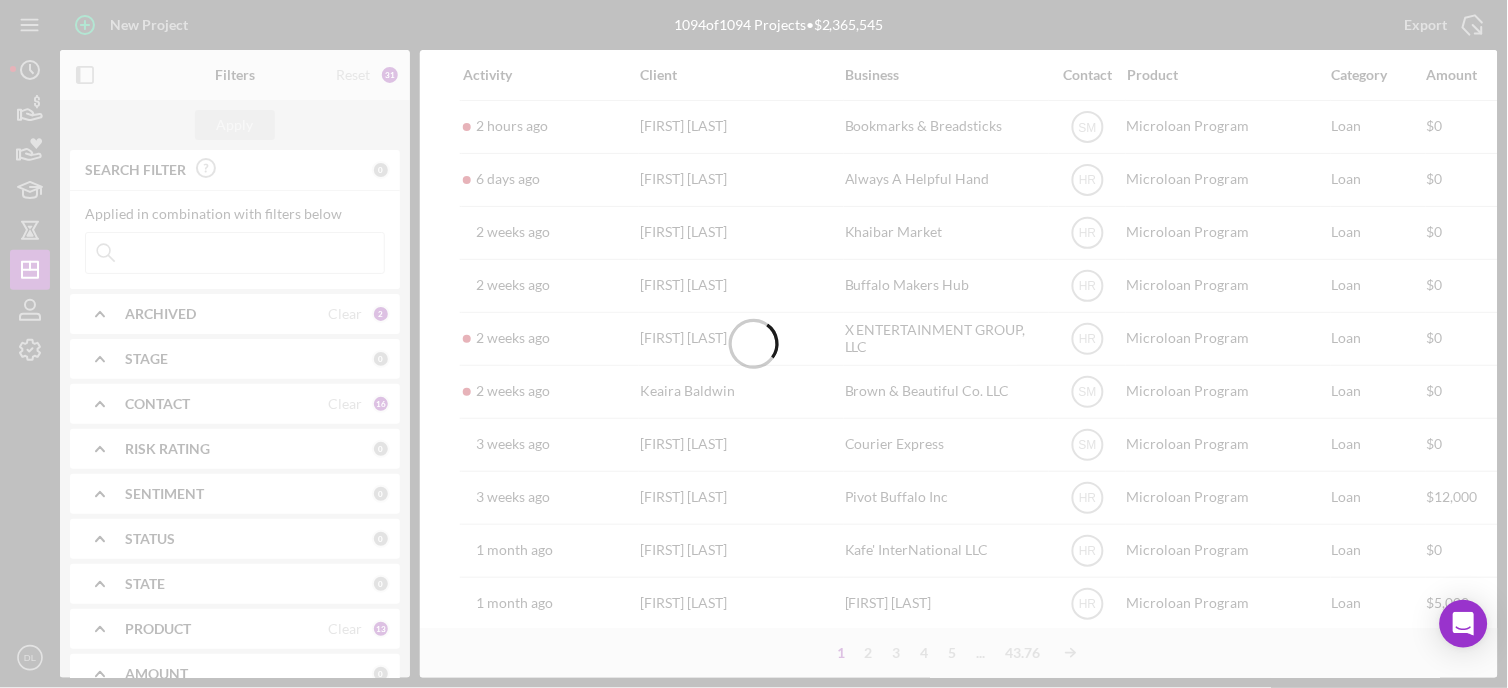 click at bounding box center [235, 253] 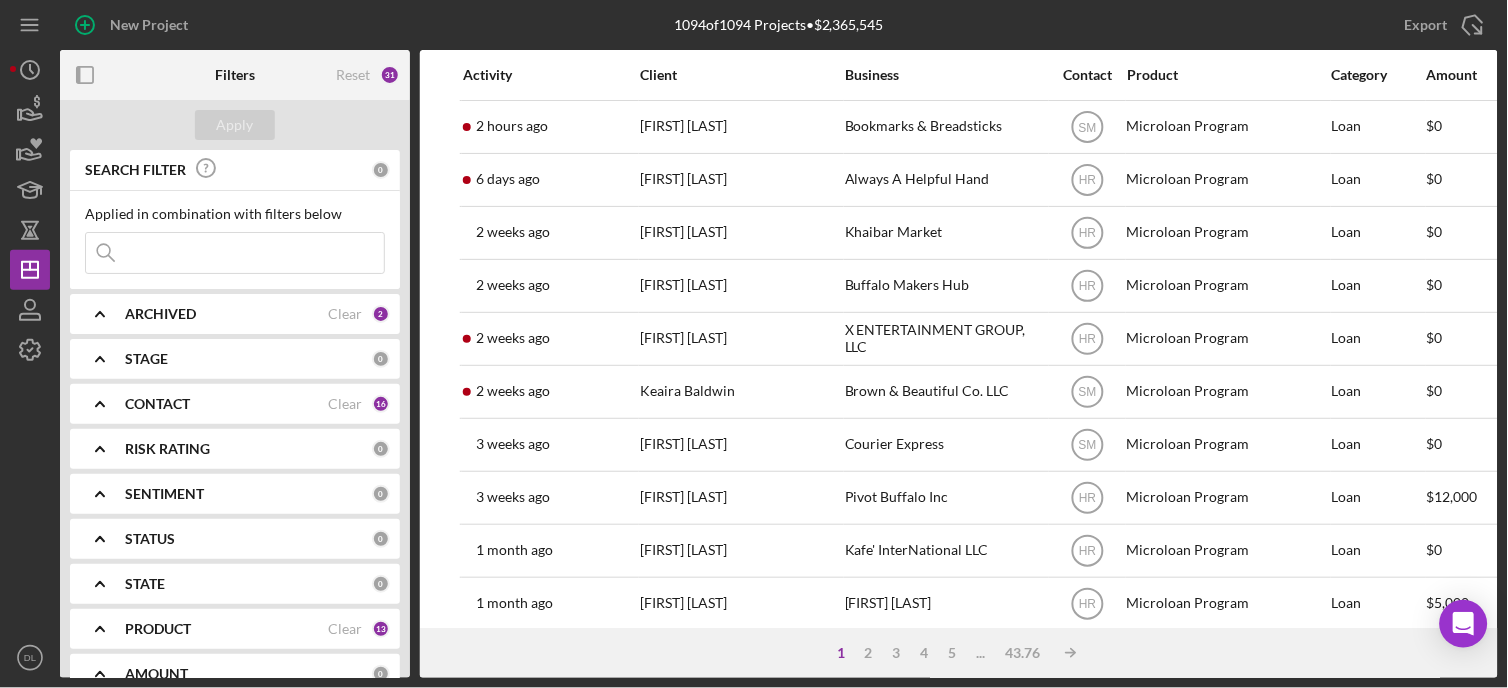 paste on "[LAST], [FIRST]" 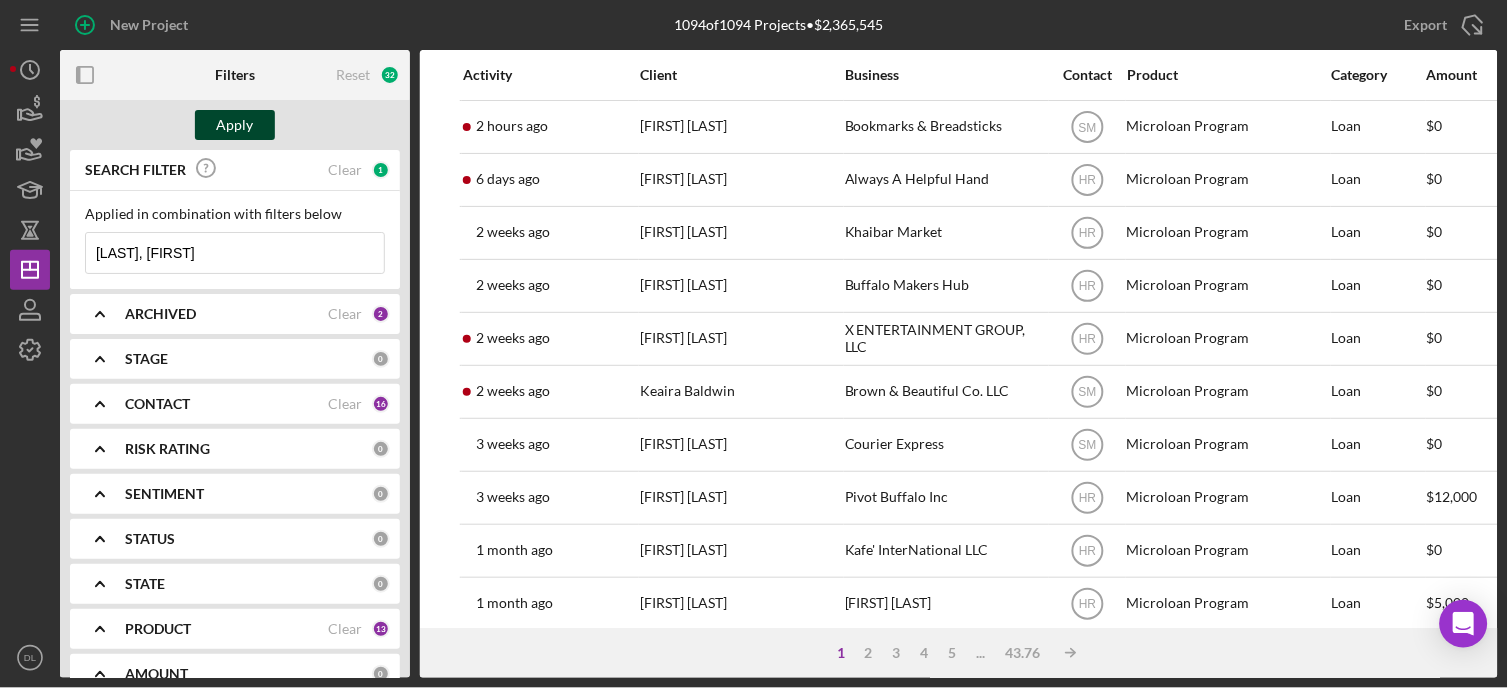 click on "Apply" at bounding box center [235, 125] 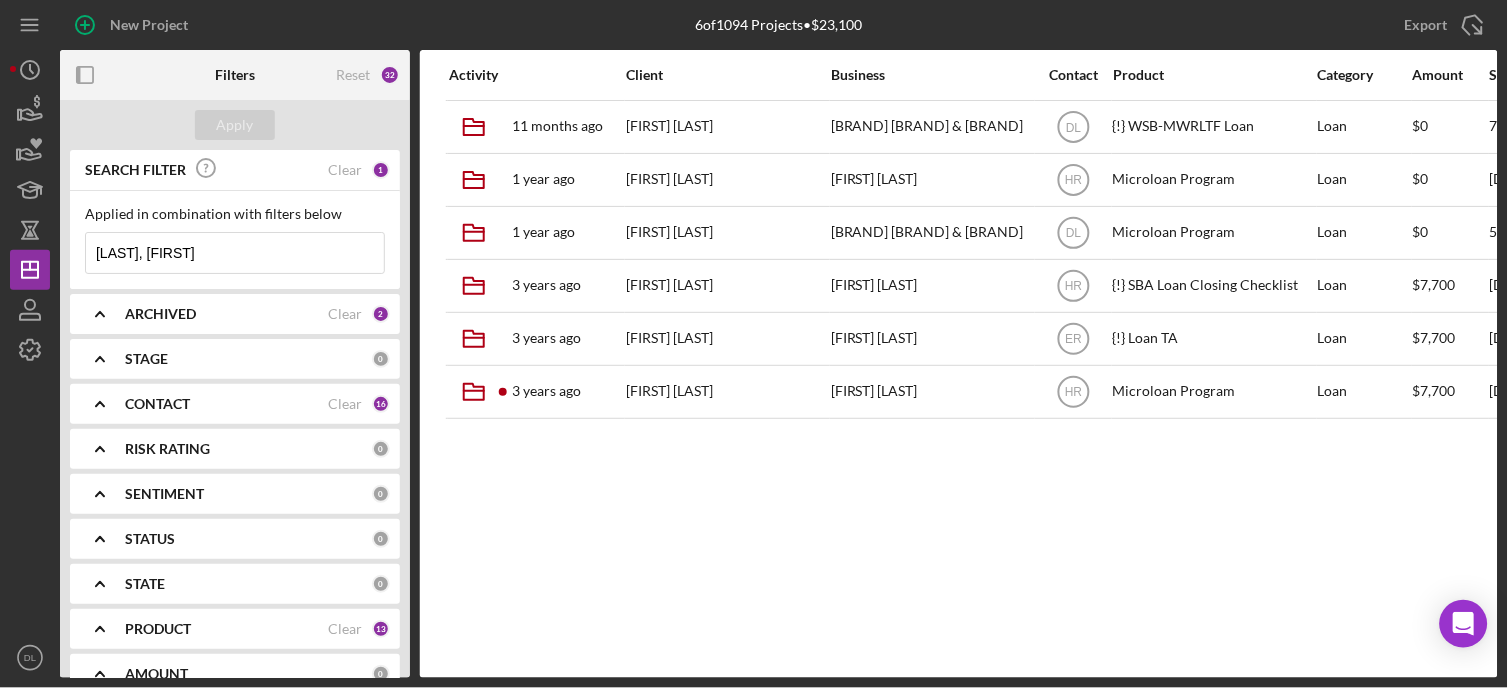 scroll, scrollTop: 0, scrollLeft: 0, axis: both 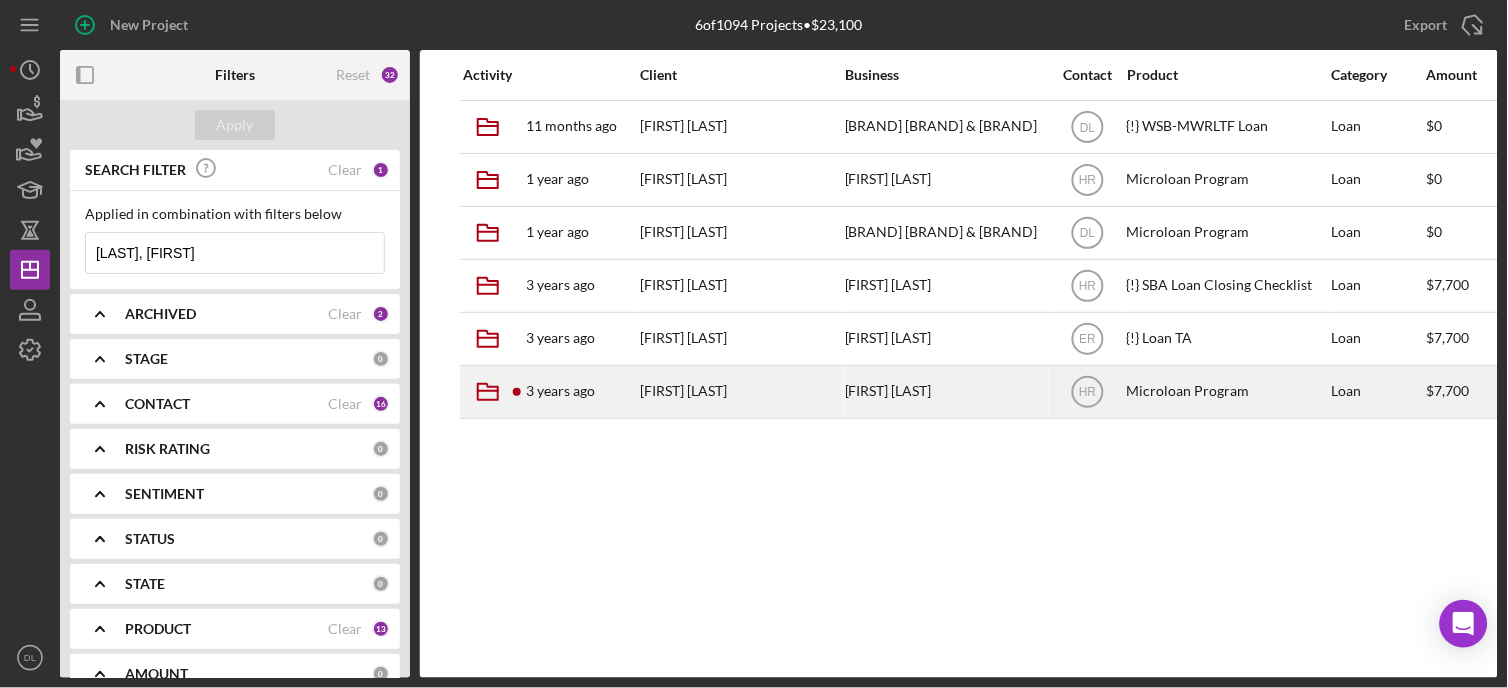 click on "[FIRST] [LAST]" at bounding box center (740, 392) 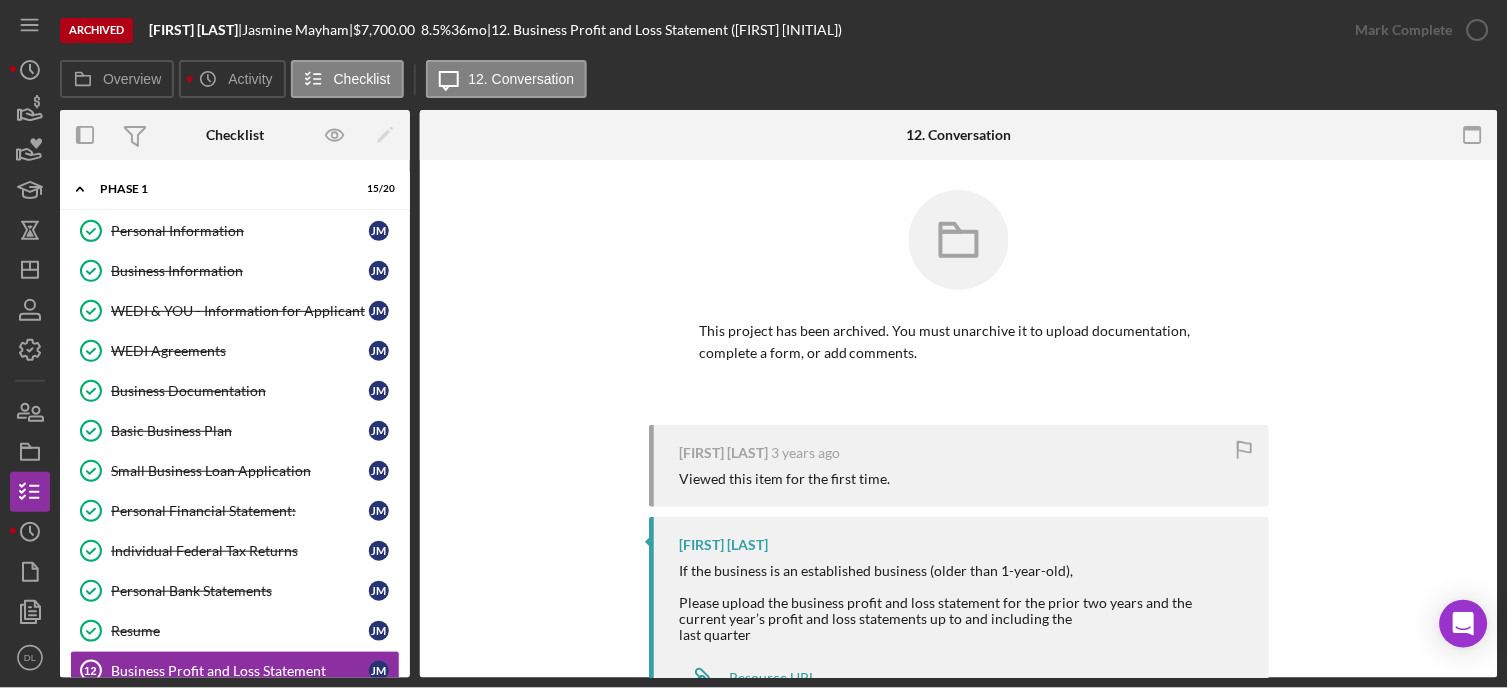 scroll, scrollTop: 254, scrollLeft: 0, axis: vertical 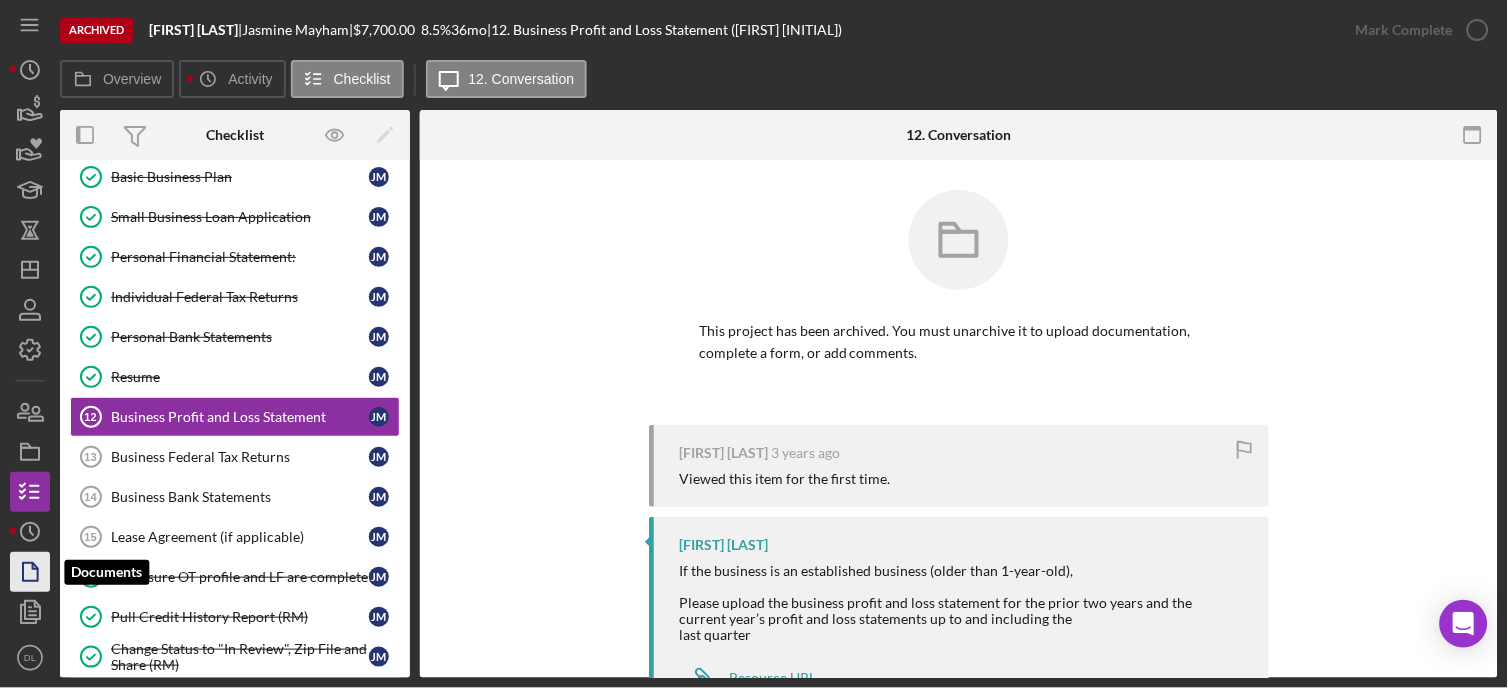 click 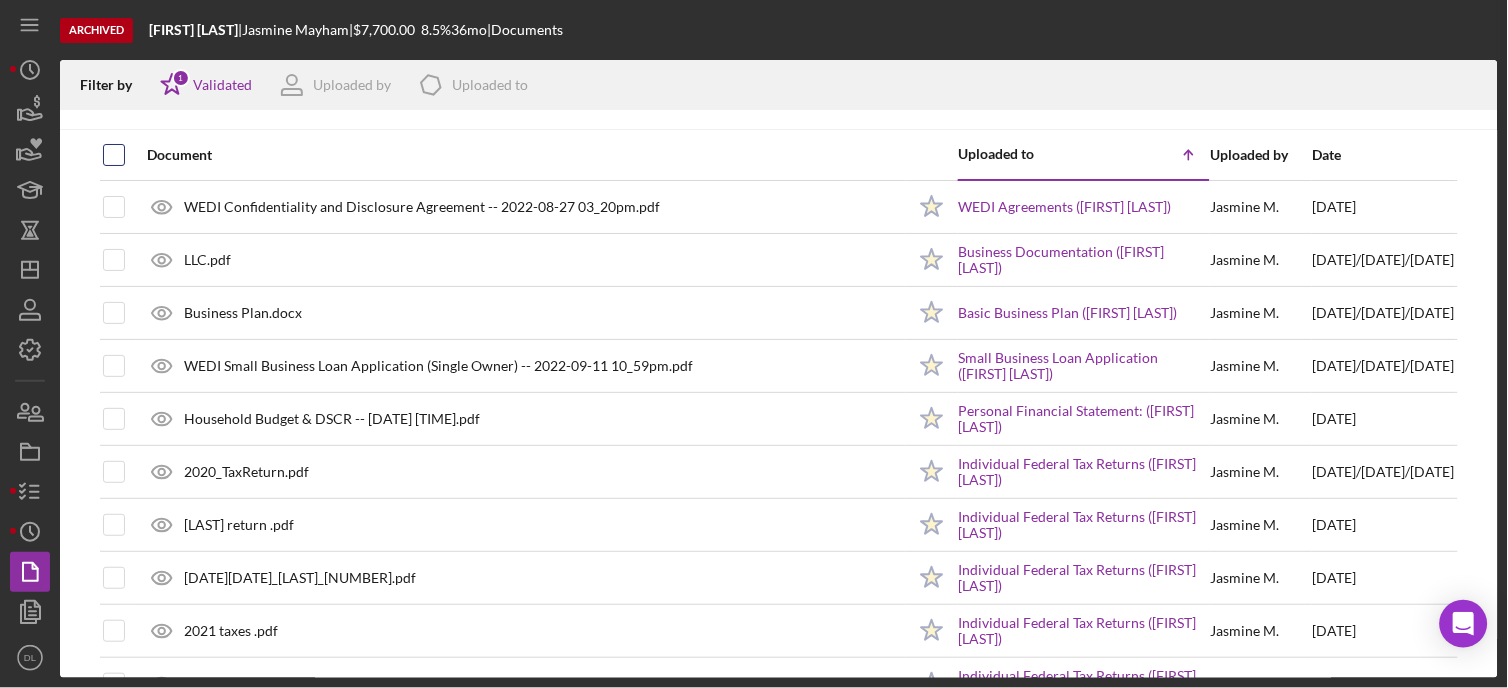 click at bounding box center [114, 155] 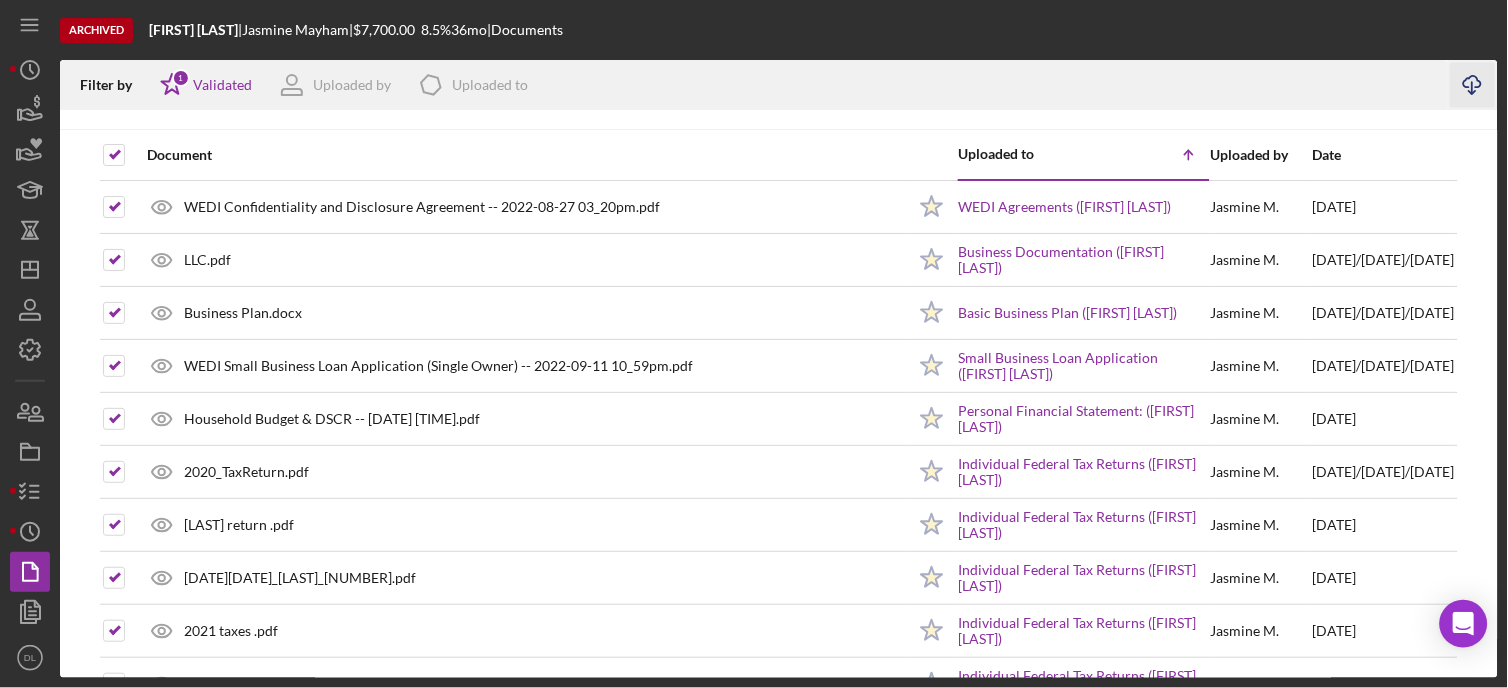 click on "Icon/Download" 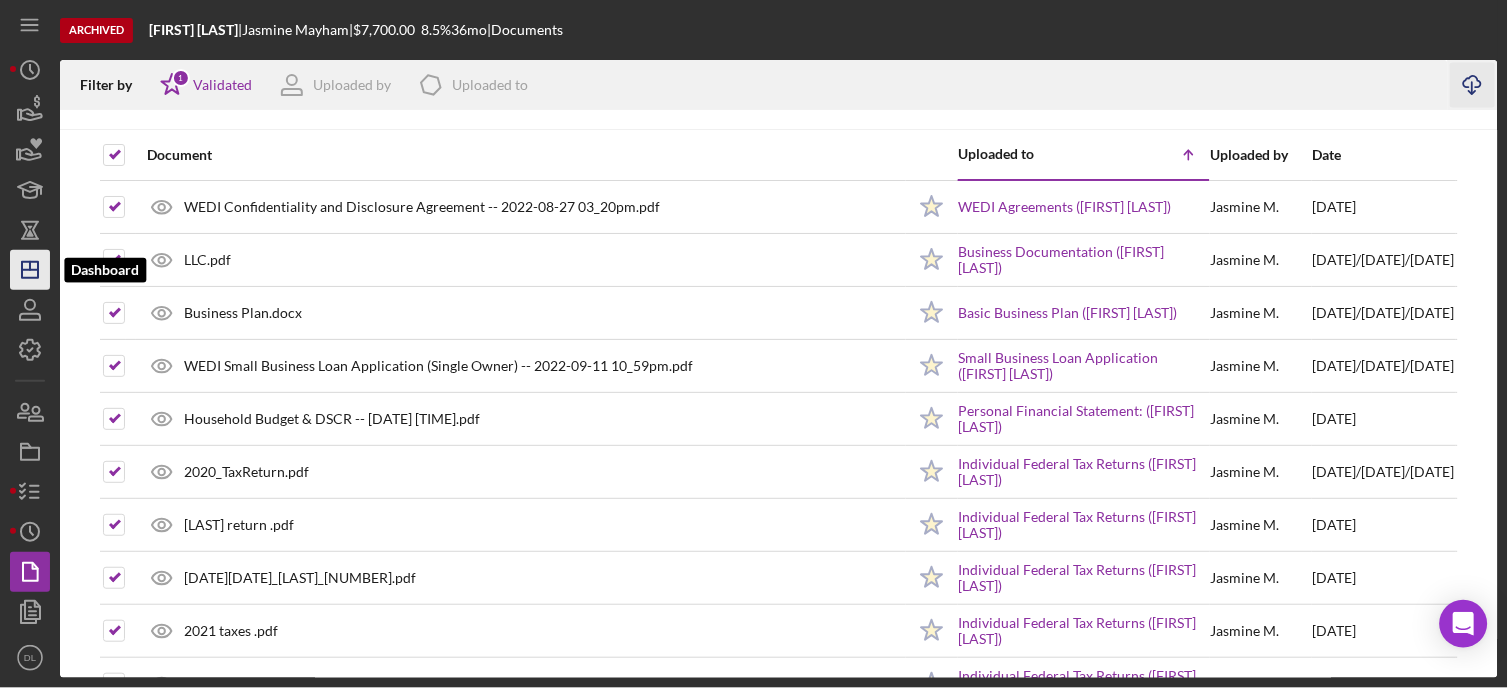 click on "Icon/Dashboard" 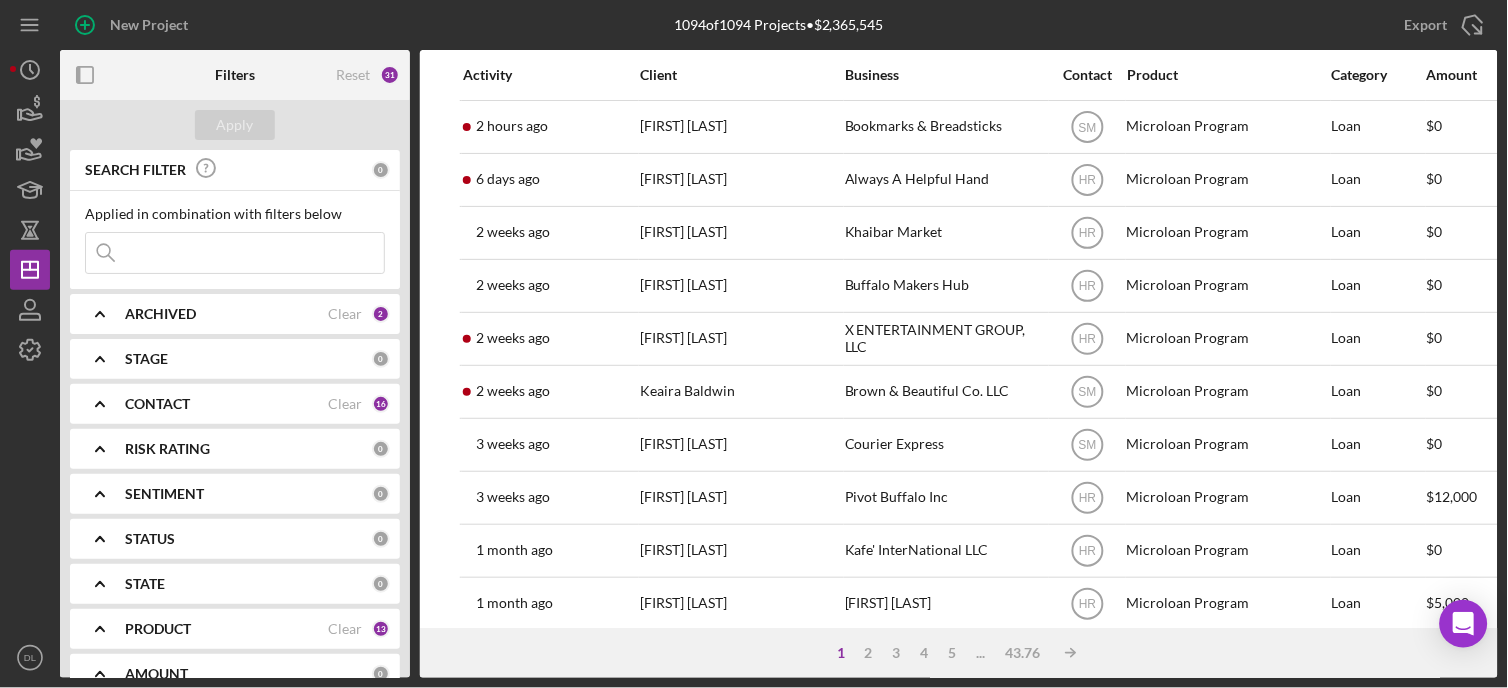 click at bounding box center (235, 253) 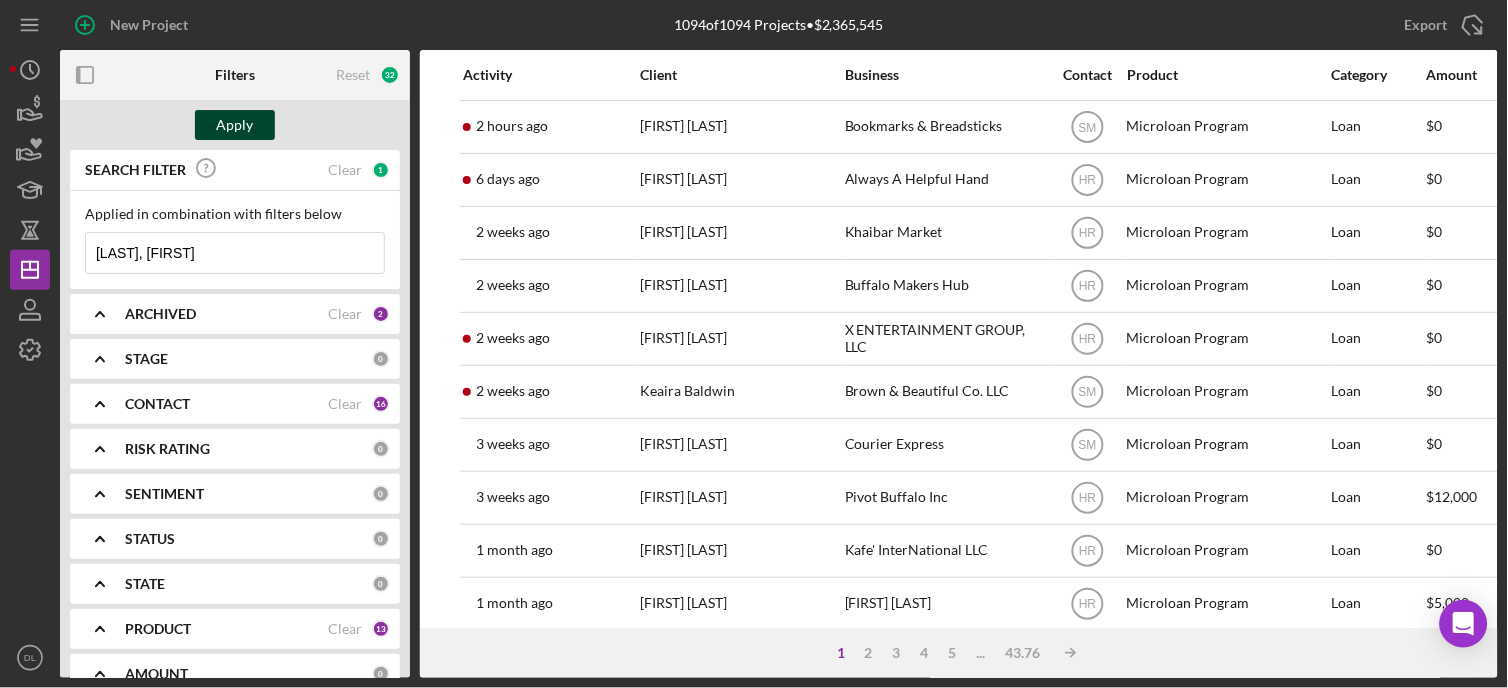click on "Apply" at bounding box center [235, 125] 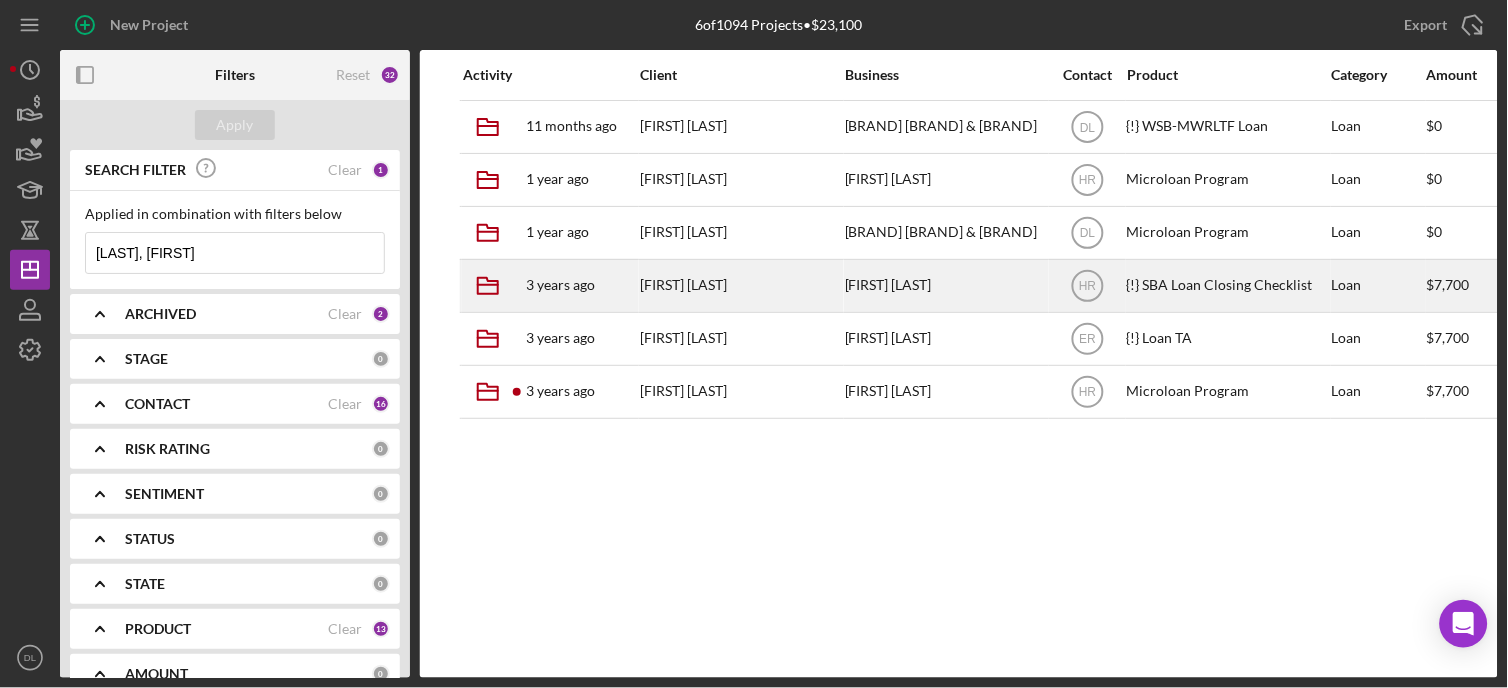 click on "{!} SBA Loan Closing Checklist" at bounding box center [1227, 286] 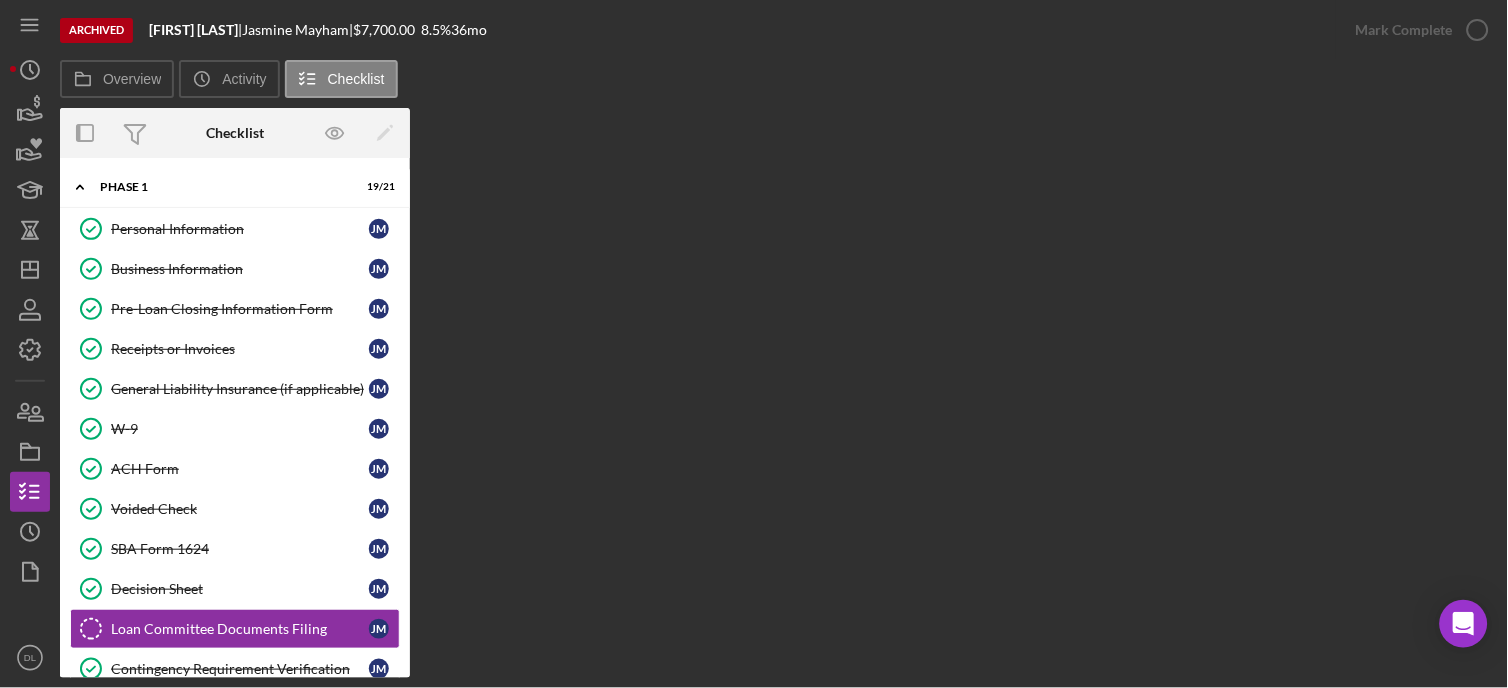 scroll, scrollTop: 213, scrollLeft: 0, axis: vertical 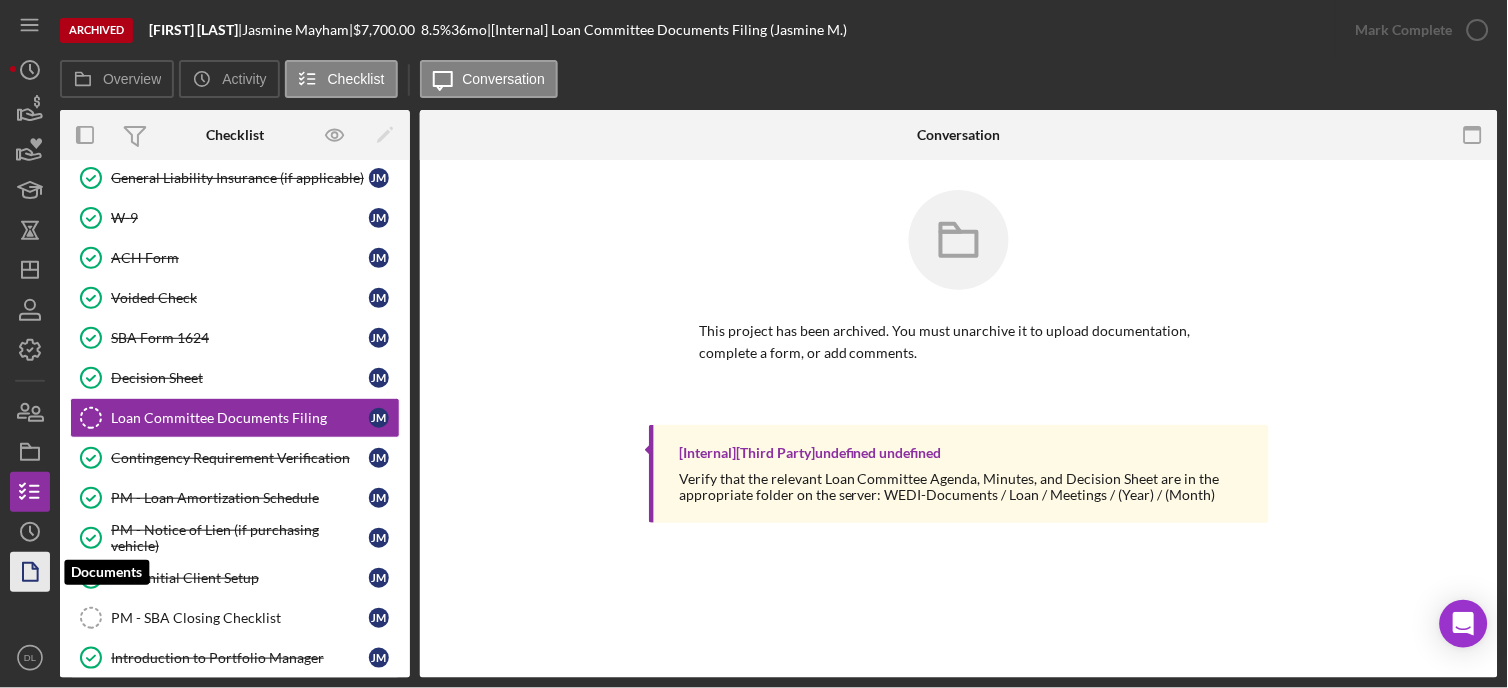 click 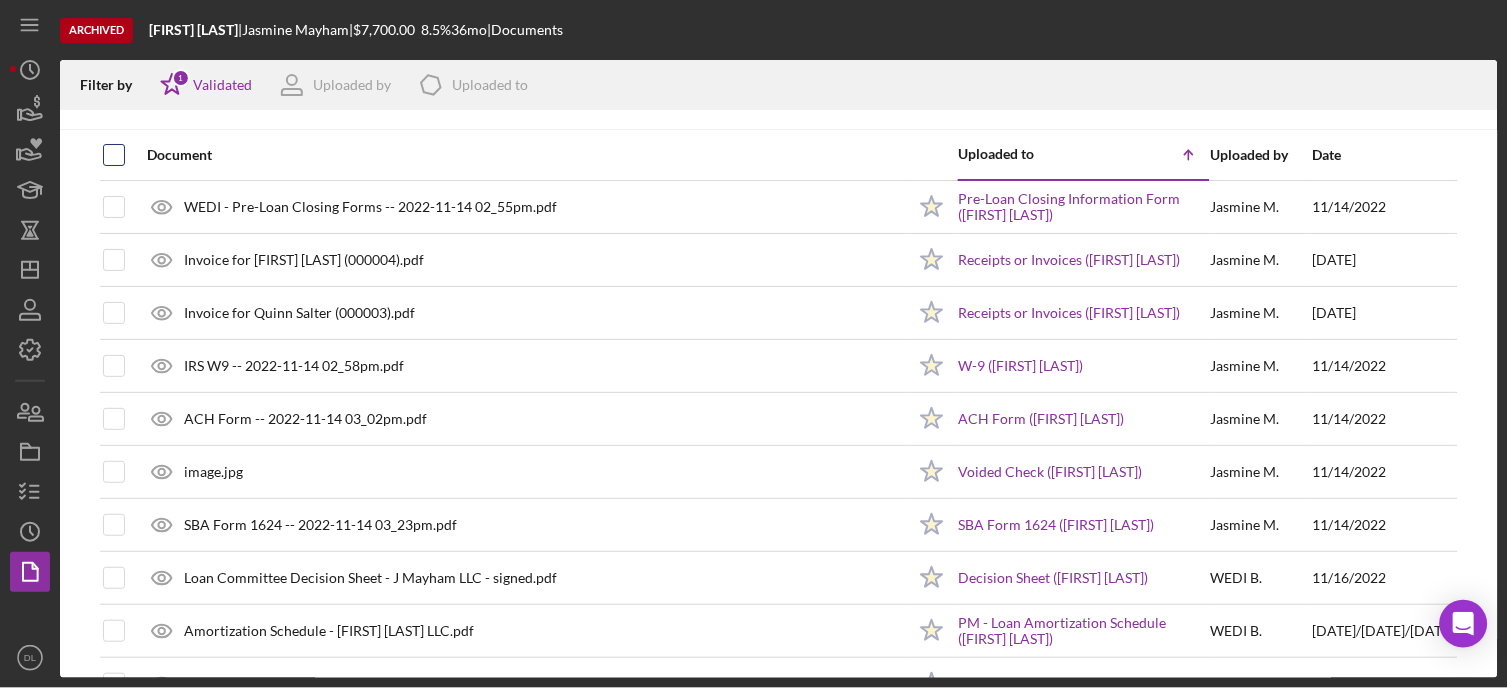click at bounding box center [114, 155] 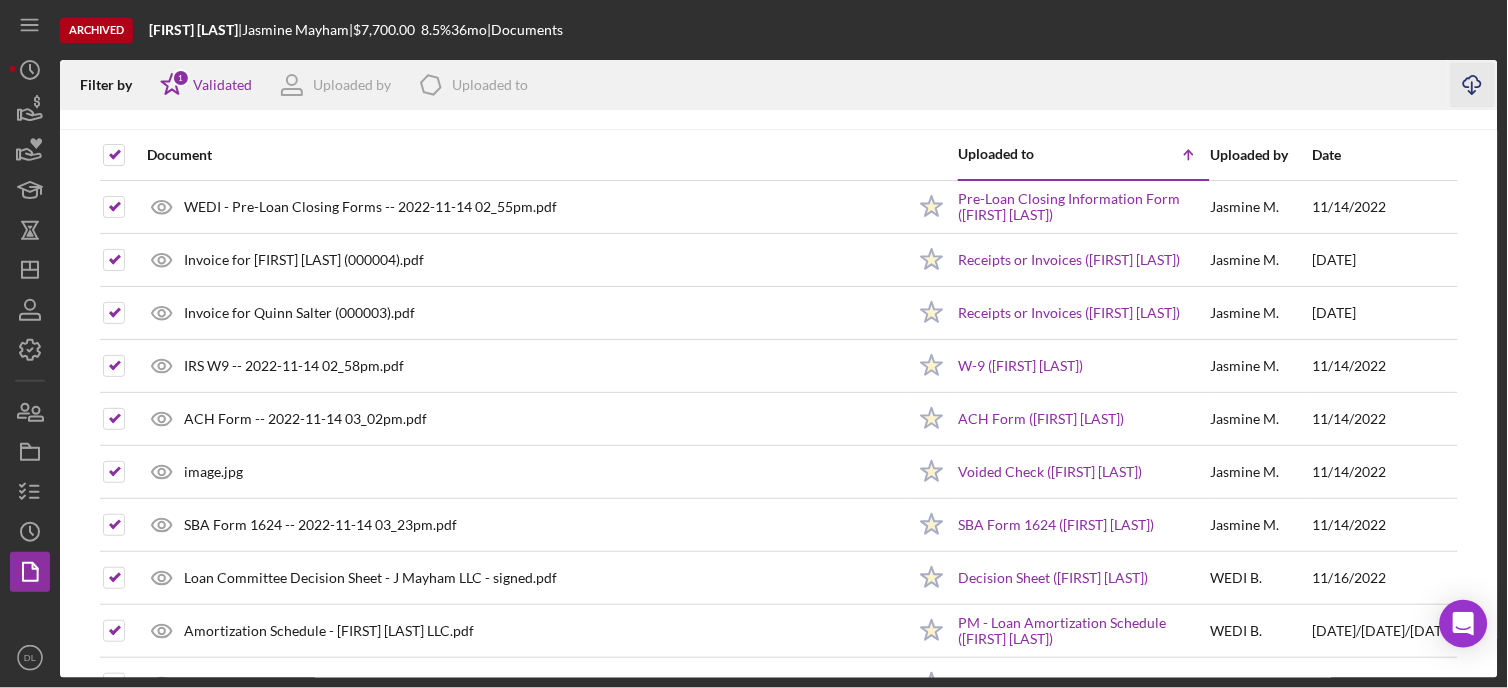 click on "Icon/Download" 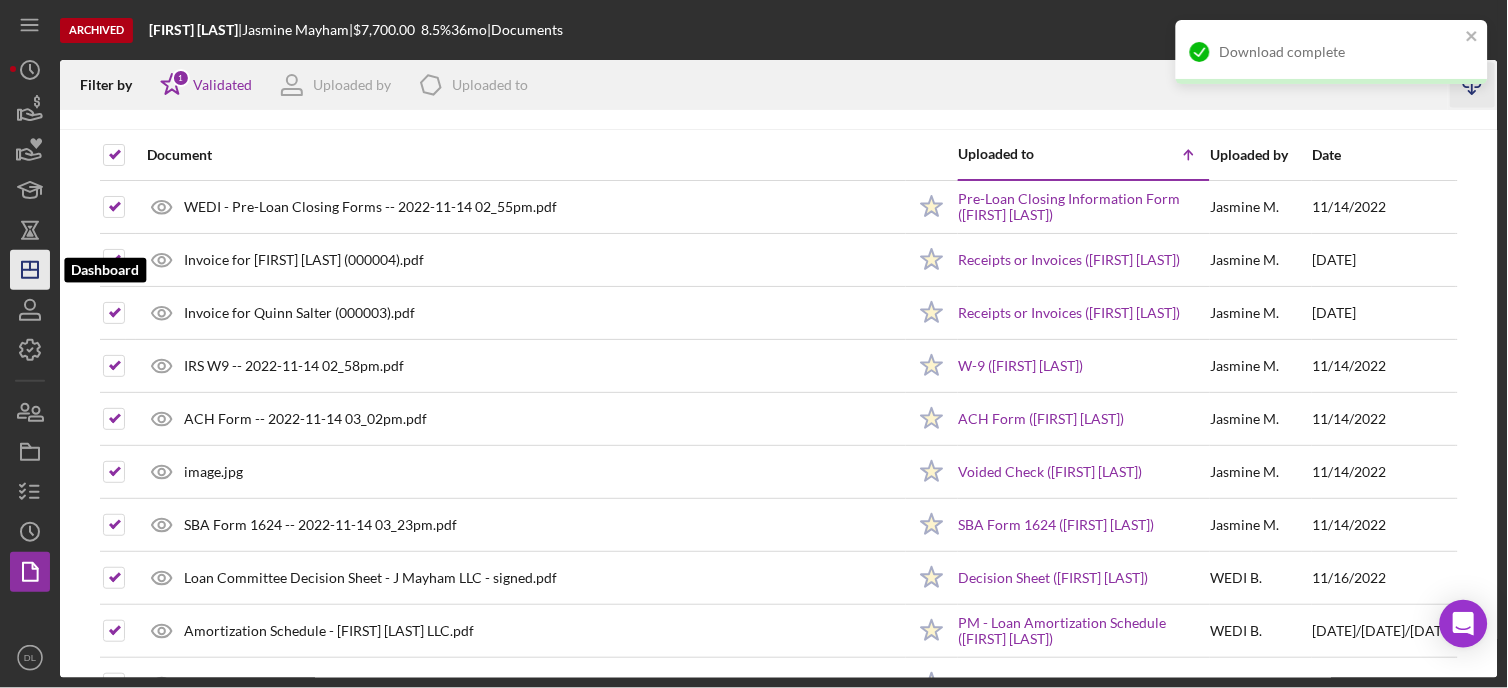 click on "Icon/Dashboard" 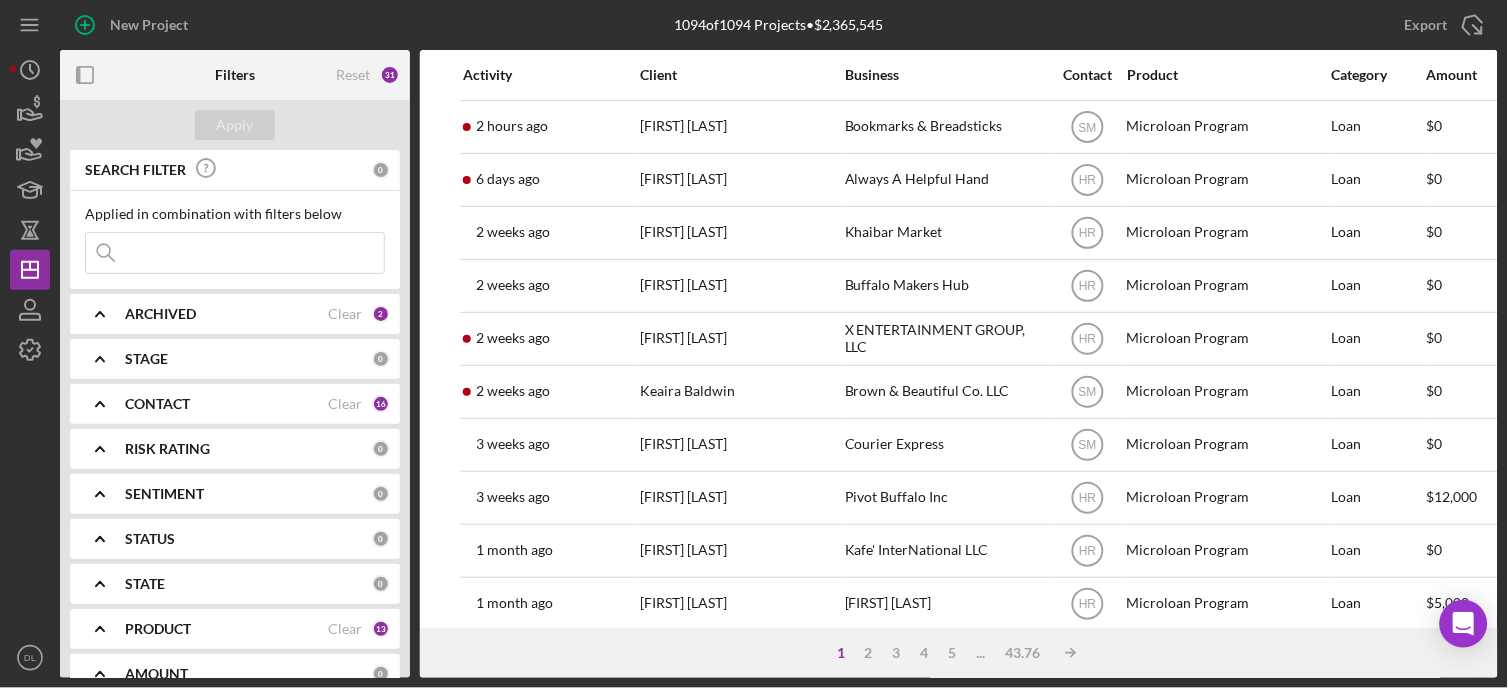 click at bounding box center (235, 253) 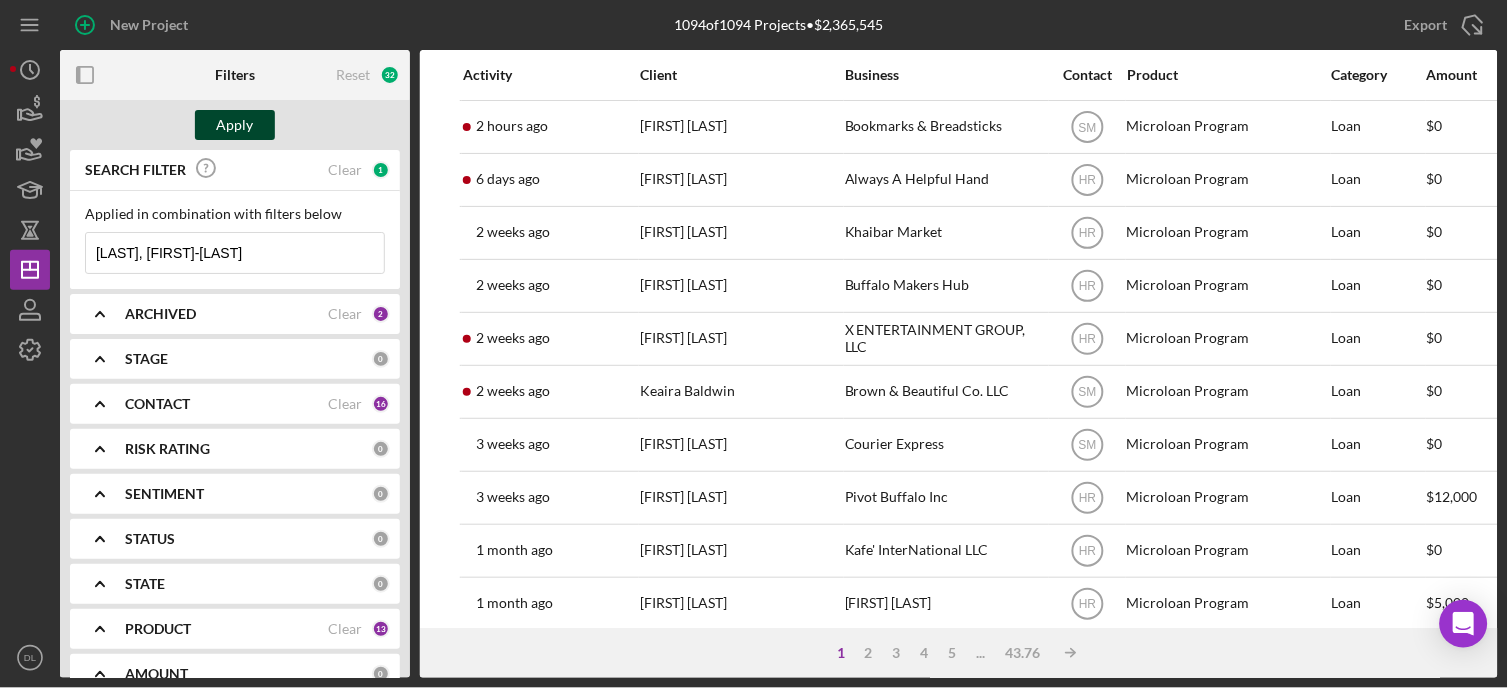 click on "Apply" at bounding box center (235, 125) 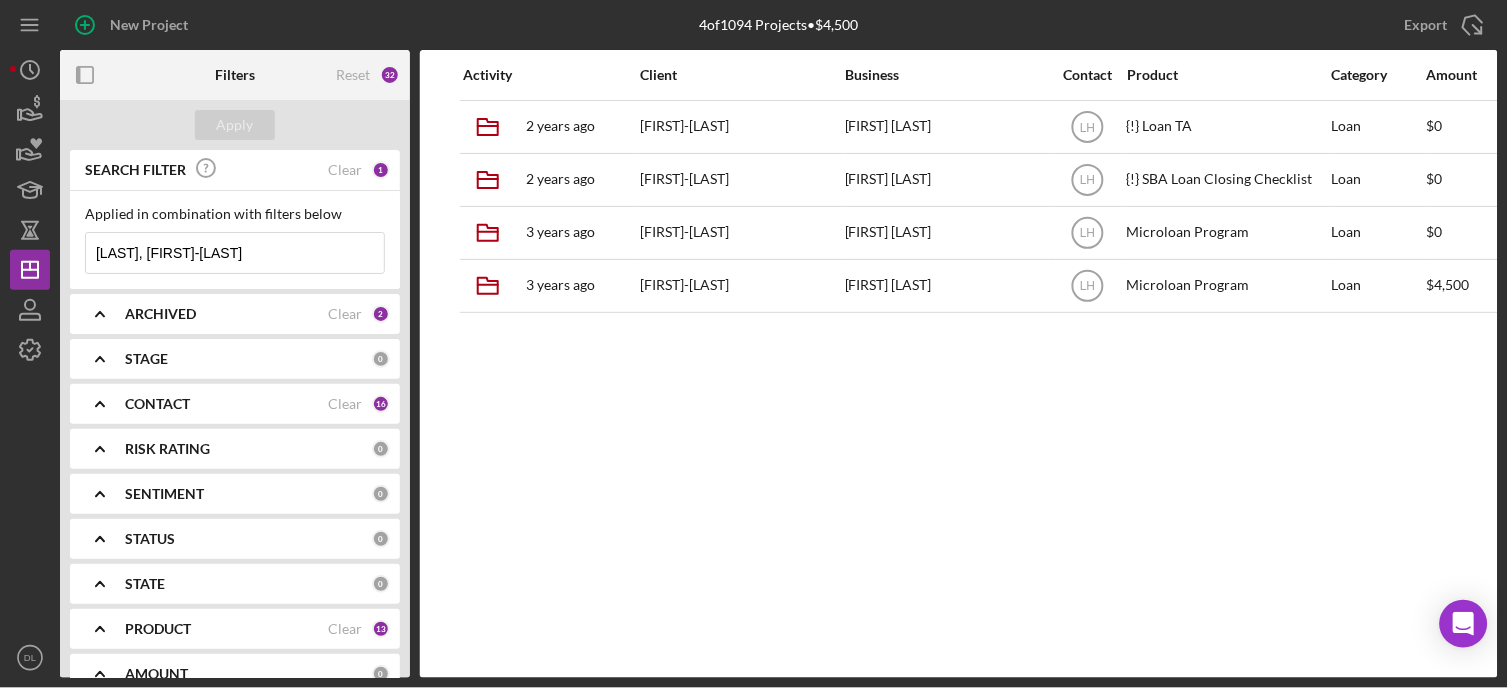 scroll, scrollTop: 0, scrollLeft: 44, axis: horizontal 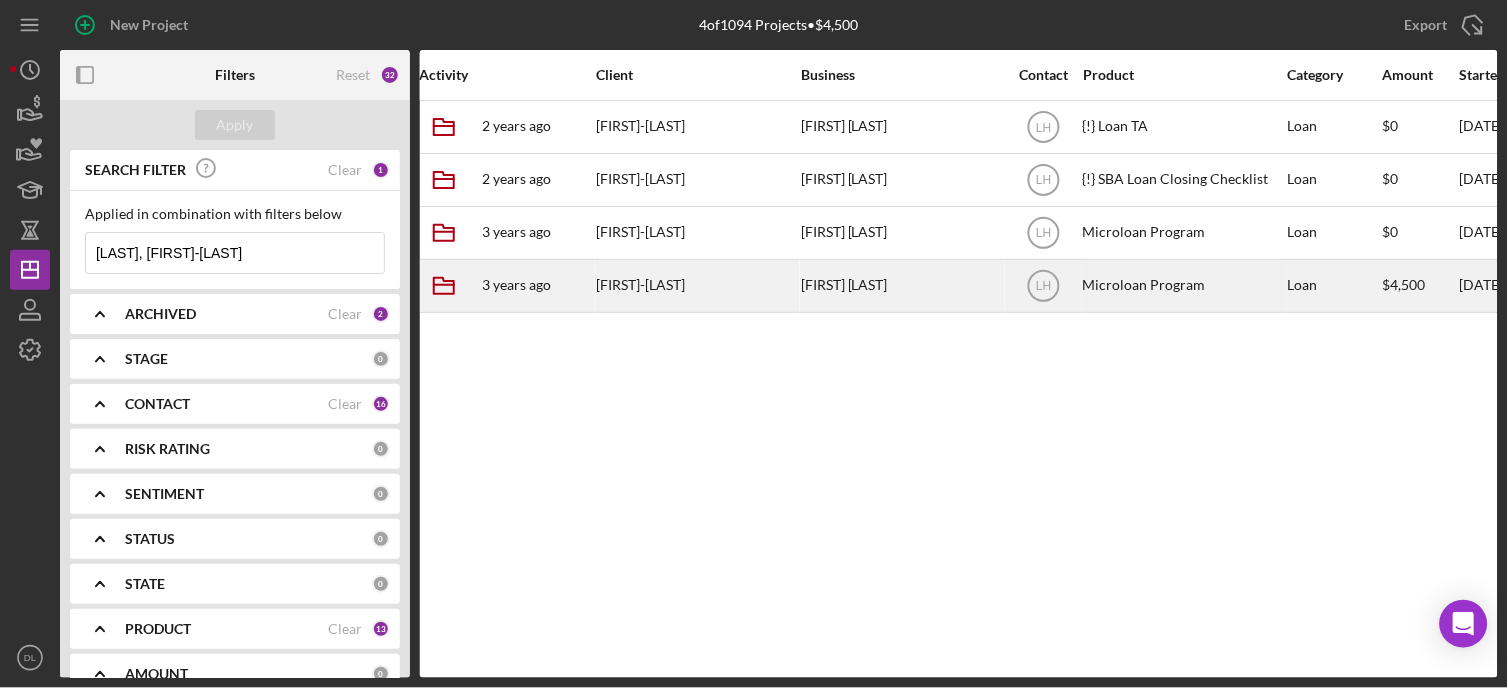 click on "[FIRST] [LAST]" at bounding box center [901, 286] 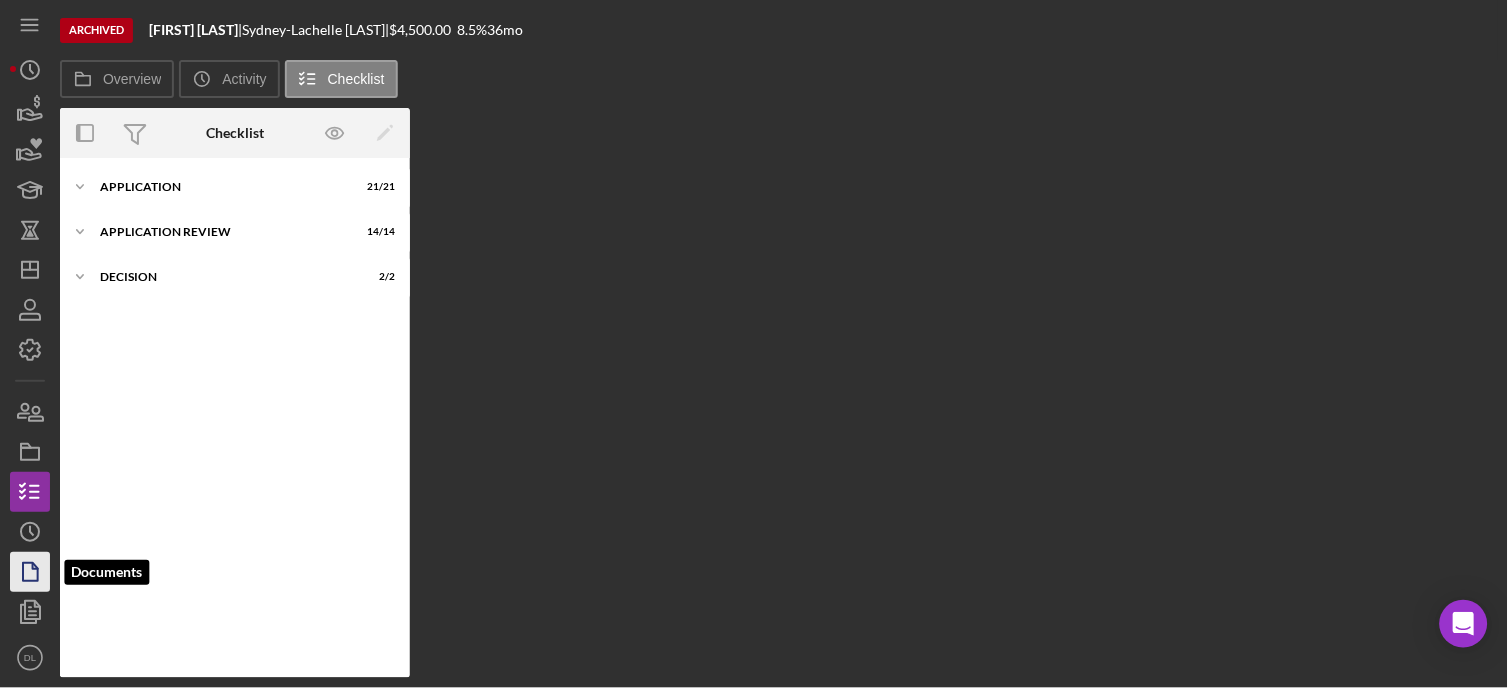 click 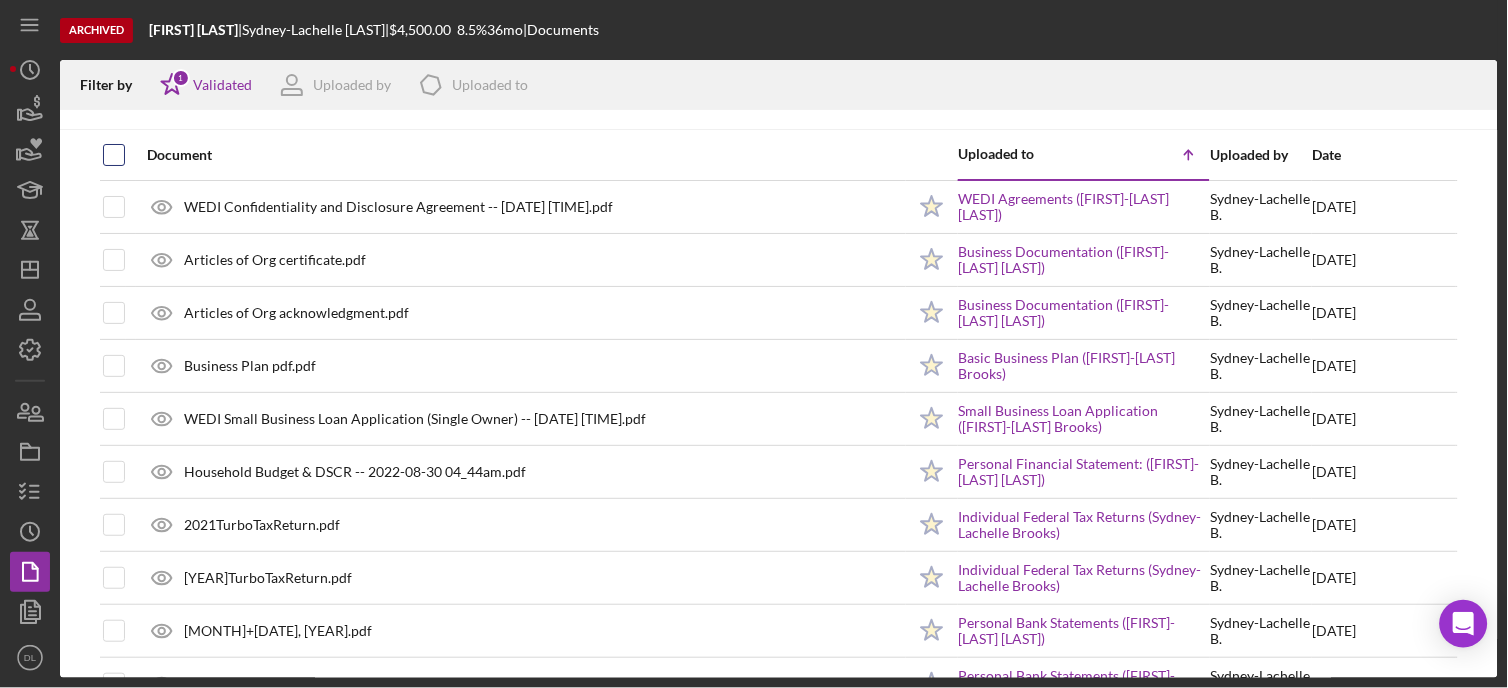 click at bounding box center (114, 155) 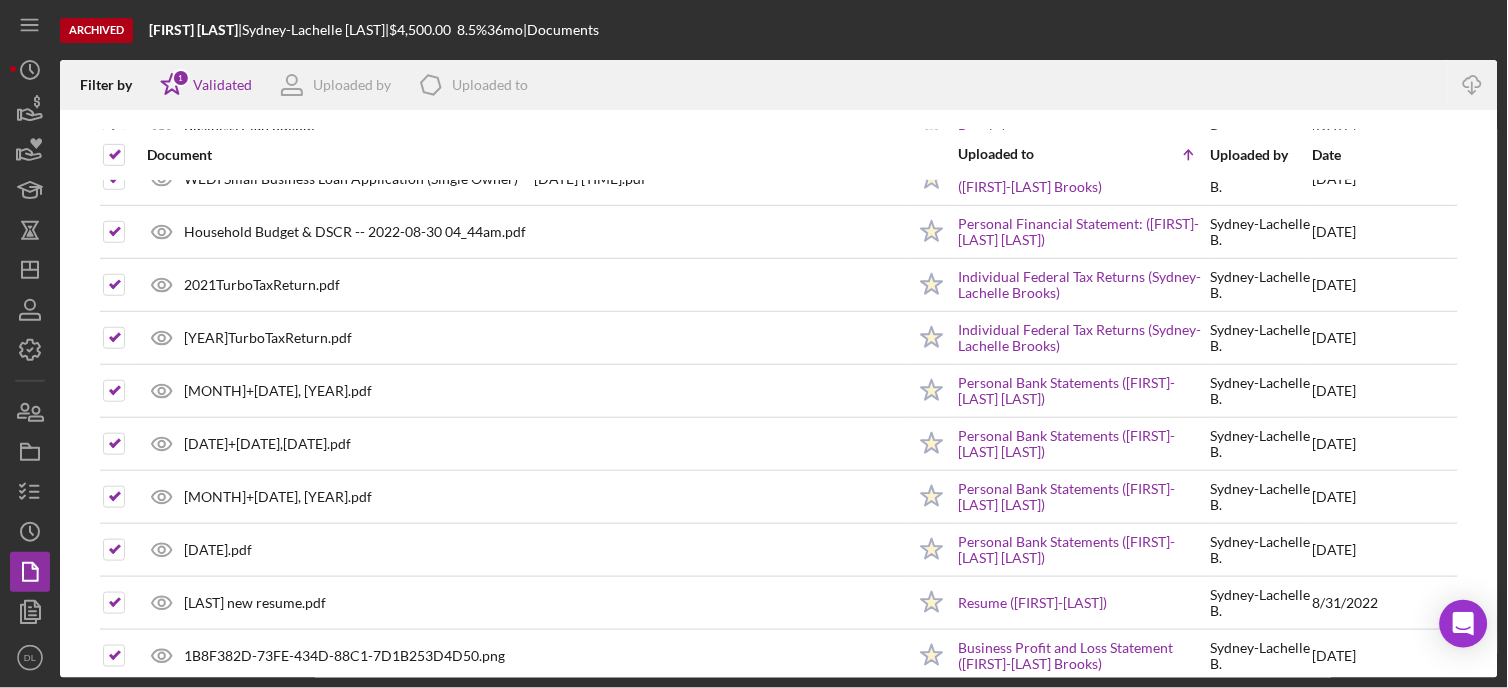 scroll, scrollTop: 0, scrollLeft: 0, axis: both 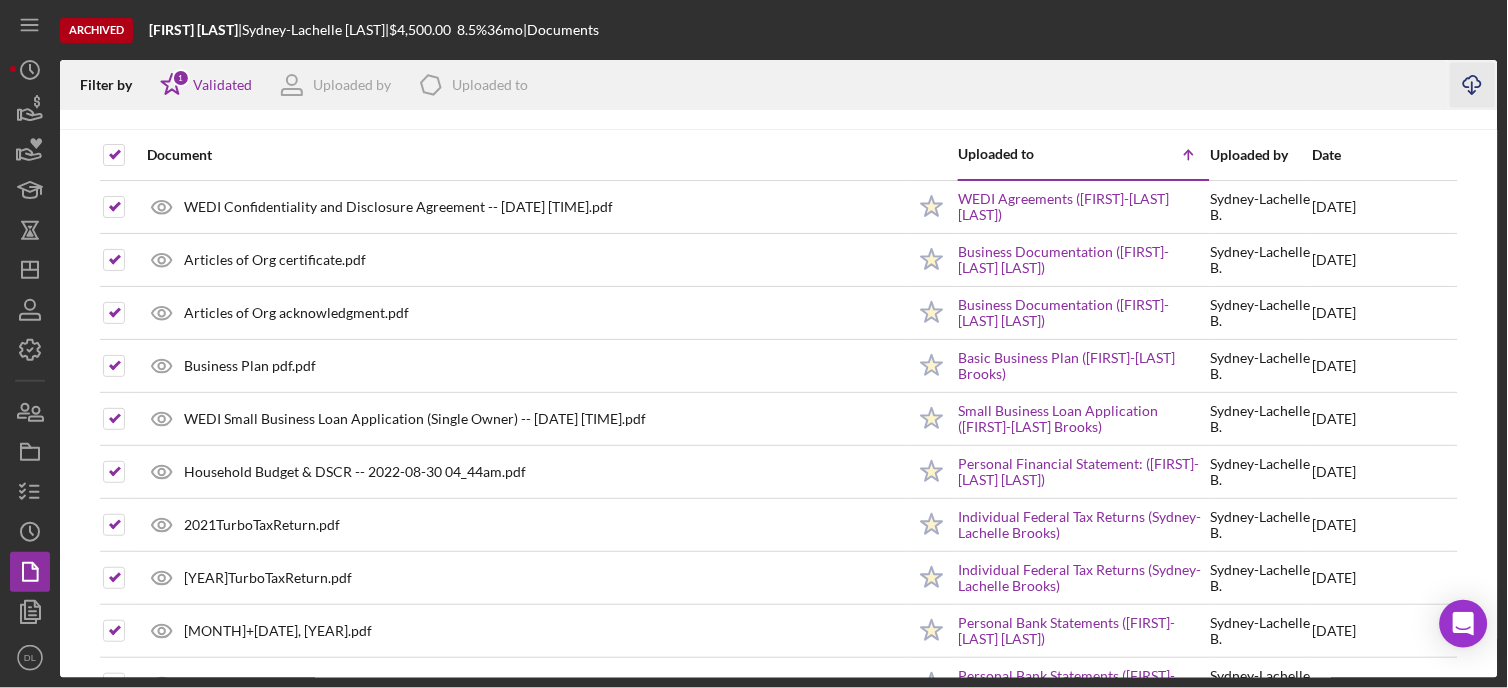 click on "Icon/Download" 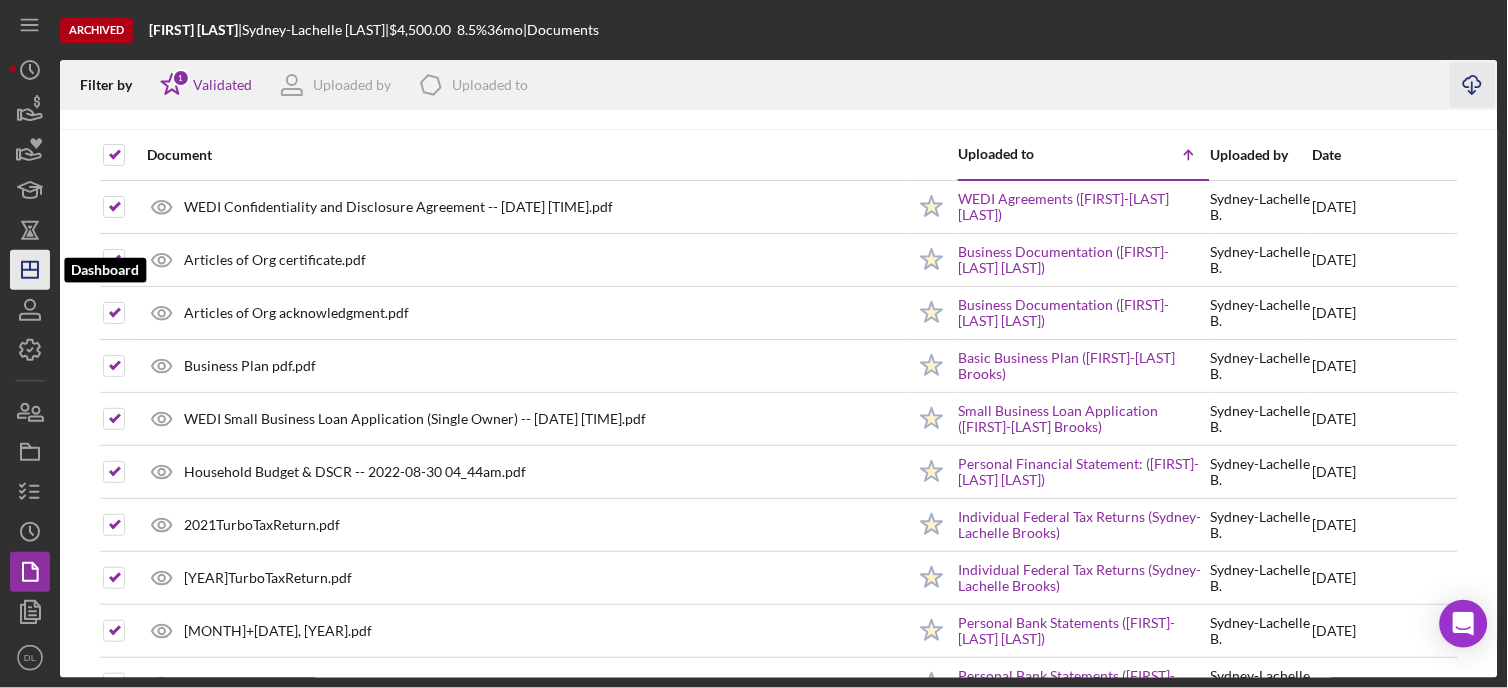 click on "Icon/Dashboard" 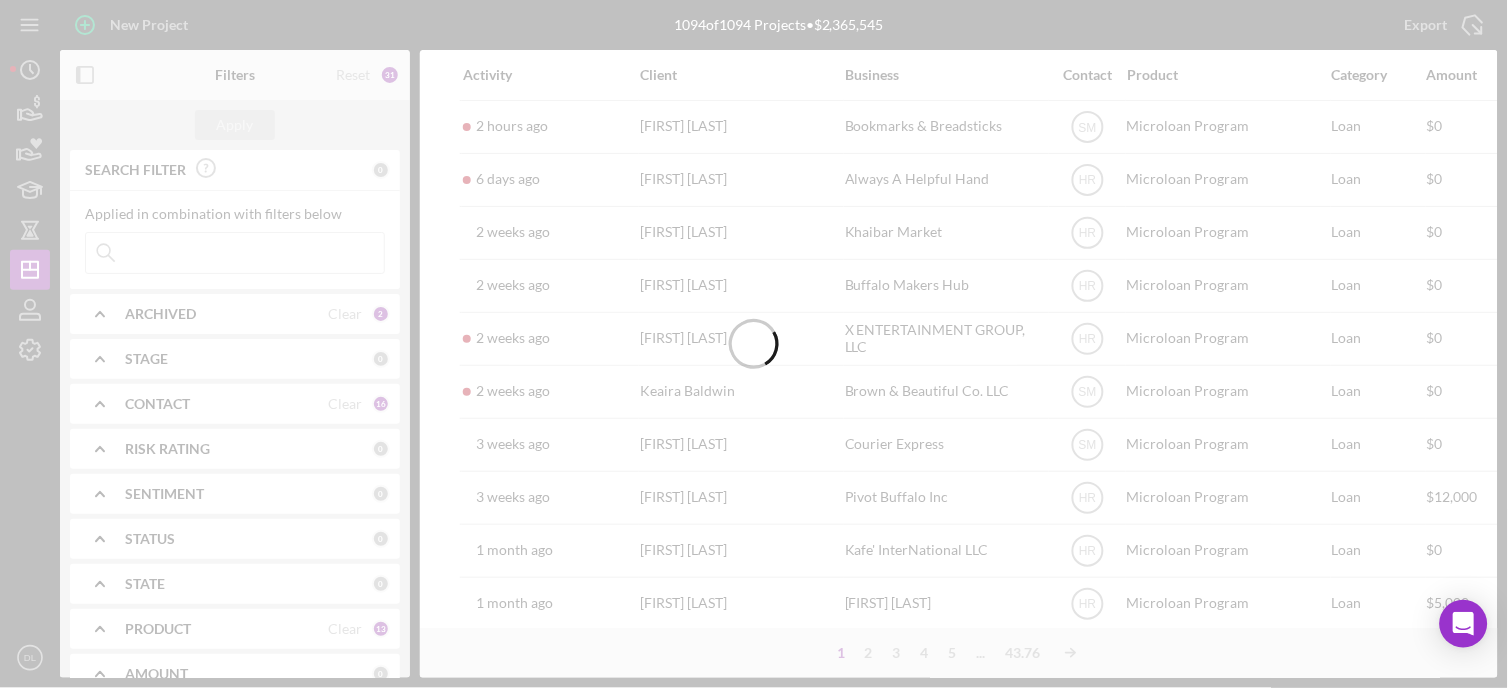 click at bounding box center [754, 344] 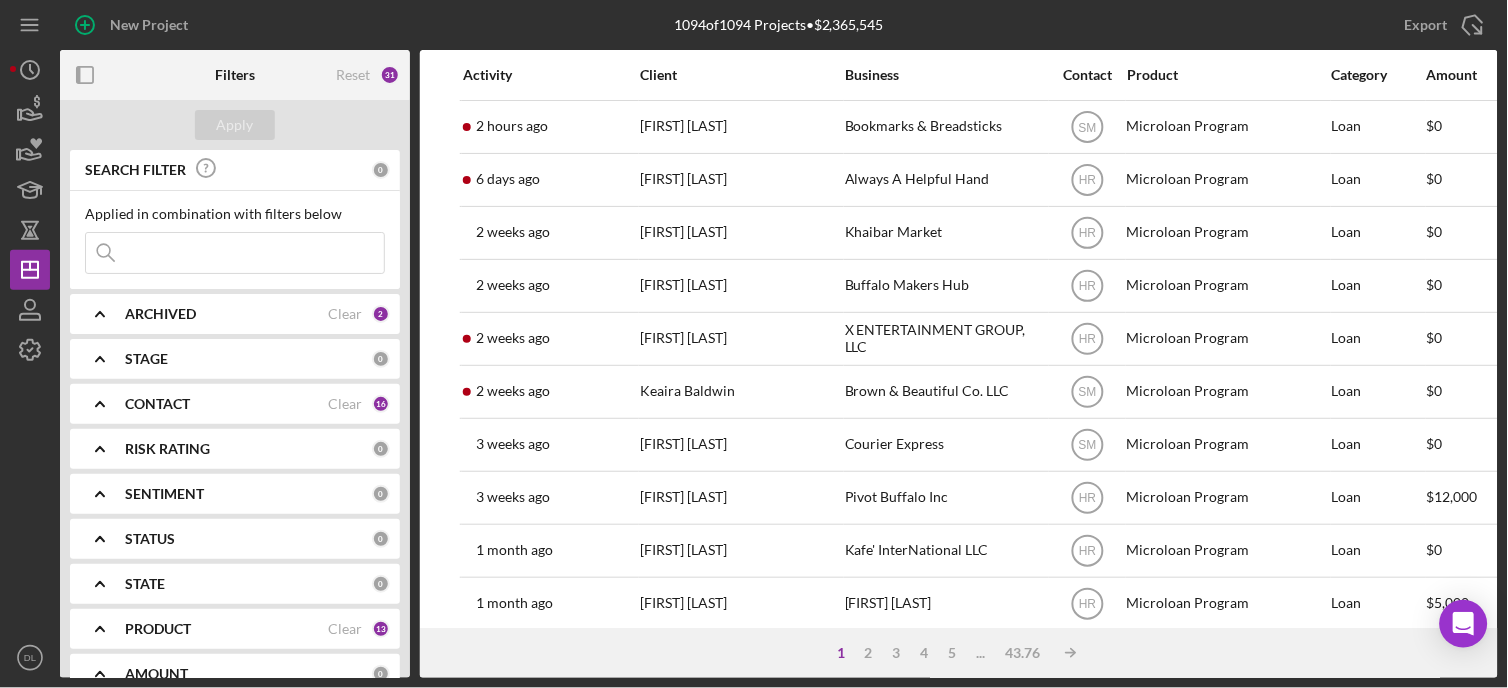 click at bounding box center (235, 253) 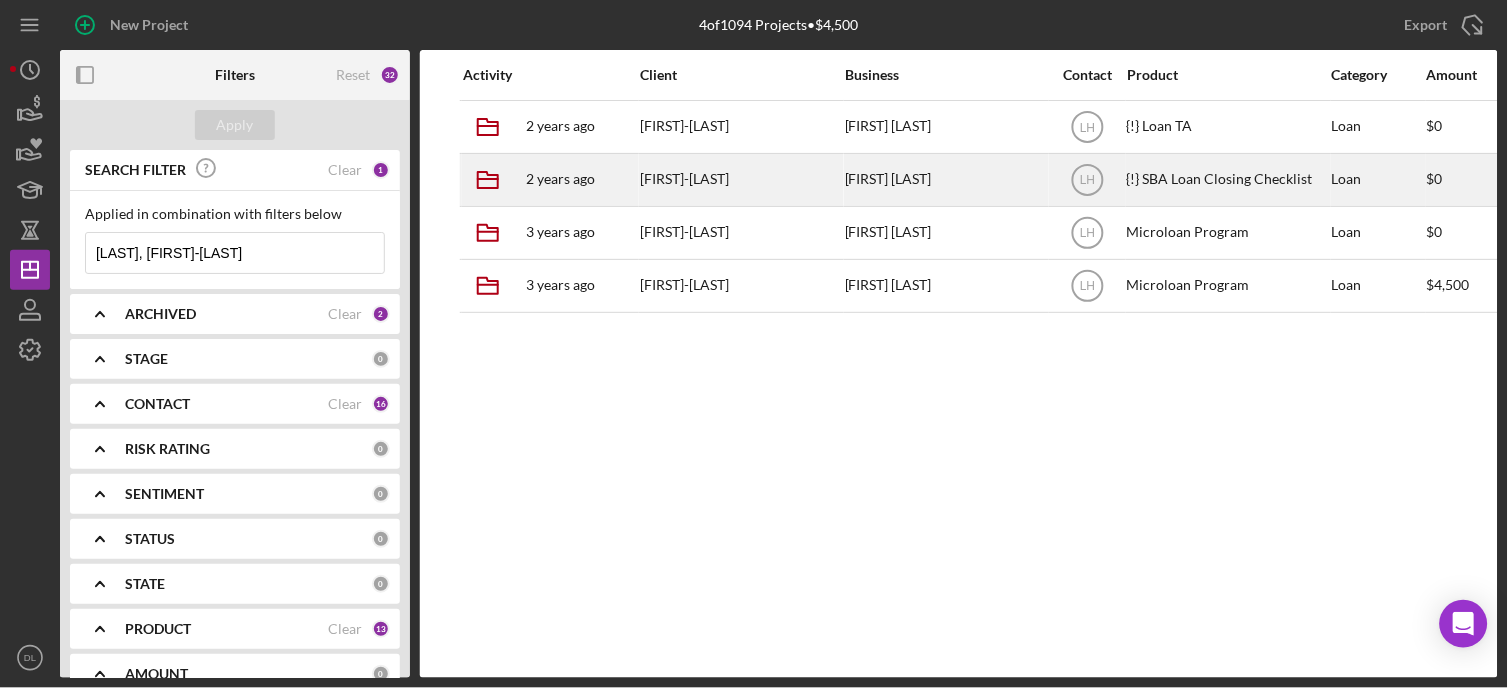 click on "[FIRST] [LAST]" at bounding box center (945, 180) 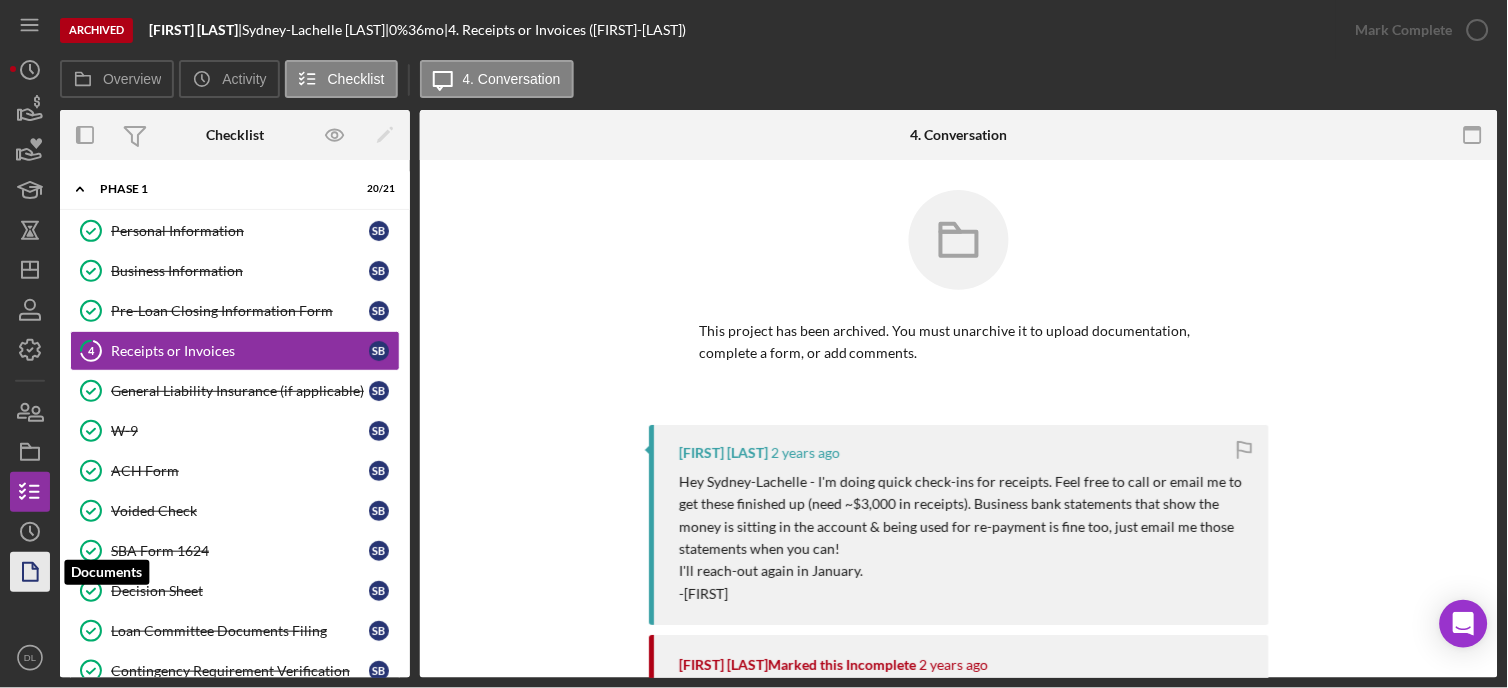 click 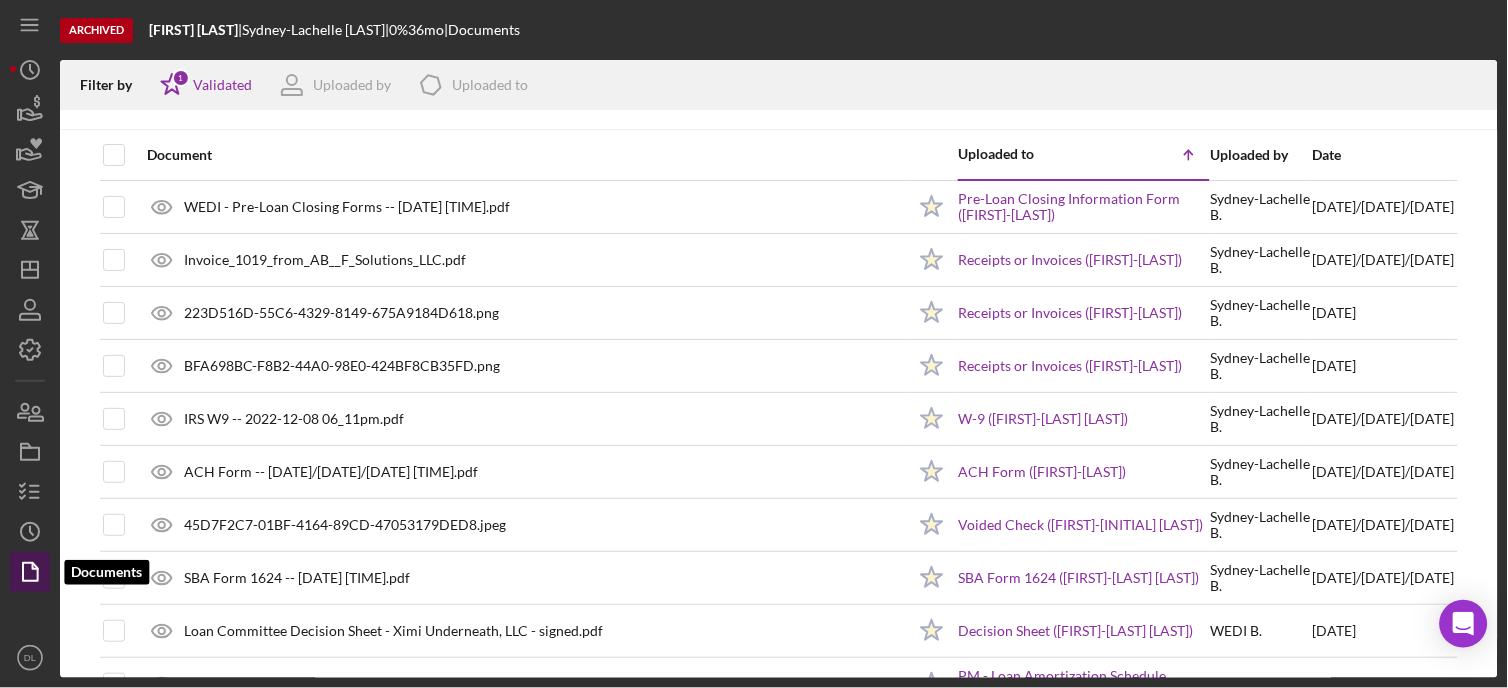 click 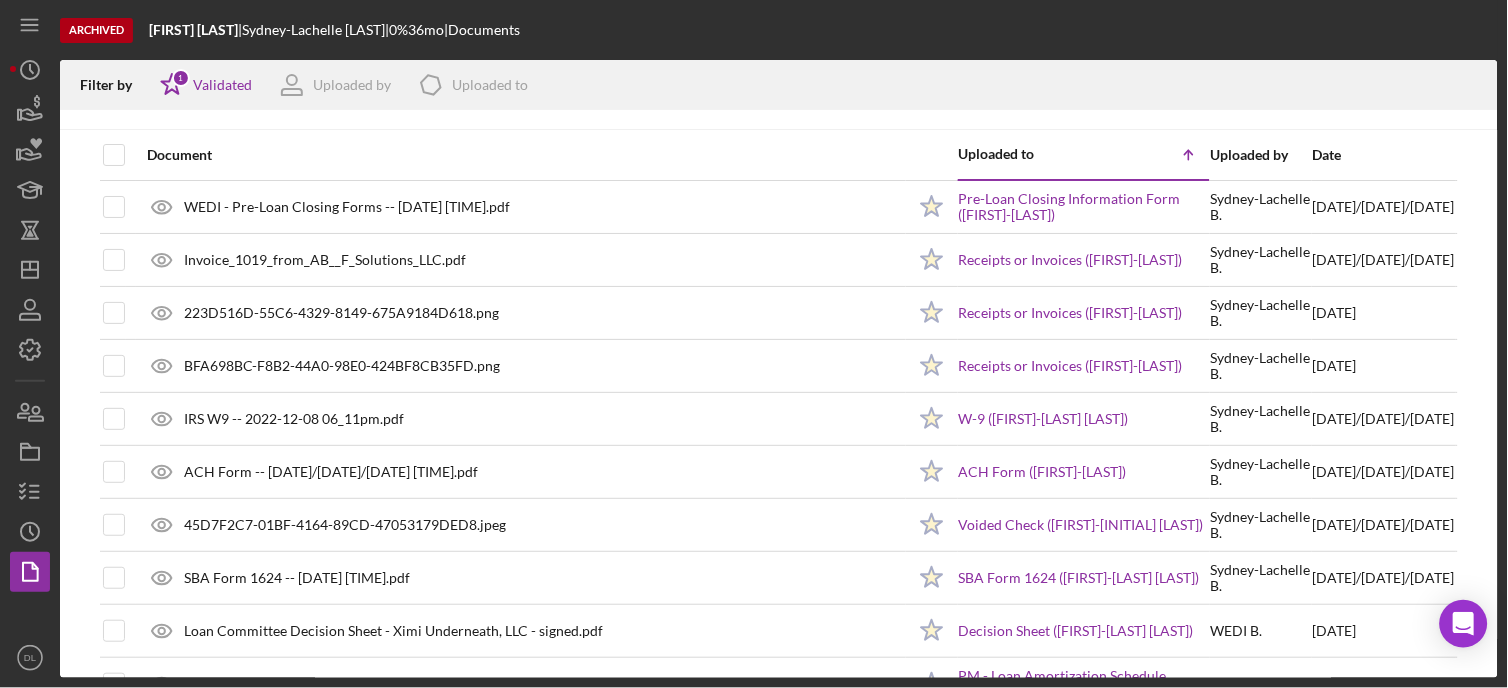 click at bounding box center [131, 155] 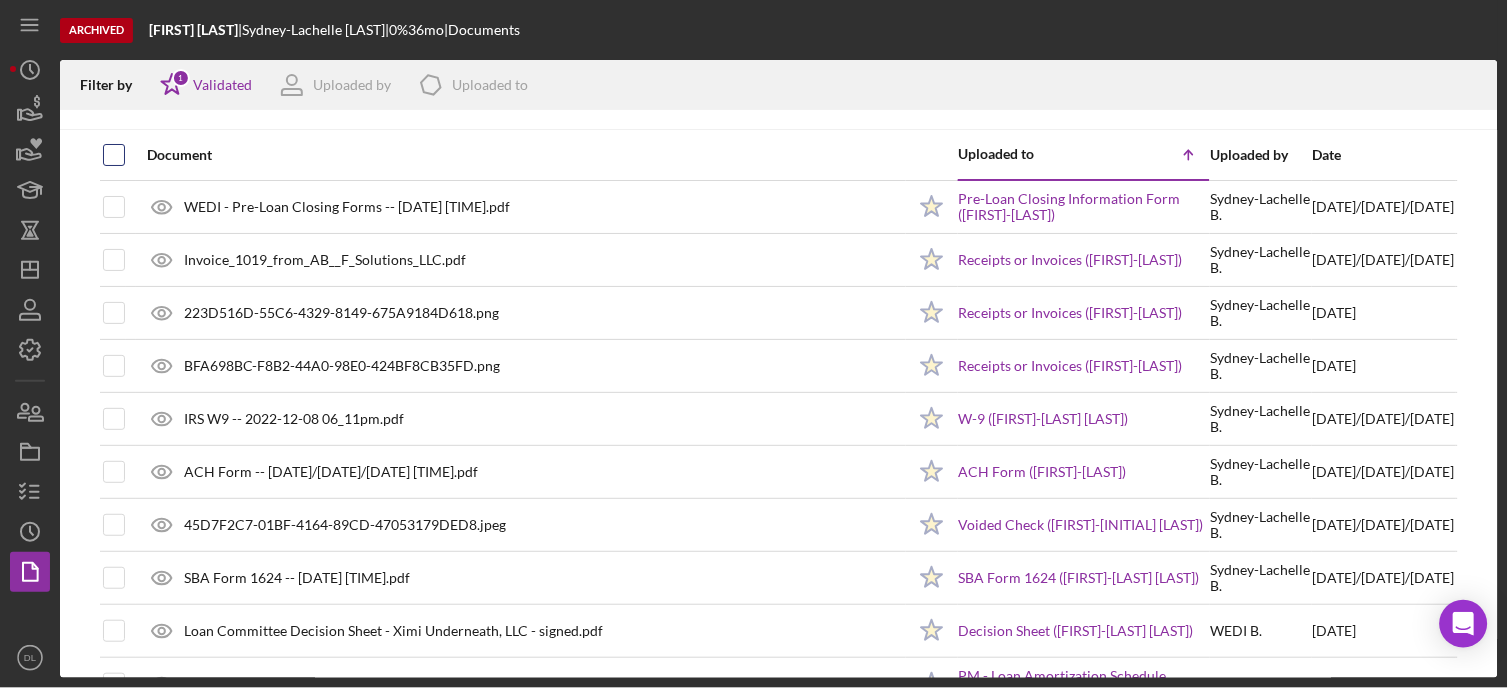 click at bounding box center (114, 155) 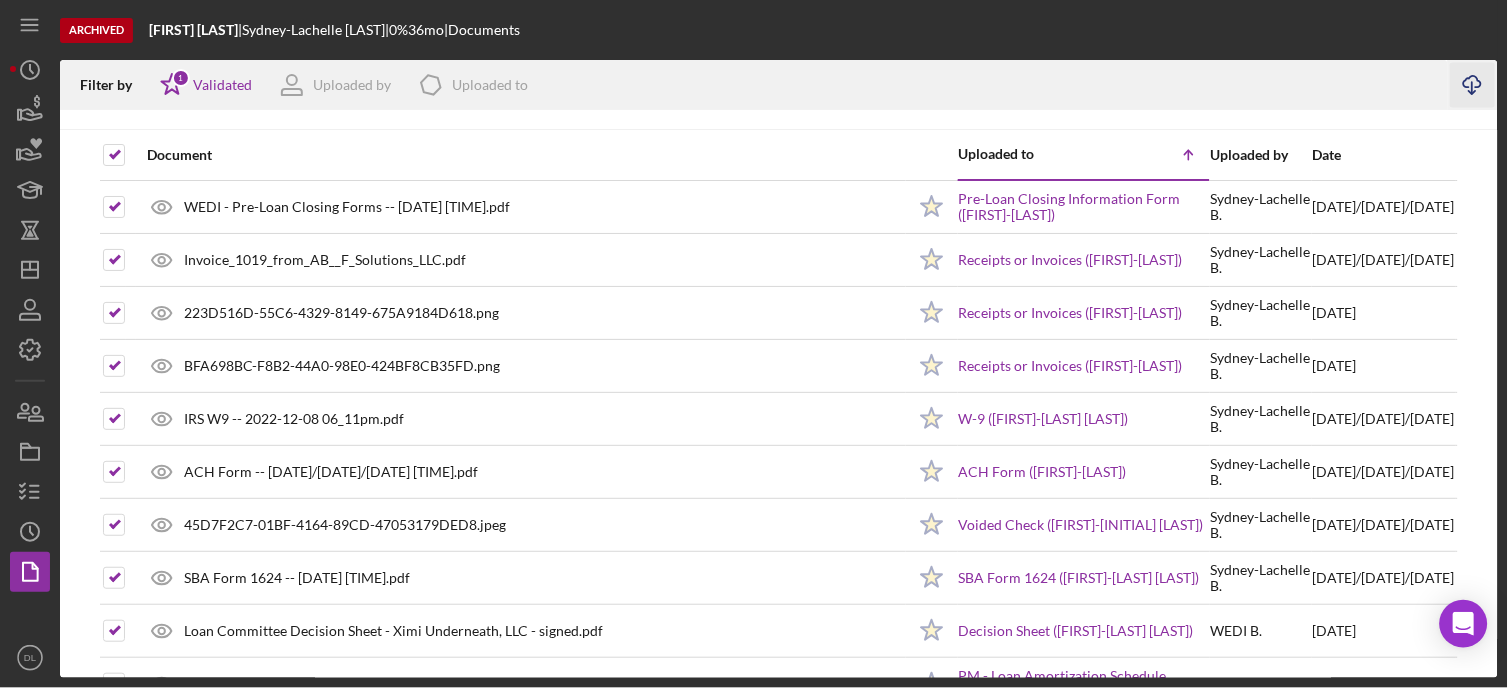 click on "Icon/Download" 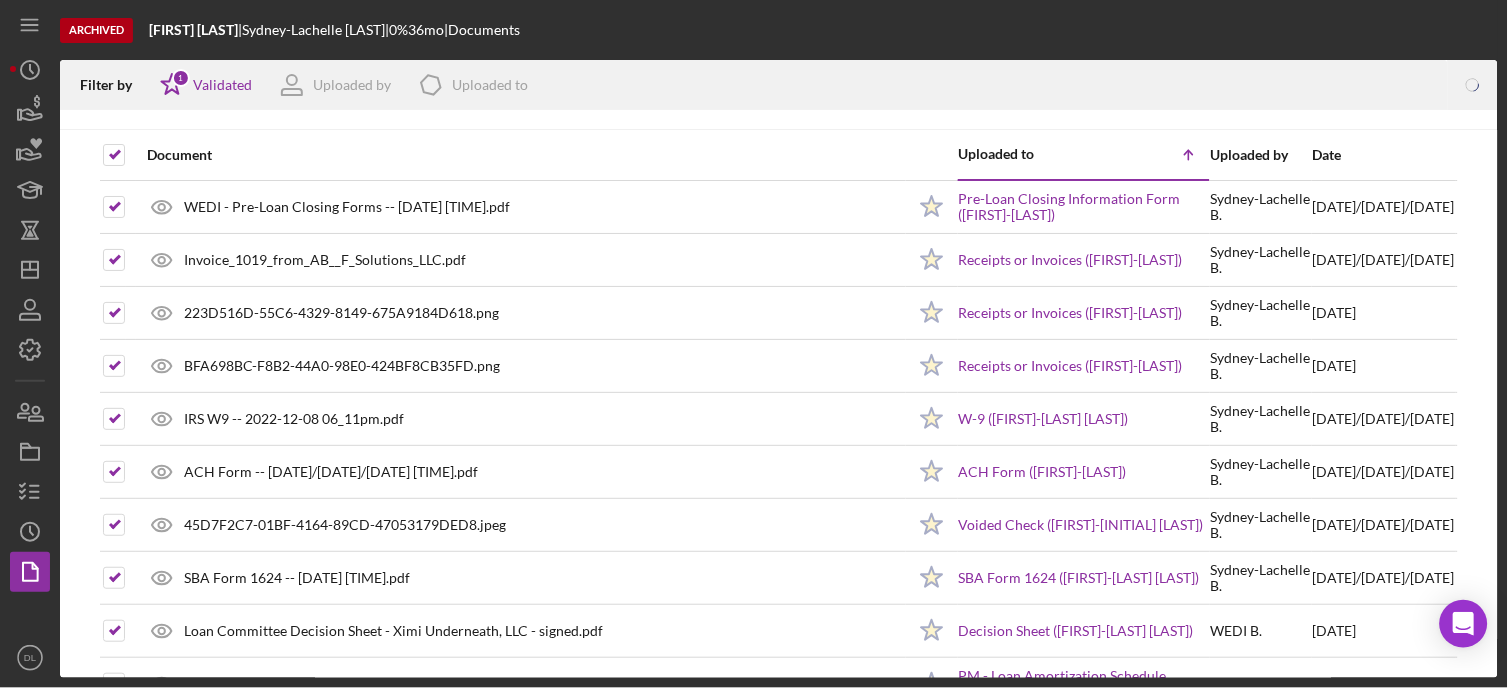 click on "Archived Ximi Underneath   |   [FIRST]-[LAST]   Brooks   |   0 %   36  mo   |   Documents Filter by Icon/Star 1 Validated Uploaded by Icon/Product Uploaded to Document Uploaded to Icon/Table Sort Arrow Uploaded by Date WEDI - Pre-Loan Closing Forms -- [DATE] [TIME].pdf Icon/Star   Pre-Loan Closing Information Form  ([FIRST]-[LAST] Brooks) [FIRST]-[LAST]   B . [DATE] Invoice_[NUMBER]_from_AB__F_Solutions_LLC.pdf Icon/Star   Receipts or Invoices ([FIRST]-[LAST] Brooks) [FIRST]-[LAST]   B . [DATE] [ID].png Icon/Star   Receipts or Invoices ([FIRST]-[LAST] Brooks) [FIRST]-[LAST]   B . [DATE] [ID].png Icon/Star   Receipts or Invoices ([FIRST]-[LAST] Brooks) [FIRST]-[LAST]   B . [DATE] IRS W9 -- [DATE] [TIME].pdf Icon/Star   W-9 ([FIRST]-[LAST] Brooks) [FIRST]-[LAST]   B . [DATE] ACH Form  -- [DATE] [TIME].pdf Icon/Star   ACH Form ([FIRST]-[LAST] Brooks) [FIRST]-[LAST]   B . [DATE] Icon/Star     B ." at bounding box center (754, 344) 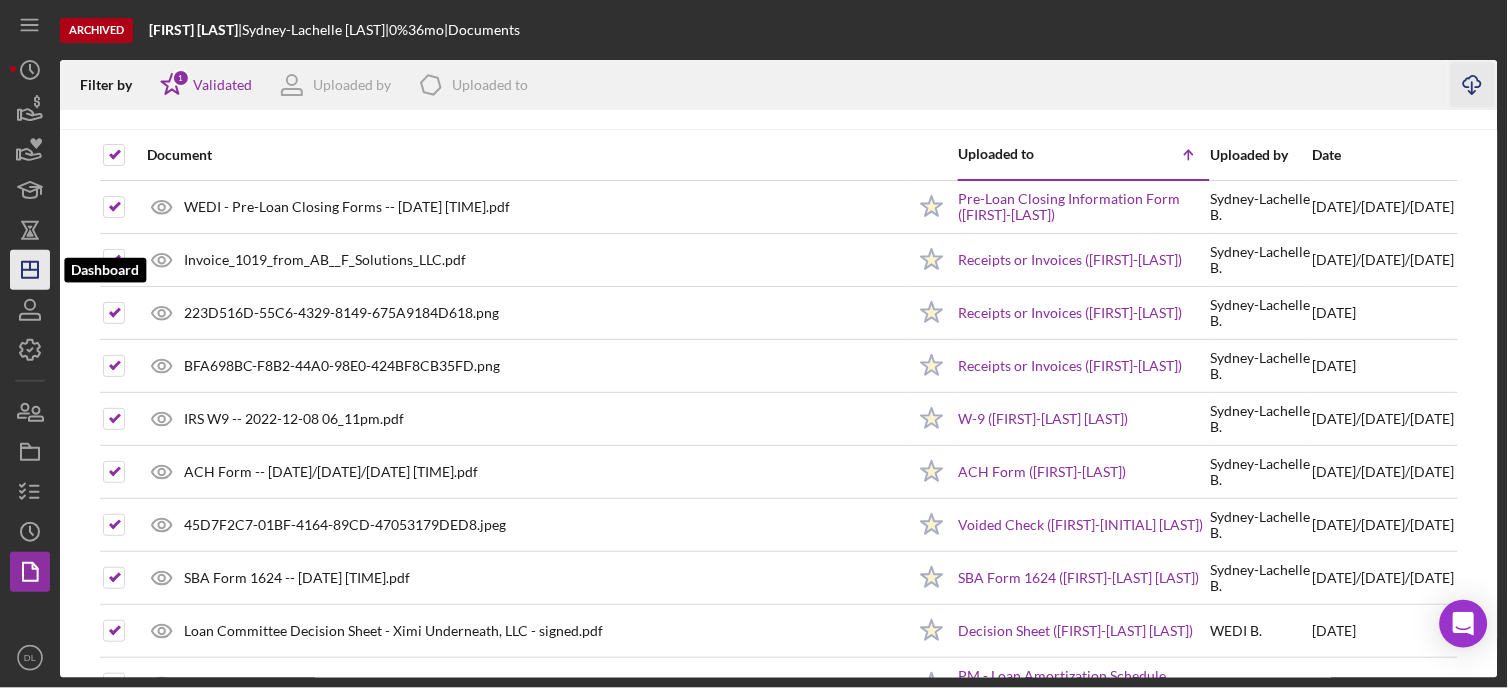 click 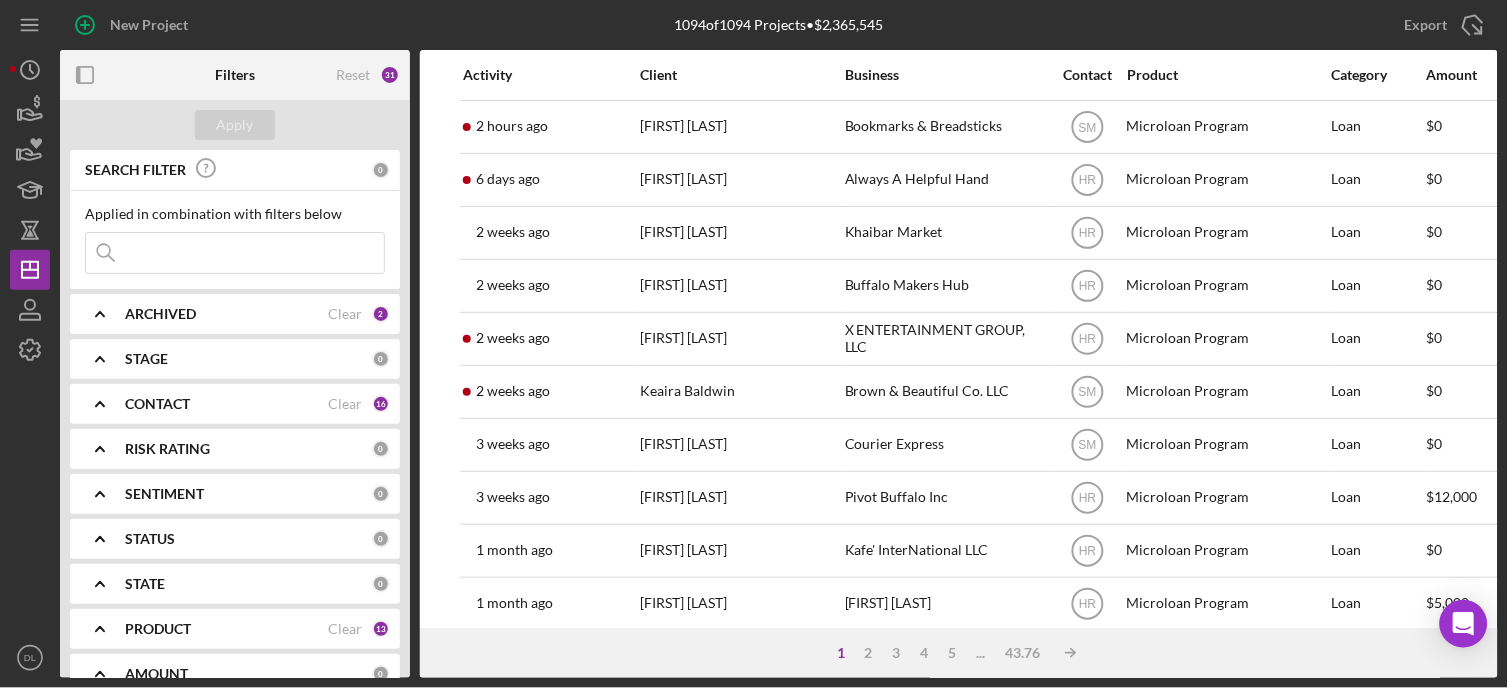 click at bounding box center [235, 253] 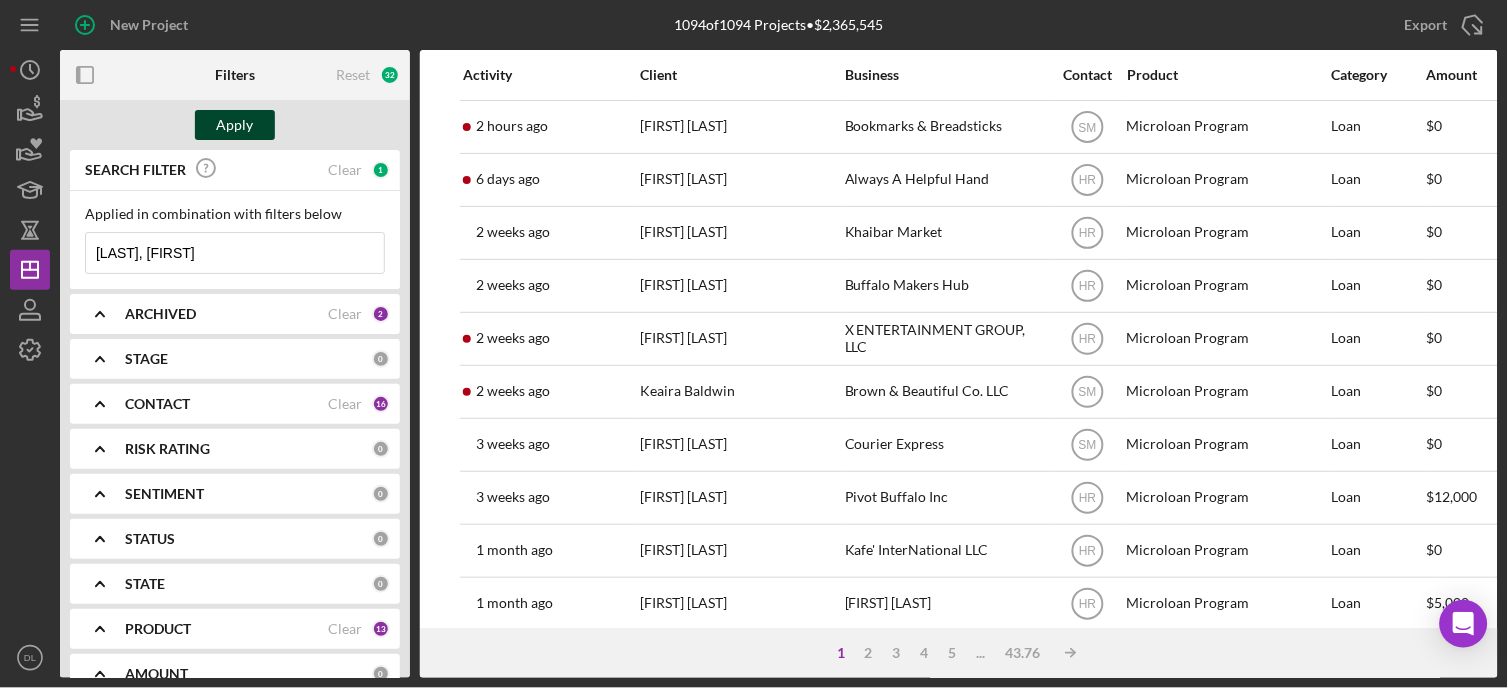 click on "Apply" at bounding box center (235, 125) 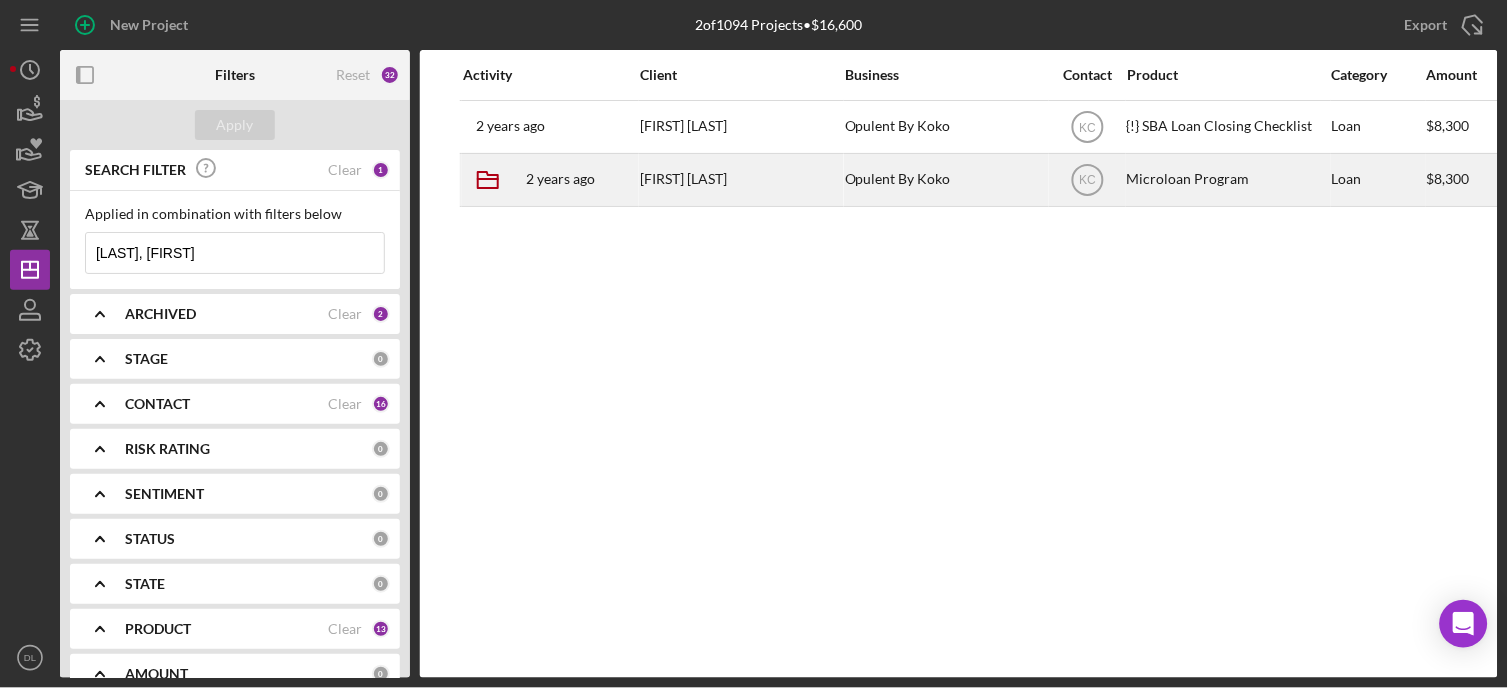 click on "Opulent By Koko" at bounding box center [945, 180] 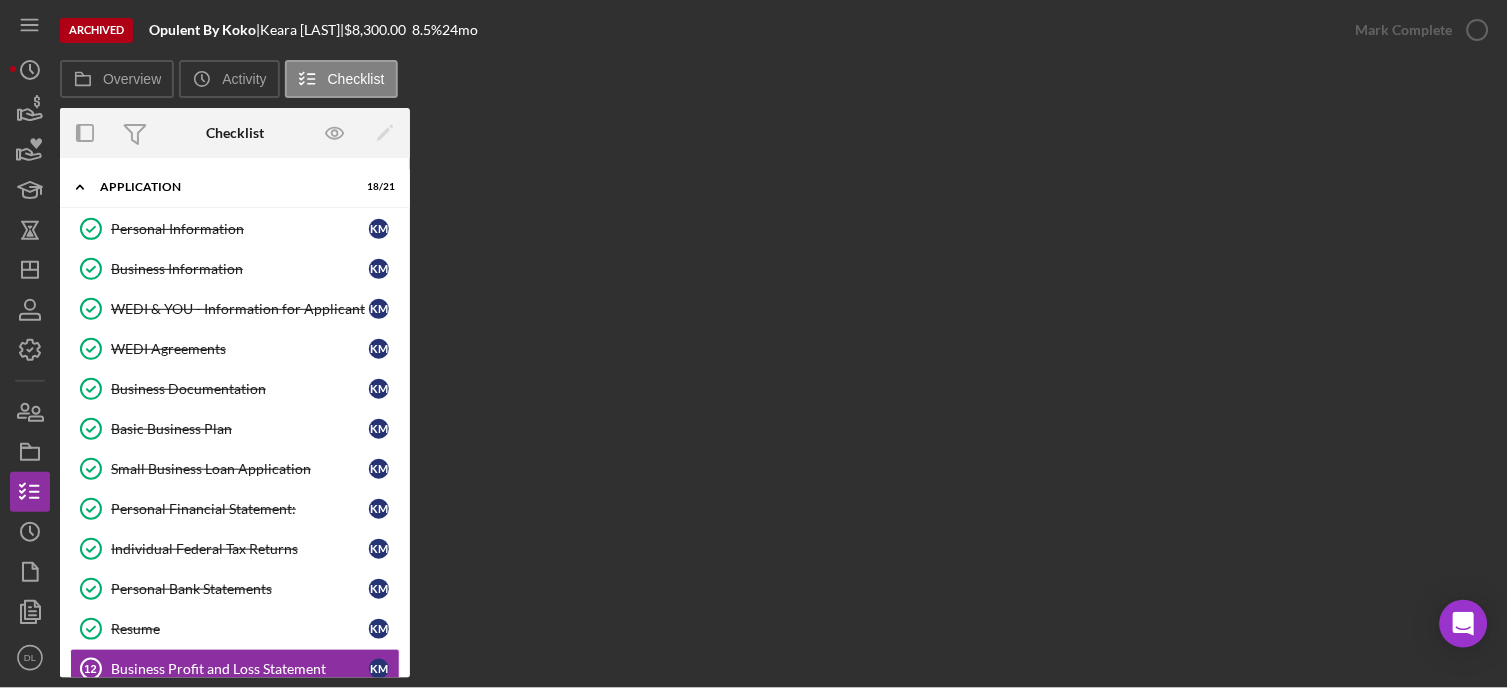 scroll, scrollTop: 253, scrollLeft: 0, axis: vertical 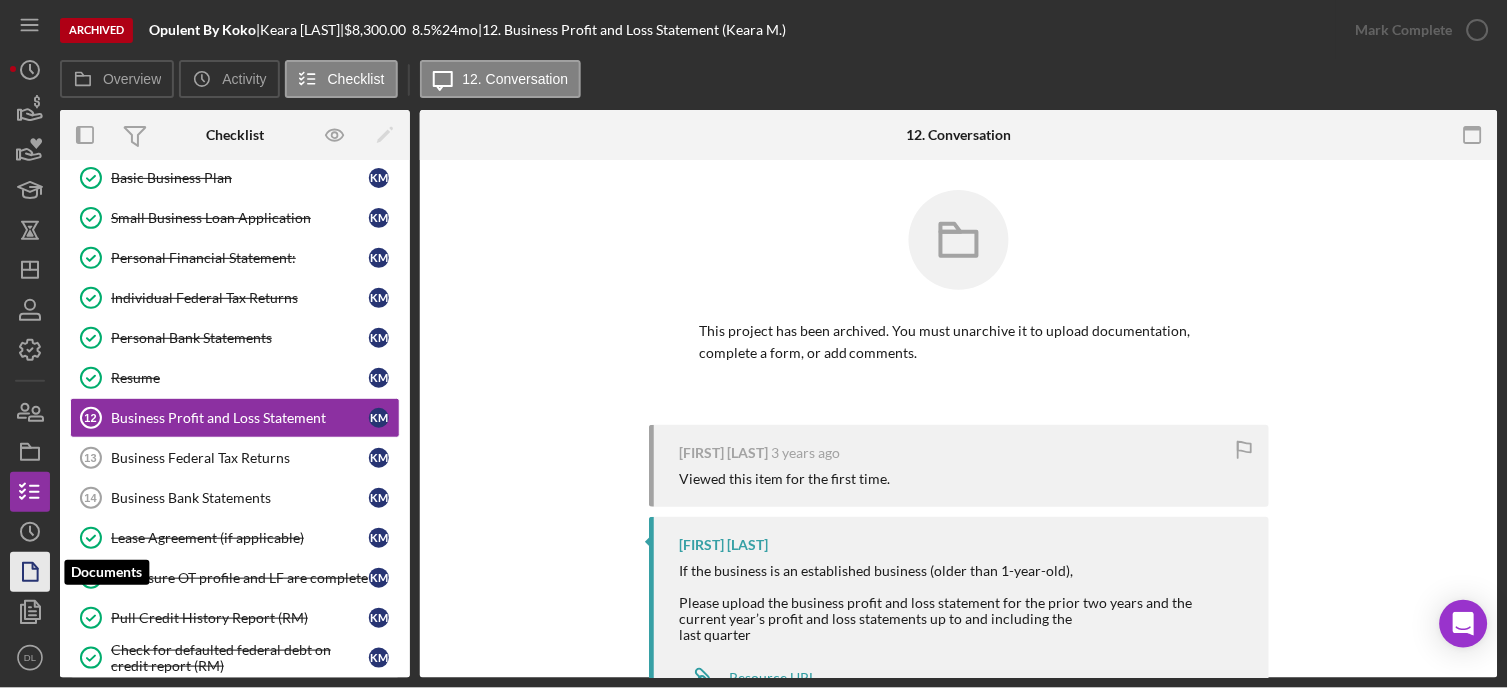 click 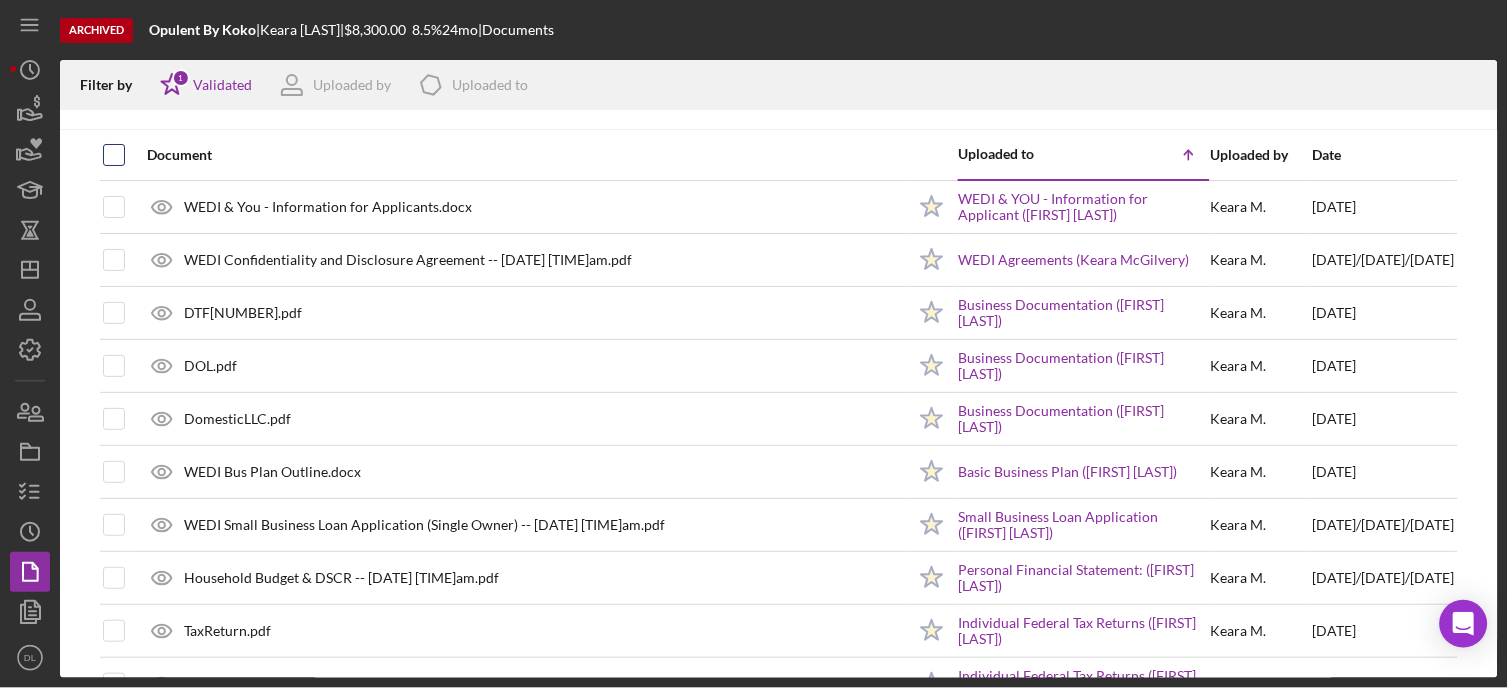 click at bounding box center (114, 155) 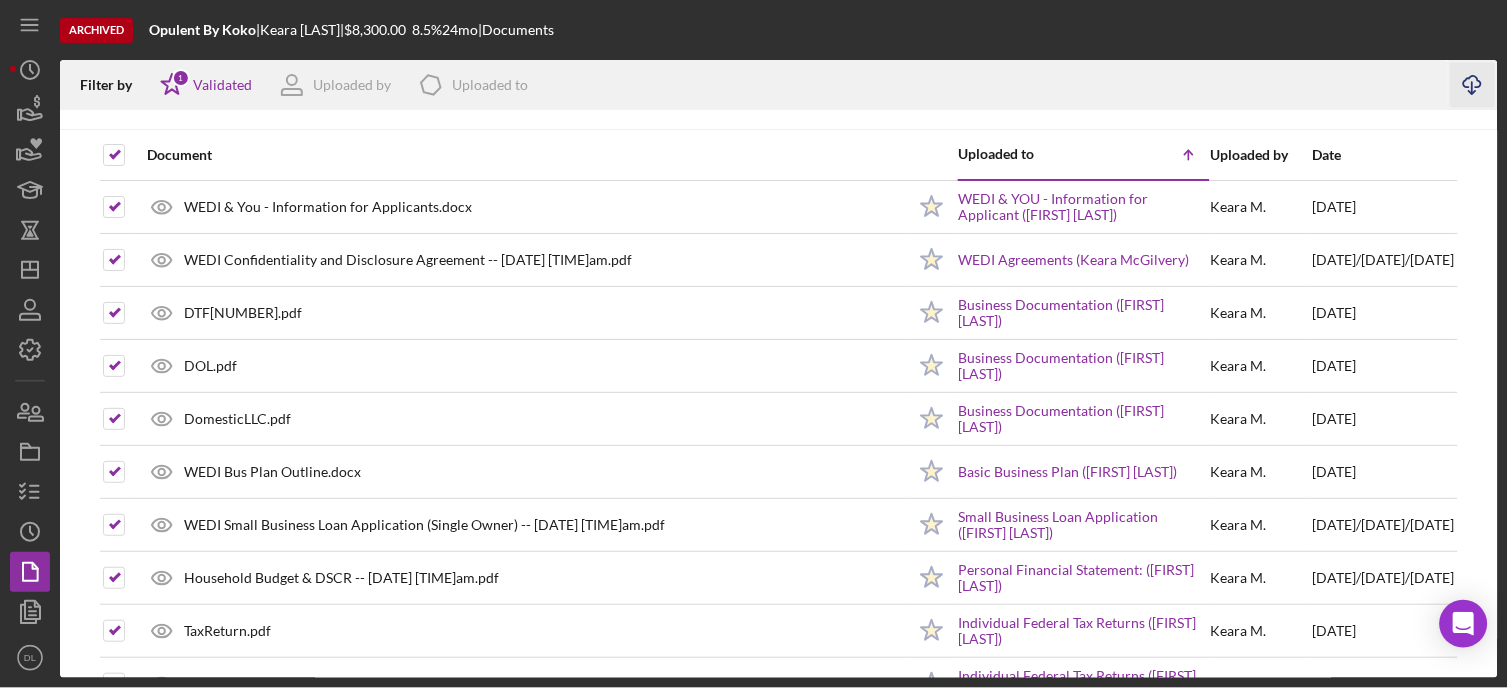 click 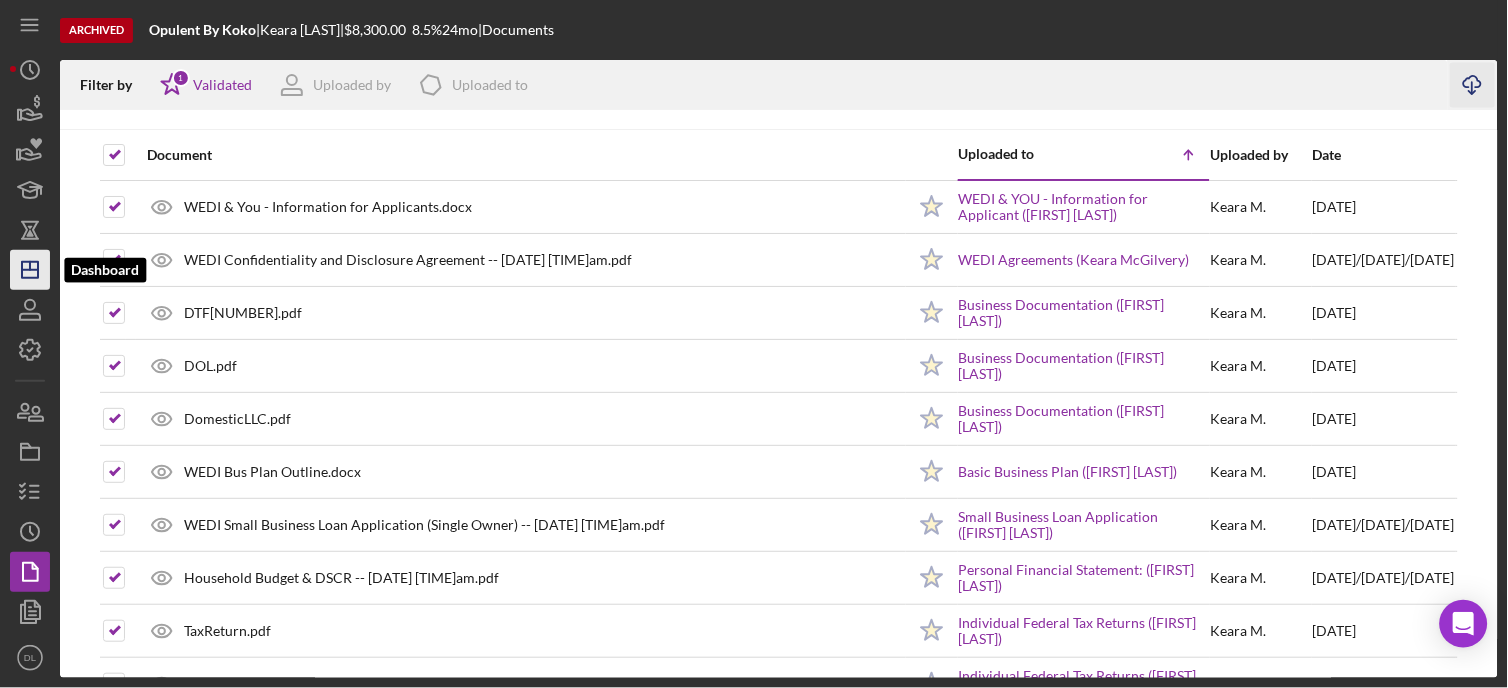 click on "Icon/Dashboard" 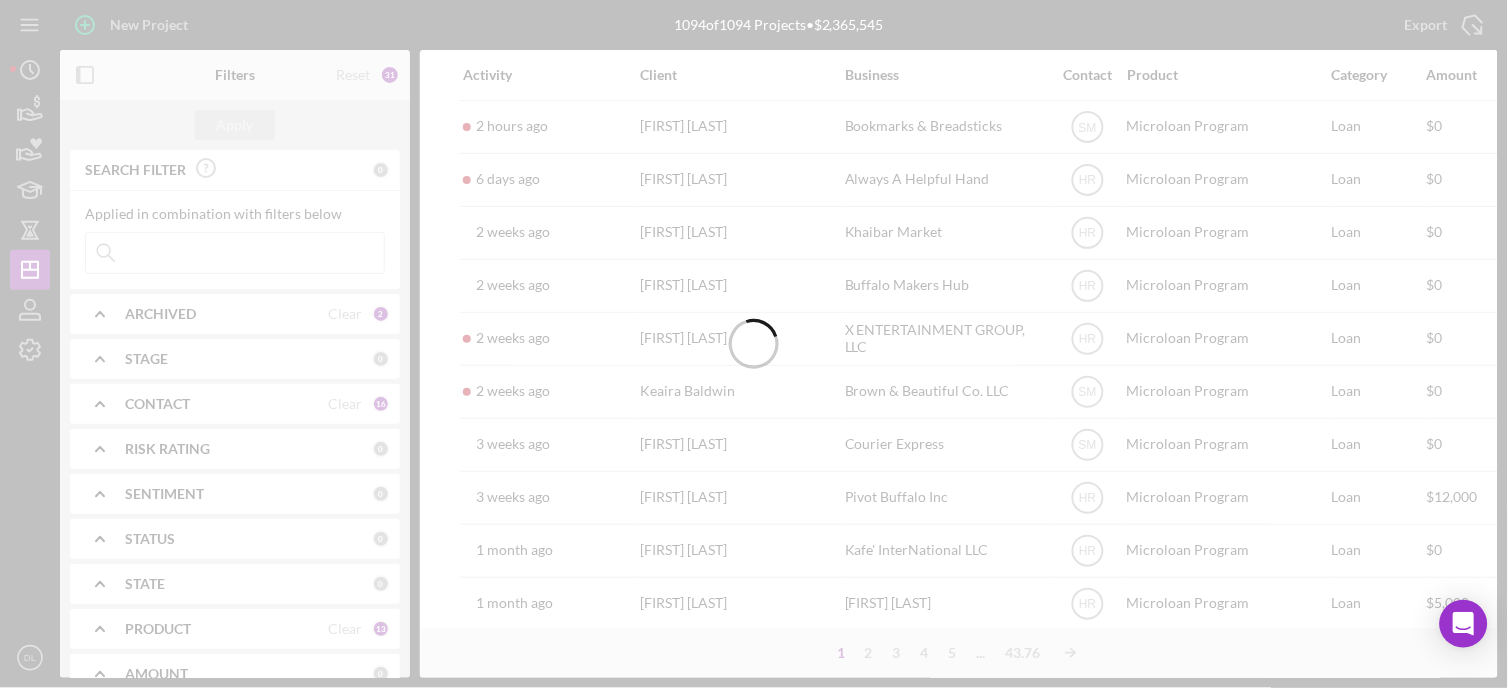 click at bounding box center [754, 344] 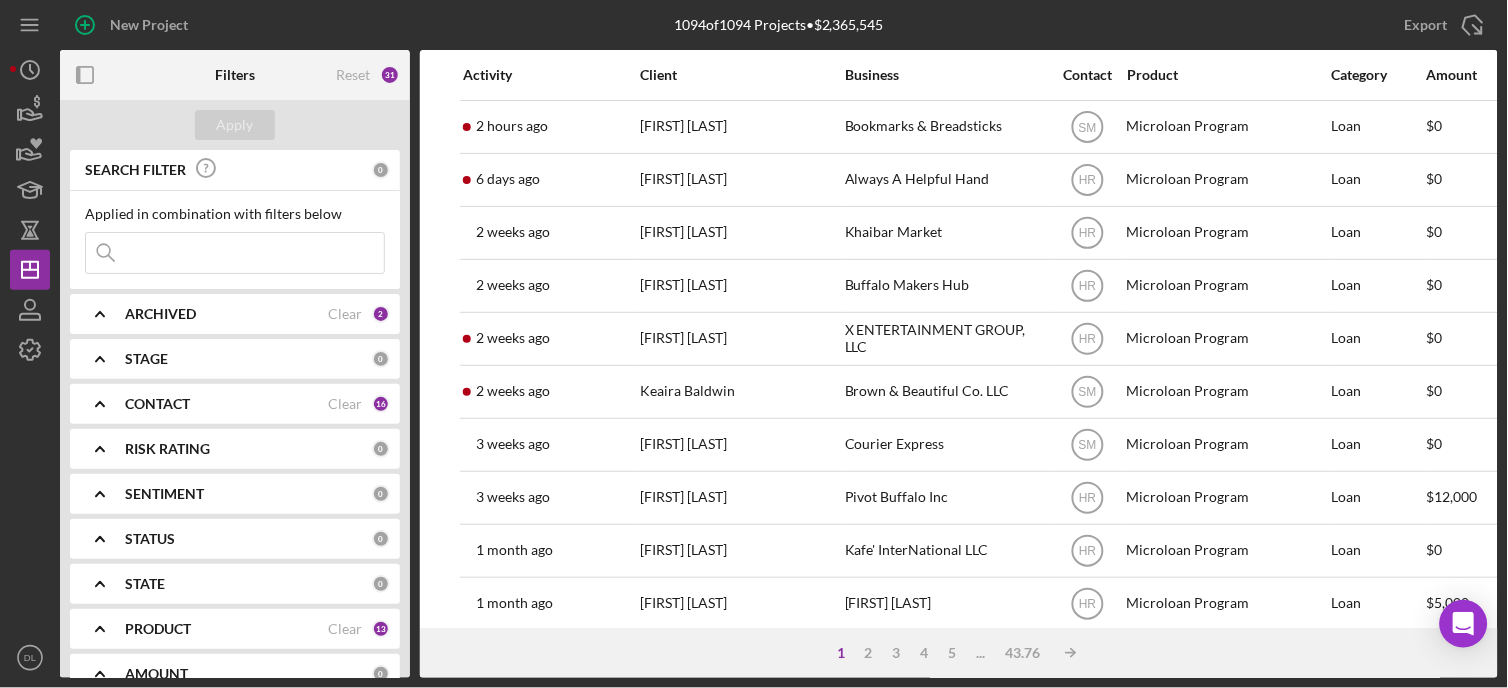 click at bounding box center (235, 253) 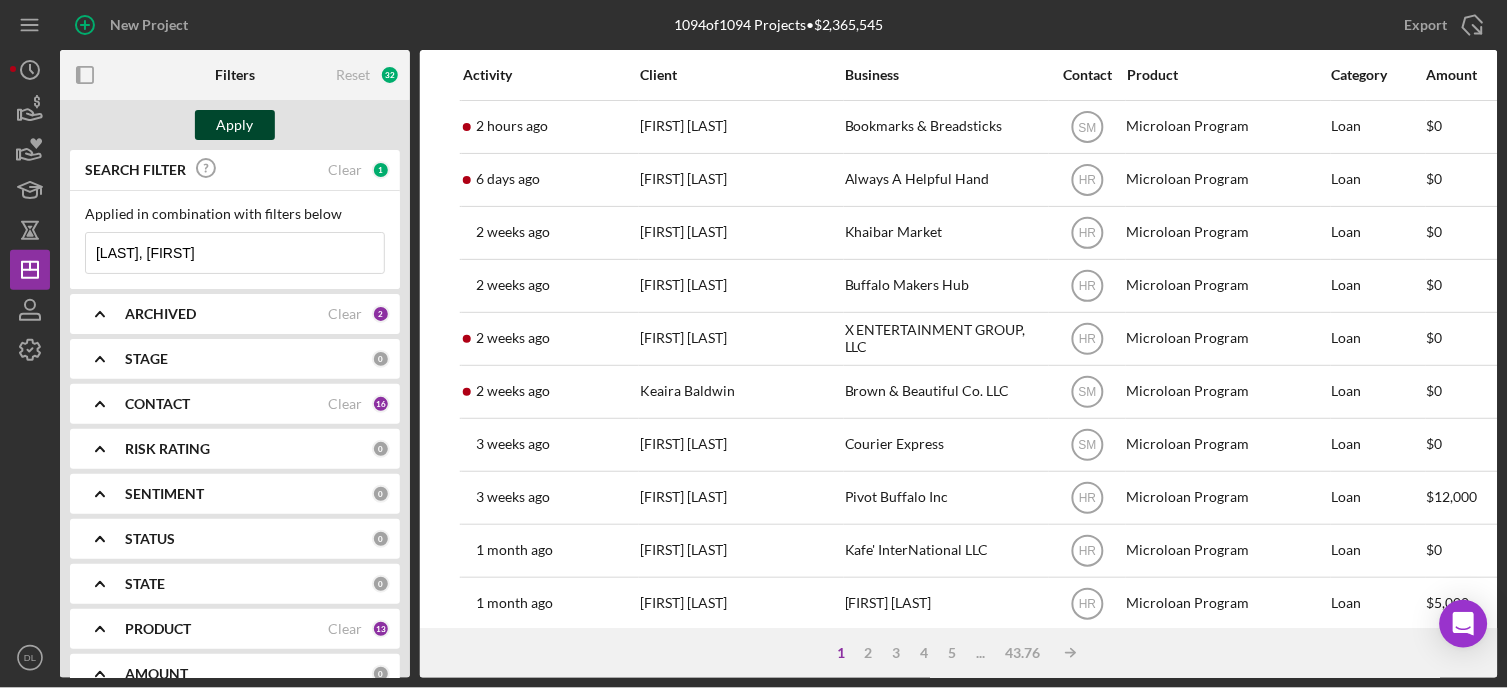 click on "Apply" at bounding box center [235, 125] 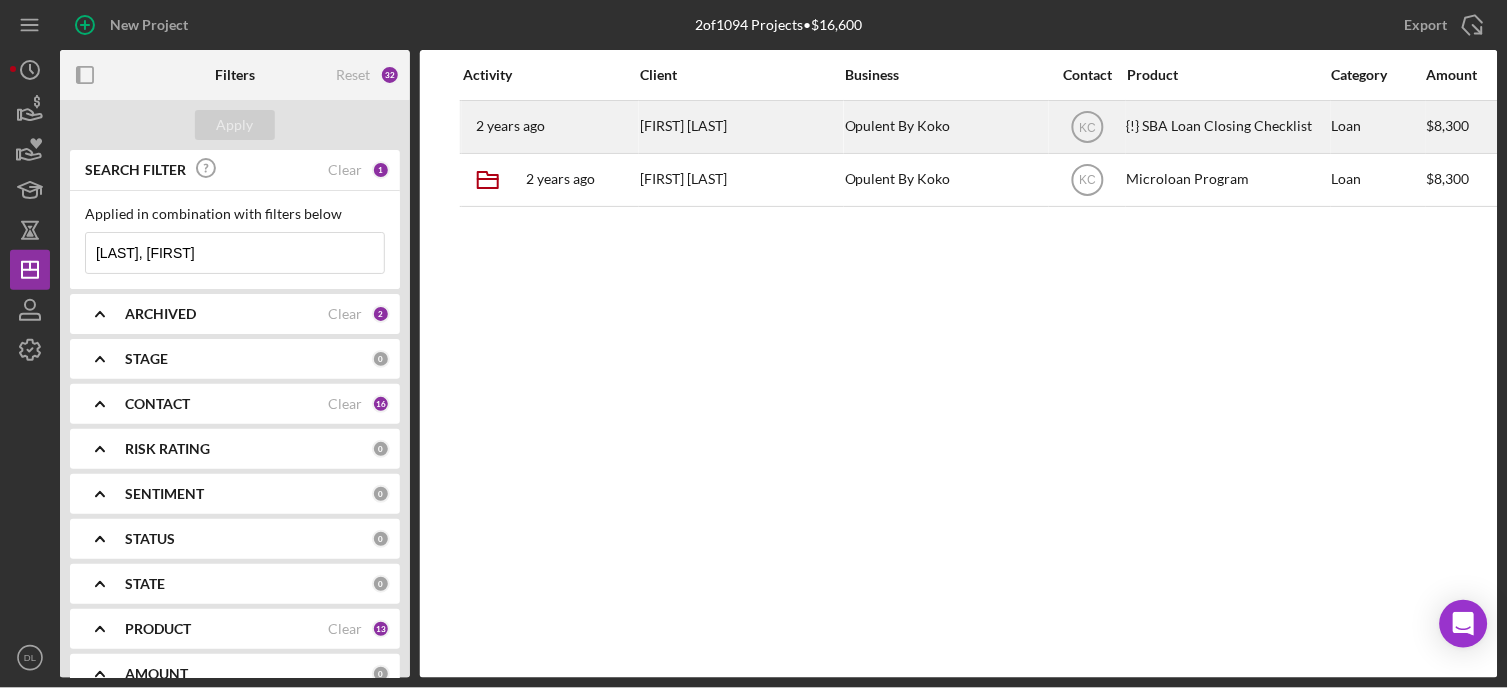 click on "[FIRST] [LAST]" at bounding box center (740, 127) 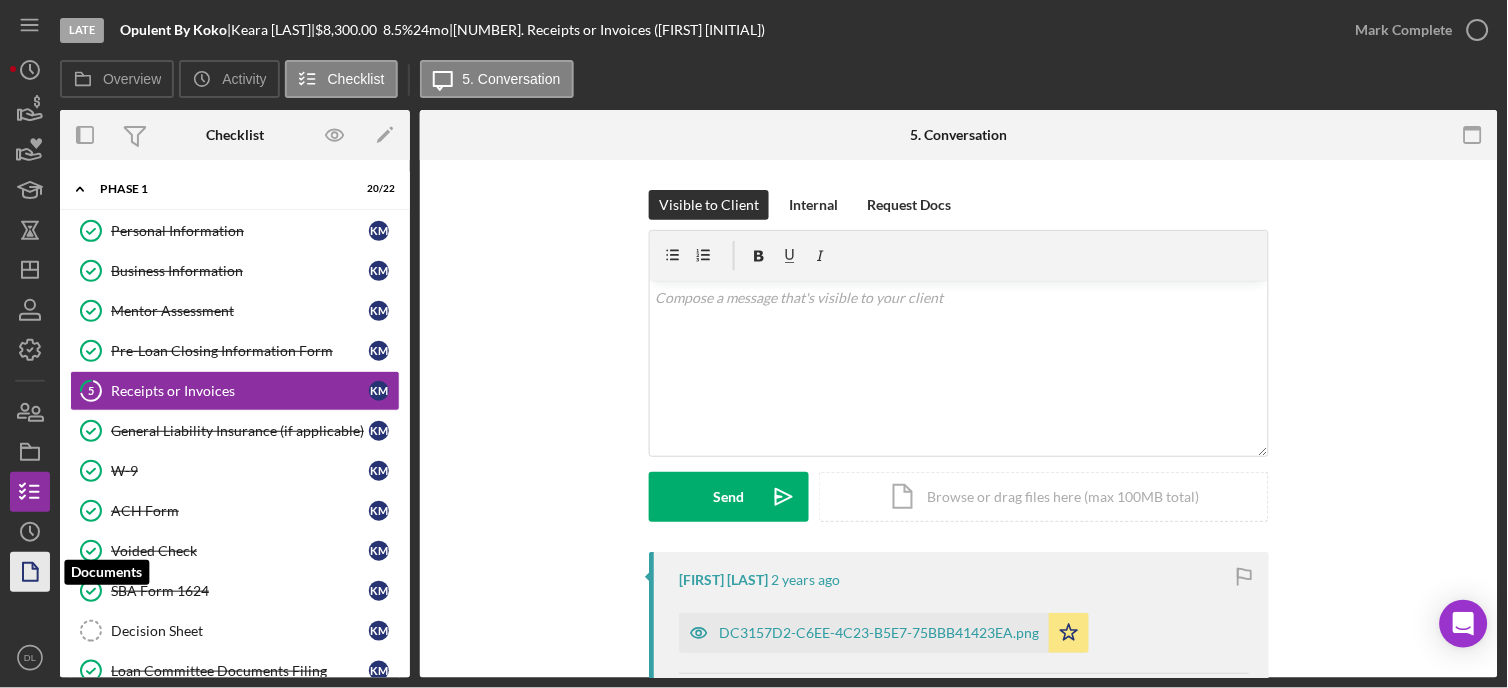 click 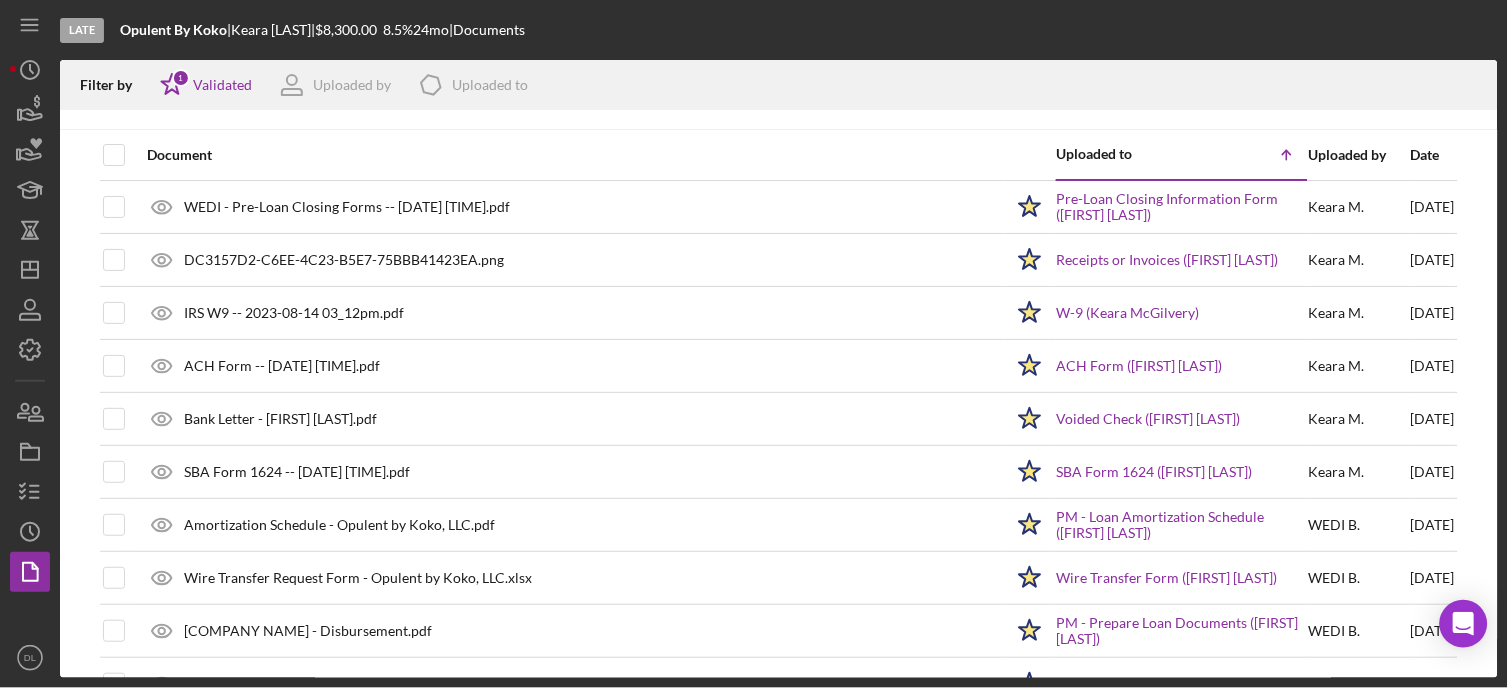 click at bounding box center (131, 155) 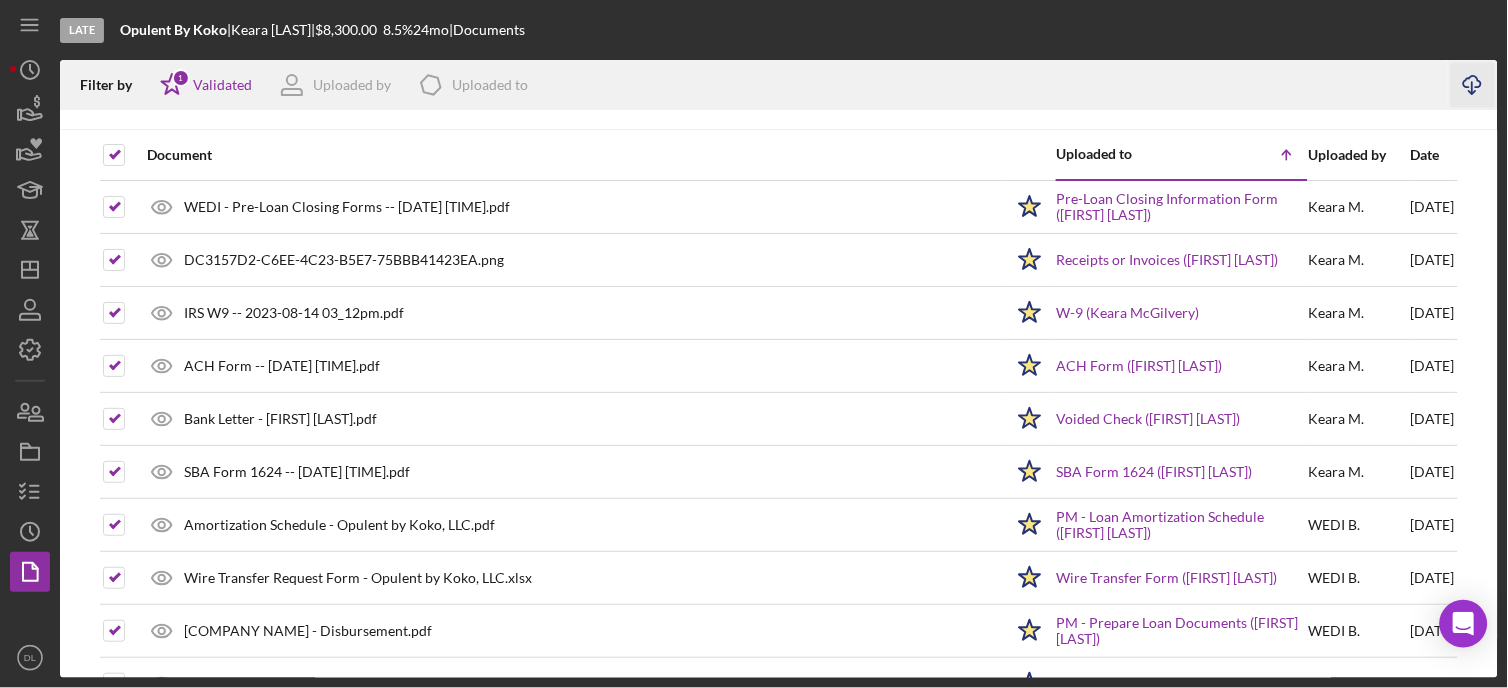 click on "Icon/Download" 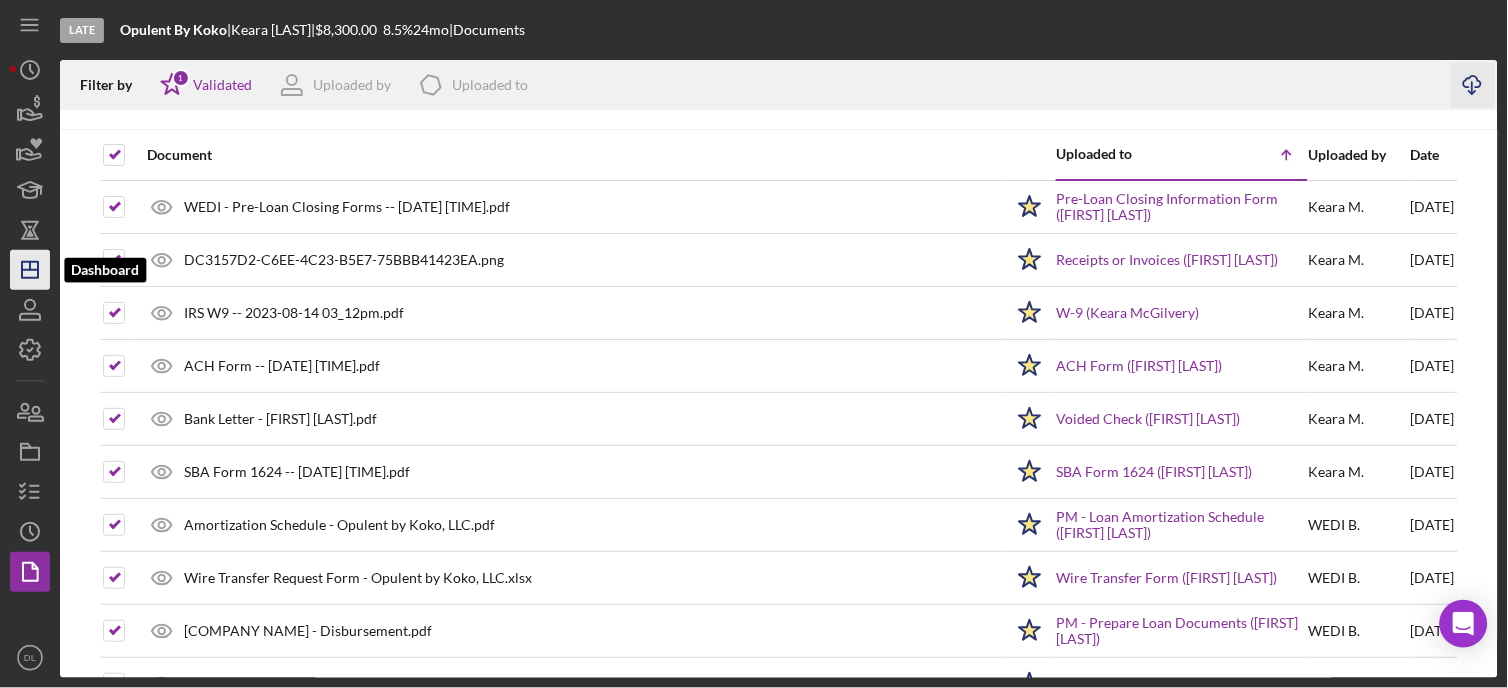 click on "Icon/Dashboard" 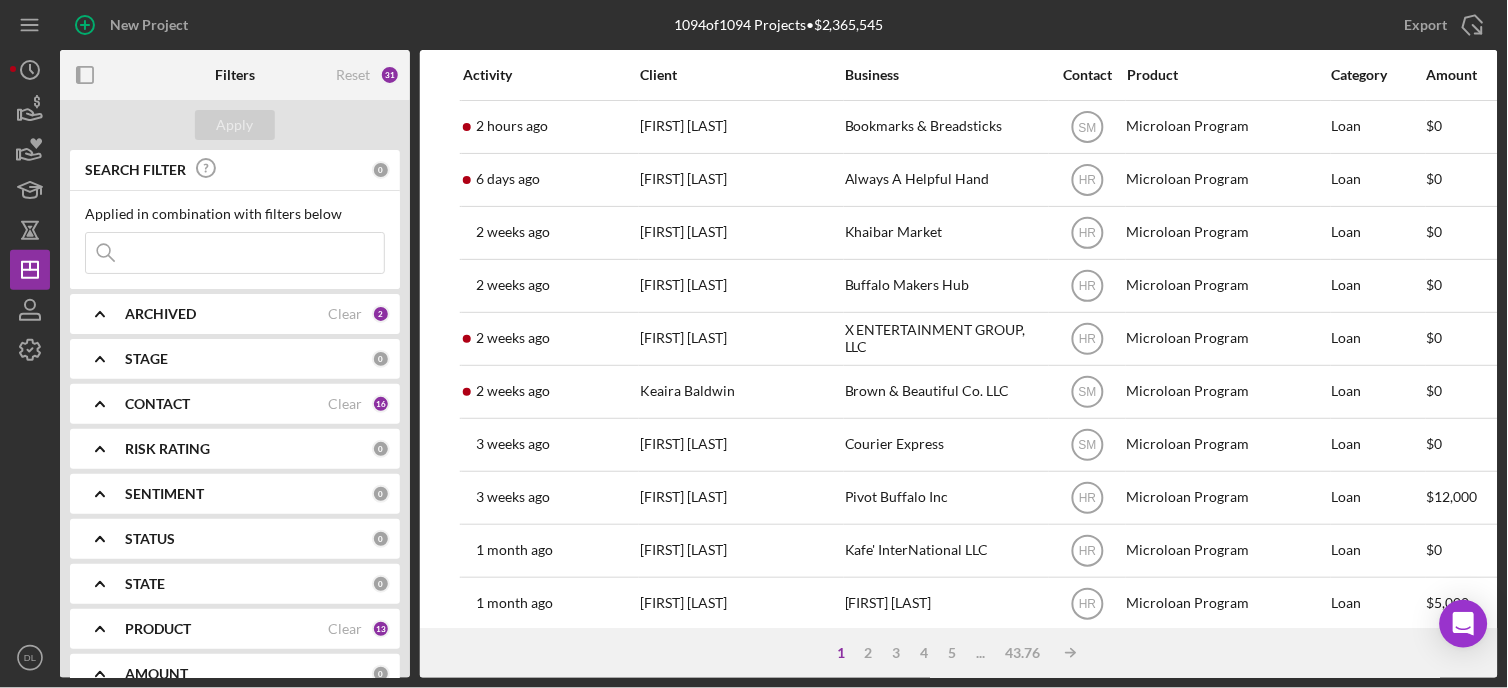 click at bounding box center (235, 253) 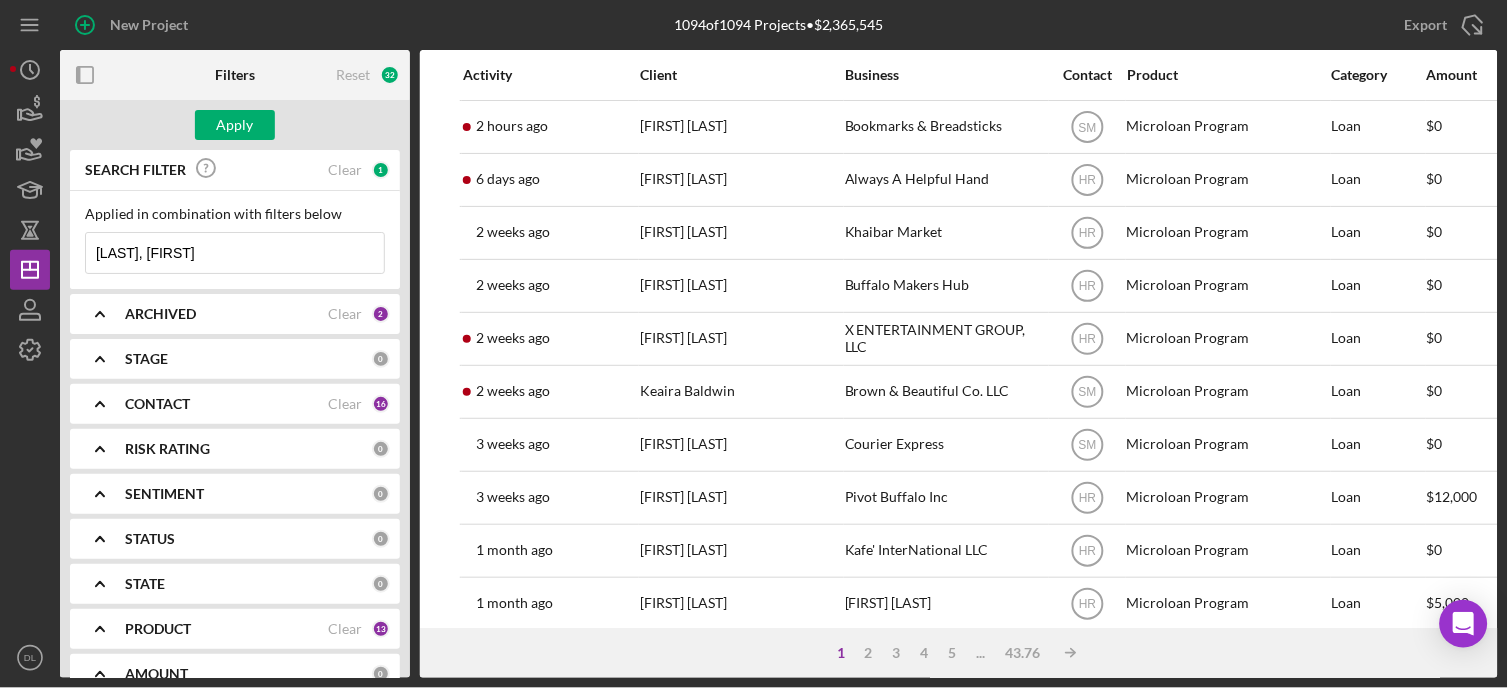 click on "Apply" at bounding box center (235, 125) 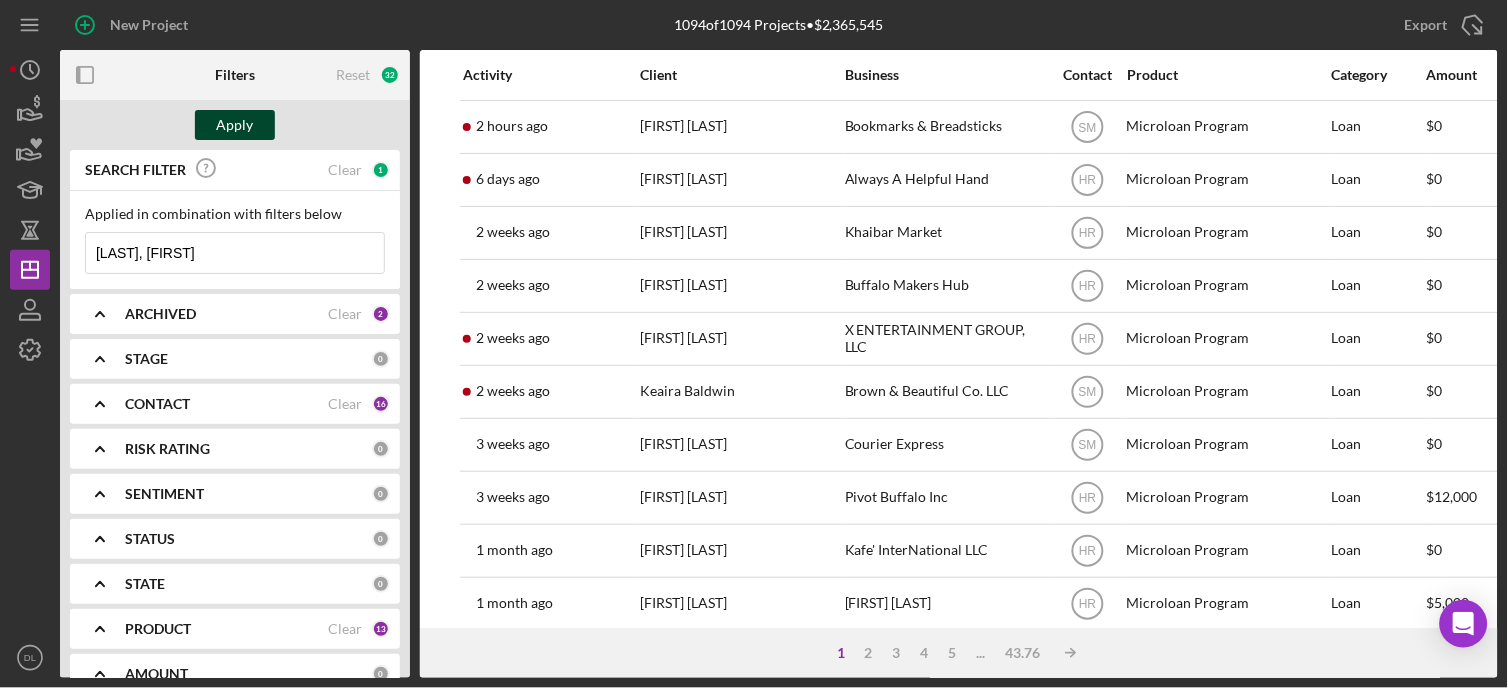 click on "Apply" at bounding box center (235, 125) 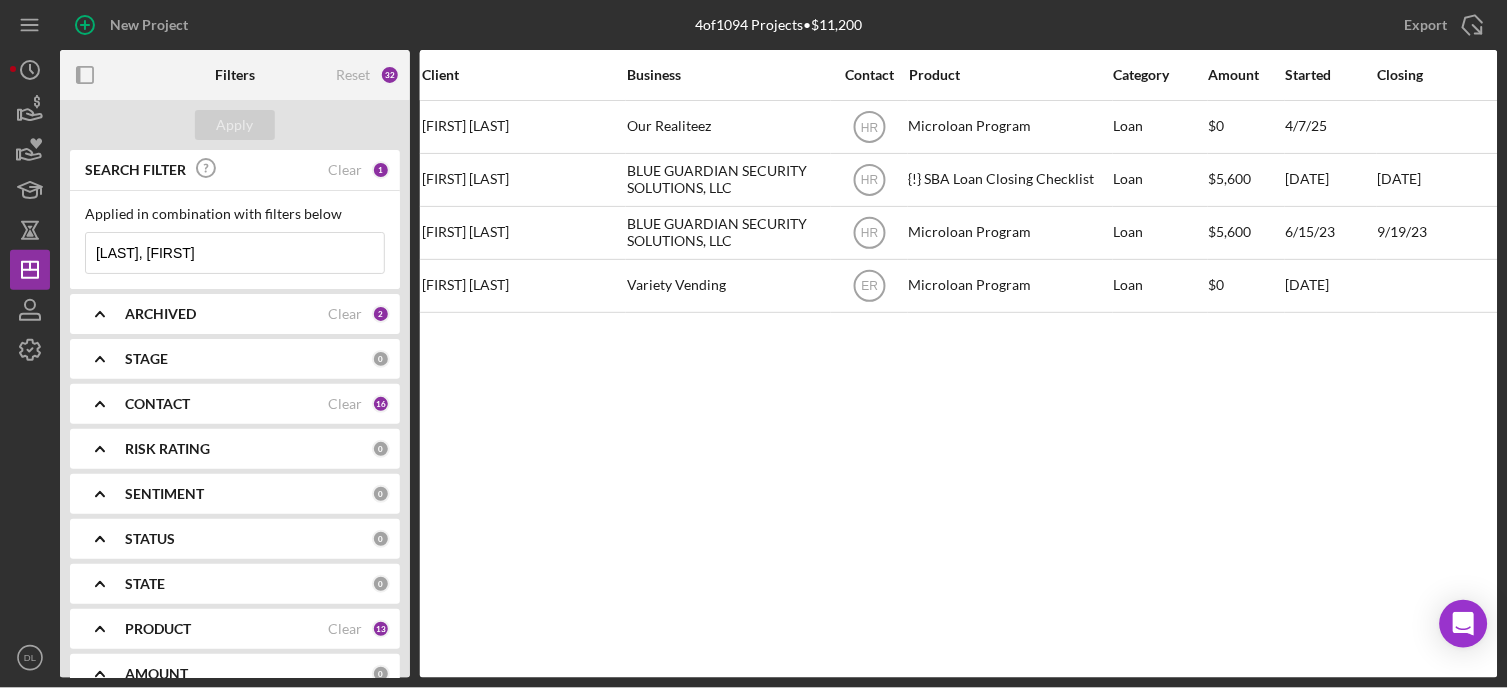 scroll, scrollTop: 0, scrollLeft: 256, axis: horizontal 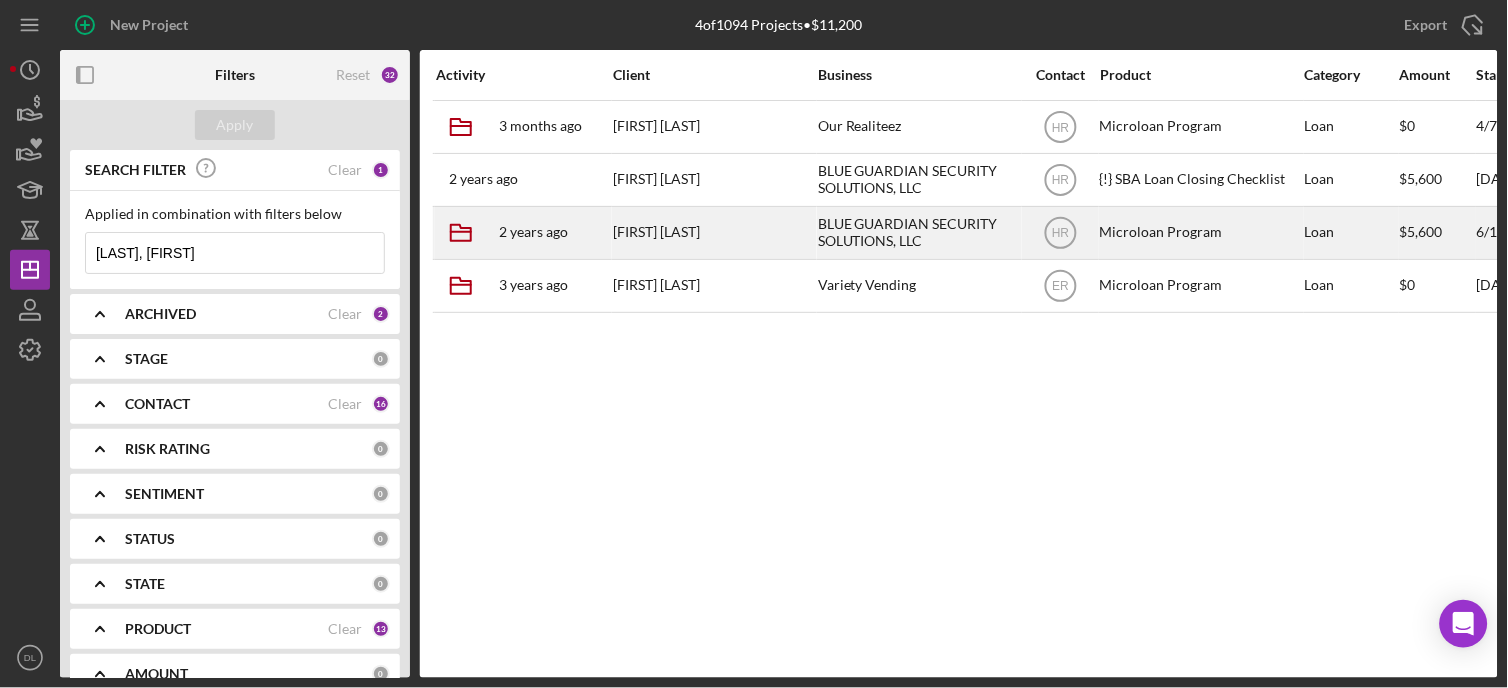 click on "BLUE GUARDIAN SECURITY SOLUTIONS, LLC" at bounding box center (918, 233) 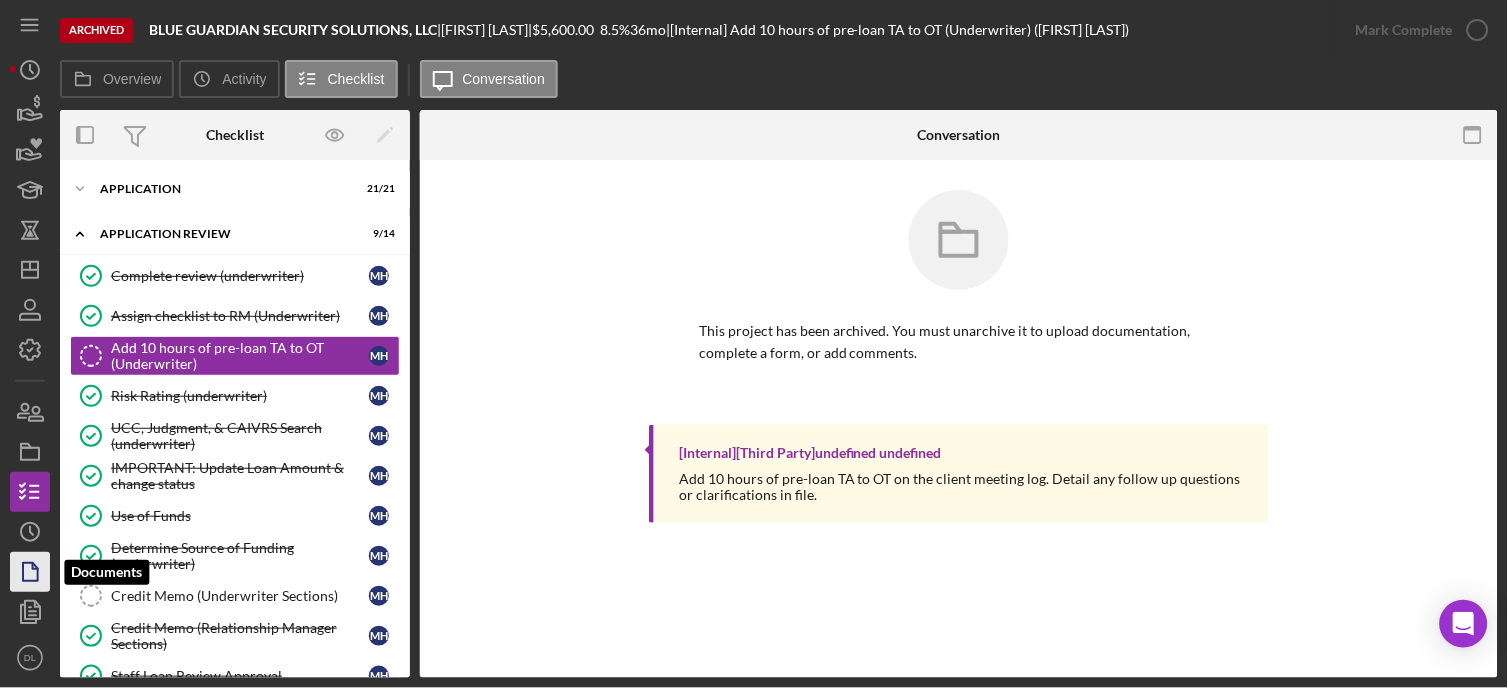 click 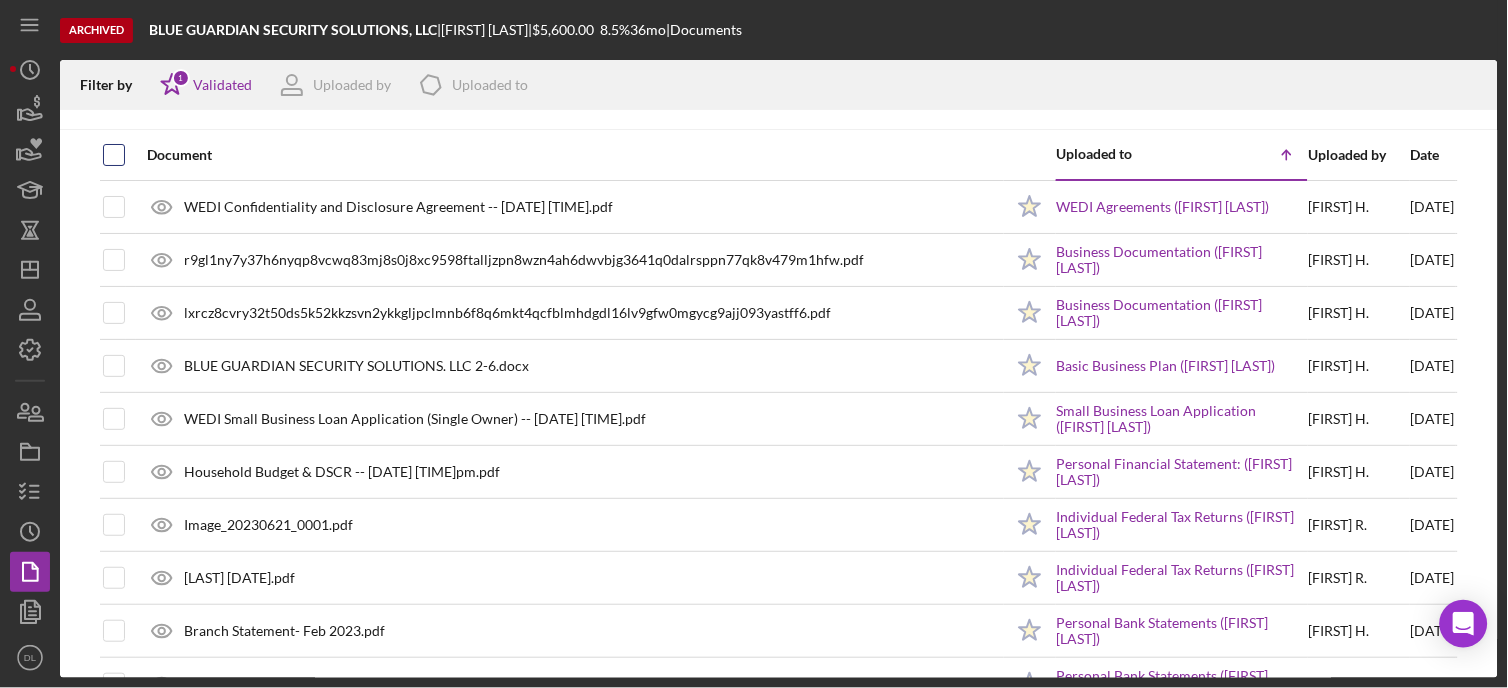 click at bounding box center (114, 155) 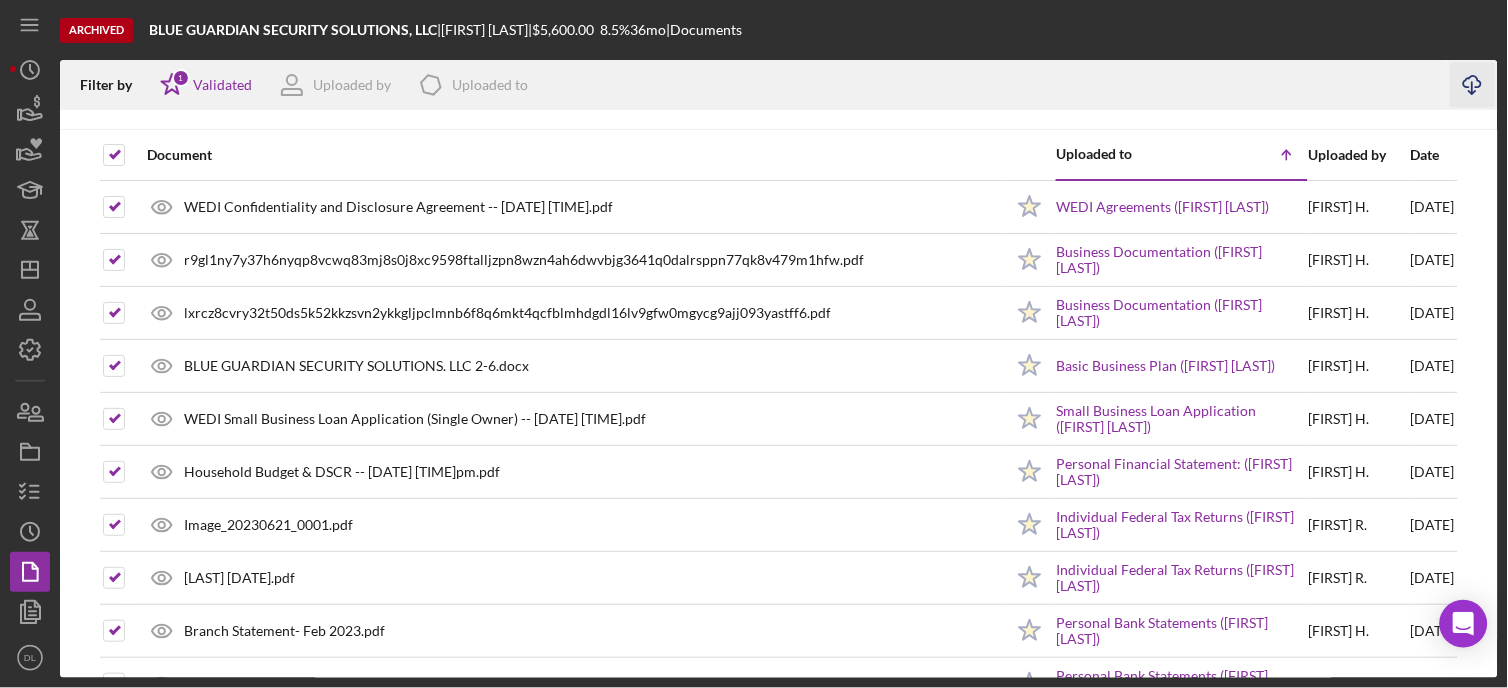 click on "Icon/Download" 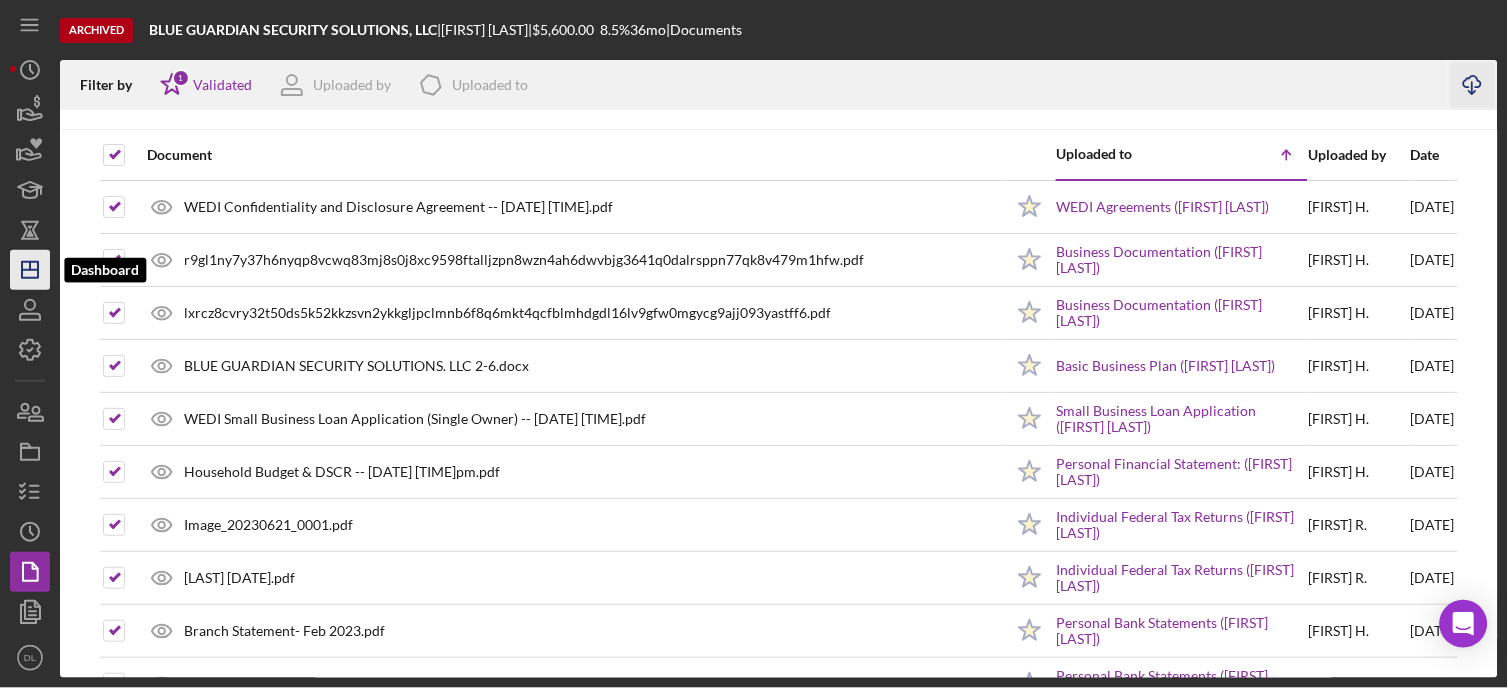 click 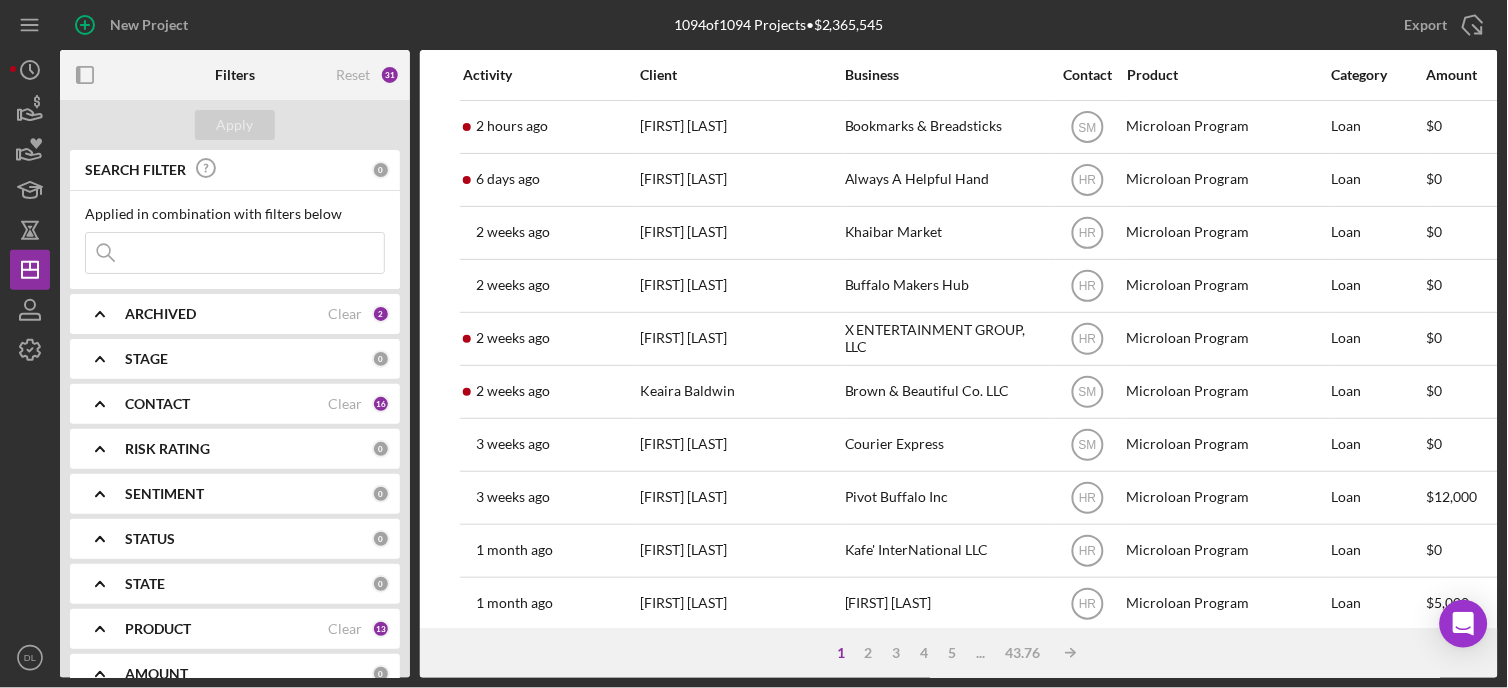 click at bounding box center (235, 253) 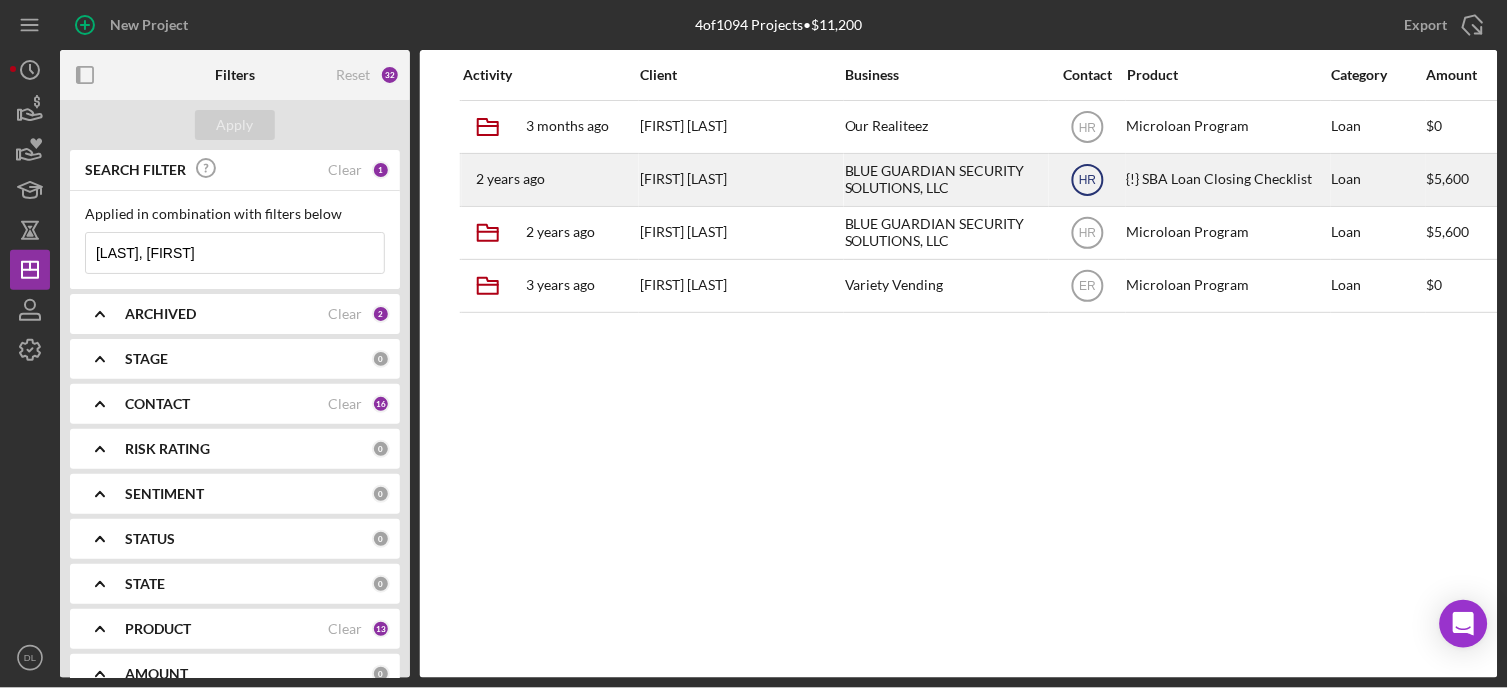 click on "Icon/User Photo HR" 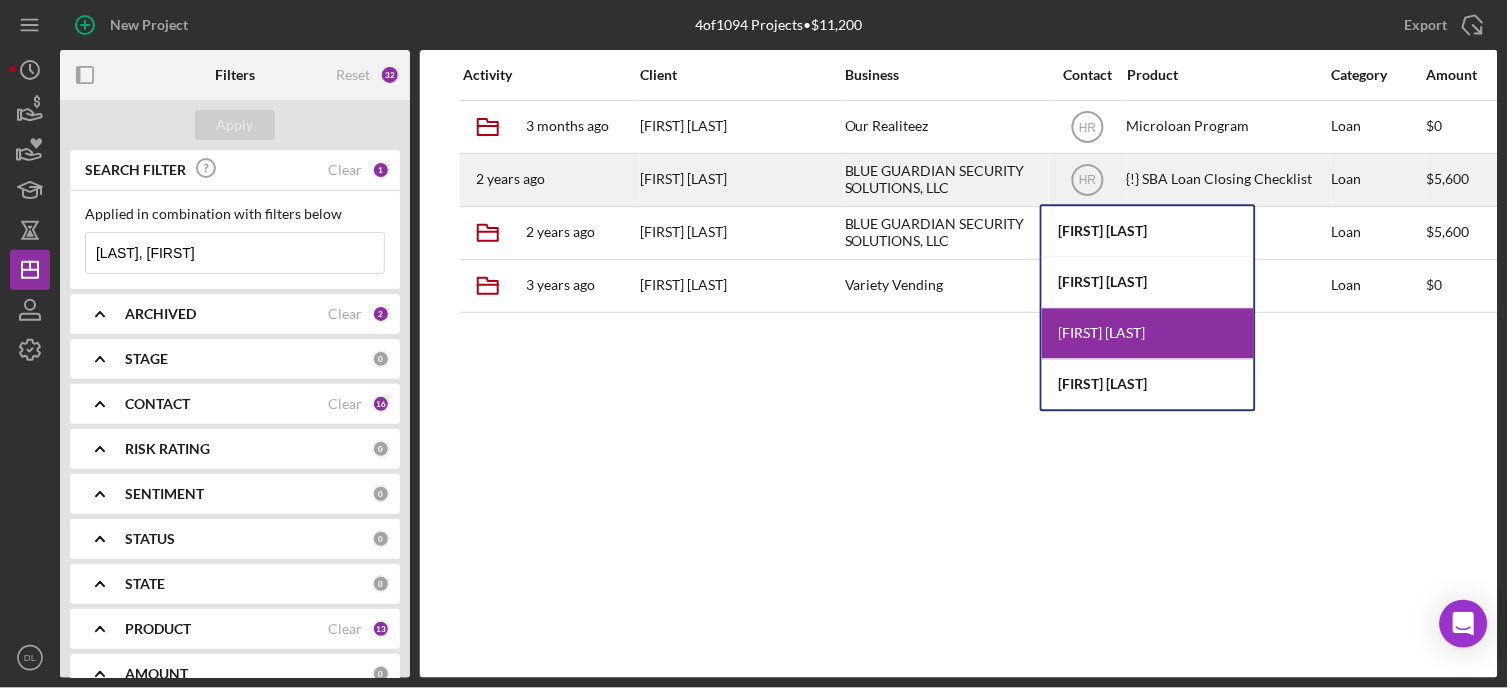 click on "BLUE GUARDIAN SECURITY SOLUTIONS, LLC" at bounding box center (945, 180) 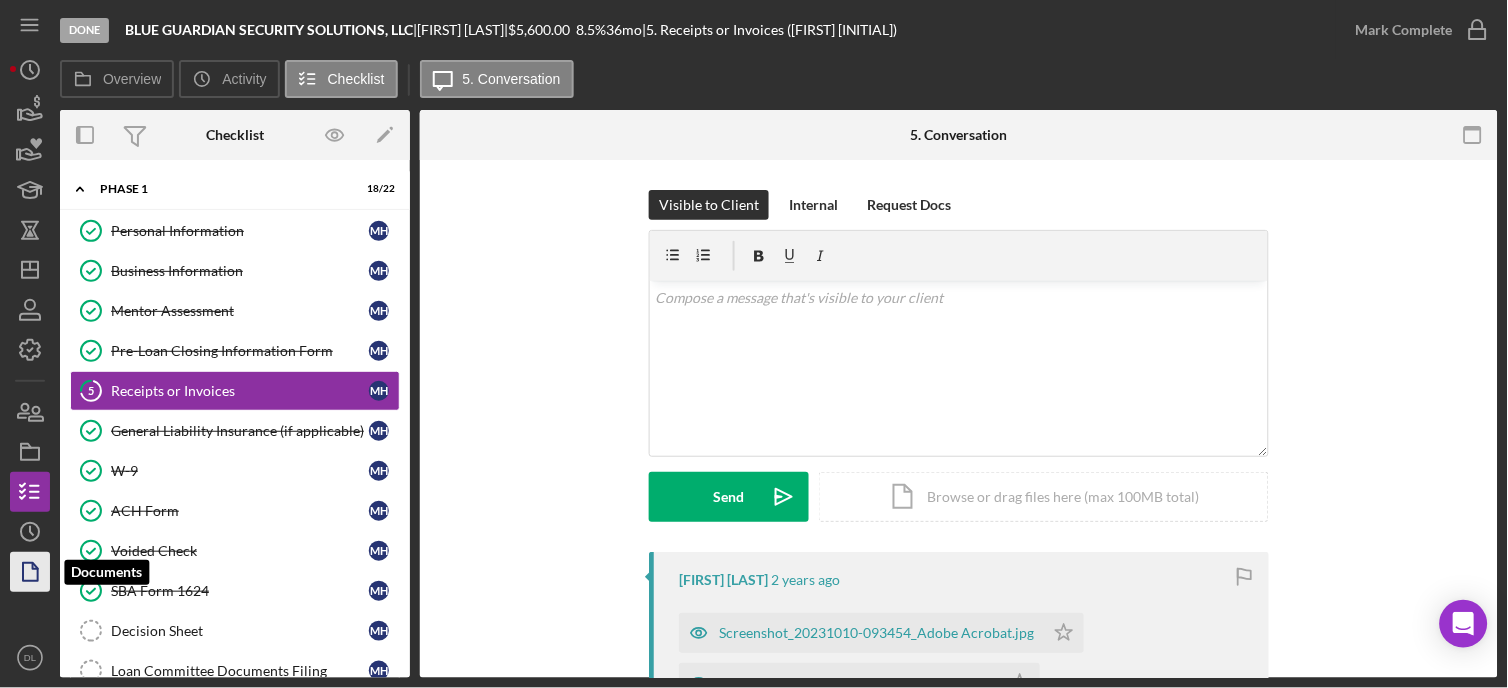 click 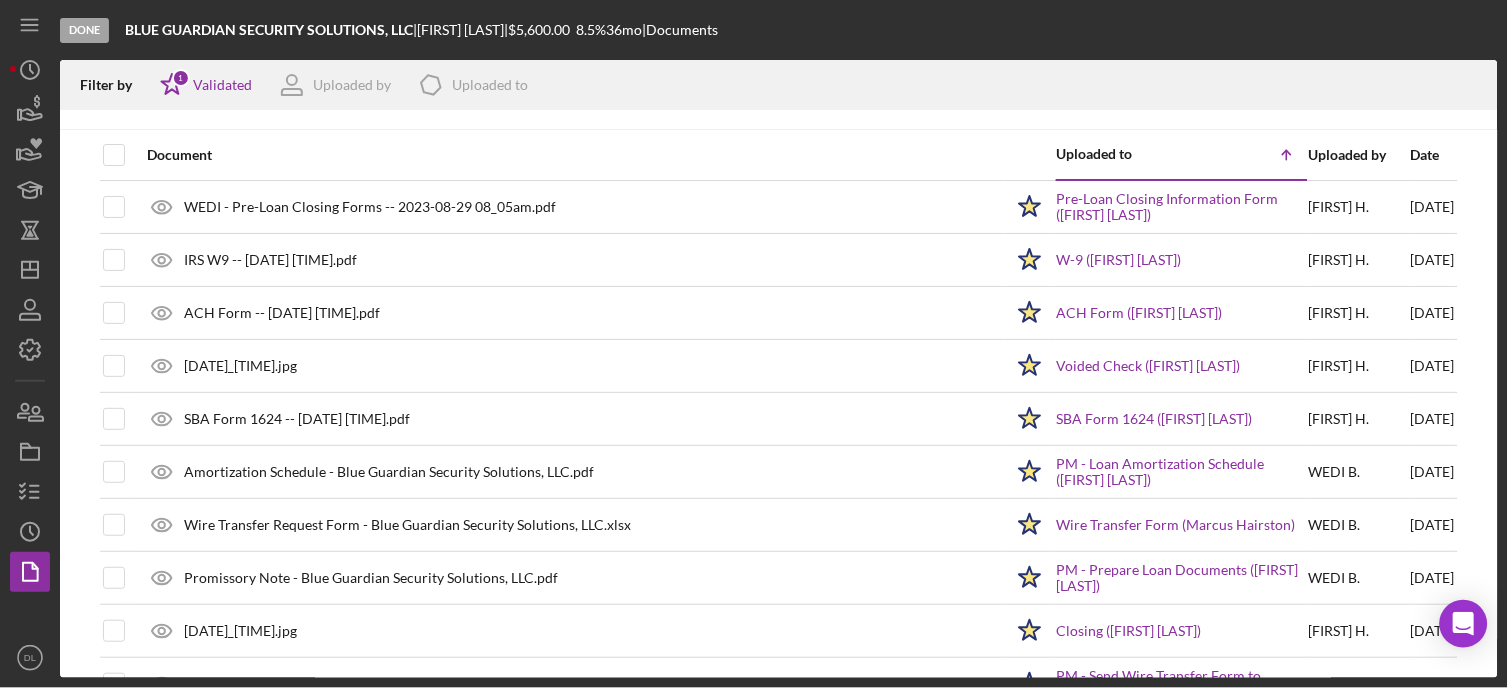 click at bounding box center (114, 155) 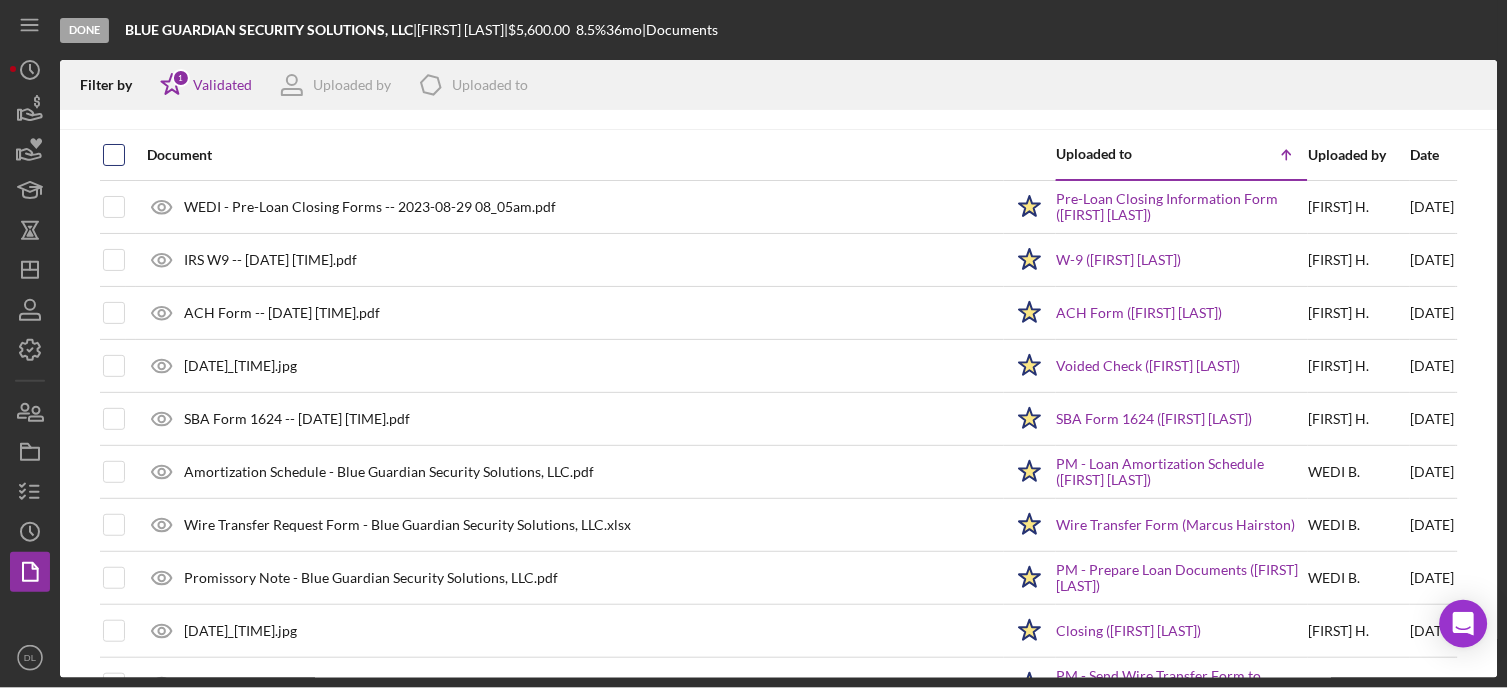 click at bounding box center [114, 155] 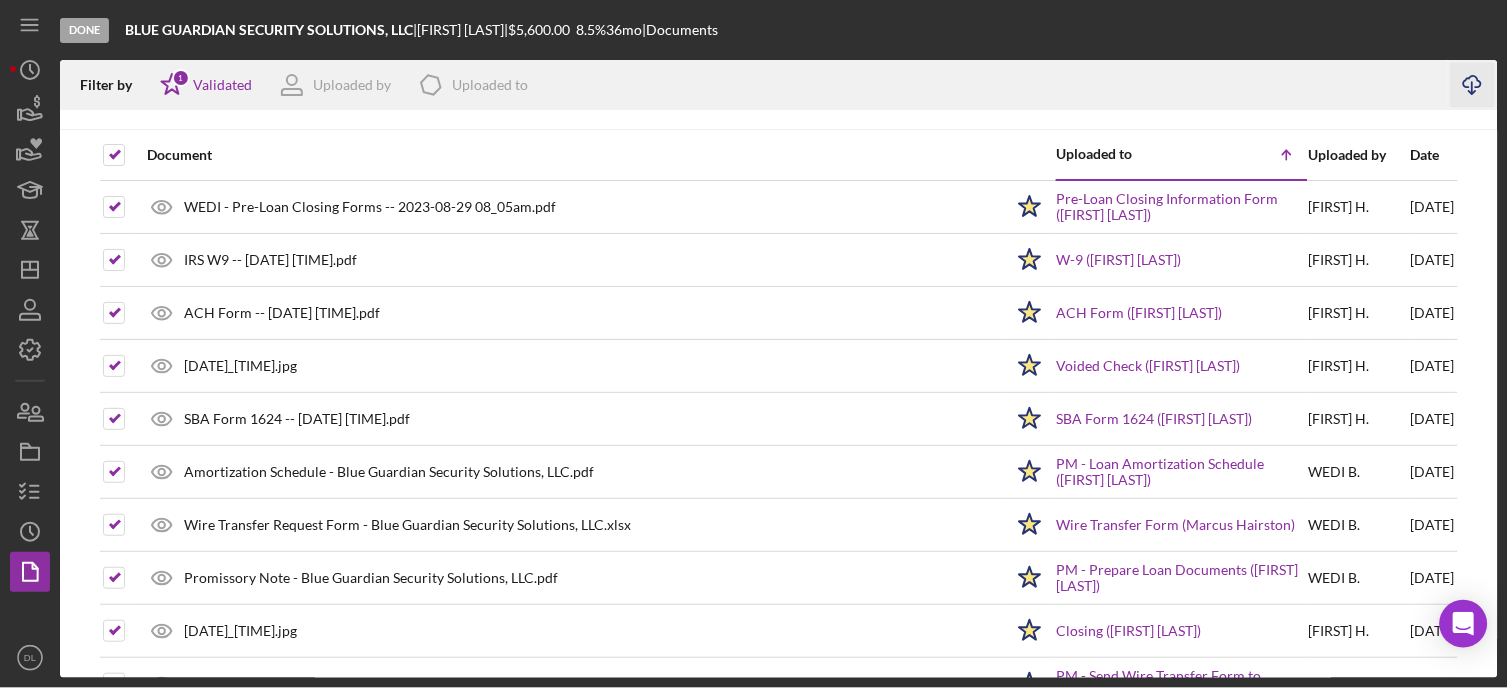 click 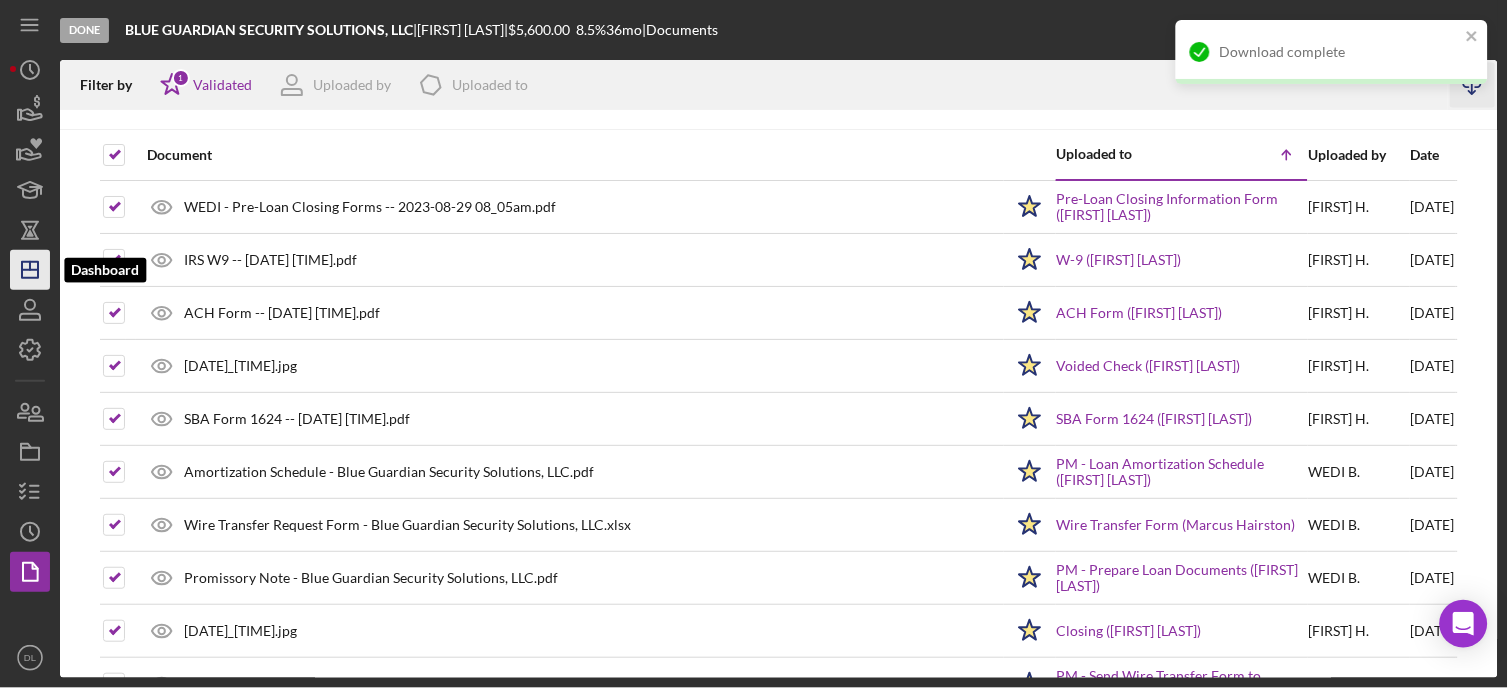 click on "Icon/Dashboard" 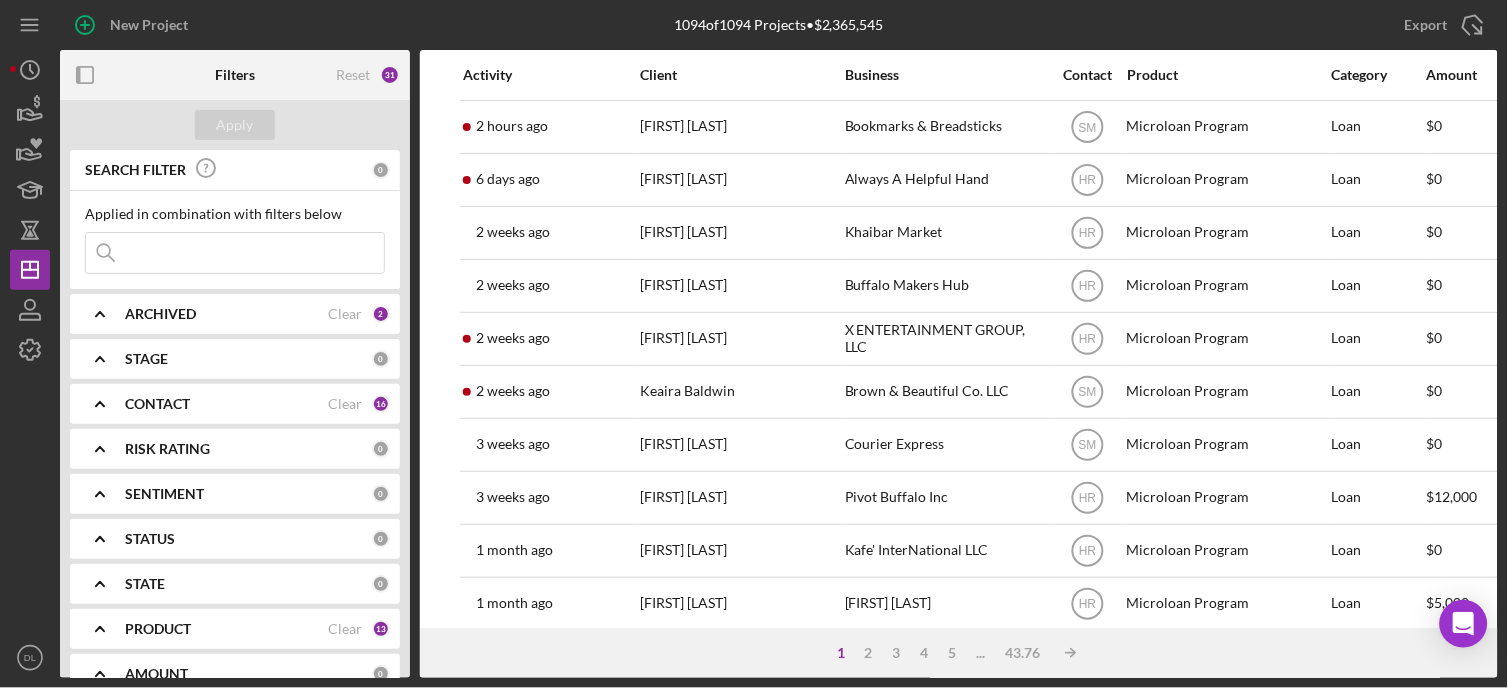 click at bounding box center (235, 253) 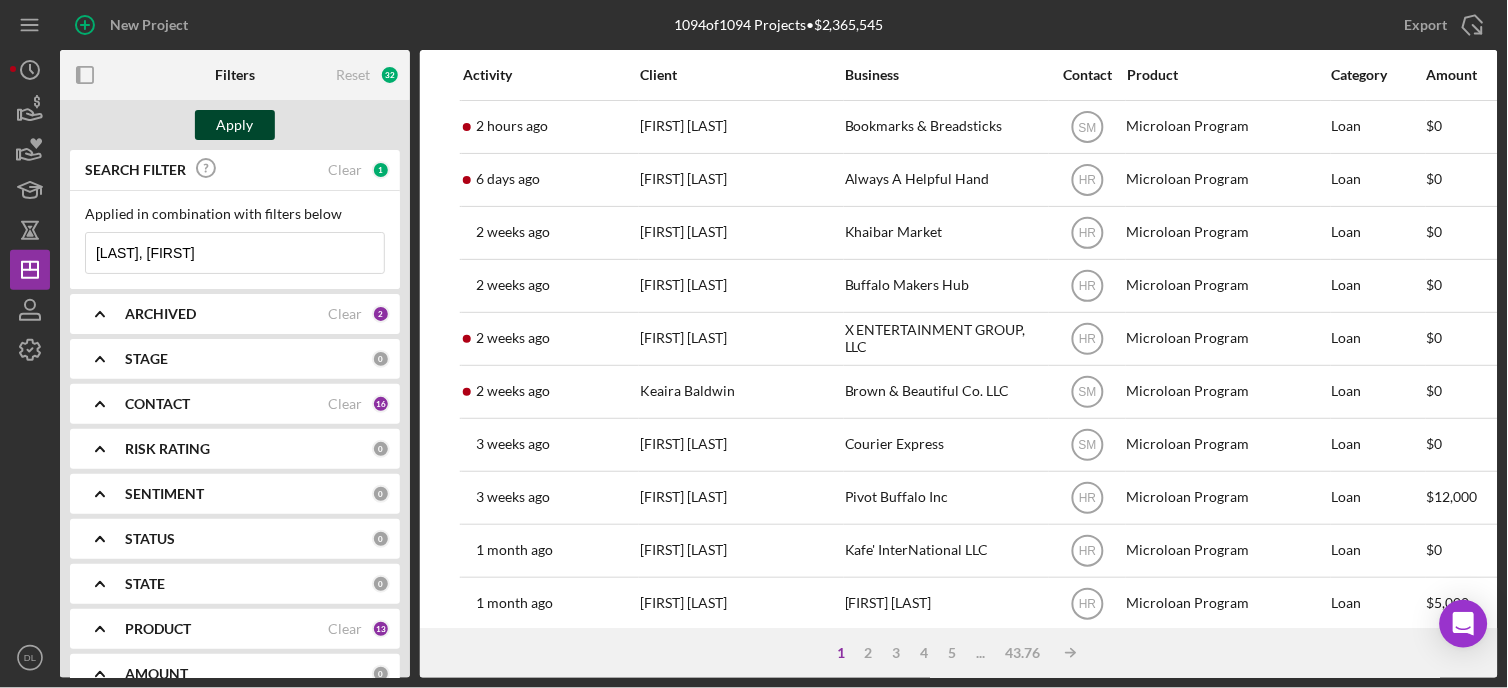 click on "Apply" at bounding box center (235, 125) 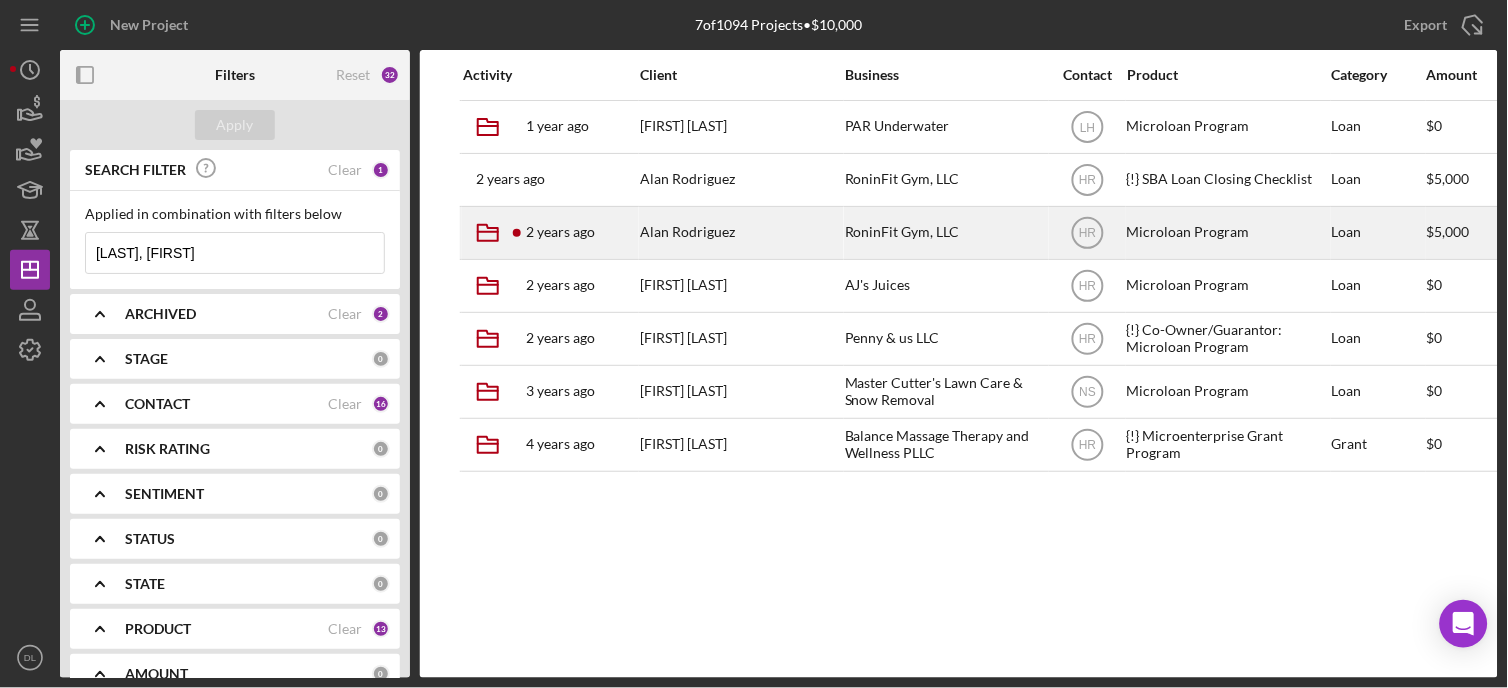 click on "RoninFit Gym, LLC" at bounding box center [945, 233] 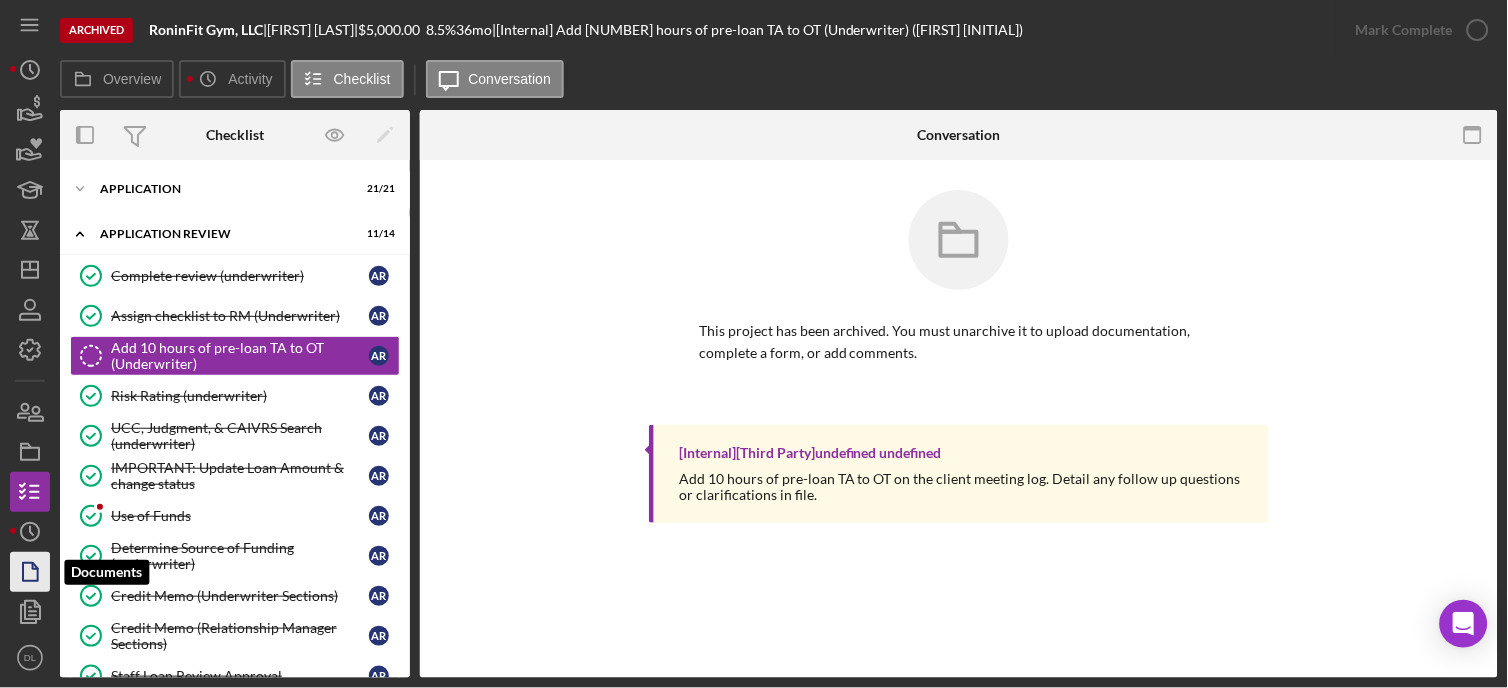 click 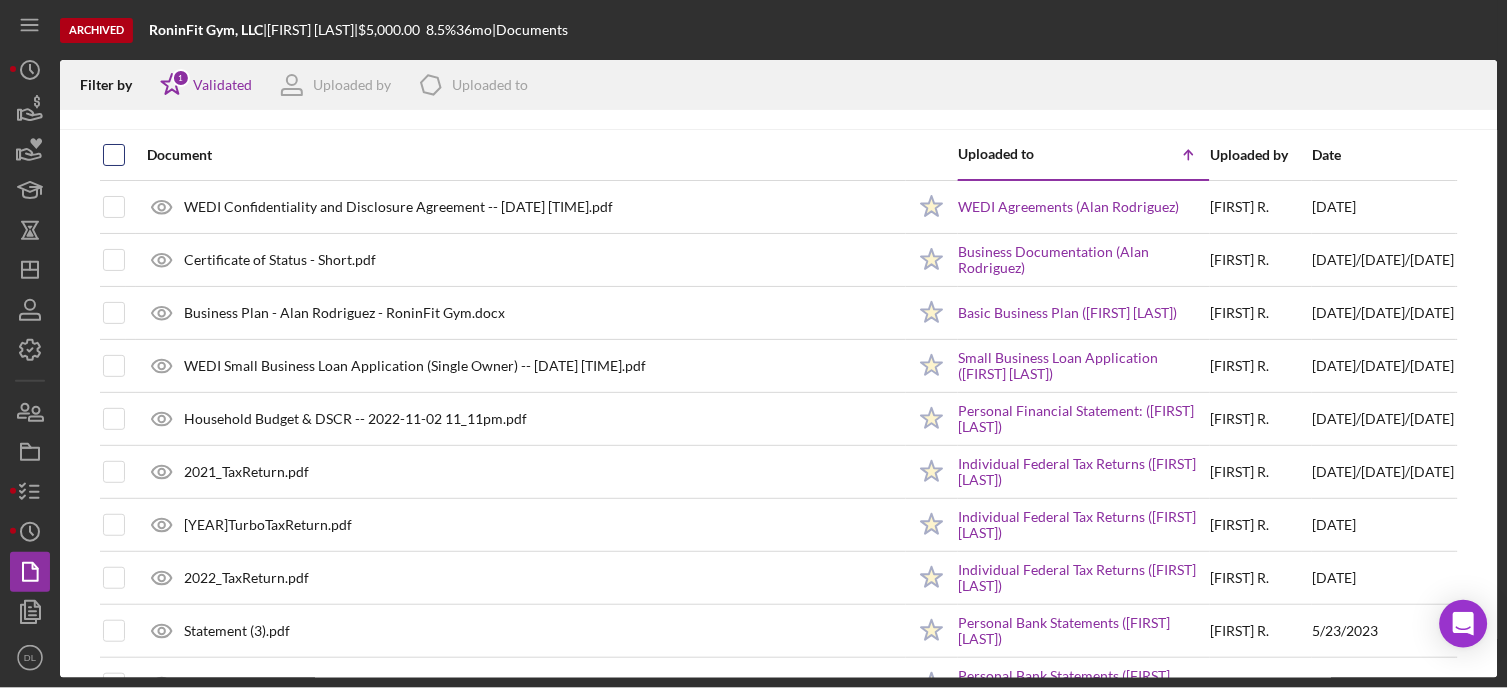 click at bounding box center (114, 155) 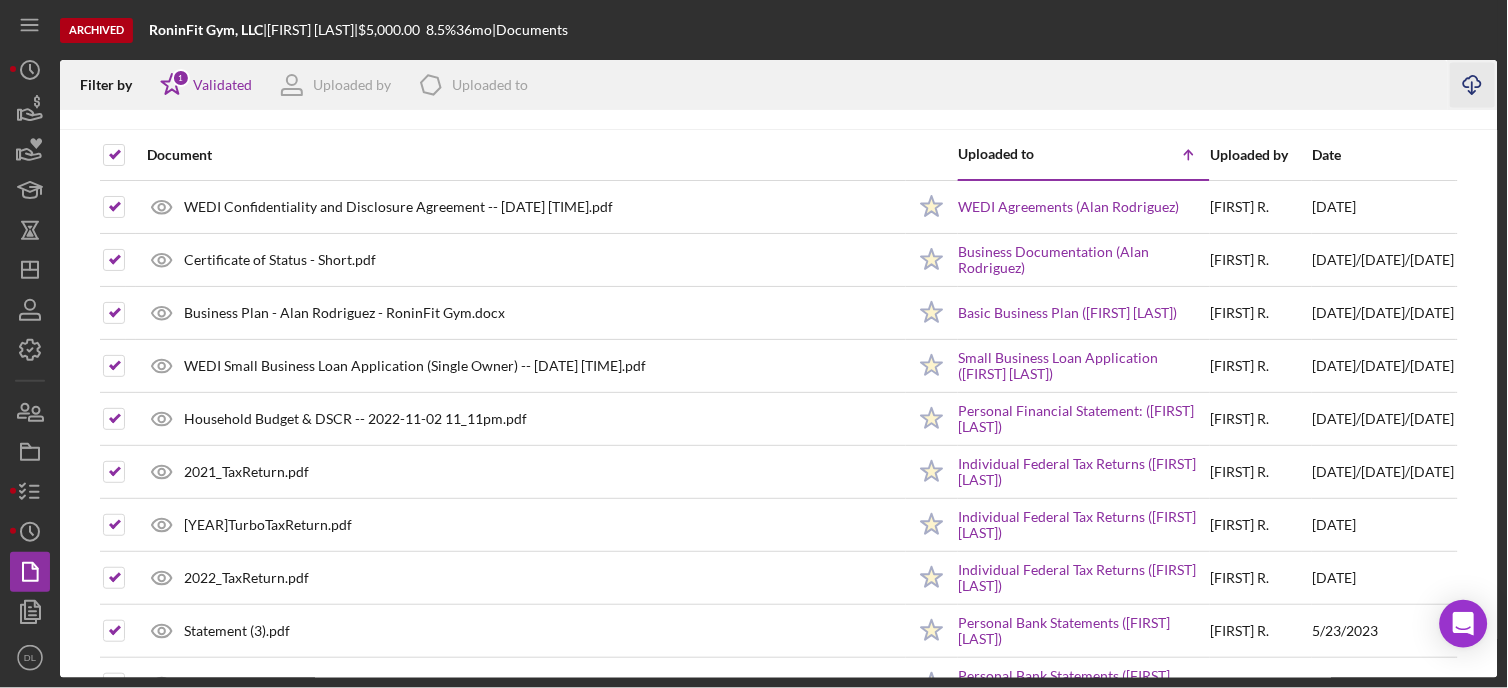click 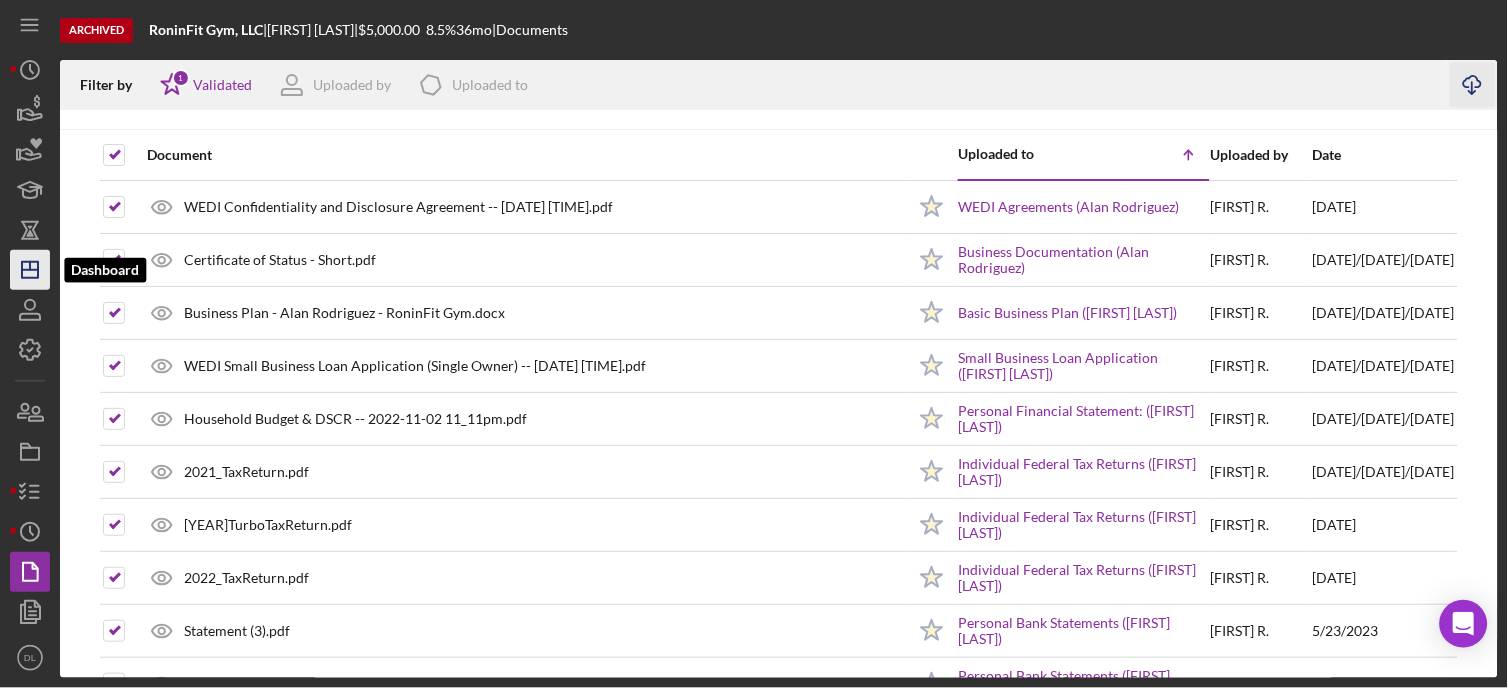 click on "Icon/Dashboard" 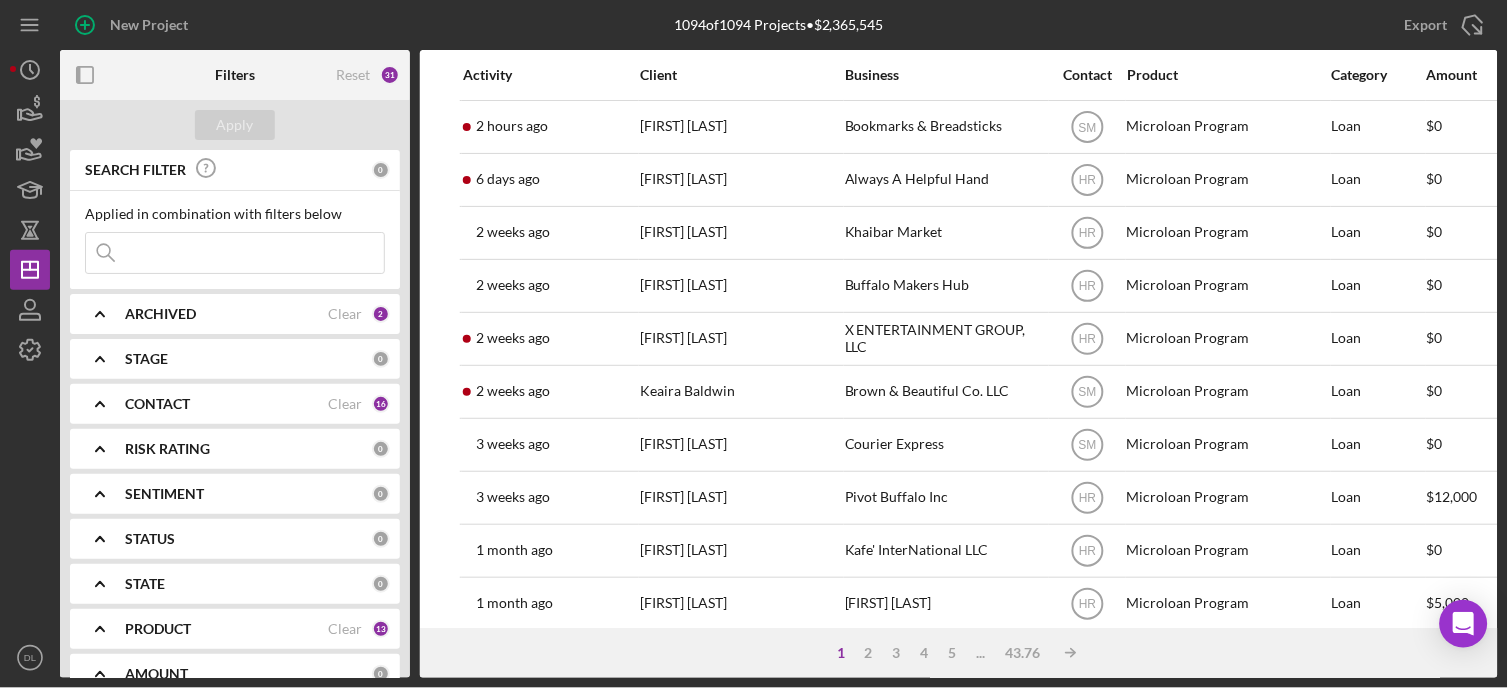 click at bounding box center [235, 253] 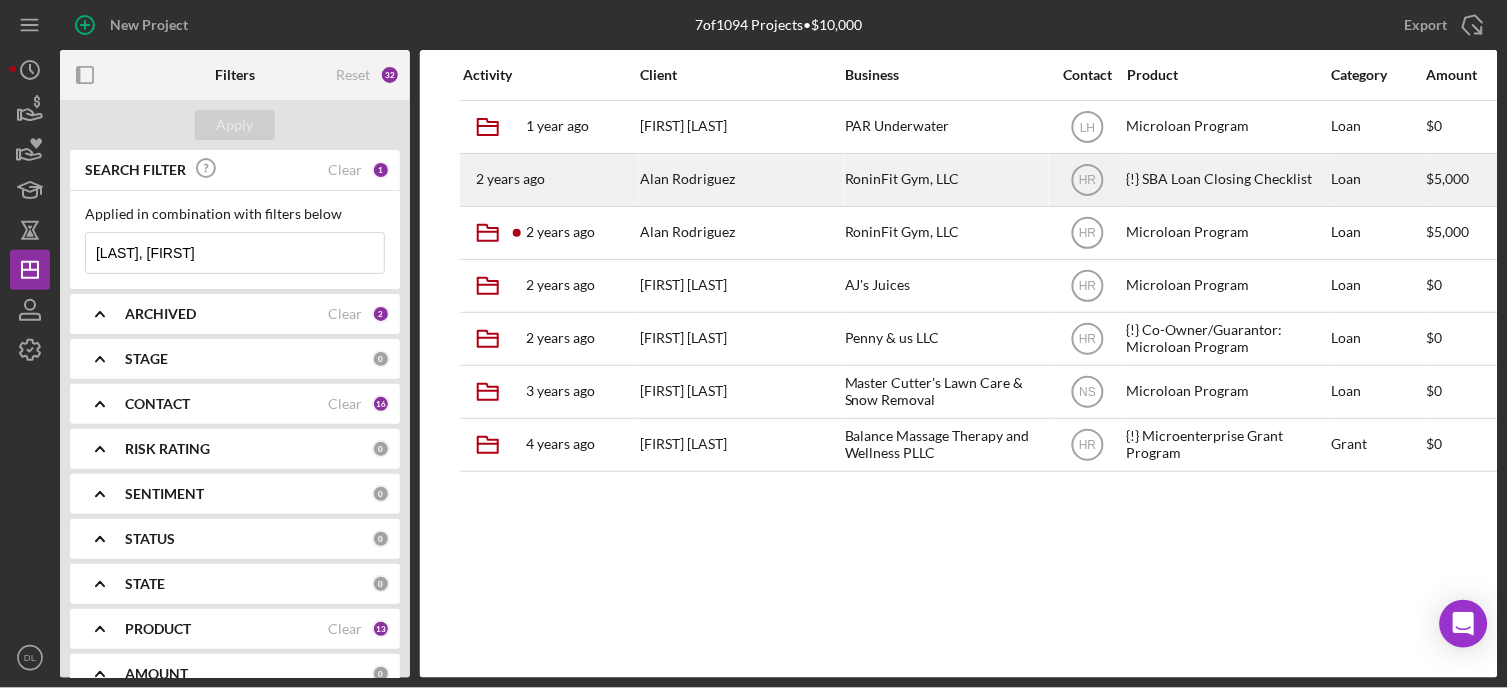 click on "RoninFit Gym, LLC" at bounding box center [945, 180] 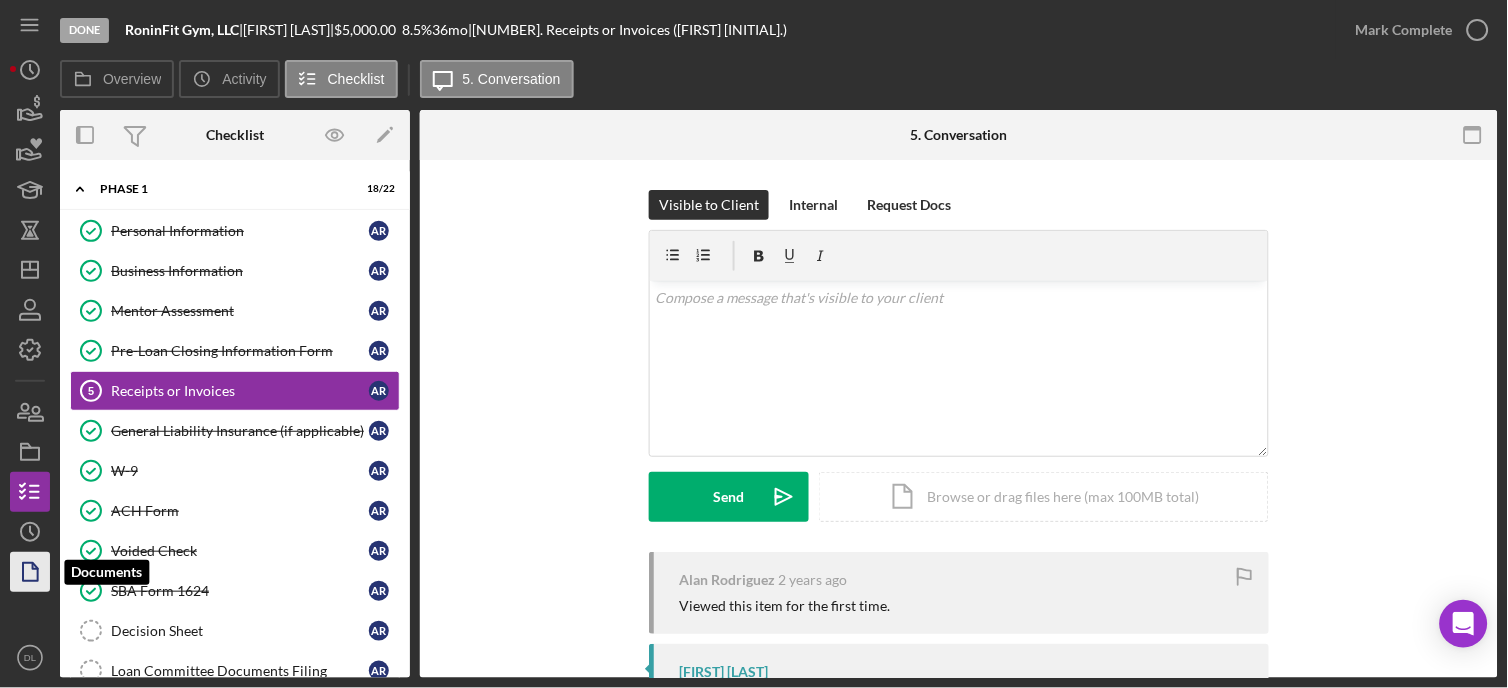 click 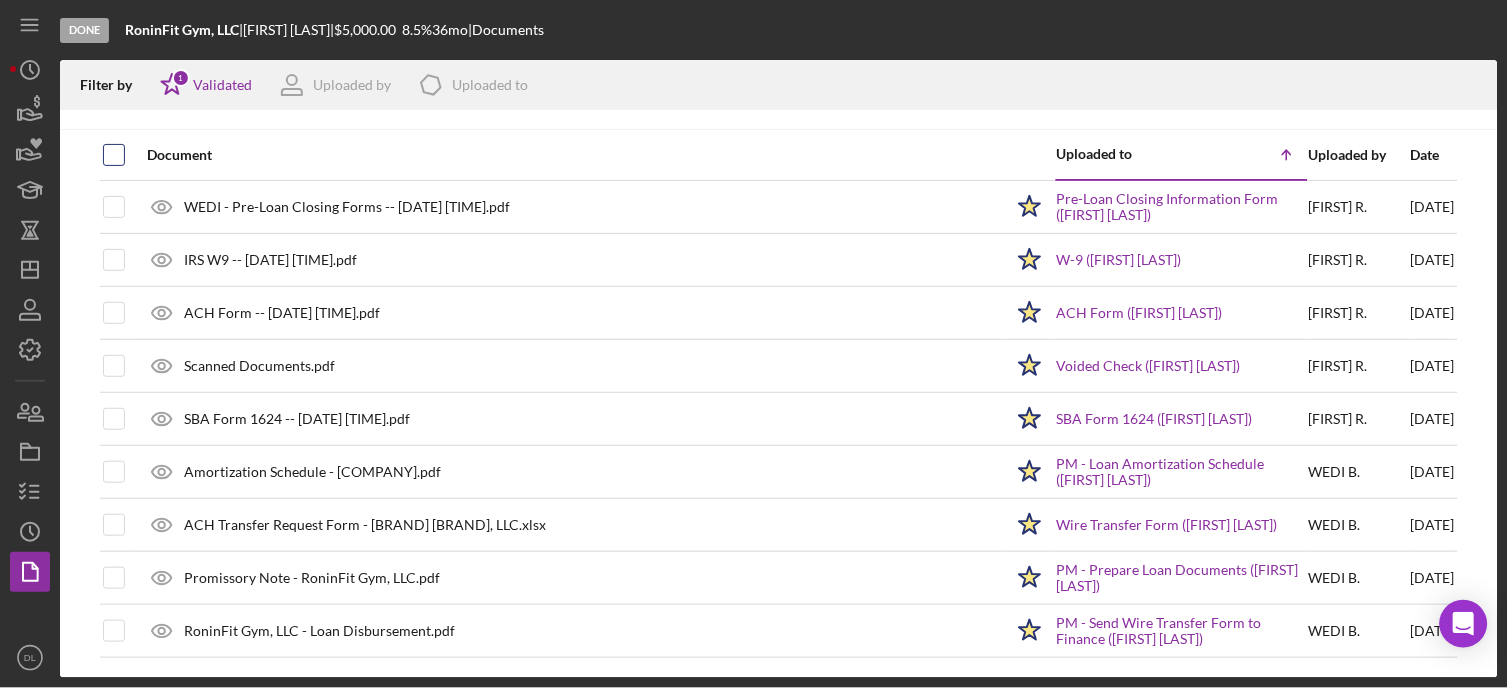 click at bounding box center (114, 155) 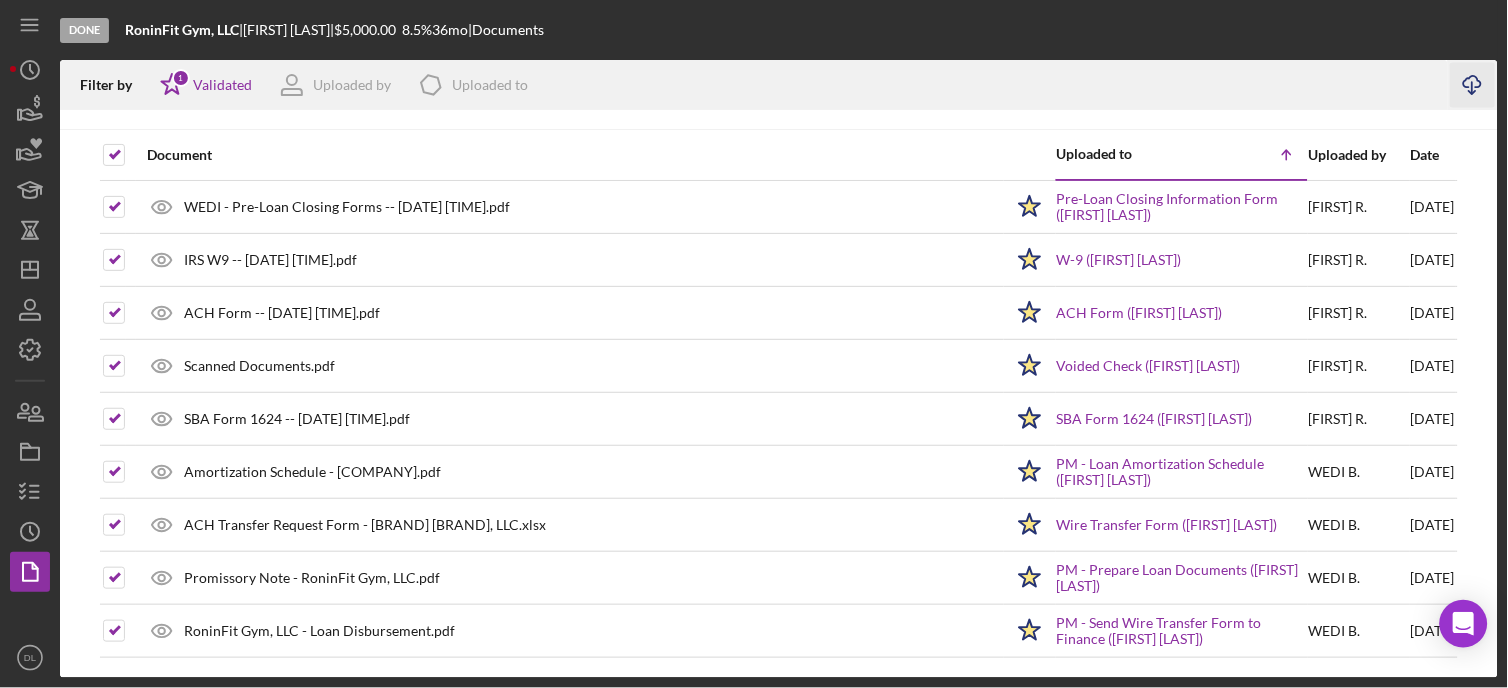 click on "Icon/Download" 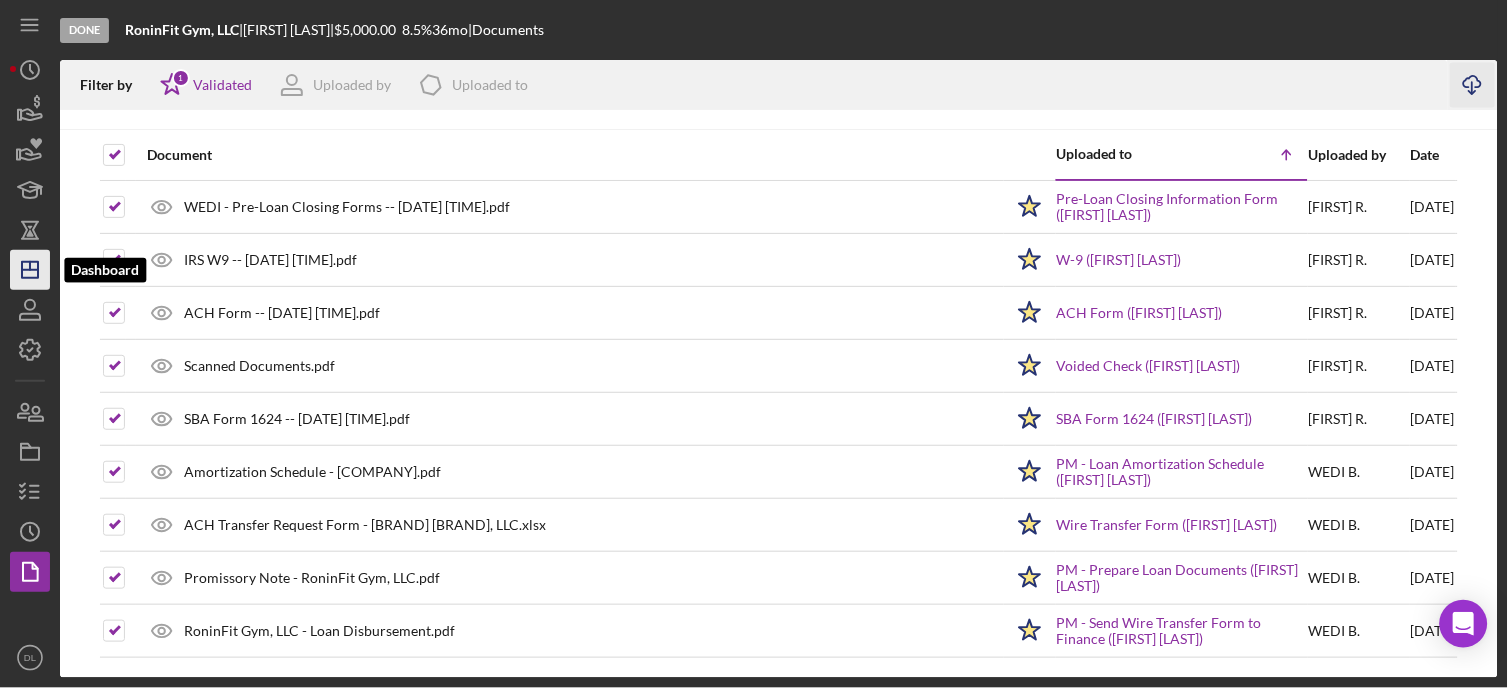 click on "Icon/Dashboard" 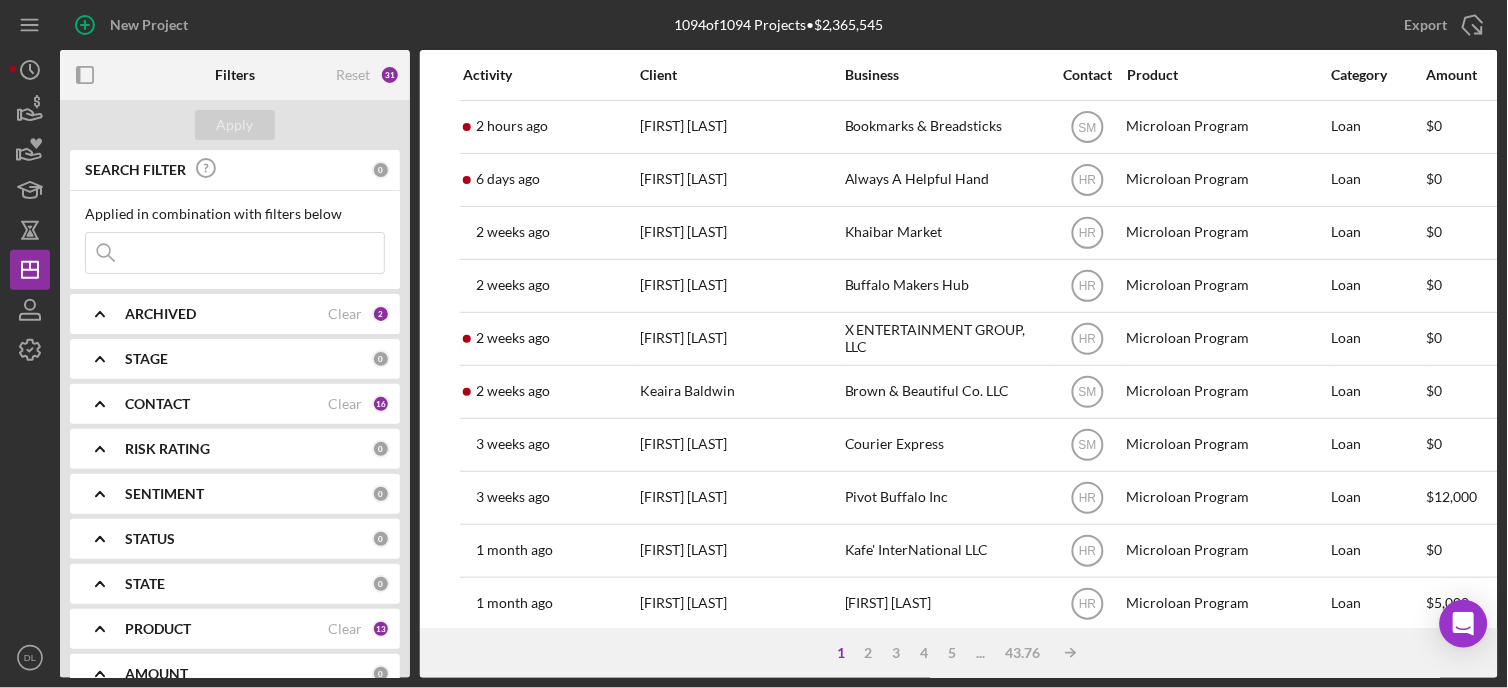 click at bounding box center (235, 253) 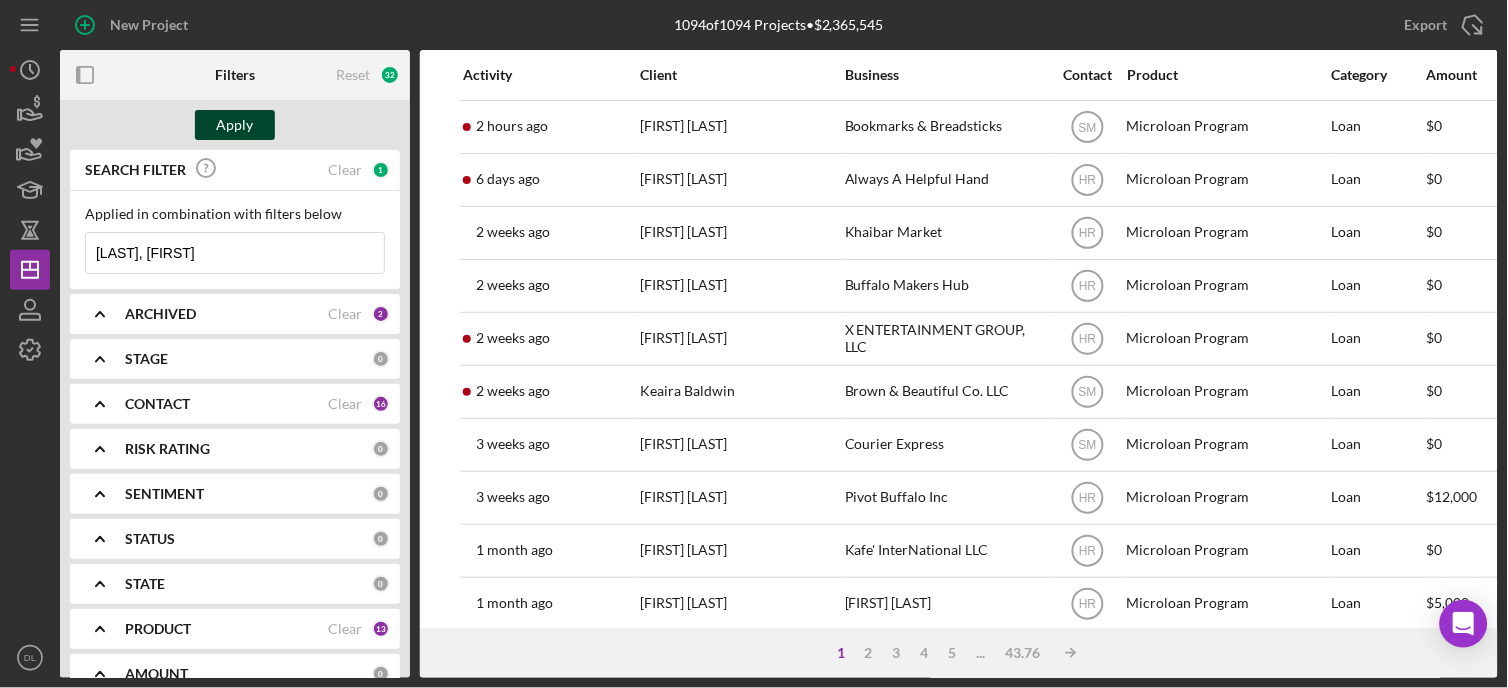 click on "Apply" at bounding box center [235, 125] 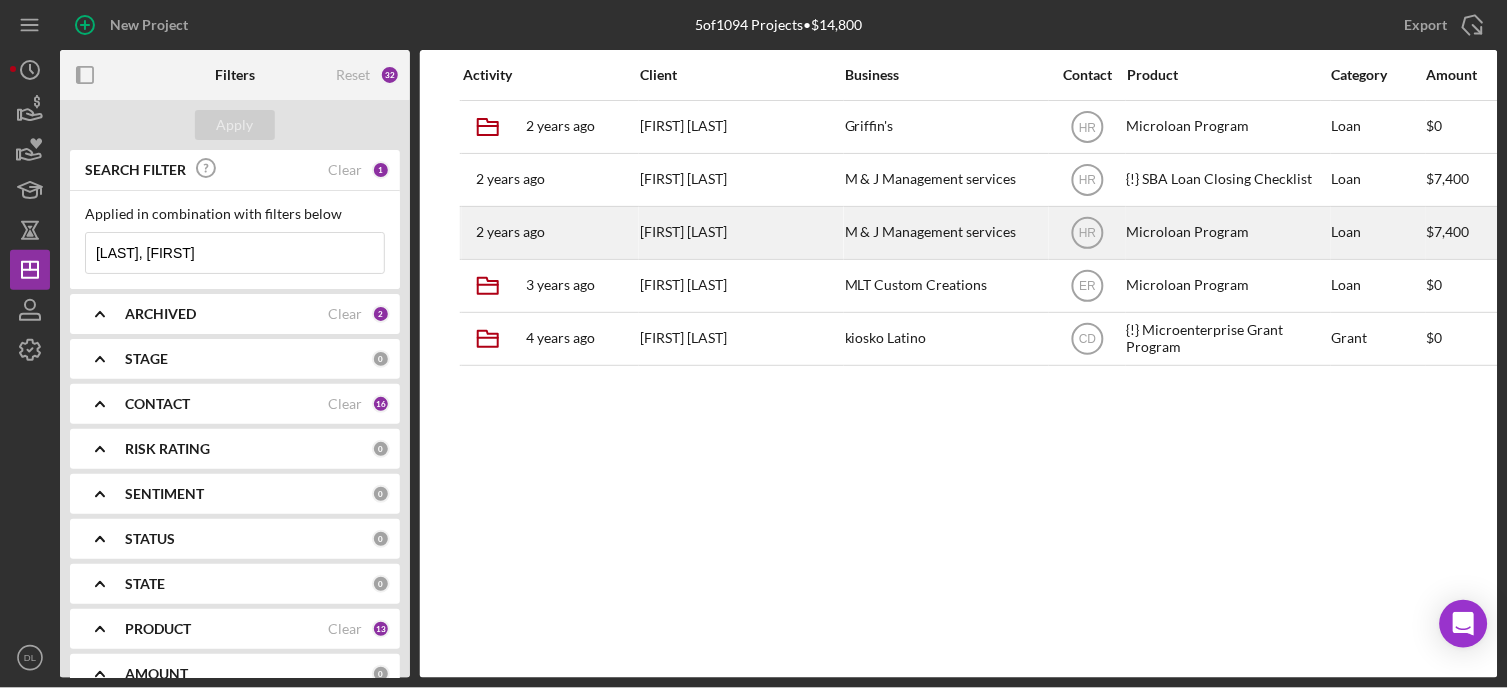 click on "M & J Management services" at bounding box center [945, 233] 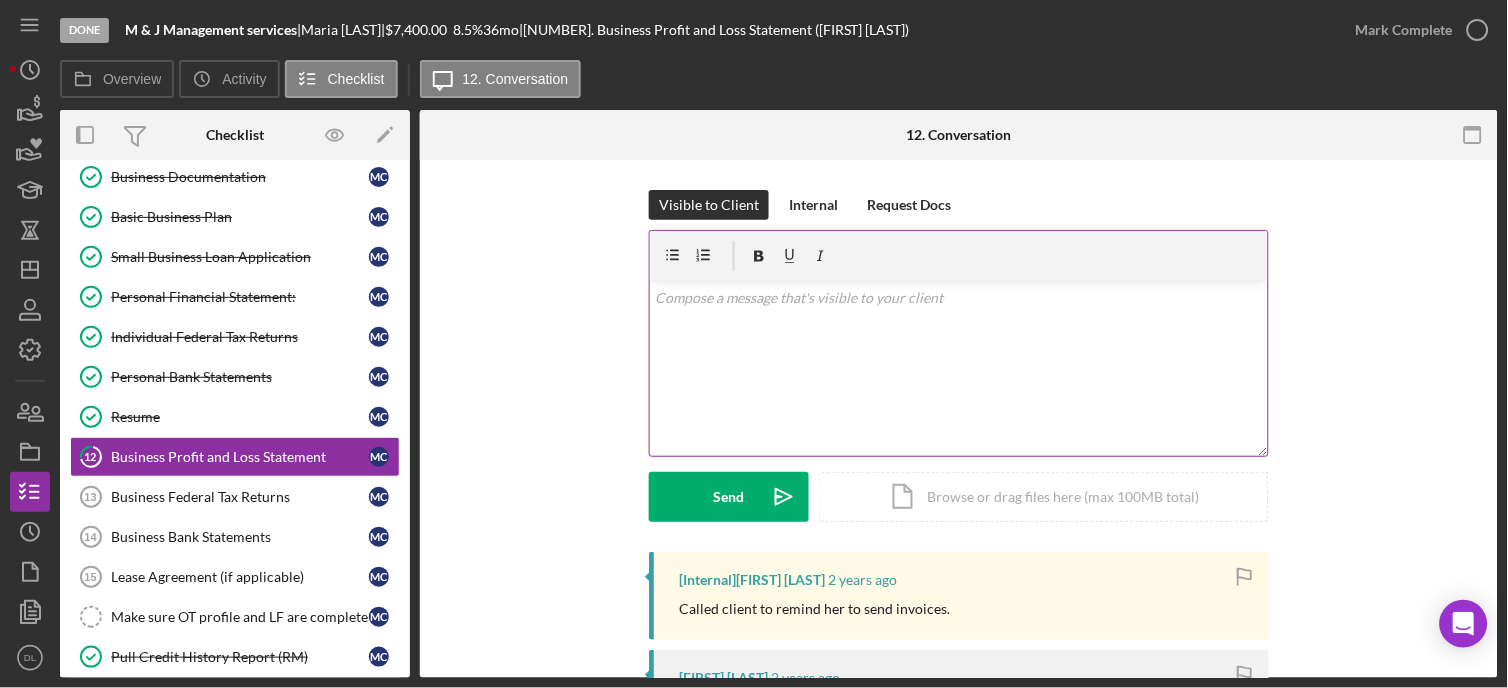 scroll, scrollTop: 253, scrollLeft: 0, axis: vertical 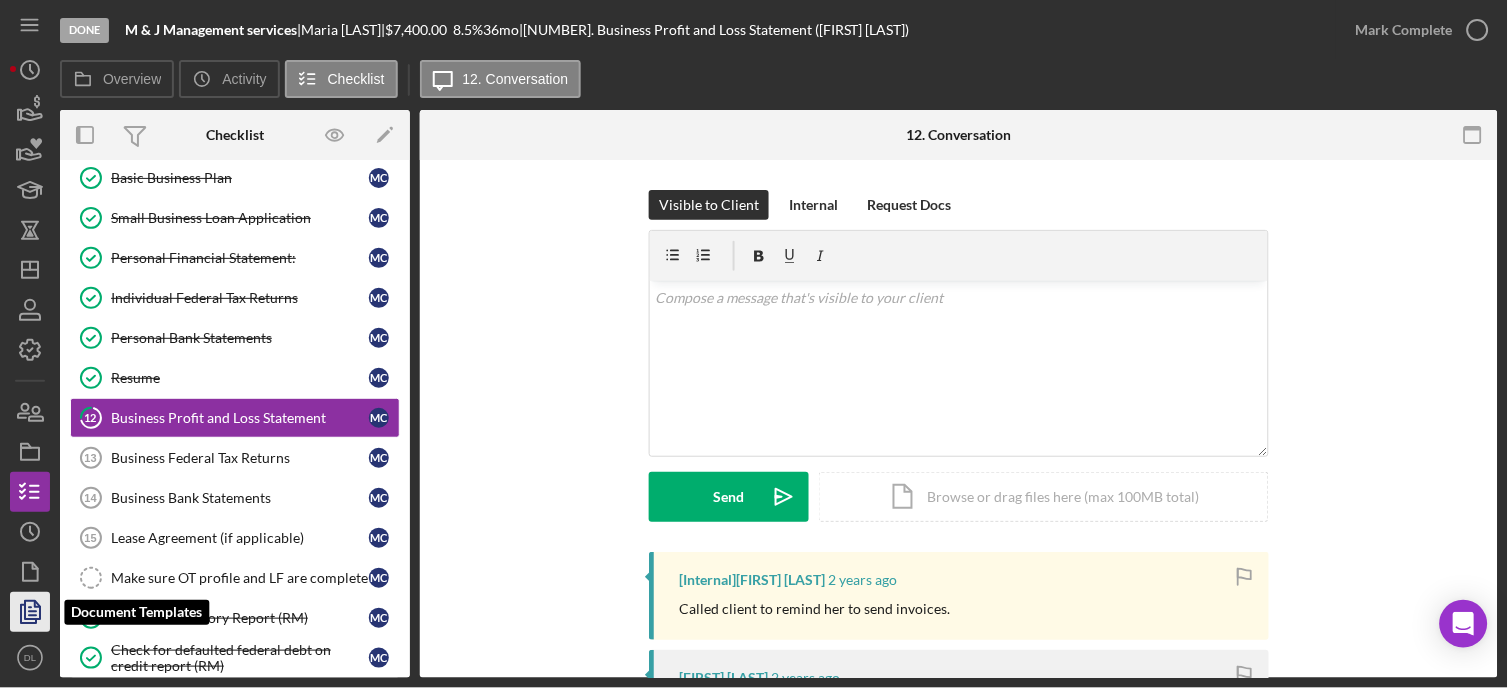 click 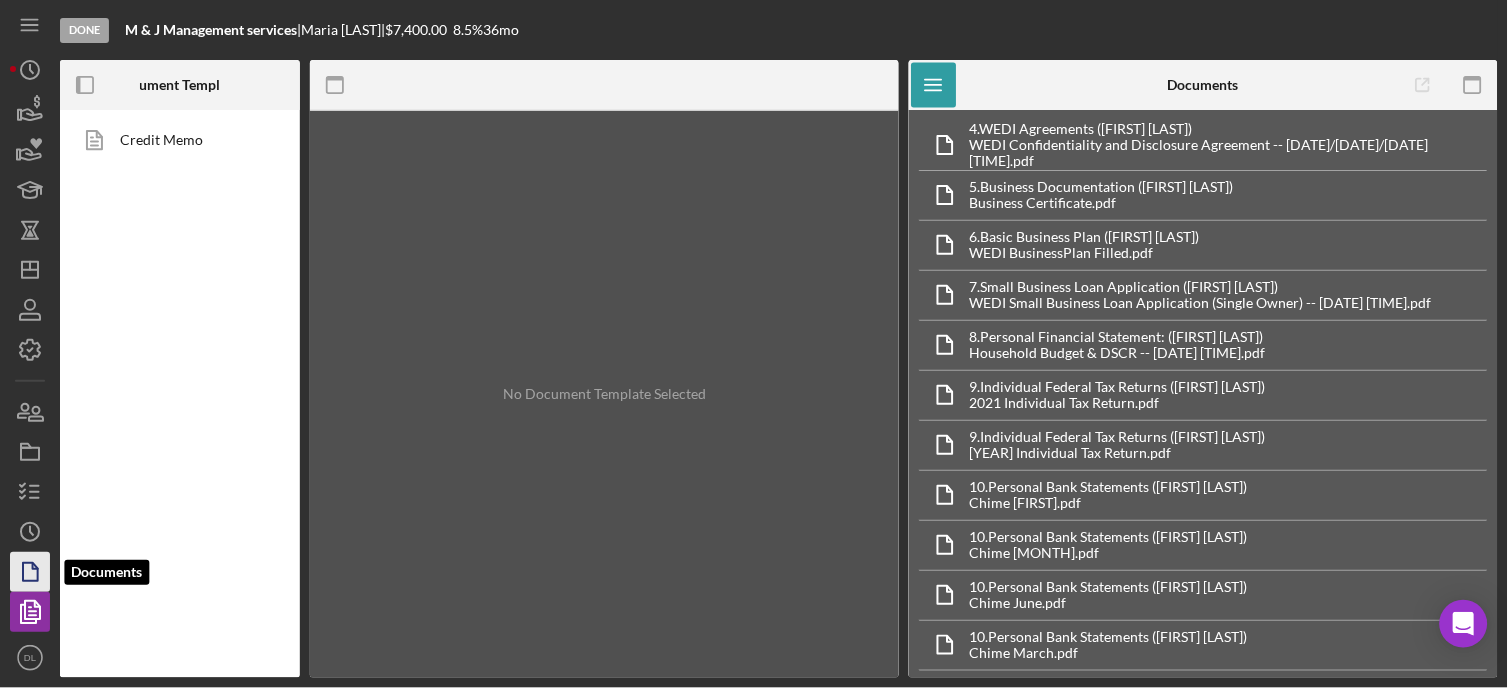 click 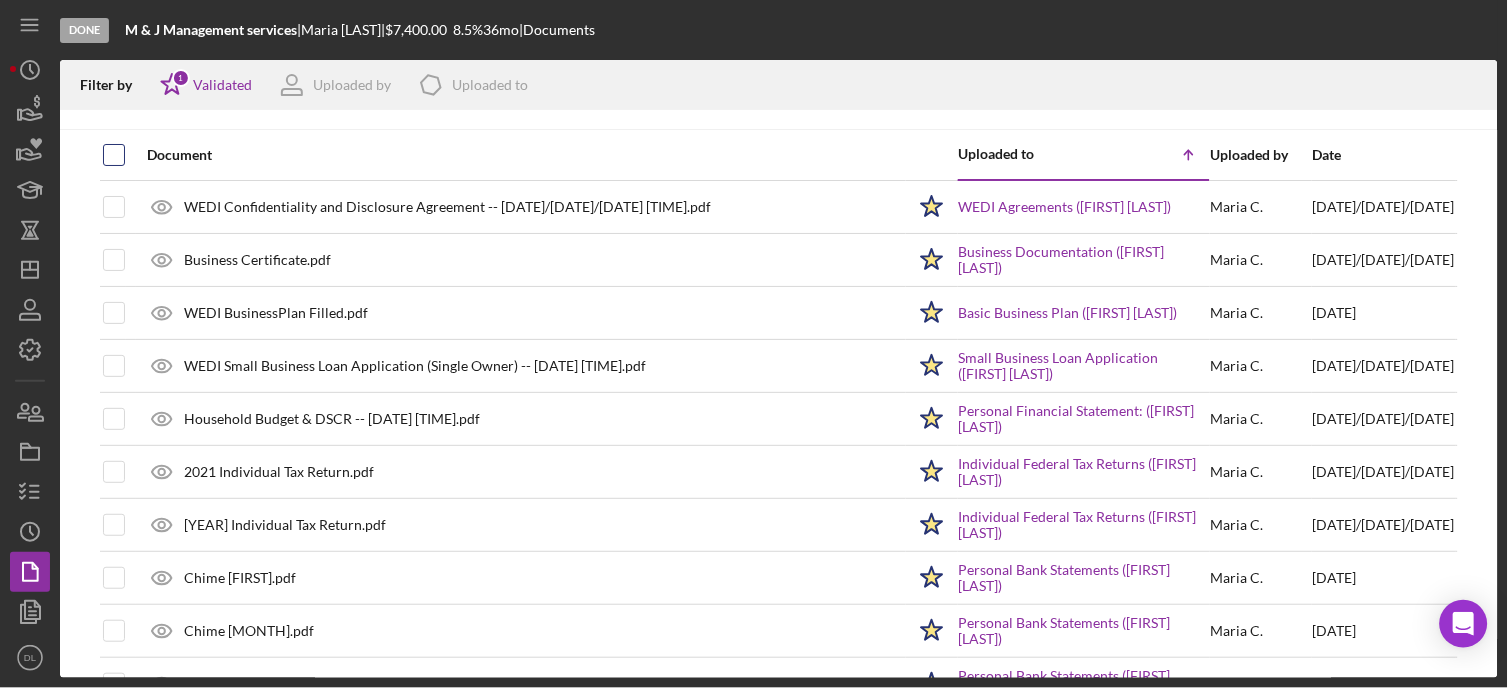 click at bounding box center [114, 155] 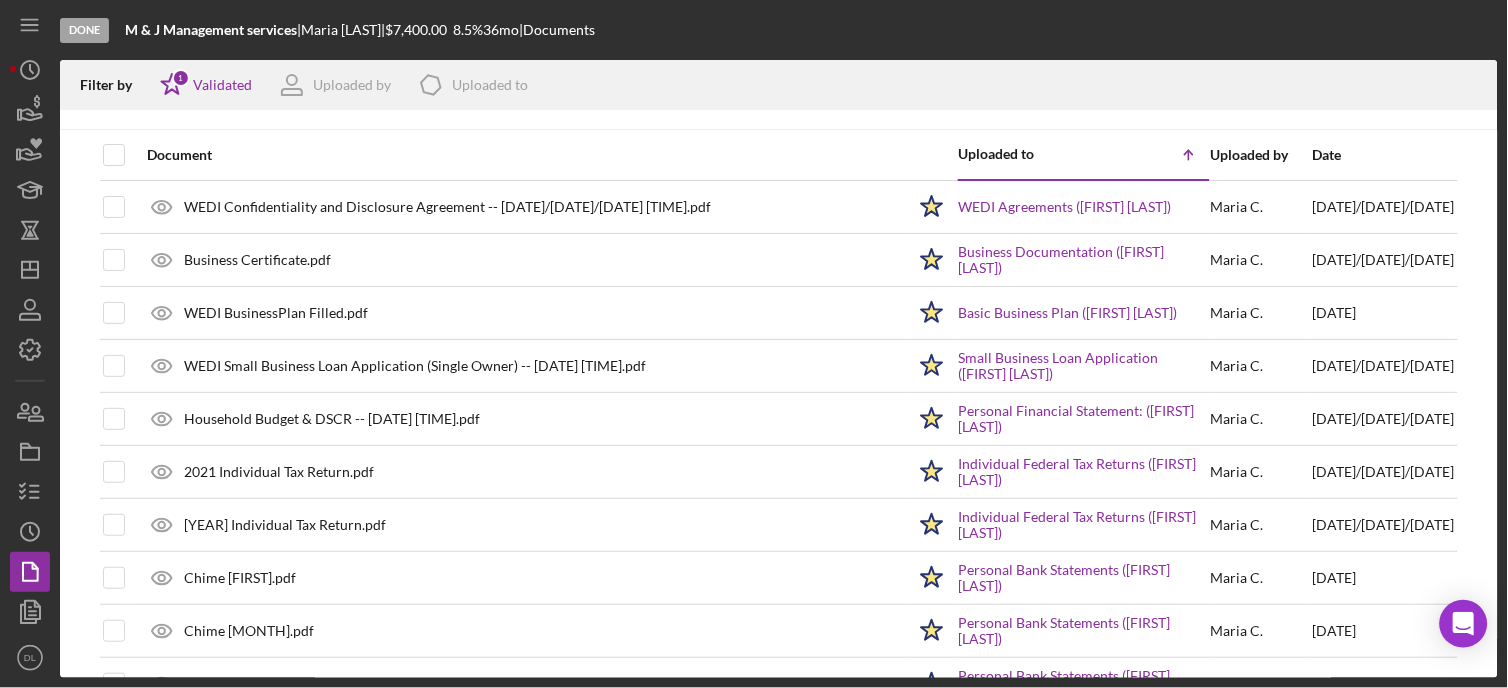 click at bounding box center (131, 155) 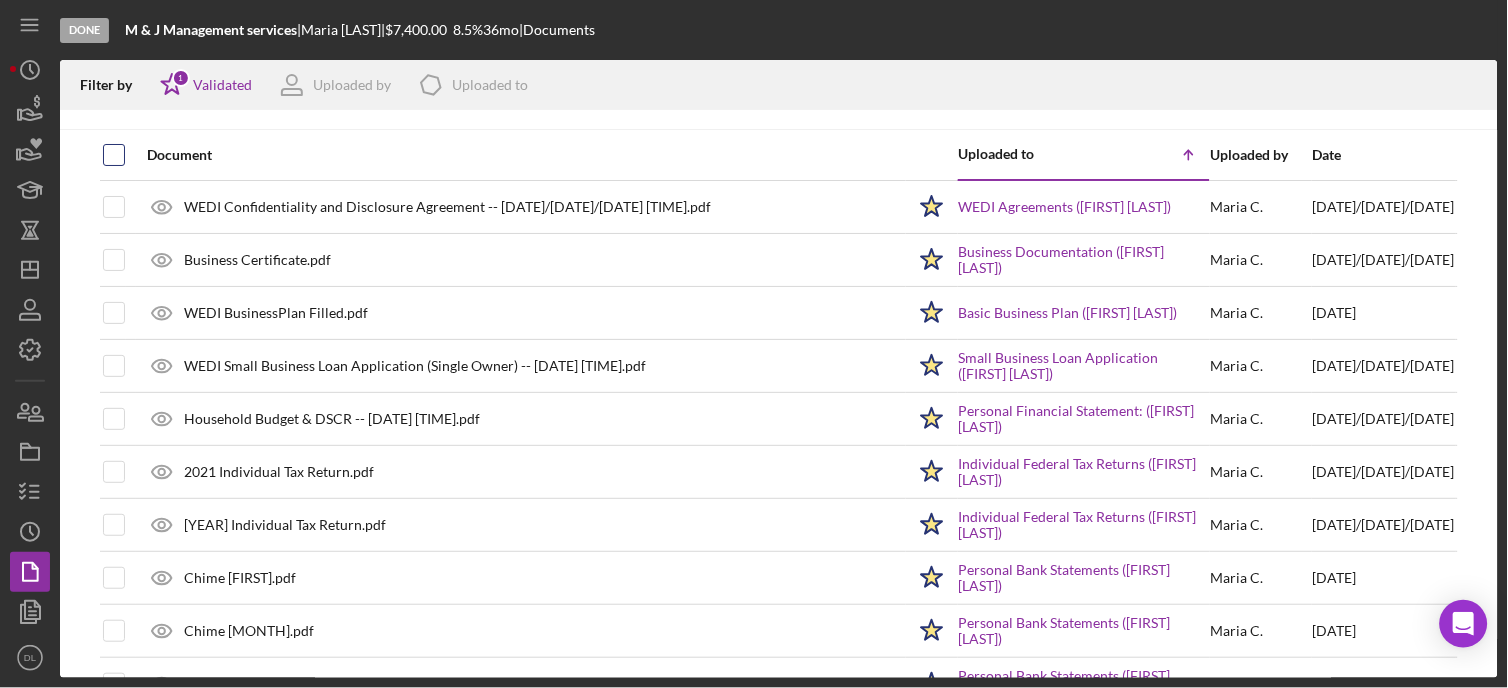 click at bounding box center [114, 155] 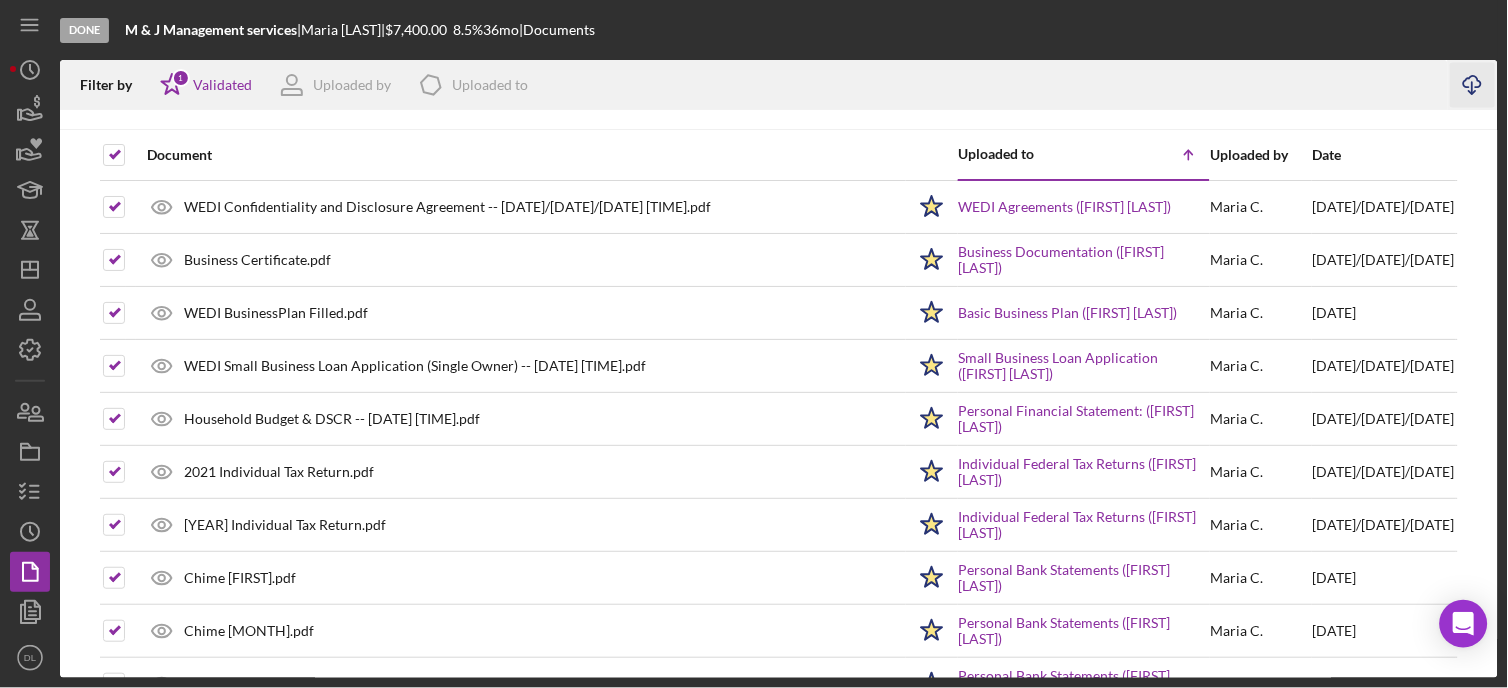 click on "Icon/Download" 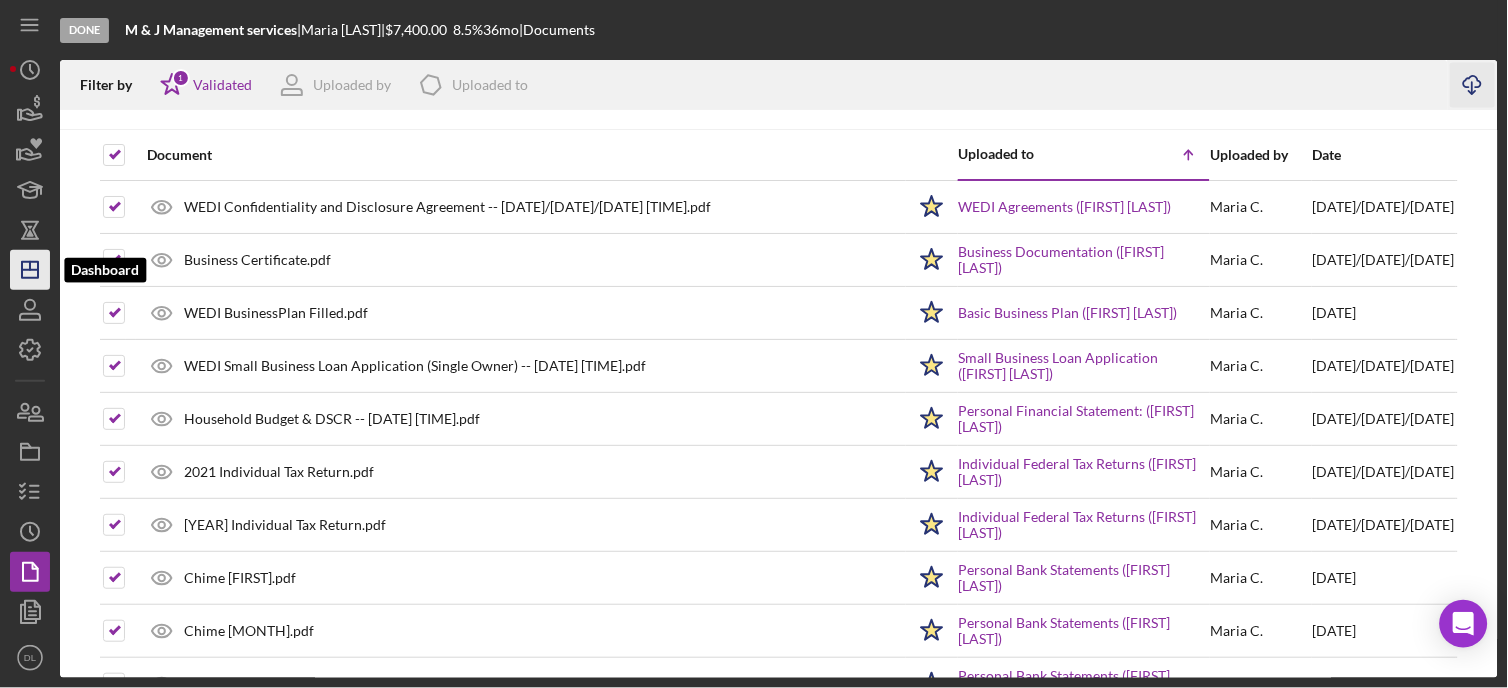 click on "Icon/Dashboard" 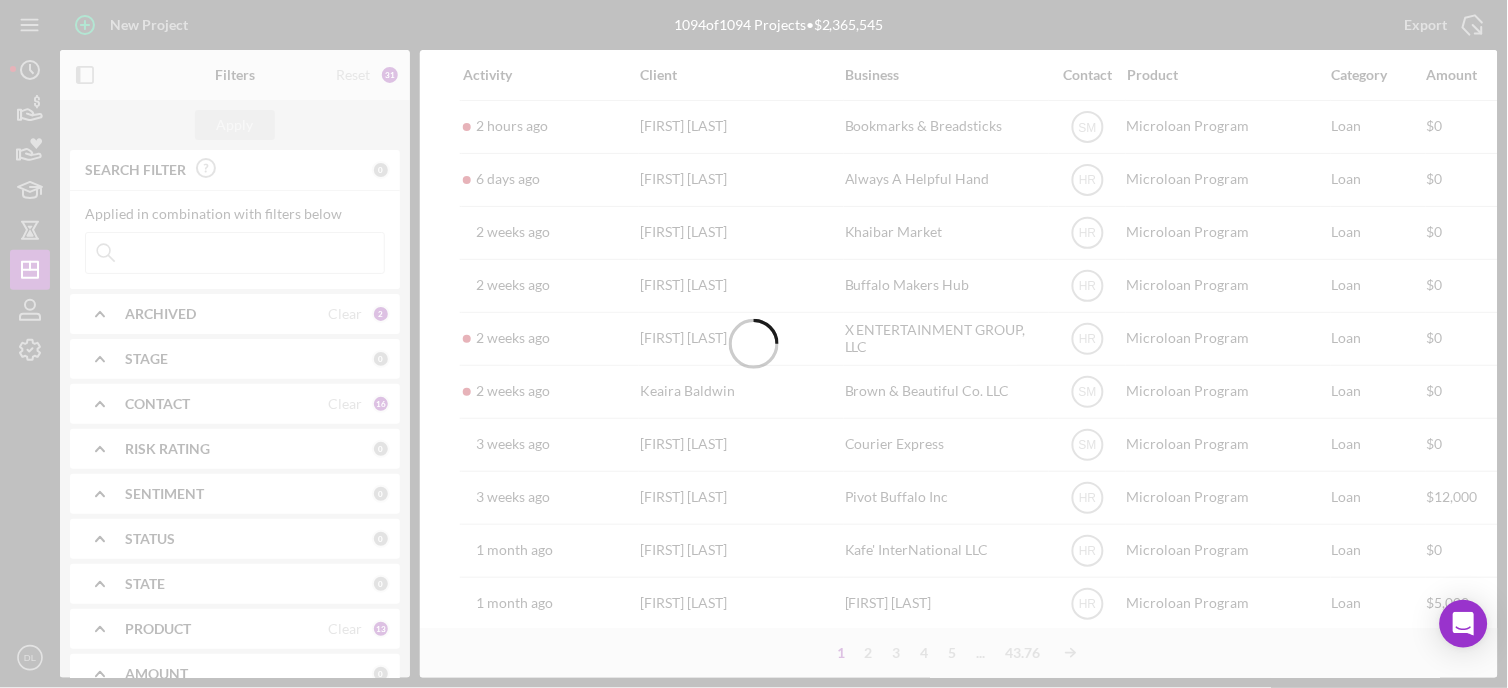 click at bounding box center [754, 344] 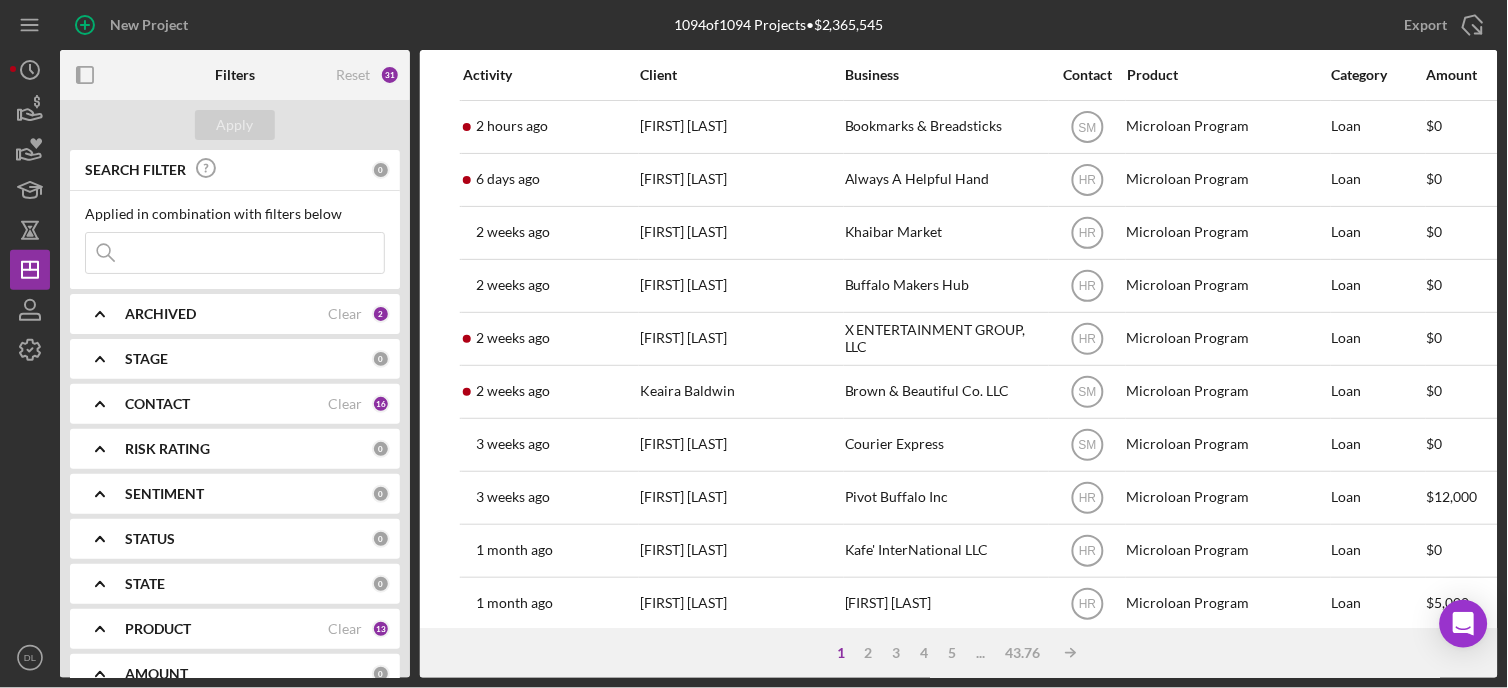 click at bounding box center (235, 253) 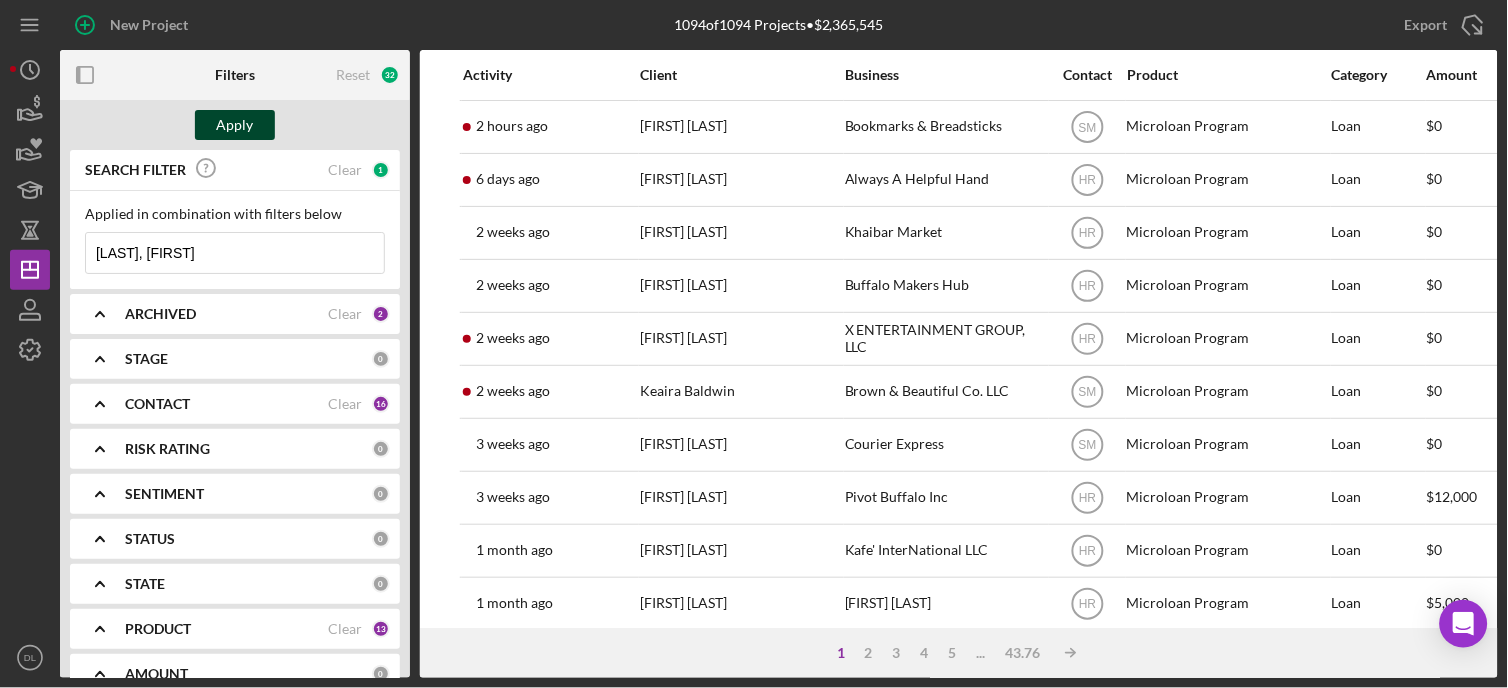 click on "Apply" at bounding box center [235, 125] 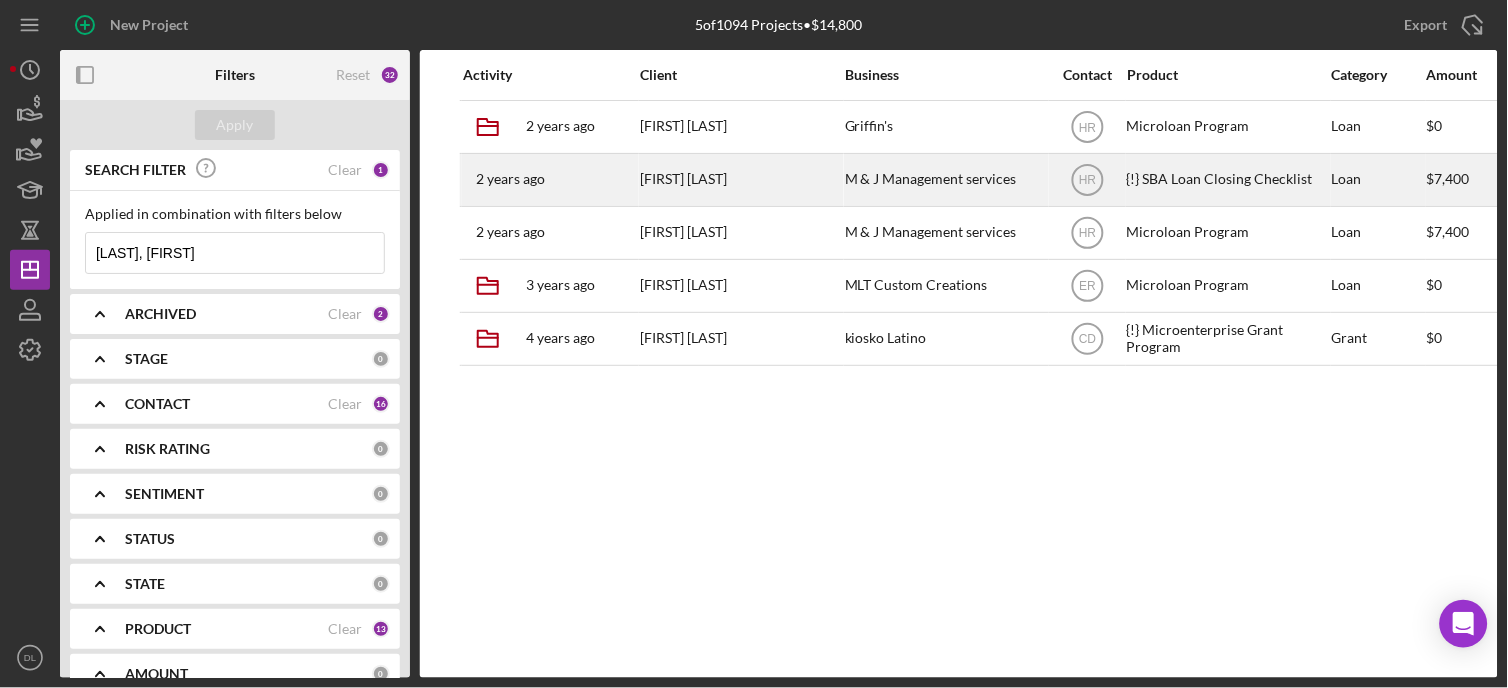 click on "[FIRST] [LAST]" at bounding box center (740, 180) 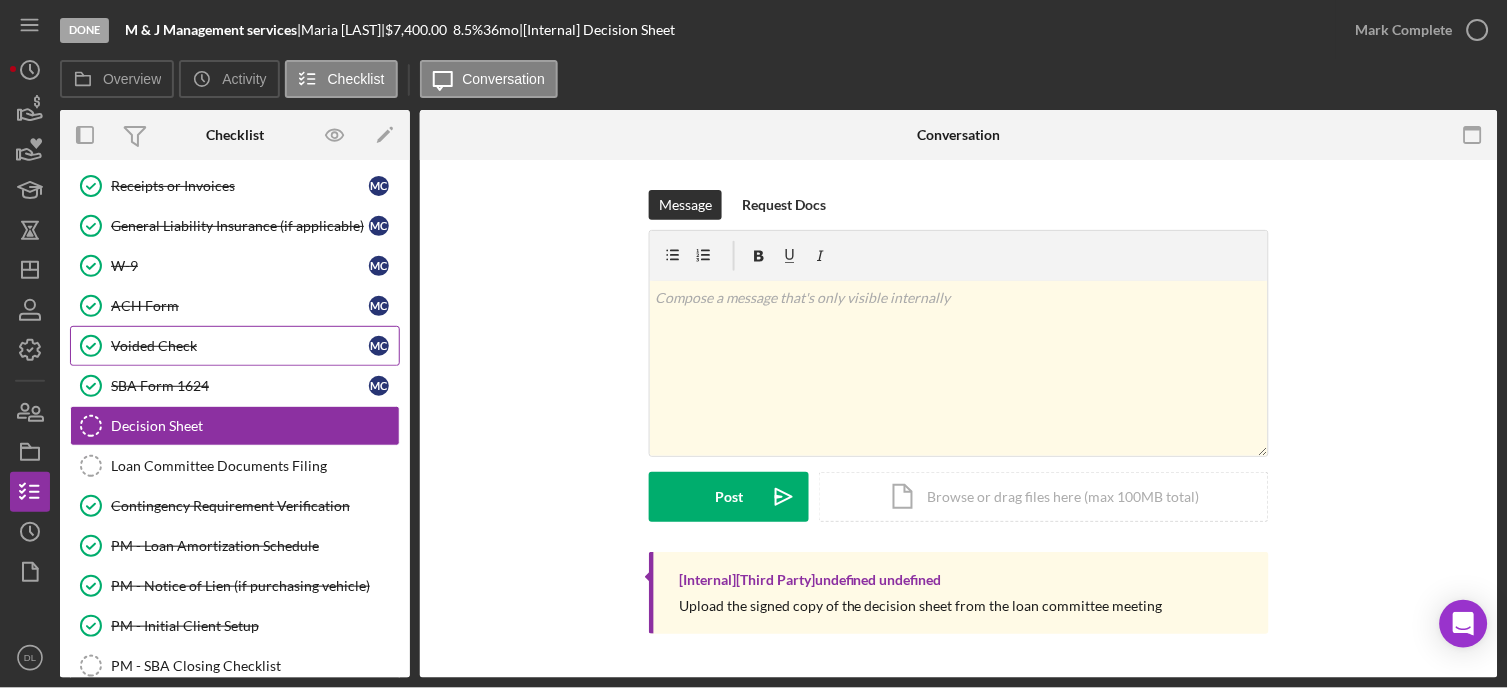 scroll, scrollTop: 213, scrollLeft: 0, axis: vertical 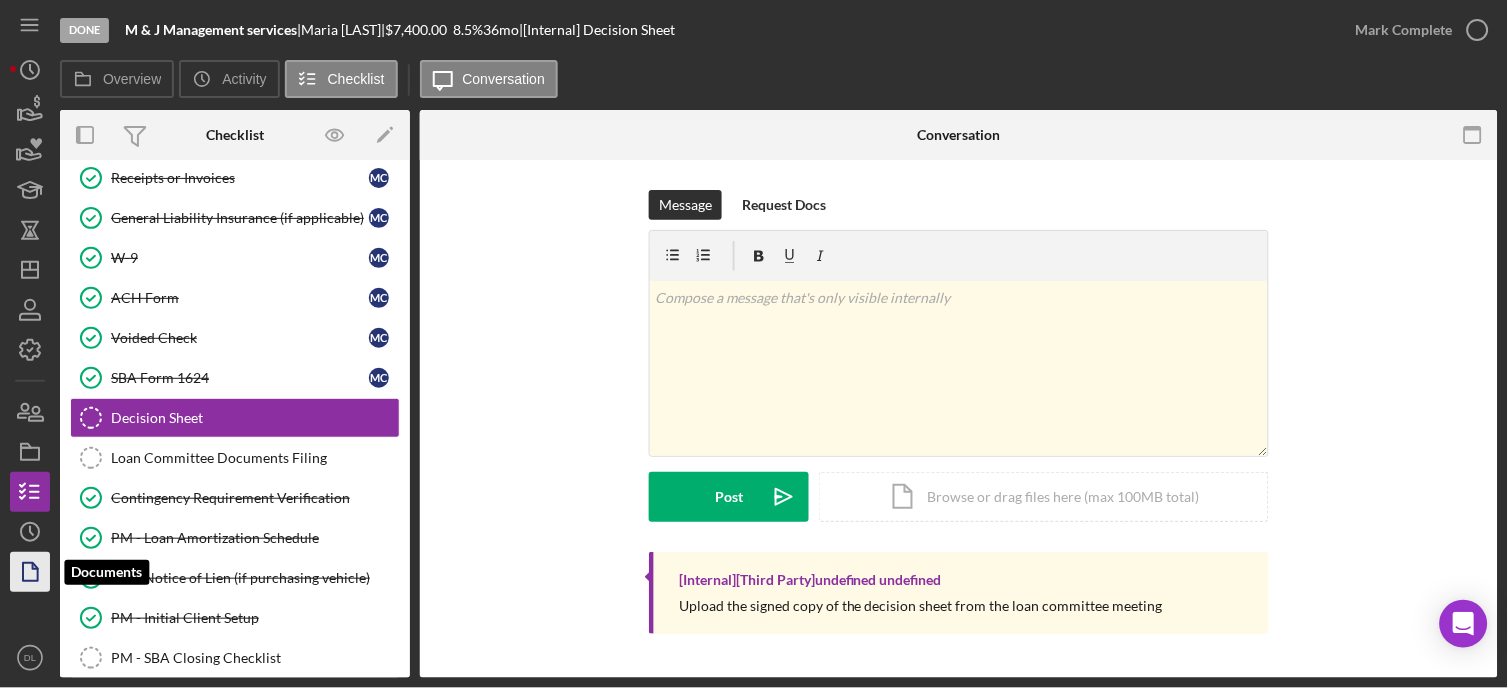 click 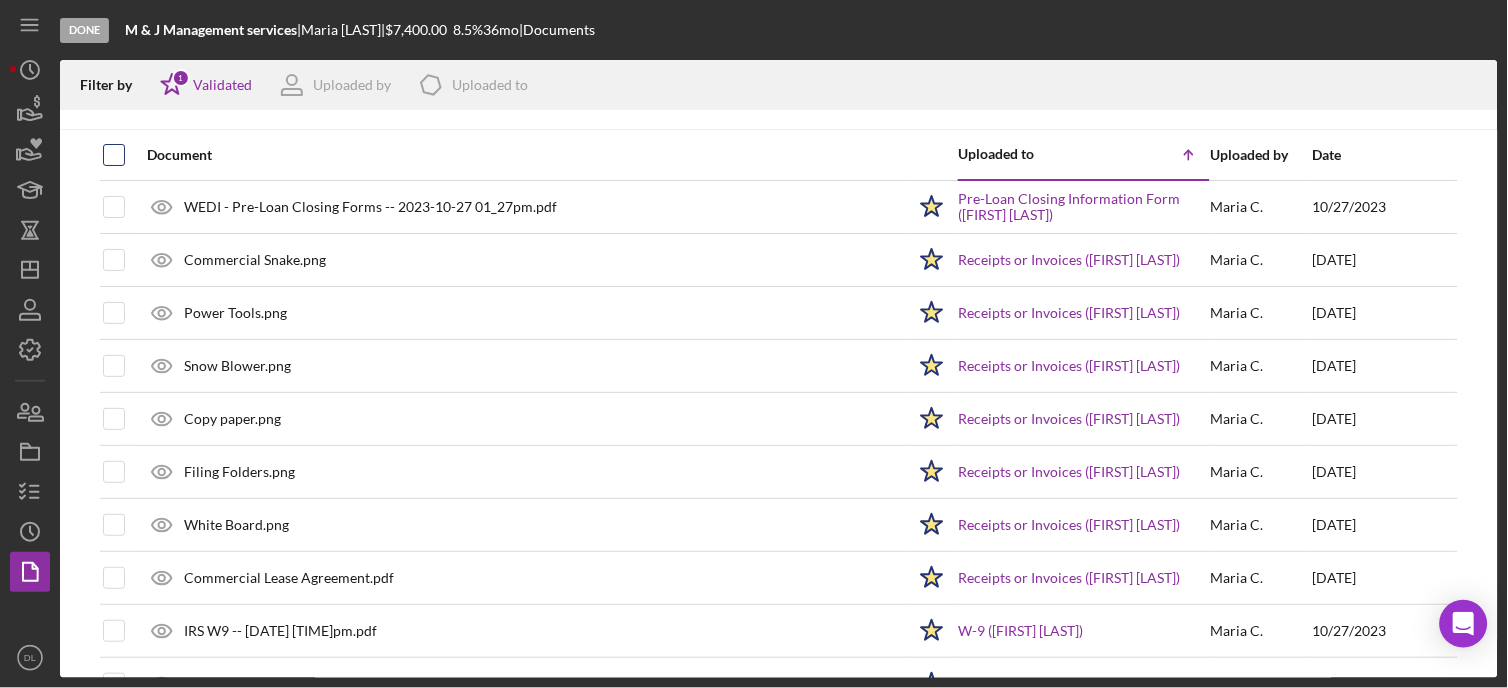click at bounding box center [114, 155] 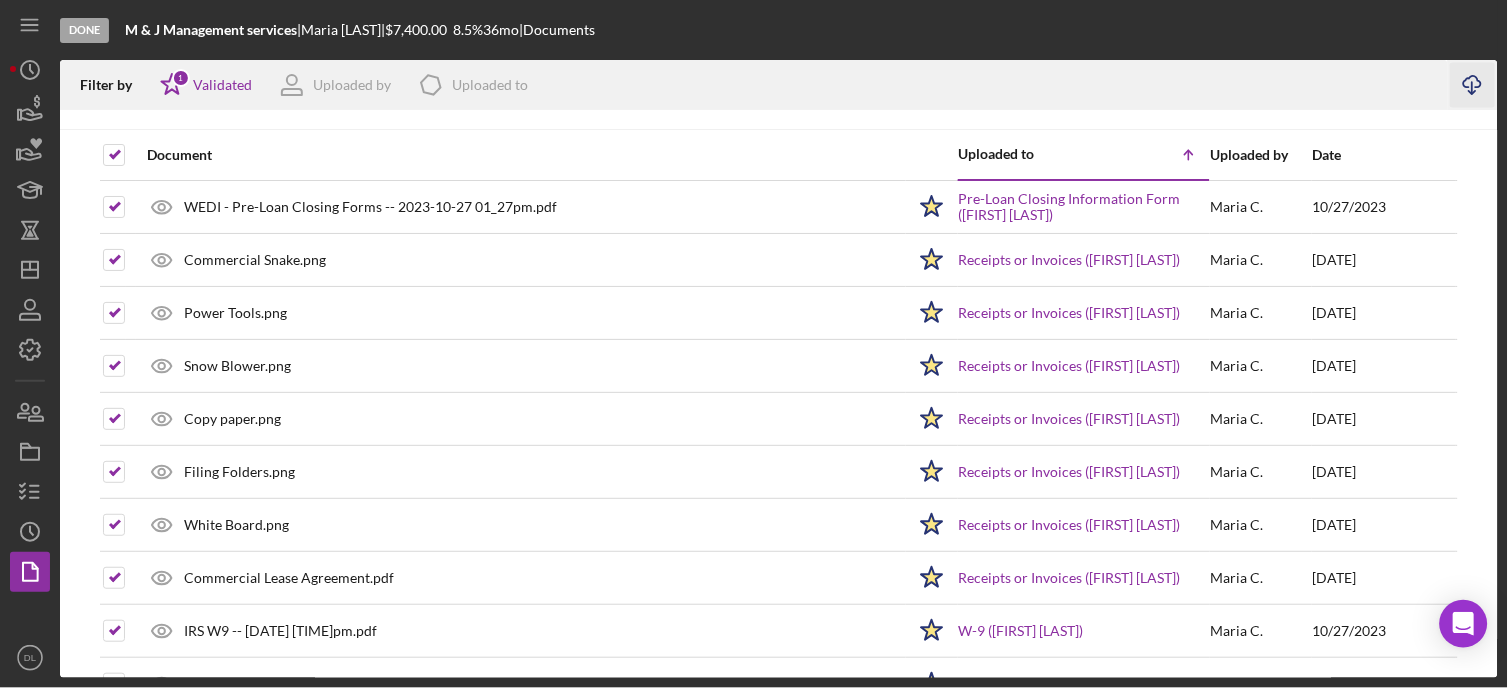 click on "Icon/Download" 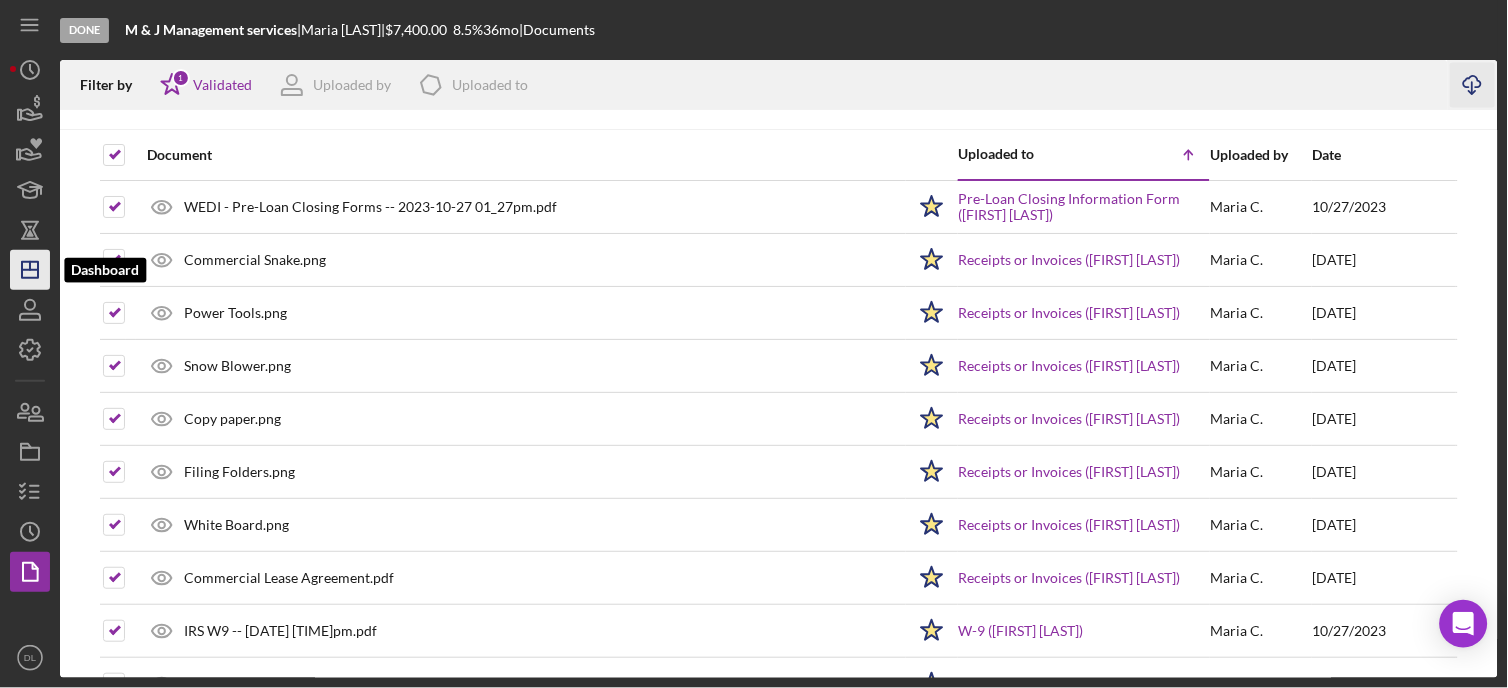 click on "Icon/Dashboard" 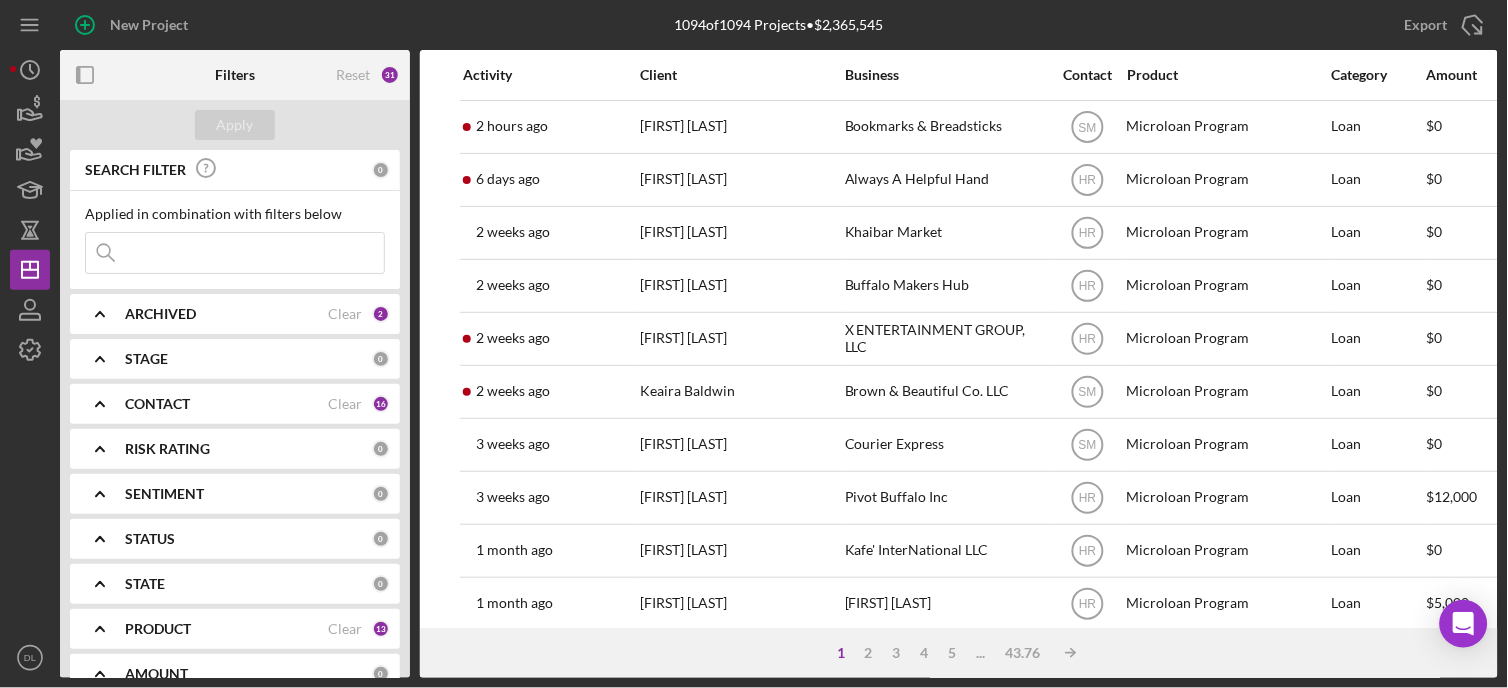 click at bounding box center [235, 253] 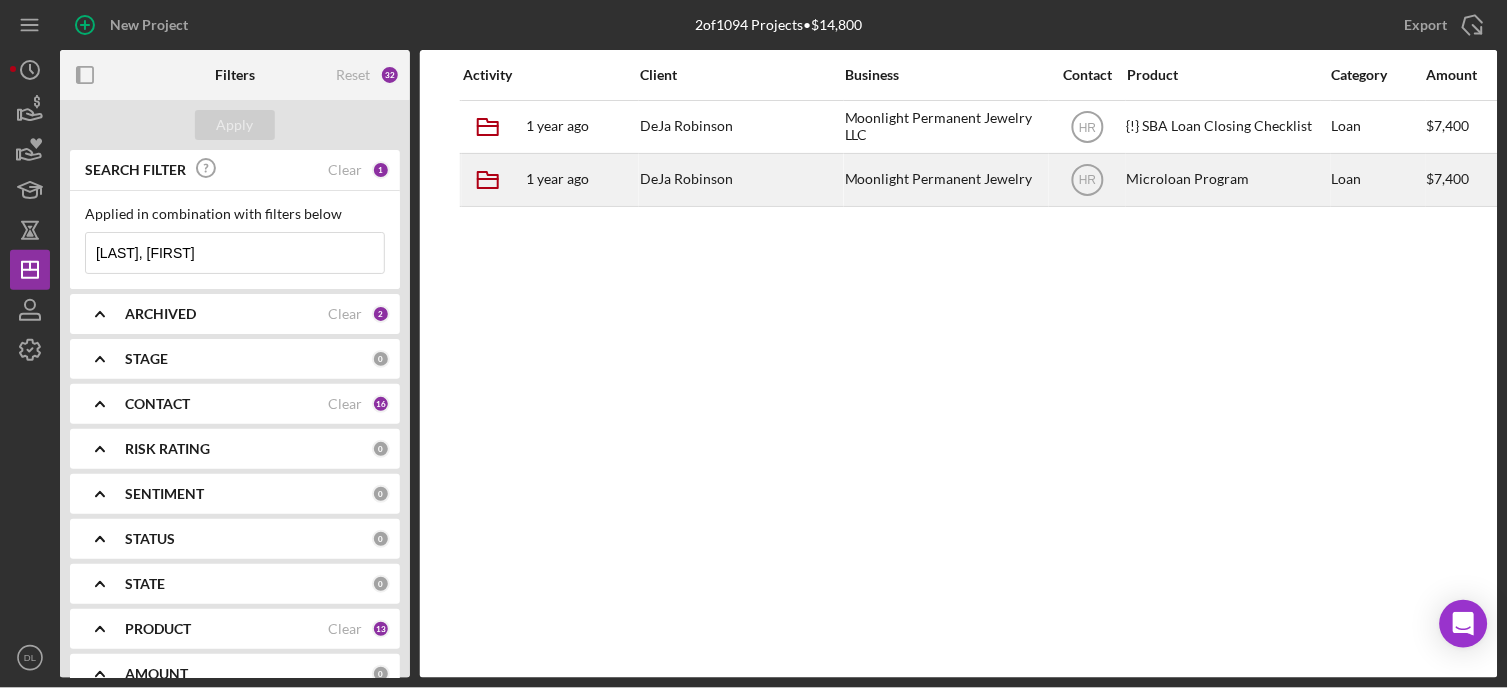 click on "Moonlight Permanent Jewelry" at bounding box center (946, 179) 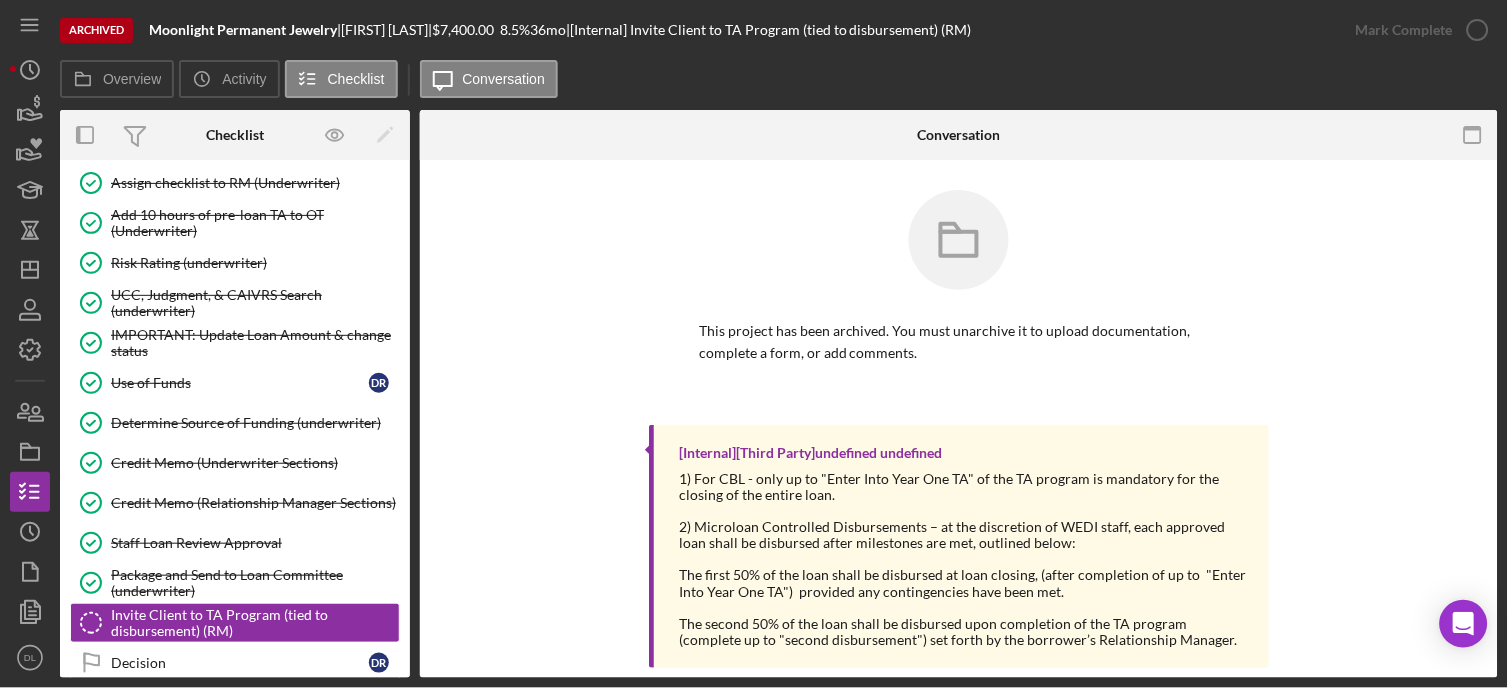 scroll, scrollTop: 203, scrollLeft: 0, axis: vertical 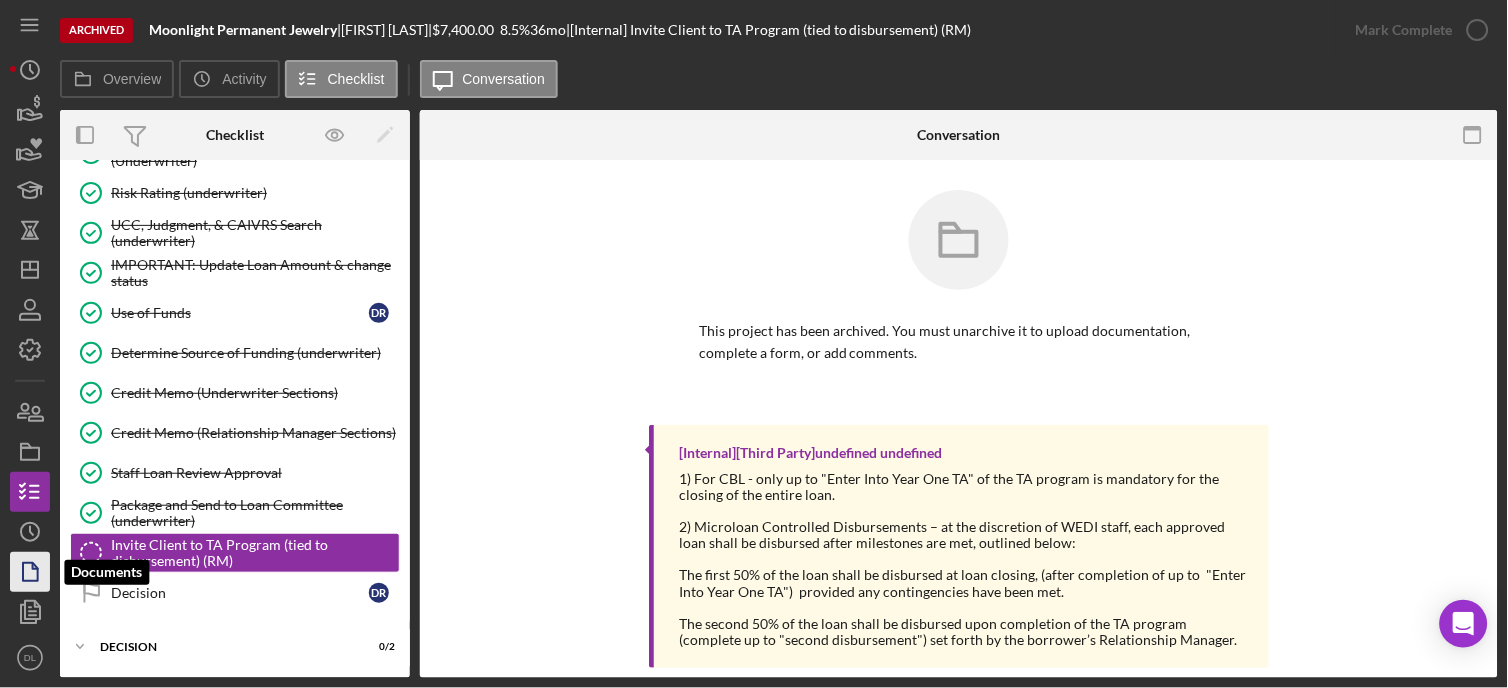 click 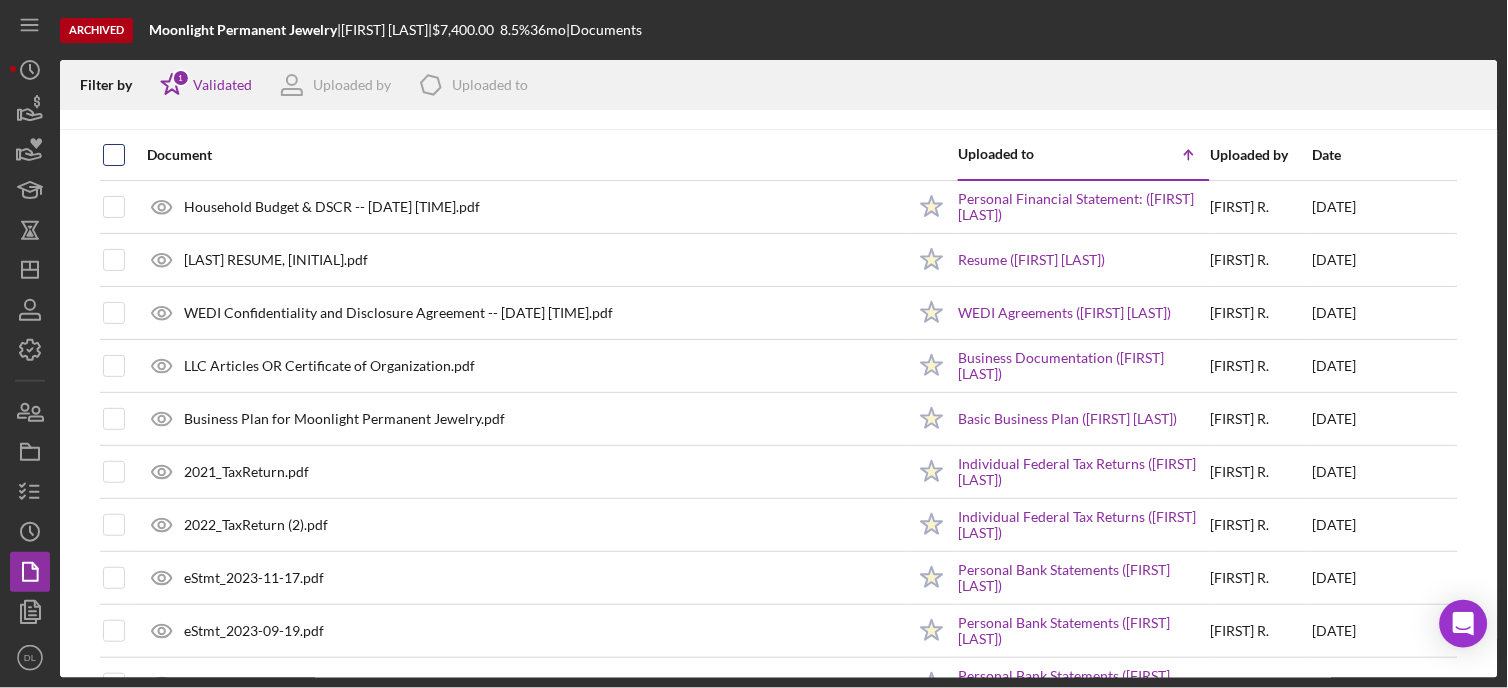 click at bounding box center (114, 155) 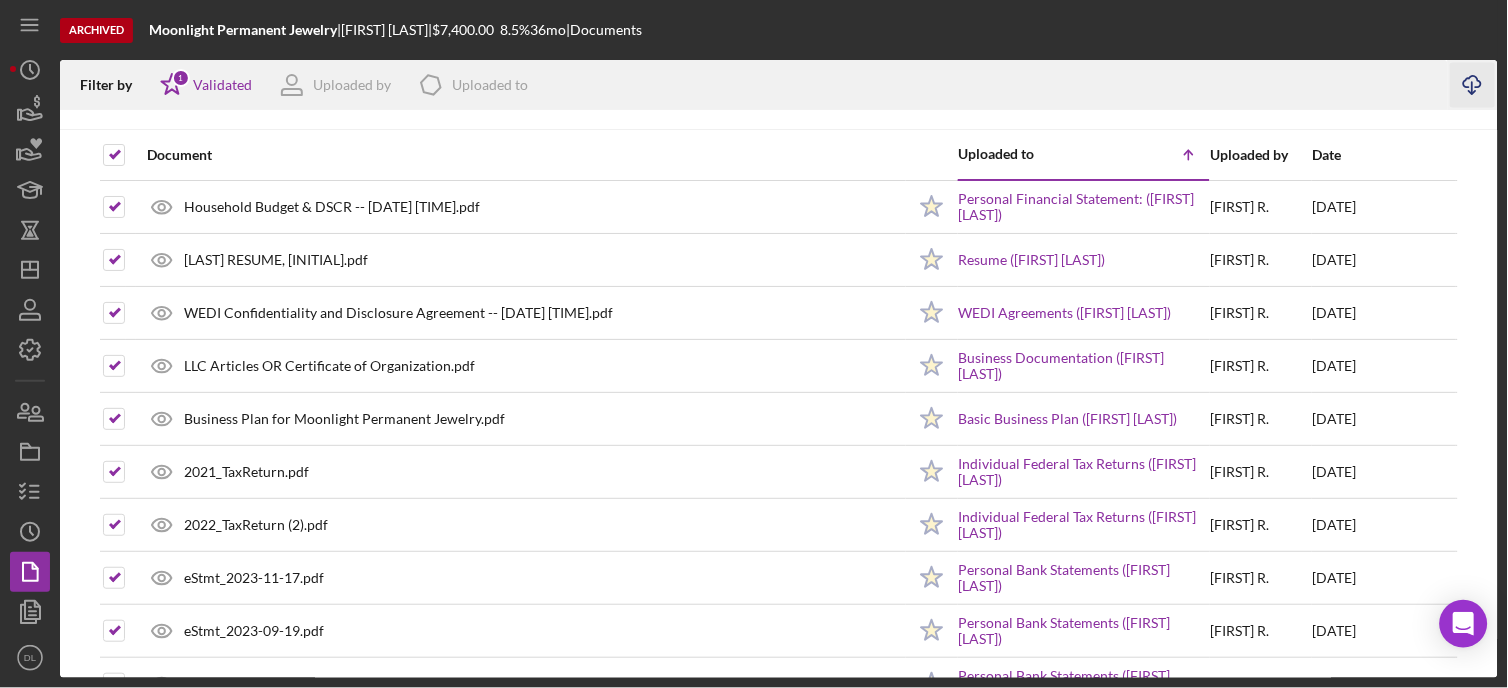 click on "Icon/Download" 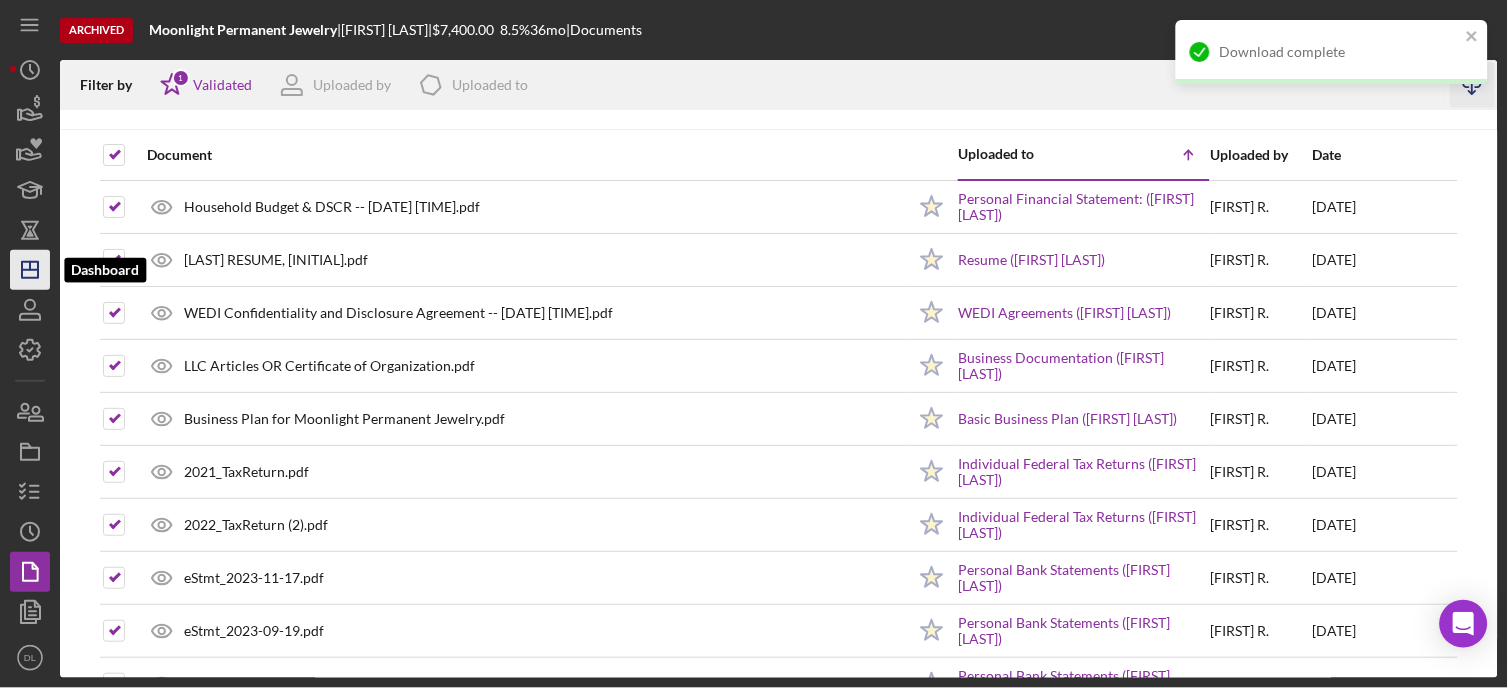 click on "Icon/Dashboard" 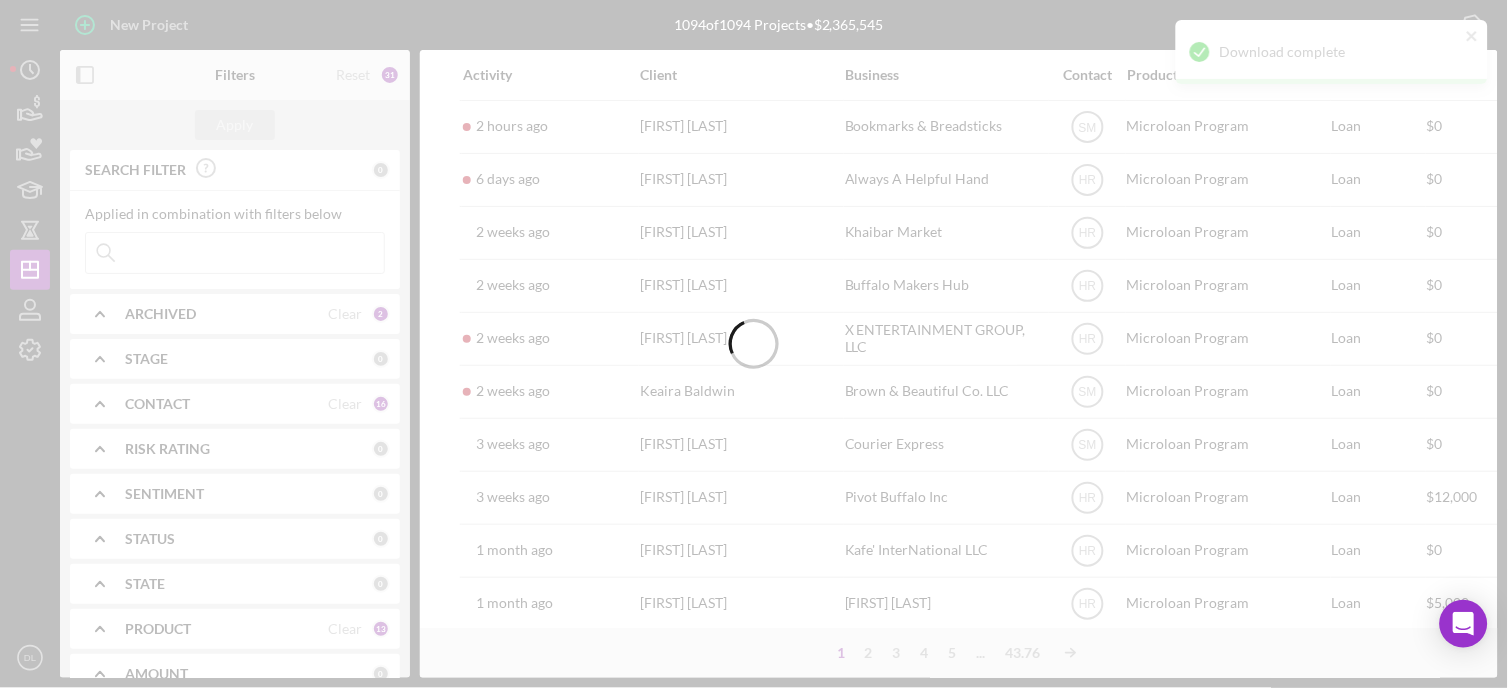 click at bounding box center [754, 344] 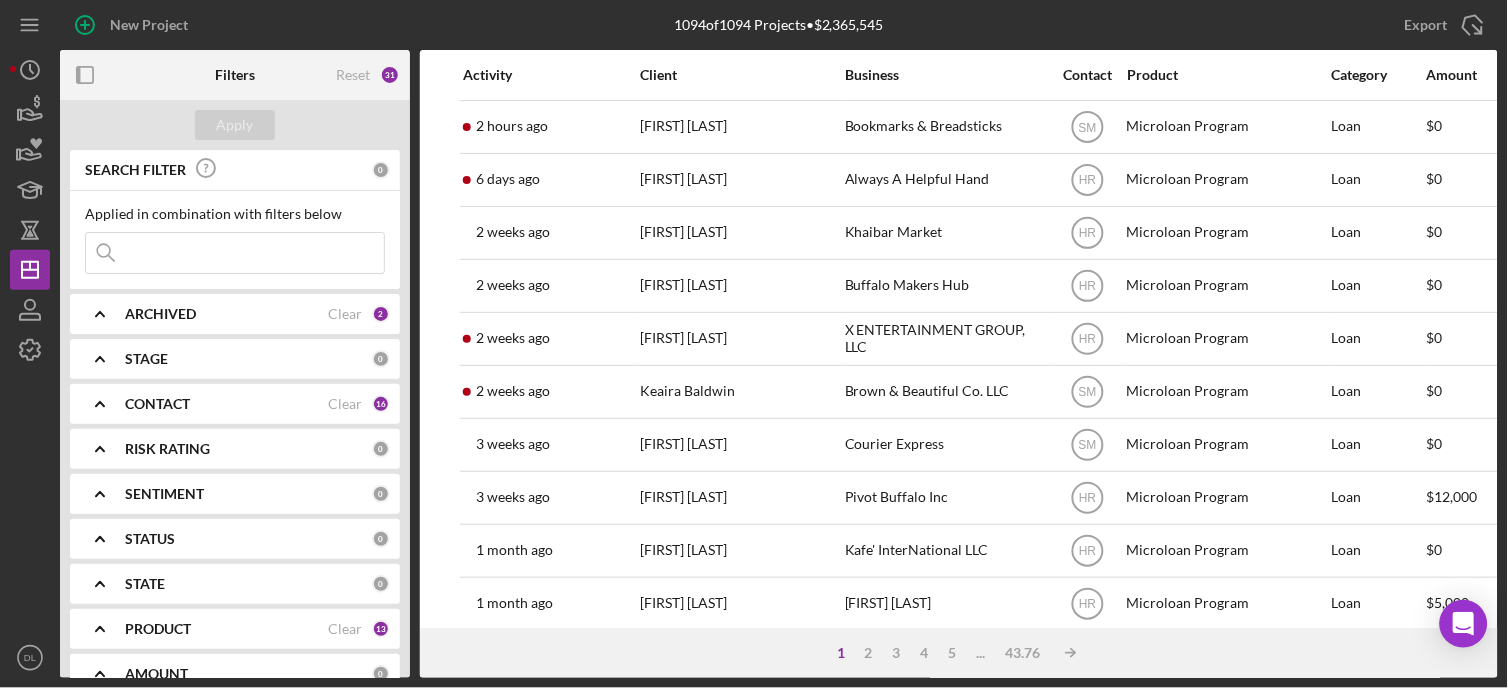 click at bounding box center [235, 253] 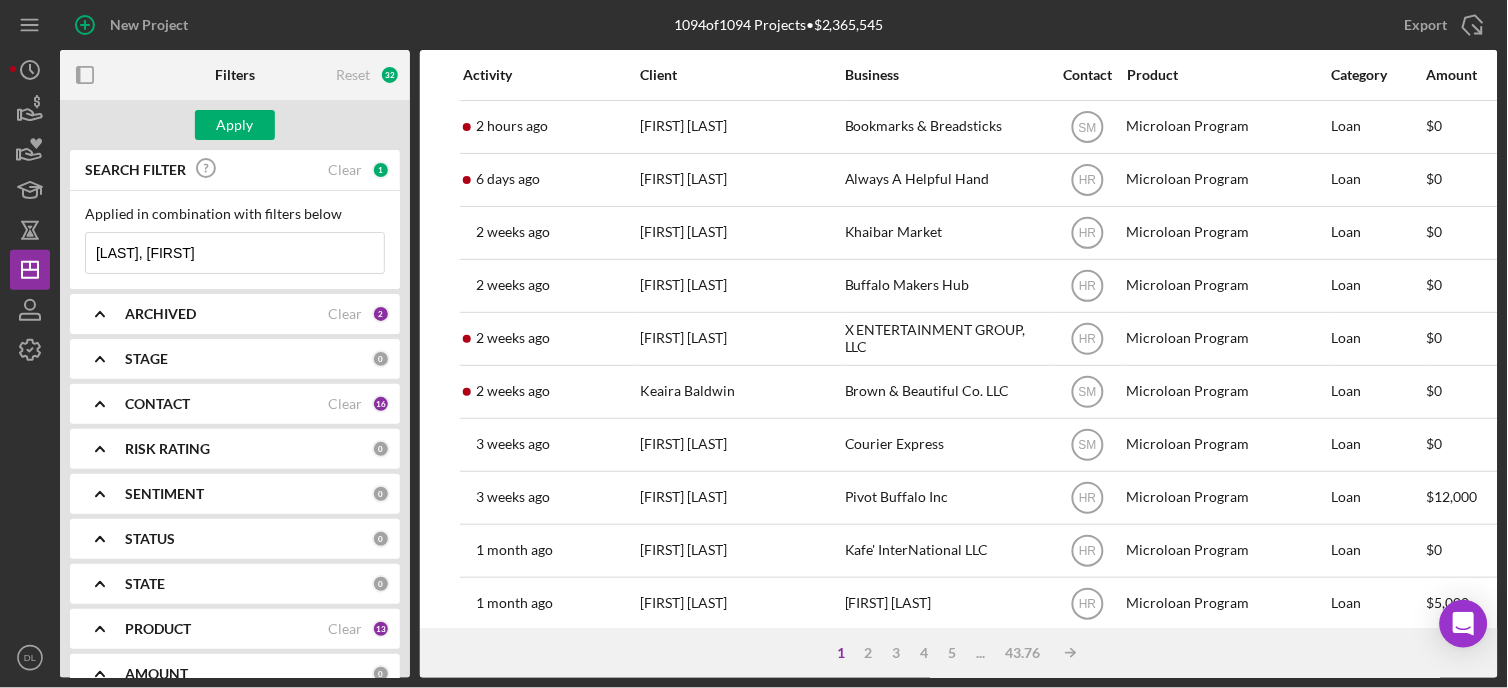 click on "Apply" at bounding box center (235, 125) 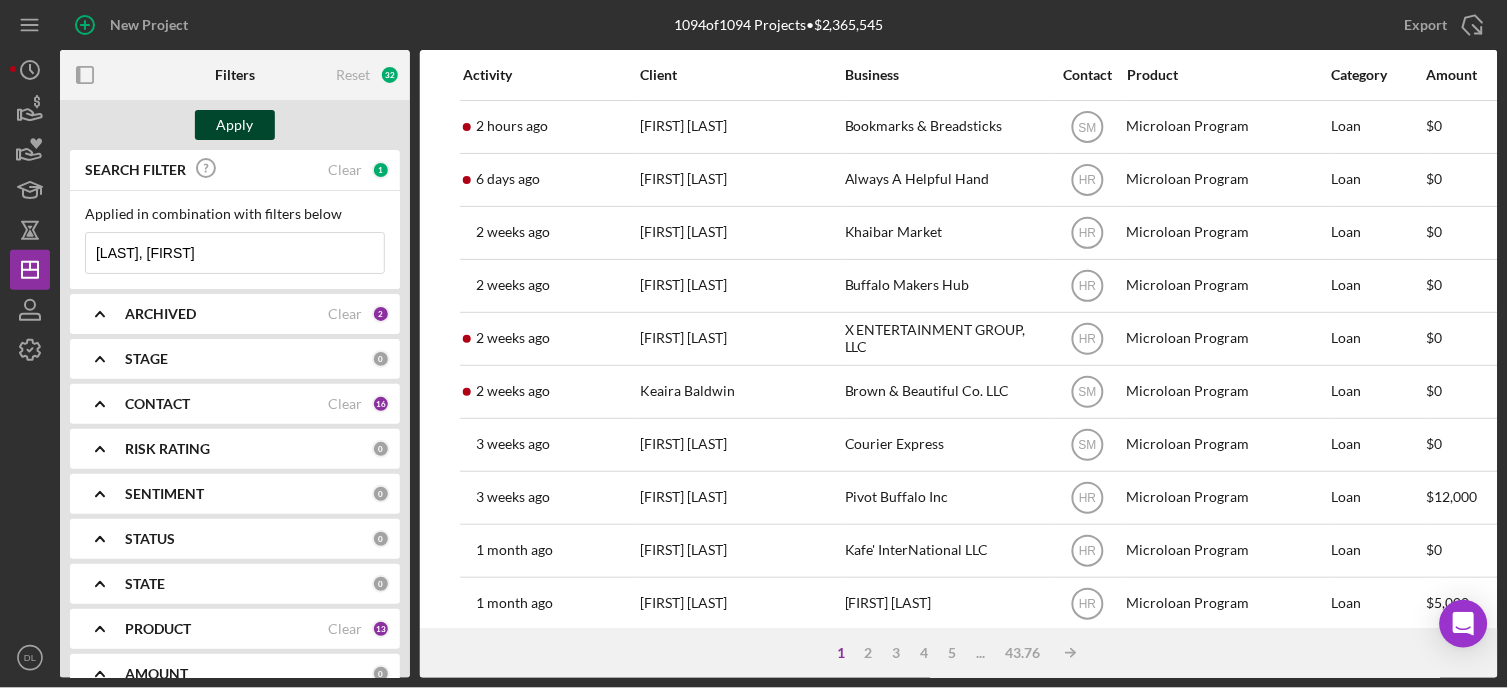 click on "Apply" at bounding box center [235, 125] 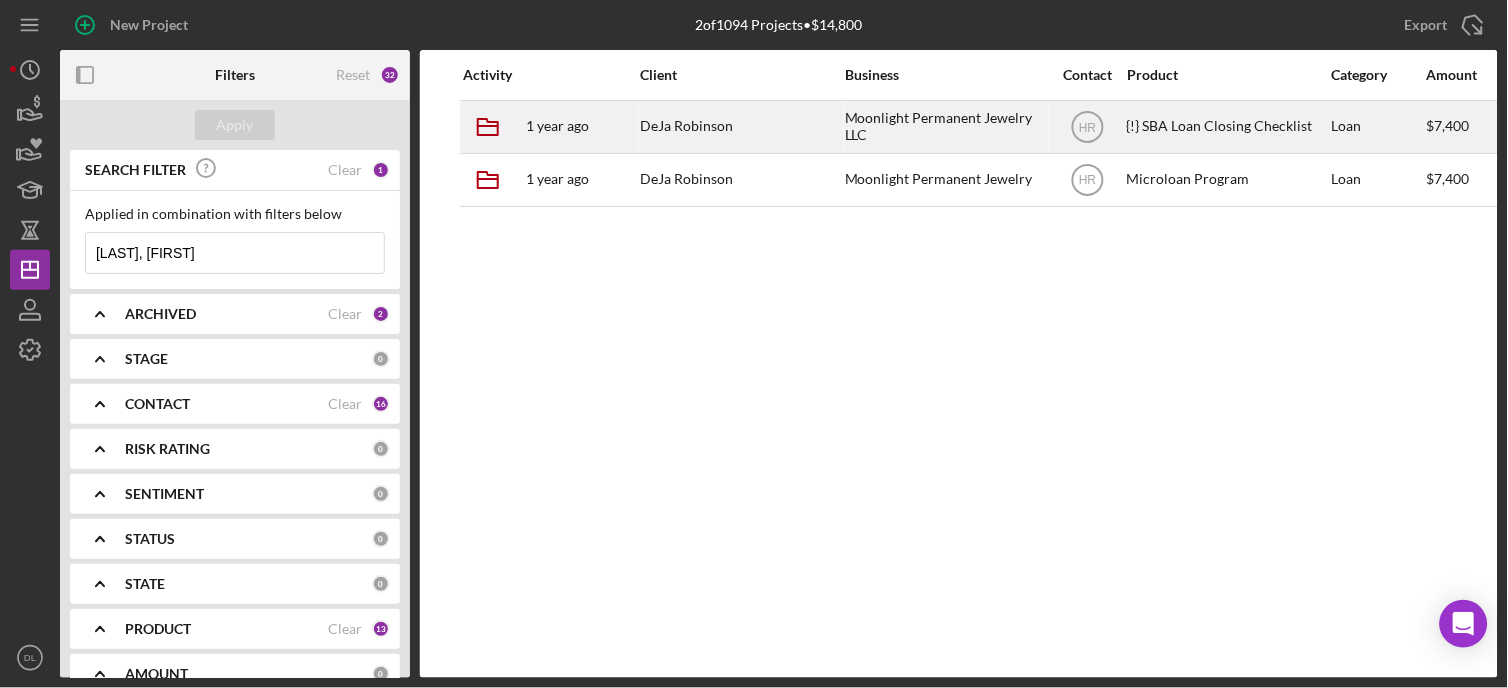 click on "Moonlight Permanent Jewelry LLC" at bounding box center (945, 127) 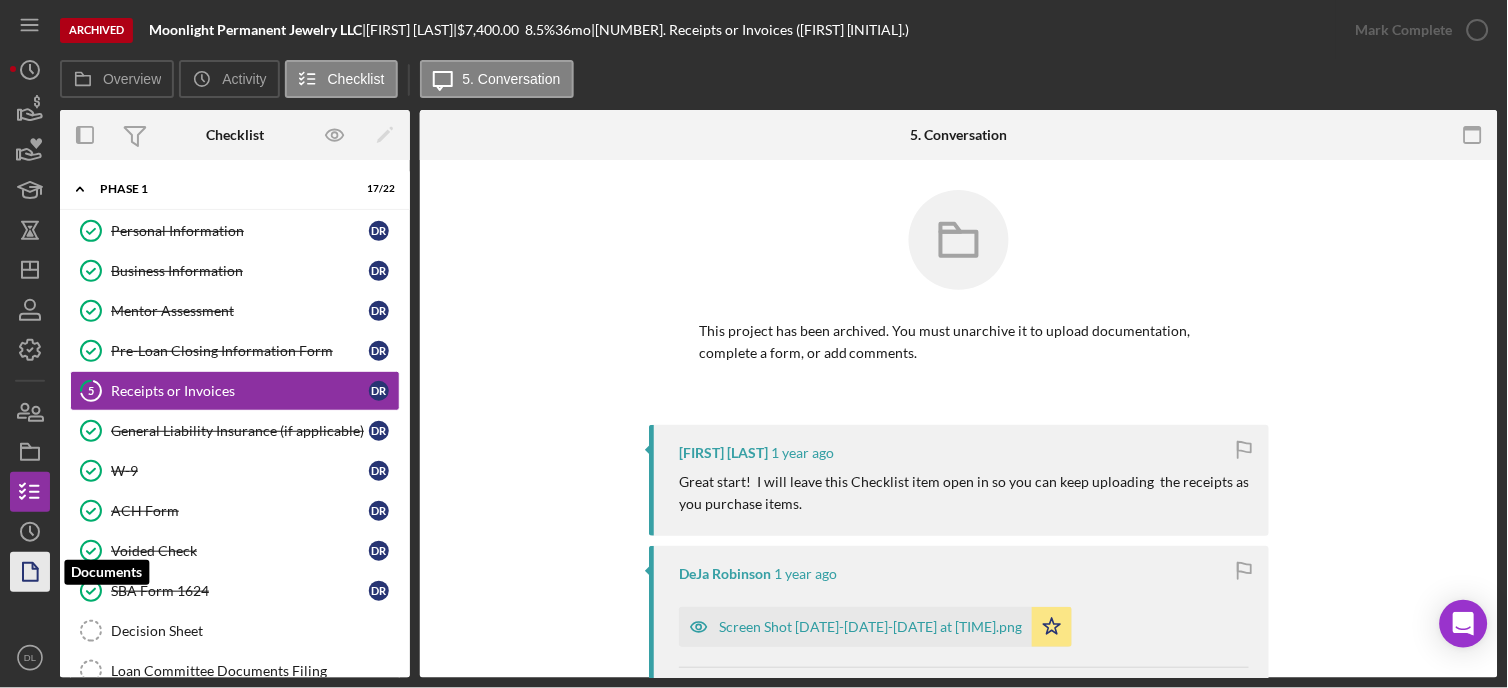 click 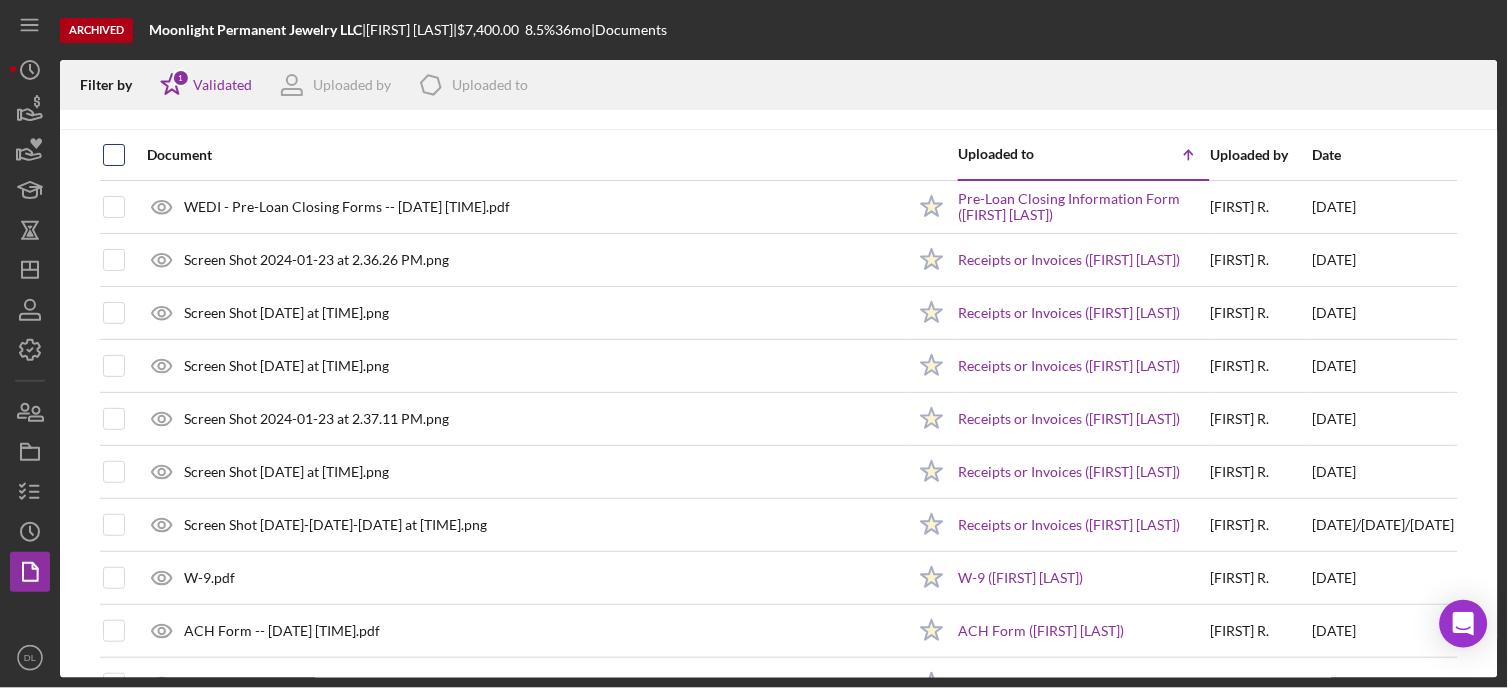 click at bounding box center (114, 155) 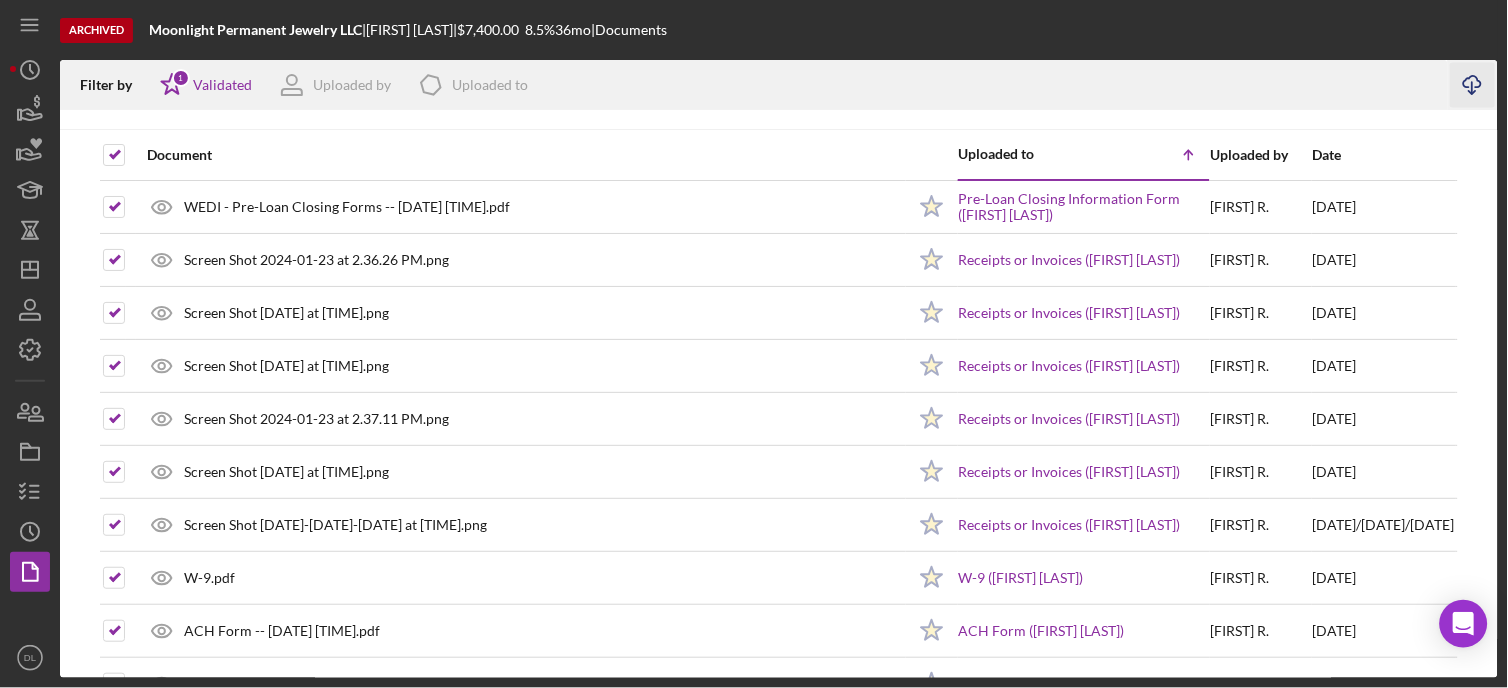 click on "Icon/Download" 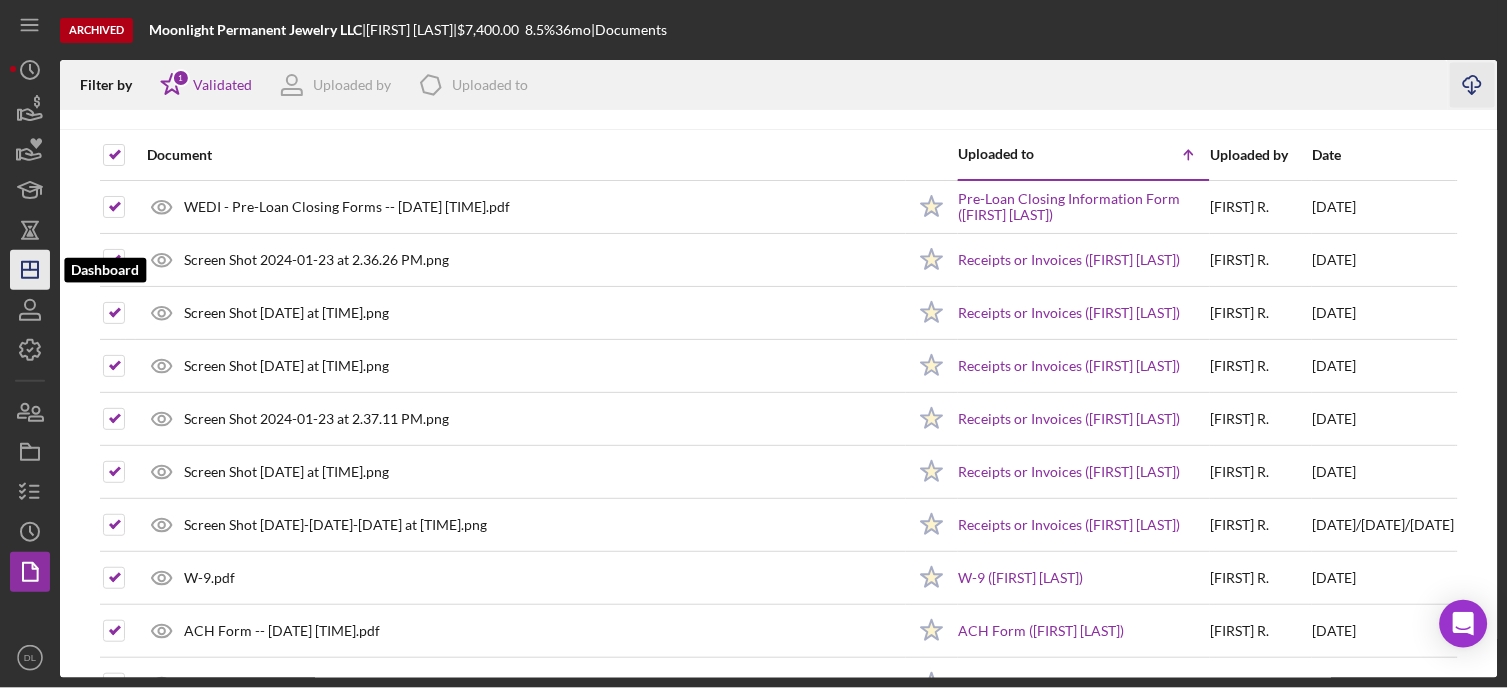 click on "Icon/Dashboard" 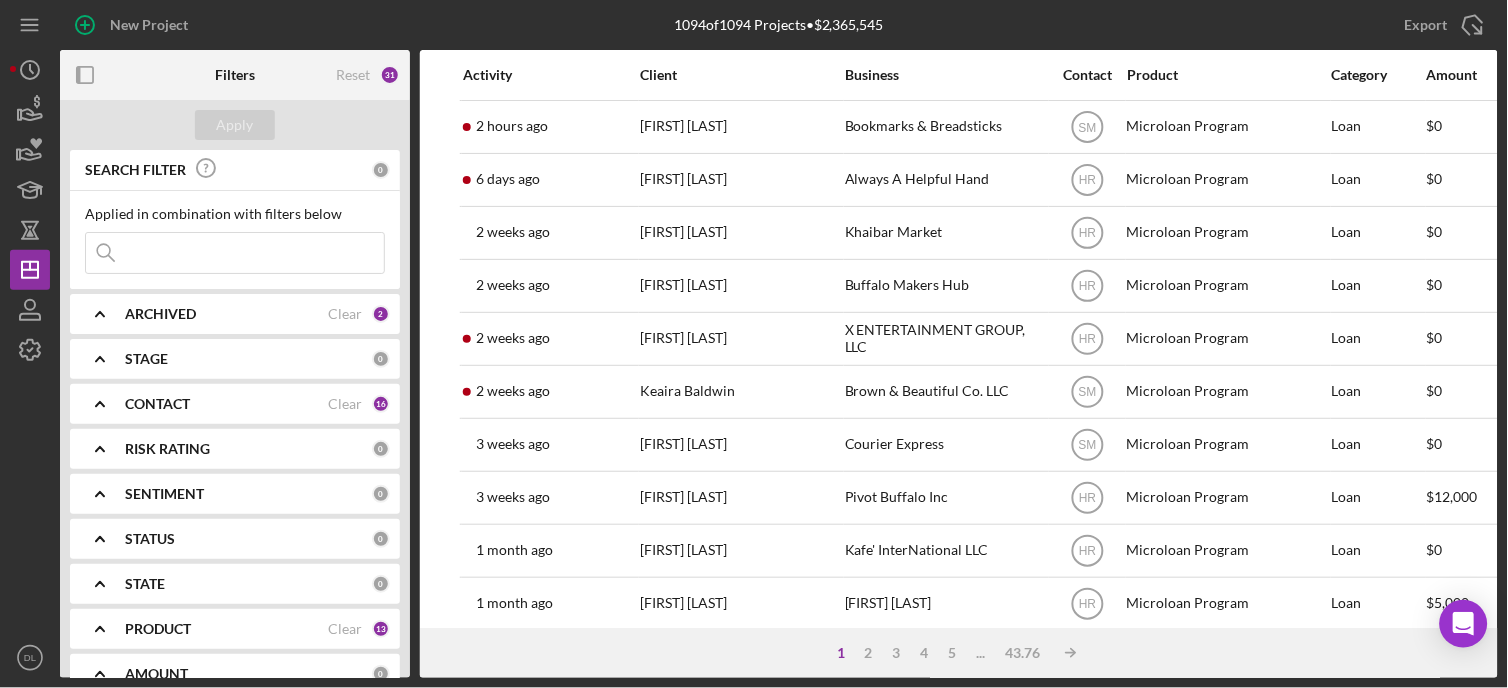 click at bounding box center (235, 253) 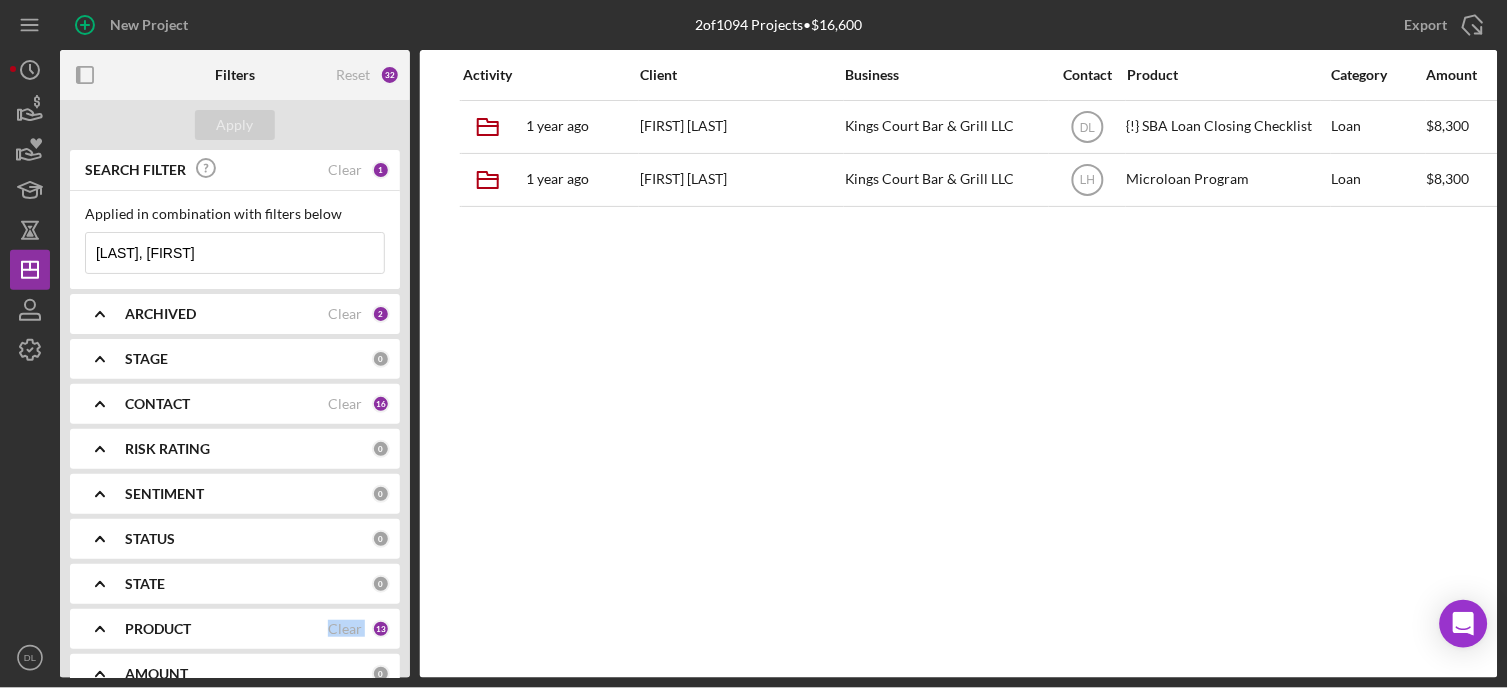 drag, startPoint x: 277, startPoint y: 645, endPoint x: 572, endPoint y: 736, distance: 308.7167 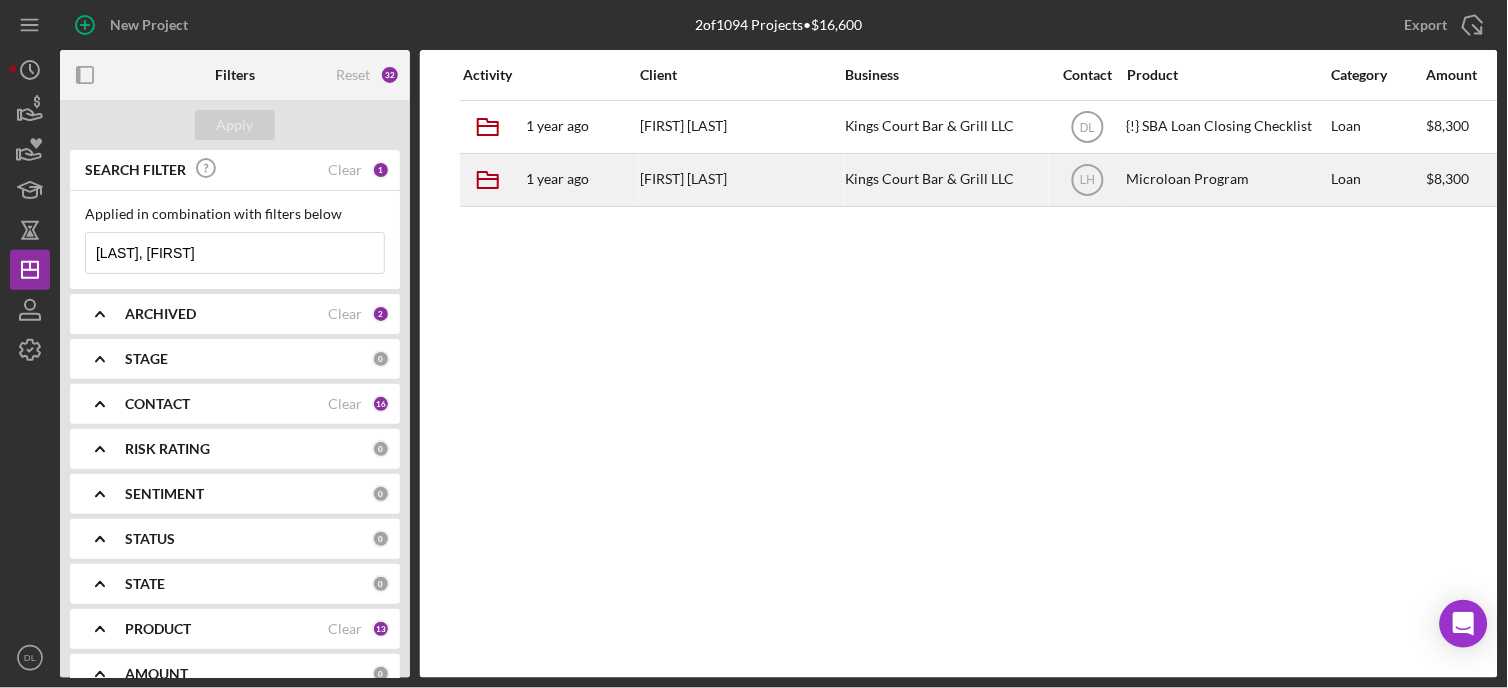 click on "Kings Court Bar & Grill LLC" at bounding box center [945, 180] 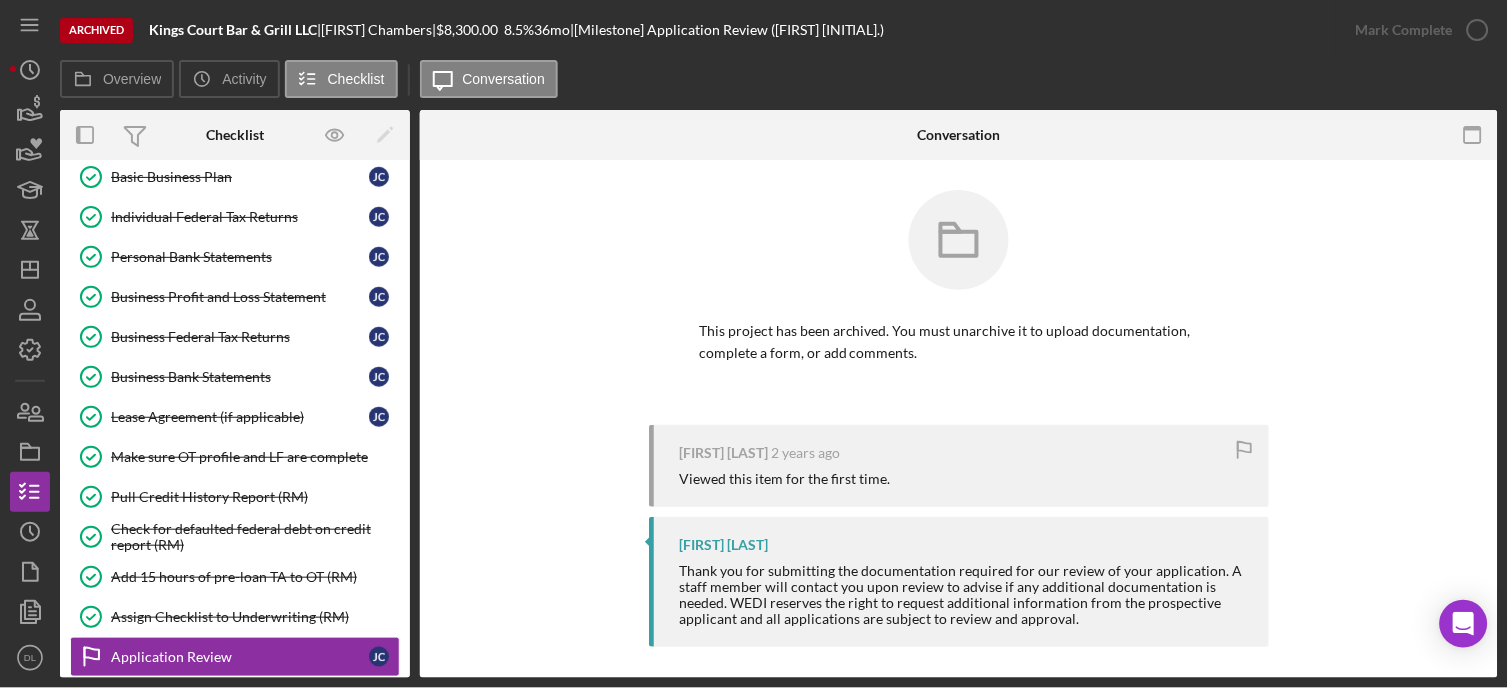 scroll, scrollTop: 484, scrollLeft: 0, axis: vertical 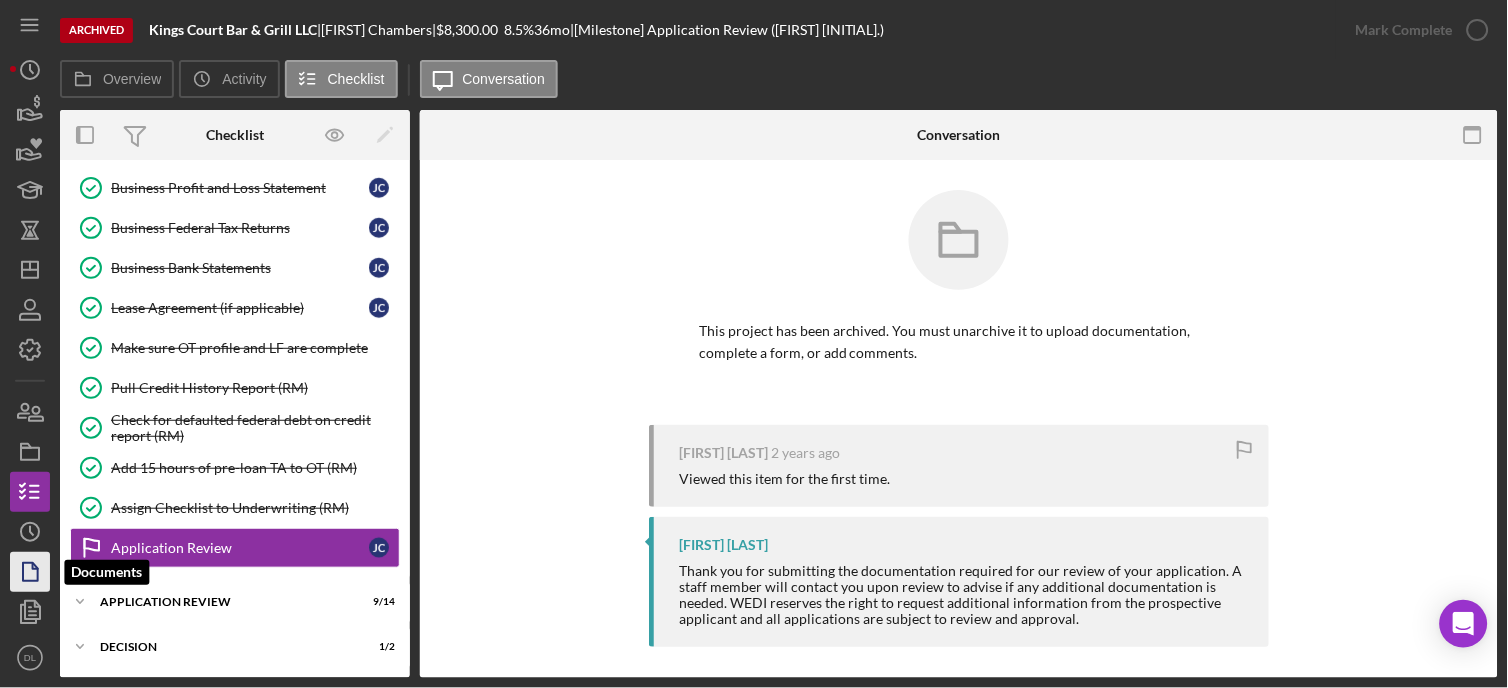 click 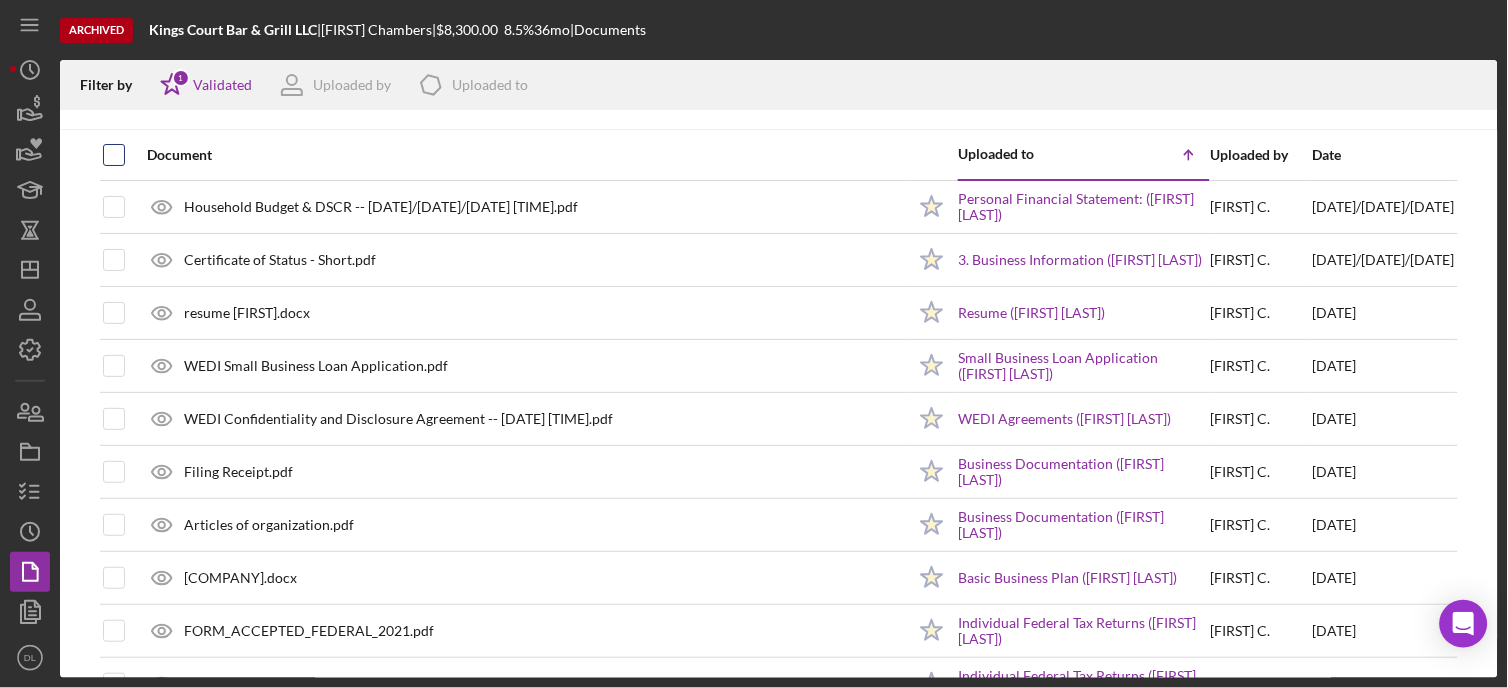 click at bounding box center (114, 155) 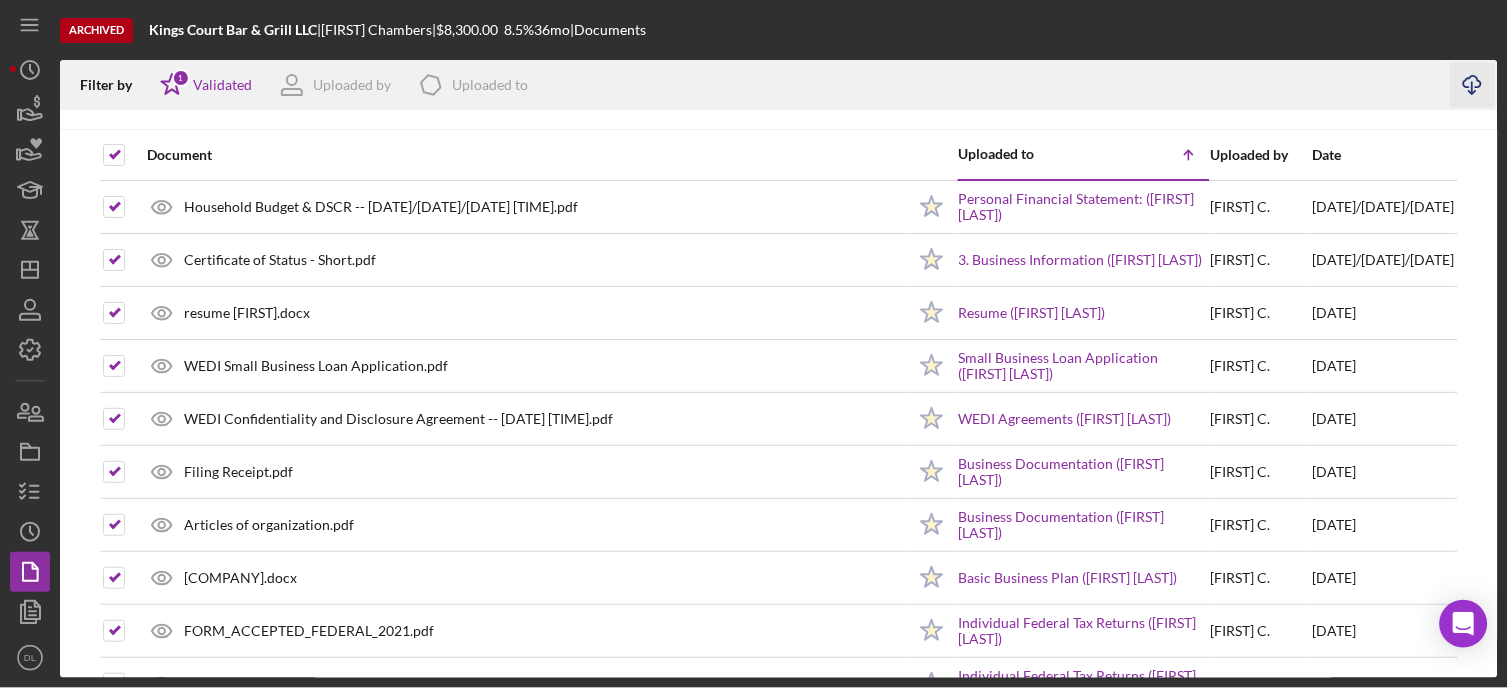 click on "Icon/Download" 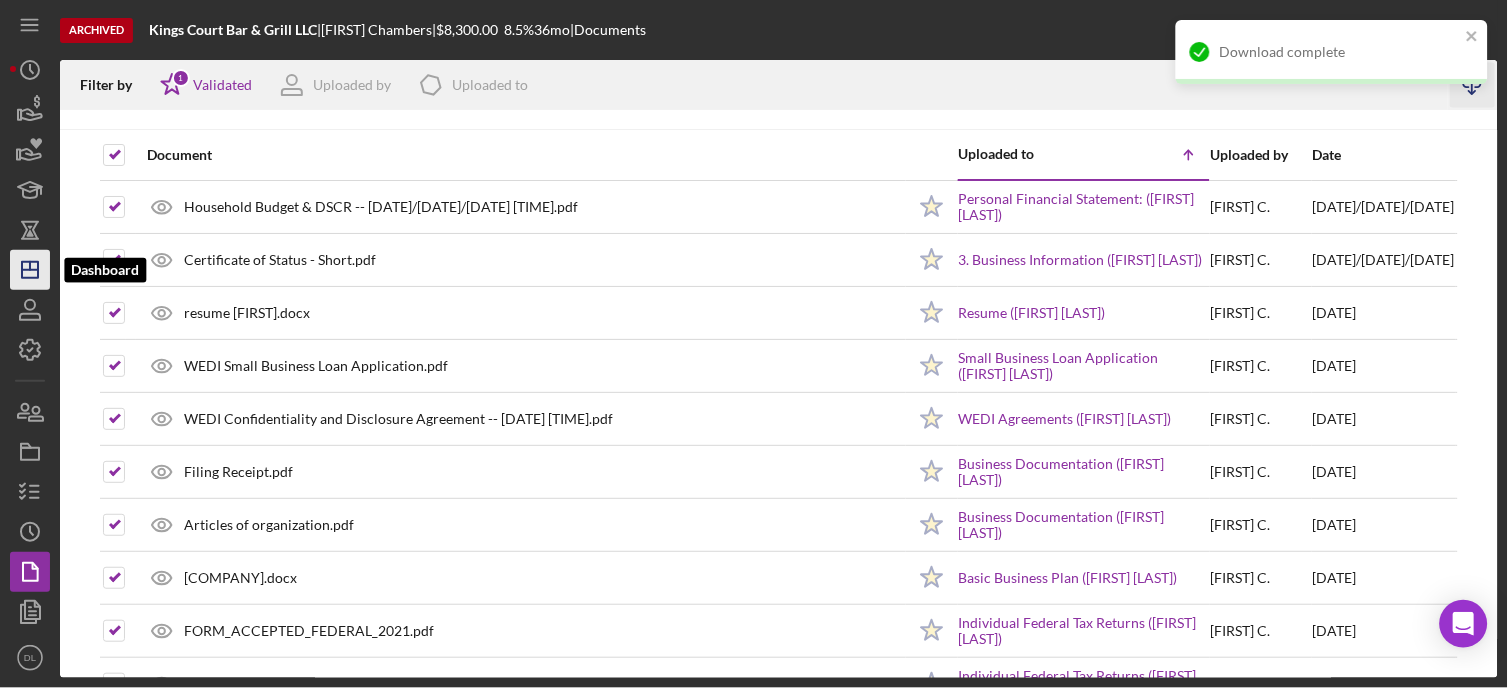 click on "Icon/Dashboard" 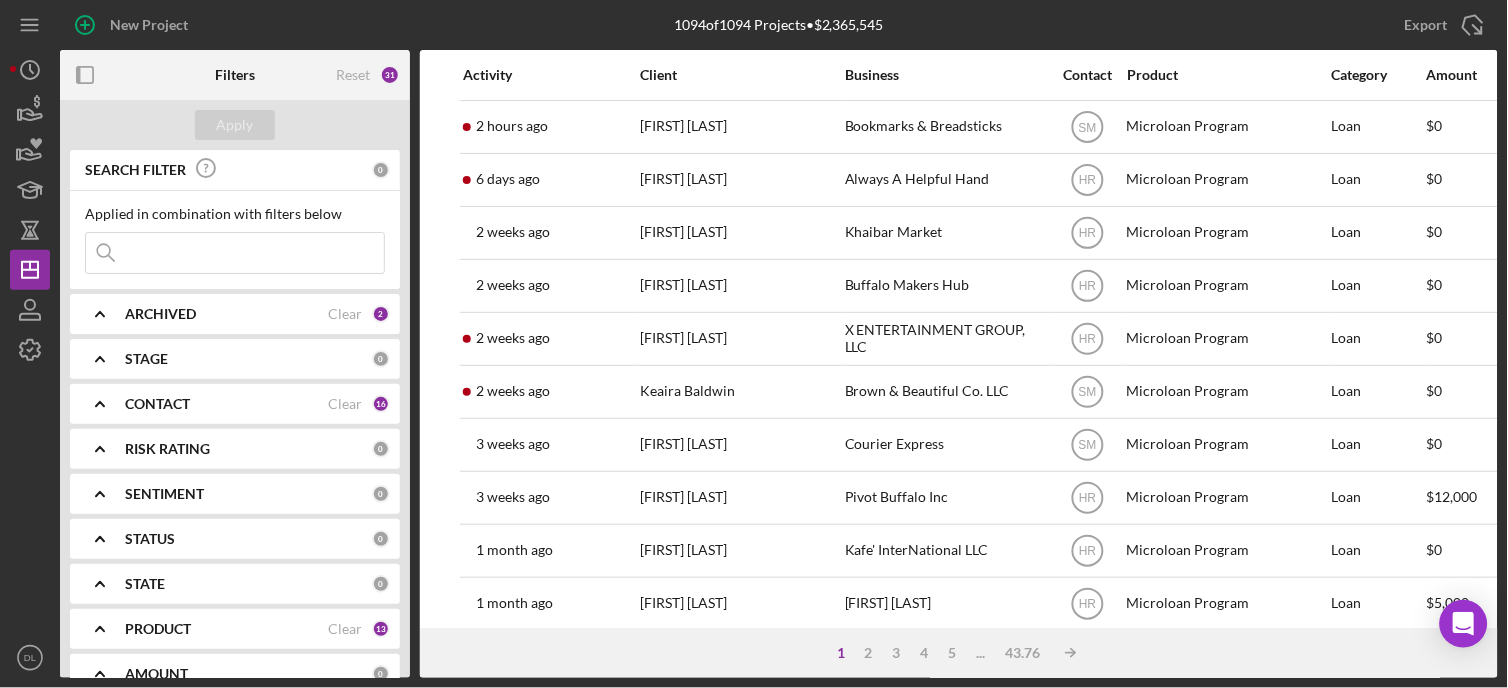 click at bounding box center [235, 253] 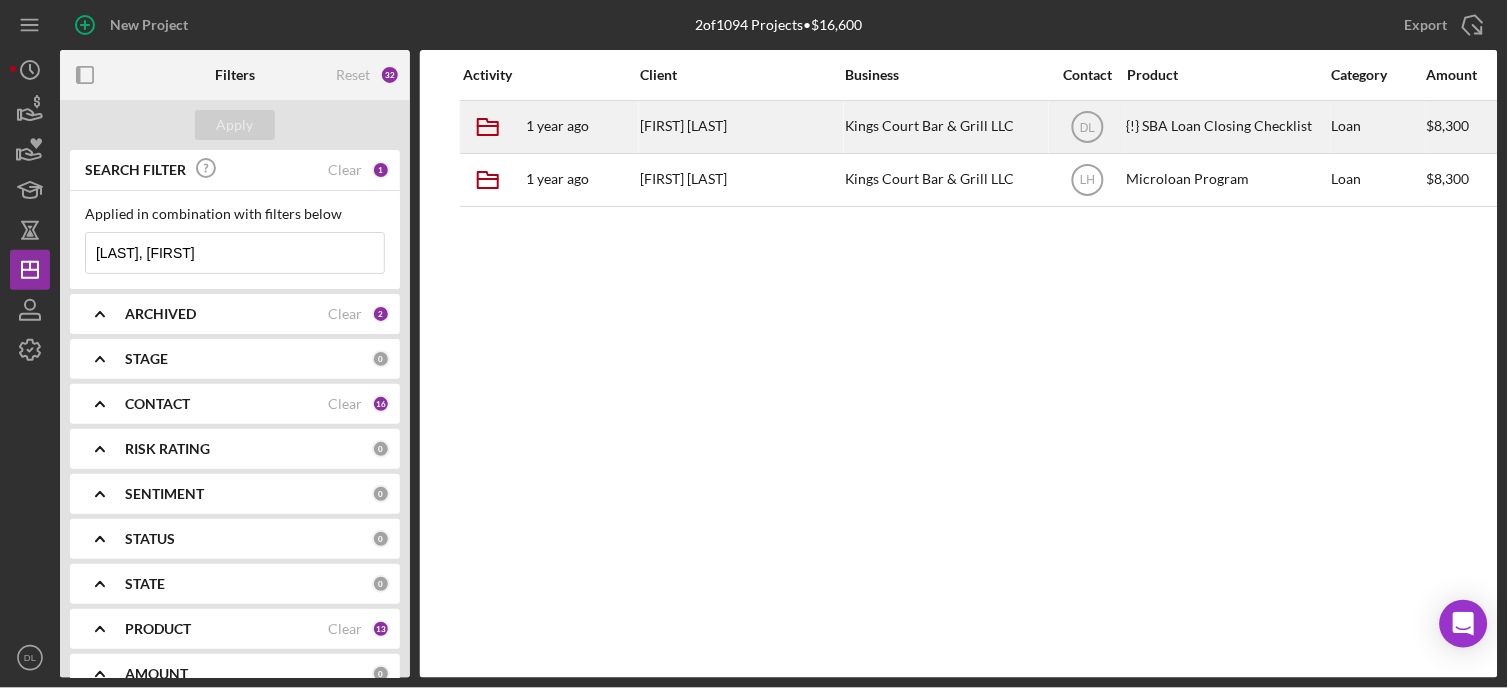 click on "Kings Court Bar & Grill LLC" at bounding box center (945, 127) 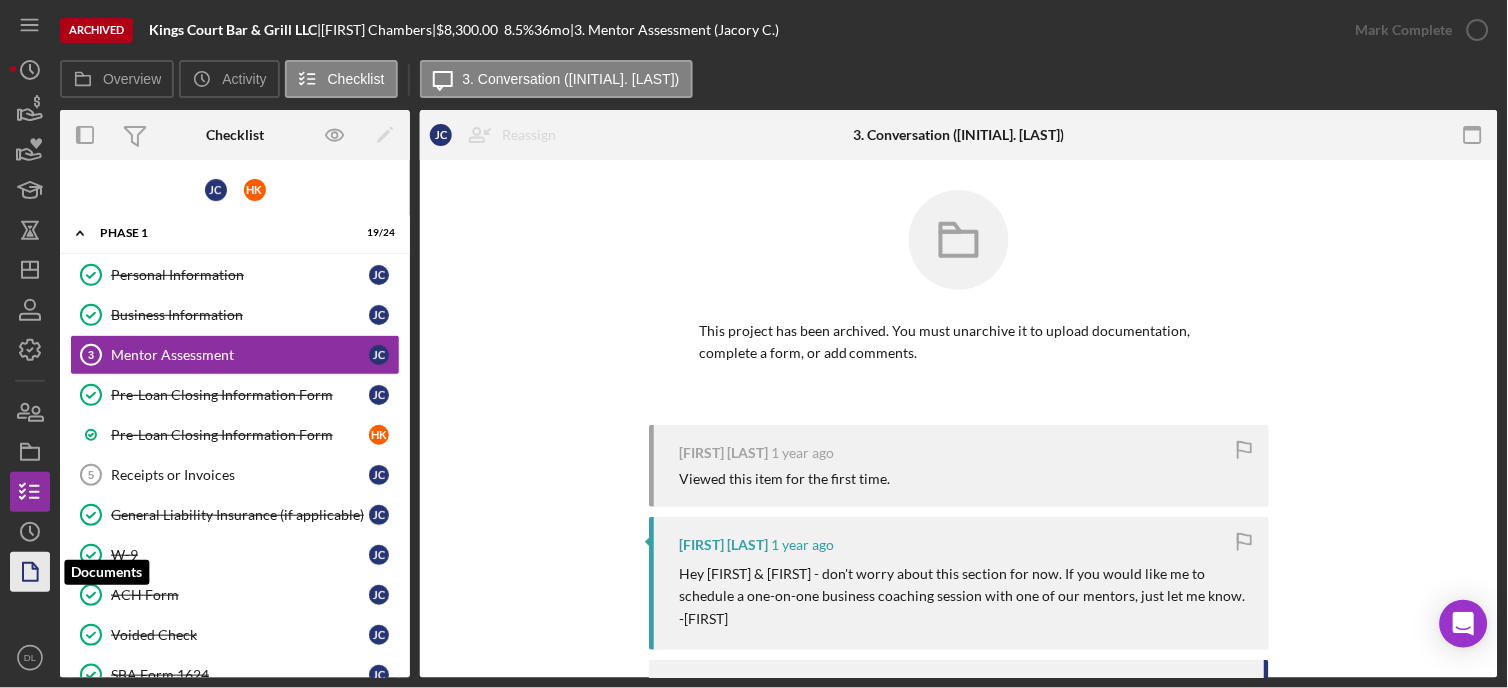 click 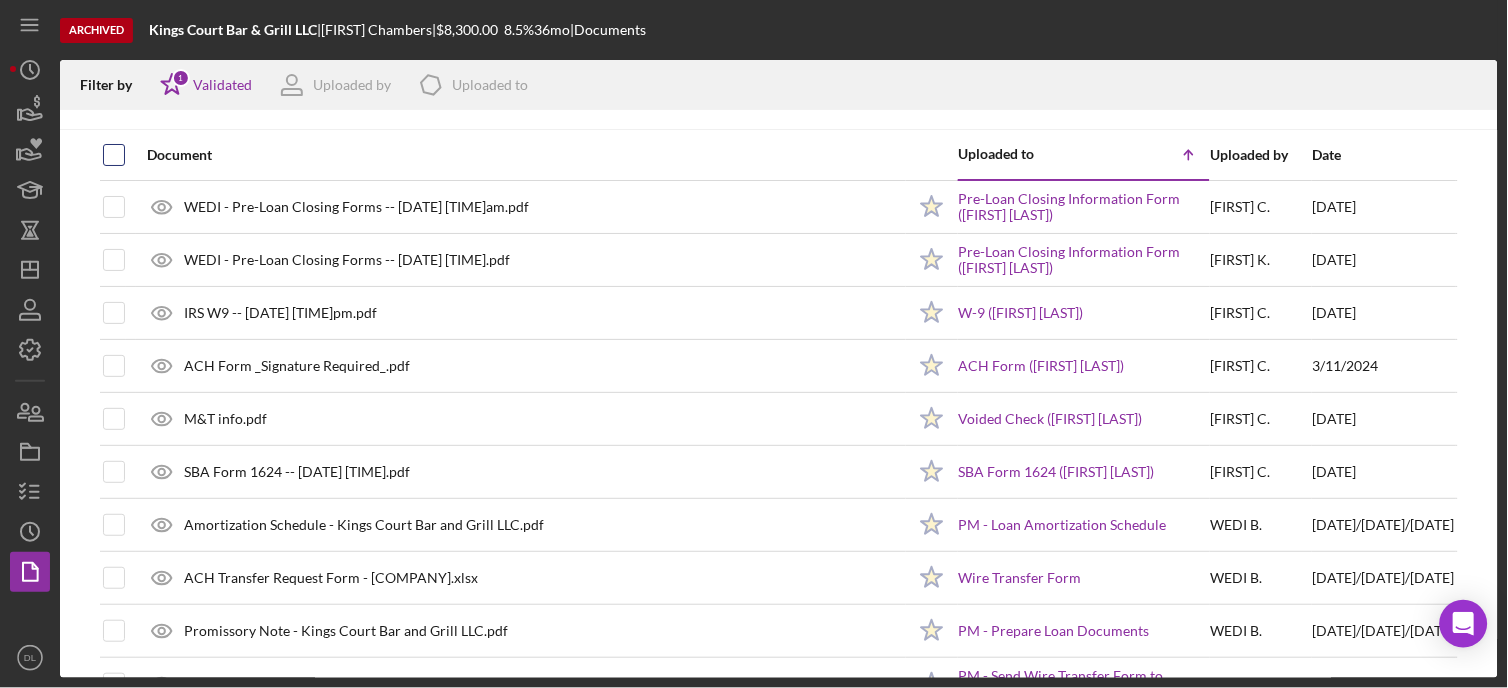 click at bounding box center [114, 155] 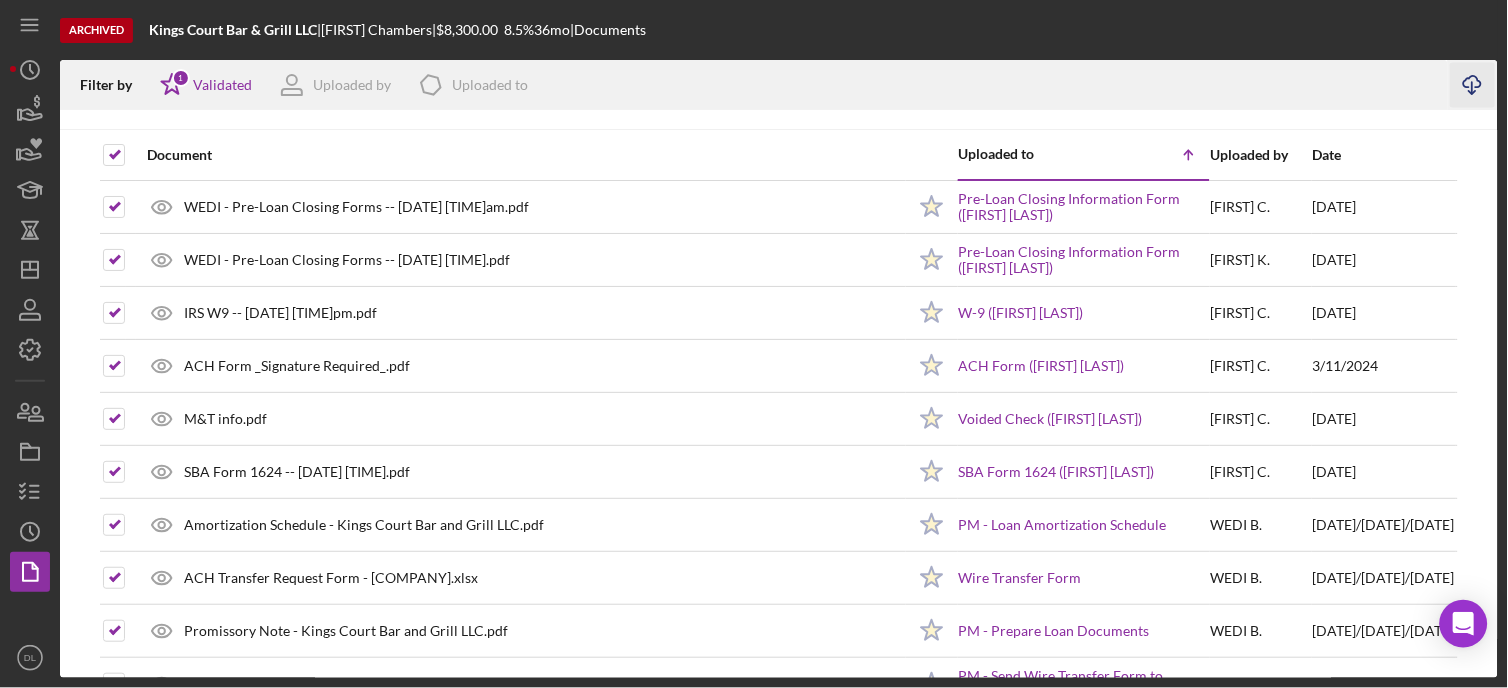click on "Icon/Download" 